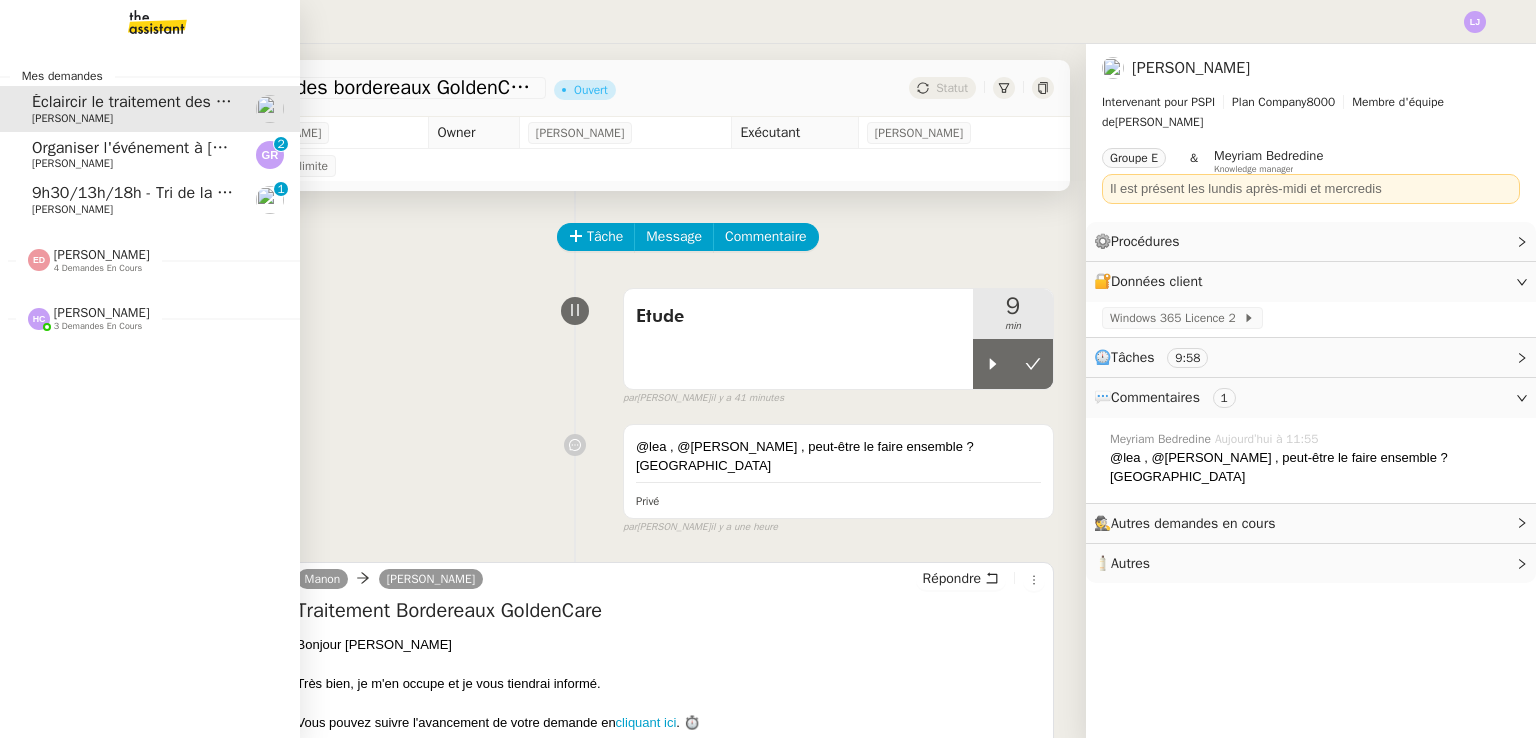 scroll, scrollTop: 0, scrollLeft: 0, axis: both 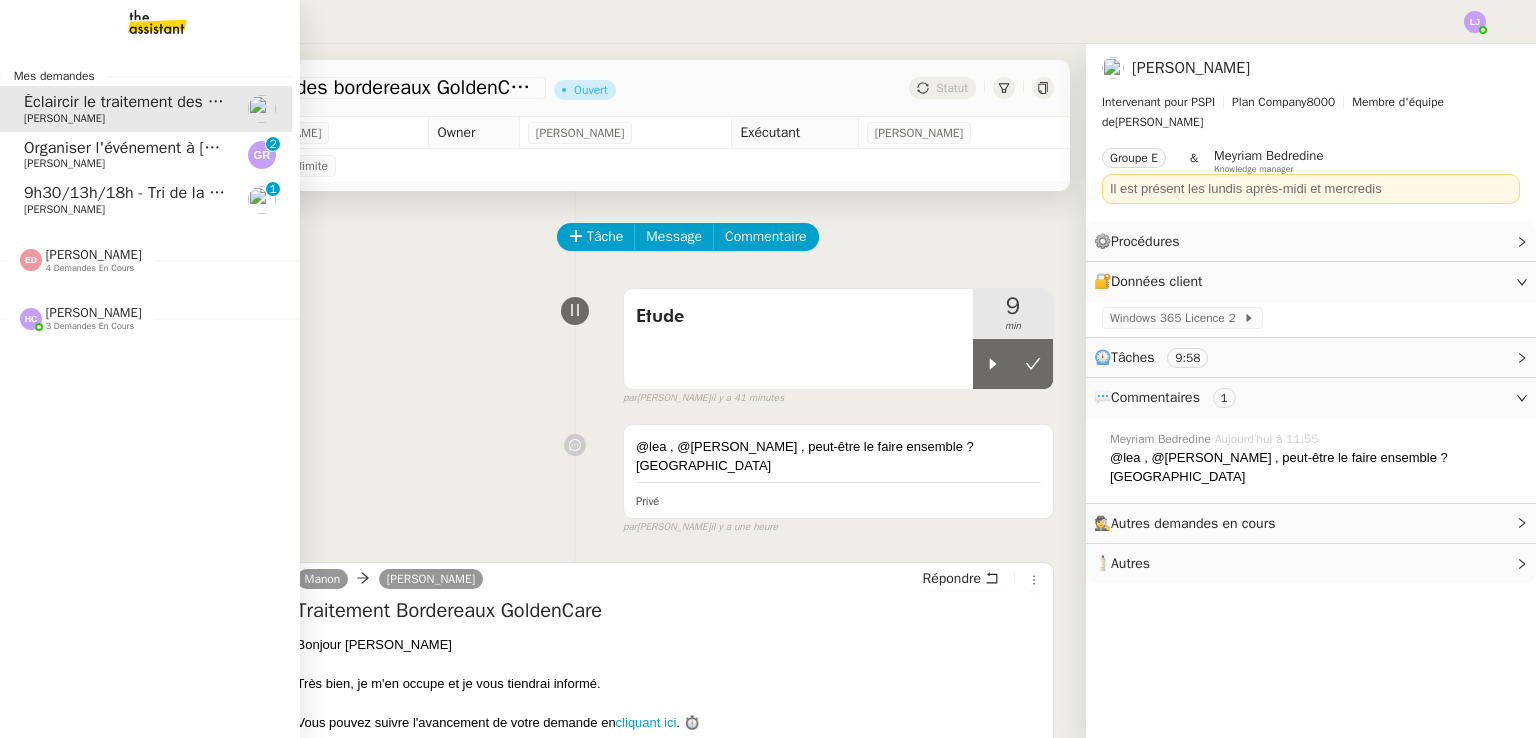 click on "9h30/13h/18h - Tri de la boite mail PRO - [DATE]    [PERSON_NAME]     0   1   2   3   4   5   6   7   8   9" 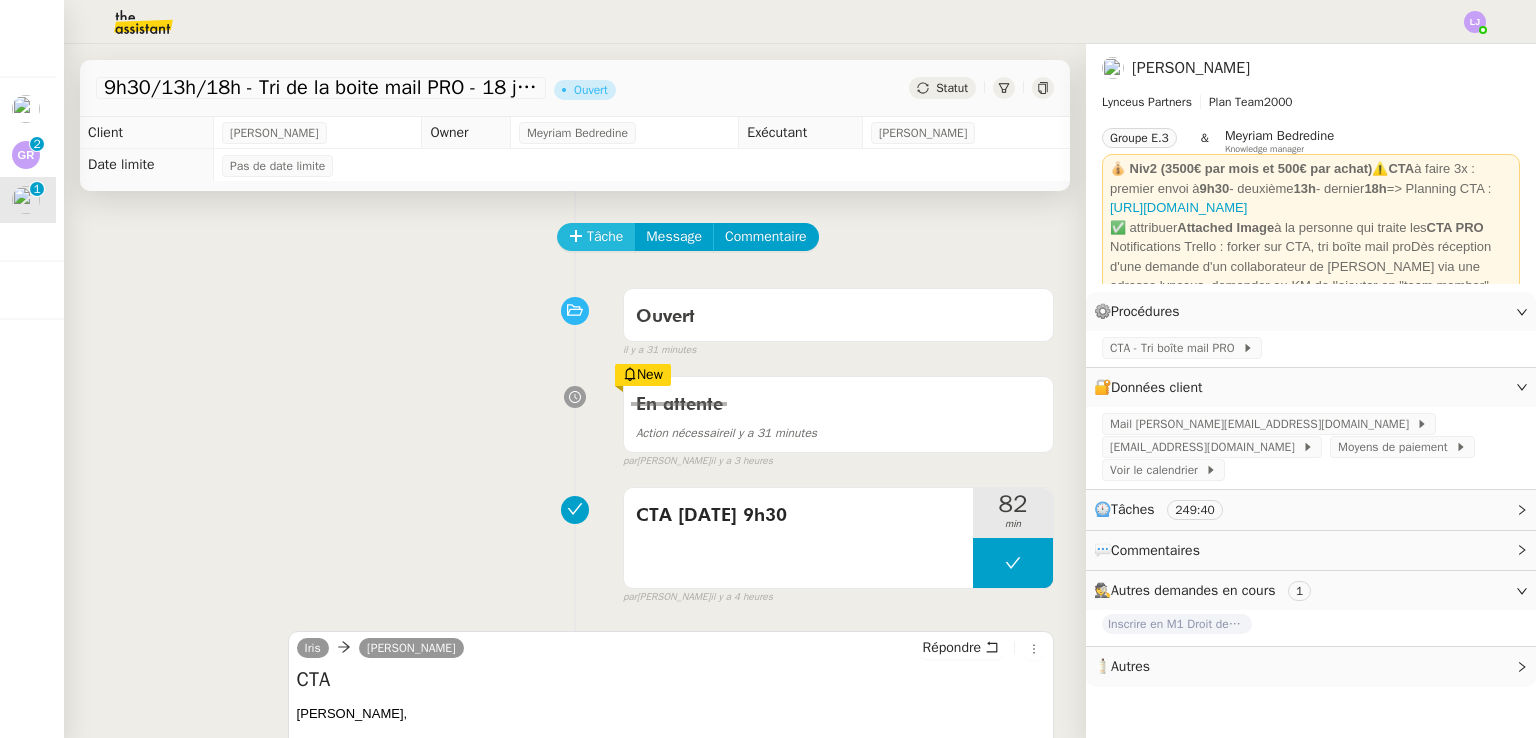 click on "Tâche" 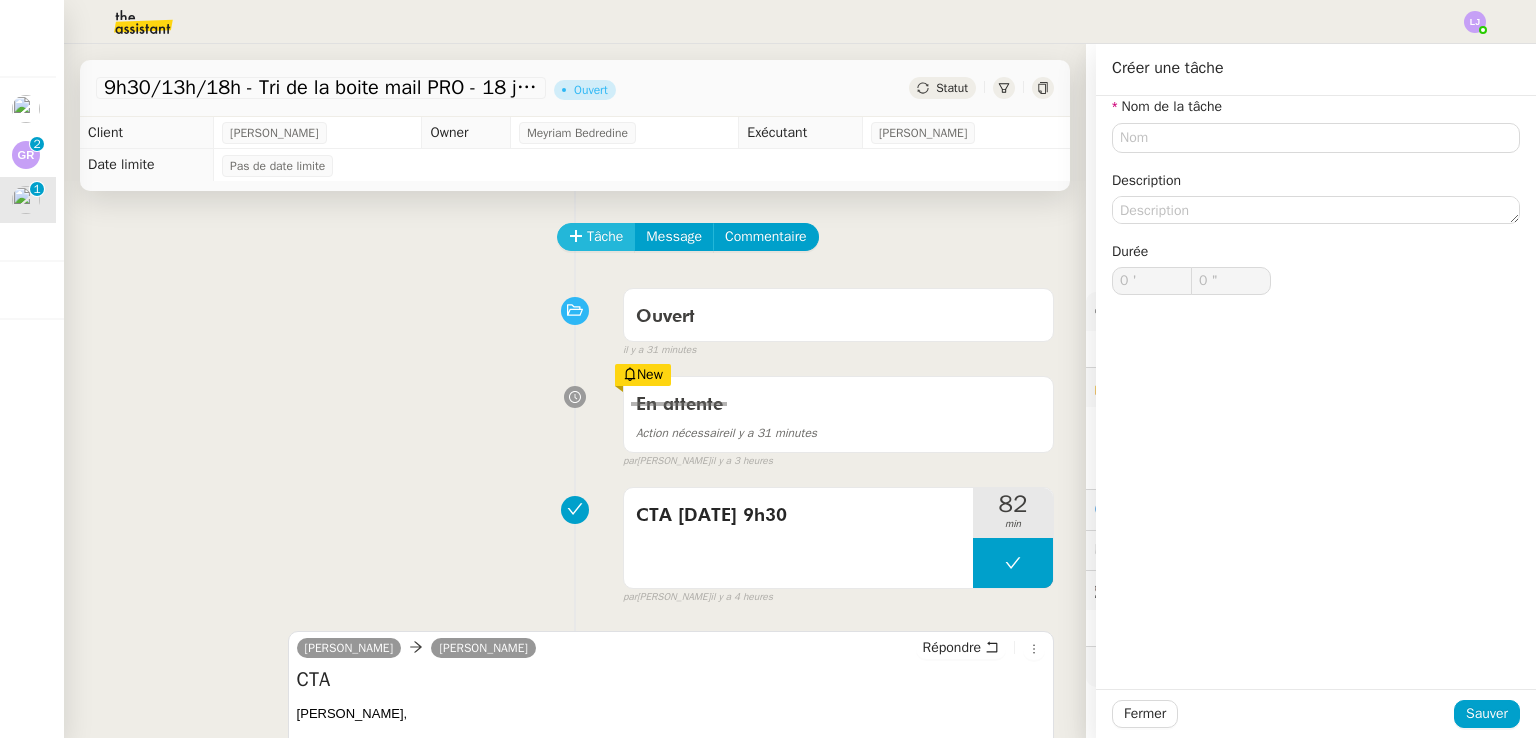type 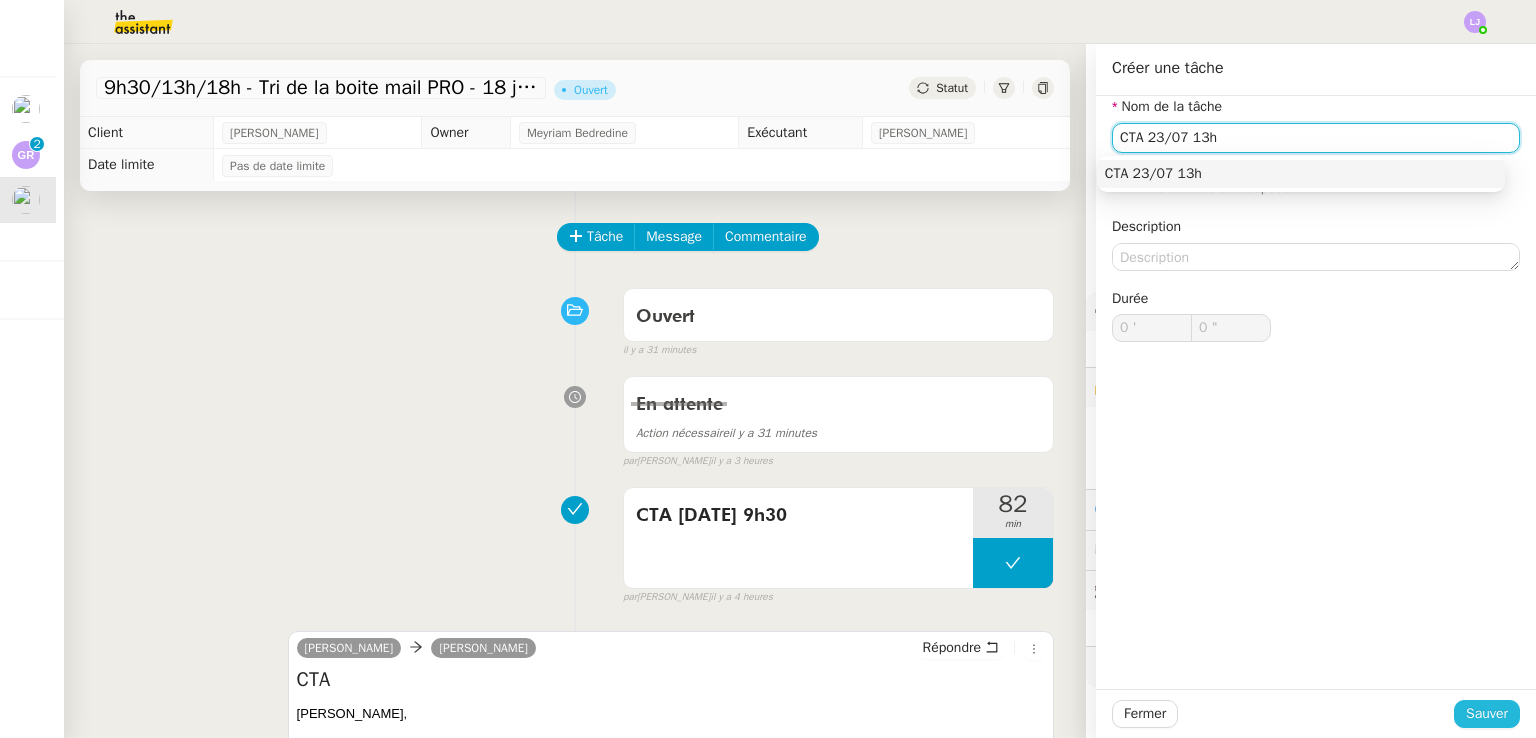 type on "CTA 23/07 13h" 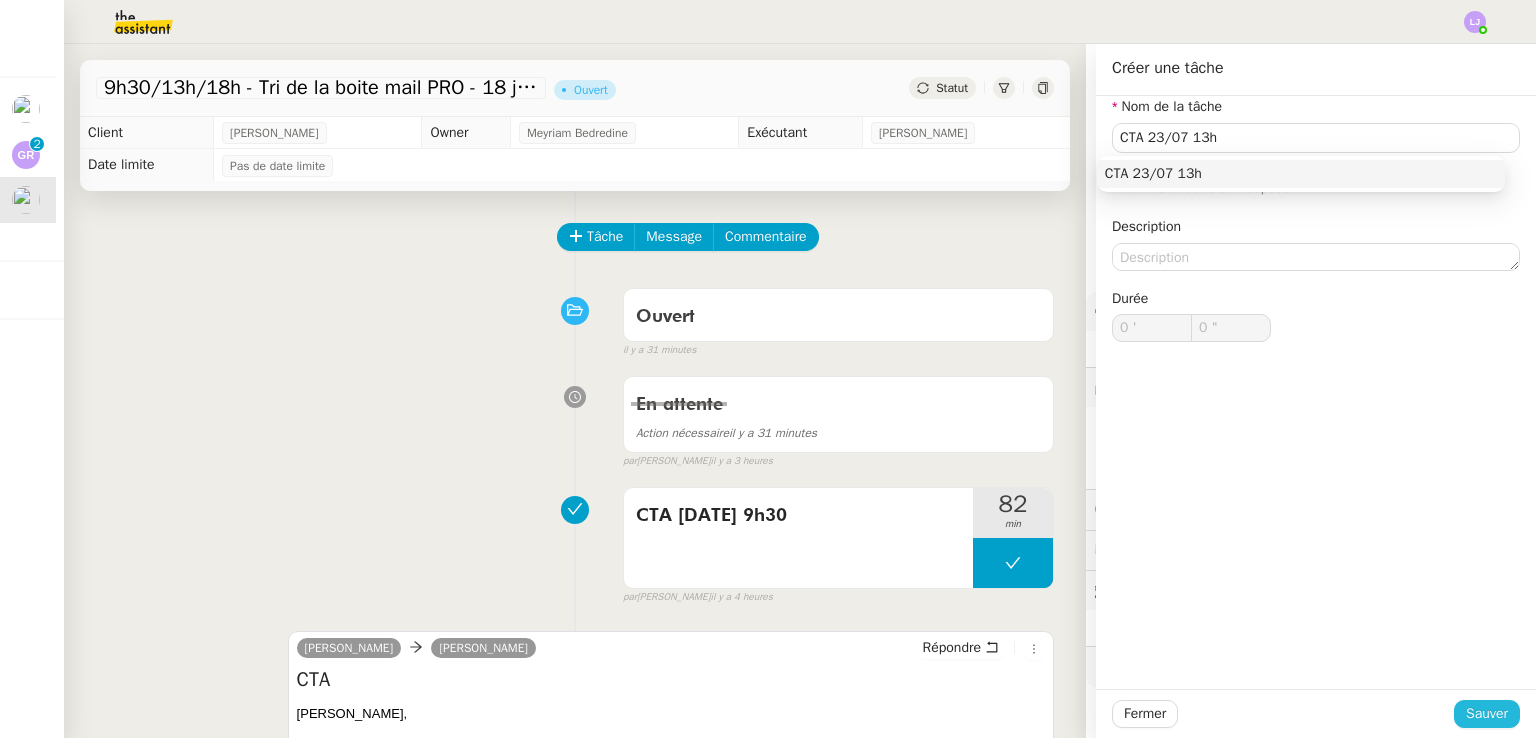 click on "Sauver" 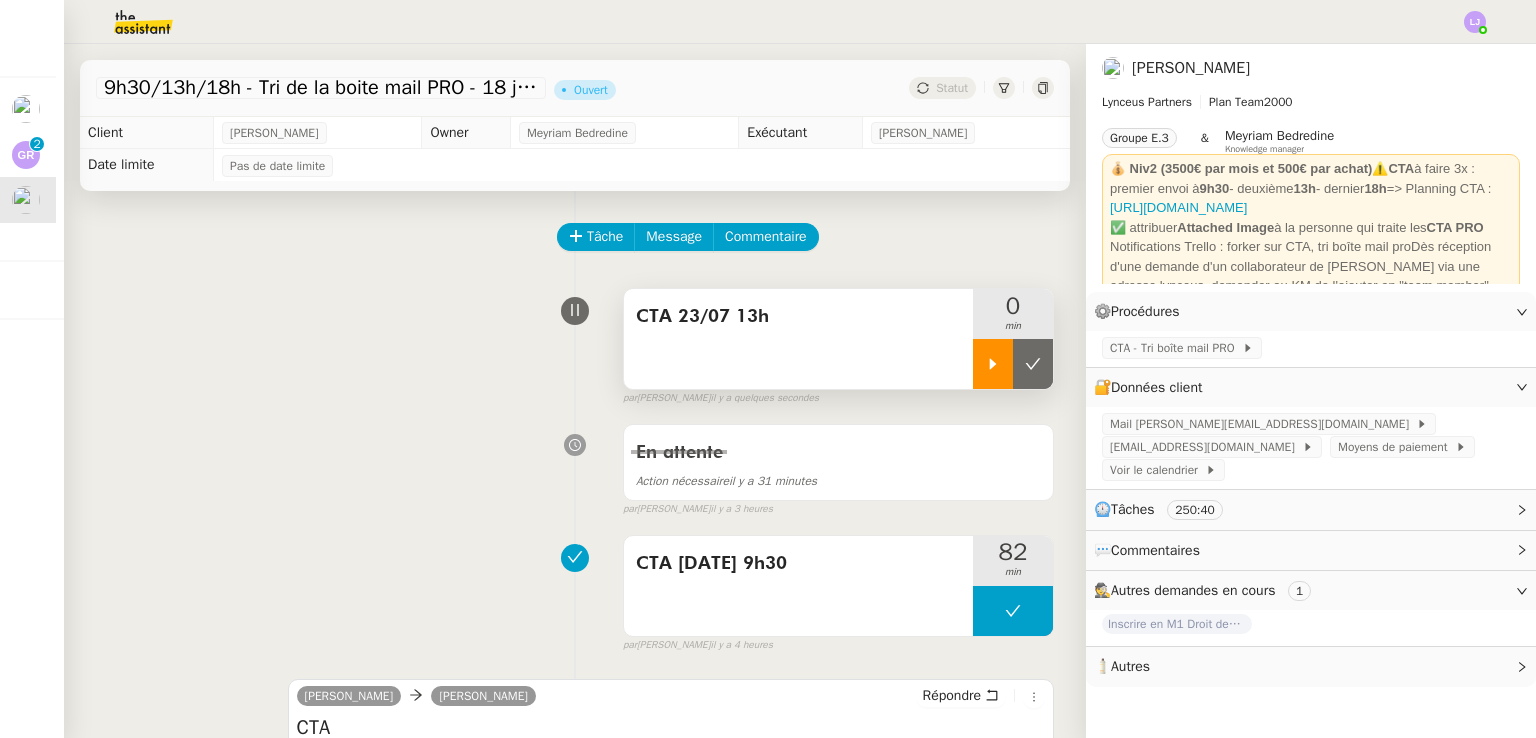 click 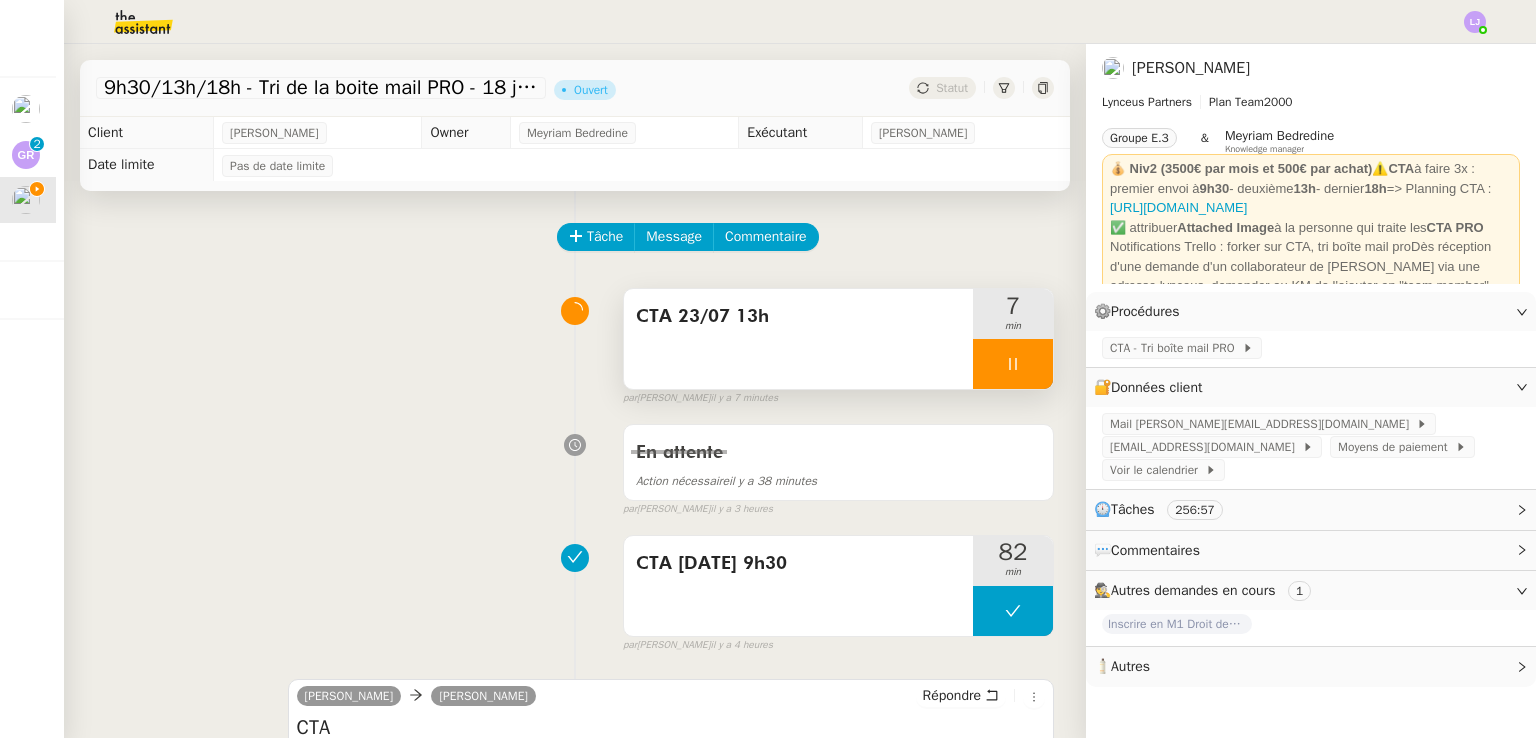 scroll, scrollTop: 344, scrollLeft: 0, axis: vertical 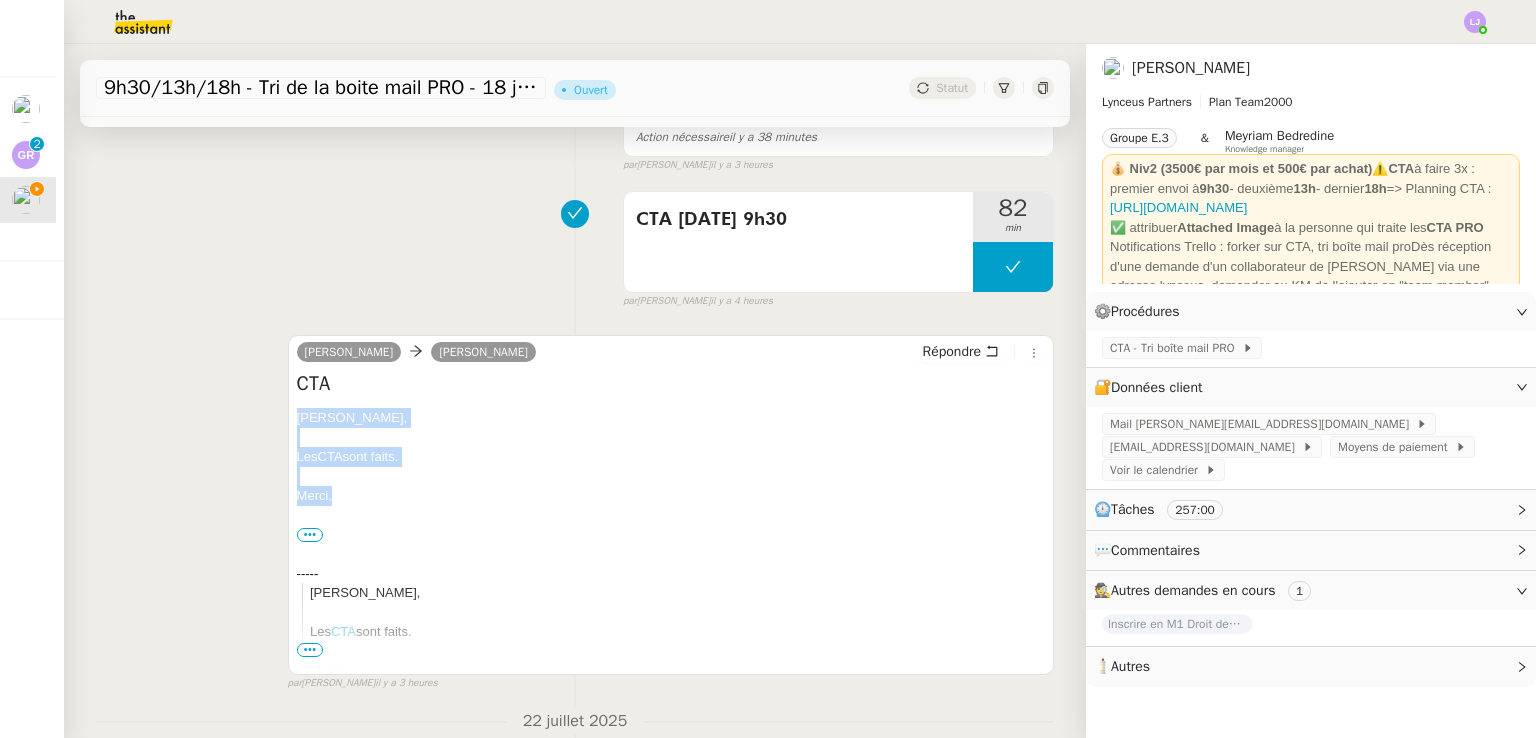 drag, startPoint x: 357, startPoint y: 493, endPoint x: 280, endPoint y: 425, distance: 102.7278 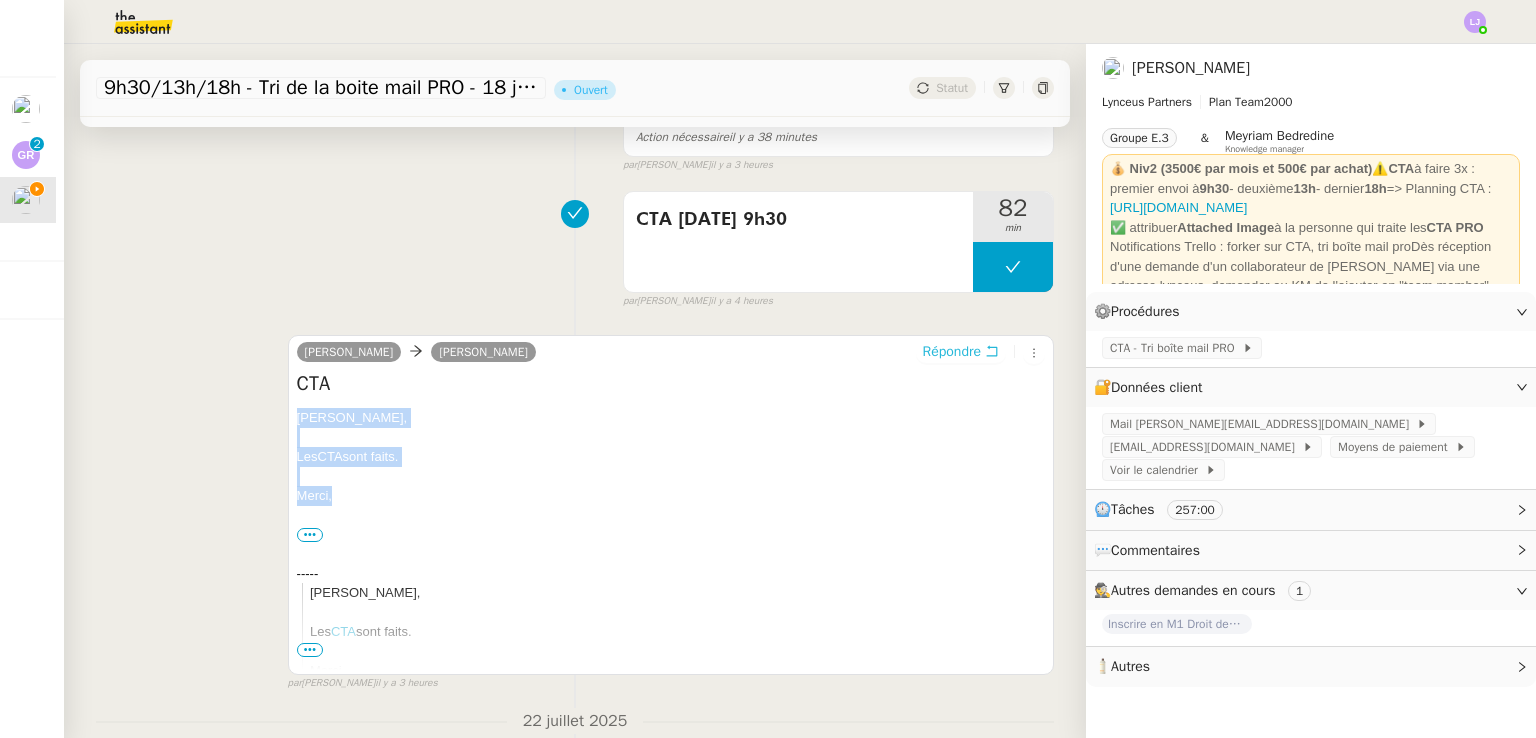 click on "Répondre" at bounding box center [952, 352] 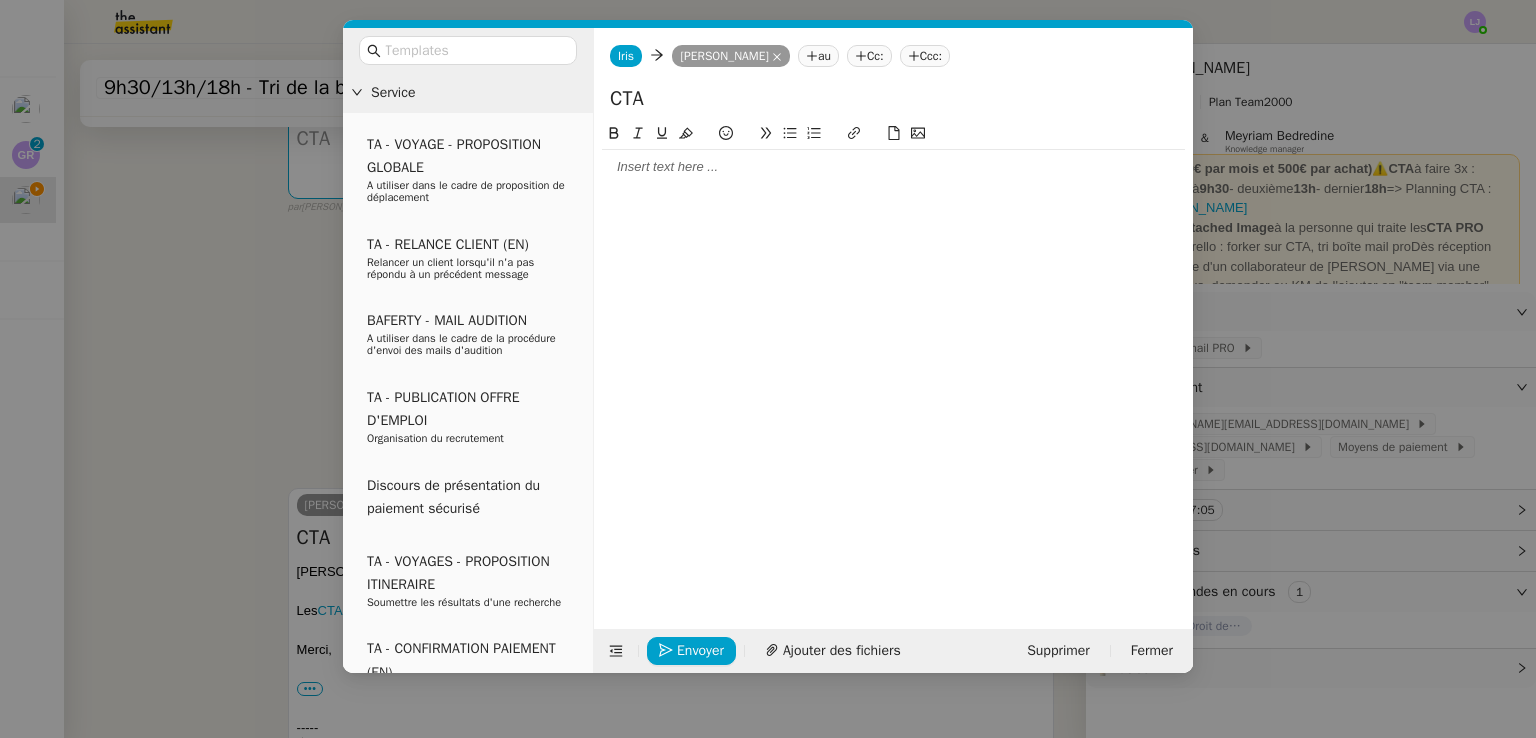 click 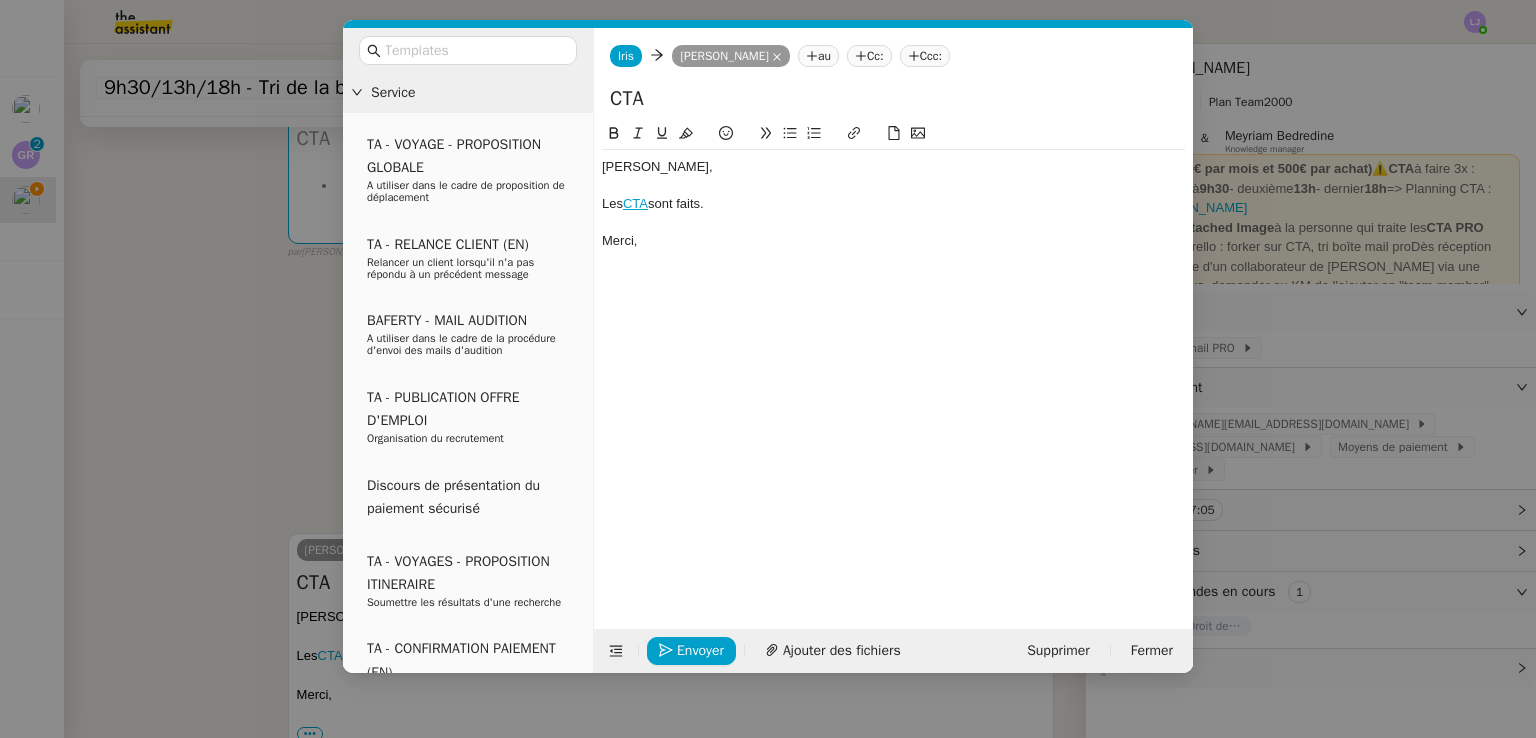 scroll, scrollTop: 0, scrollLeft: 0, axis: both 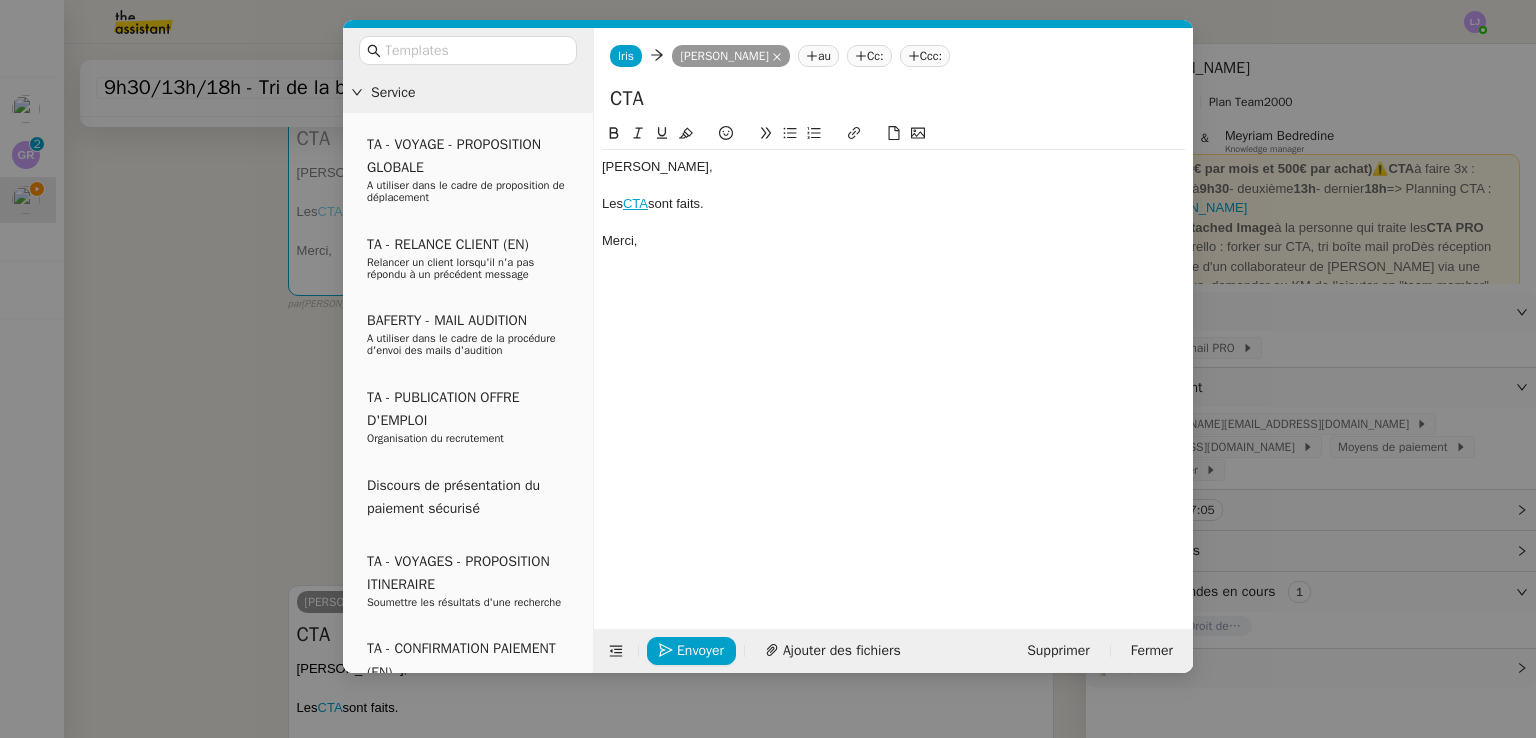 click on "Service TA - VOYAGE - PROPOSITION GLOBALE    A utiliser dans le cadre de proposition de déplacement TA - RELANCE CLIENT (EN)    Relancer un client lorsqu'il n'a pas répondu à un précédent message BAFERTY - MAIL AUDITION    A utiliser dans le cadre de la procédure d'envoi des mails d'audition TA - PUBLICATION OFFRE D'EMPLOI     Organisation du recrutement Discours de présentation du paiement sécurisé    TA - VOYAGES - PROPOSITION ITINERAIRE    Soumettre les résultats d'une recherche TA - CONFIRMATION PAIEMENT (EN)    Confirmer avec le client de modèle de transaction - Attention Plan Pro nécessaire. TA - COURRIER EXPEDIE (recommandé)    A utiliser dans le cadre de l'envoi d'un courrier recommandé TA - PARTAGE DE CALENDRIER (EN)    A utiliser pour demander au client de partager son calendrier afin de faciliter l'accès et la gestion PSPI - Appel de fonds MJL    A utiliser dans le cadre de la procédure d'appel de fonds MJL TA - RELANCE CLIENT    TA - AR PROCEDURES        21 YIELD" at bounding box center (768, 369) 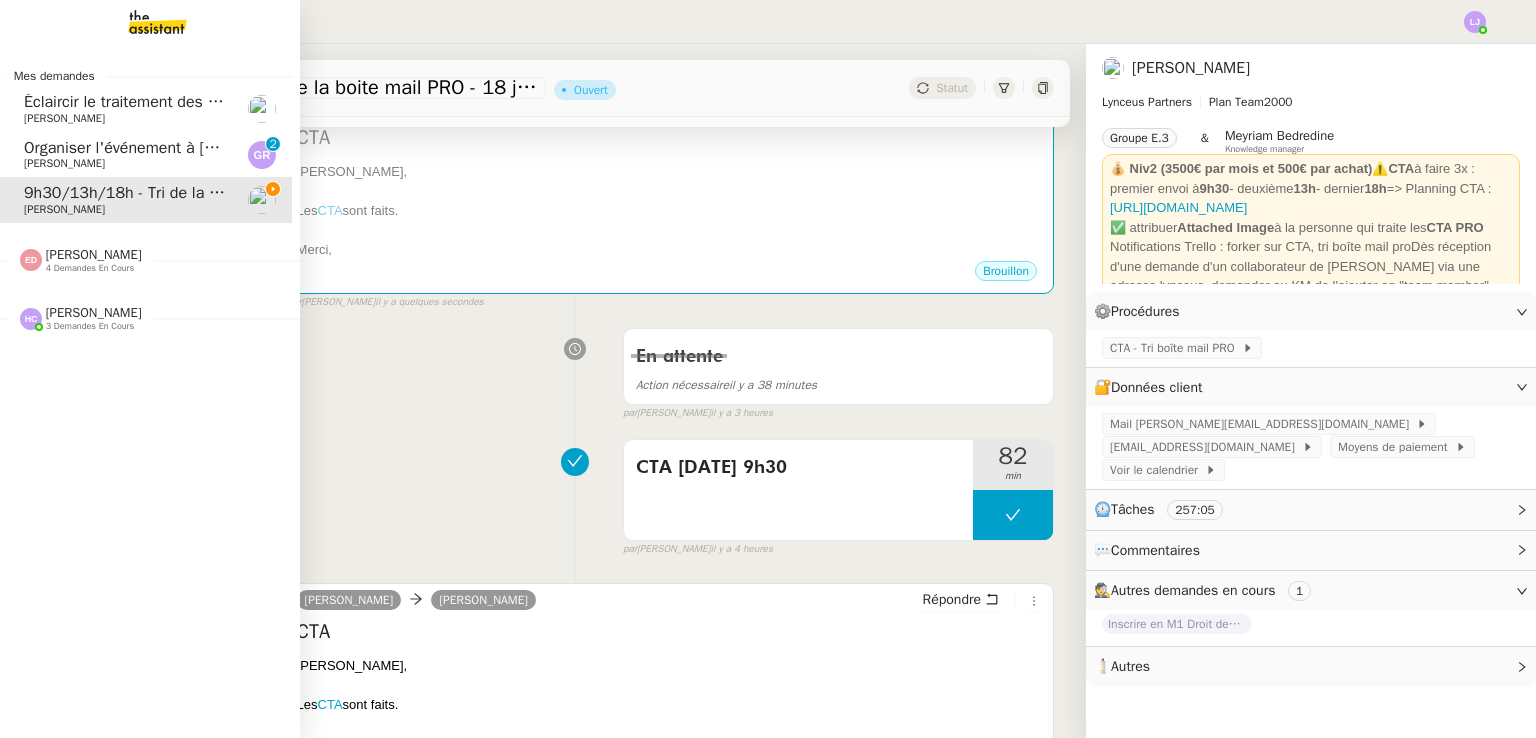click on "[PERSON_NAME]" 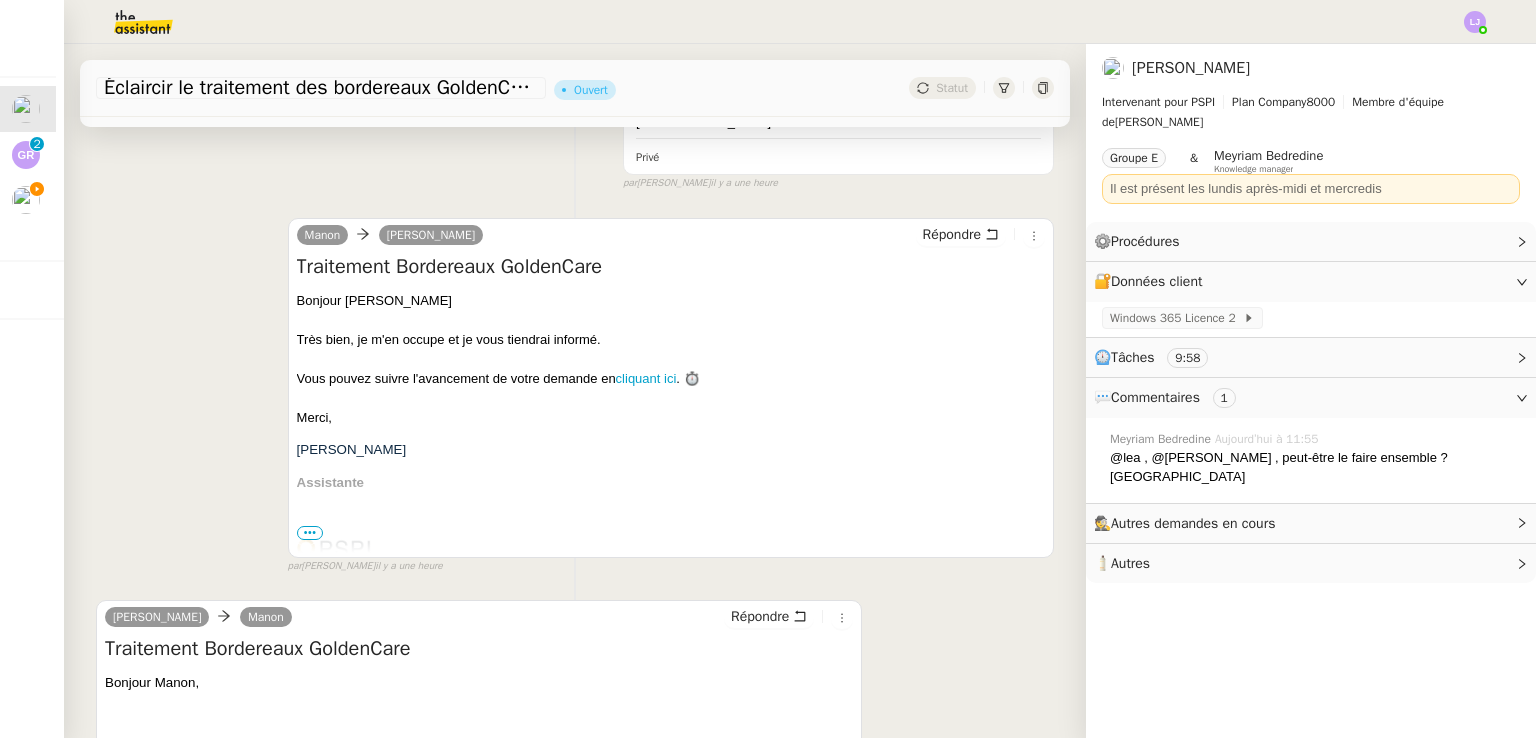 scroll, scrollTop: 0, scrollLeft: 0, axis: both 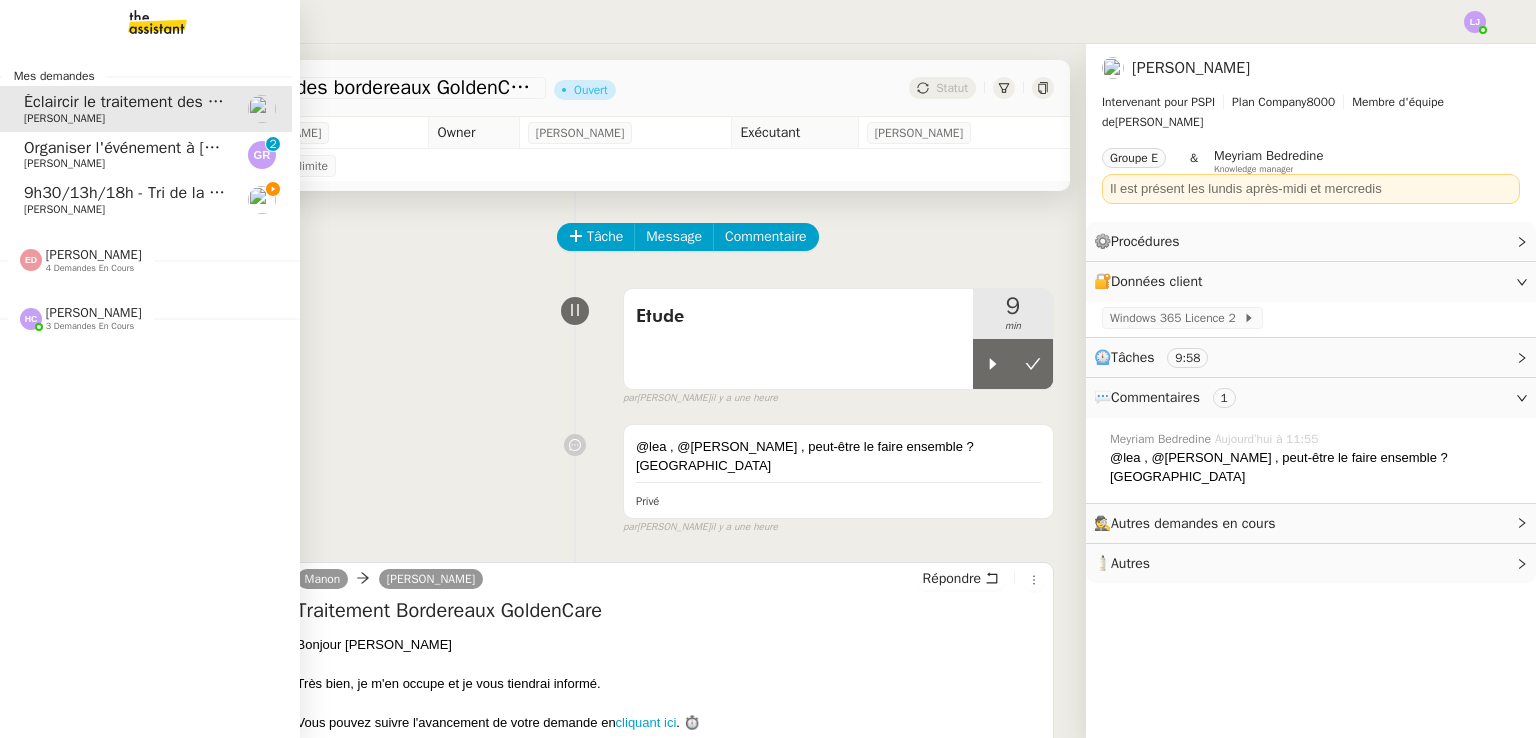 click on "[PERSON_NAME]    4 demandes en cours" 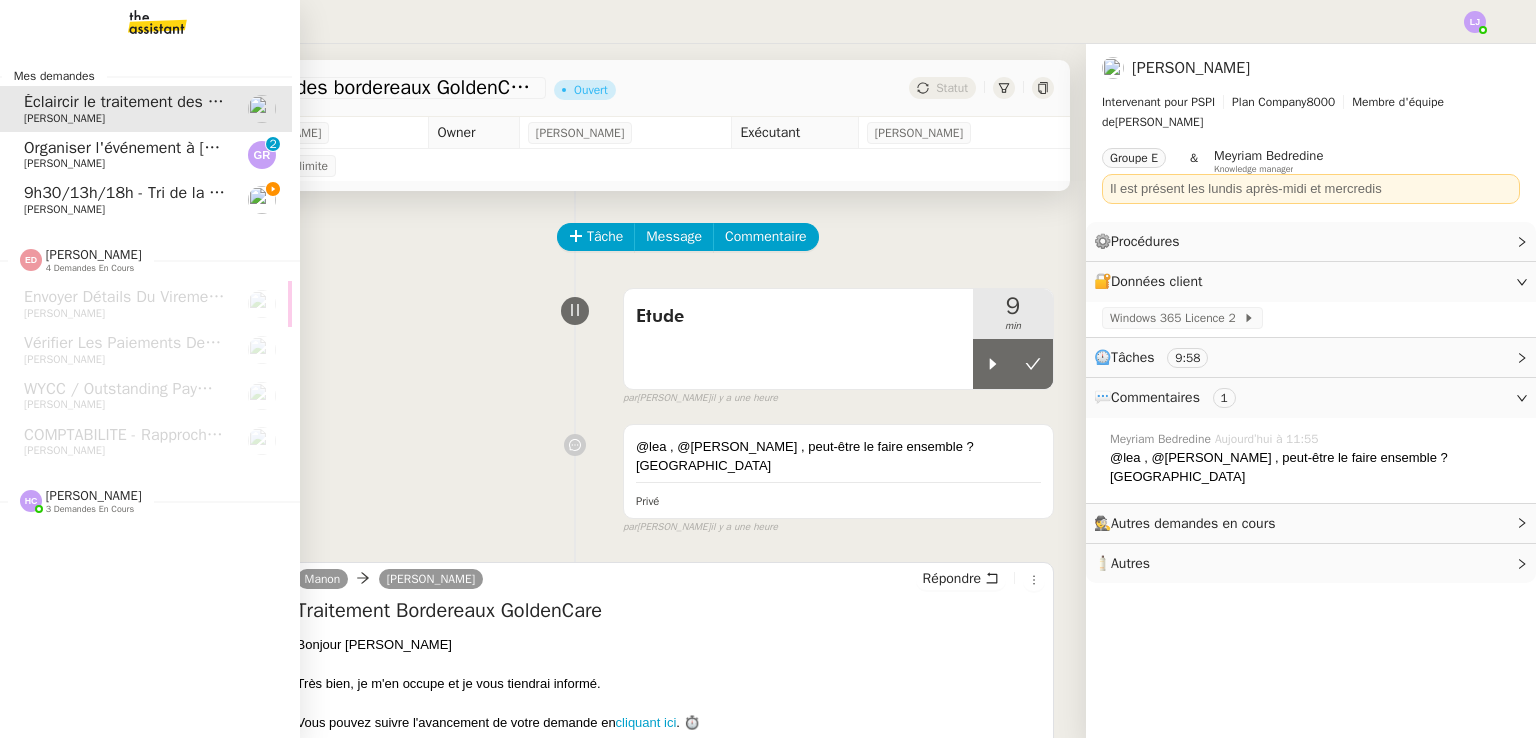 click on "Organiser l'événement à [GEOGRAPHIC_DATA]" 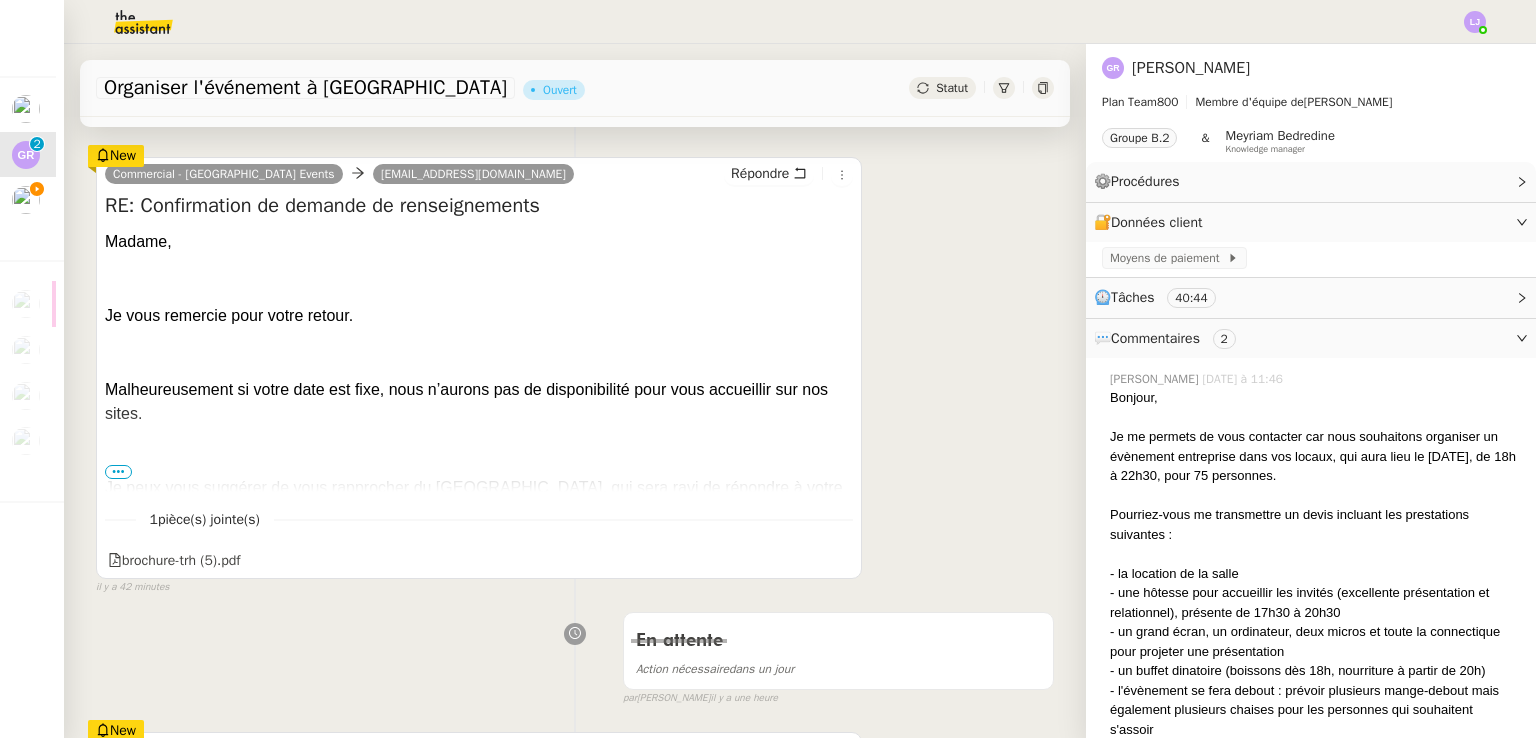 scroll, scrollTop: 266, scrollLeft: 0, axis: vertical 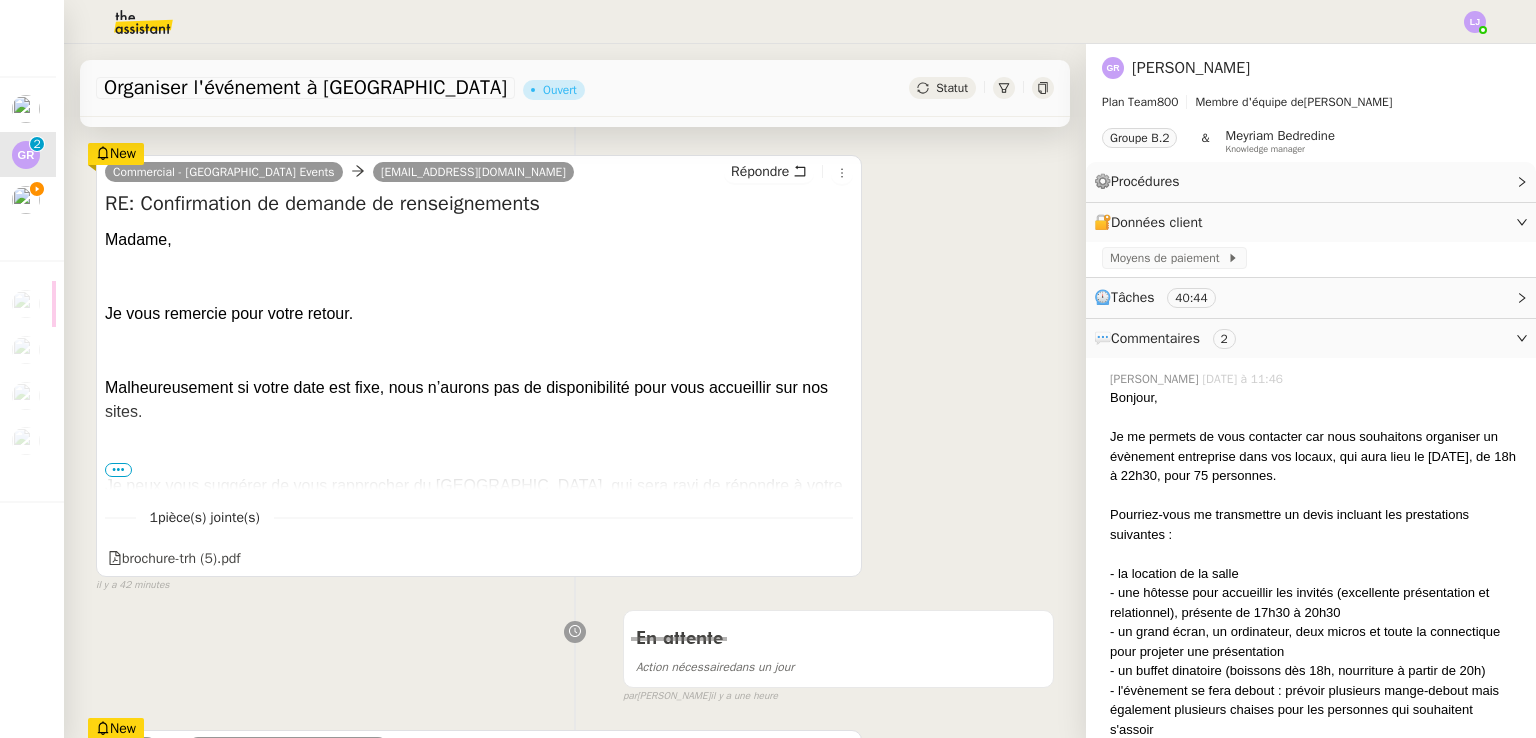 click on "•••" at bounding box center (118, 470) 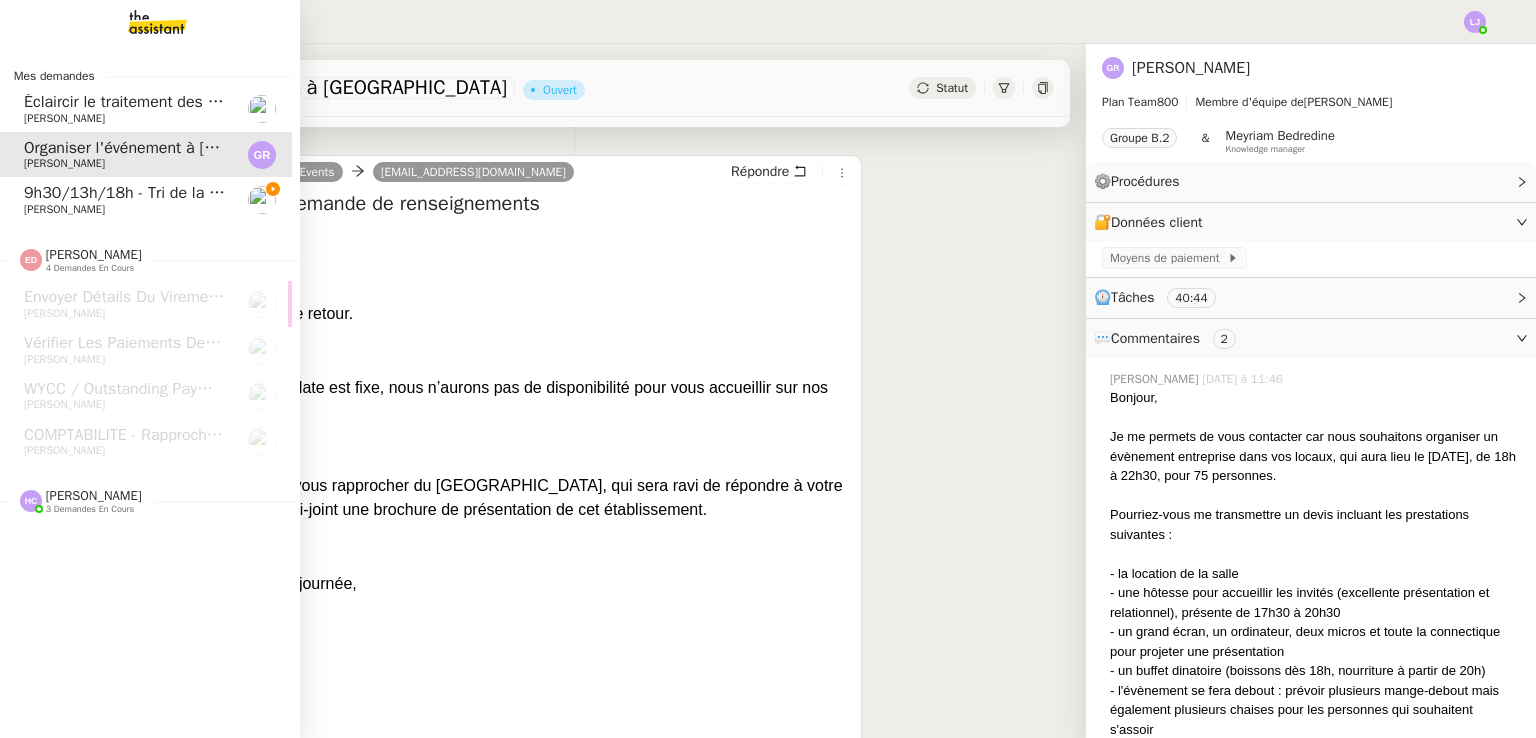 click on "Éclaircir le traitement des bordereaux GoldenCare" 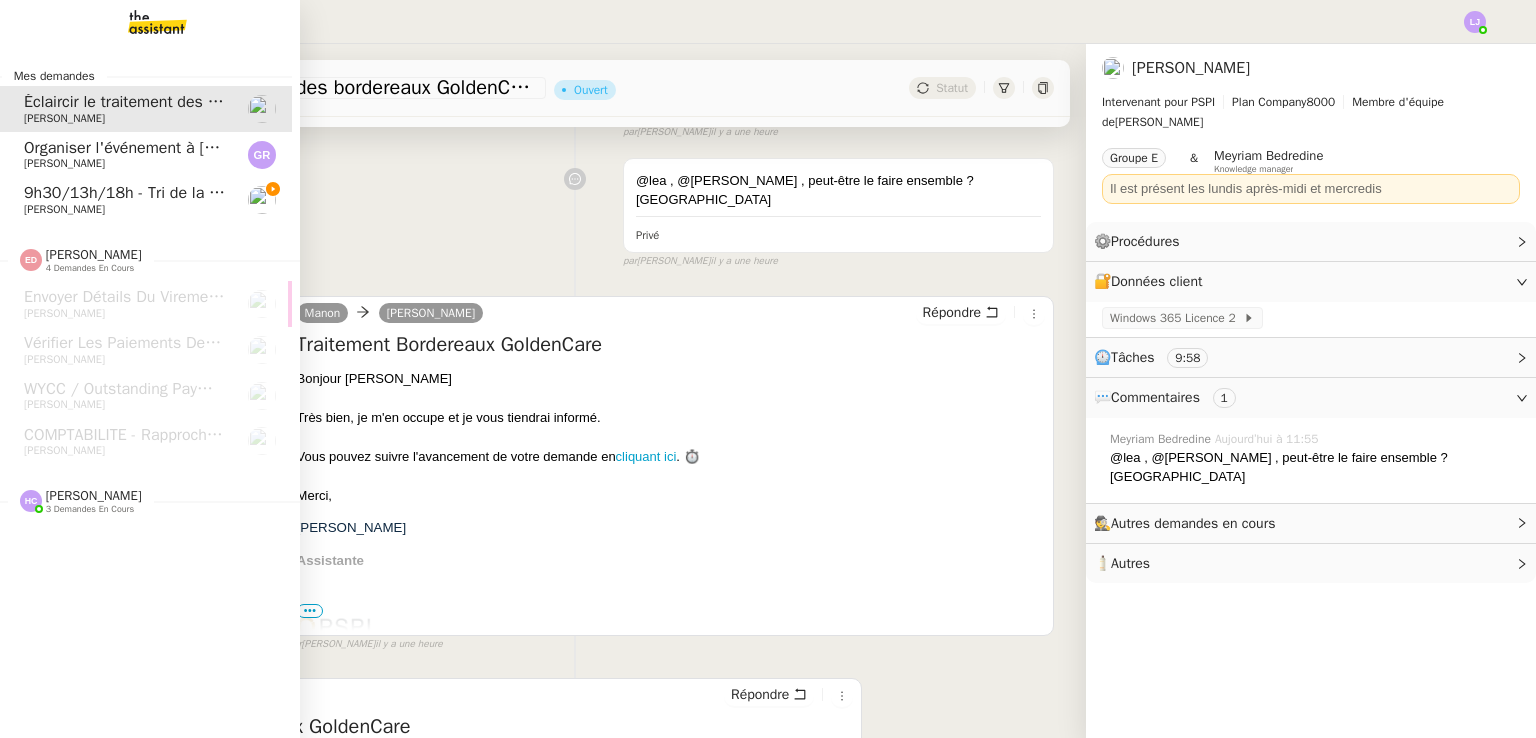 click on "[PERSON_NAME]" 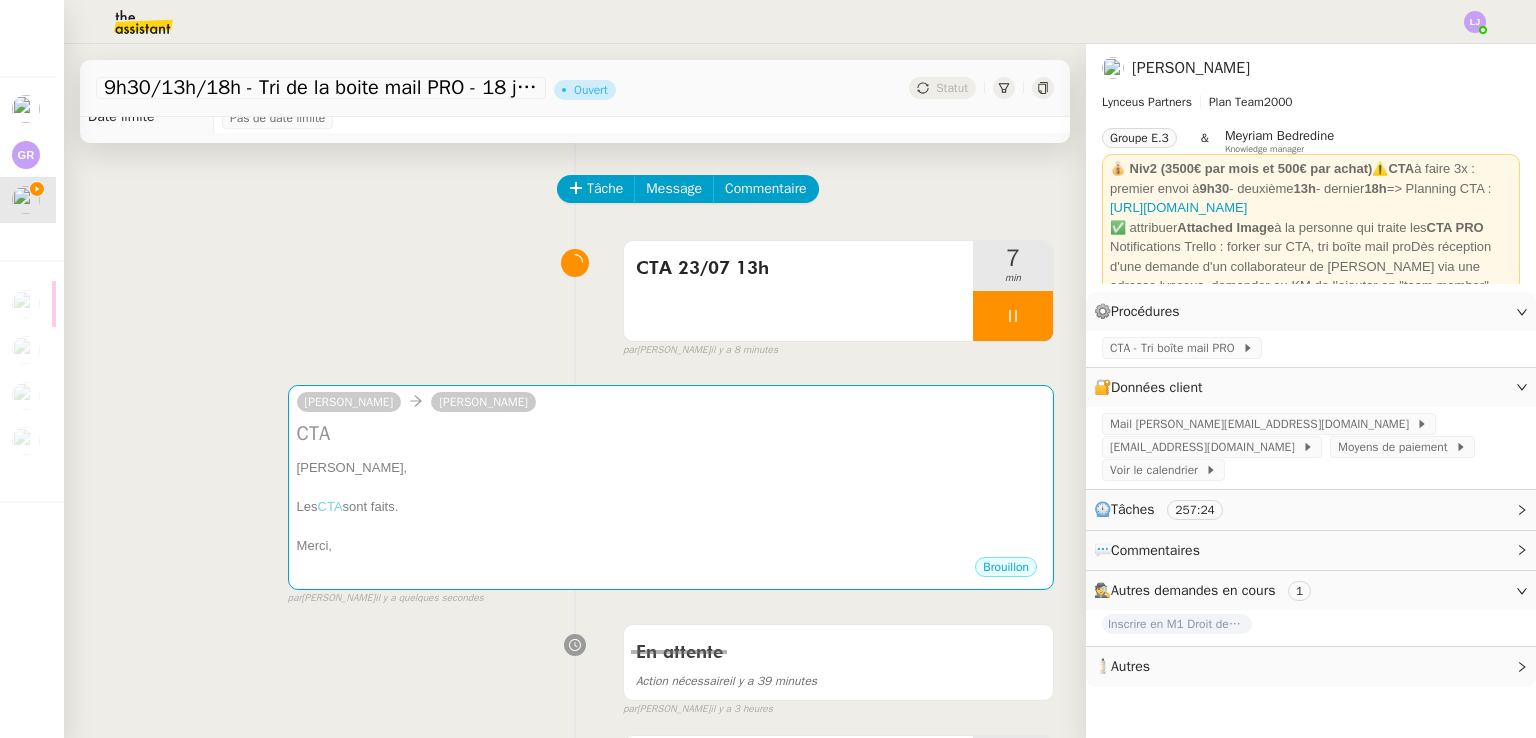 scroll, scrollTop: 48, scrollLeft: 0, axis: vertical 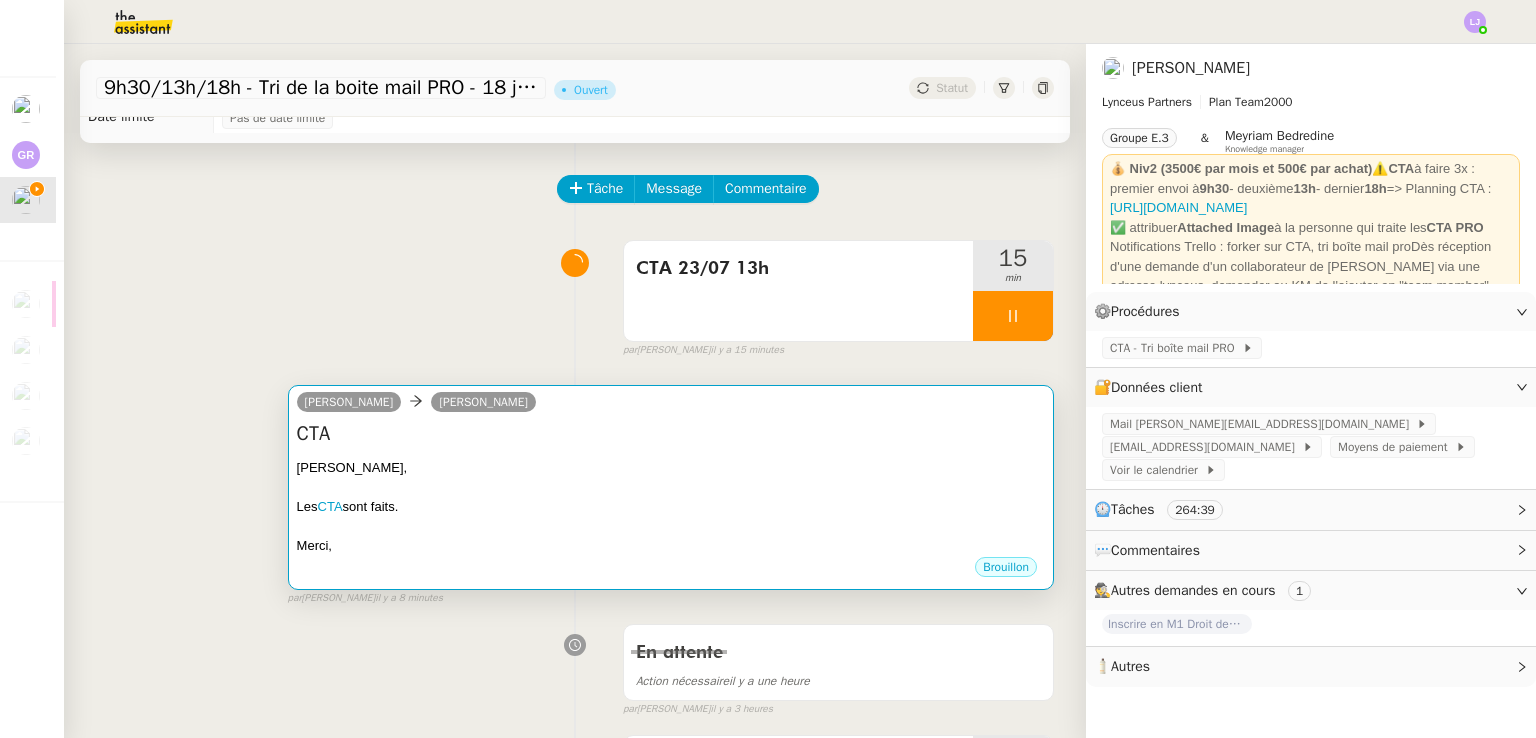 click at bounding box center [671, 487] 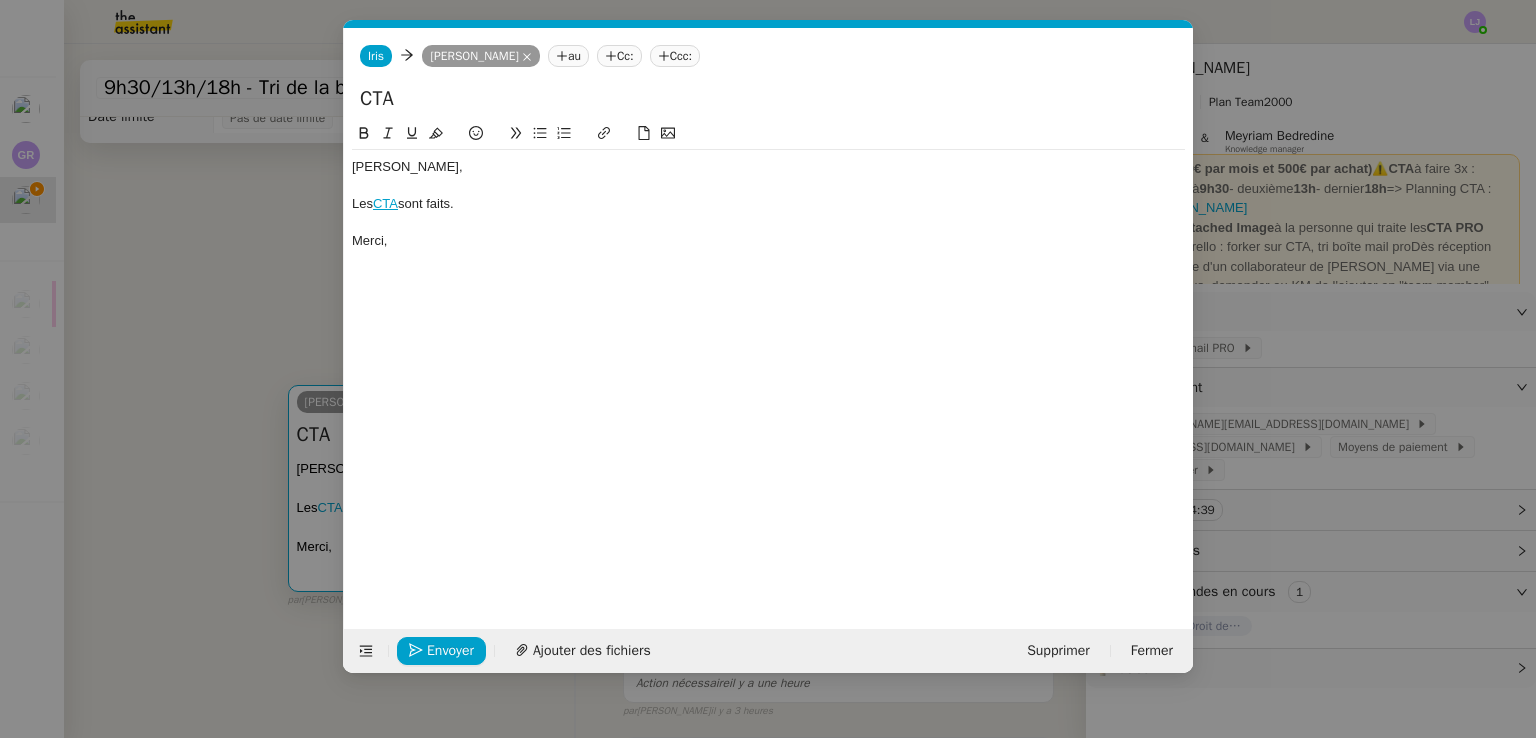 scroll, scrollTop: 0, scrollLeft: 42, axis: horizontal 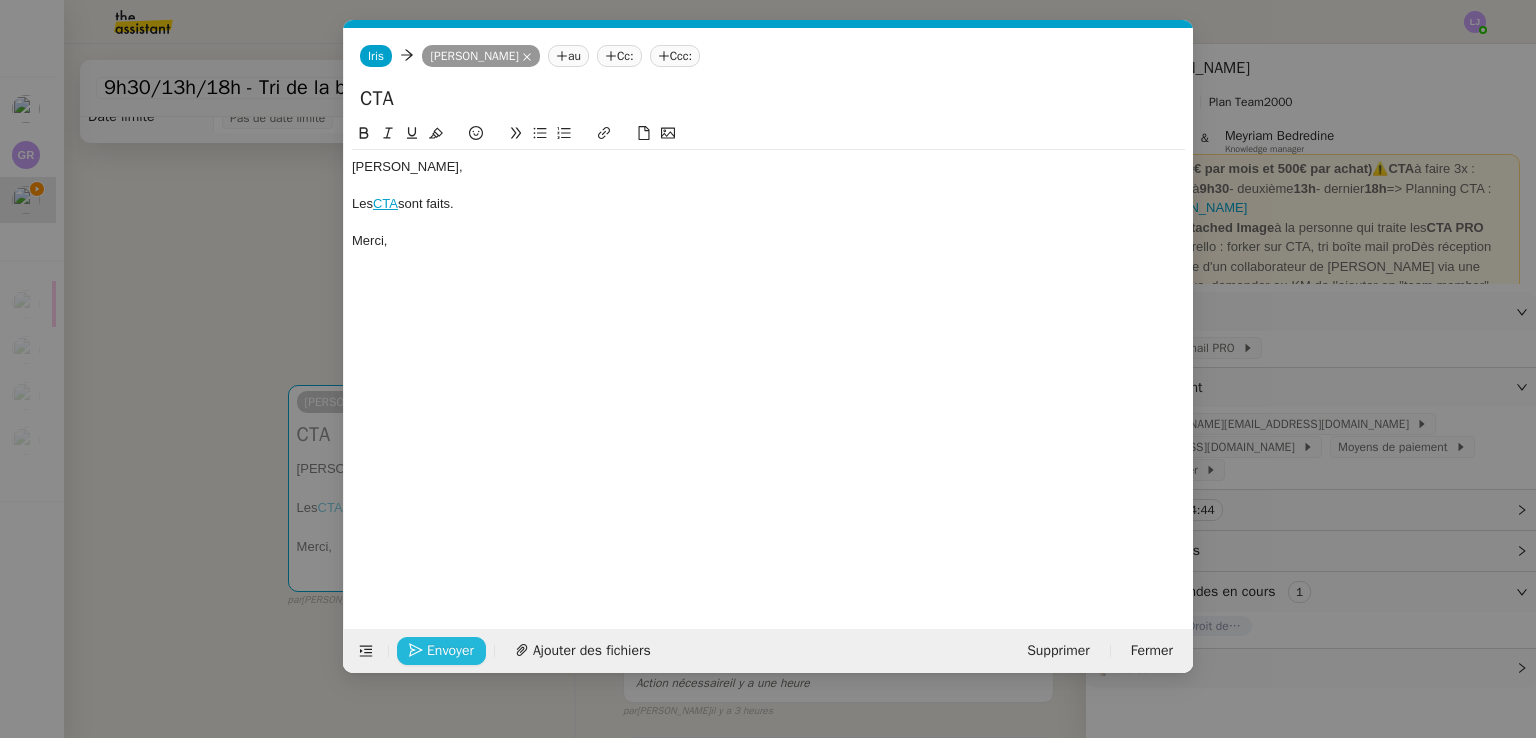 click on "Envoyer" 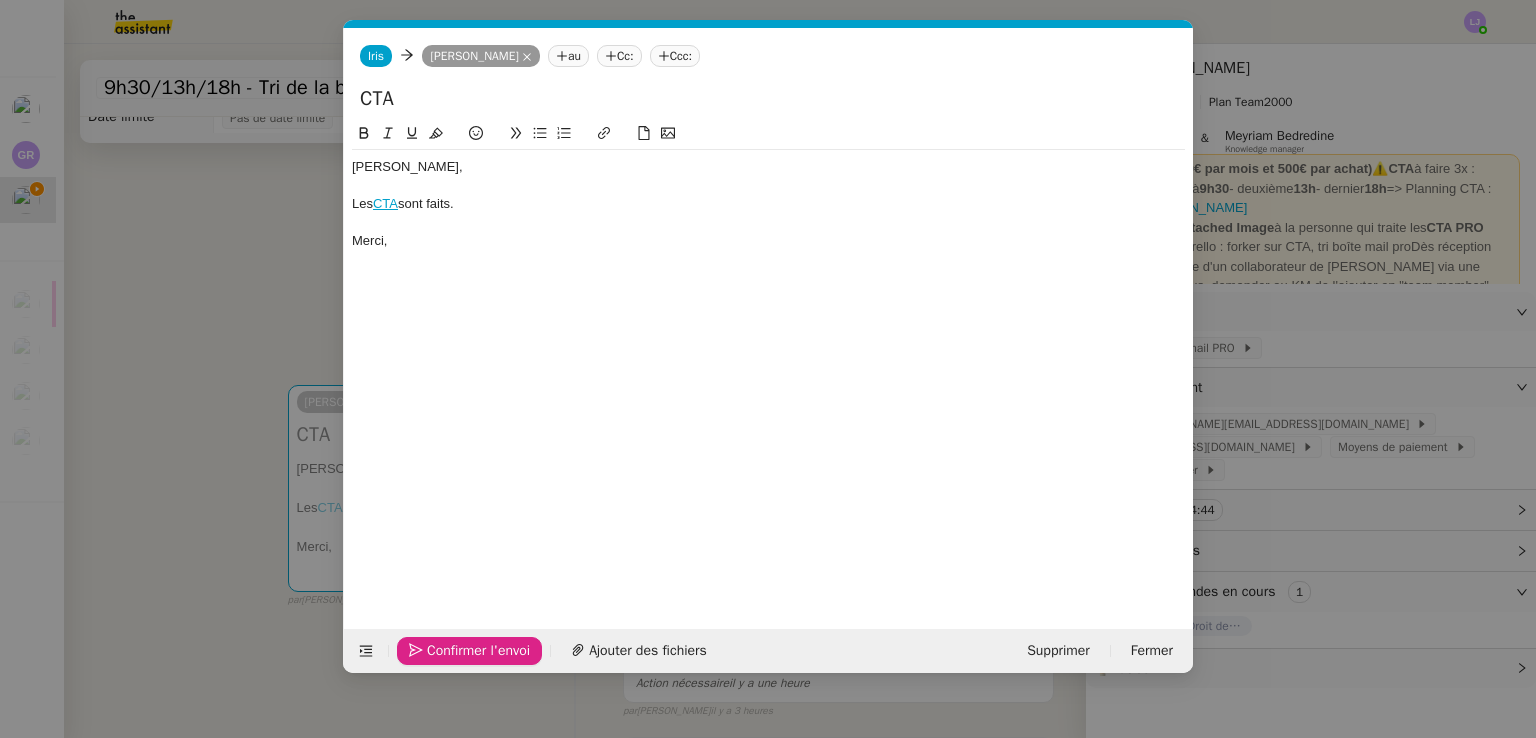 click on "Confirmer l'envoi" 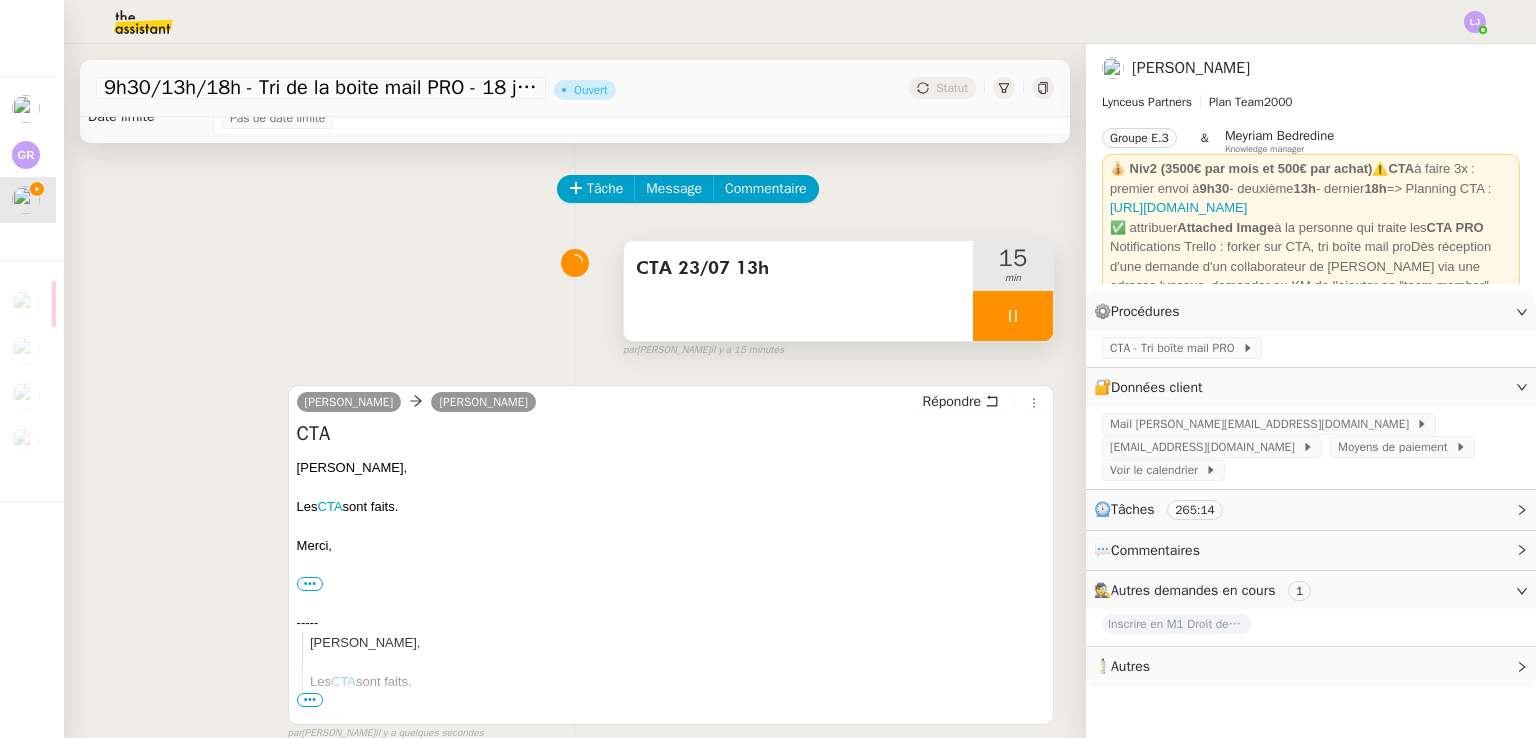 click at bounding box center [1013, 316] 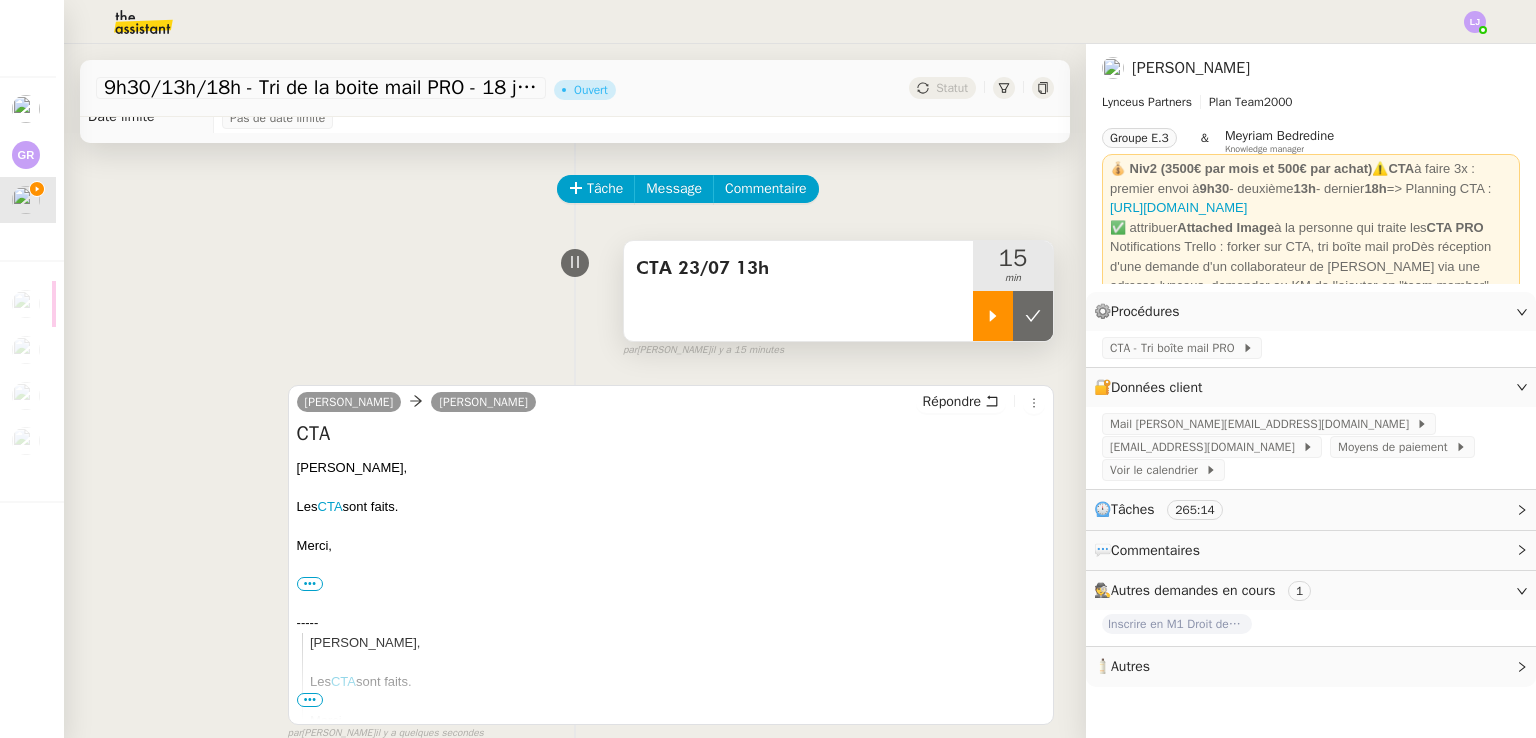 click at bounding box center (1033, 316) 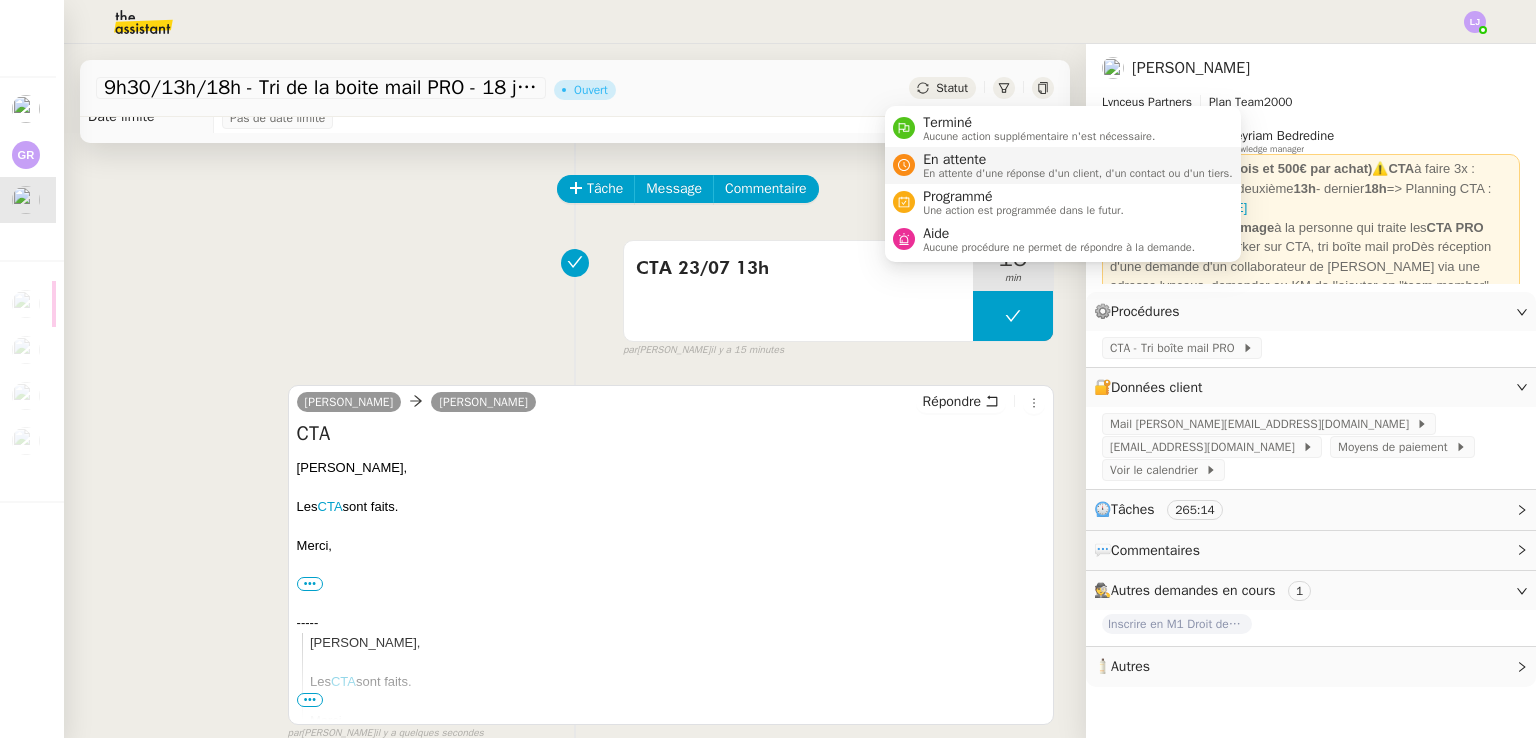 click on "En attente d'une réponse d'un client, d'un contact ou d'un tiers." at bounding box center [1078, 173] 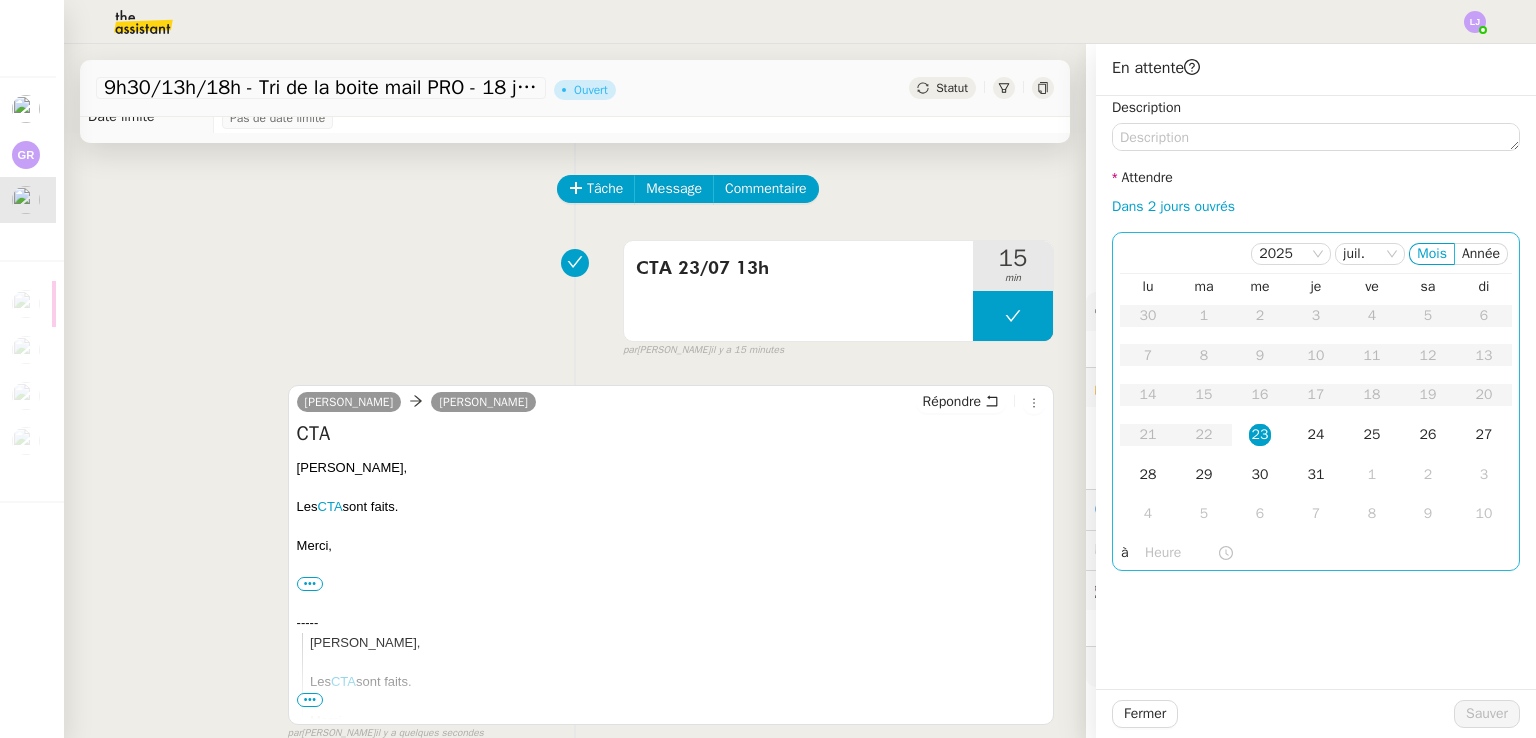 click on "23" 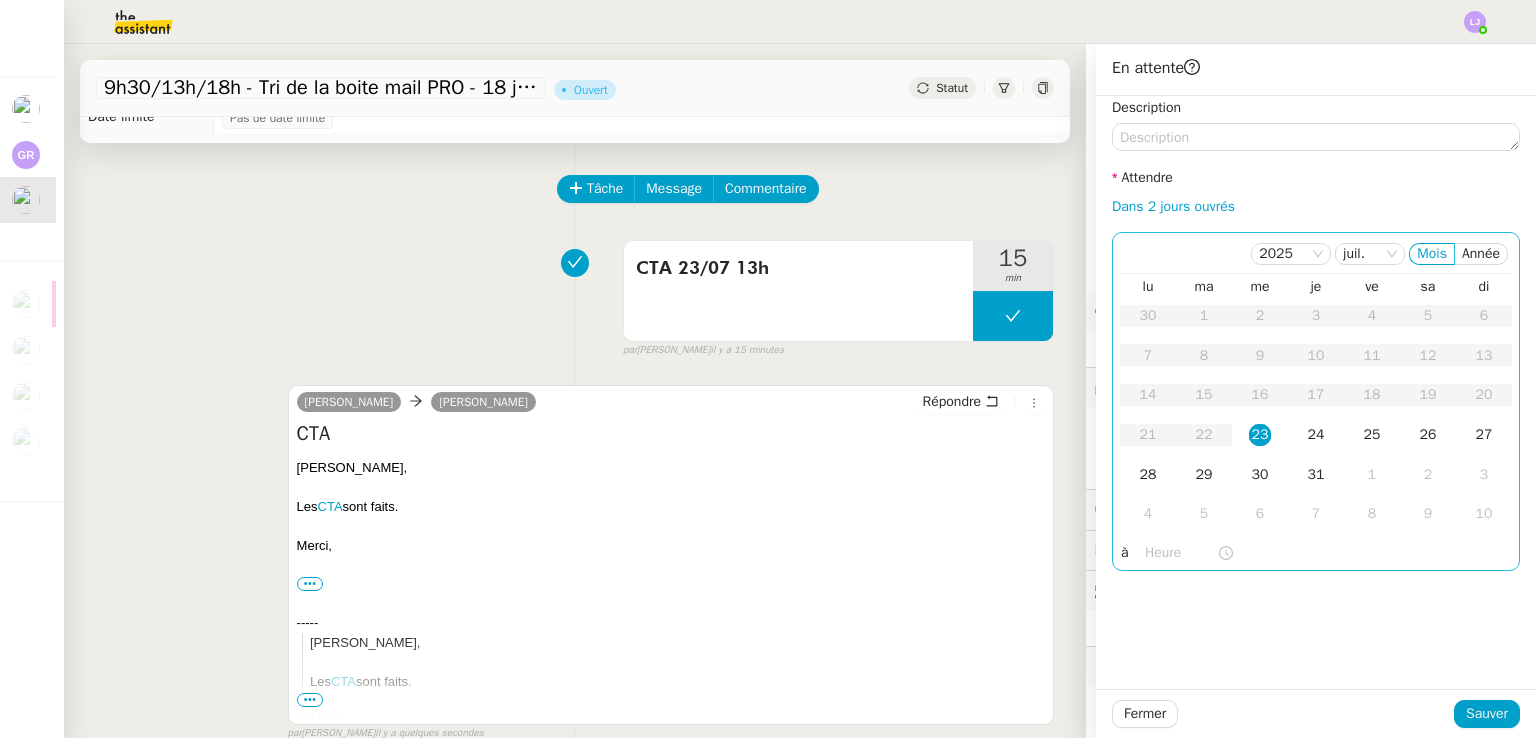 click 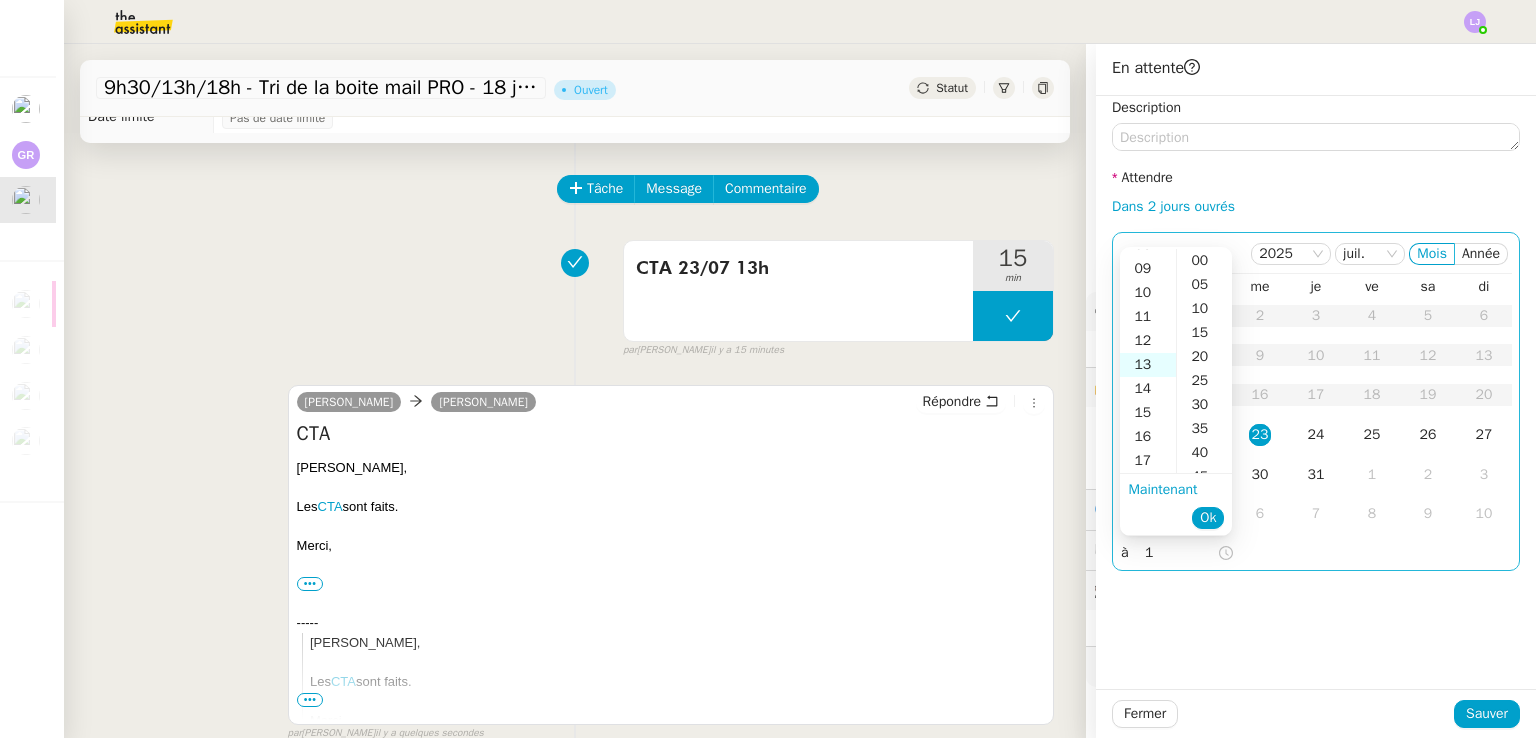 scroll, scrollTop: 312, scrollLeft: 0, axis: vertical 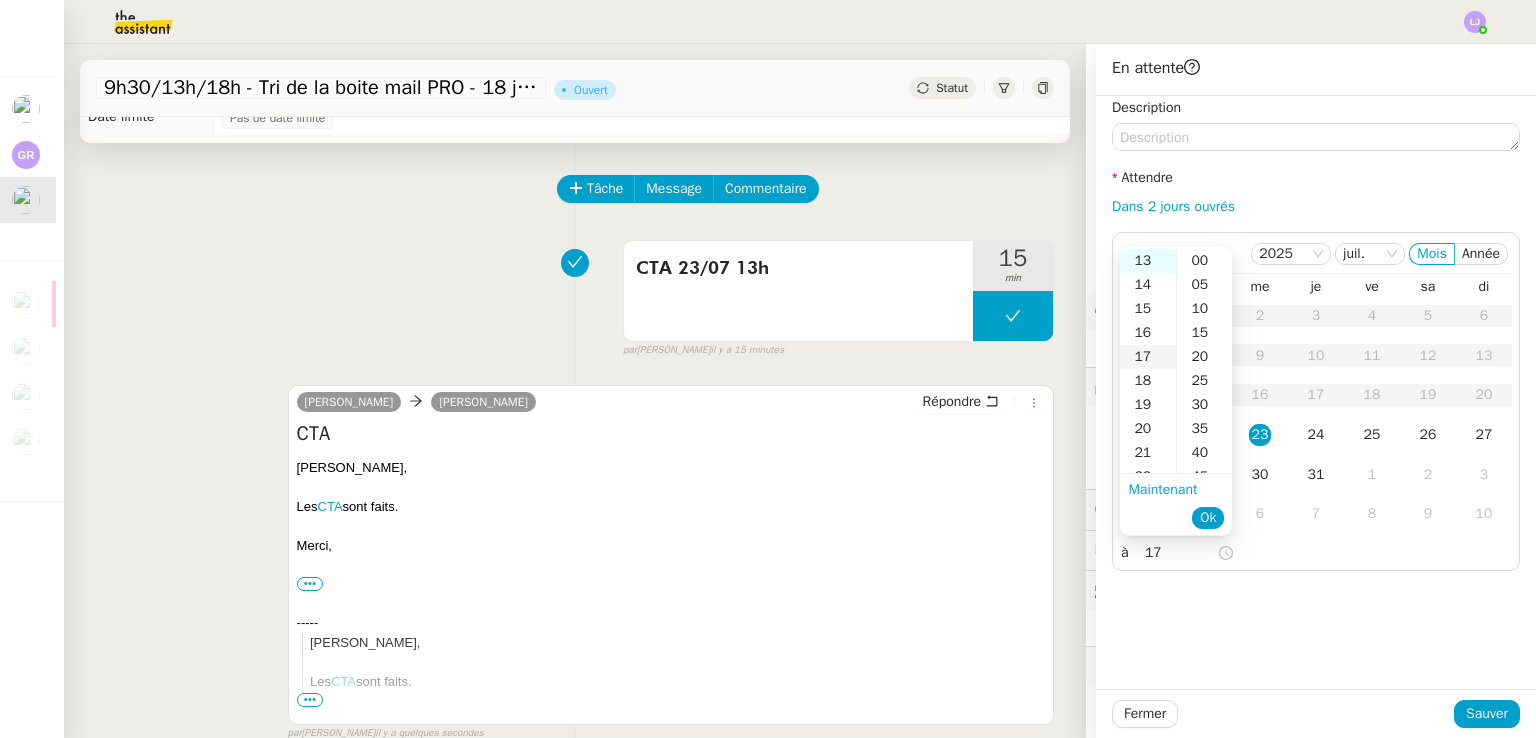 click on "17" at bounding box center [1148, 357] 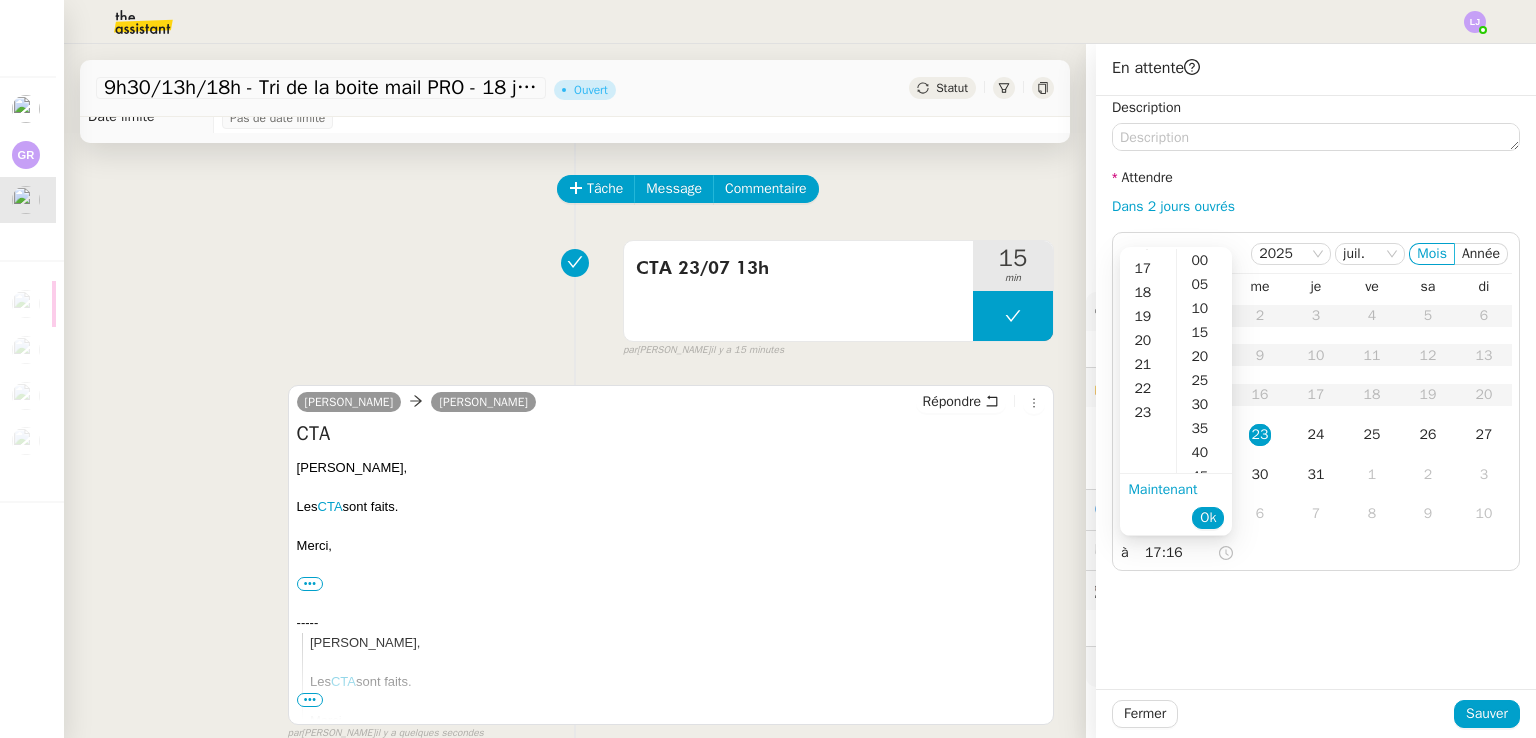 scroll, scrollTop: 408, scrollLeft: 0, axis: vertical 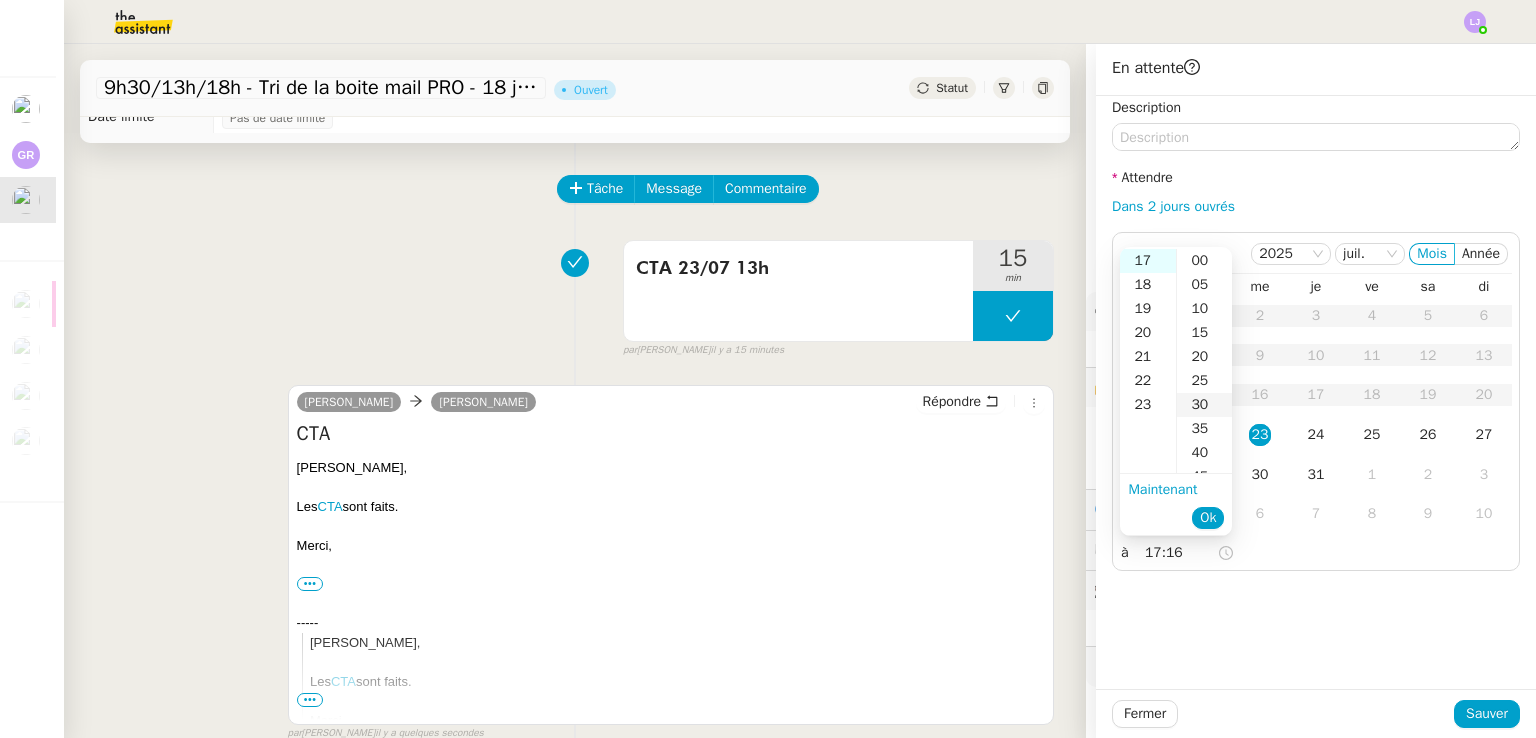 click on "30" at bounding box center (1204, 405) 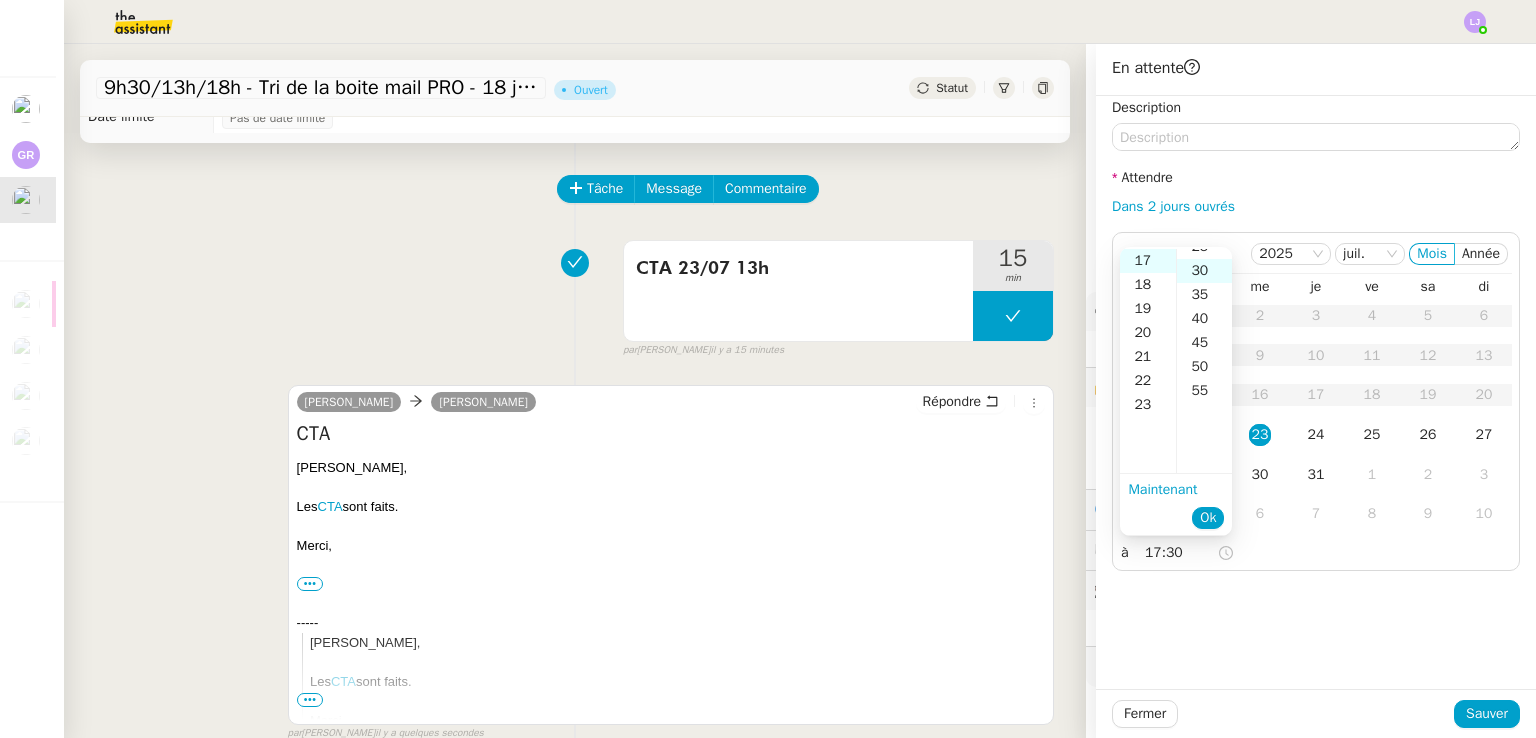scroll, scrollTop: 144, scrollLeft: 0, axis: vertical 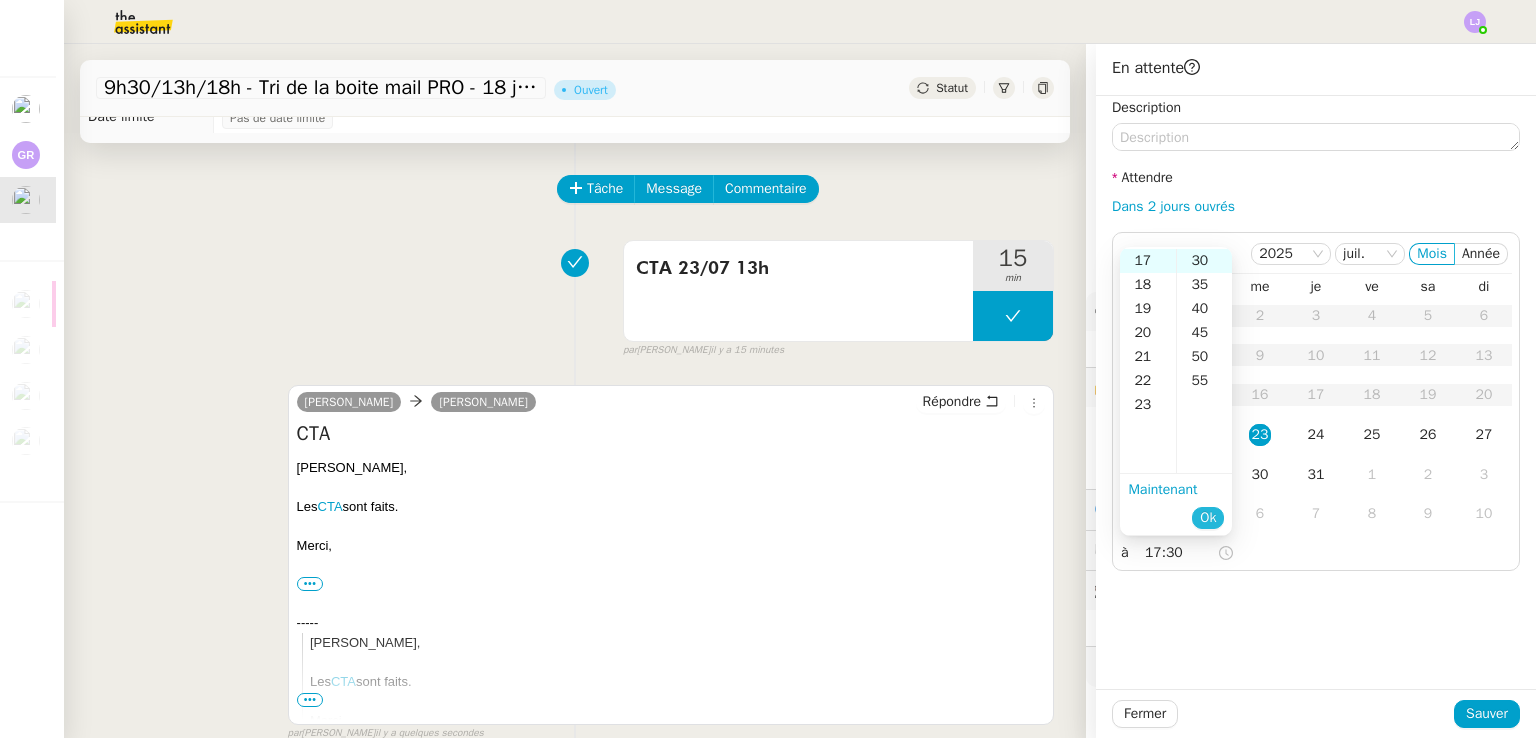 click on "Ok" at bounding box center [1208, 518] 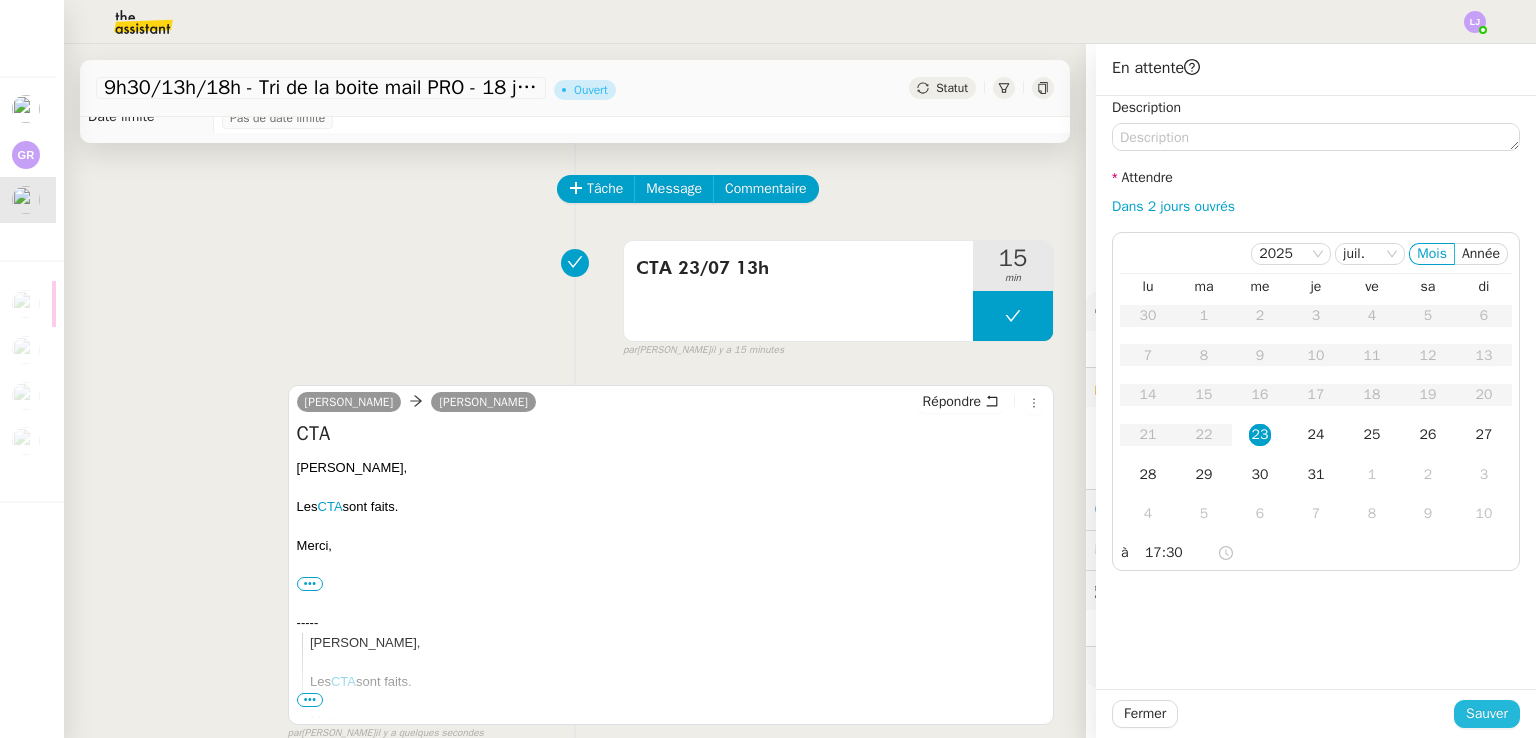 click on "Sauver" 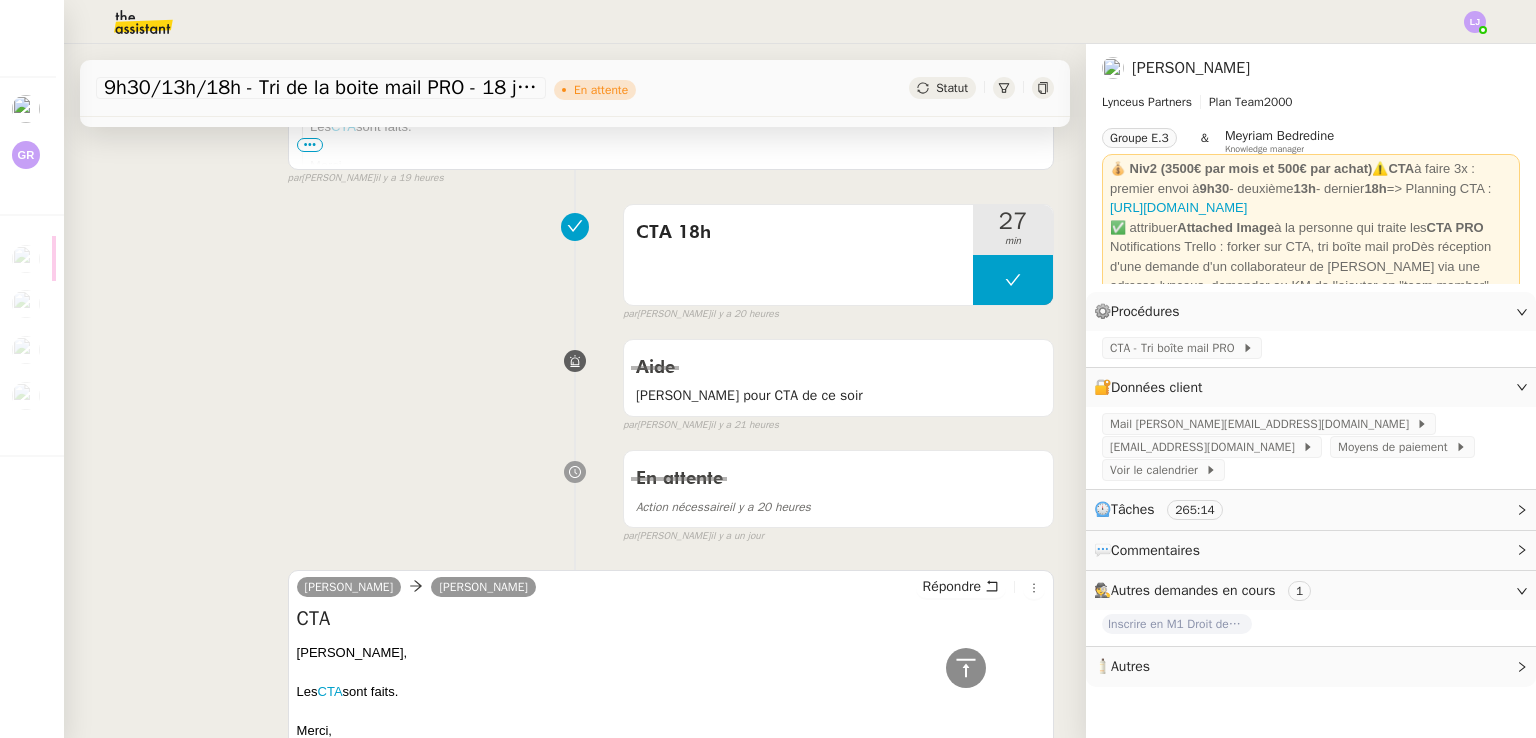 scroll, scrollTop: 1891, scrollLeft: 0, axis: vertical 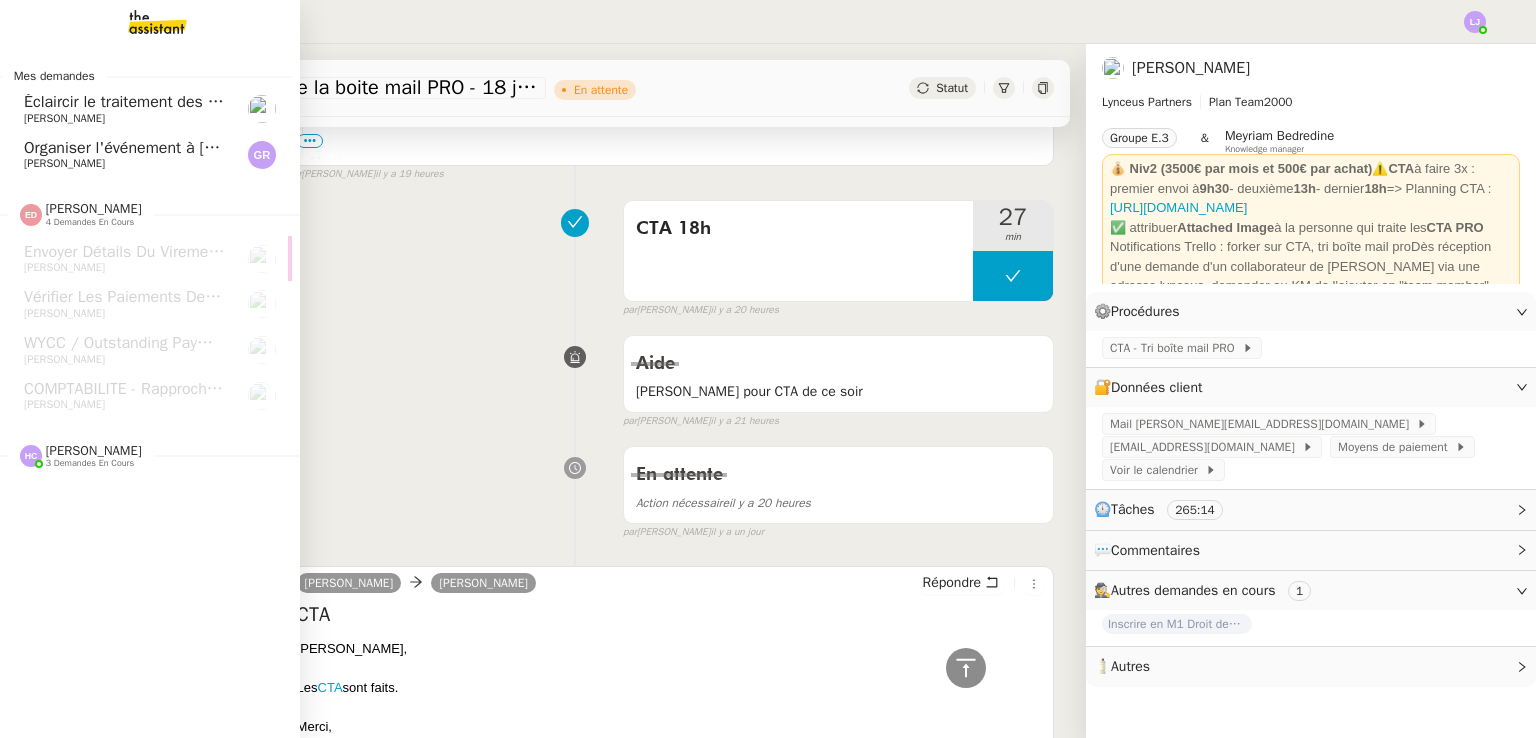 click on "Organiser l'événement à [GEOGRAPHIC_DATA]" 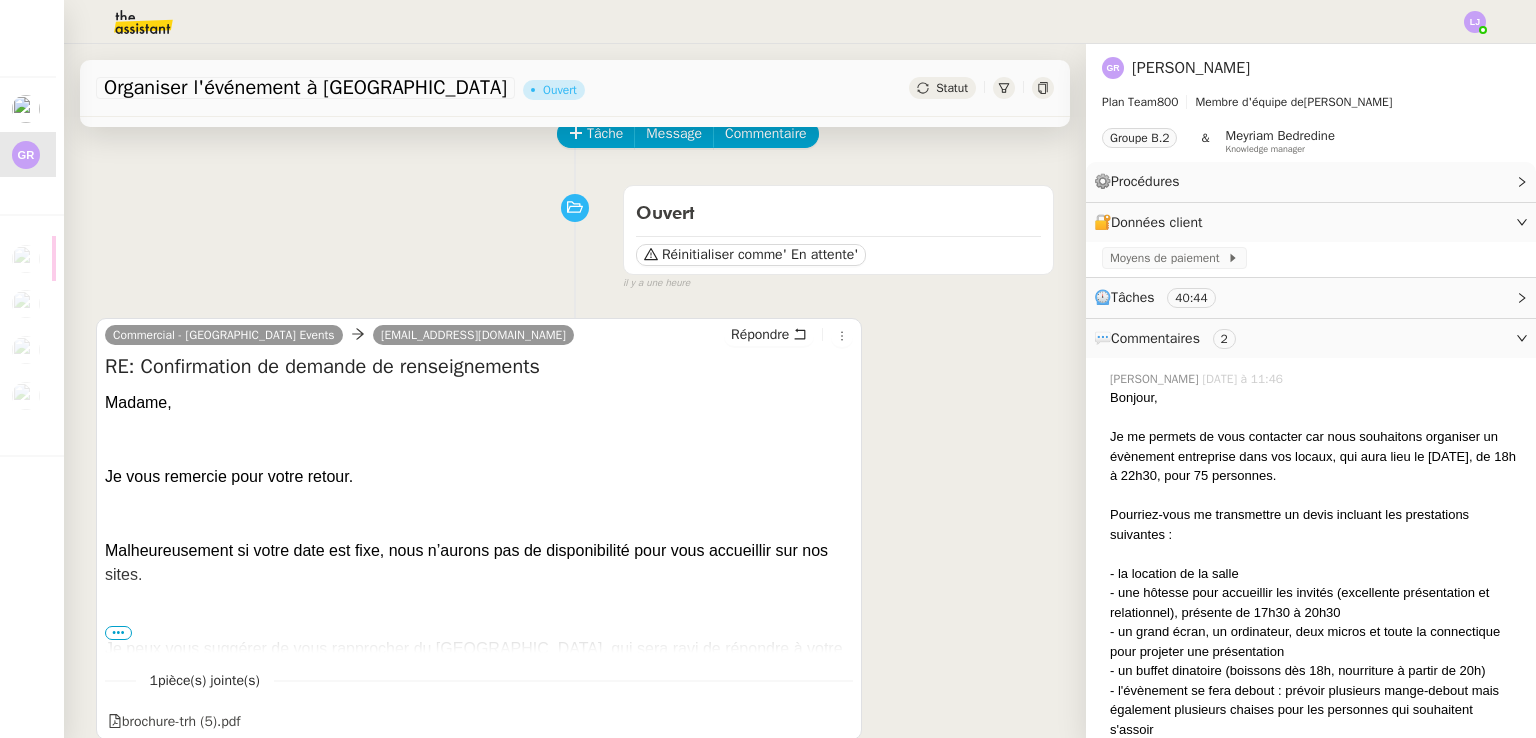 scroll, scrollTop: 0, scrollLeft: 0, axis: both 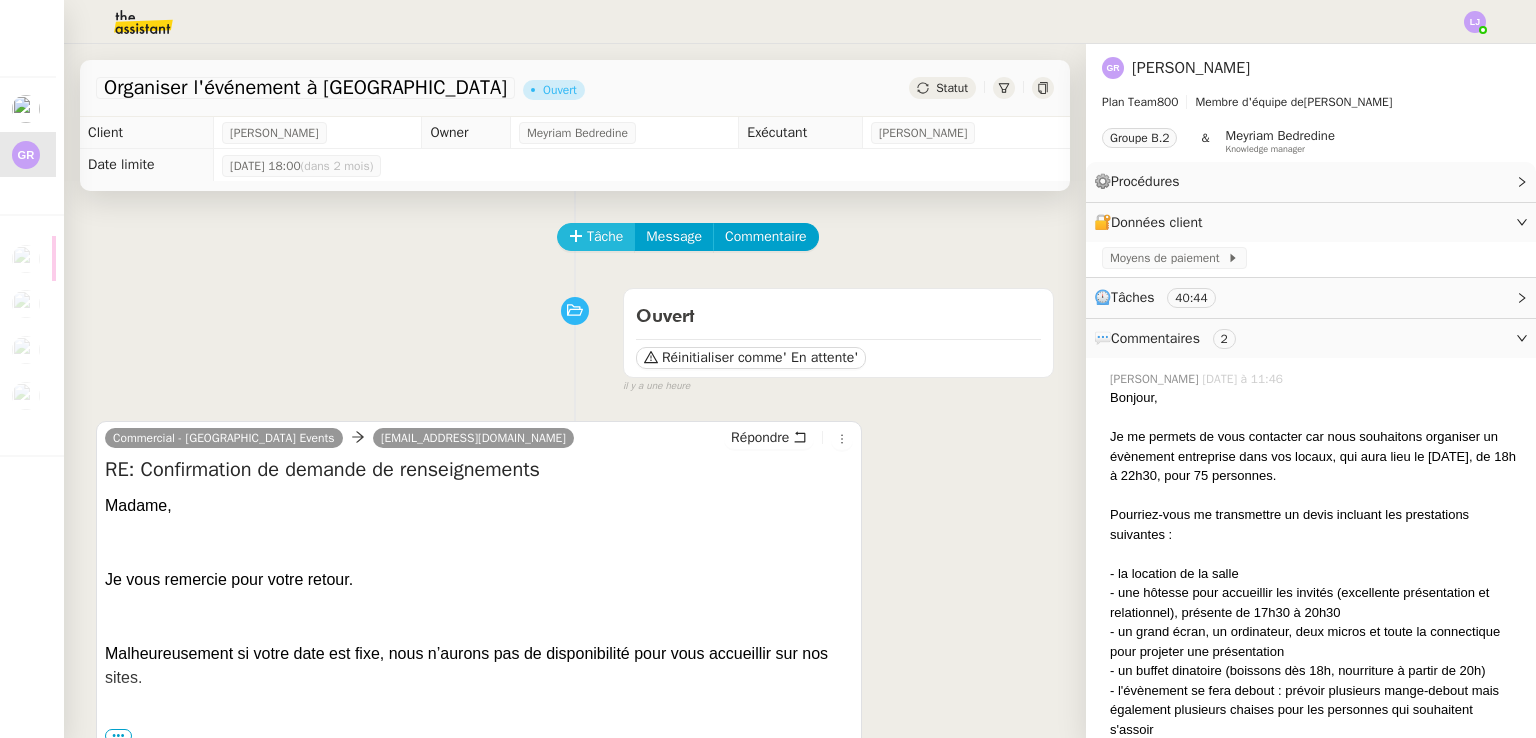 click on "Tâche" 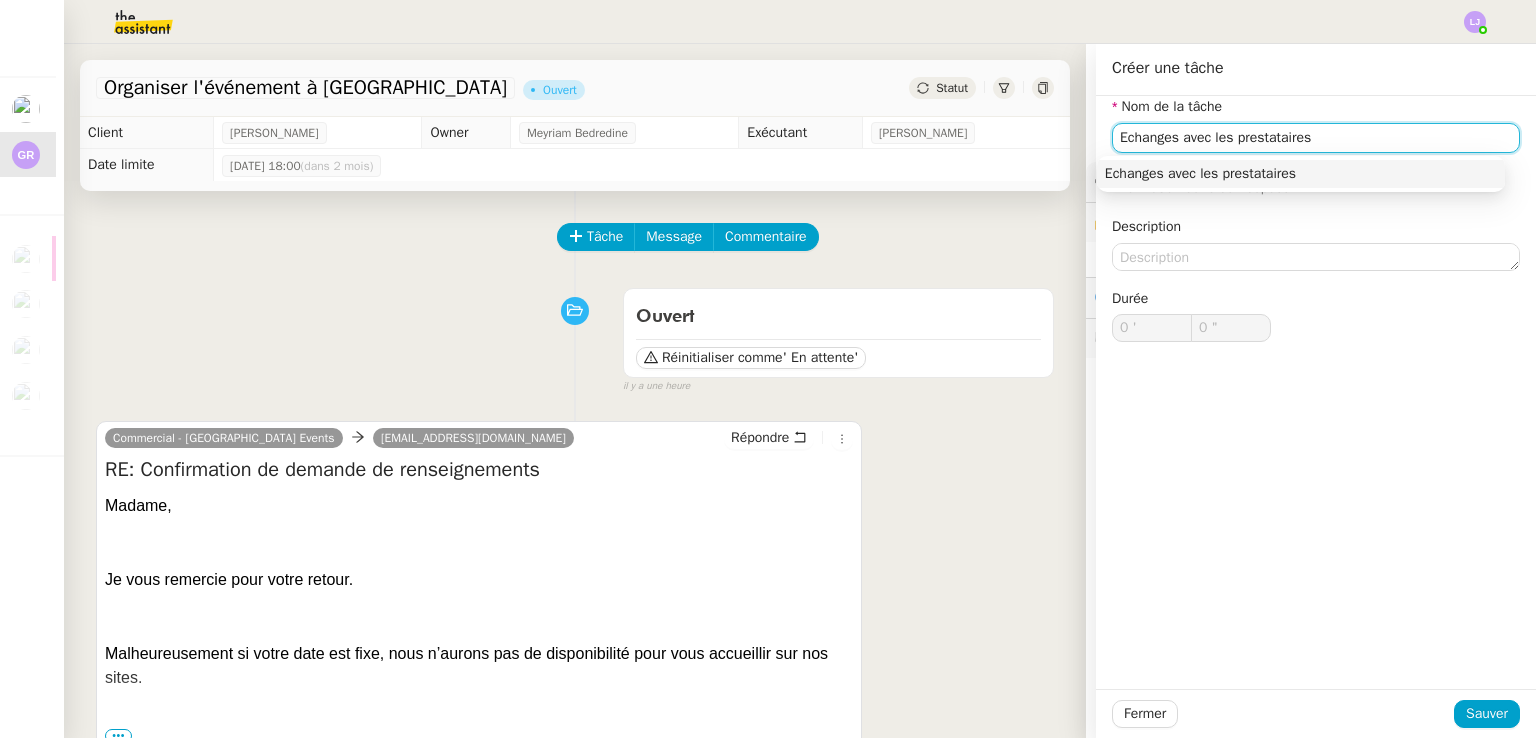type on "Echanges avec les prestataires" 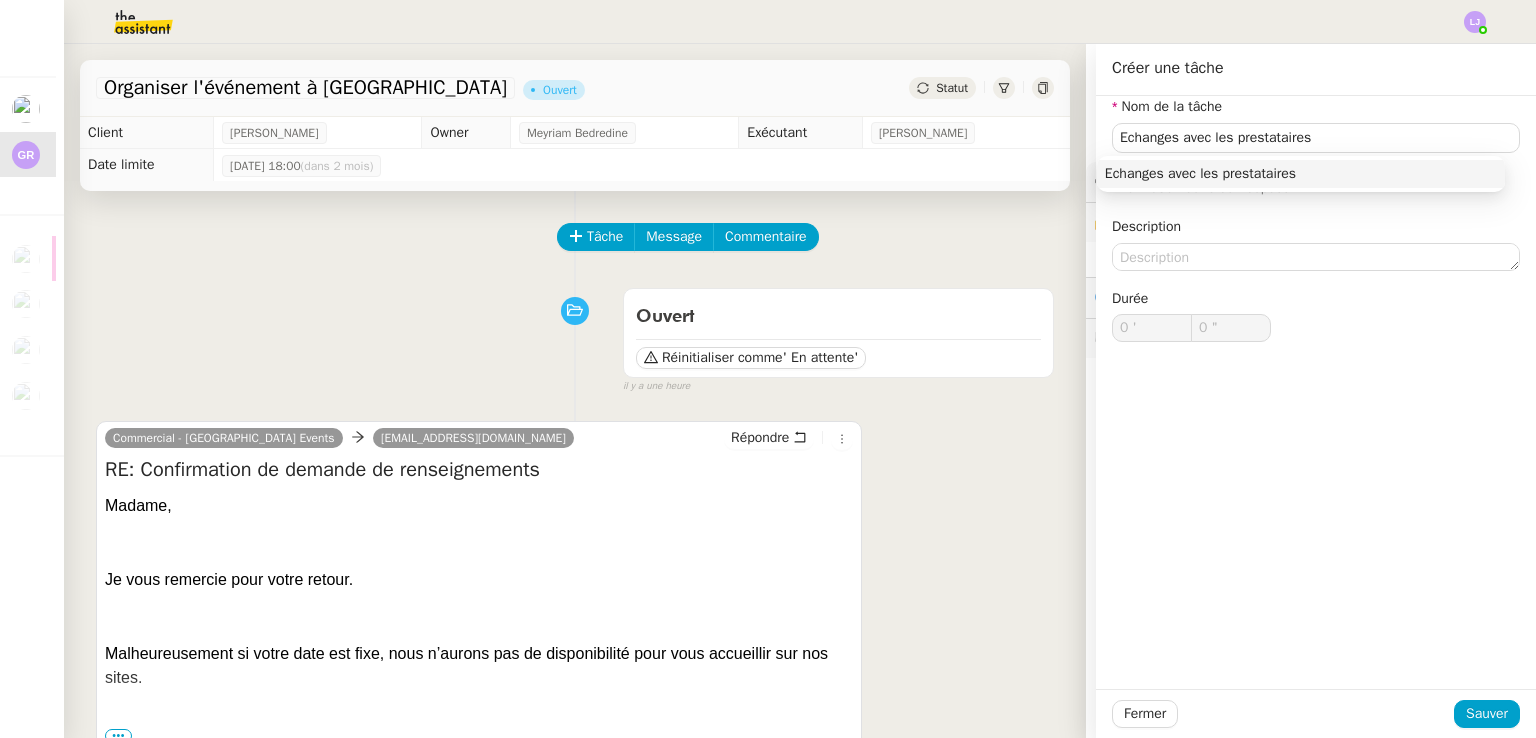 click 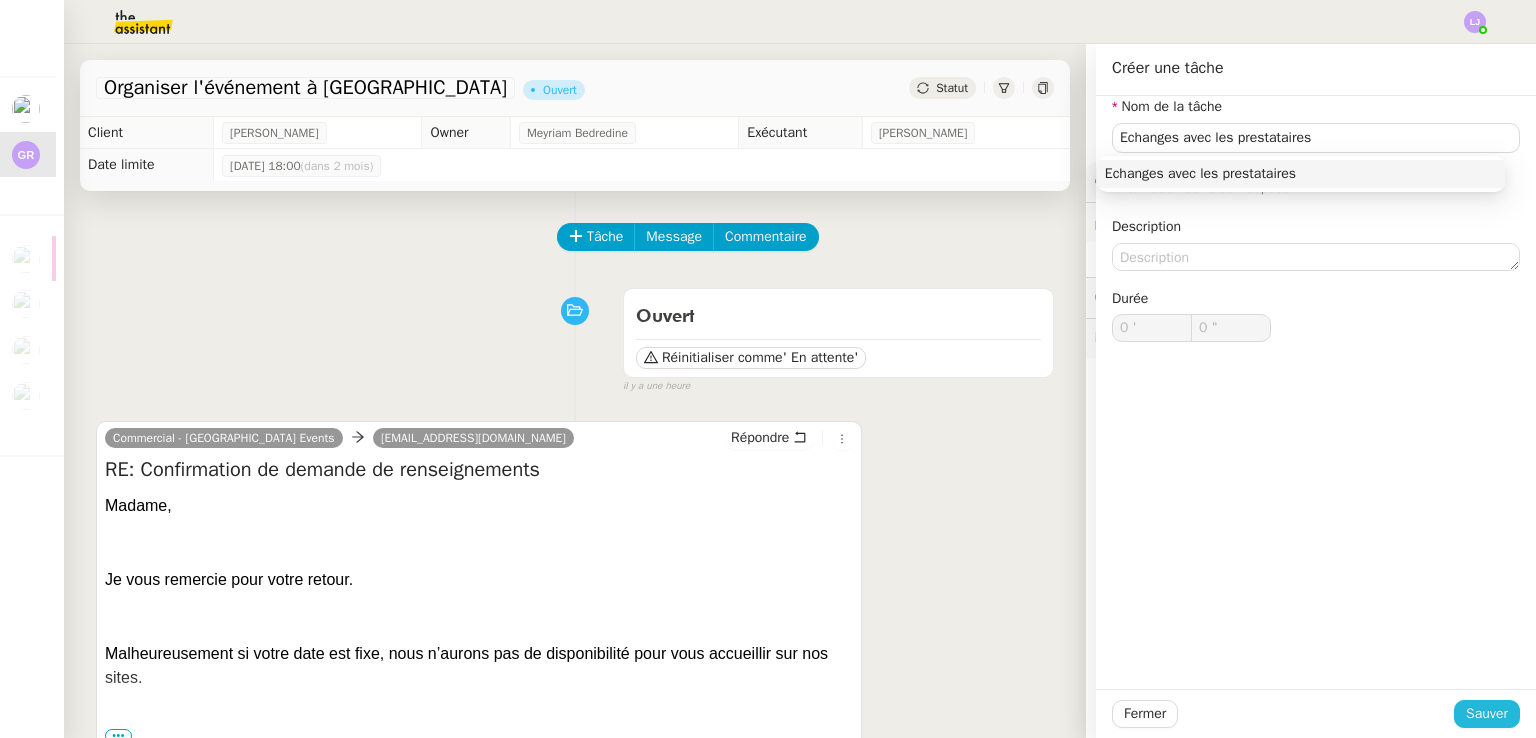 click on "Sauver" 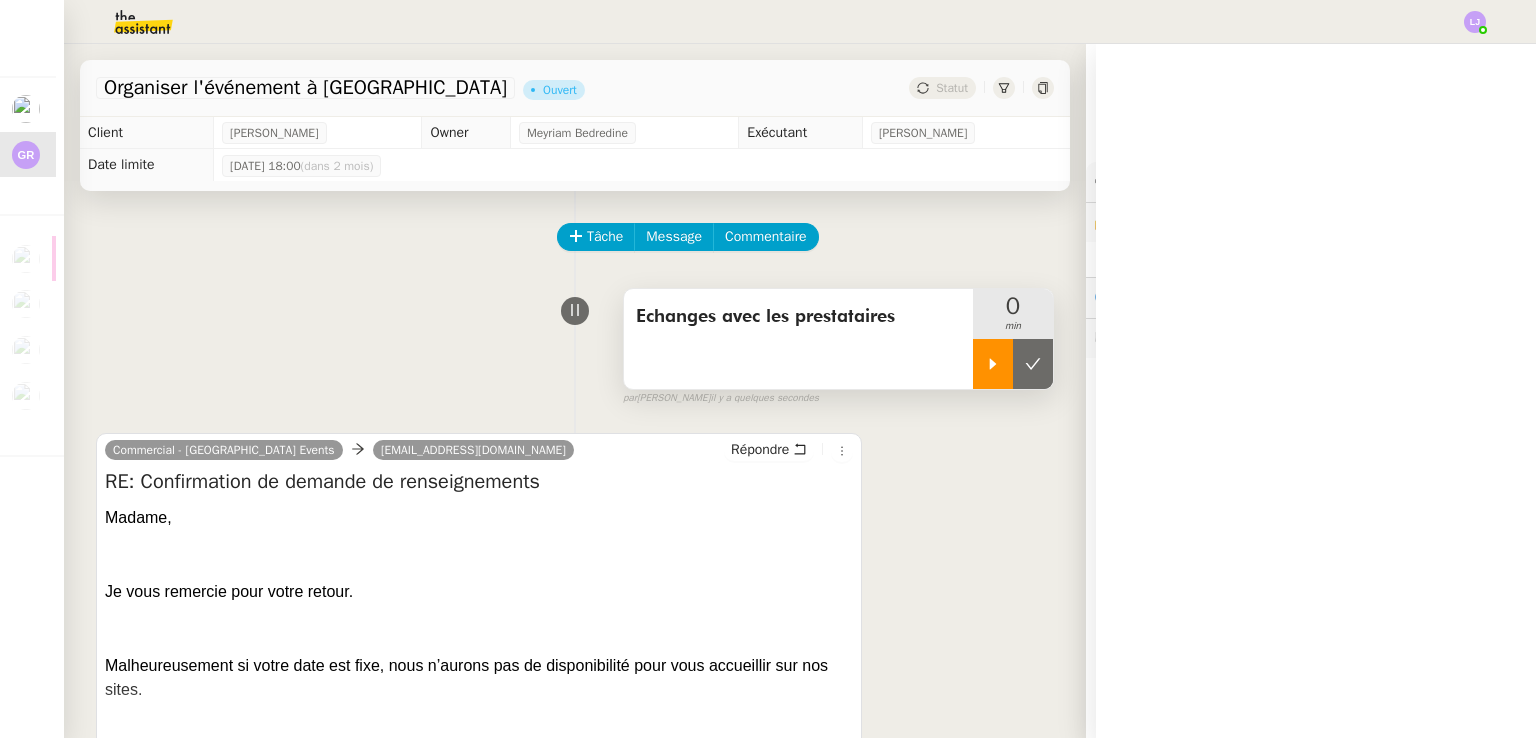 click 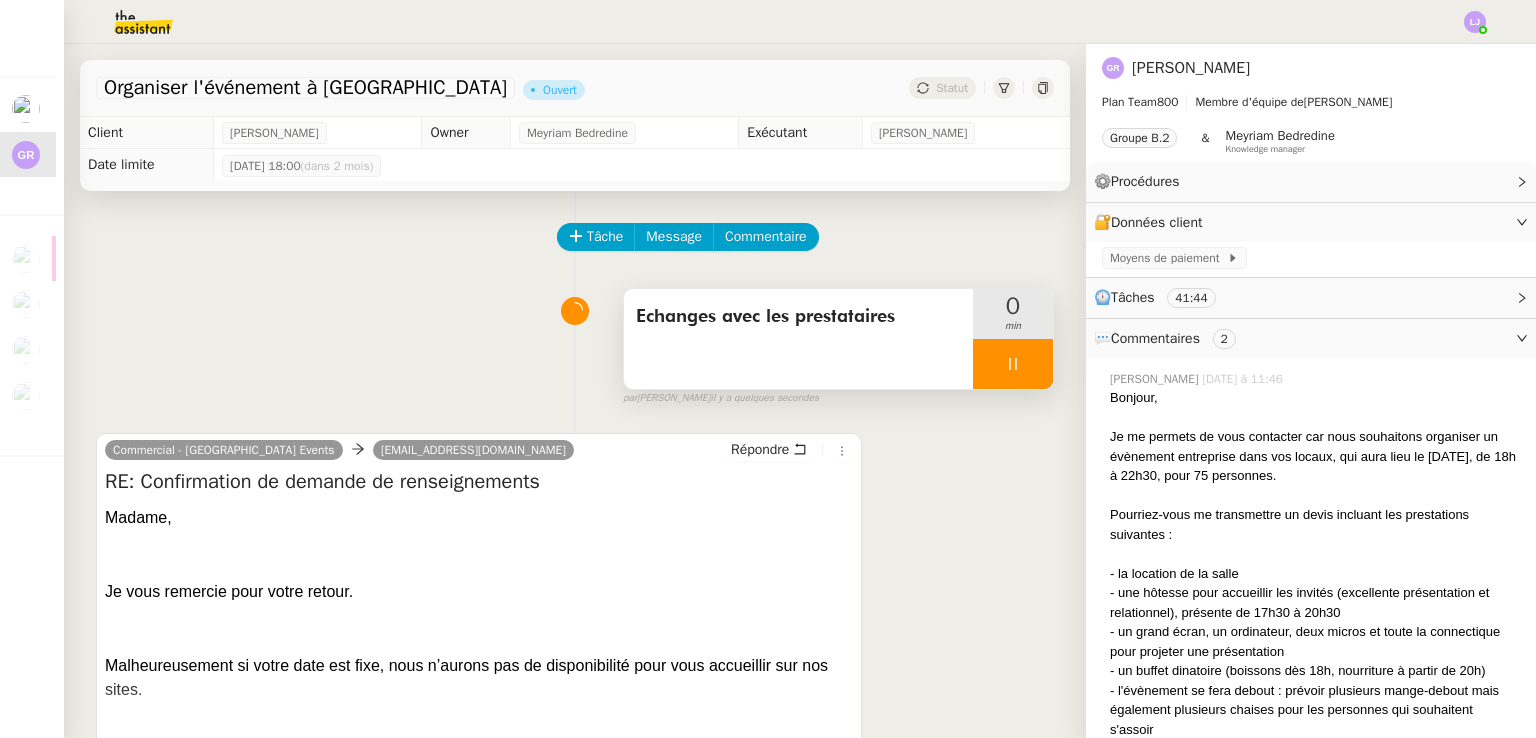 scroll, scrollTop: 304, scrollLeft: 0, axis: vertical 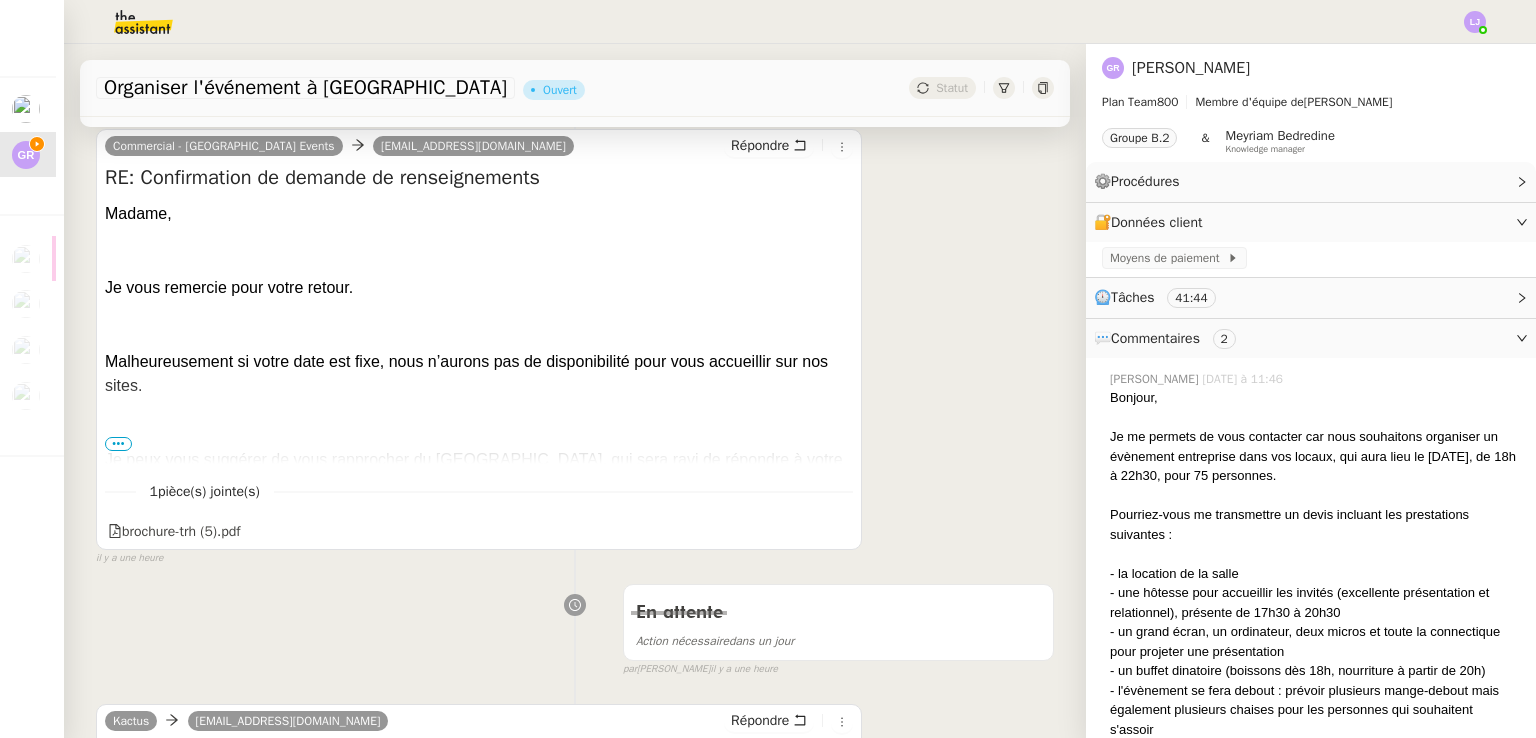 click on "1  pièce(s) jointe(s)  brochure-trh (5).pdf" at bounding box center [479, 505] 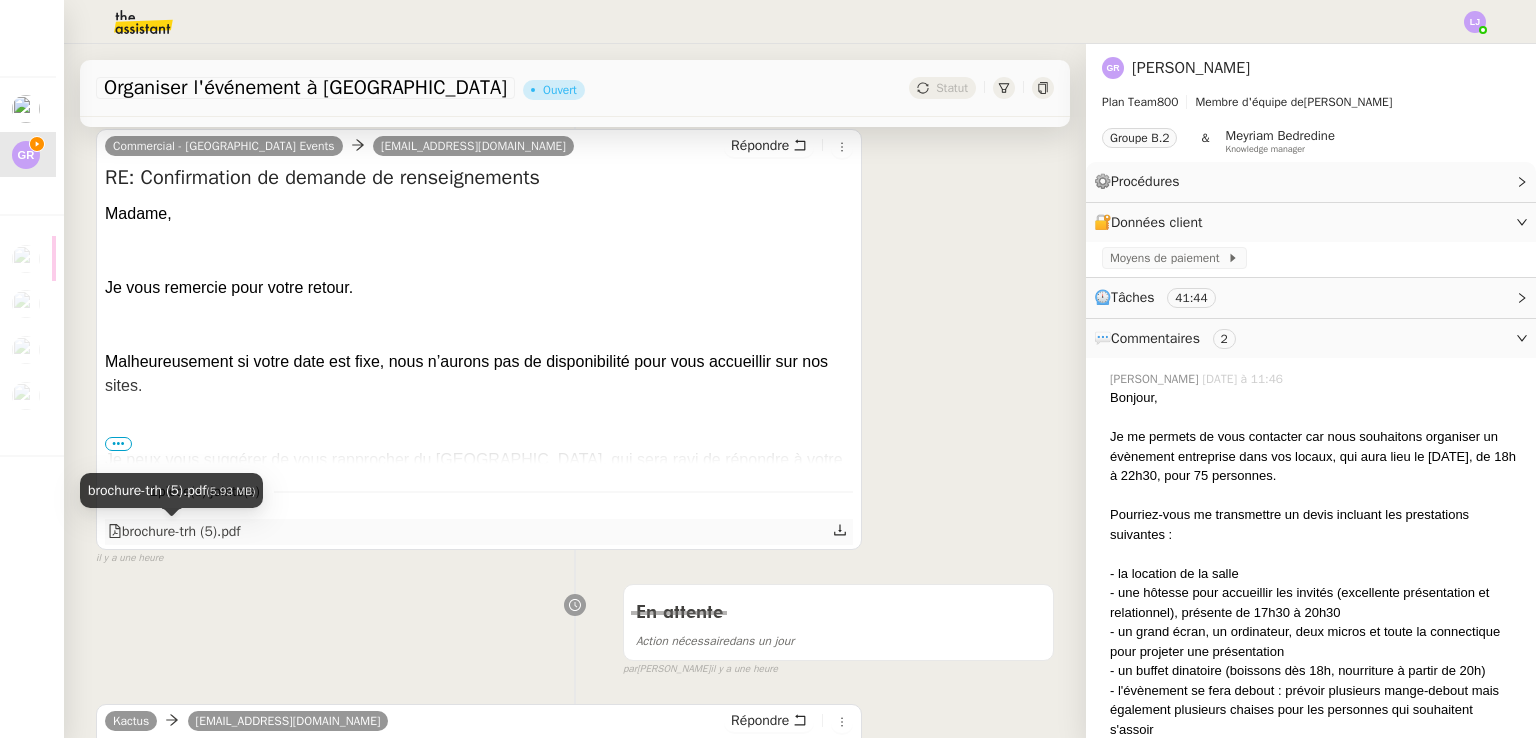 click on "brochure-trh (5).pdf" 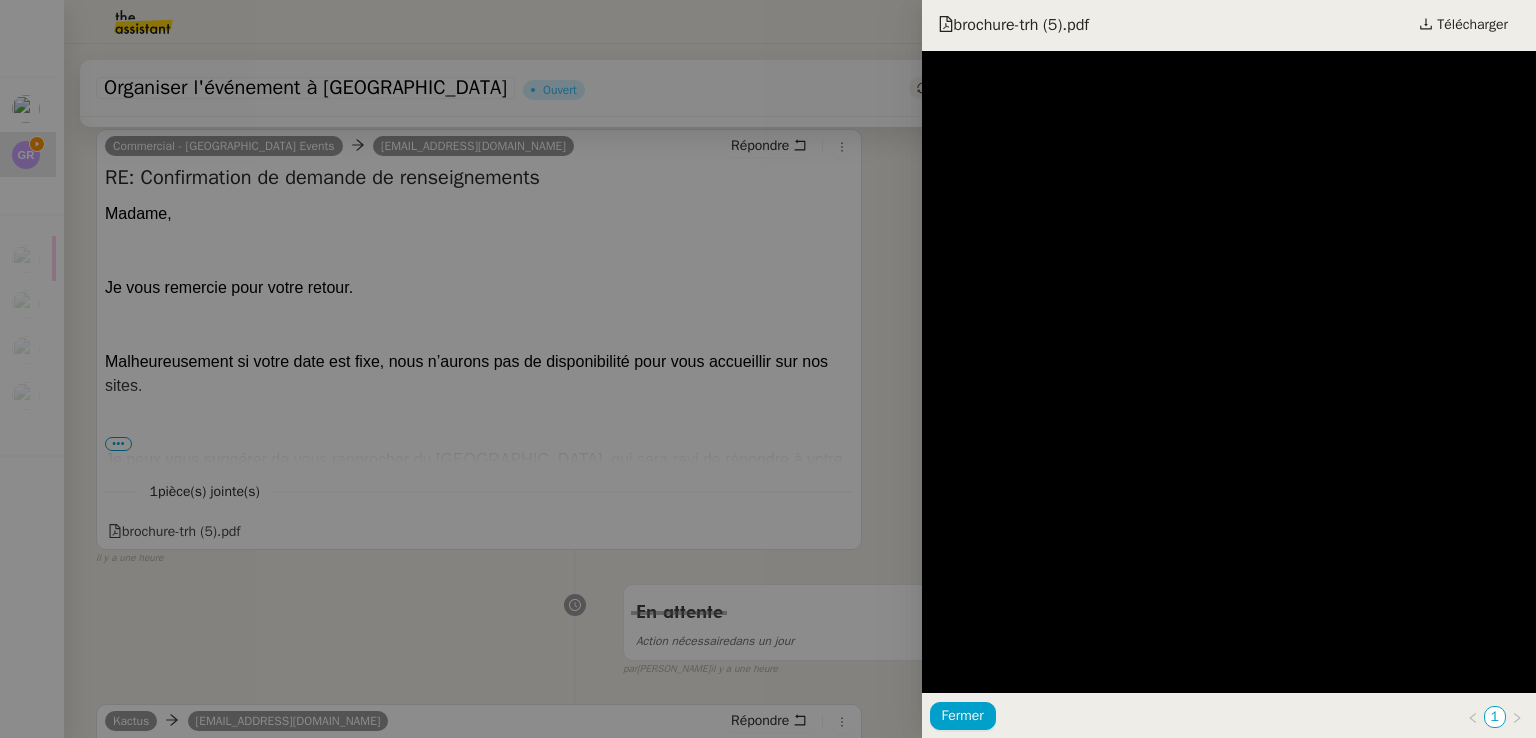 click at bounding box center [768, 369] 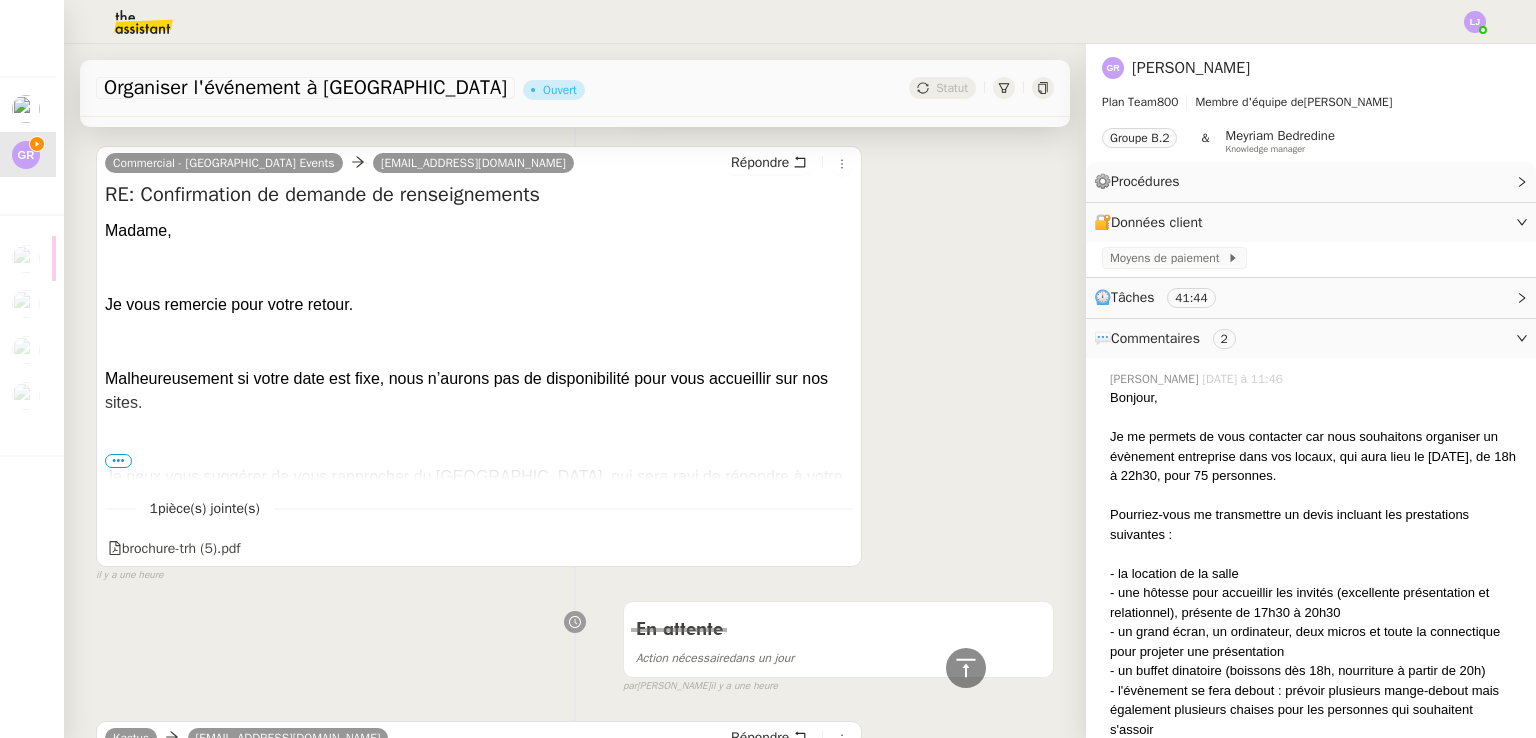 scroll, scrollTop: 268, scrollLeft: 0, axis: vertical 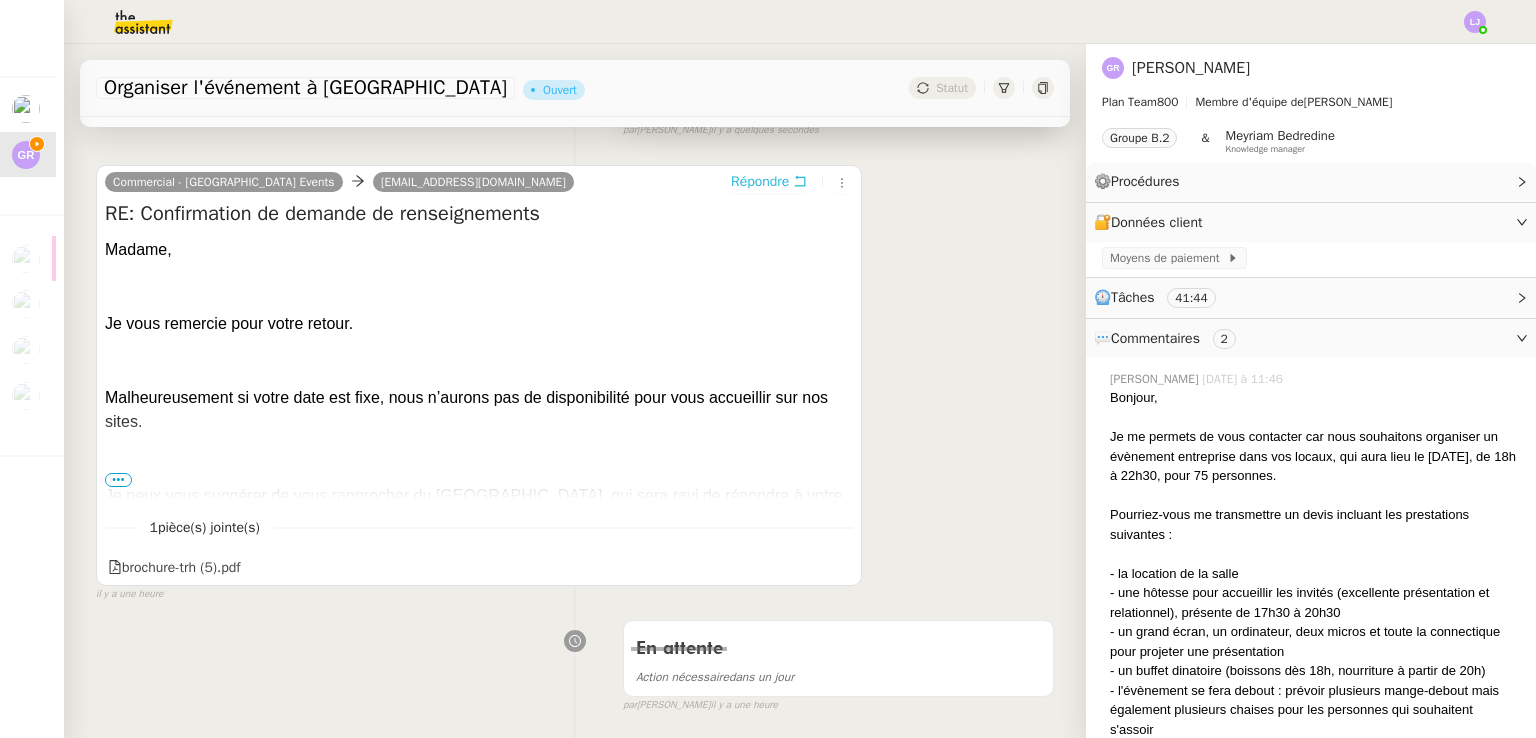 click on "Répondre" at bounding box center [760, 182] 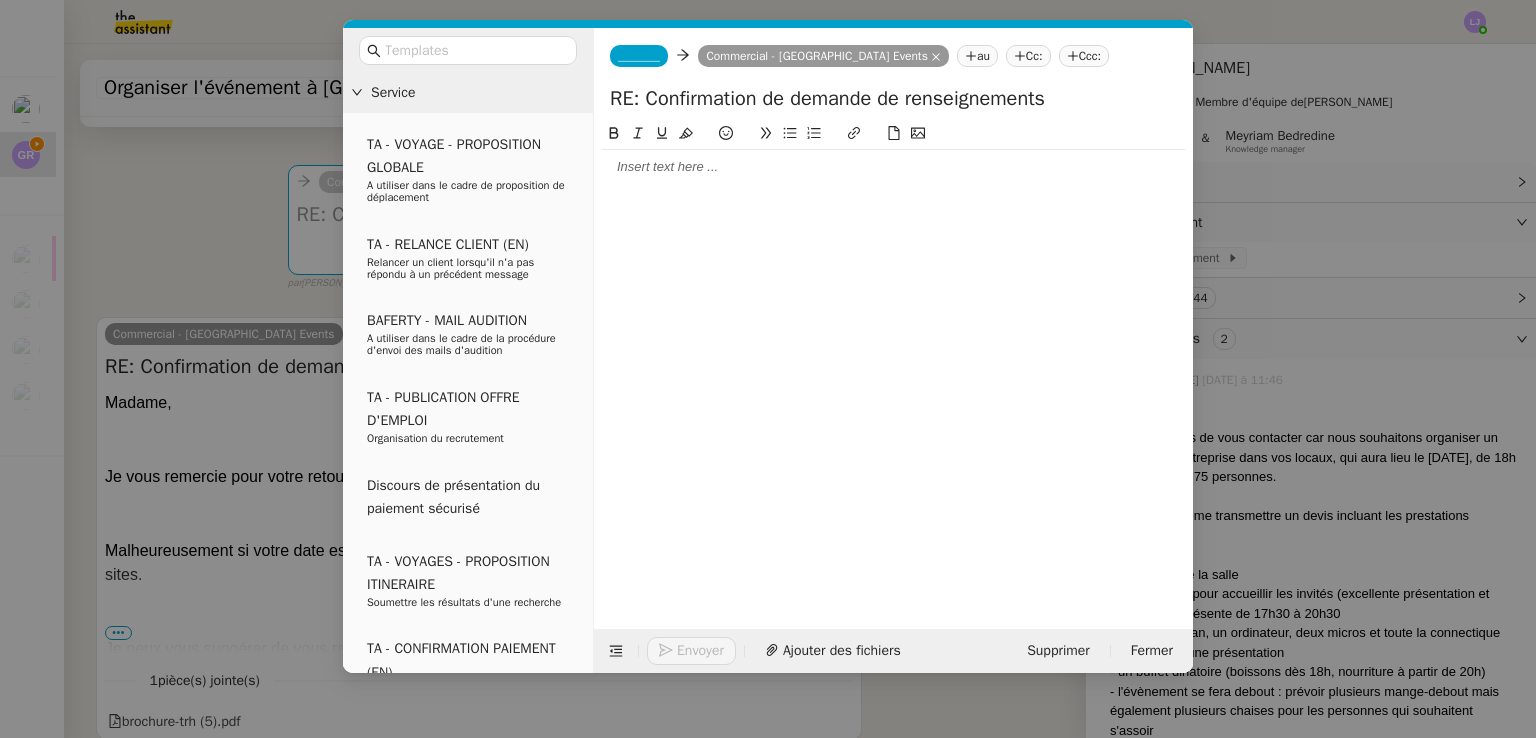 type 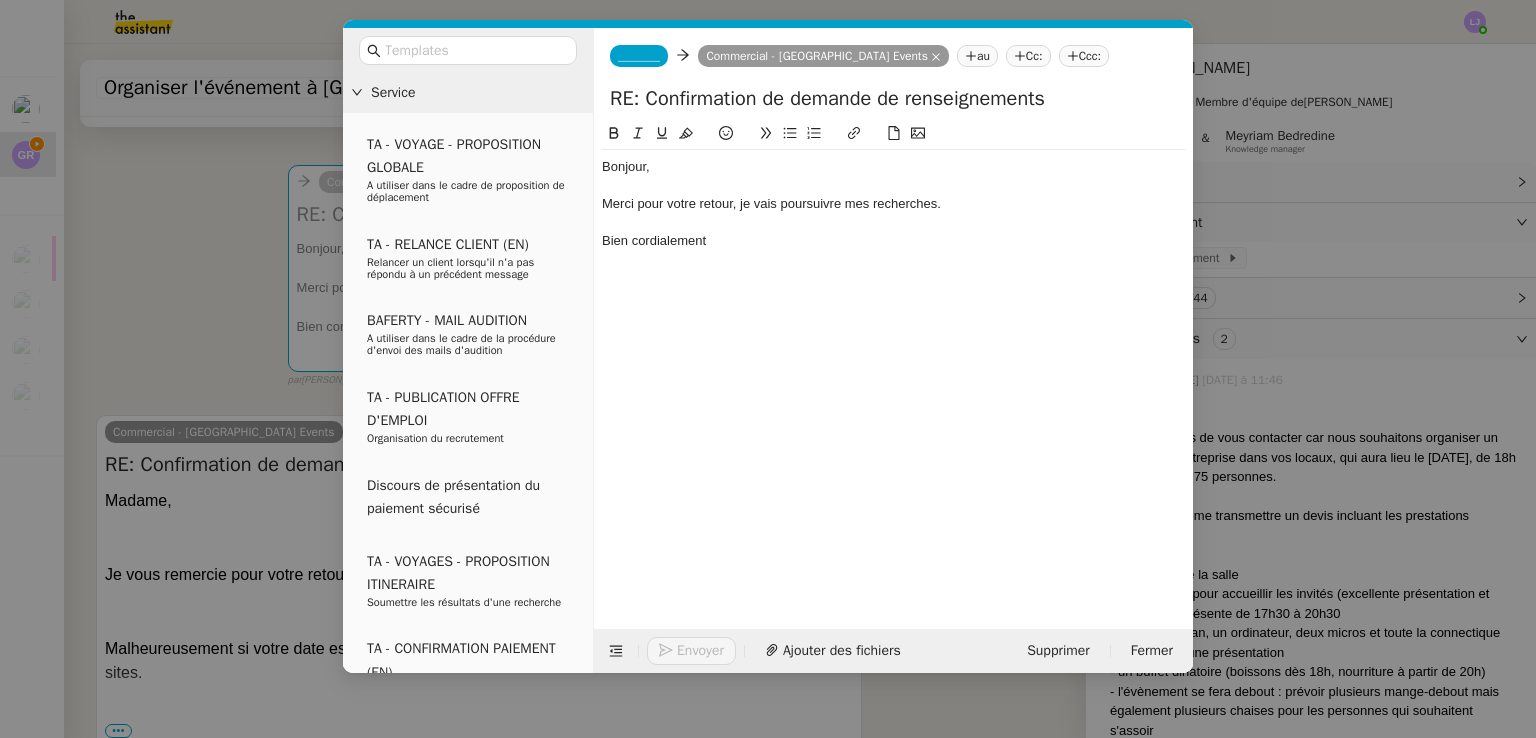 click on "Merci pour votre retour, je vais poursuivre mes recherches." 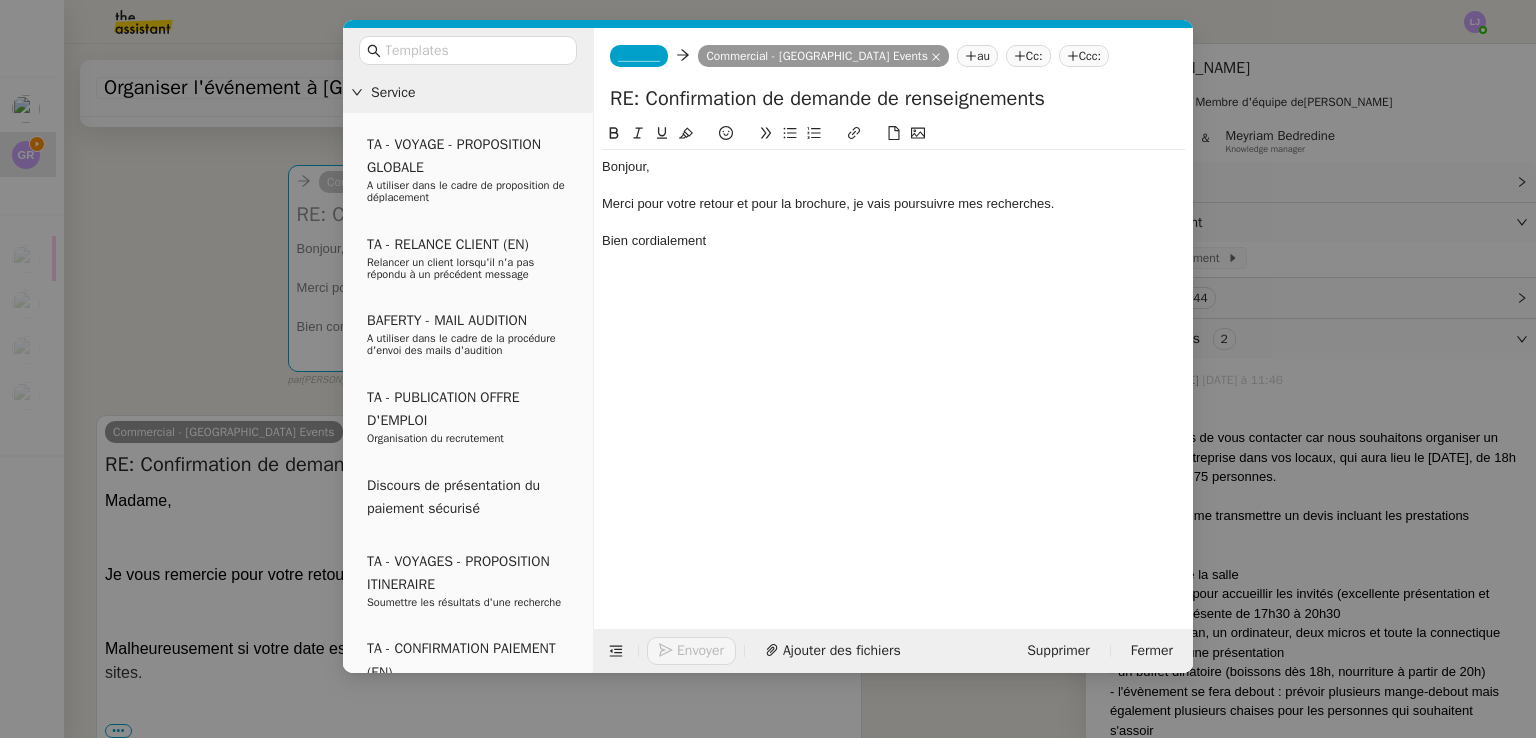 click on "_______" 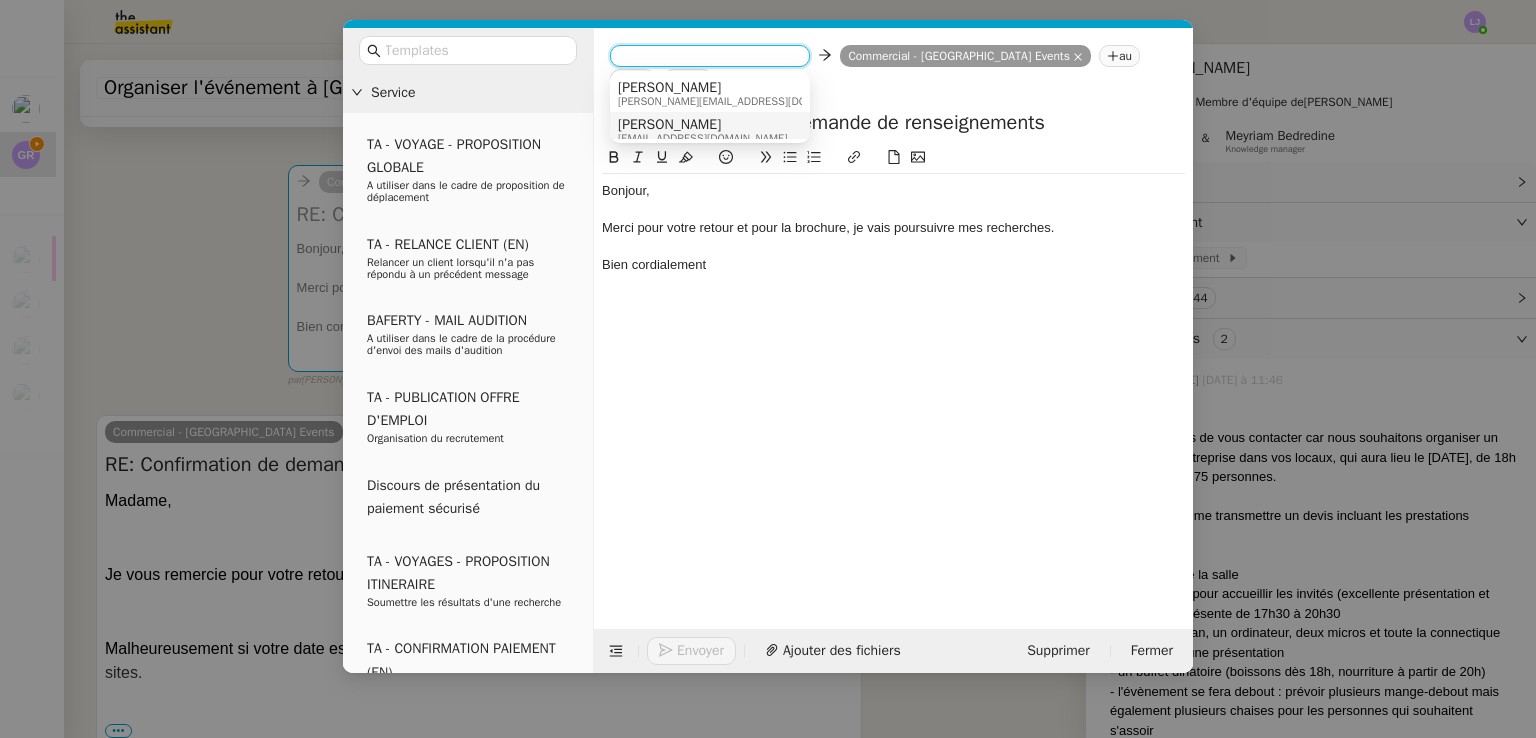 click on "[PERSON_NAME]" at bounding box center (702, 125) 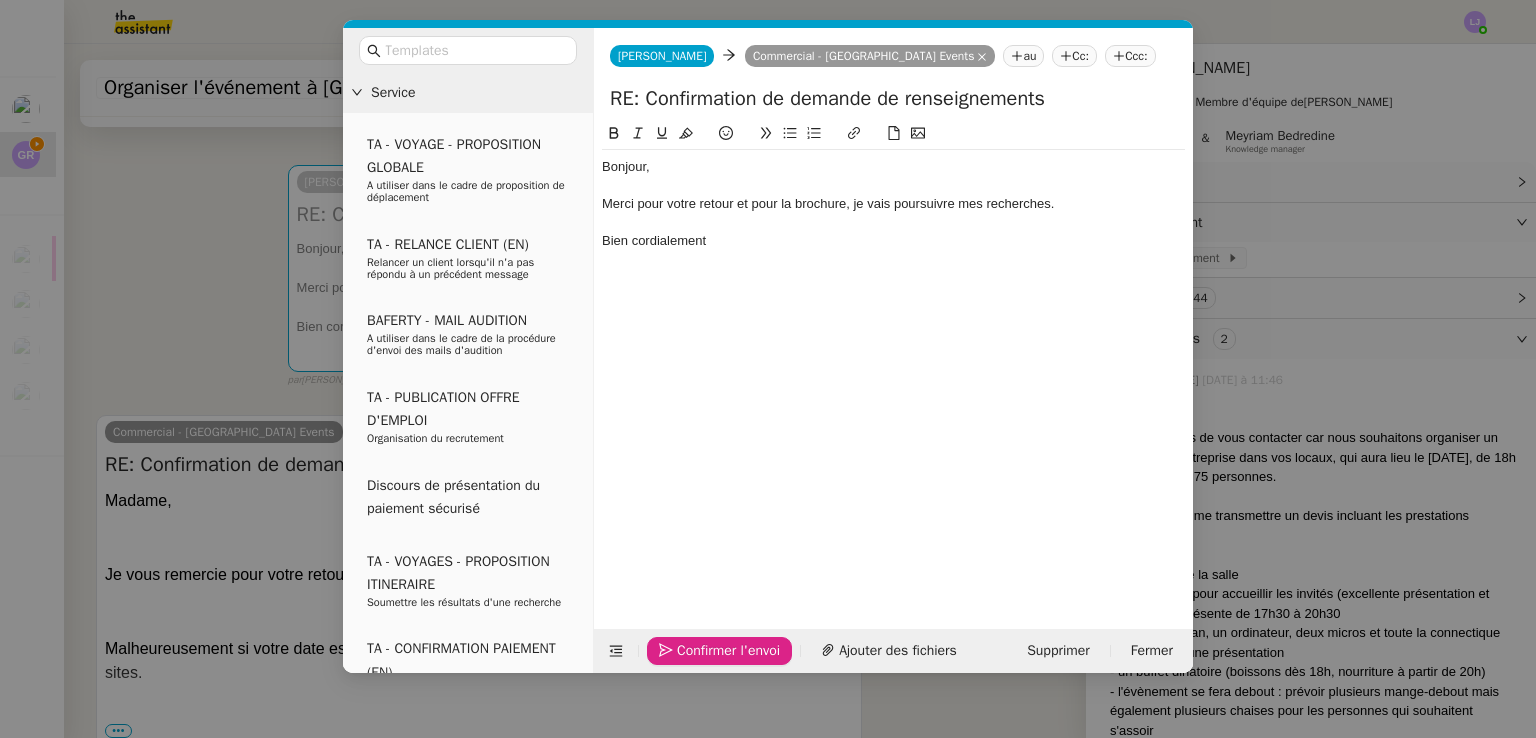 click on "Confirmer l'envoi" 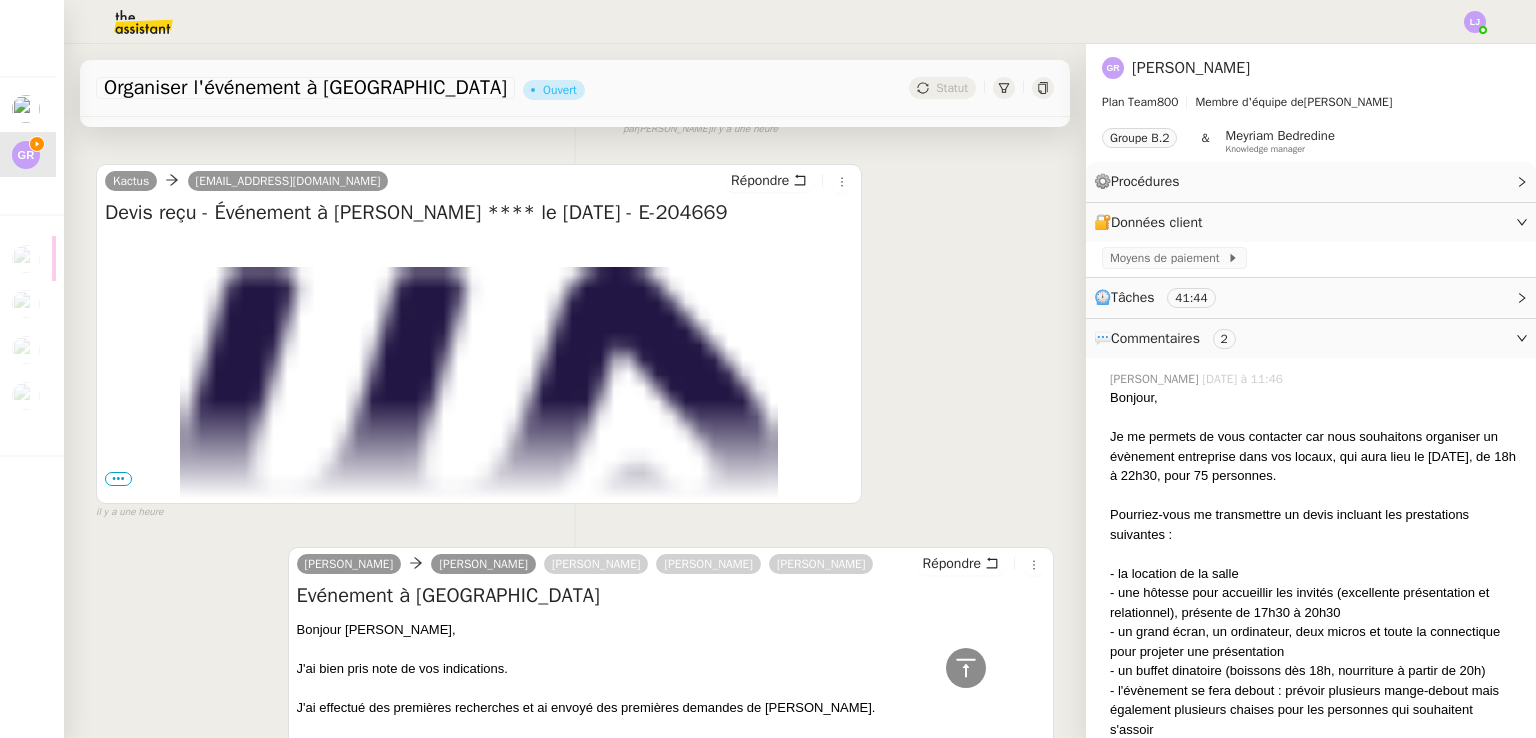 scroll, scrollTop: 951, scrollLeft: 0, axis: vertical 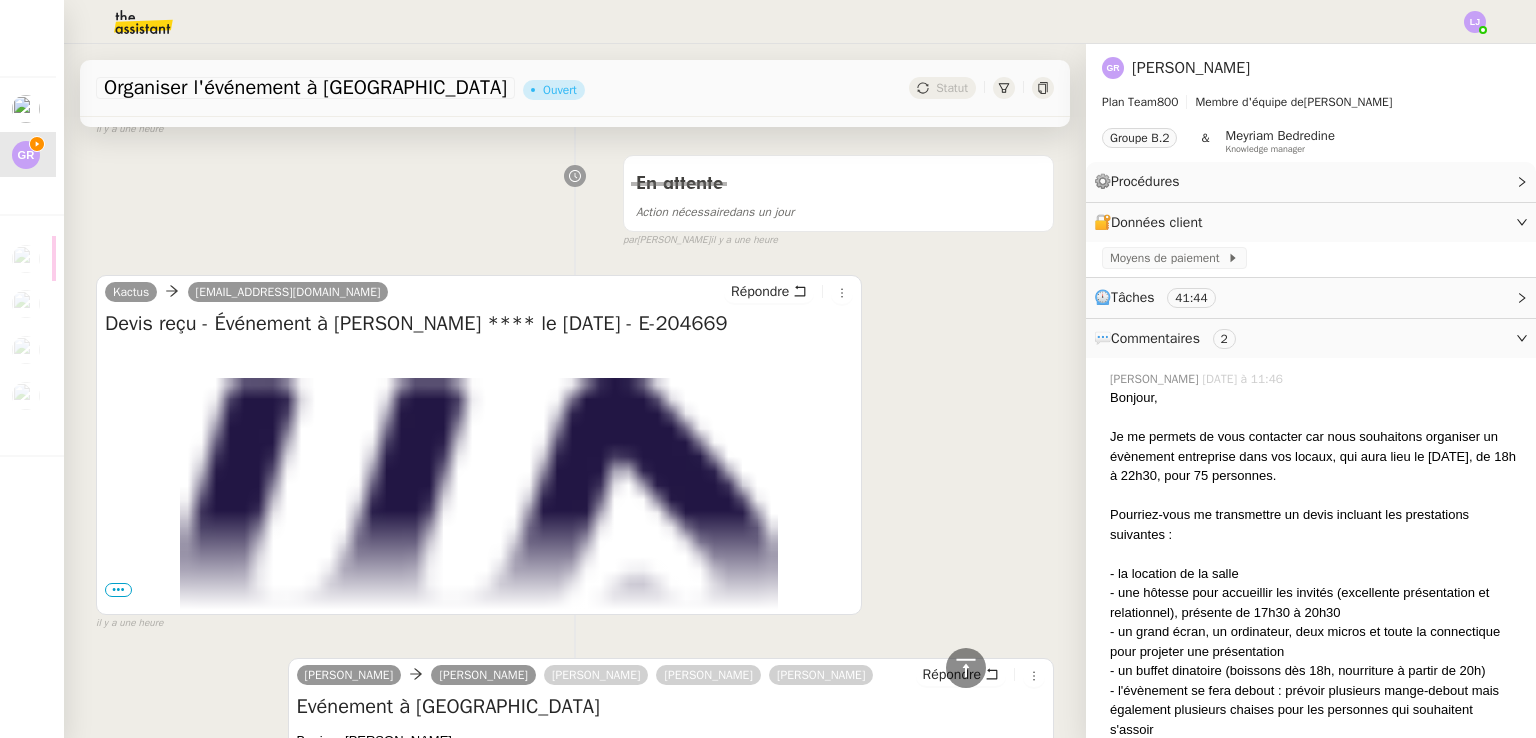 click on "•••" at bounding box center (118, 590) 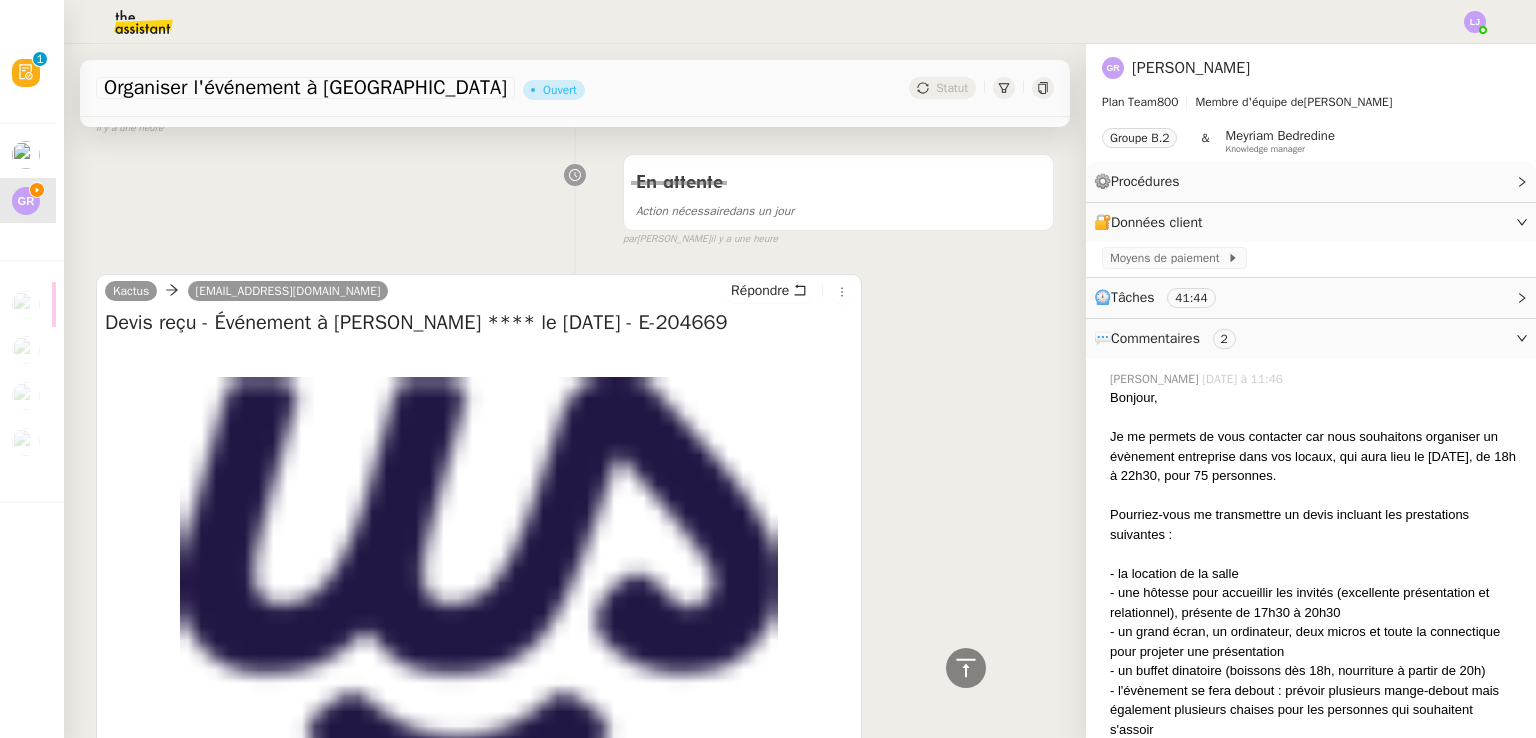 scroll, scrollTop: 1572, scrollLeft: 0, axis: vertical 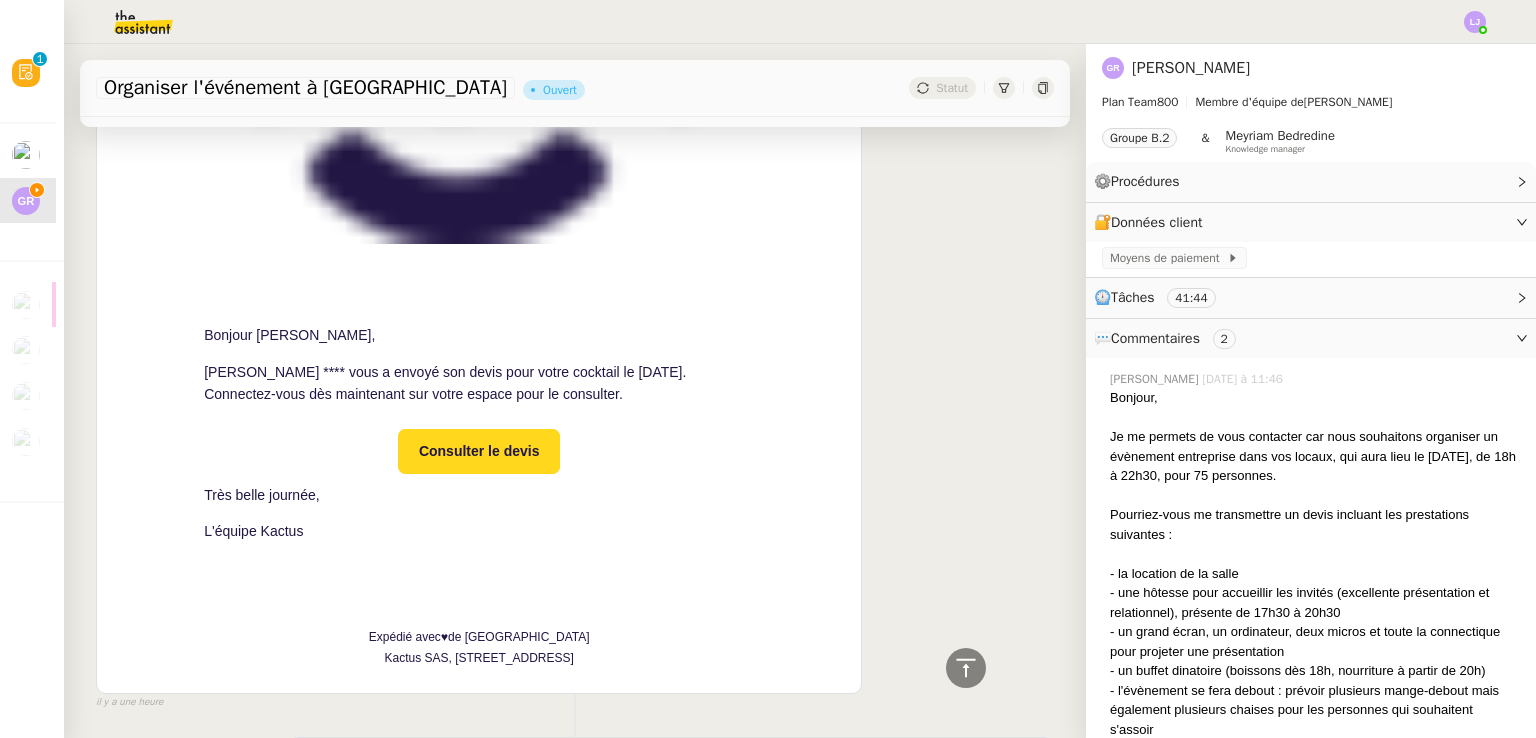 click on "Consulter le devis" at bounding box center [479, 451] 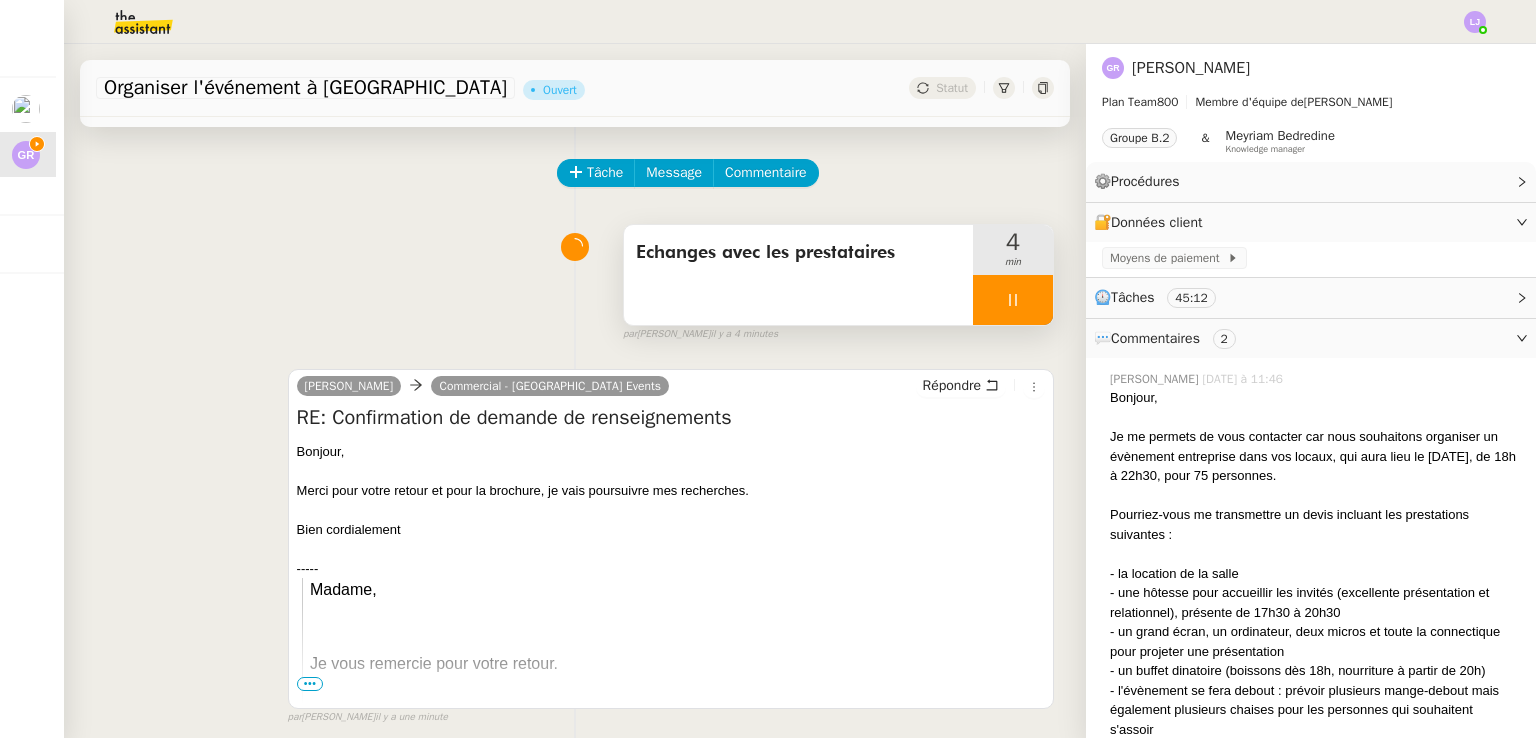 scroll, scrollTop: 0, scrollLeft: 0, axis: both 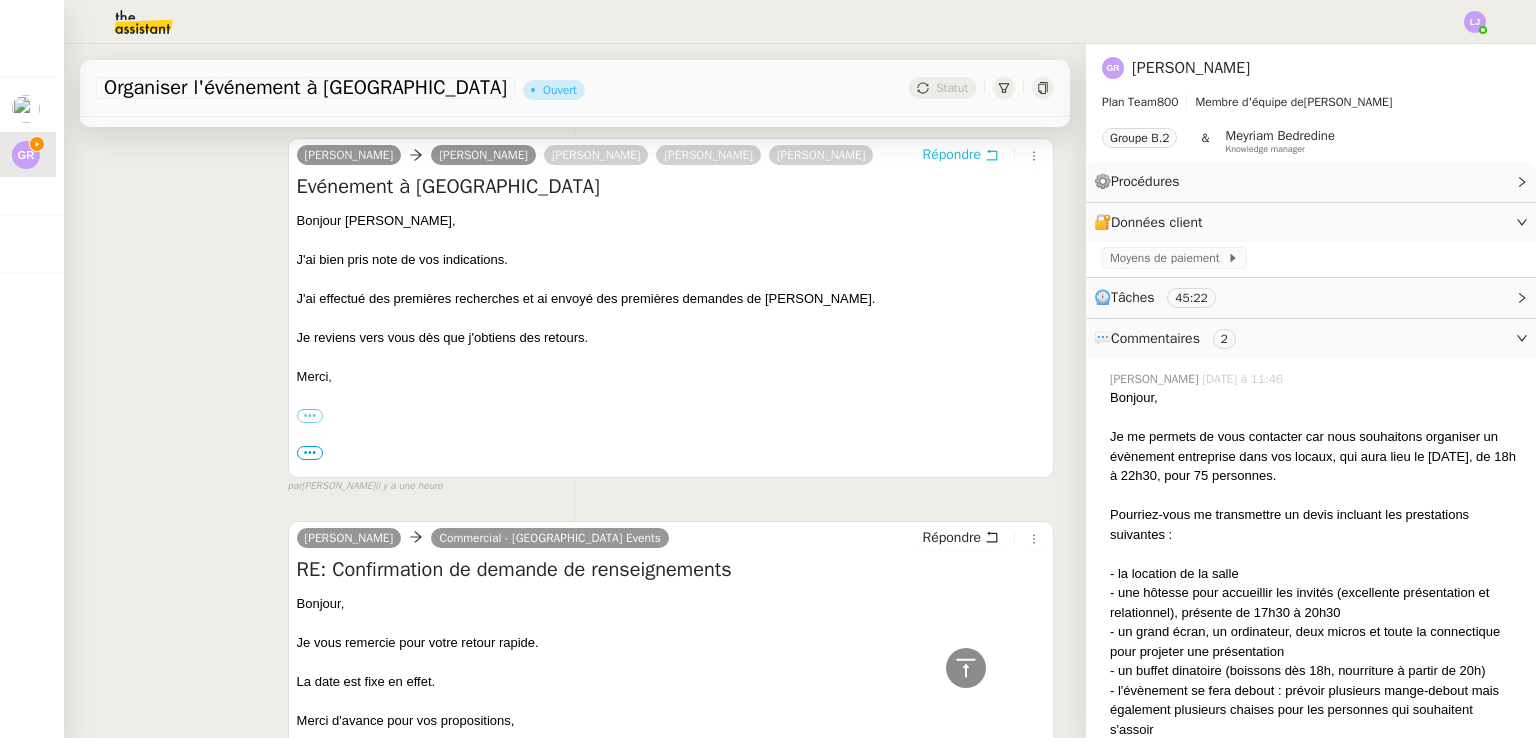 click on "Répondre" at bounding box center [952, 155] 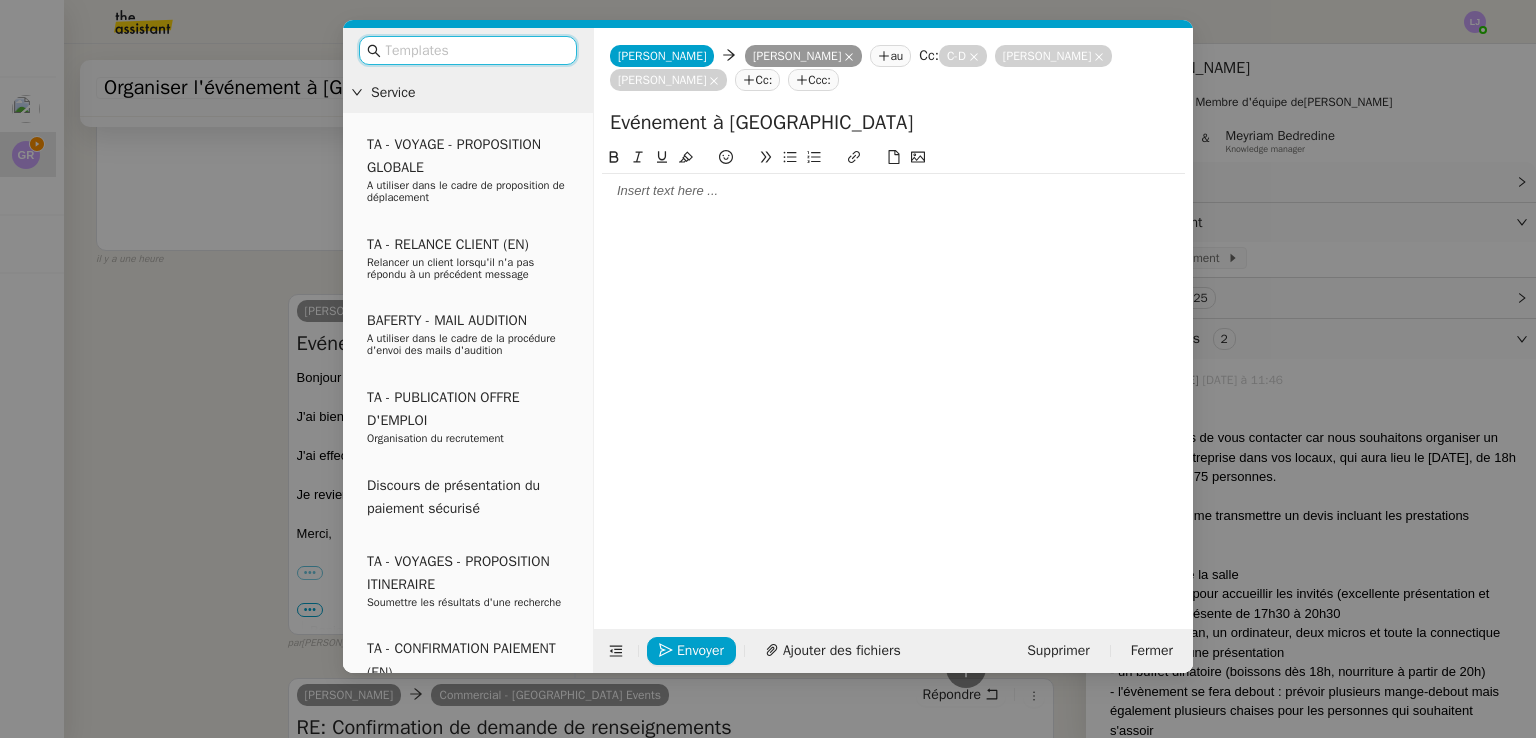 scroll, scrollTop: 2432, scrollLeft: 0, axis: vertical 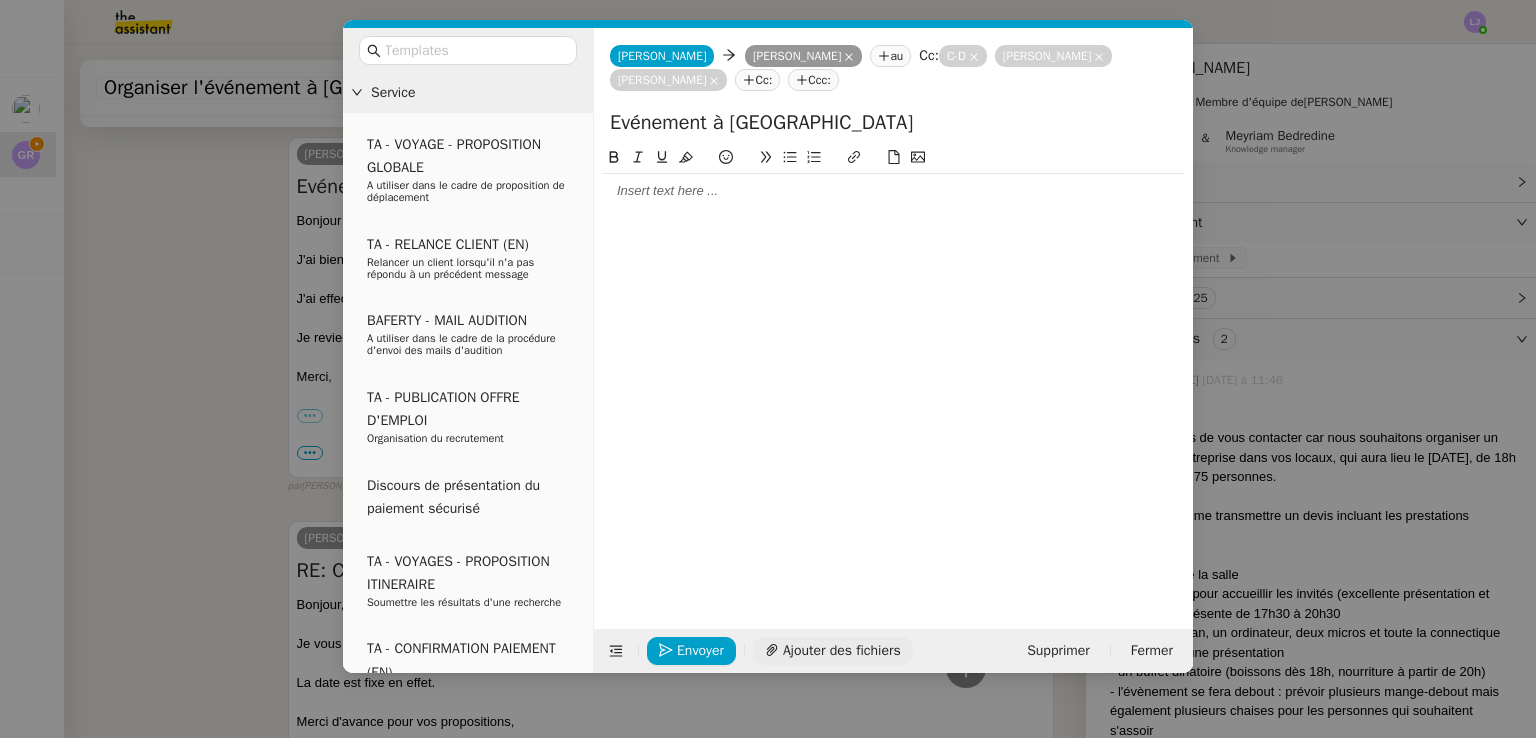 click on "Ajouter des fichiers" 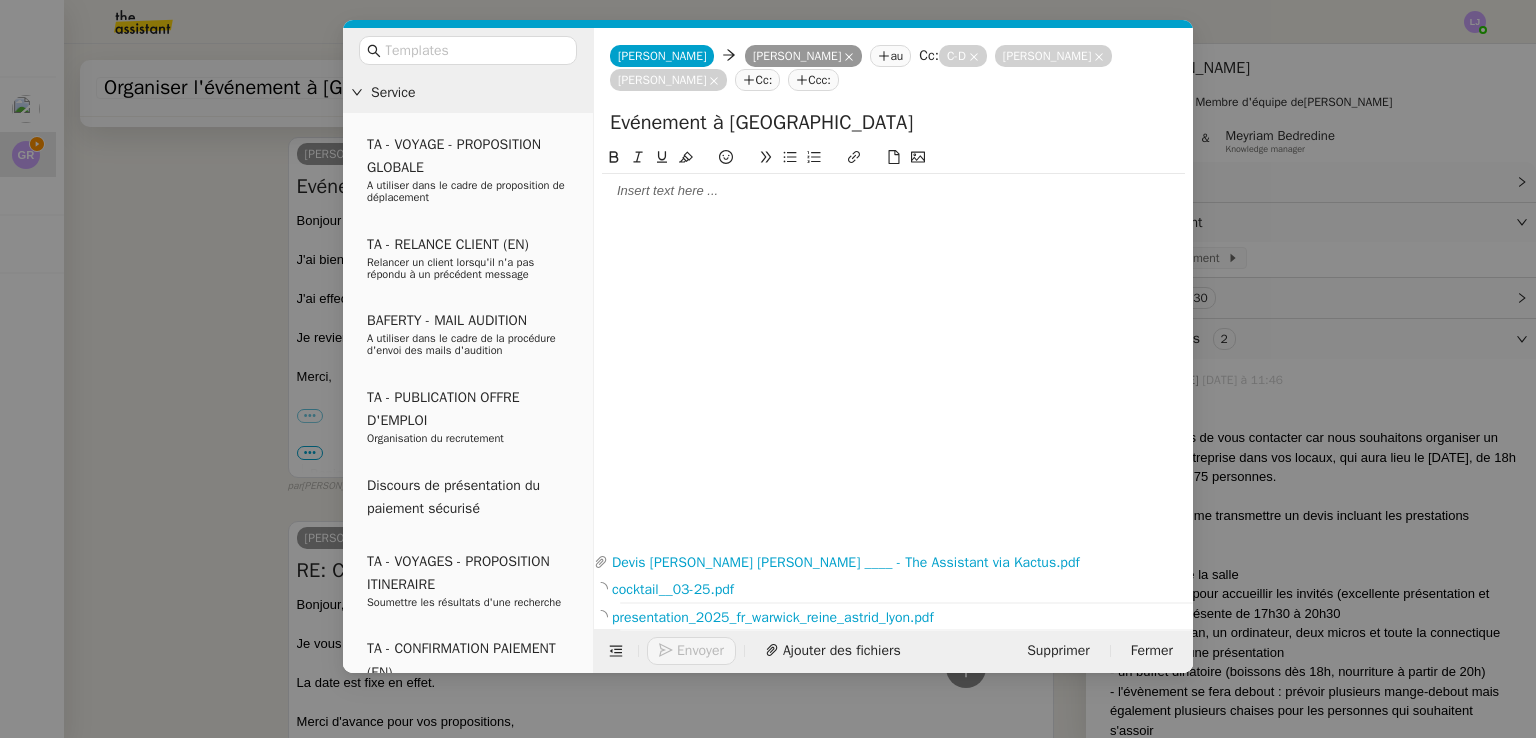 click 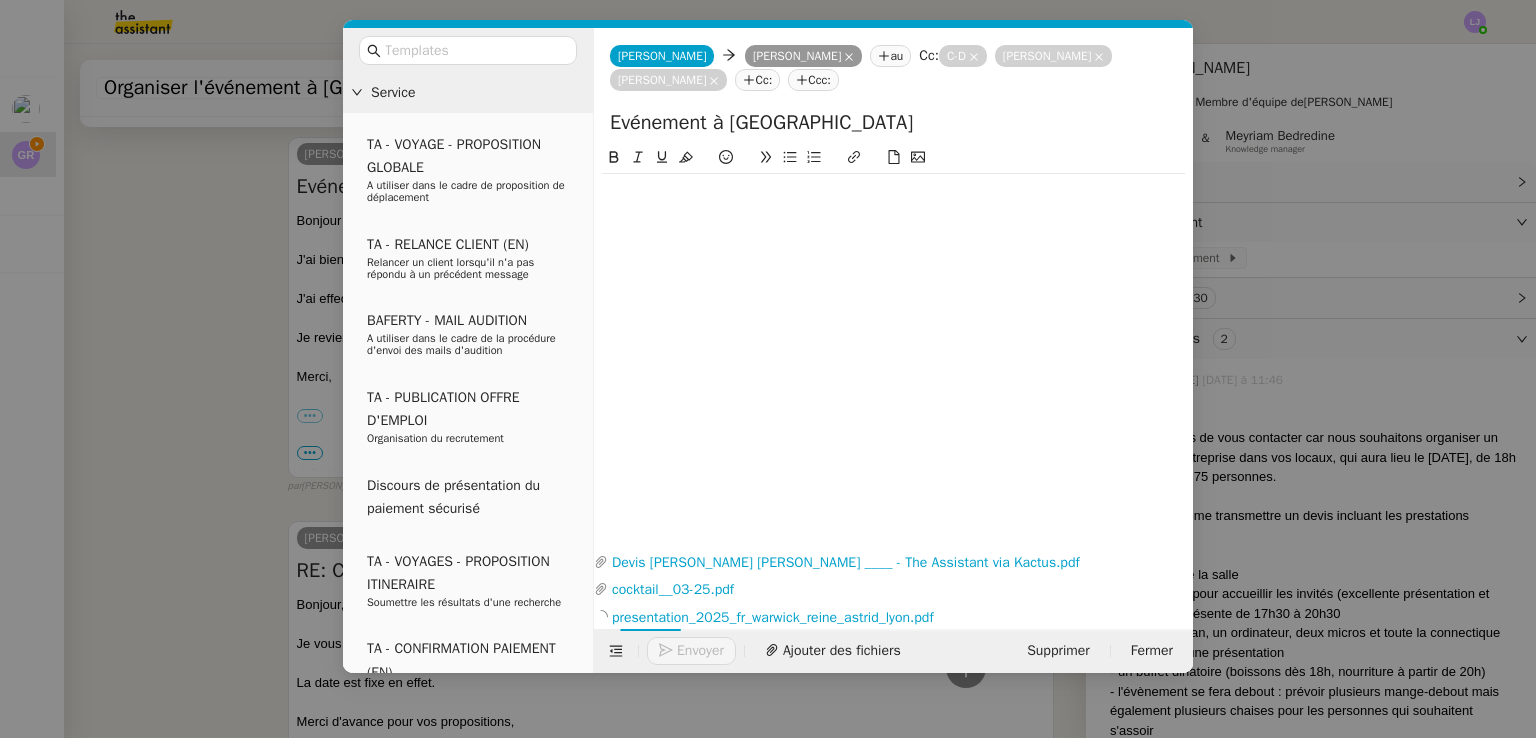type 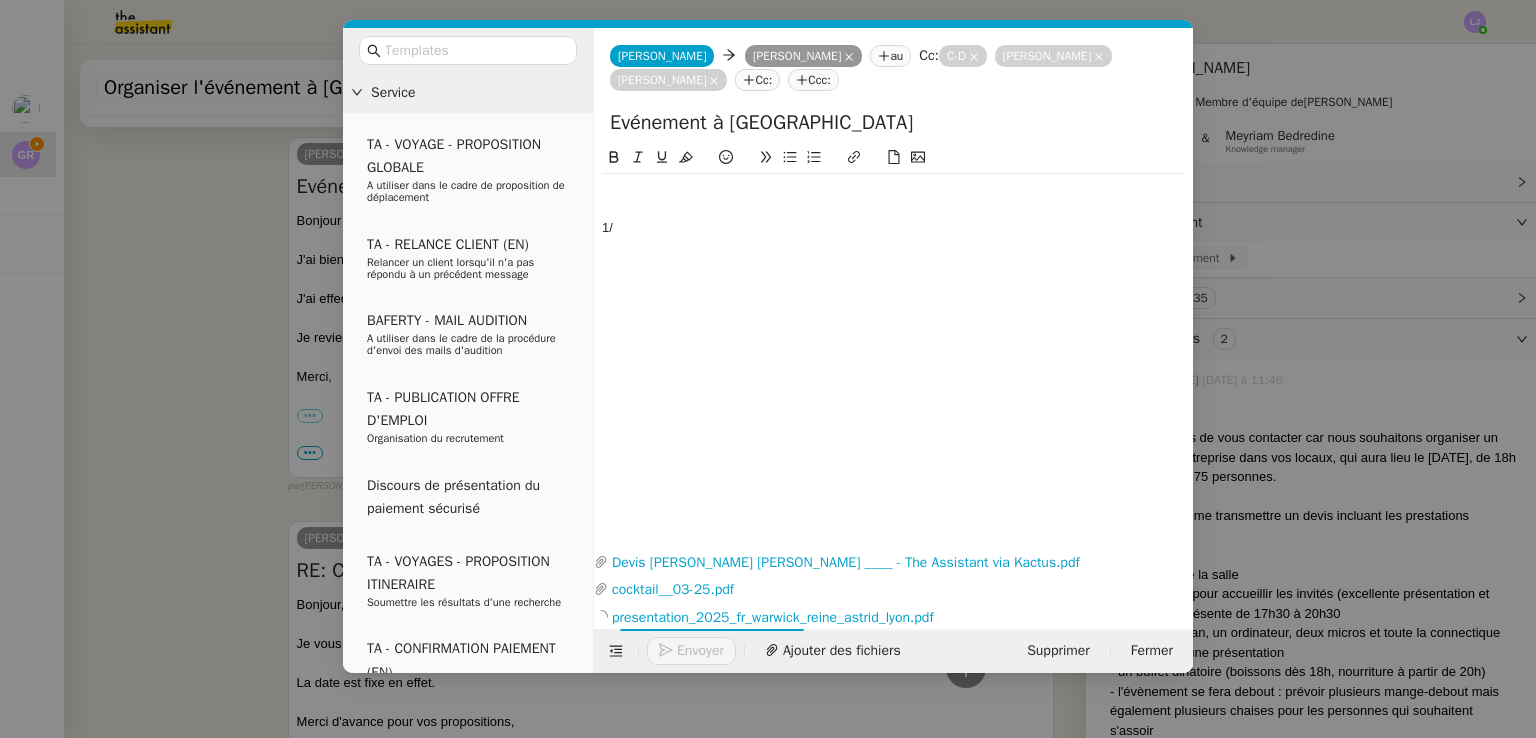 scroll, scrollTop: 2624, scrollLeft: 0, axis: vertical 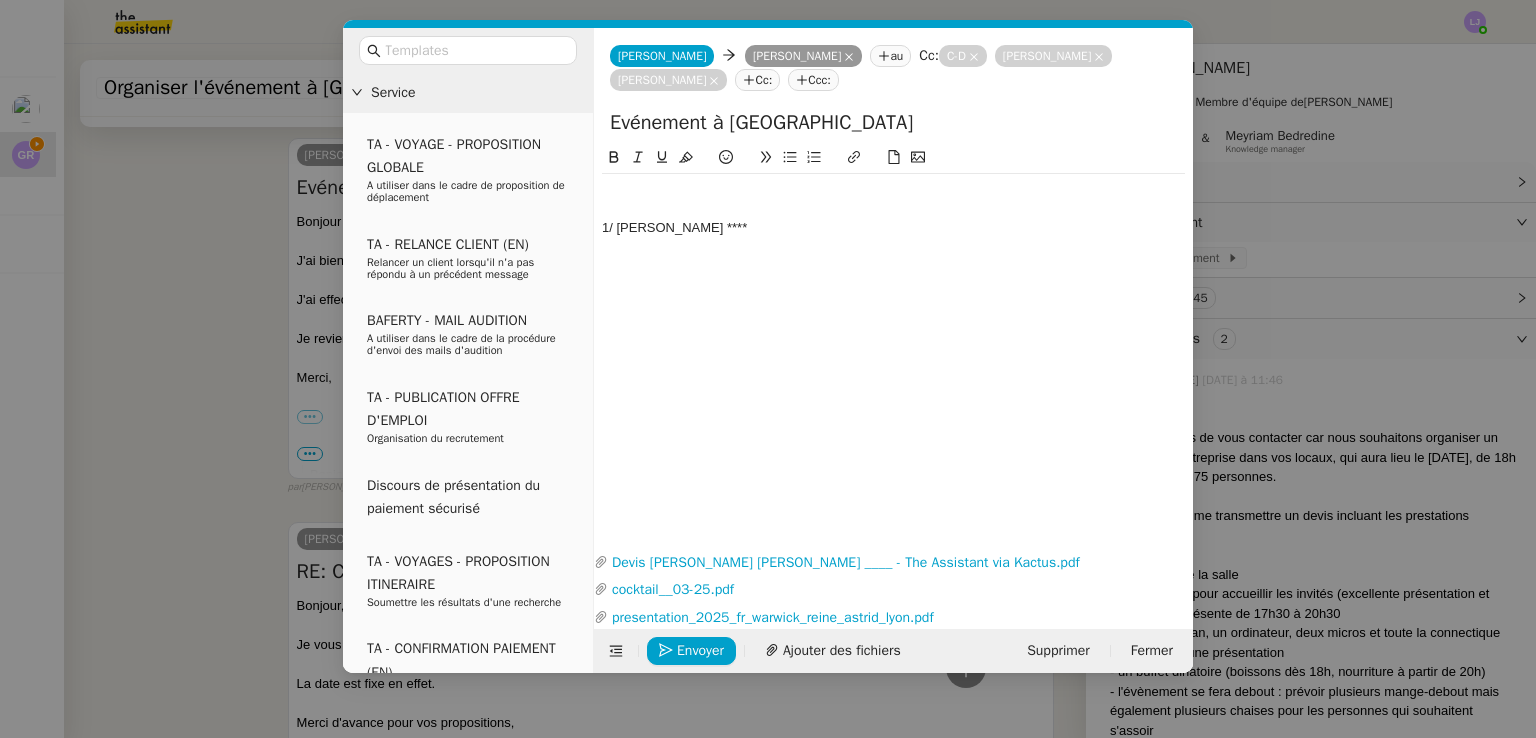 click 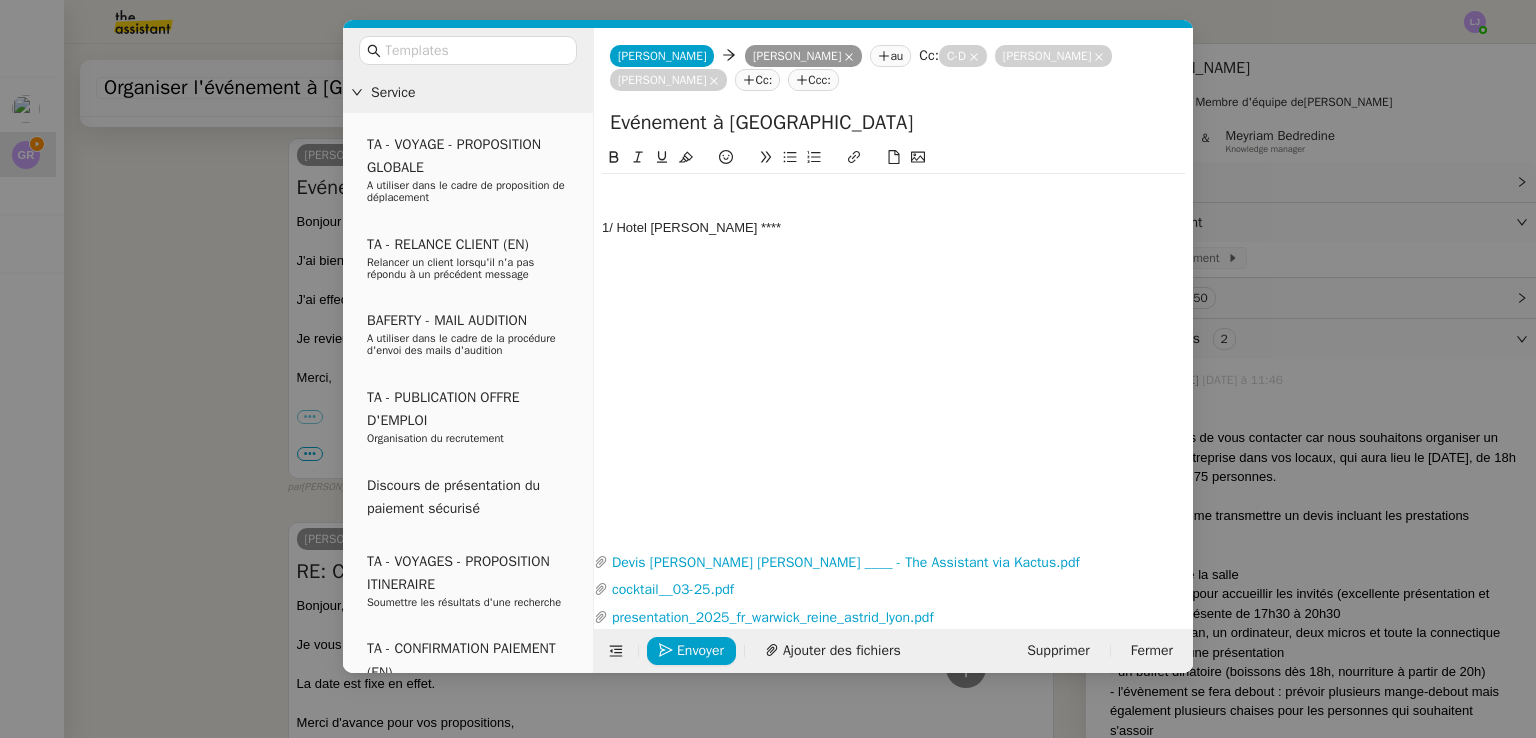 click on "Service TA - VOYAGE - PROPOSITION GLOBALE    A utiliser dans le cadre de proposition de déplacement TA - RELANCE CLIENT (EN)    Relancer un client lorsqu'il n'a pas répondu à un précédent message BAFERTY - MAIL AUDITION    A utiliser dans le cadre de la procédure d'envoi des mails d'audition TA - PUBLICATION OFFRE D'EMPLOI     Organisation du recrutement Discours de présentation du paiement sécurisé    TA - VOYAGES - PROPOSITION ITINERAIRE    Soumettre les résultats d'une recherche TA - CONFIRMATION PAIEMENT (EN)    Confirmer avec le client de modèle de transaction - Attention Plan Pro nécessaire. TA - COURRIER EXPEDIE (recommandé)    A utiliser dans le cadre de l'envoi d'un courrier recommandé TA - PARTAGE DE CALENDRIER (EN)    A utiliser pour demander au client de partager son calendrier afin de faciliter l'accès et la gestion PSPI - Appel de fonds MJL    A utiliser dans le cadre de la procédure d'appel de fonds MJL TA - RELANCE CLIENT    TA - AR PROCEDURES        21 YIELD" at bounding box center [768, 369] 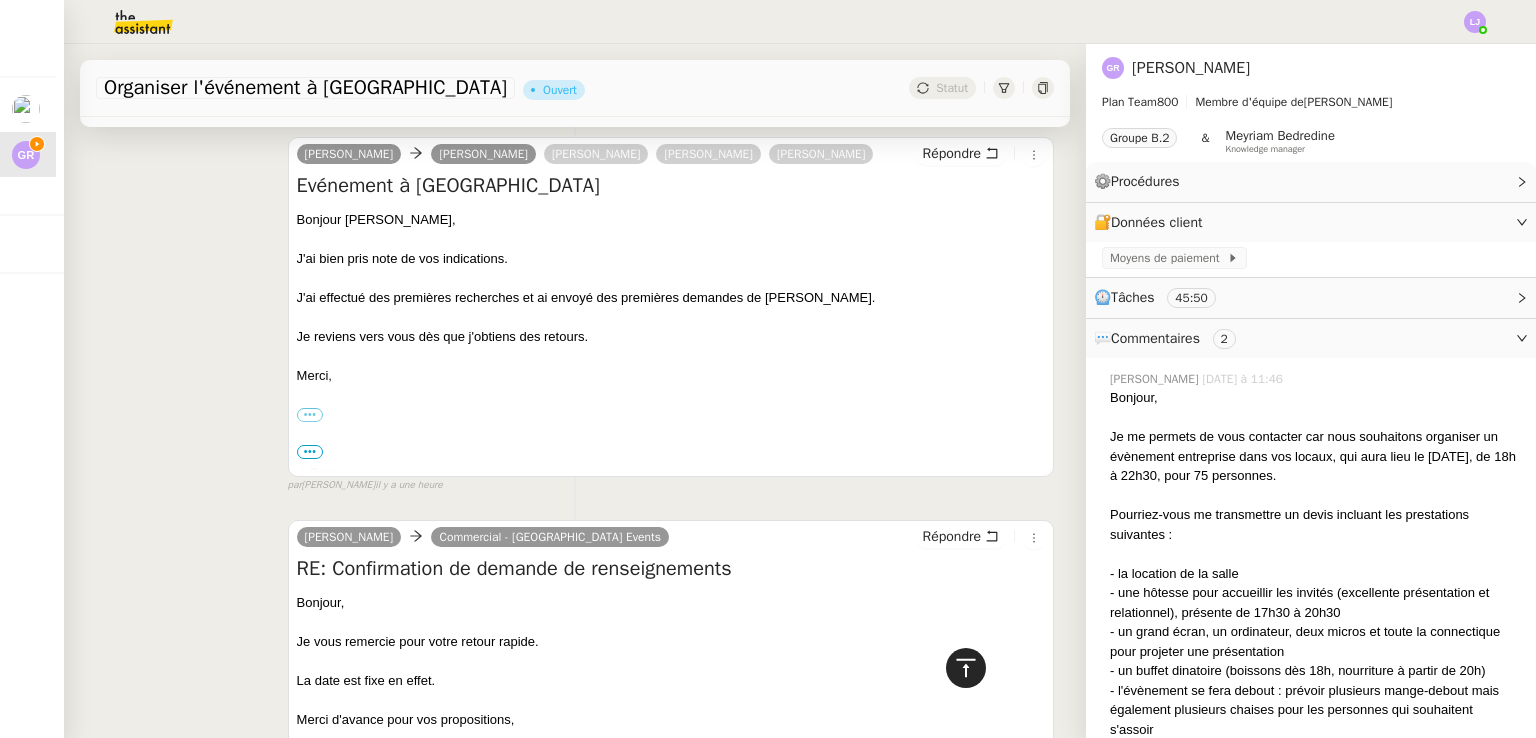 click 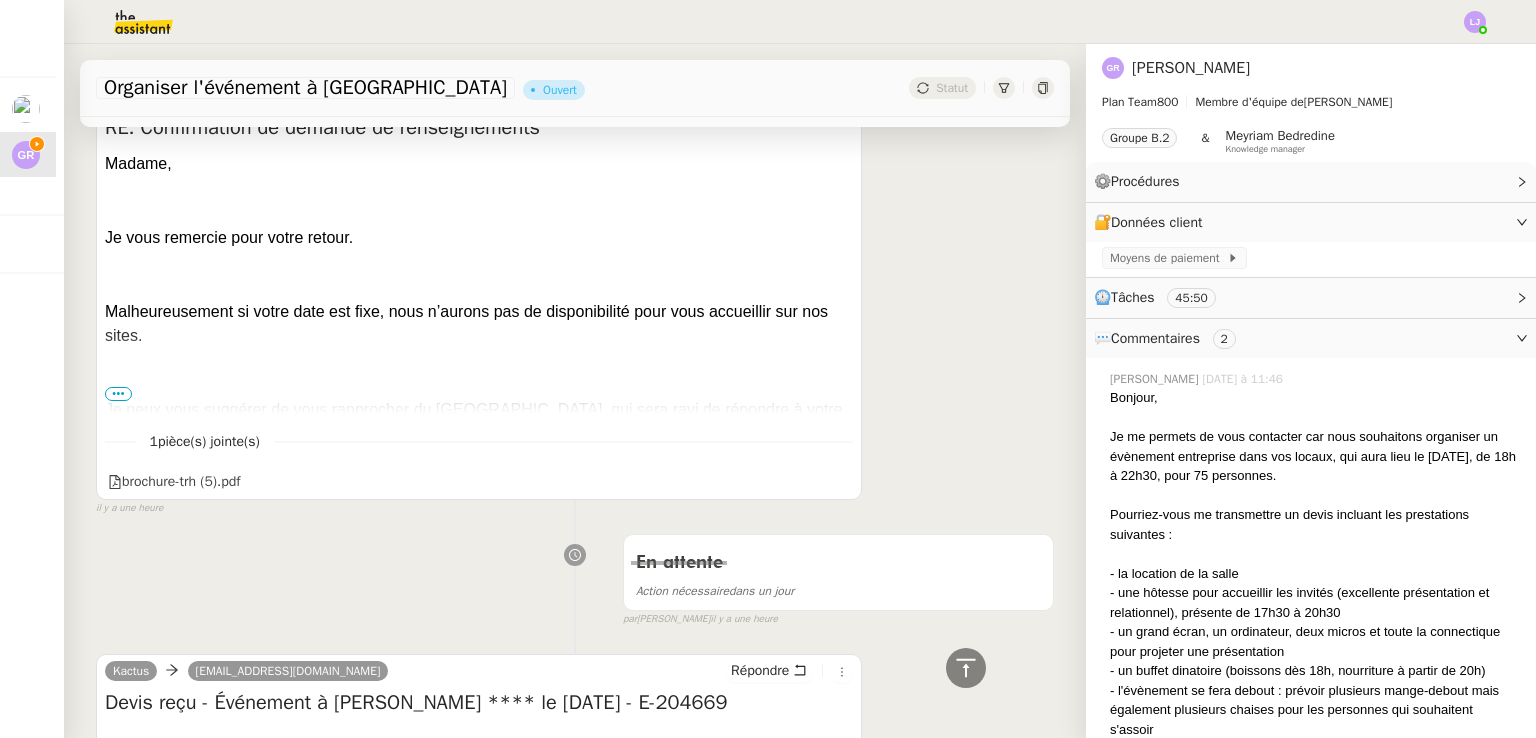 scroll, scrollTop: 0, scrollLeft: 0, axis: both 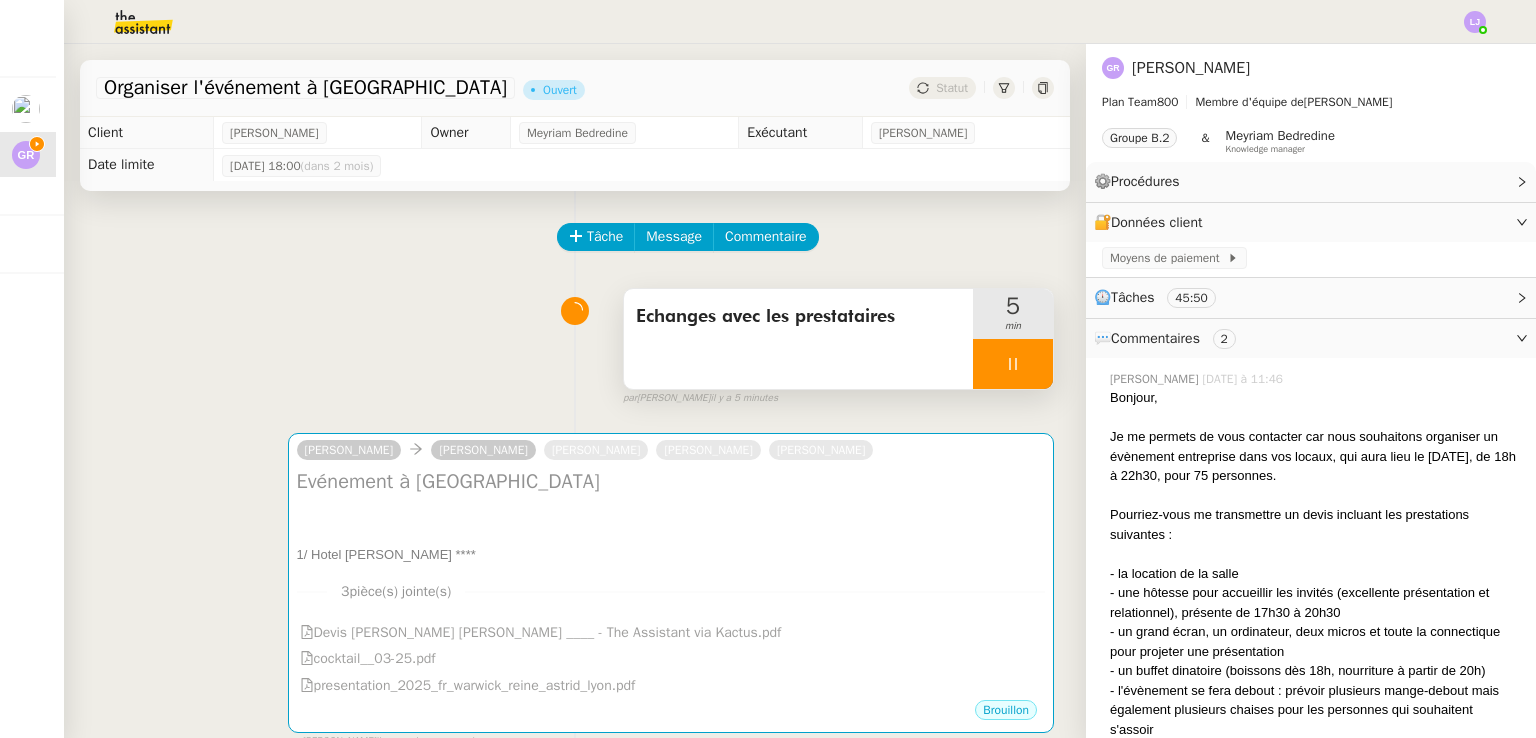 click at bounding box center (1013, 364) 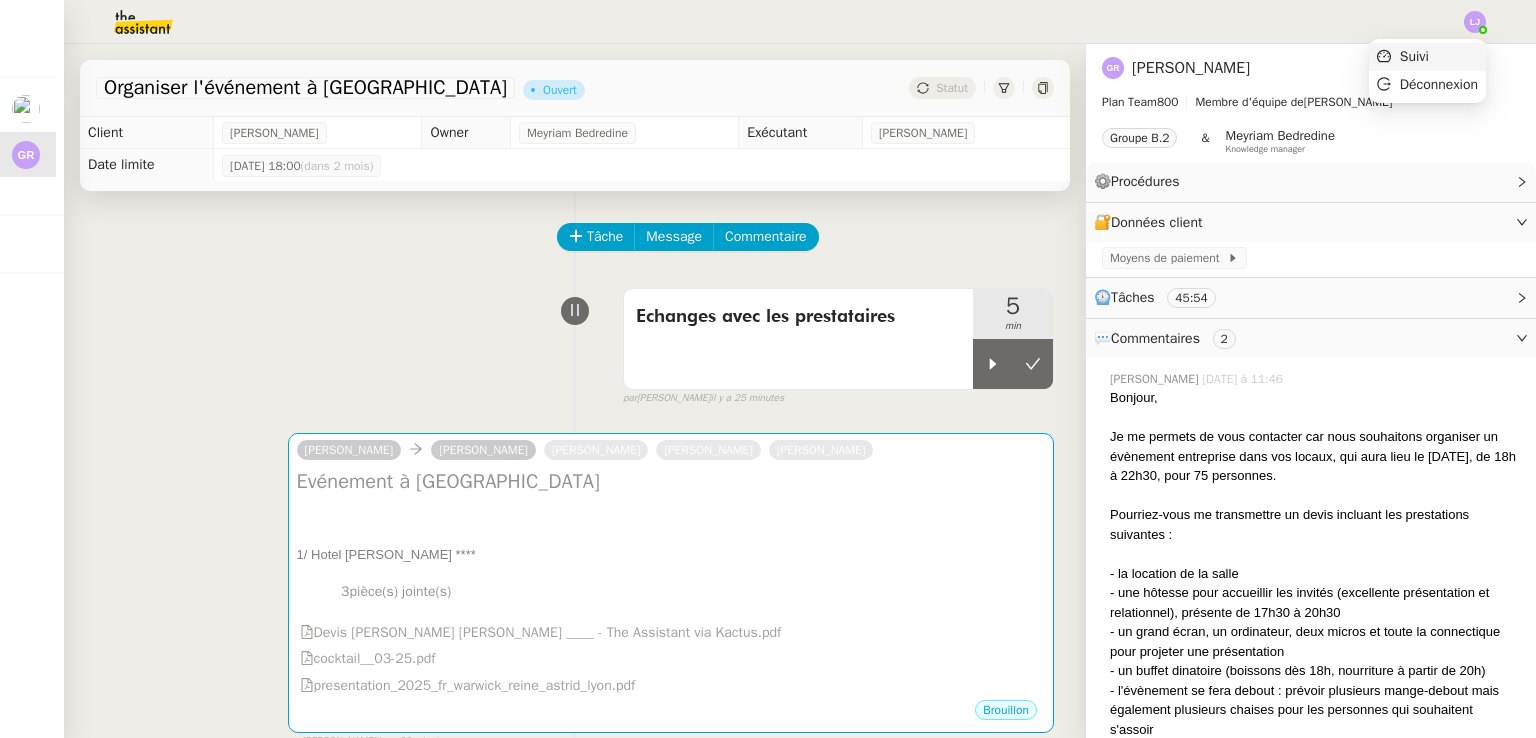 click on "Suivi" at bounding box center [1427, 57] 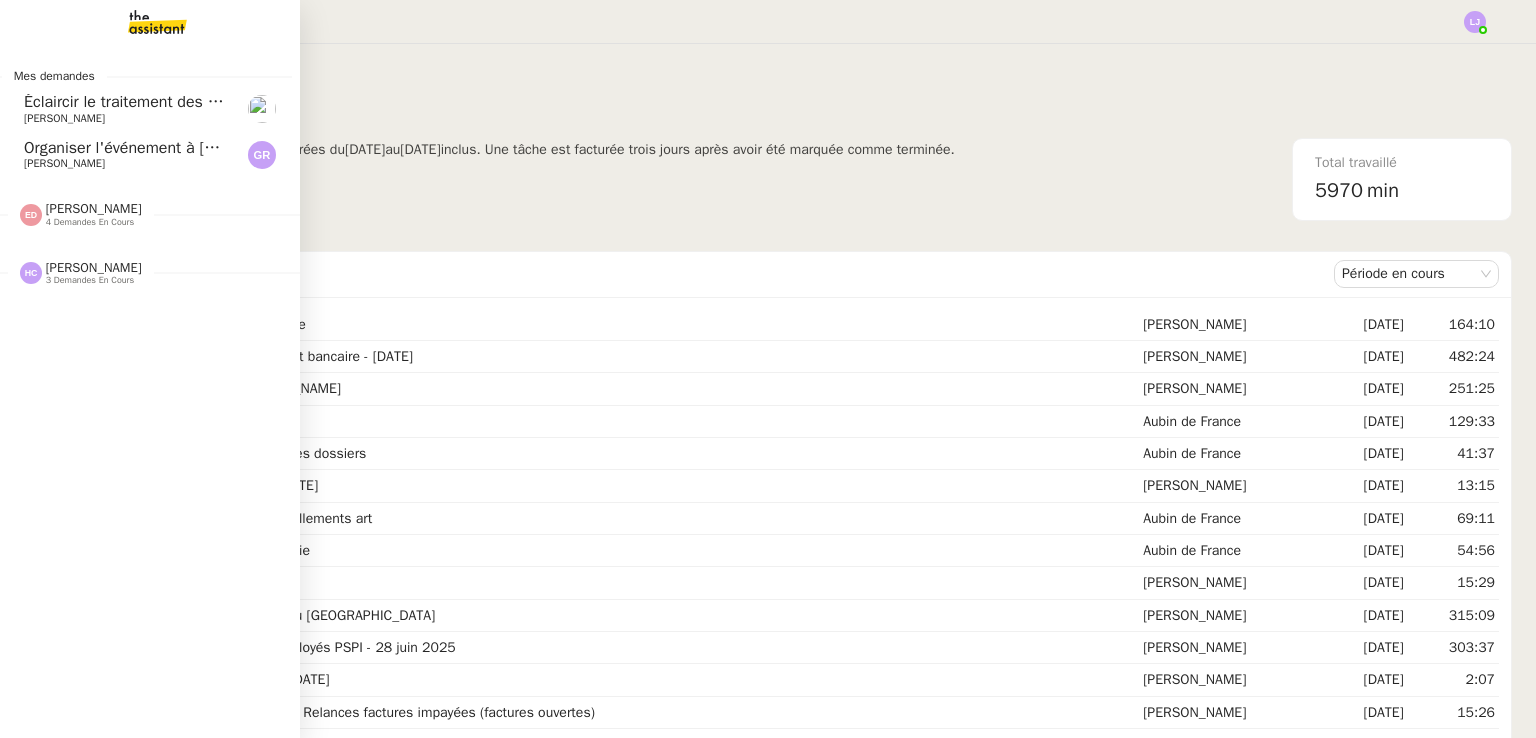 click on "Organiser l'événement à [GEOGRAPHIC_DATA]" 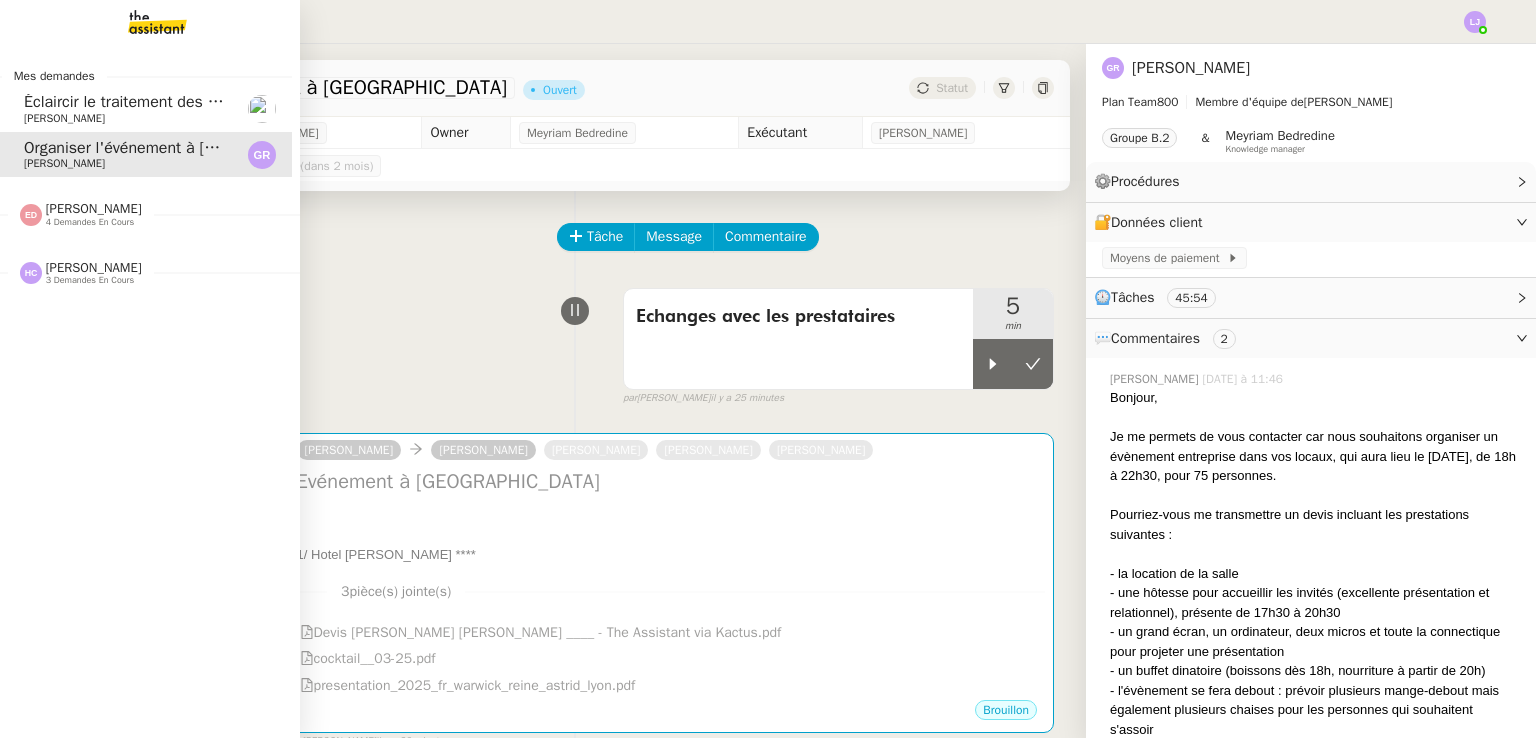click on "[PERSON_NAME]" 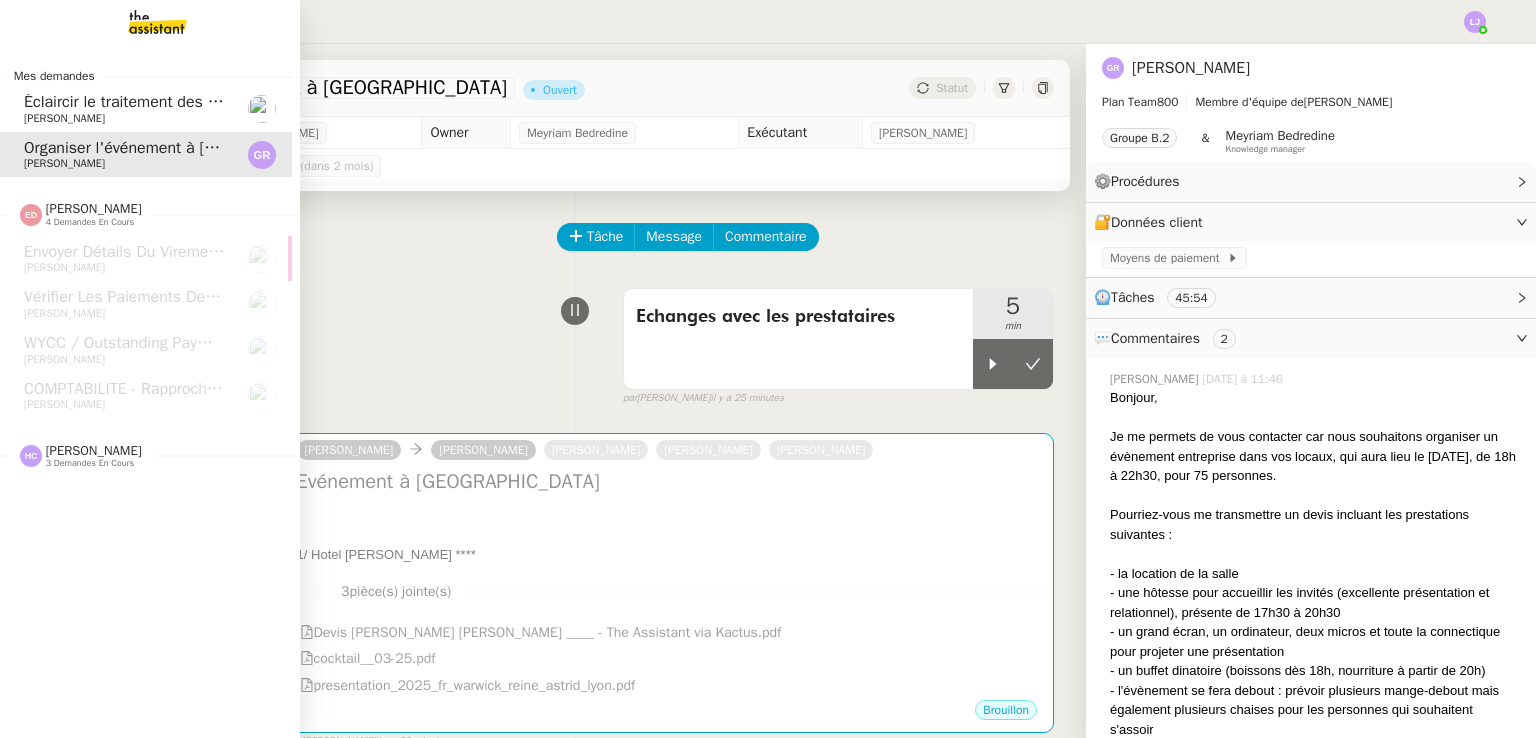 click on "[PERSON_NAME]    3 demandes en cours" 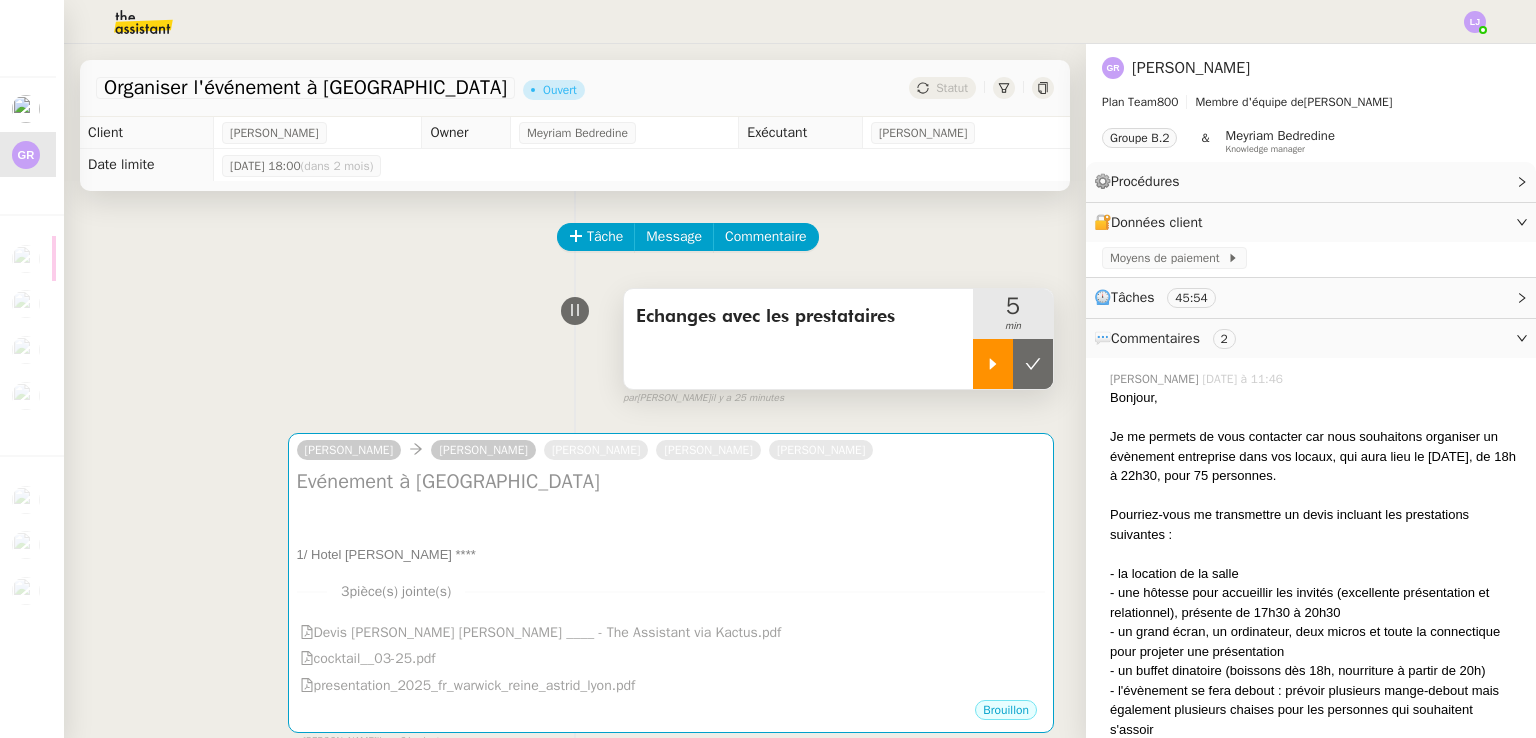 click at bounding box center (993, 364) 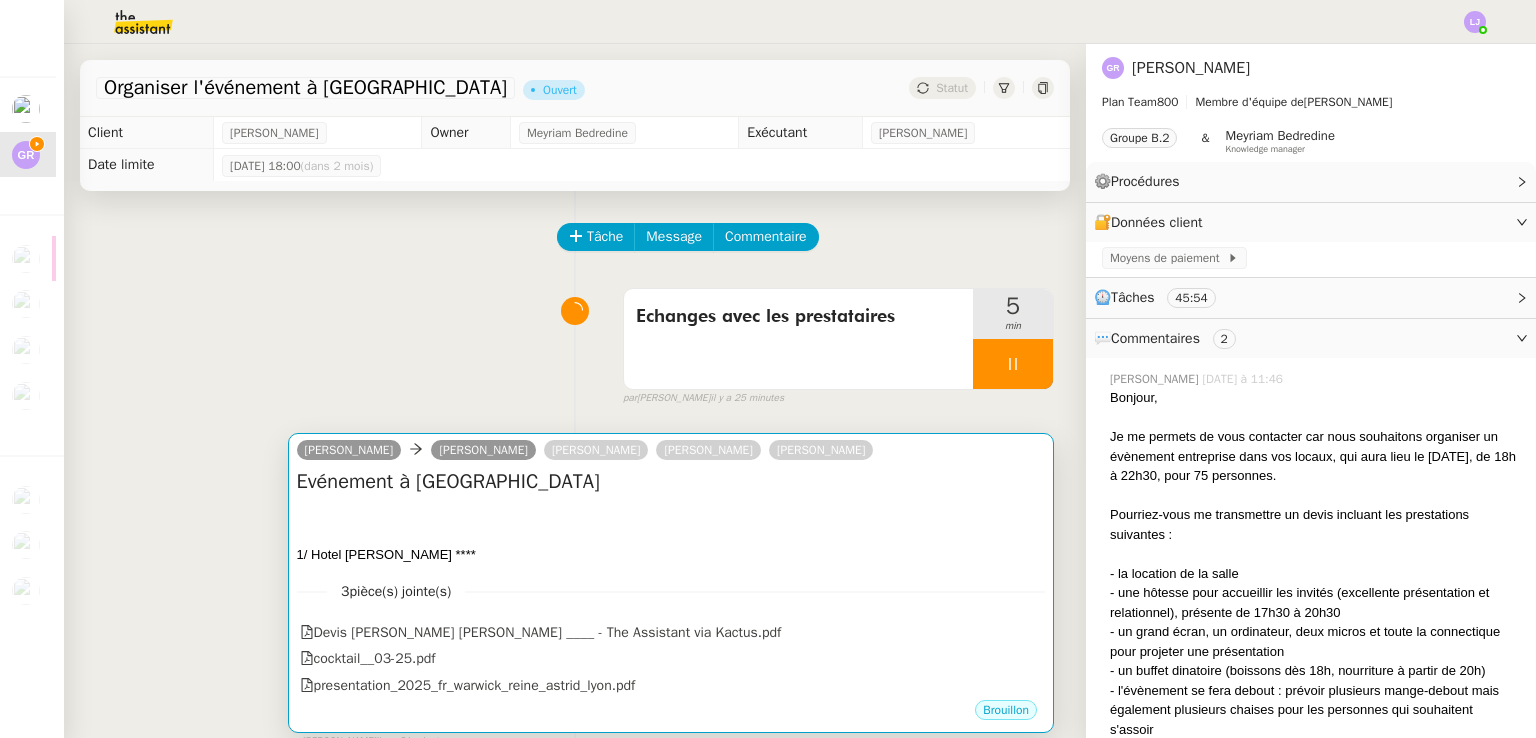 click at bounding box center (671, 516) 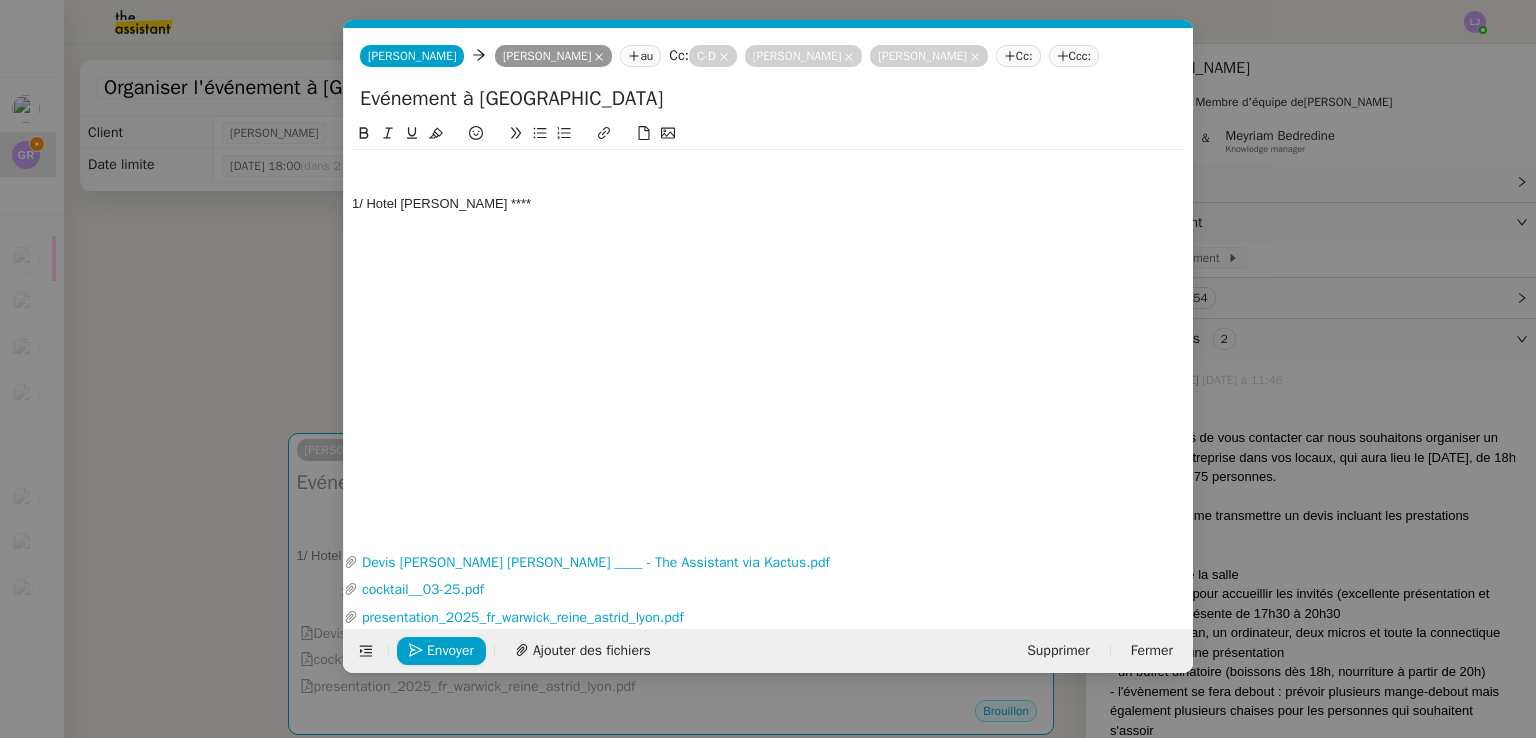 scroll, scrollTop: 0, scrollLeft: 42, axis: horizontal 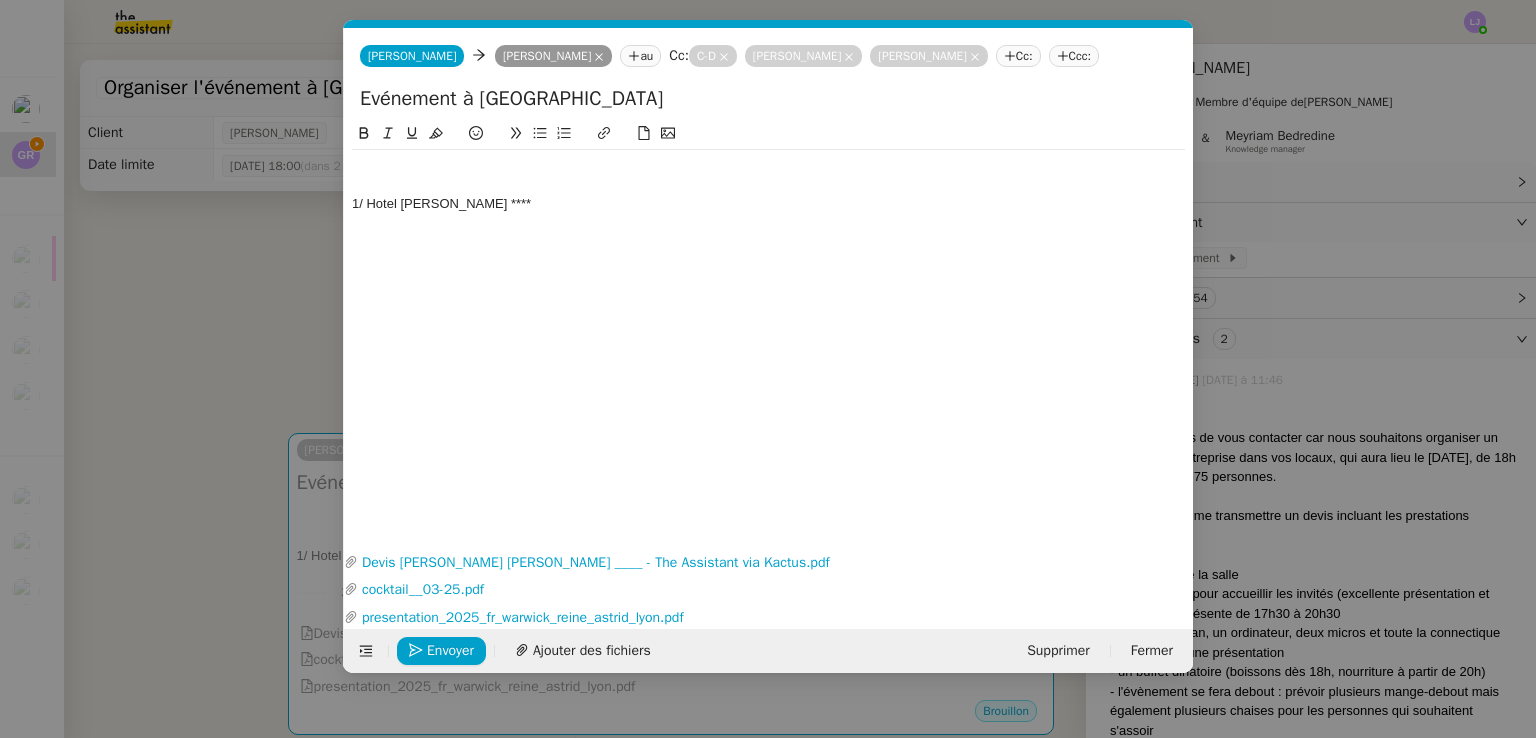 click 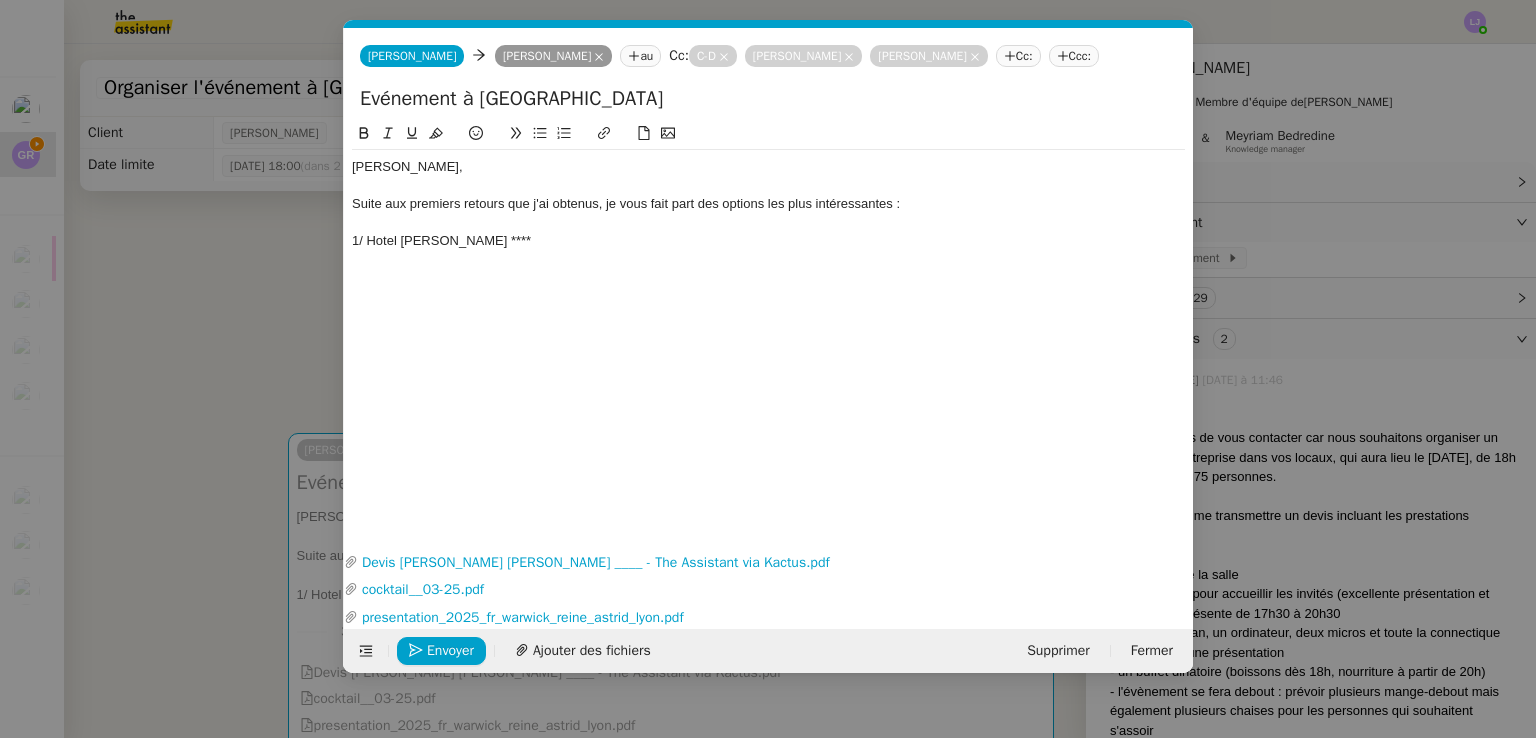 click on "1/ Hotel [PERSON_NAME] ****" 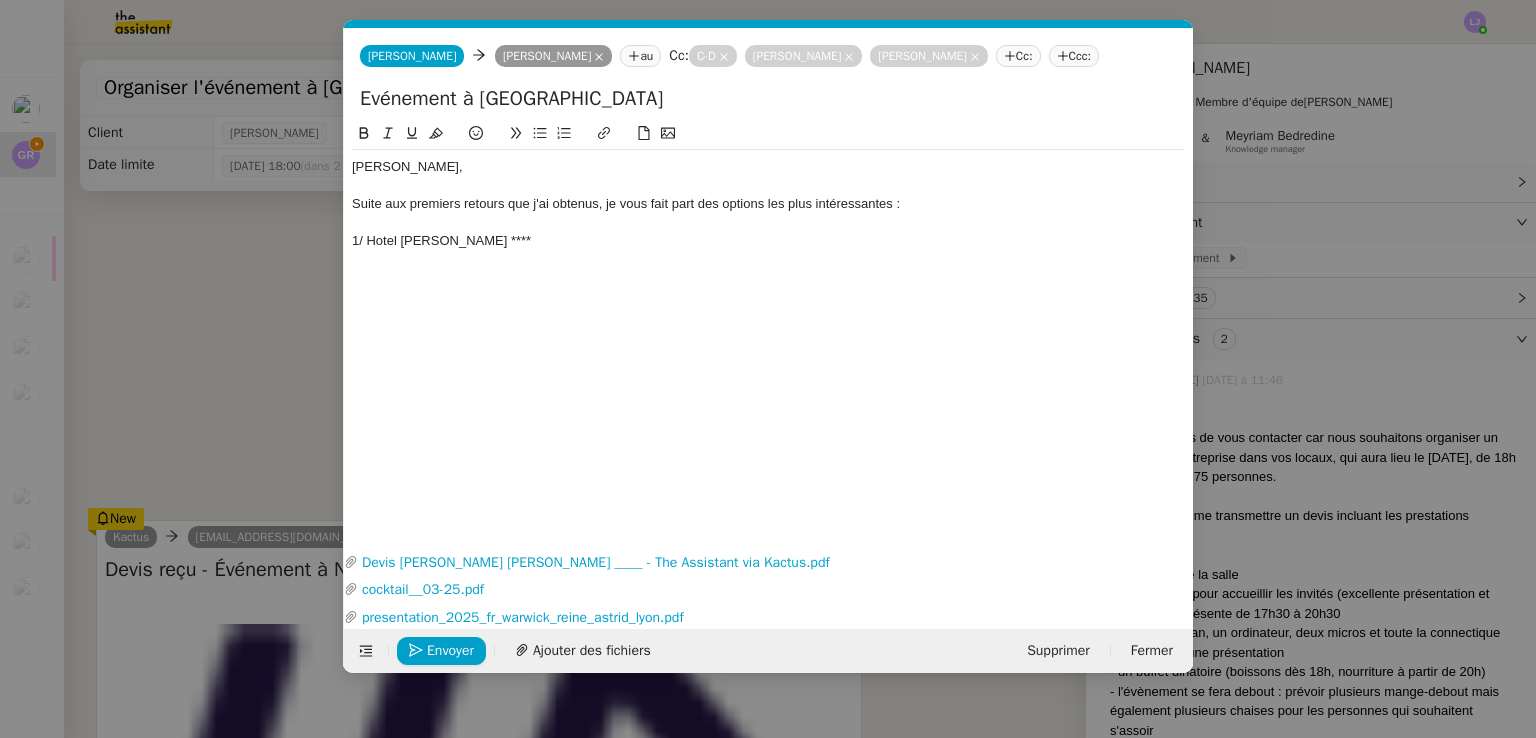 click on "Service TA - VOYAGE - PROPOSITION GLOBALE    A utiliser dans le cadre de proposition de déplacement TA - RELANCE CLIENT (EN)    Relancer un client lorsqu'il n'a pas répondu à un précédent message BAFERTY - MAIL AUDITION    A utiliser dans le cadre de la procédure d'envoi des mails d'audition TA - PUBLICATION OFFRE D'EMPLOI     Organisation du recrutement Discours de présentation du paiement sécurisé    TA - VOYAGES - PROPOSITION ITINERAIRE    Soumettre les résultats d'une recherche TA - CONFIRMATION PAIEMENT (EN)    Confirmer avec le client de modèle de transaction - Attention Plan Pro nécessaire. TA - COURRIER EXPEDIE (recommandé)    A utiliser dans le cadre de l'envoi d'un courrier recommandé TA - PARTAGE DE CALENDRIER (EN)    A utiliser pour demander au client de partager son calendrier afin de faciliter l'accès et la gestion PSPI - Appel de fonds MJL    A utiliser dans le cadre de la procédure d'appel de fonds MJL TA - RELANCE CLIENT    TA - AR PROCEDURES        21 YIELD" at bounding box center (768, 369) 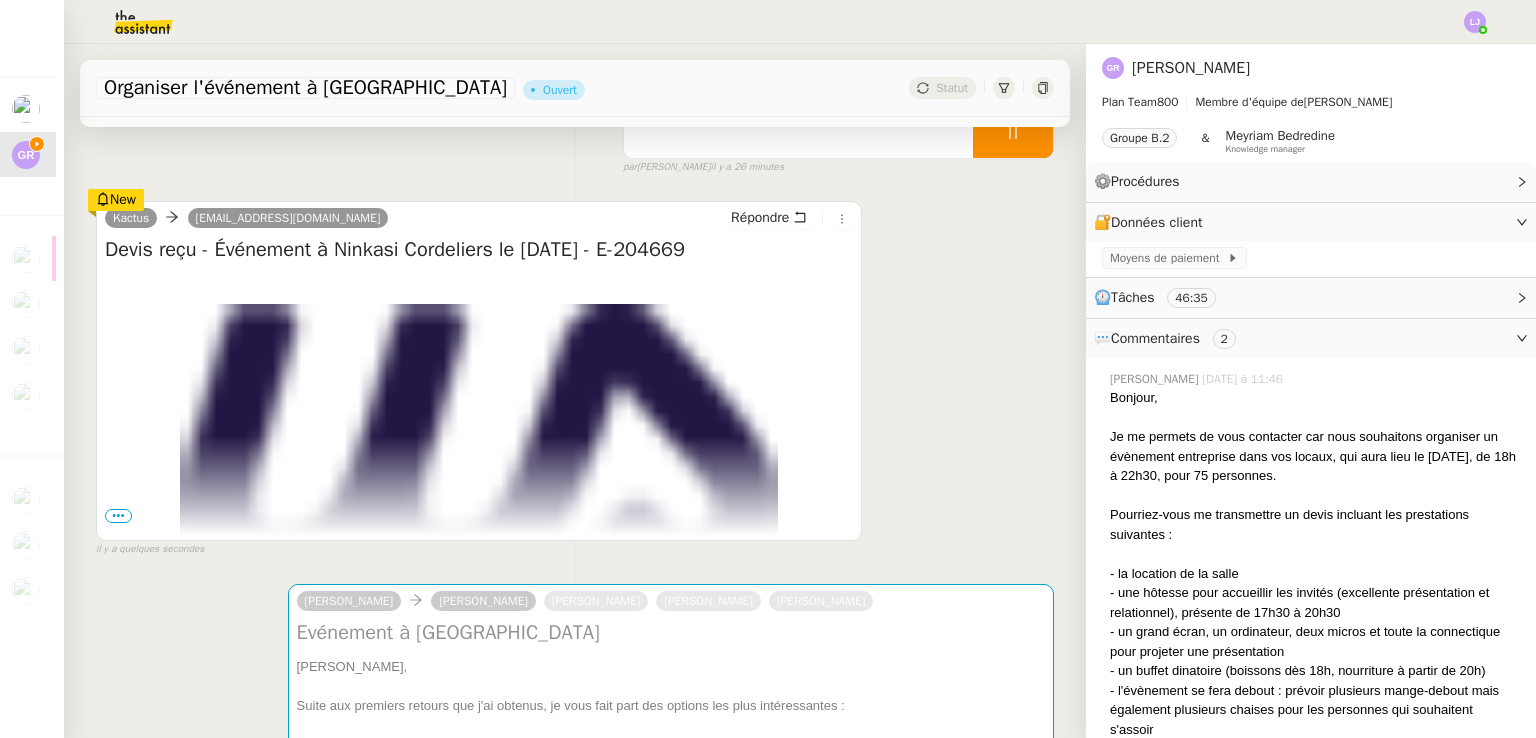 scroll, scrollTop: 320, scrollLeft: 0, axis: vertical 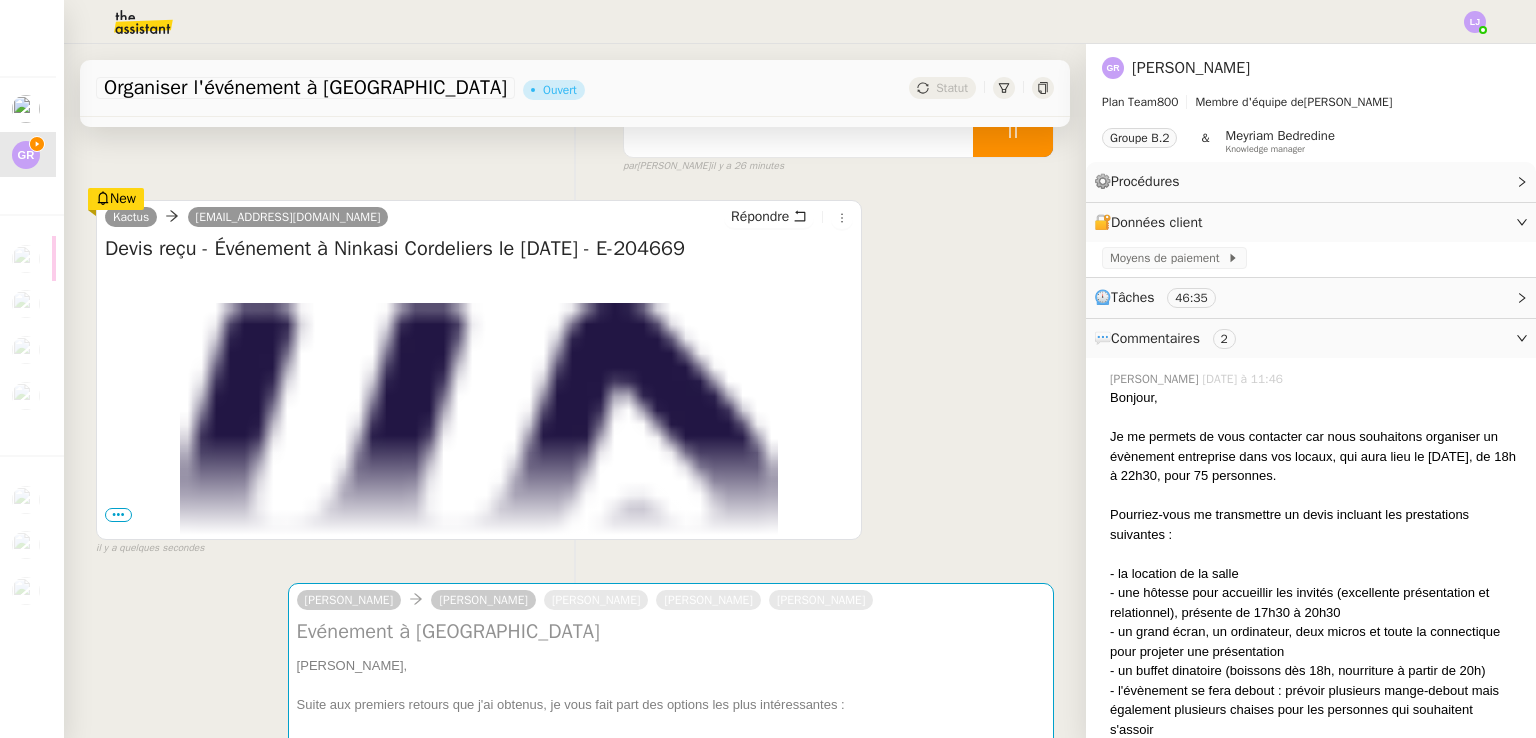 click on "•••" at bounding box center (118, 515) 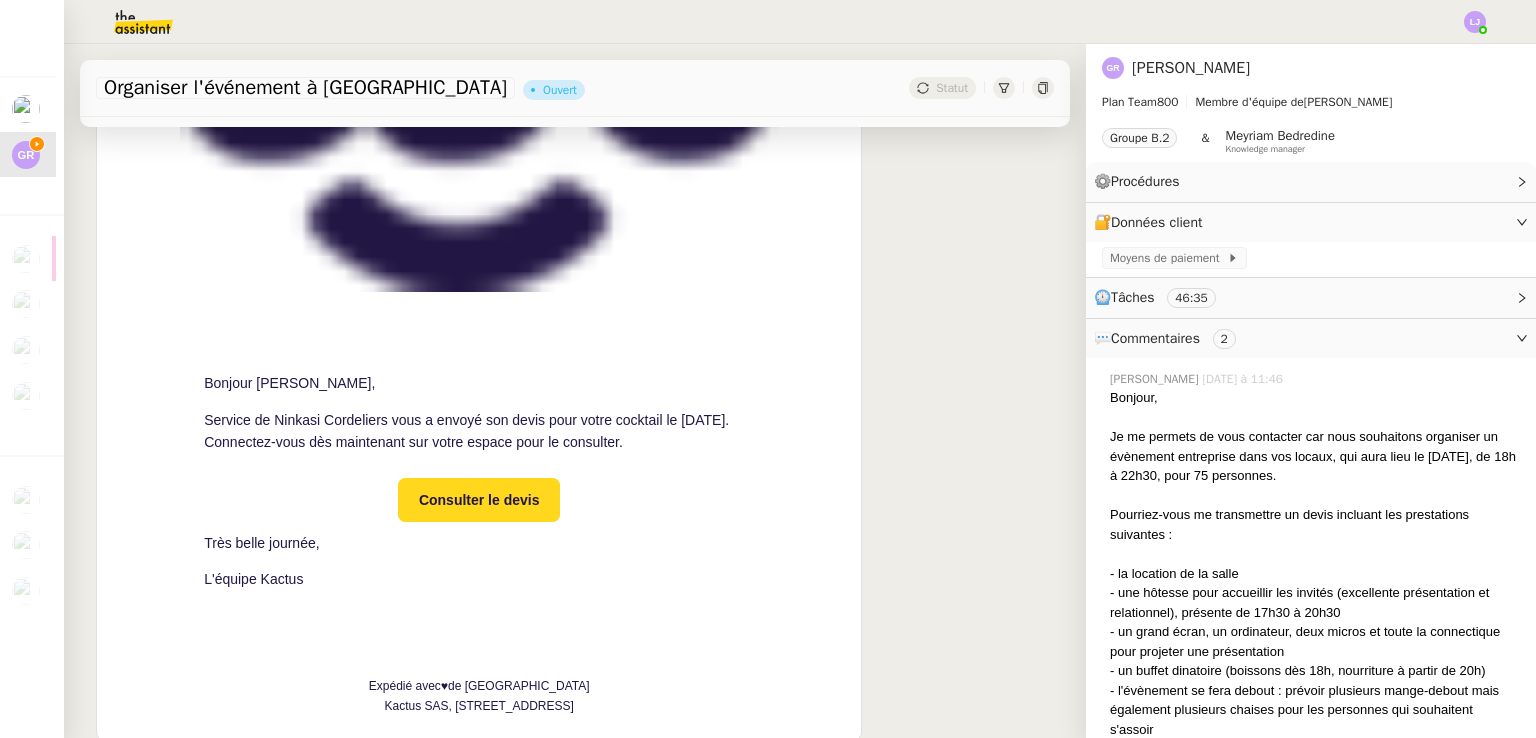 scroll, scrollTop: 859, scrollLeft: 0, axis: vertical 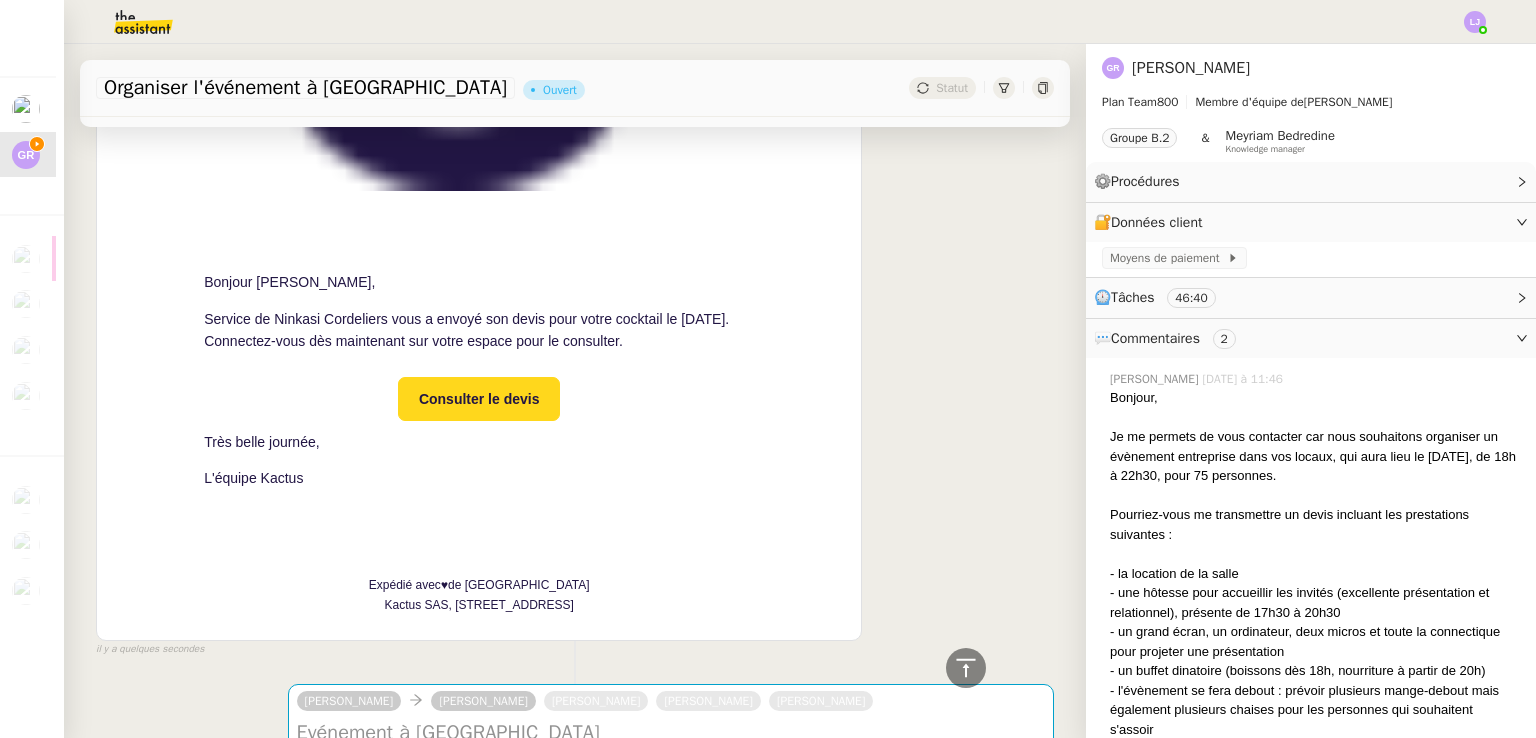 click on "Consulter le devis" at bounding box center [479, 399] 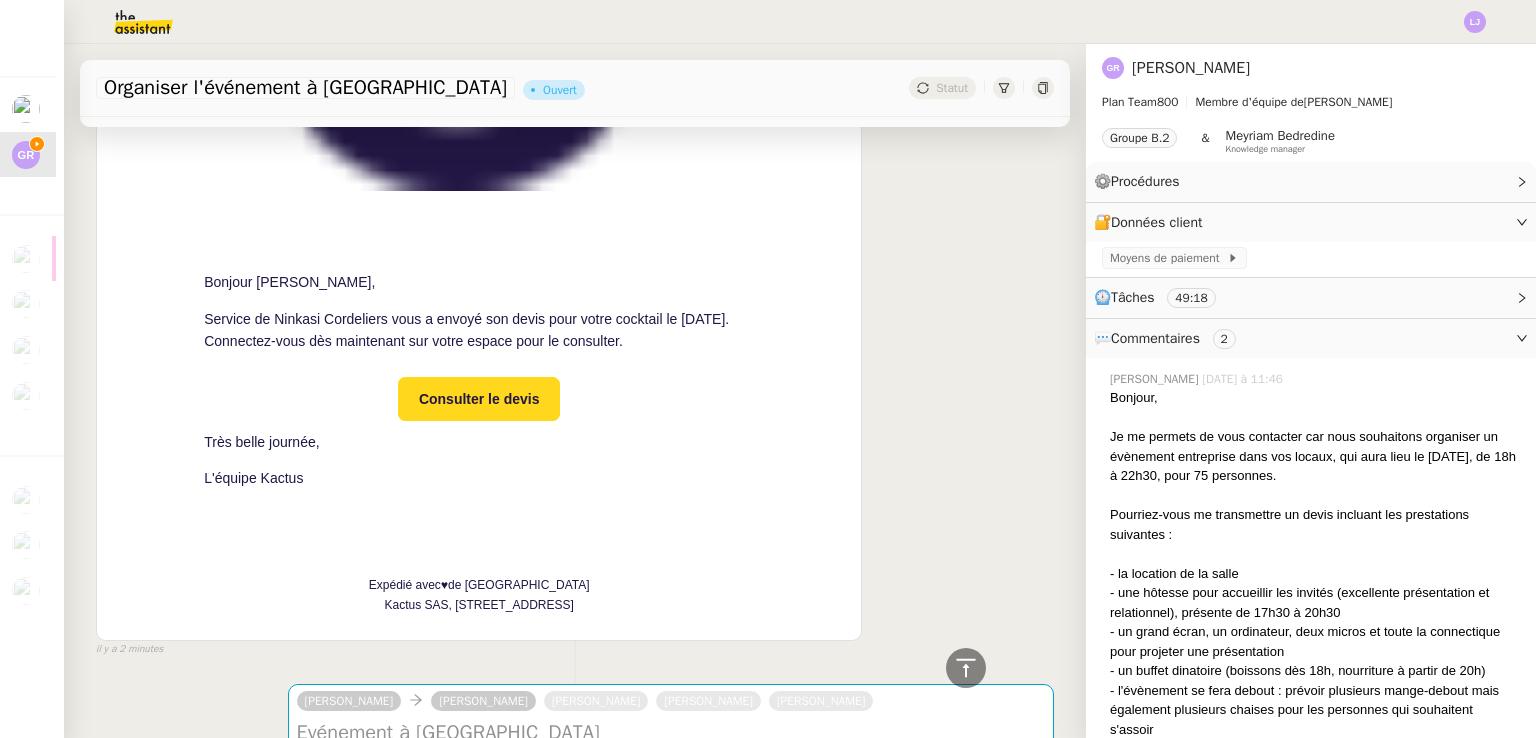 scroll, scrollTop: 1292, scrollLeft: 0, axis: vertical 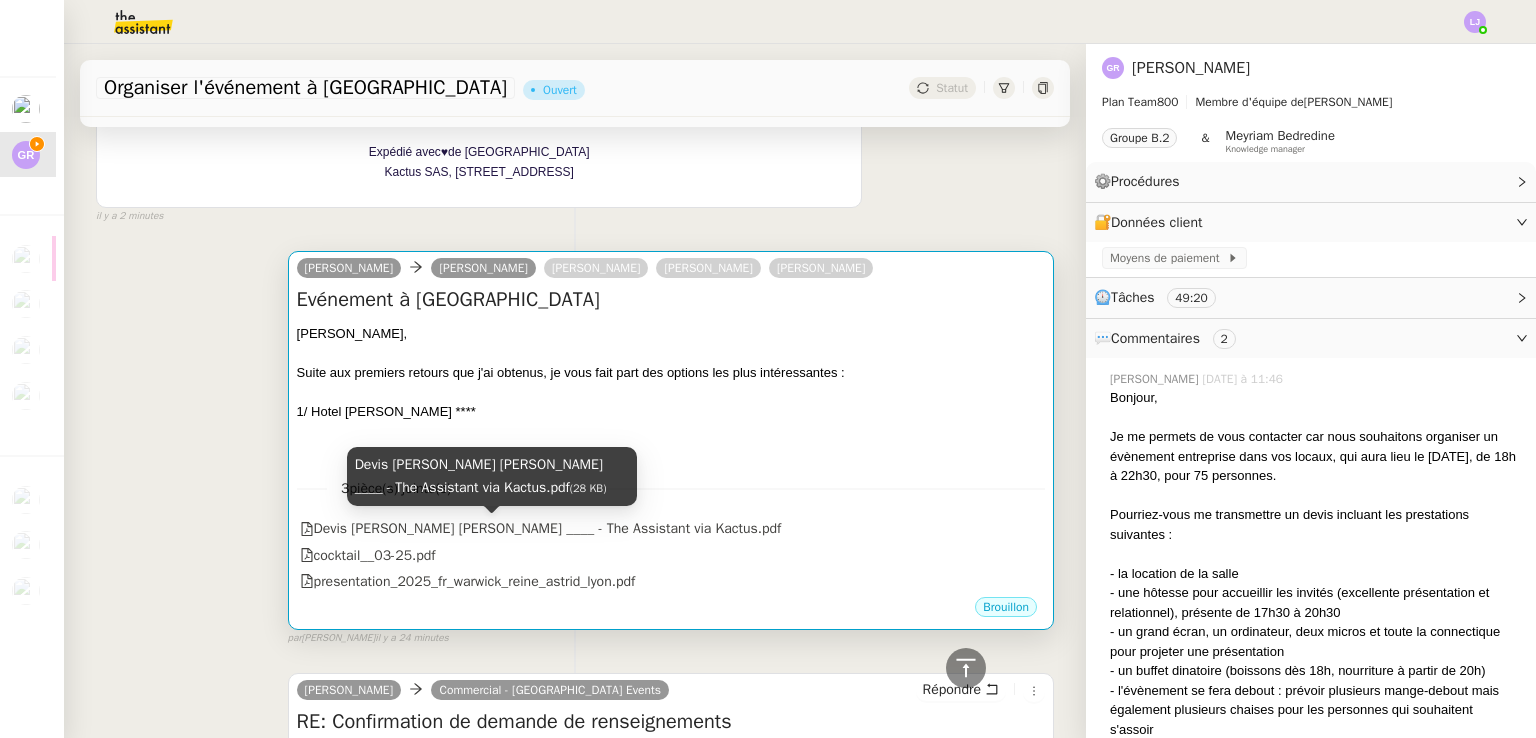 click on "Suite aux premiers retours que j'ai obtenus, je vous fait part des options les plus intéressantes :" at bounding box center [671, 373] 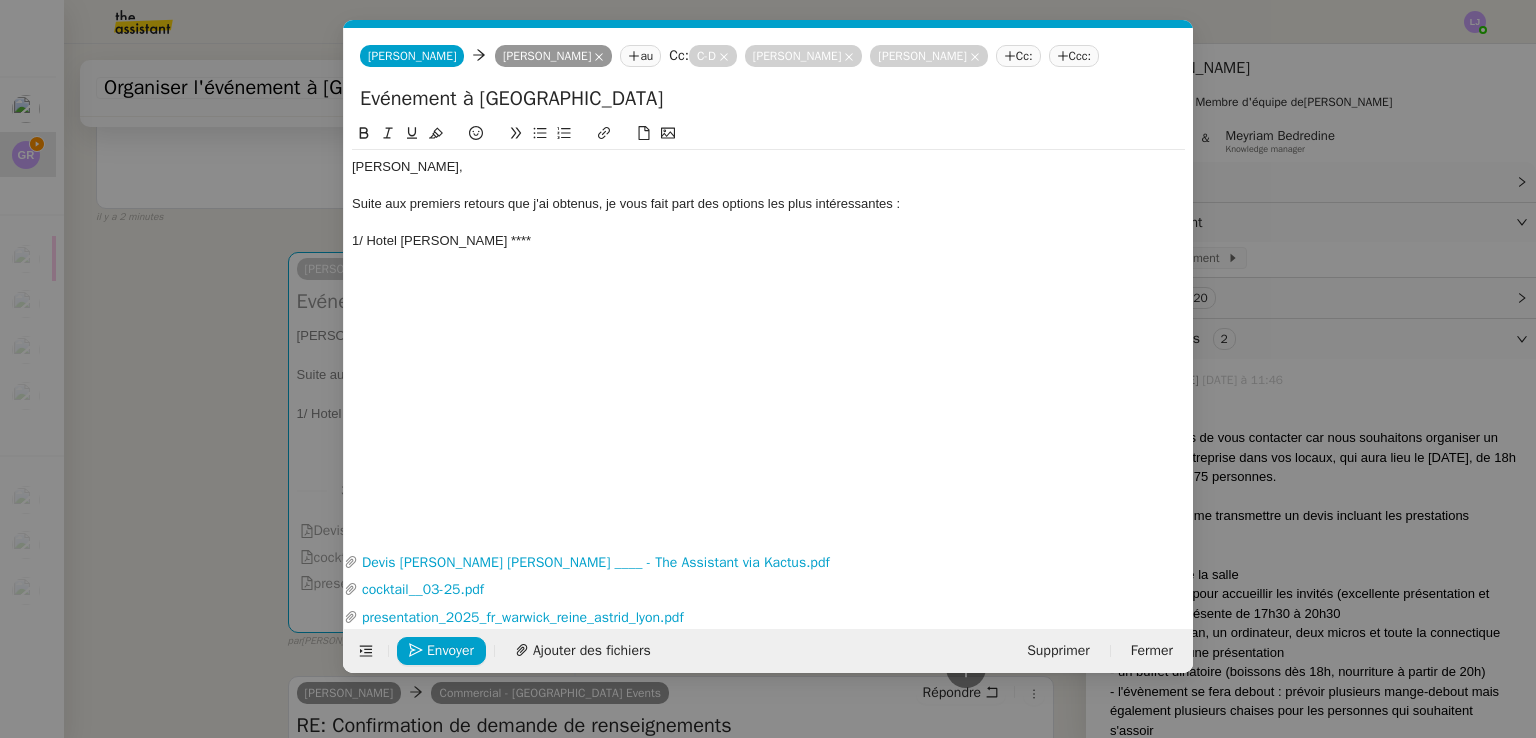 scroll, scrollTop: 1292, scrollLeft: 0, axis: vertical 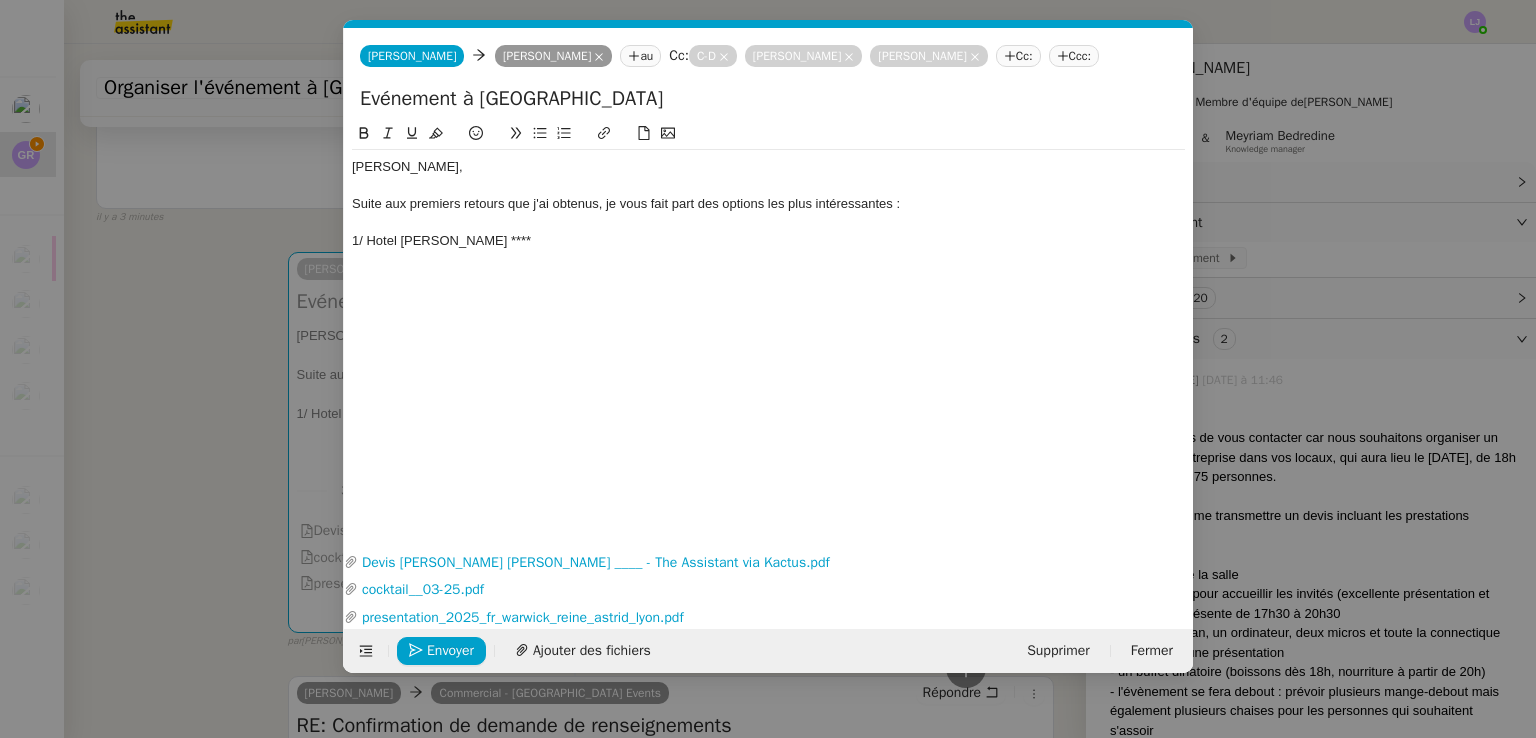 click on "1/ Hotel [PERSON_NAME] ****" 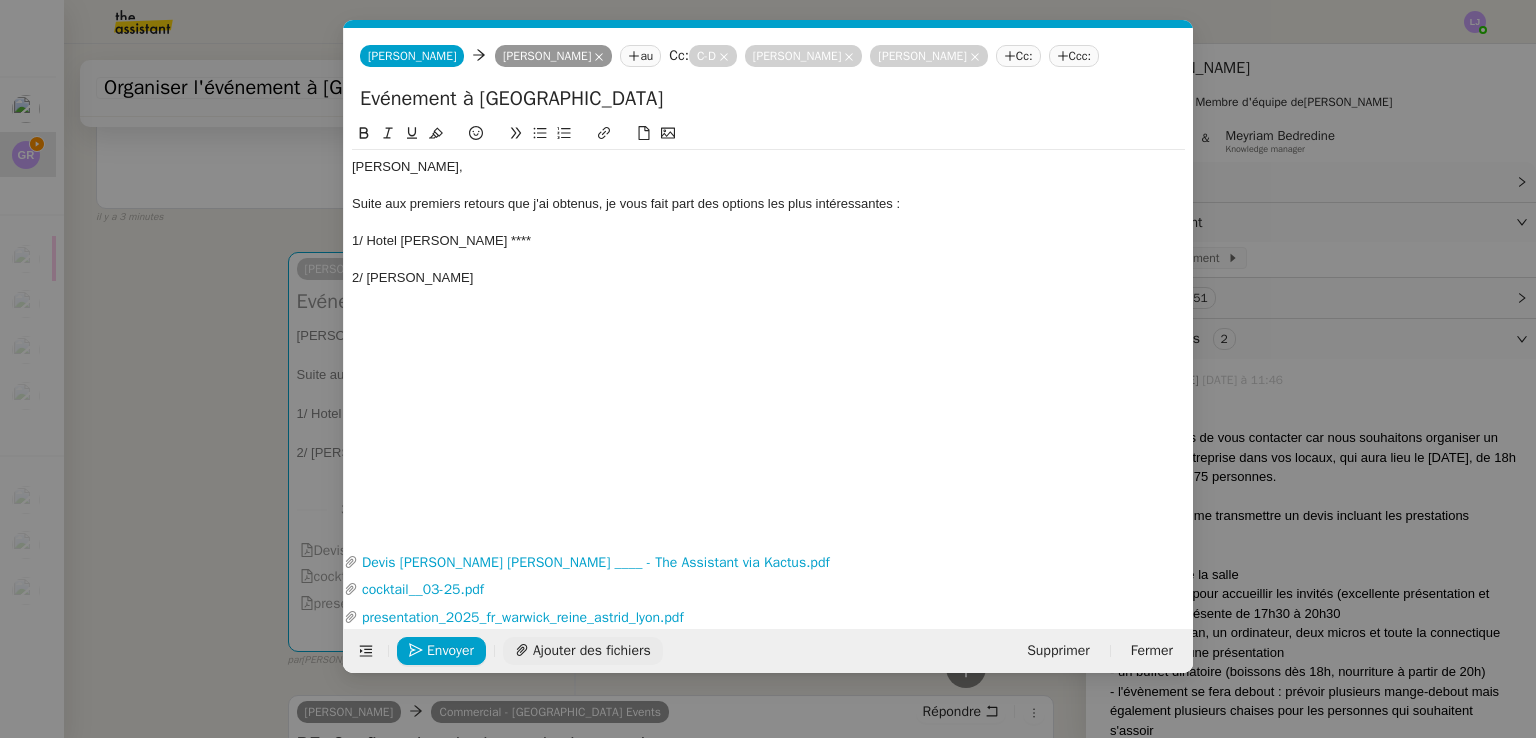 click on "Ajouter des fichiers" 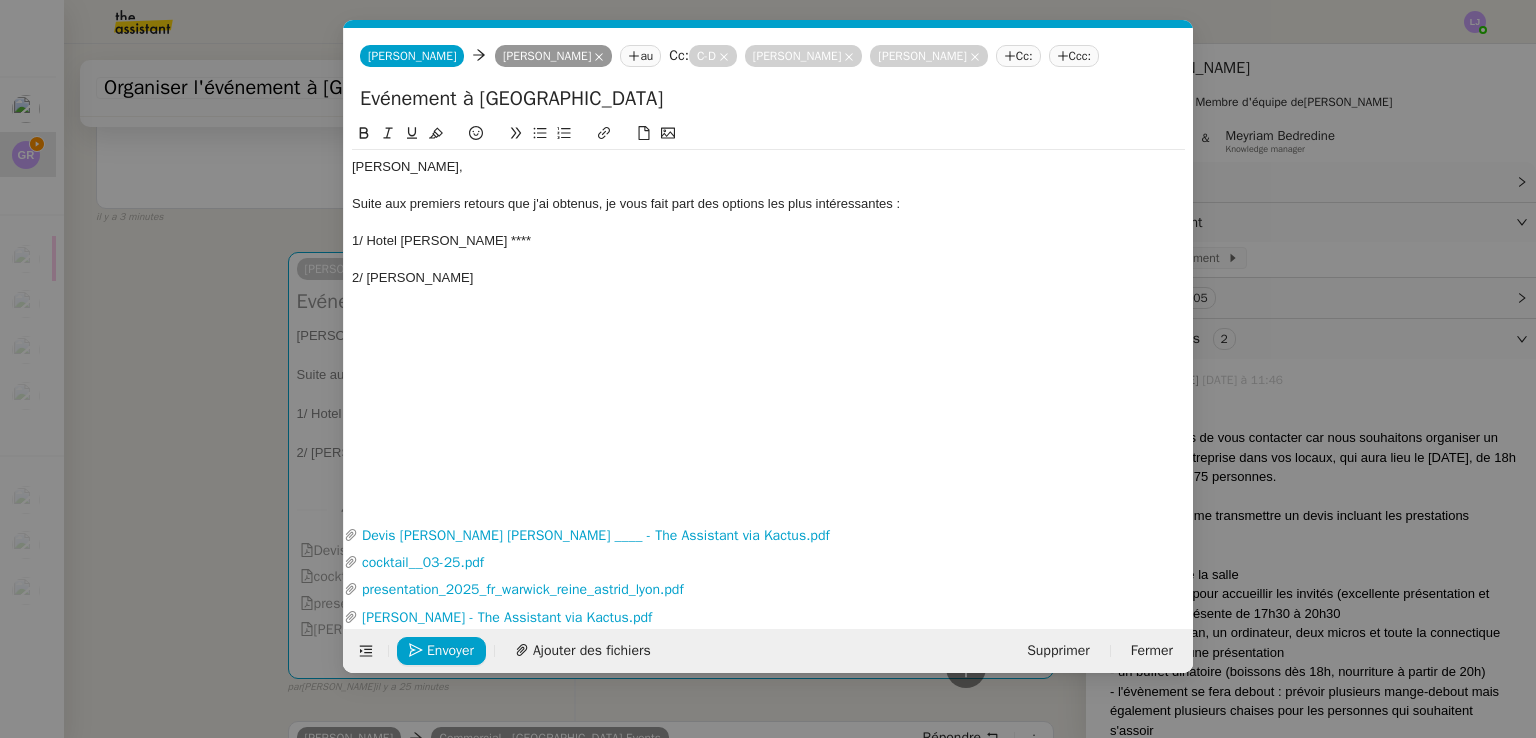 click on "1/ Hotel [PERSON_NAME] ****" 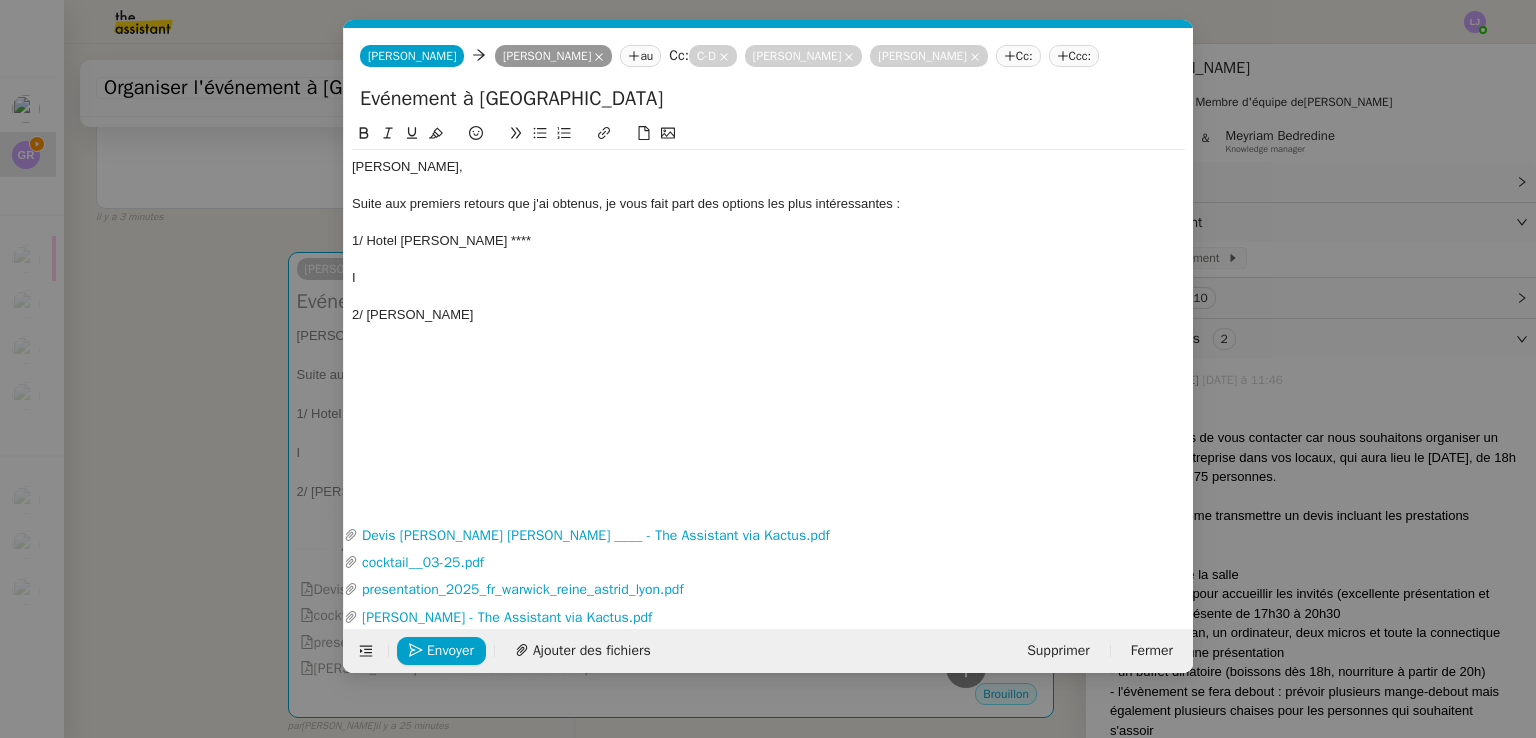 click on "Service TA - VOYAGE - PROPOSITION GLOBALE    A utiliser dans le cadre de proposition de déplacement TA - RELANCE CLIENT (EN)    Relancer un client lorsqu'il n'a pas répondu à un précédent message BAFERTY - MAIL AUDITION    A utiliser dans le cadre de la procédure d'envoi des mails d'audition TA - PUBLICATION OFFRE D'EMPLOI     Organisation du recrutement Discours de présentation du paiement sécurisé    TA - VOYAGES - PROPOSITION ITINERAIRE    Soumettre les résultats d'une recherche TA - CONFIRMATION PAIEMENT (EN)    Confirmer avec le client de modèle de transaction - Attention Plan Pro nécessaire. TA - COURRIER EXPEDIE (recommandé)    A utiliser dans le cadre de l'envoi d'un courrier recommandé TA - PARTAGE DE CALENDRIER (EN)    A utiliser pour demander au client de partager son calendrier afin de faciliter l'accès et la gestion PSPI - Appel de fonds MJL    A utiliser dans le cadre de la procédure d'appel de fonds MJL TA - RELANCE CLIENT    TA - AR PROCEDURES        21 YIELD" at bounding box center [768, 369] 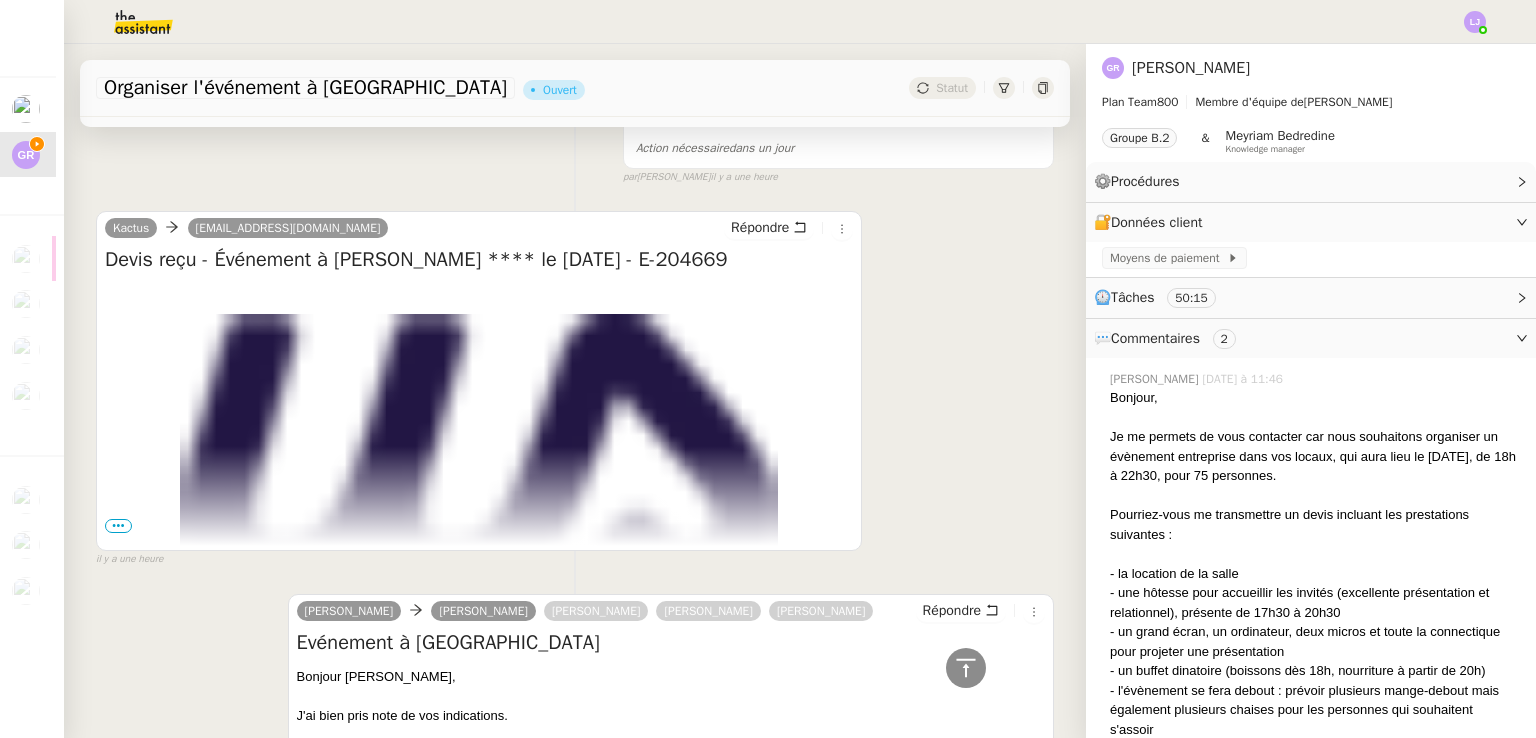 scroll, scrollTop: 2796, scrollLeft: 0, axis: vertical 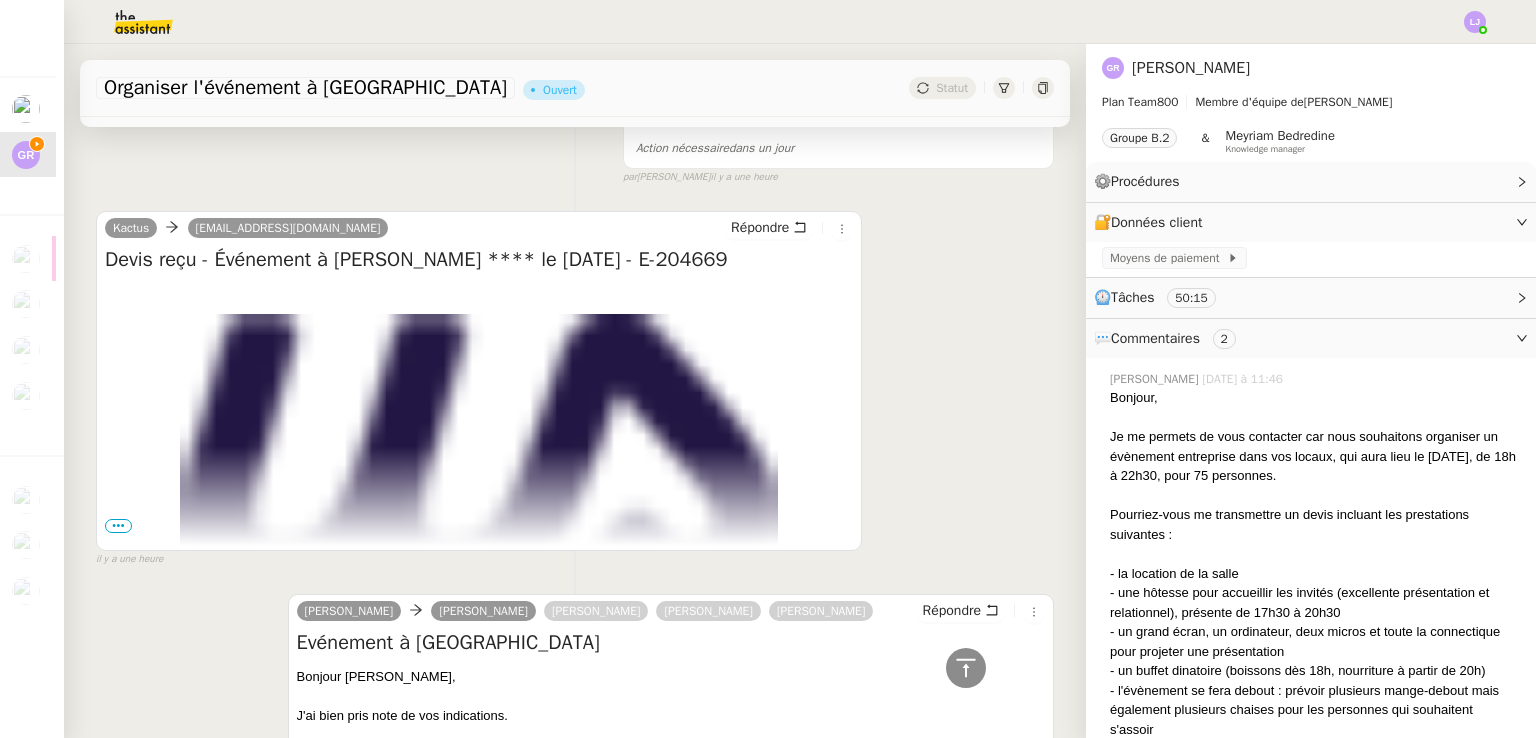 click on "•••" at bounding box center [118, 526] 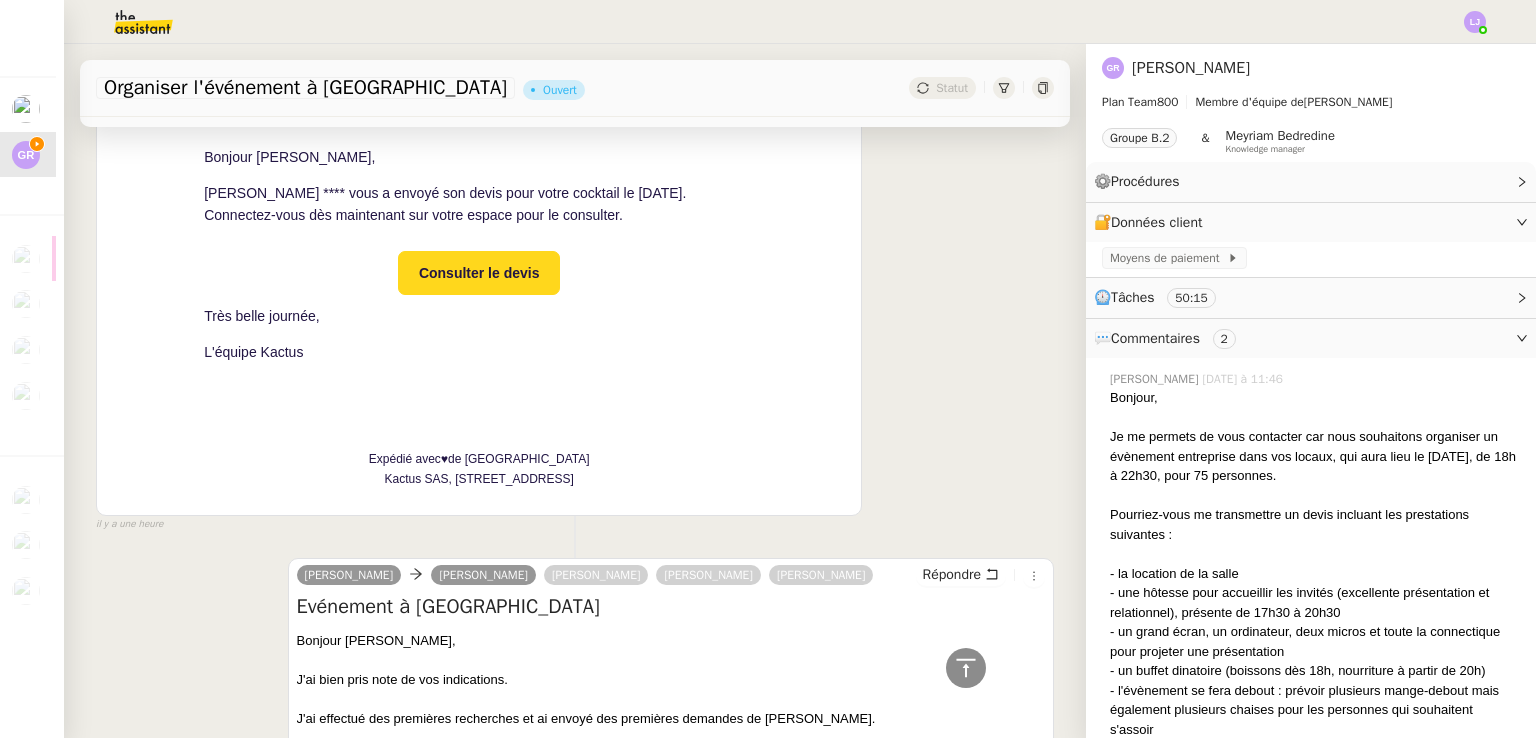 scroll, scrollTop: 3471, scrollLeft: 0, axis: vertical 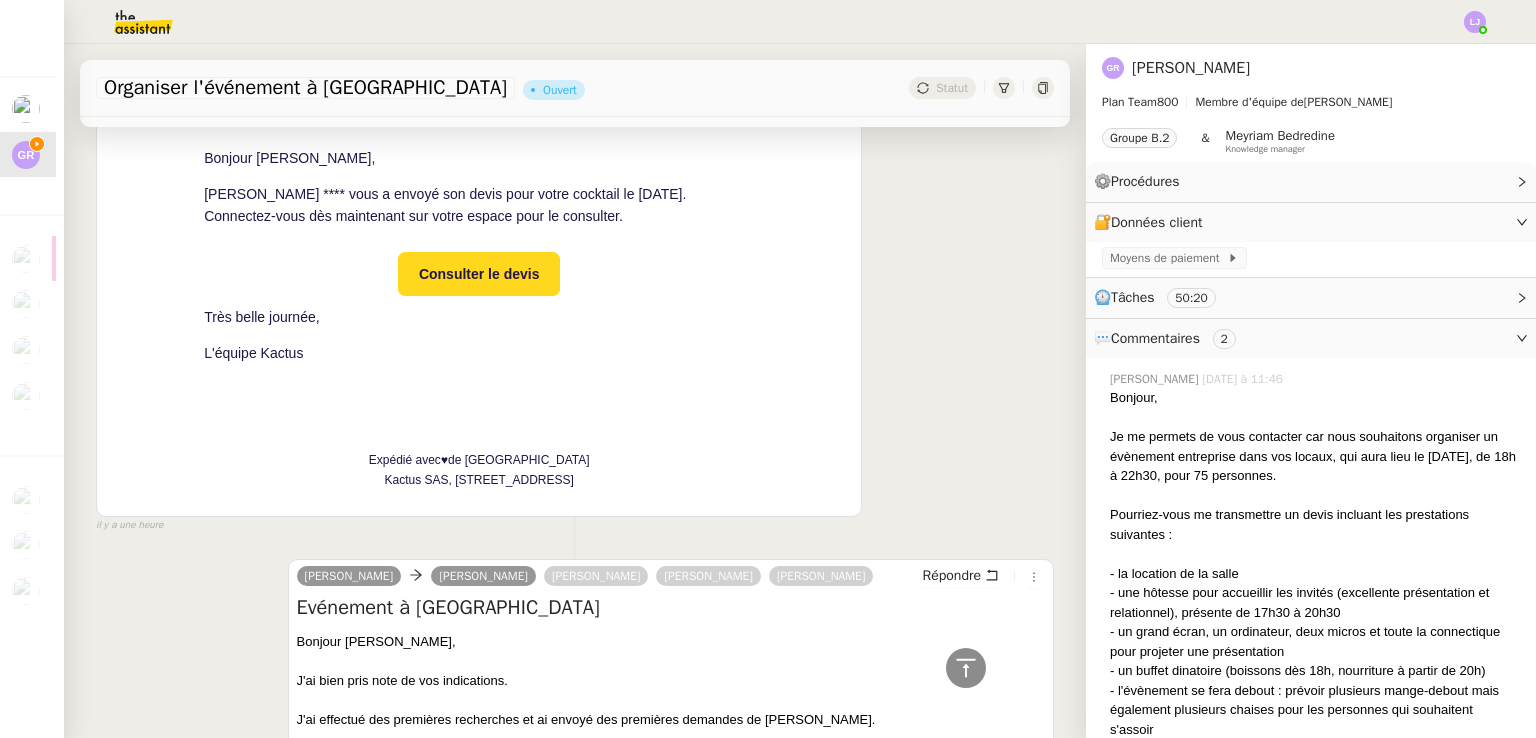 click on "Consulter le devis" at bounding box center [479, 274] 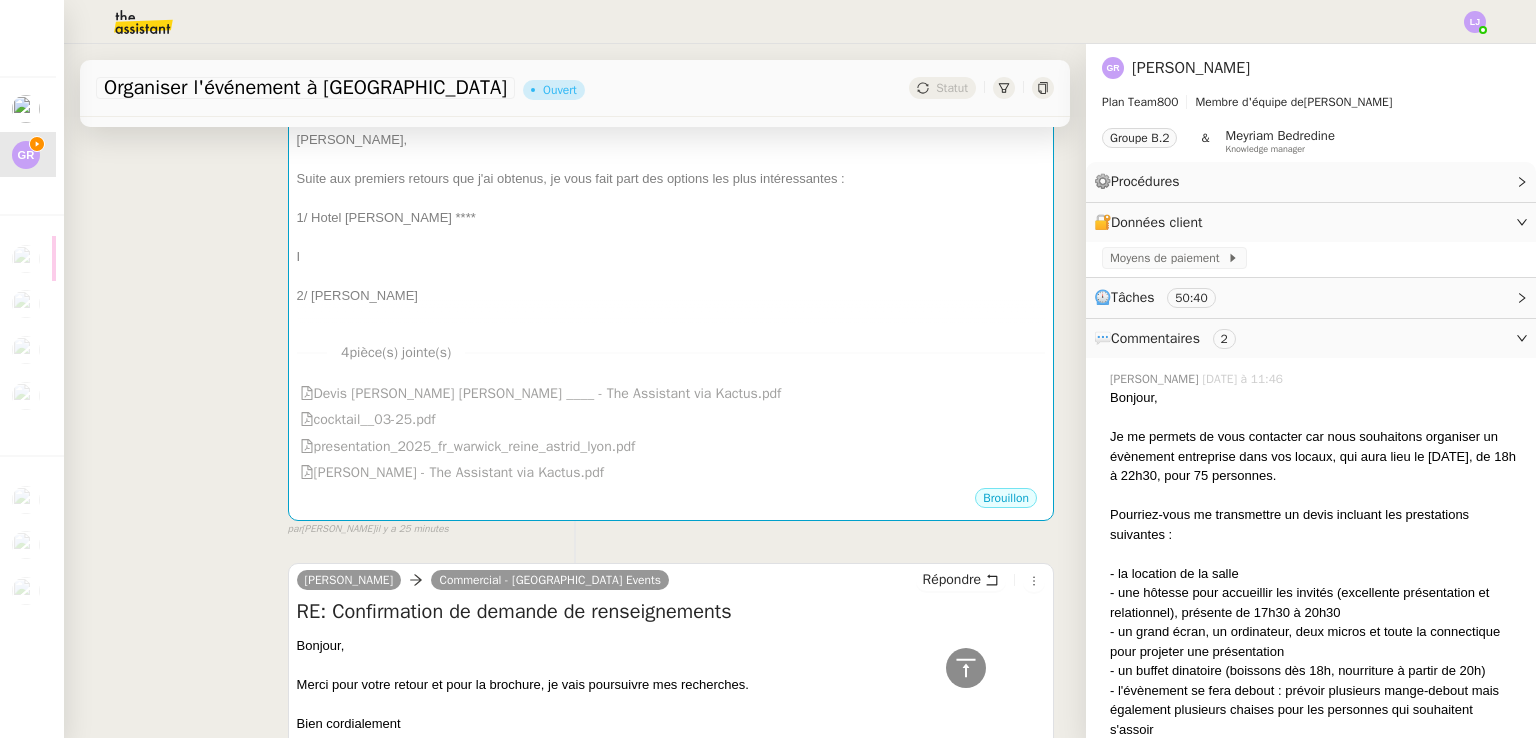 scroll, scrollTop: 1484, scrollLeft: 0, axis: vertical 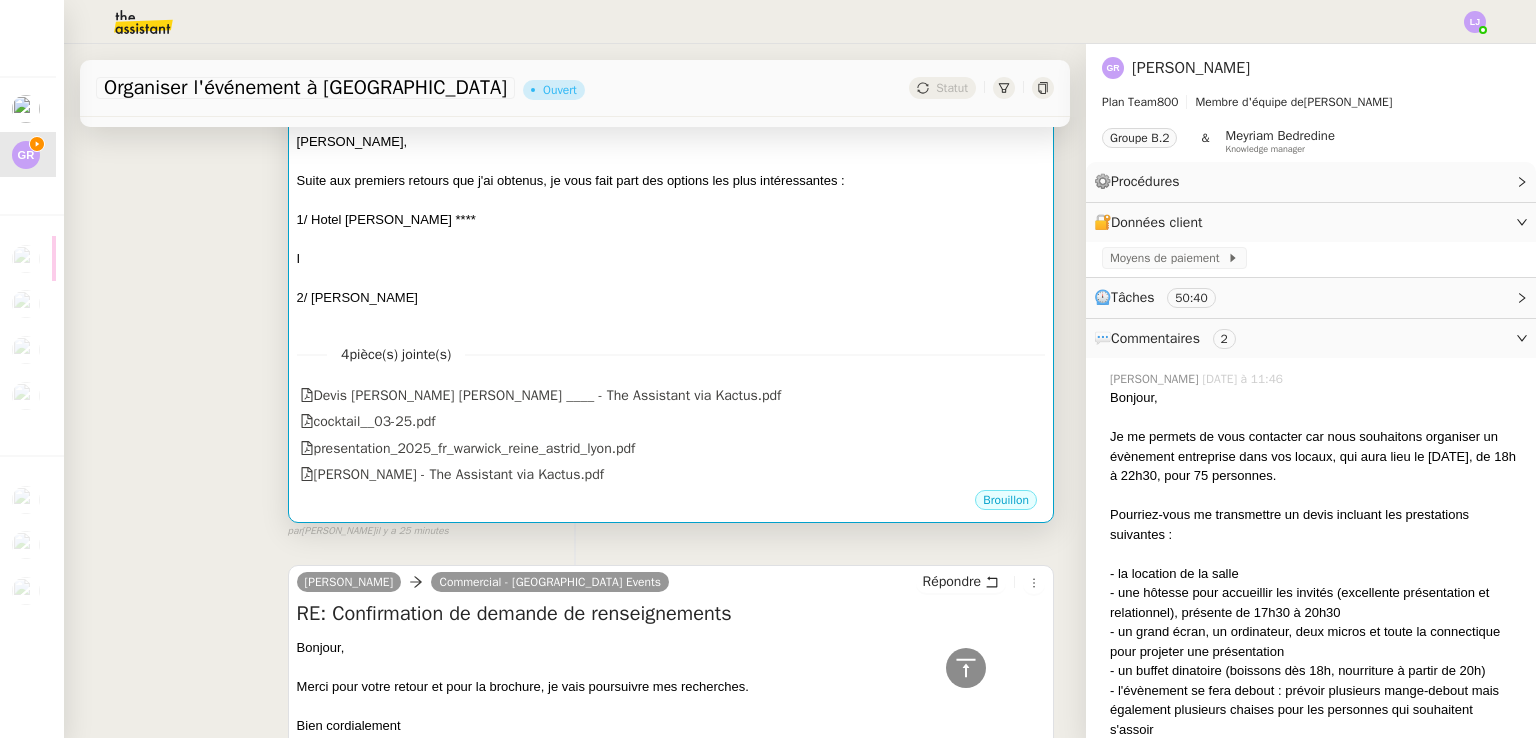 click at bounding box center (671, 162) 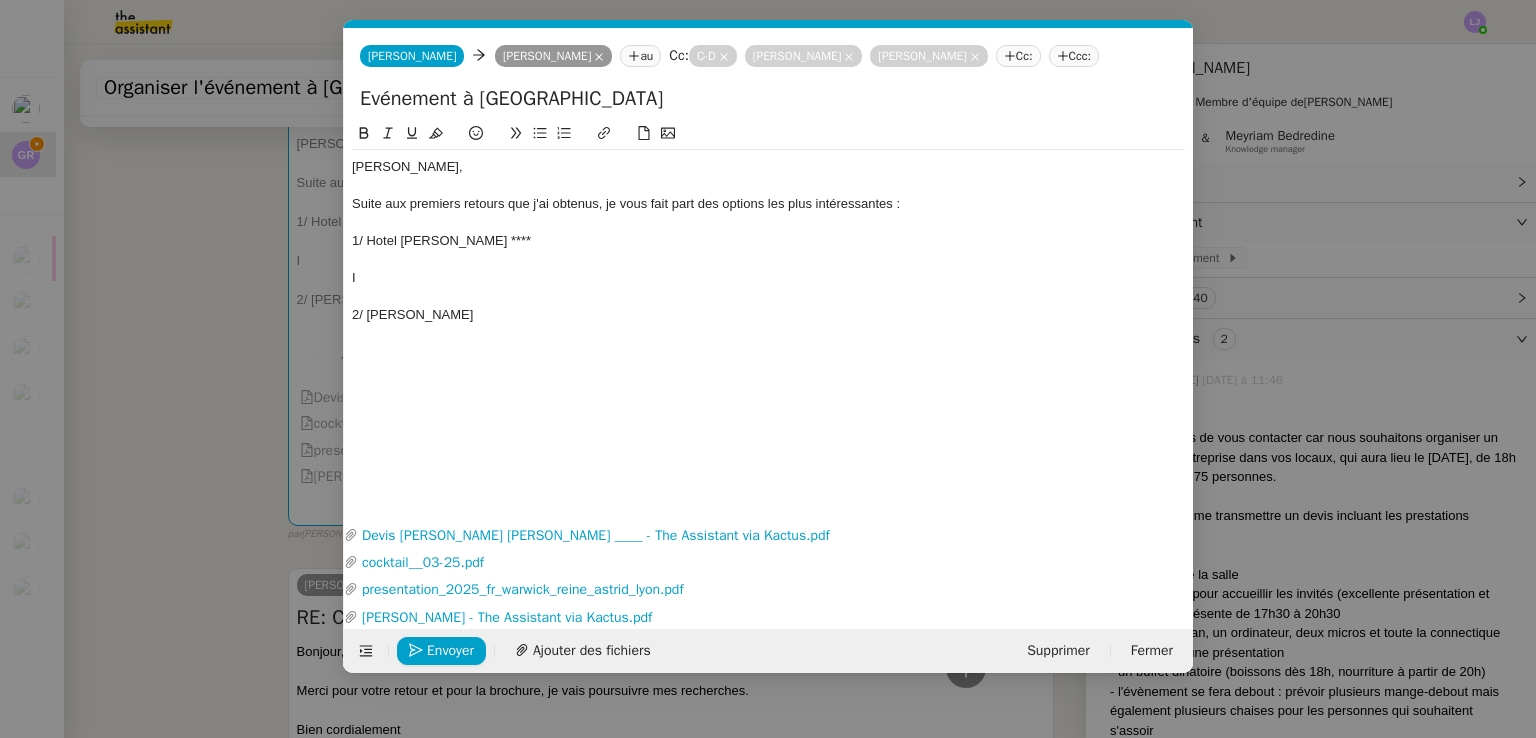 scroll, scrollTop: 1486, scrollLeft: 0, axis: vertical 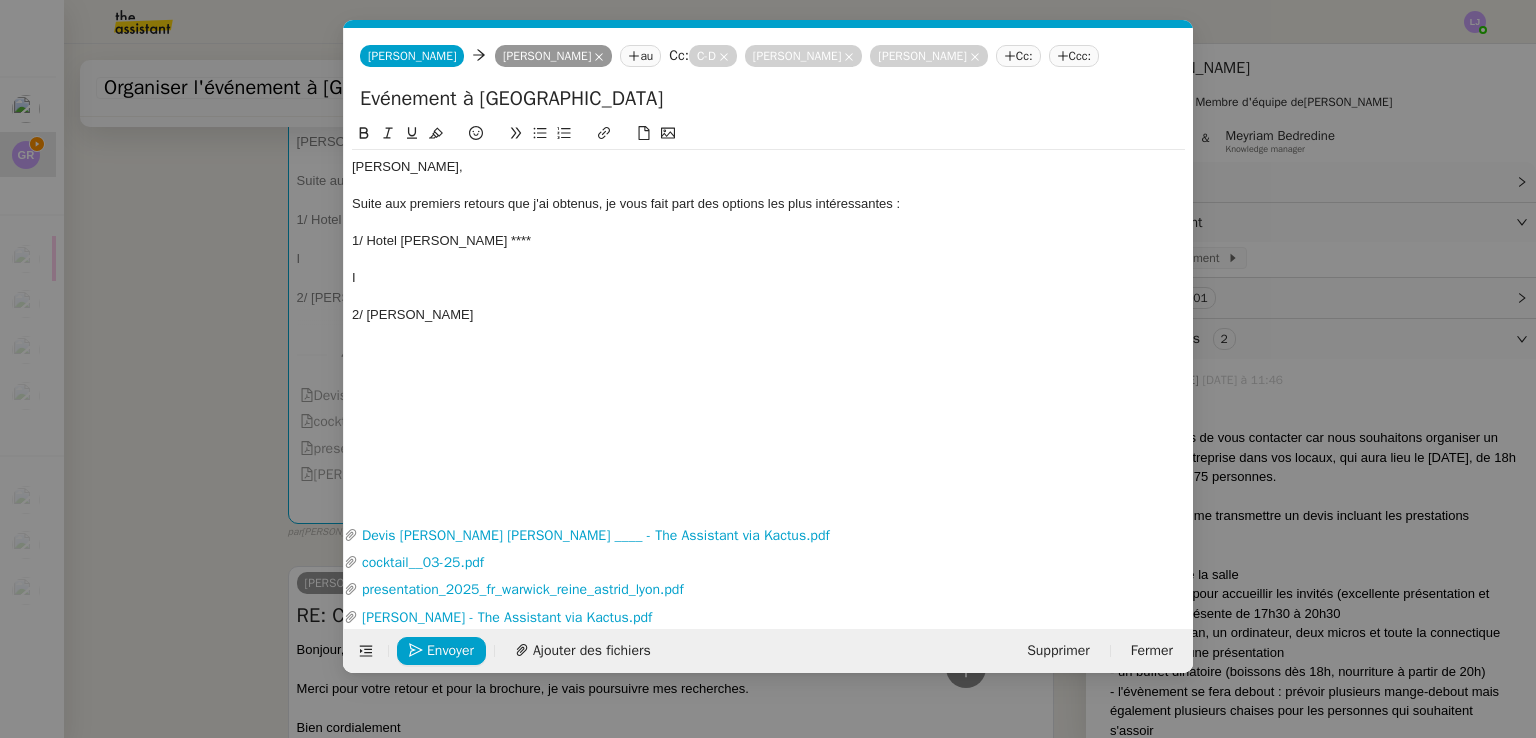 click on "I" 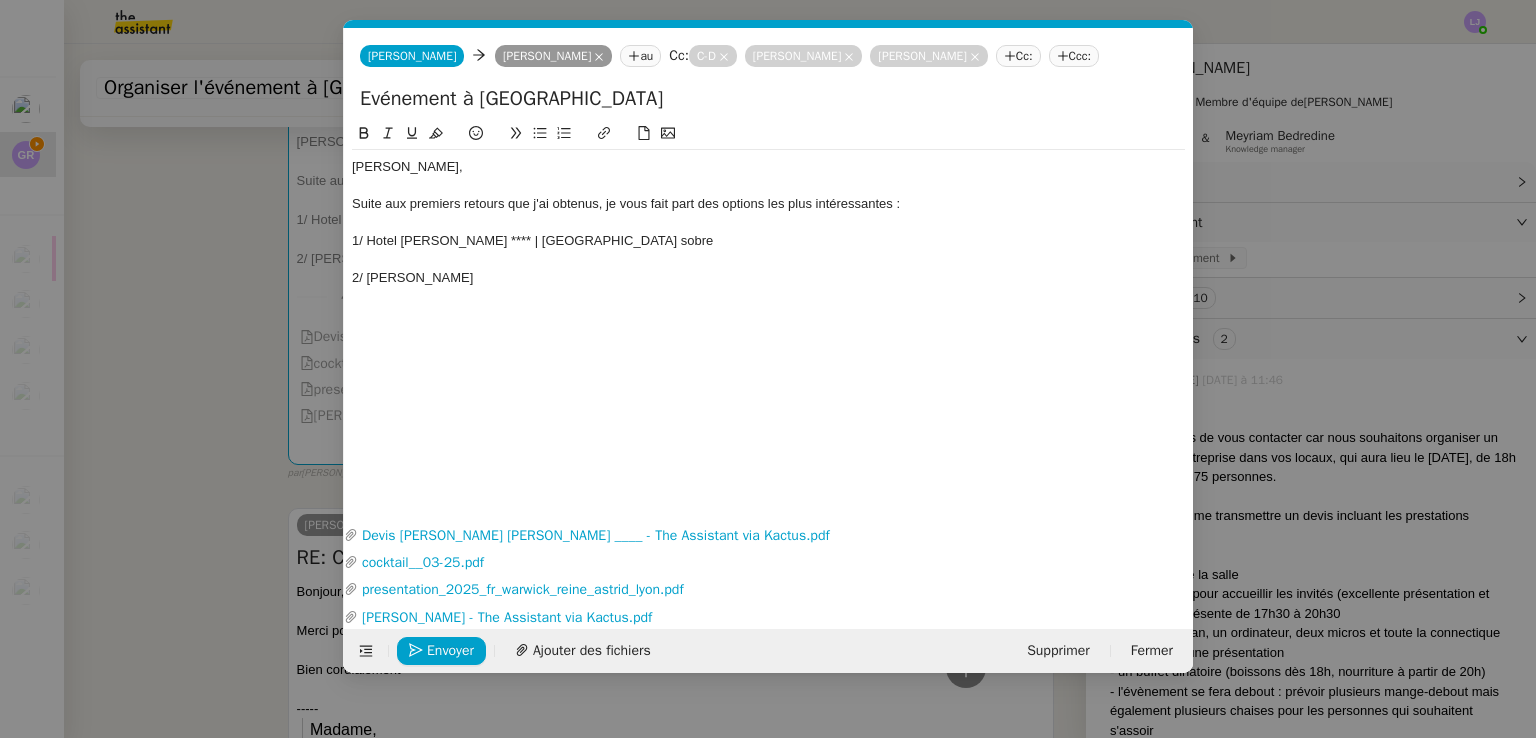 click on "1/ Hotel [PERSON_NAME] **** | [GEOGRAPHIC_DATA] sobre" 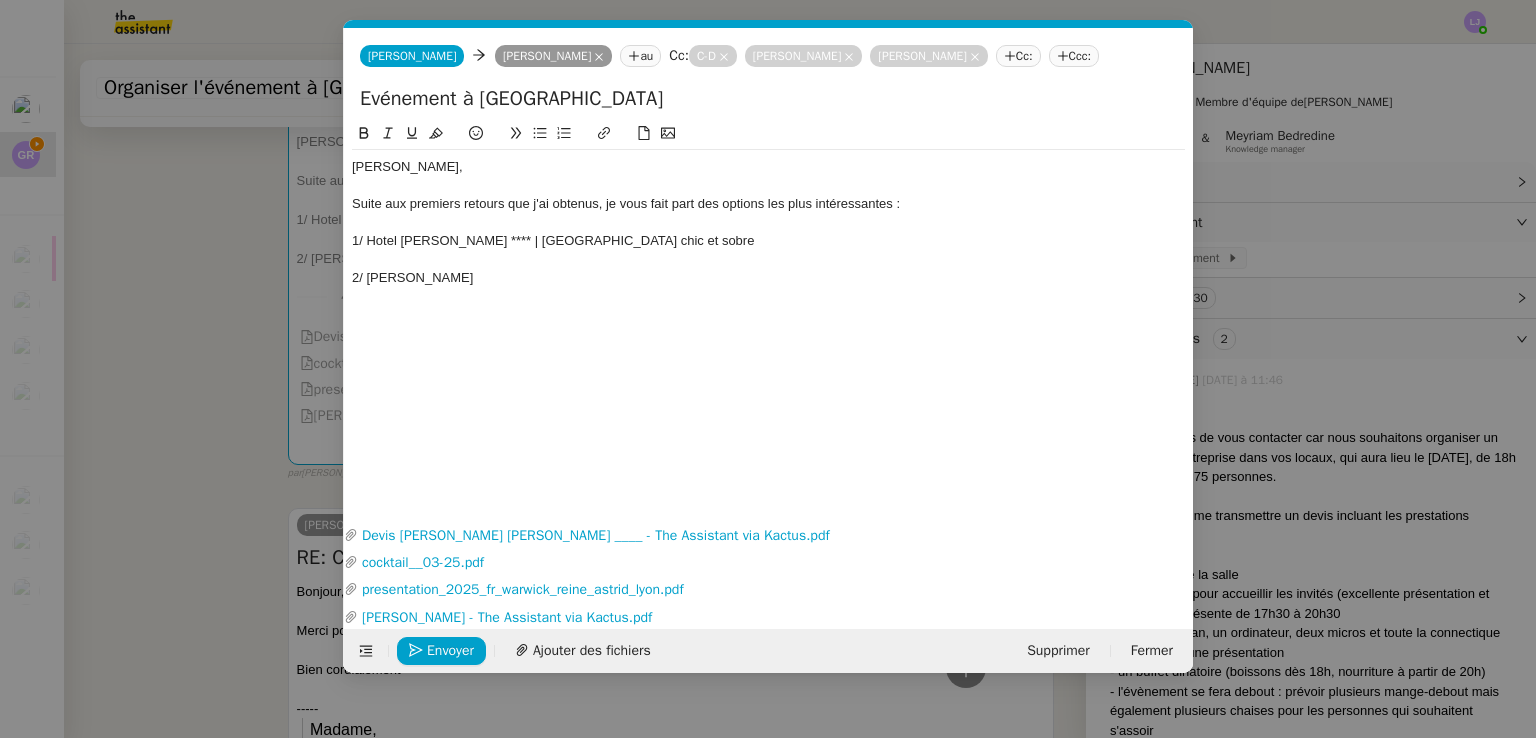 click on "2/ [PERSON_NAME]" 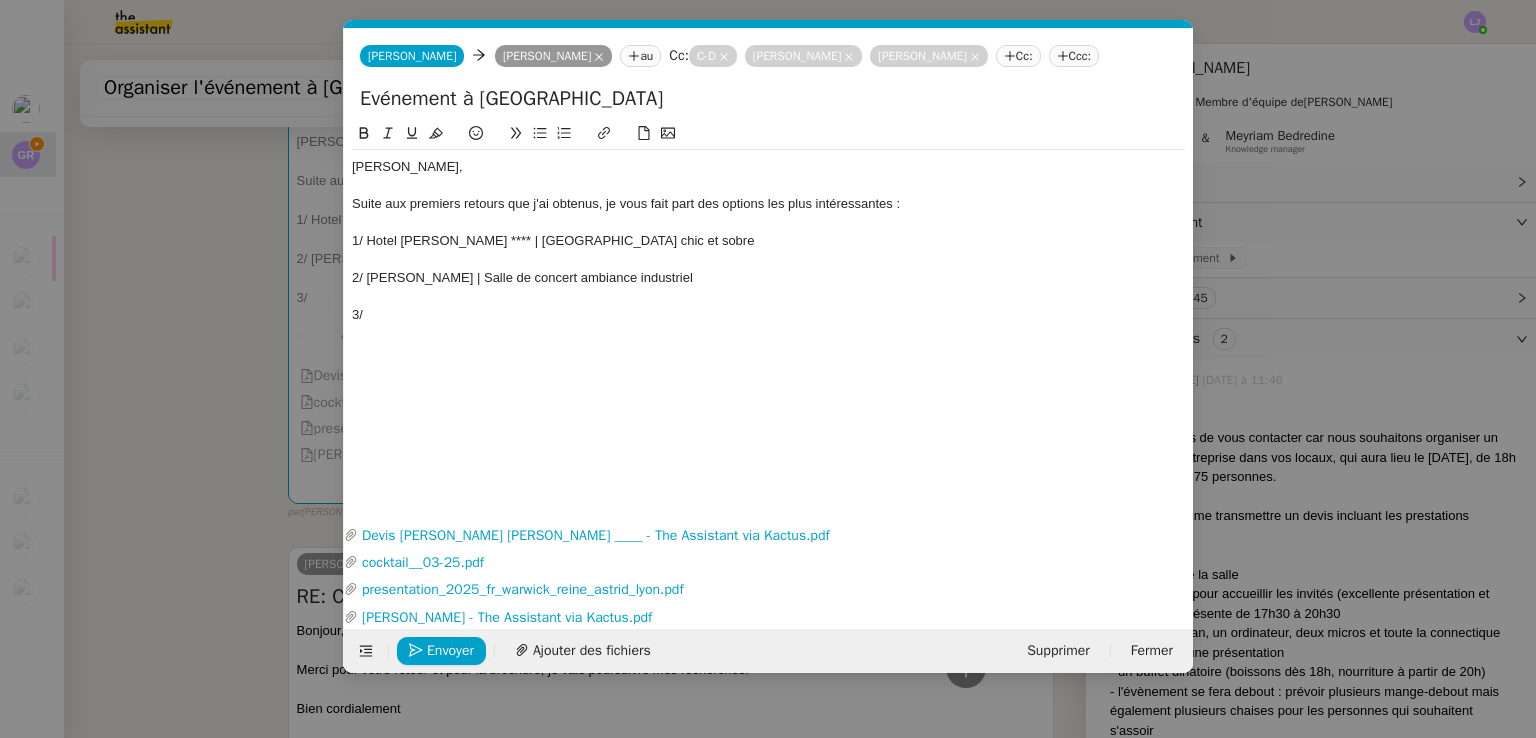 click on "1/ Hotel [PERSON_NAME] **** | [GEOGRAPHIC_DATA] chic et sobre" 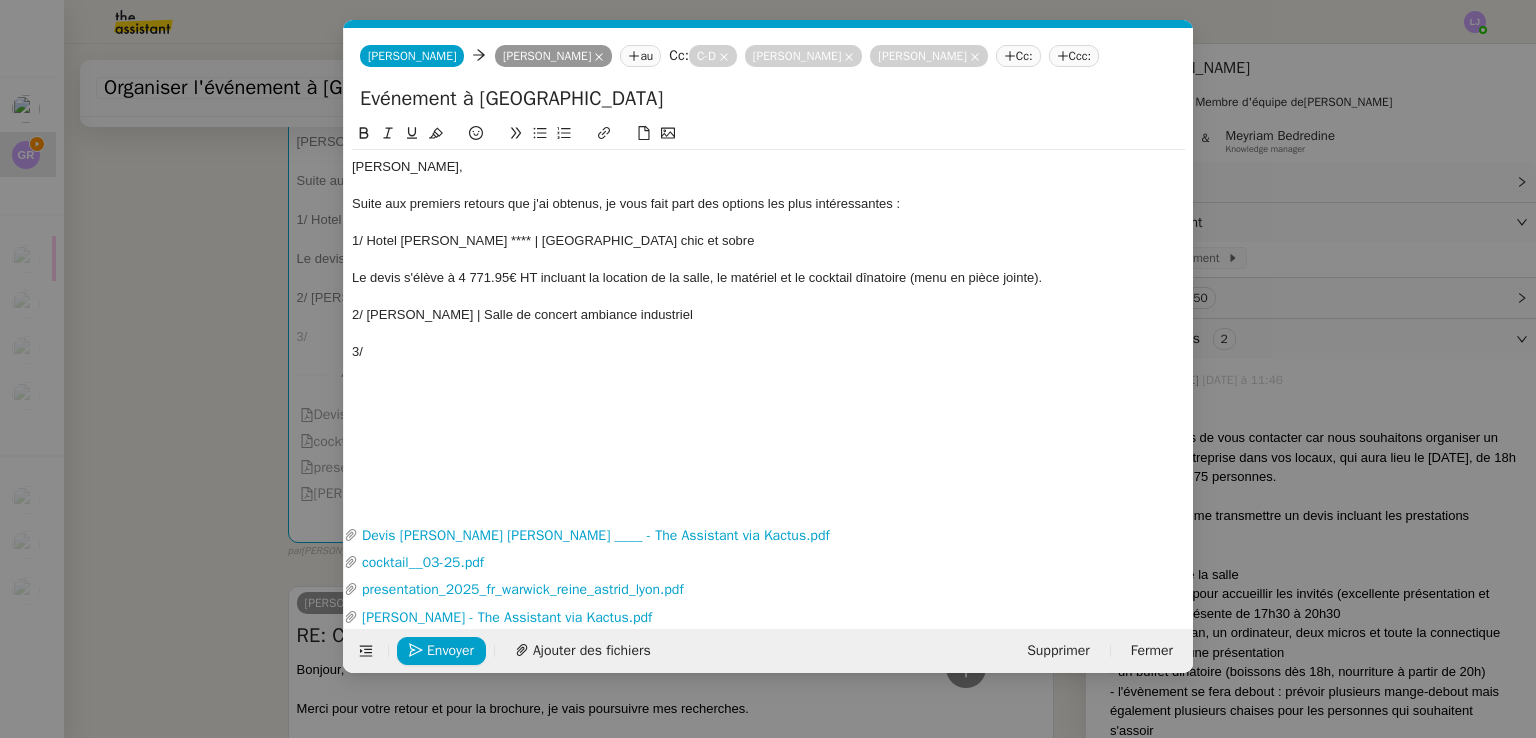 click on "3/" 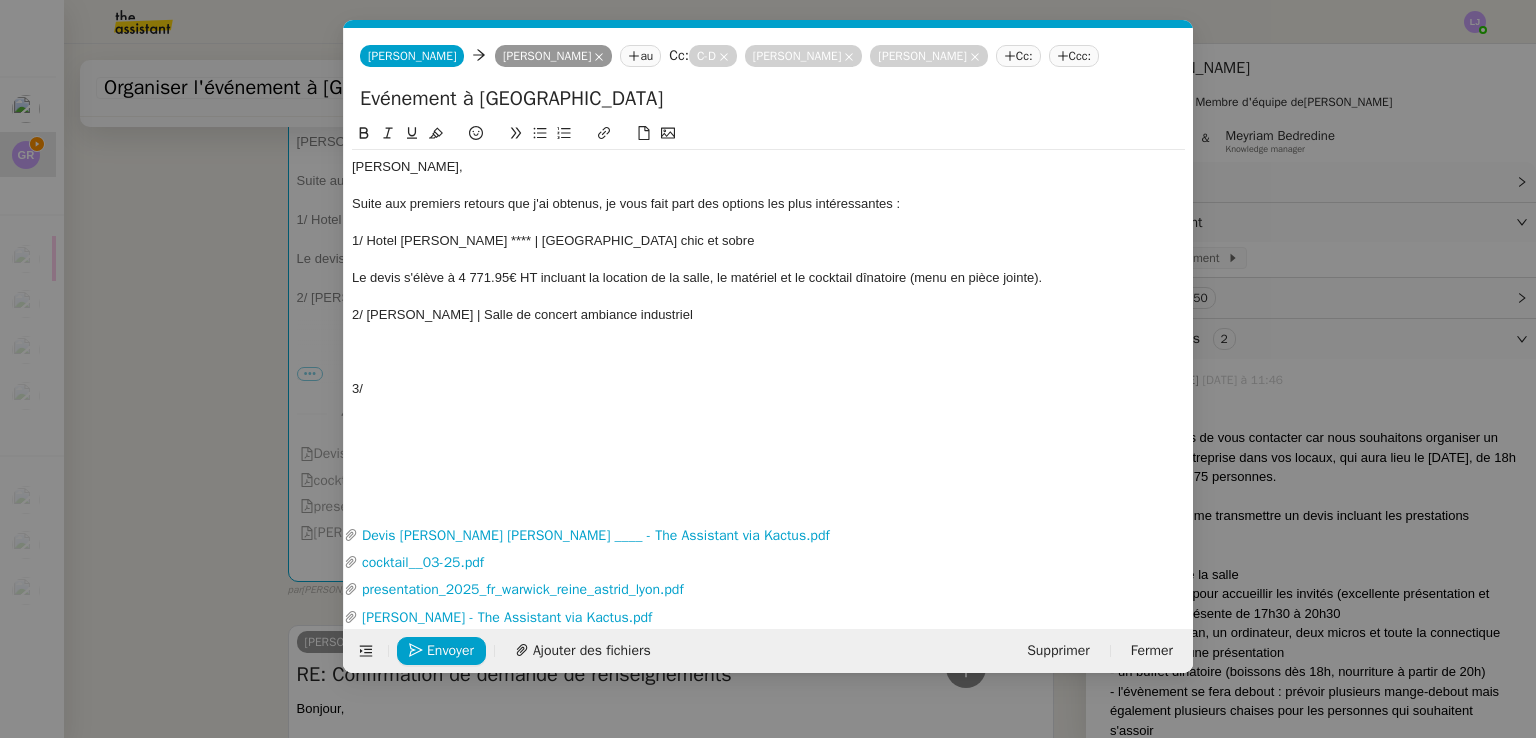 click on "Le devis s'élève à 4 771.95€ HT incluant la location de la salle, le matériel et le cocktail dînatoire (menu en pièce jointe)." 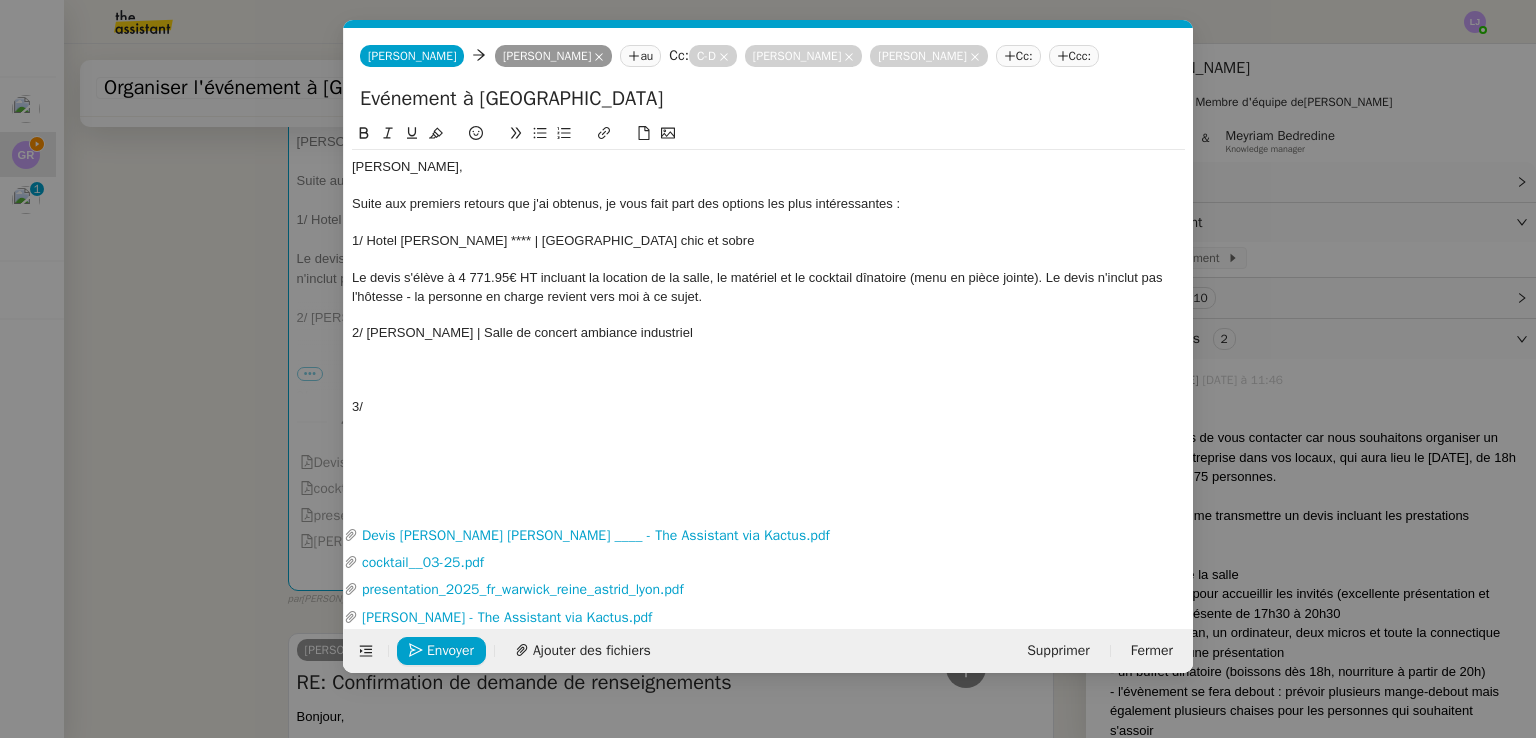 click 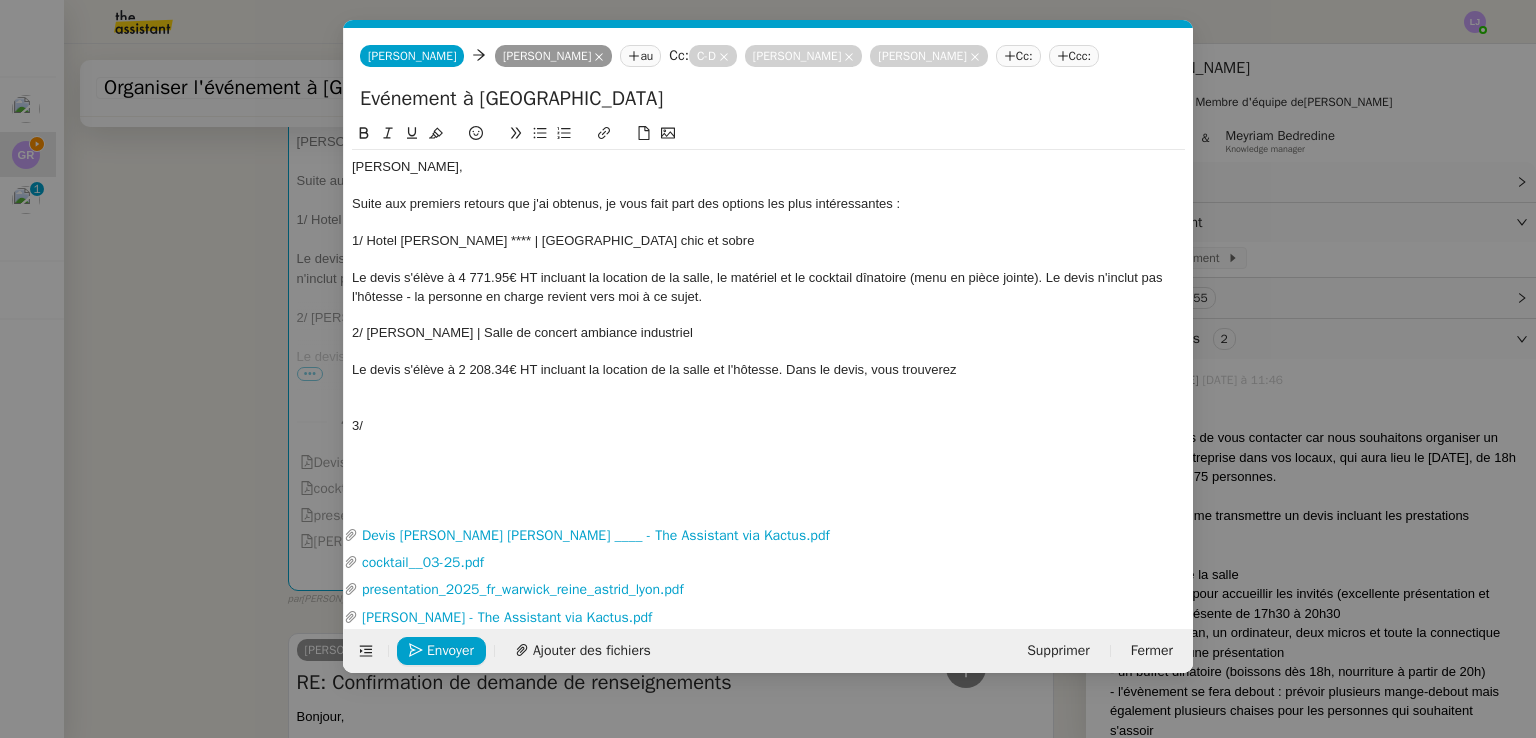 click on "Le devis s'élève à 4 771.95€ HT incluant la location de la salle, le matériel et le cocktail dînatoire (menu en pièce jointe). Le devis n'inclut pas l'hôtesse - la personne en charge revient vers moi à ce sujet." 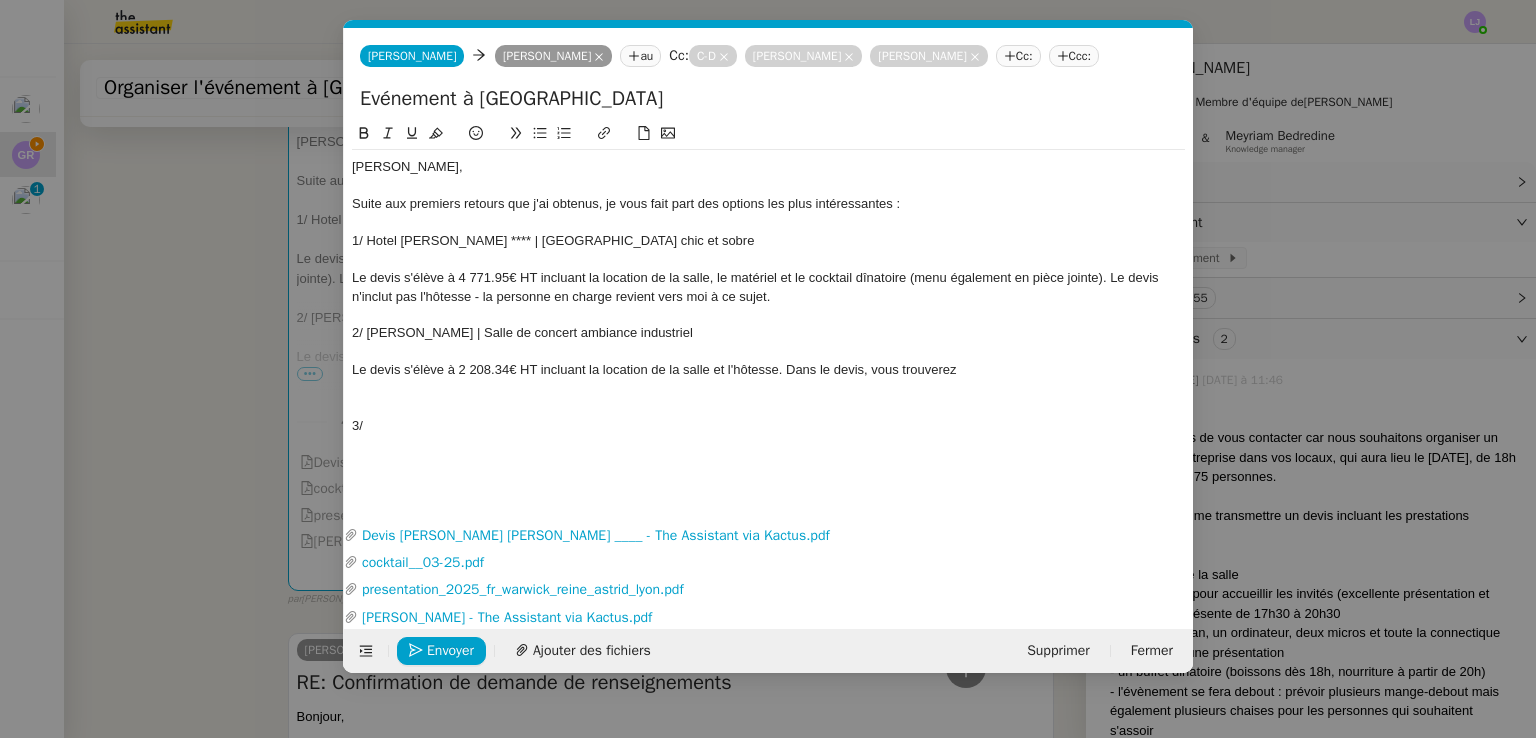 click on "Le devis s'élève à 2 208.34€ HT incluant la location de la salle et l'hôtesse. Dans le devis, vous trouverez" 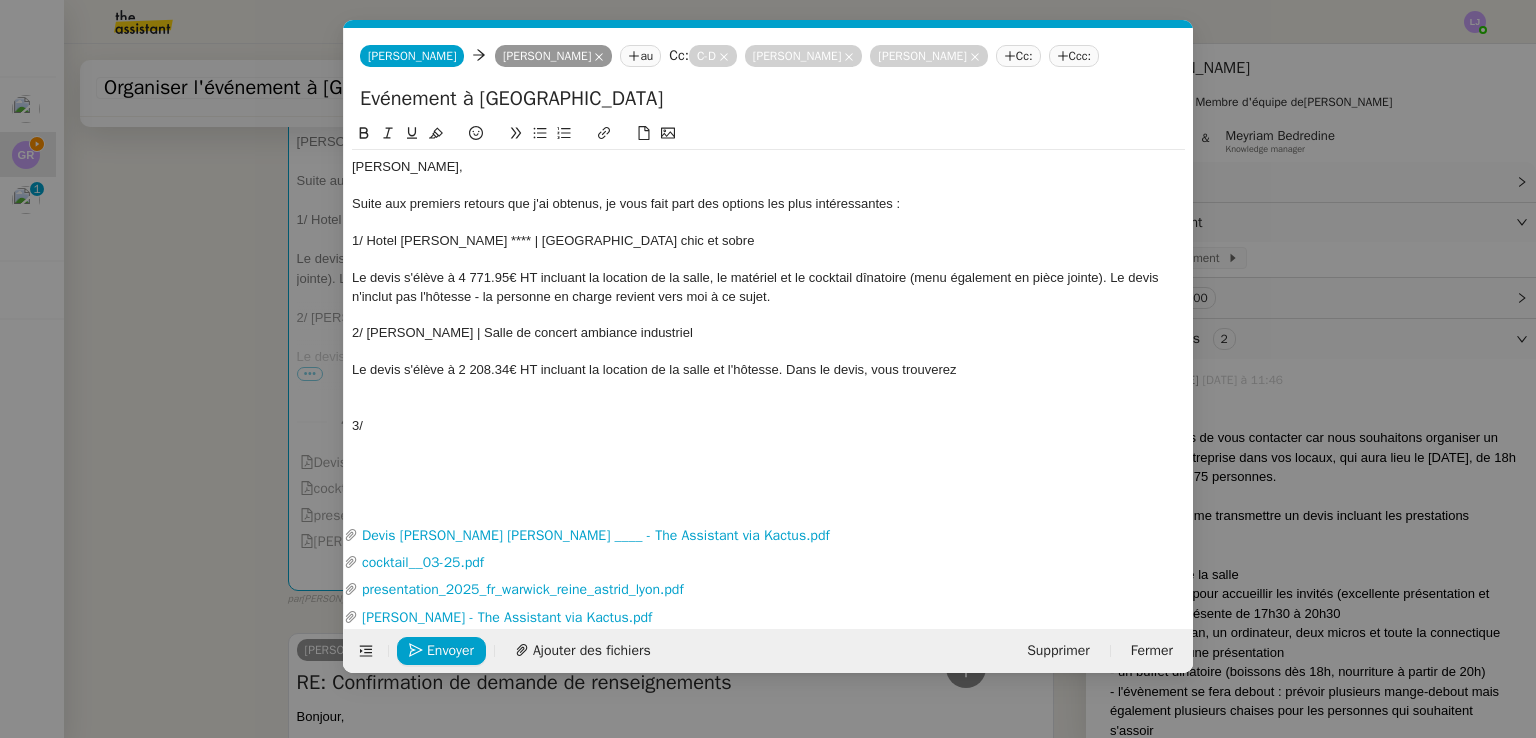 click on "1/ Hotel [PERSON_NAME] **** | [GEOGRAPHIC_DATA] chic et sobre" 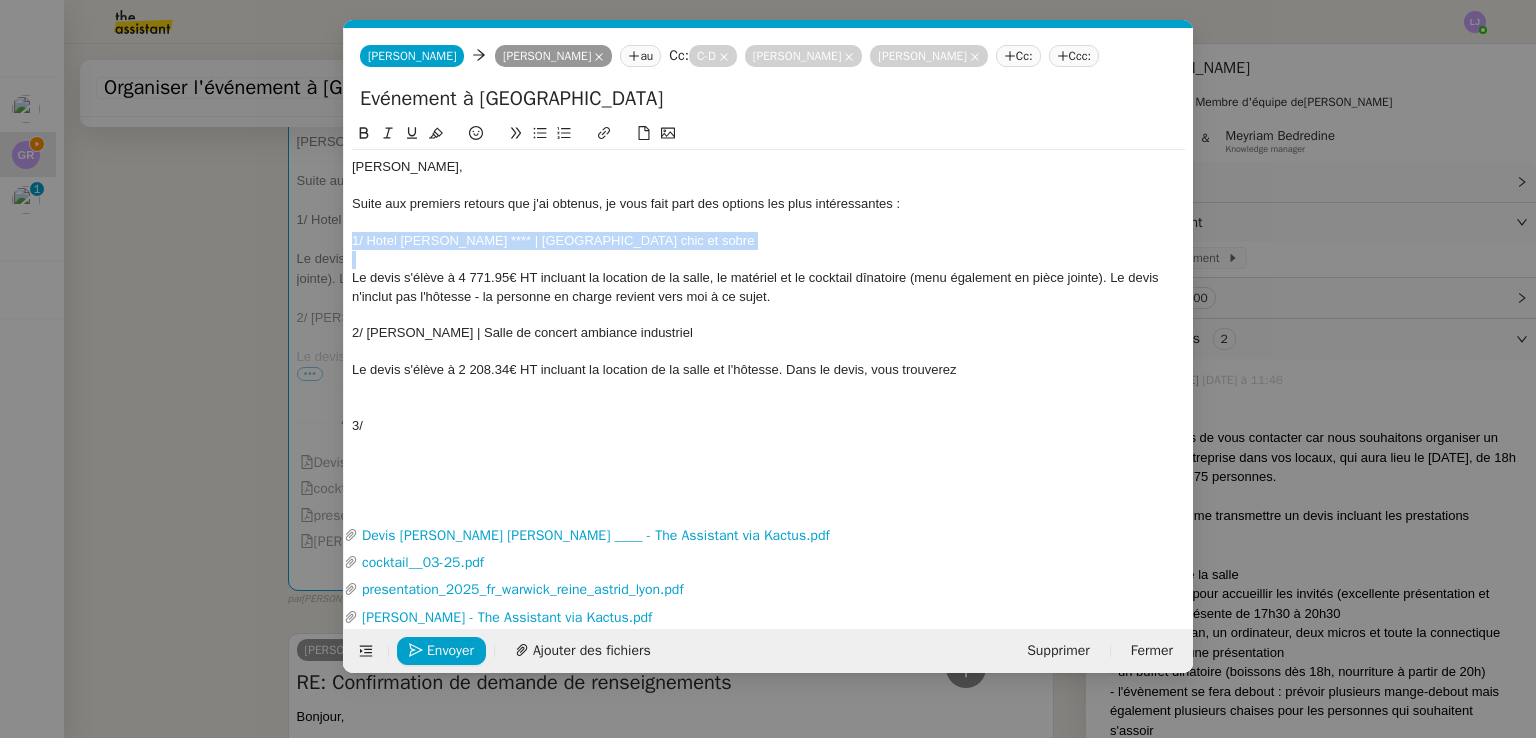 click on "1/ Hotel [PERSON_NAME] **** | [GEOGRAPHIC_DATA] chic et sobre" 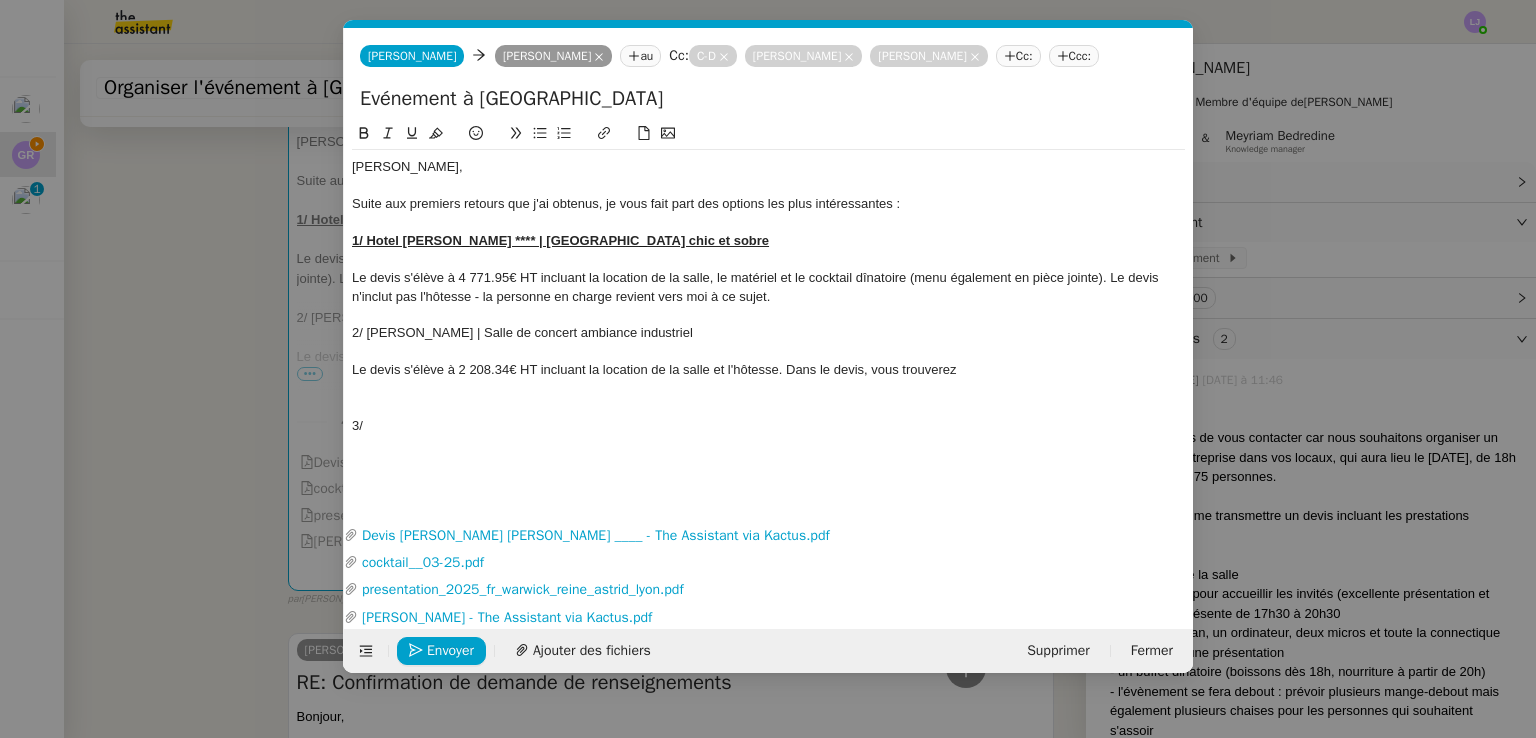 click on "2/ [PERSON_NAME] | Salle de concert ambiance industriel" 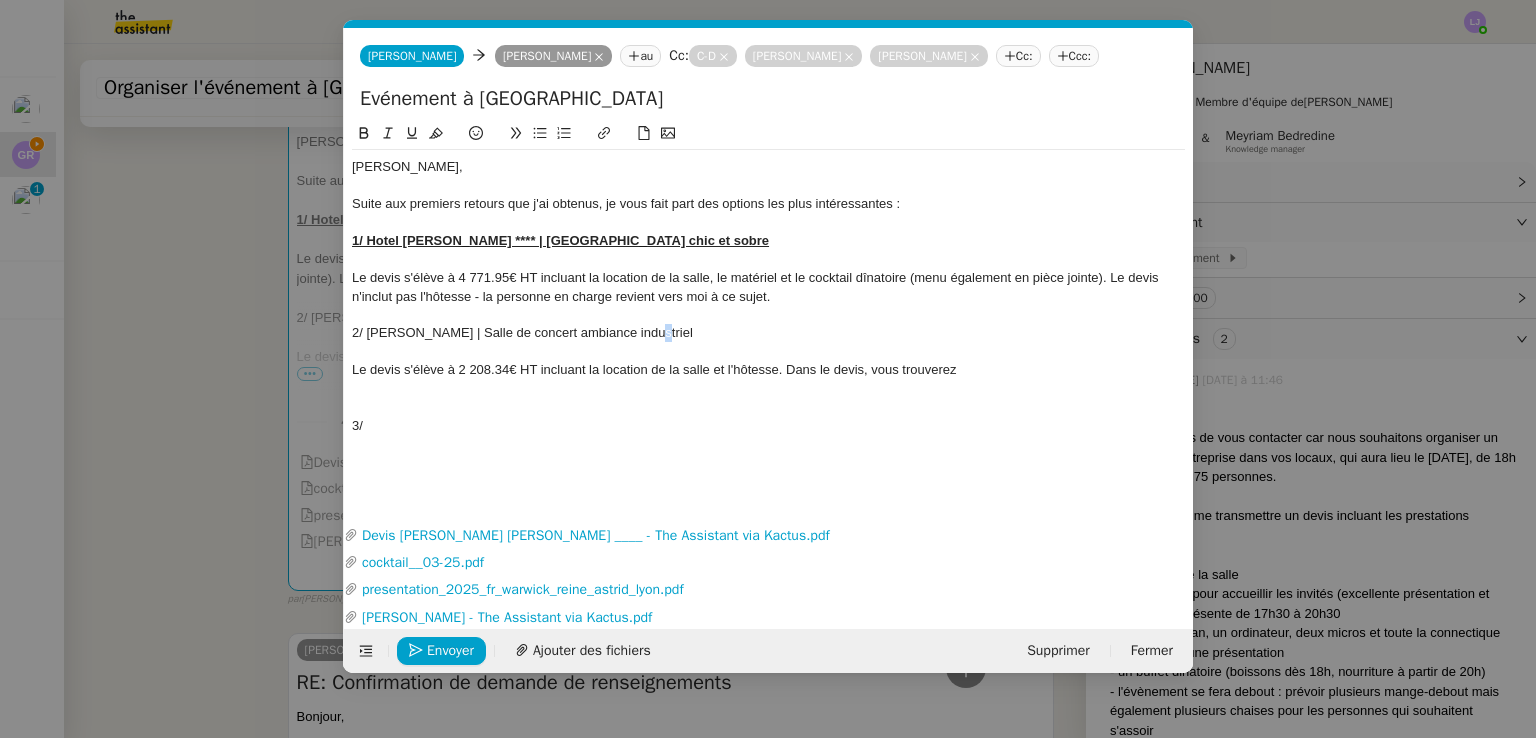 click on "2/ [PERSON_NAME] | Salle de concert ambiance industriel" 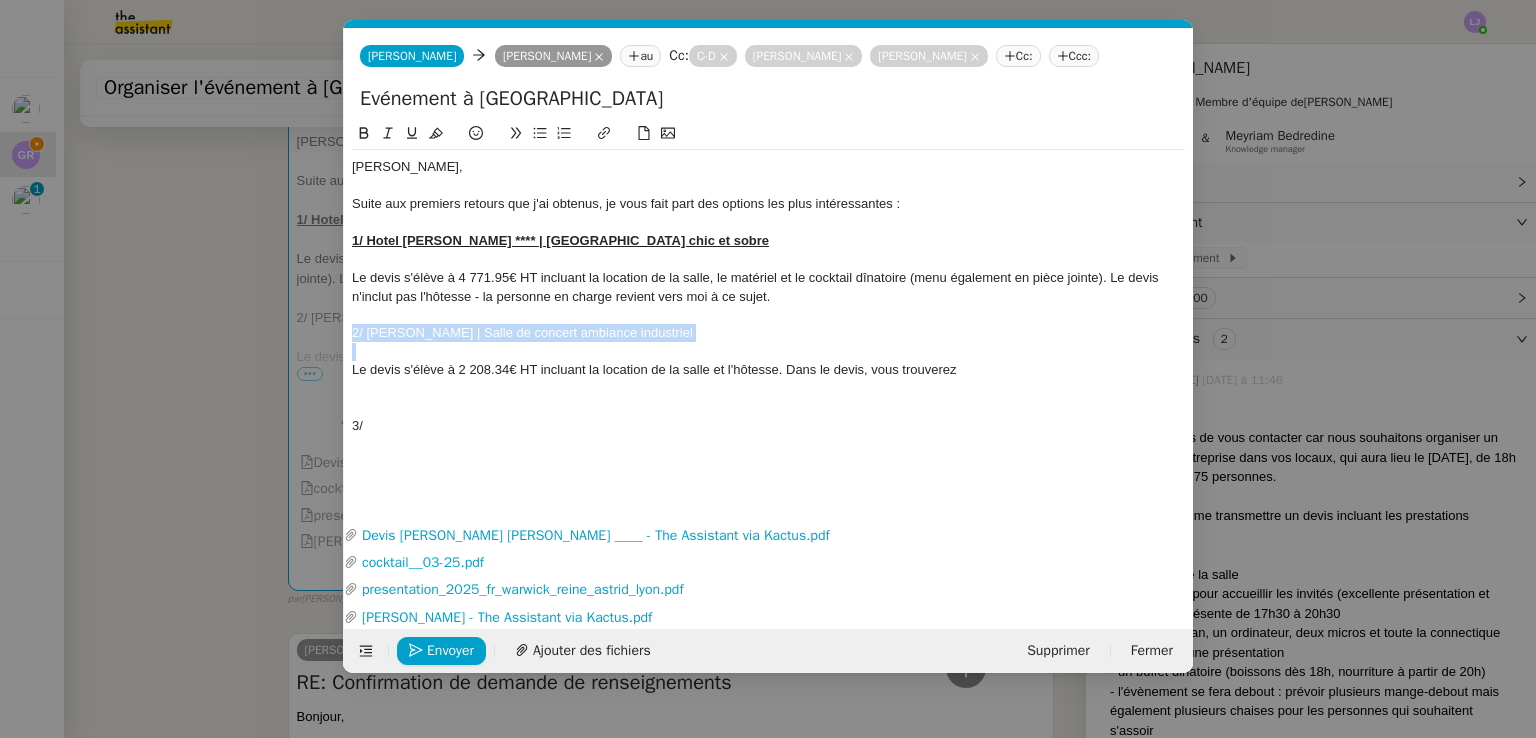 click on "2/ [PERSON_NAME] | Salle de concert ambiance industriel" 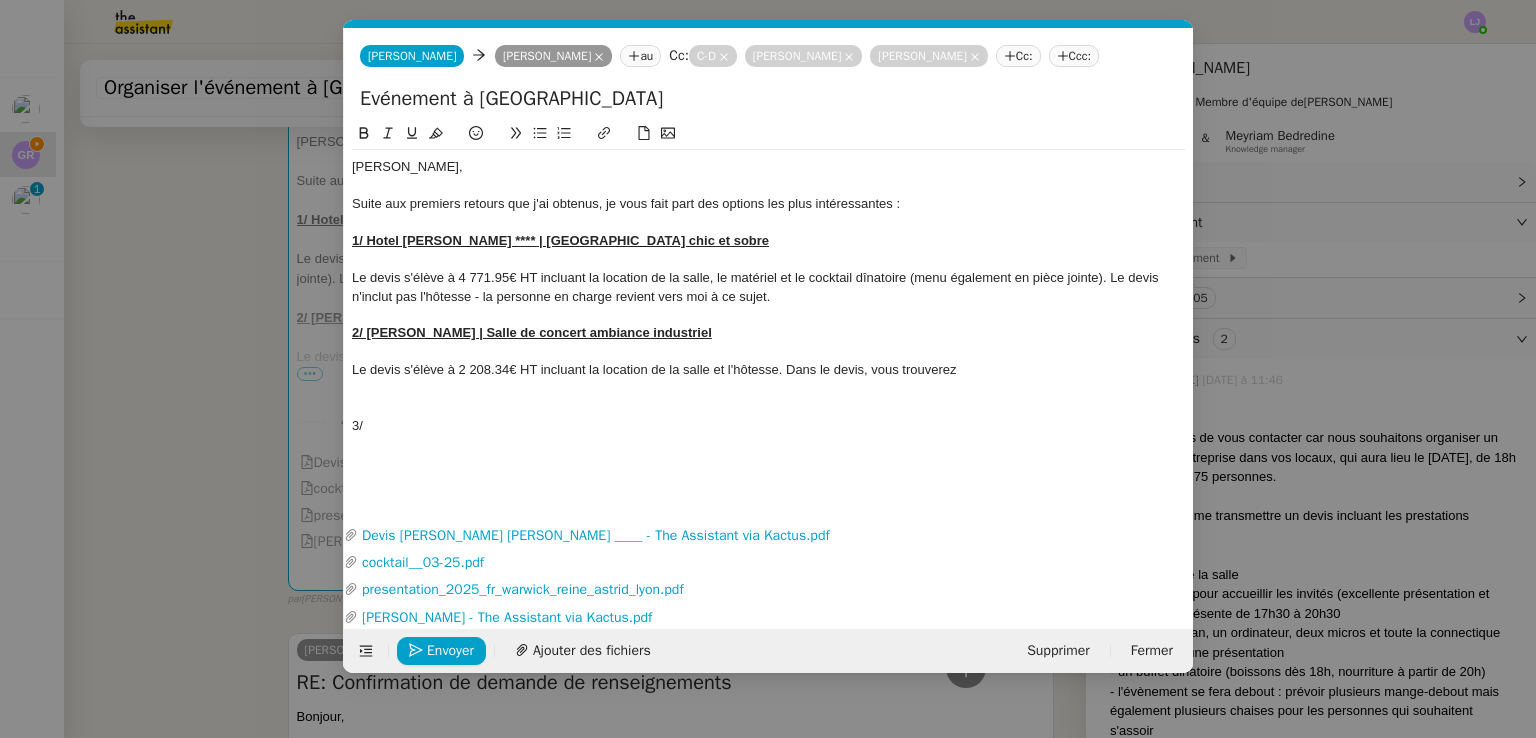 click on "3/" 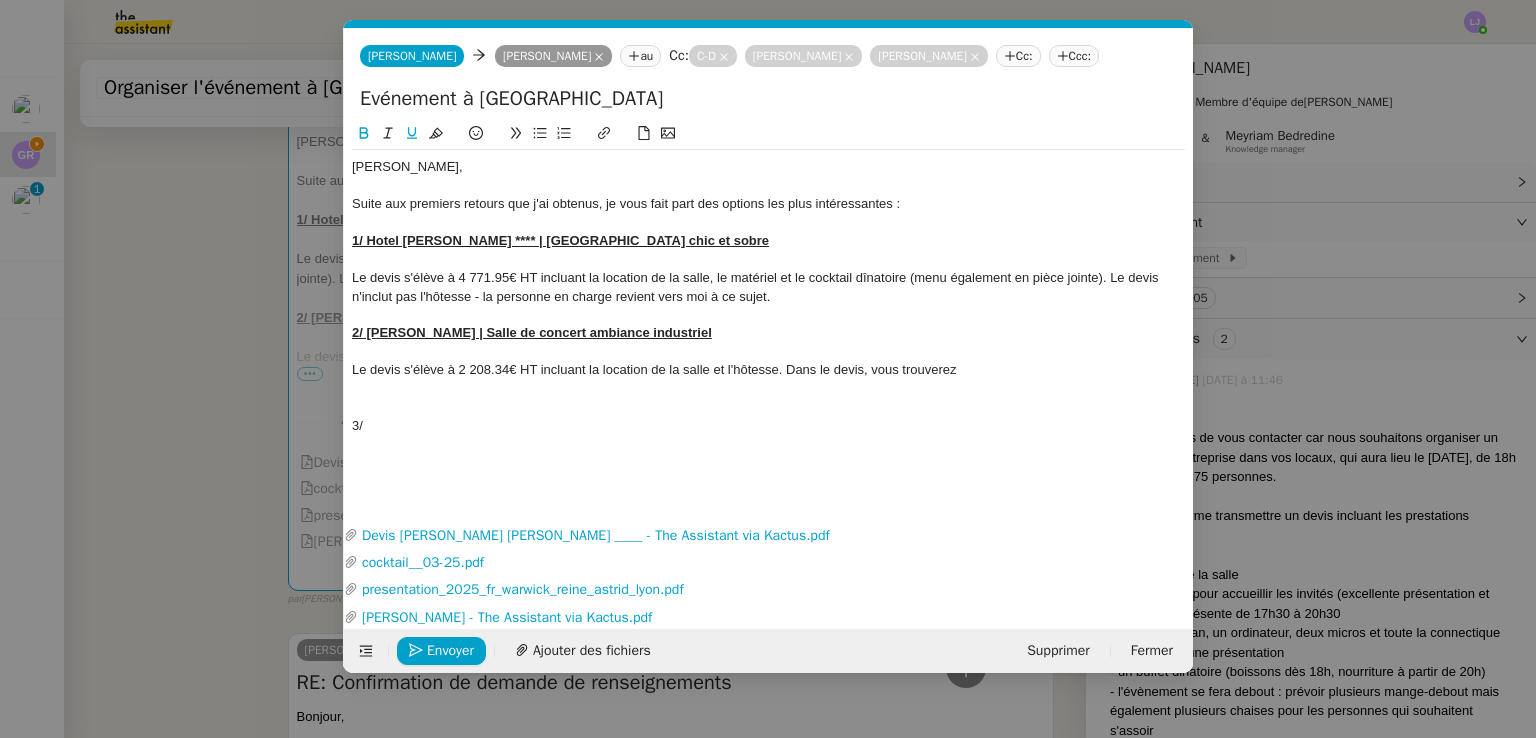 click on "2/ [PERSON_NAME] | Salle de concert ambiance industriel" 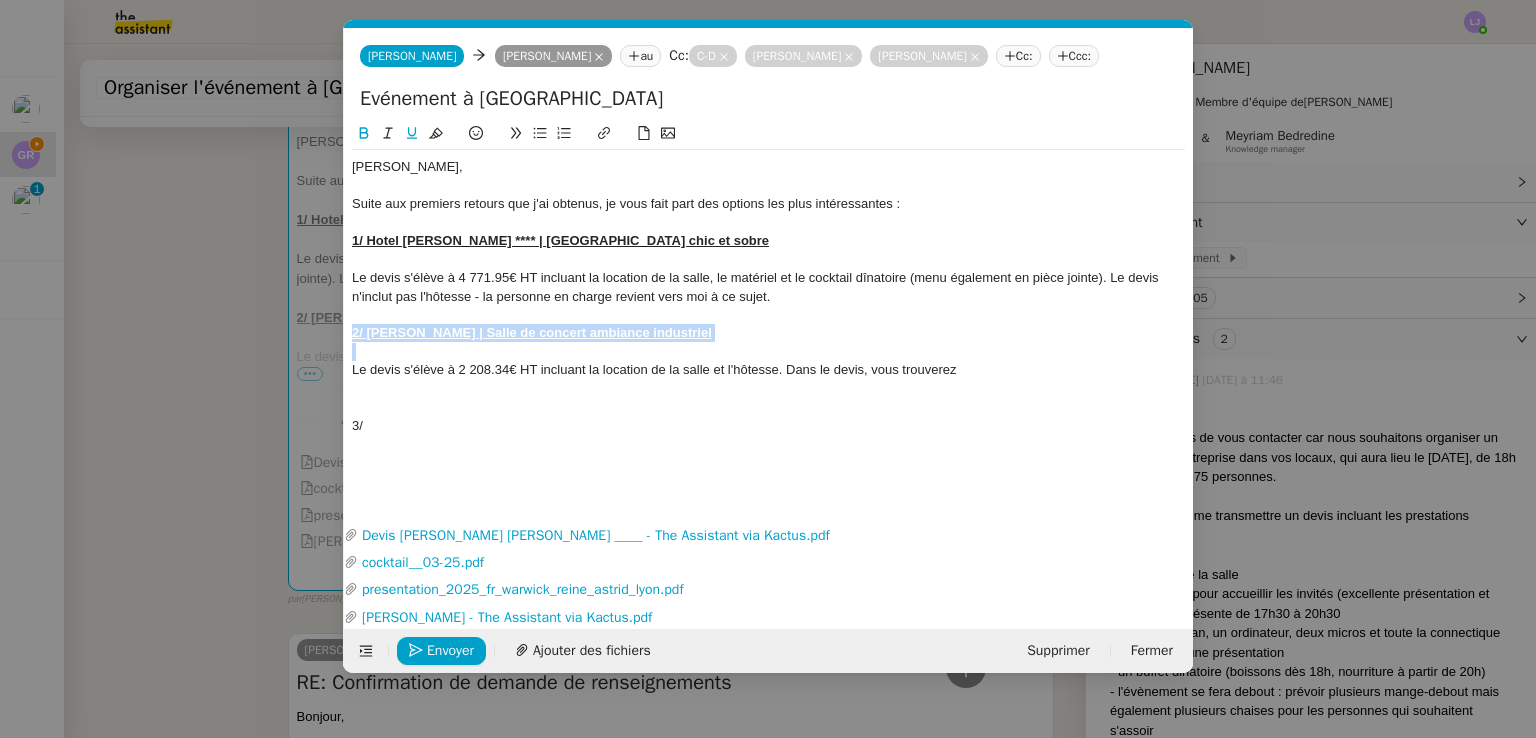 click on "2/ [PERSON_NAME] | Salle de concert ambiance industriel" 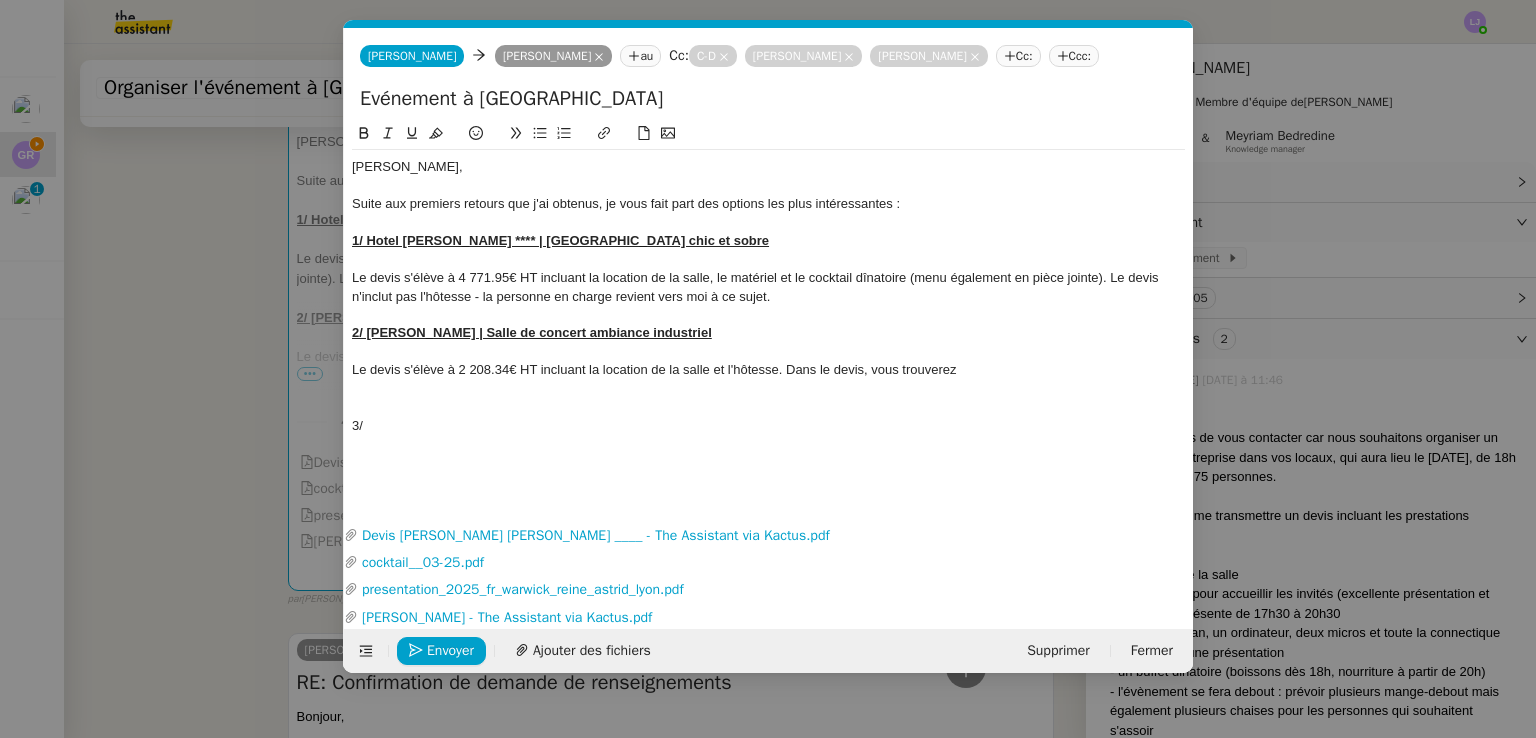 click on "Le devis s'élève à 2 208.34€ HT incluant la location de la salle et l'hôtesse. Dans le devis, vous trouverez" 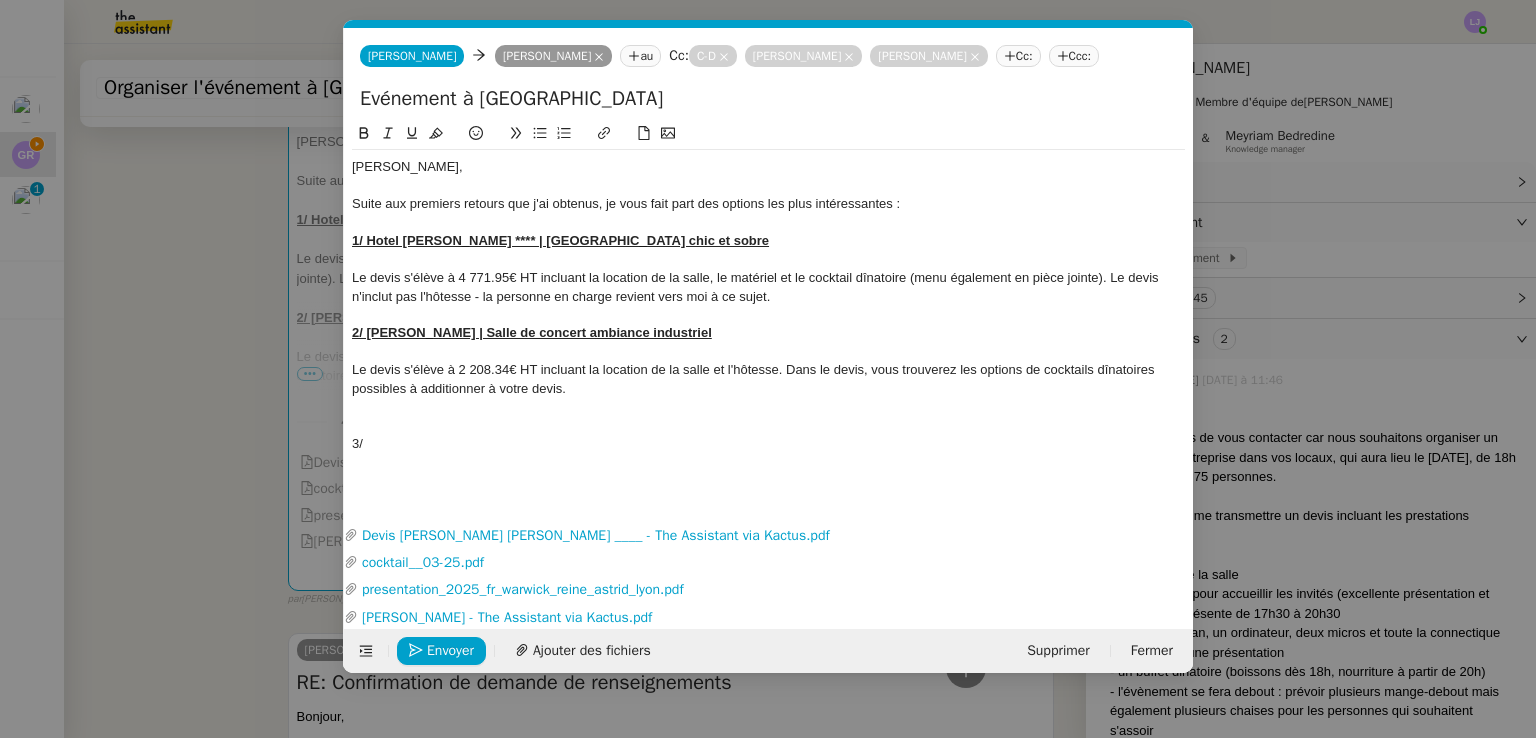 click on "Le devis s'élève à 2 208.34€ HT incluant la location de la salle et l'hôtesse. Dans le devis, vous trouverez les options de cocktails dînatoires possibles à additionner à votre devis." 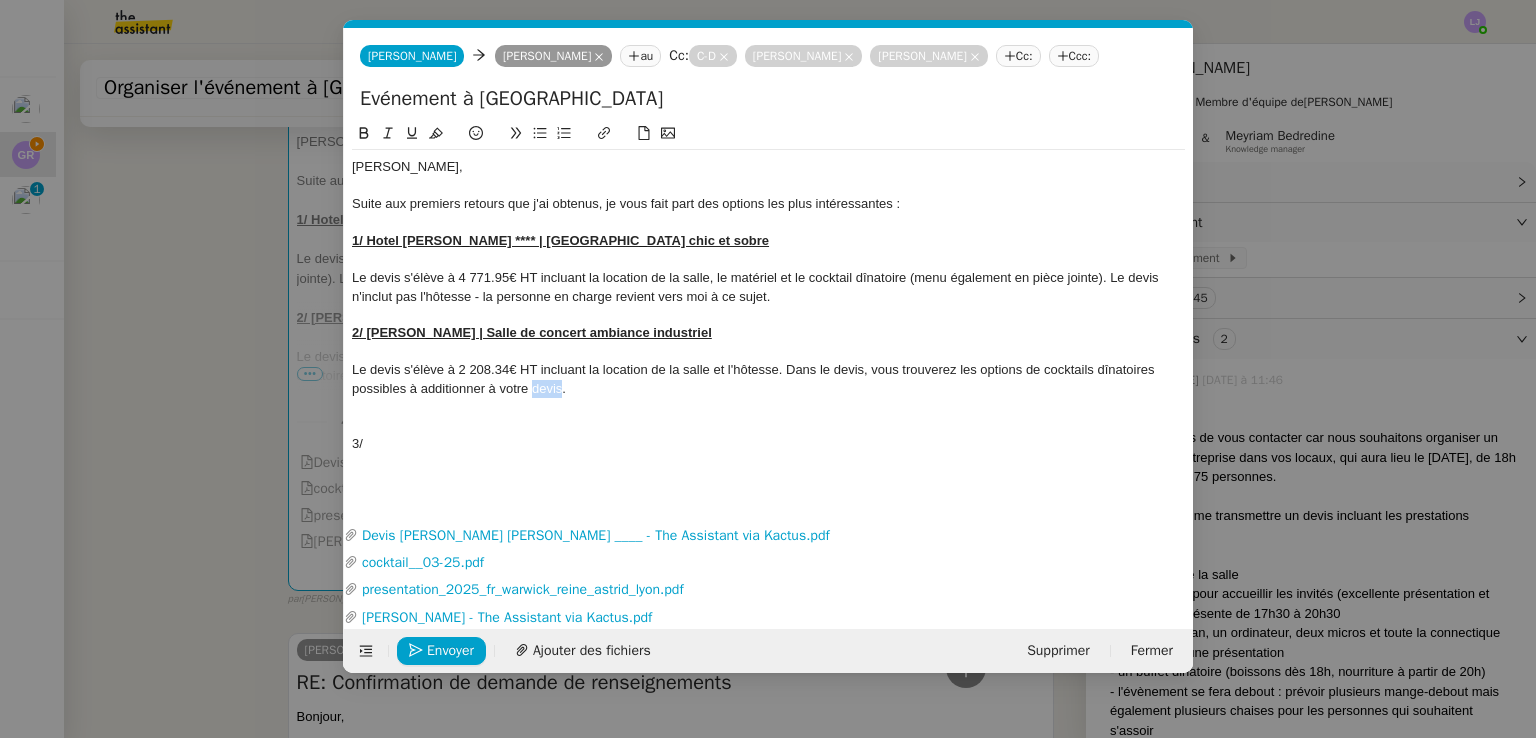 click on "Le devis s'élève à 2 208.34€ HT incluant la location de la salle et l'hôtesse. Dans le devis, vous trouverez les options de cocktails dînatoires possibles à additionner à votre devis." 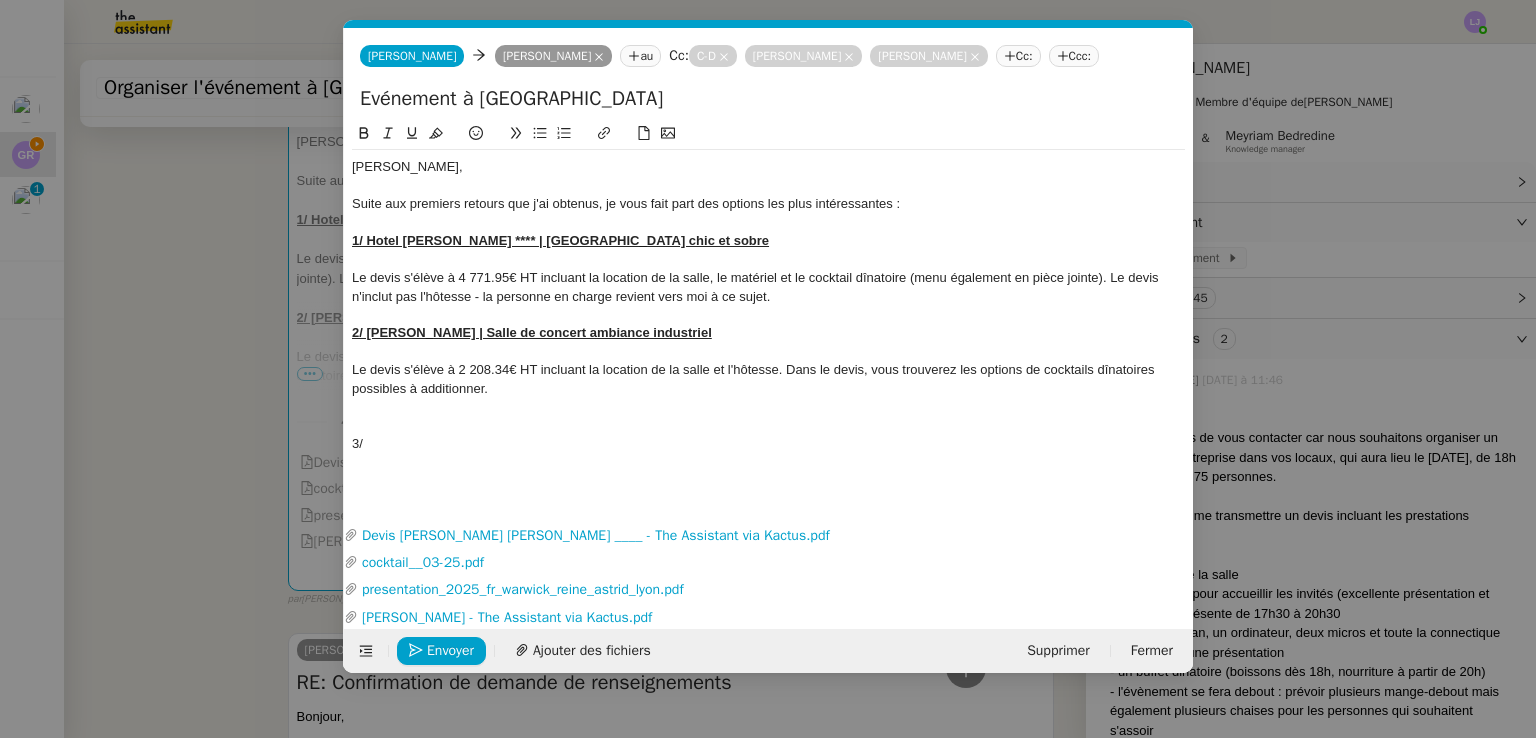 click on "Le devis s'élève à 2 208.34€ HT incluant la location de la salle et l'hôtesse. Dans le devis, vous trouverez les options de cocktails dînatoires possibles à additionner." 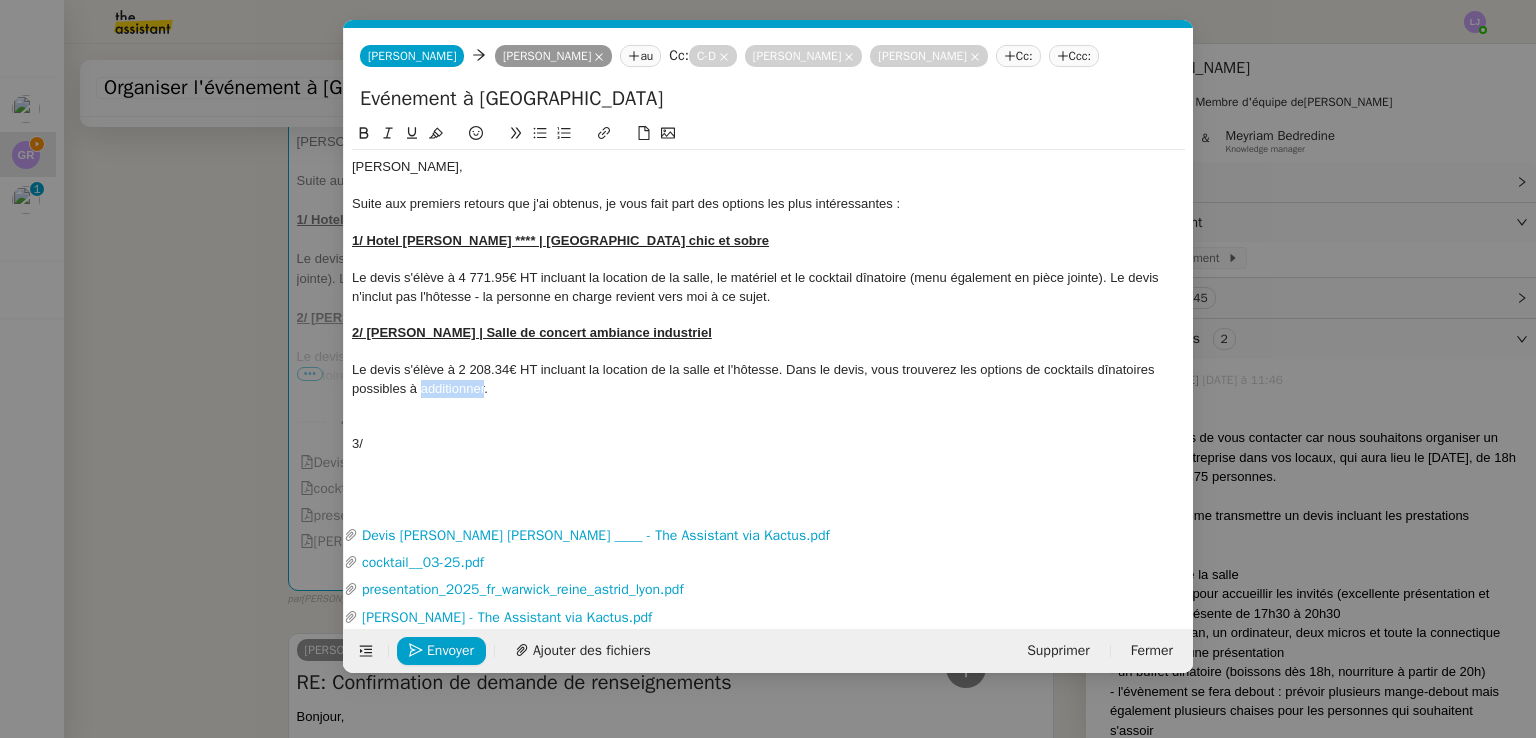 click on "Le devis s'élève à 2 208.34€ HT incluant la location de la salle et l'hôtesse. Dans le devis, vous trouverez les options de cocktails dînatoires possibles à additionner." 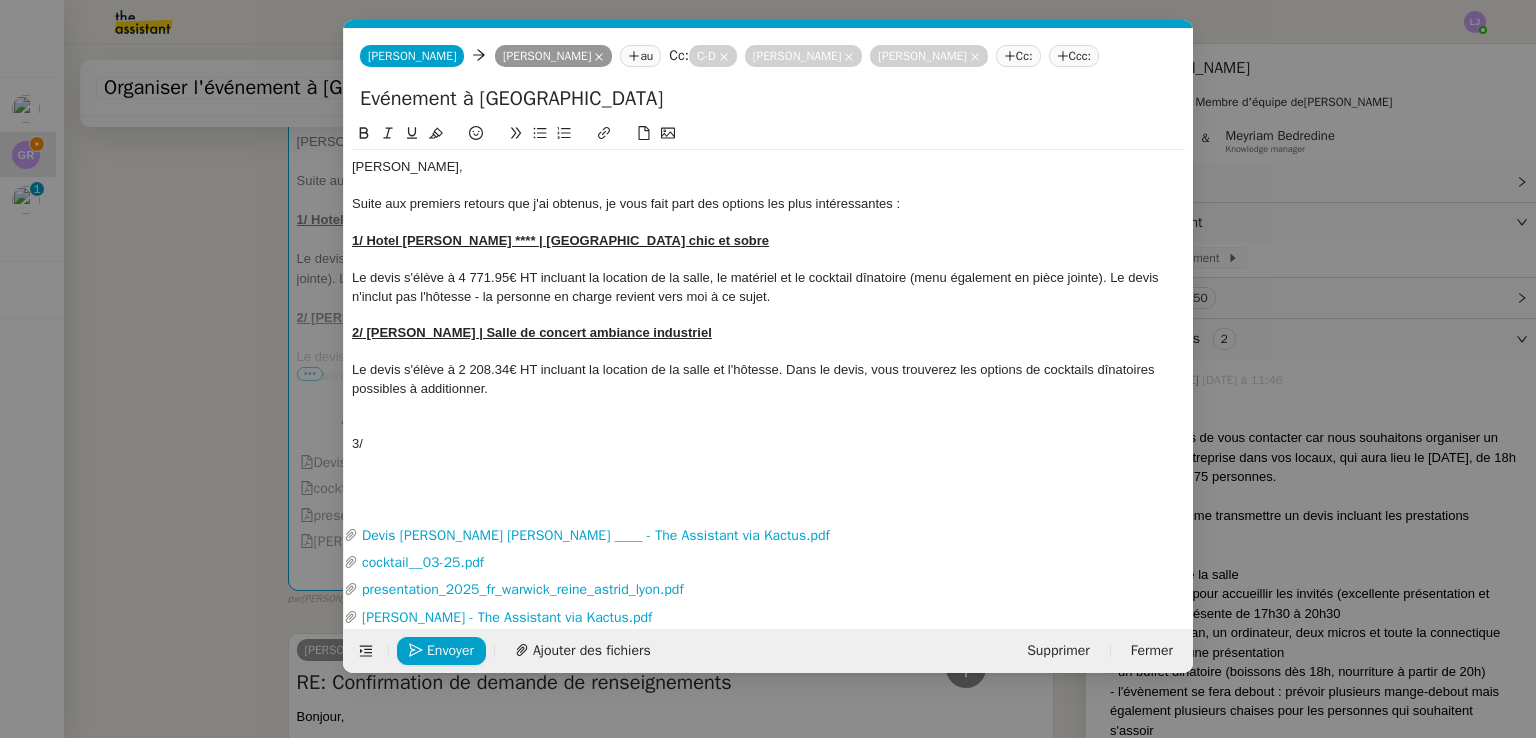 click 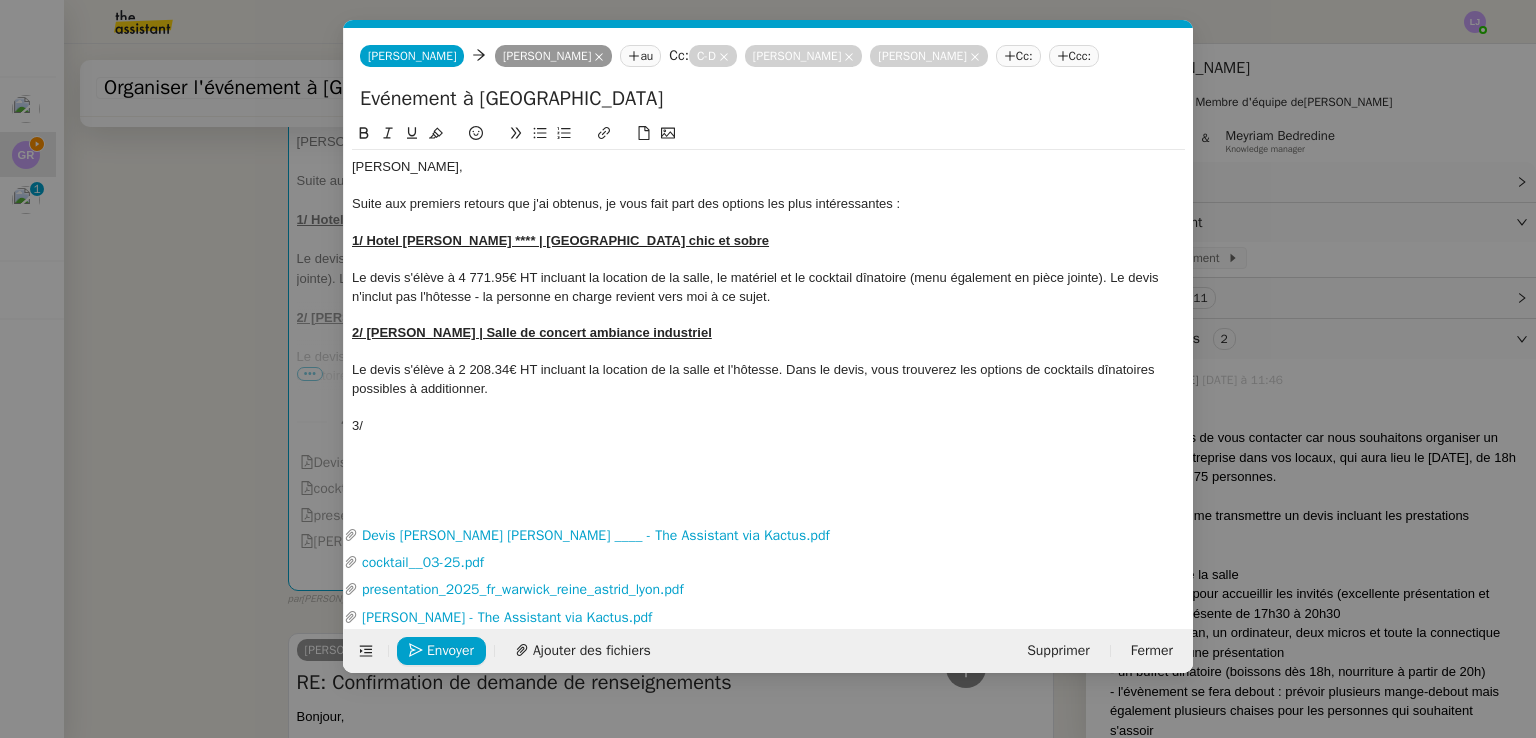 drag, startPoint x: 732, startPoint y: 331, endPoint x: 369, endPoint y: 353, distance: 363.66605 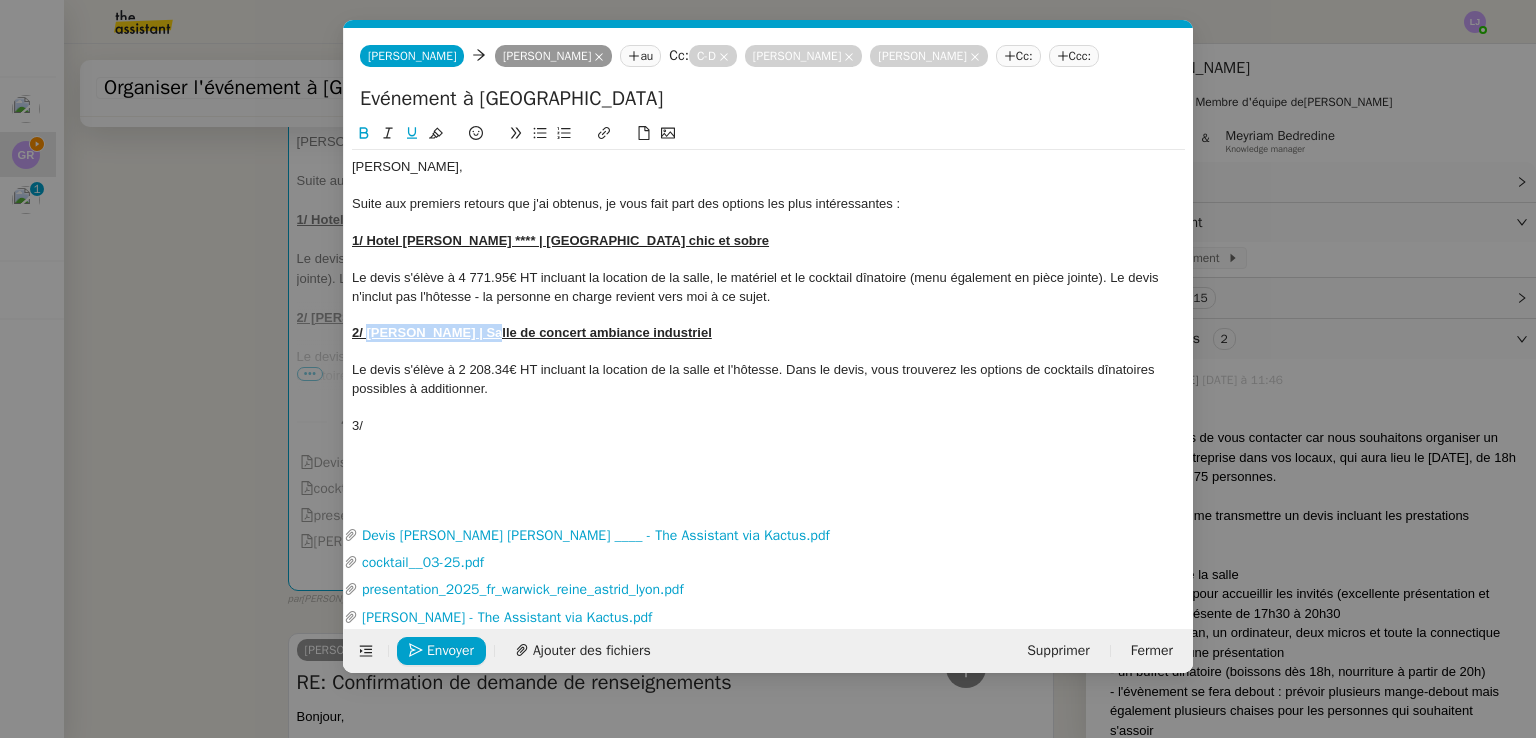 drag, startPoint x: 480, startPoint y: 332, endPoint x: 365, endPoint y: 329, distance: 115.03912 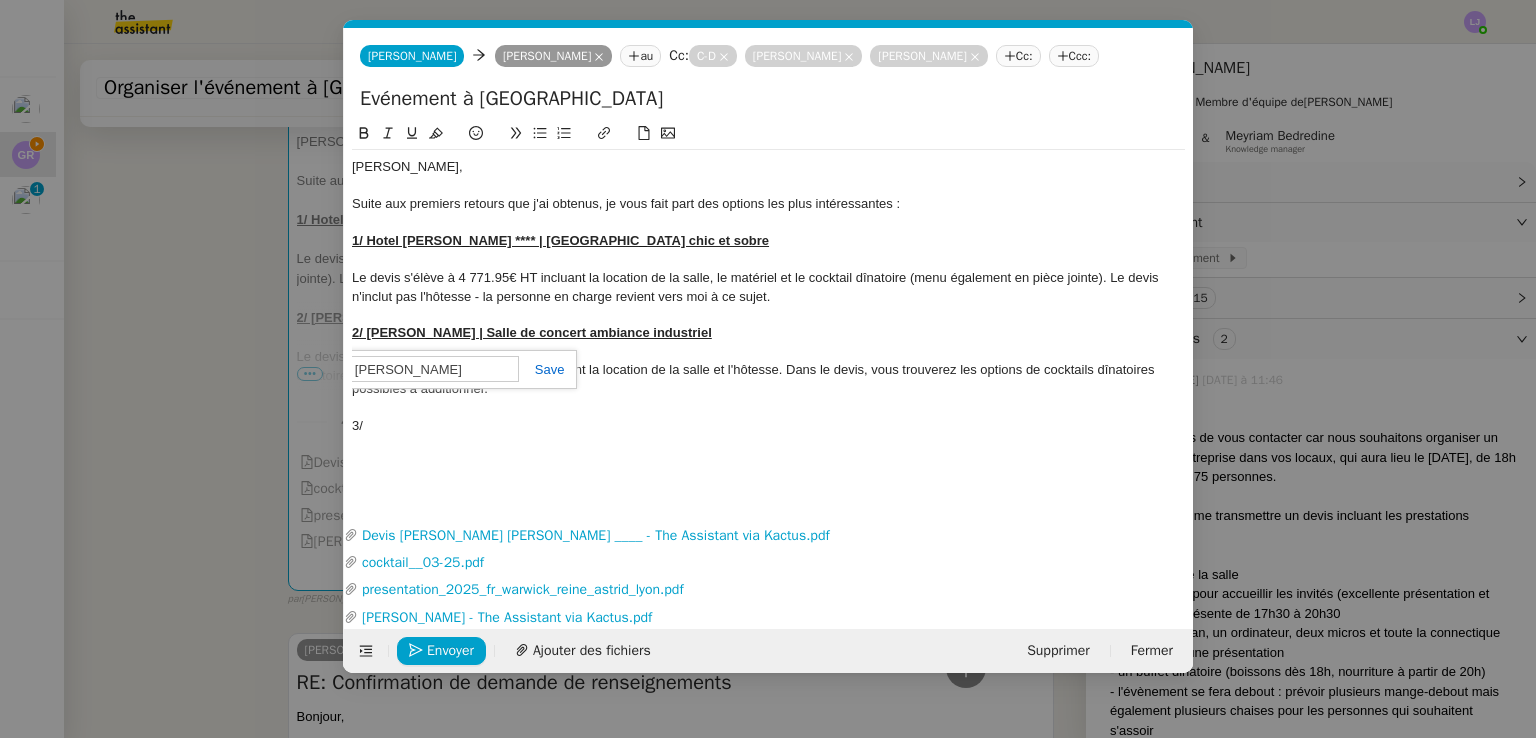 paste on "[URL][DOMAIN_NAME]" 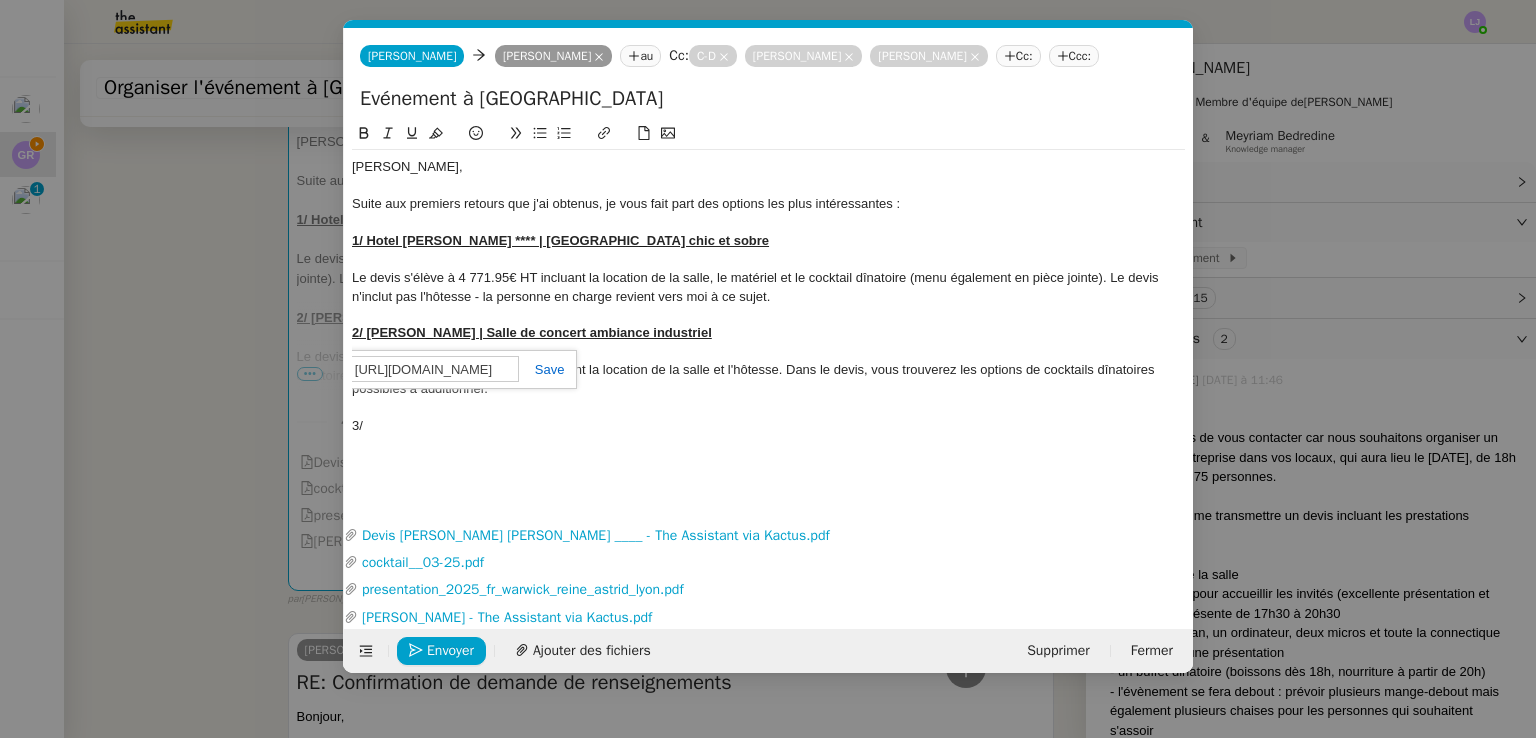 scroll, scrollTop: 0, scrollLeft: 124, axis: horizontal 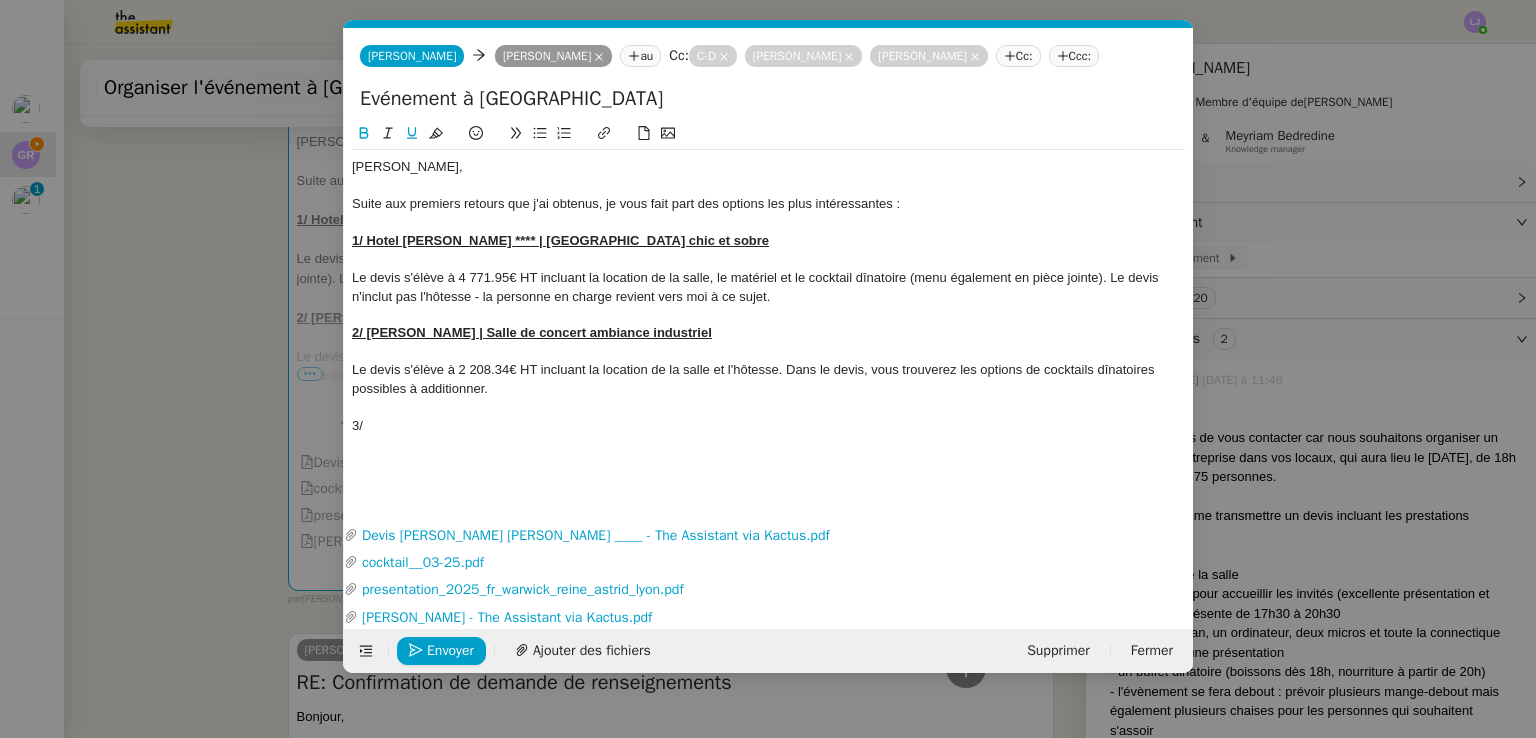 drag, startPoint x: 746, startPoint y: 333, endPoint x: 494, endPoint y: 335, distance: 252.00793 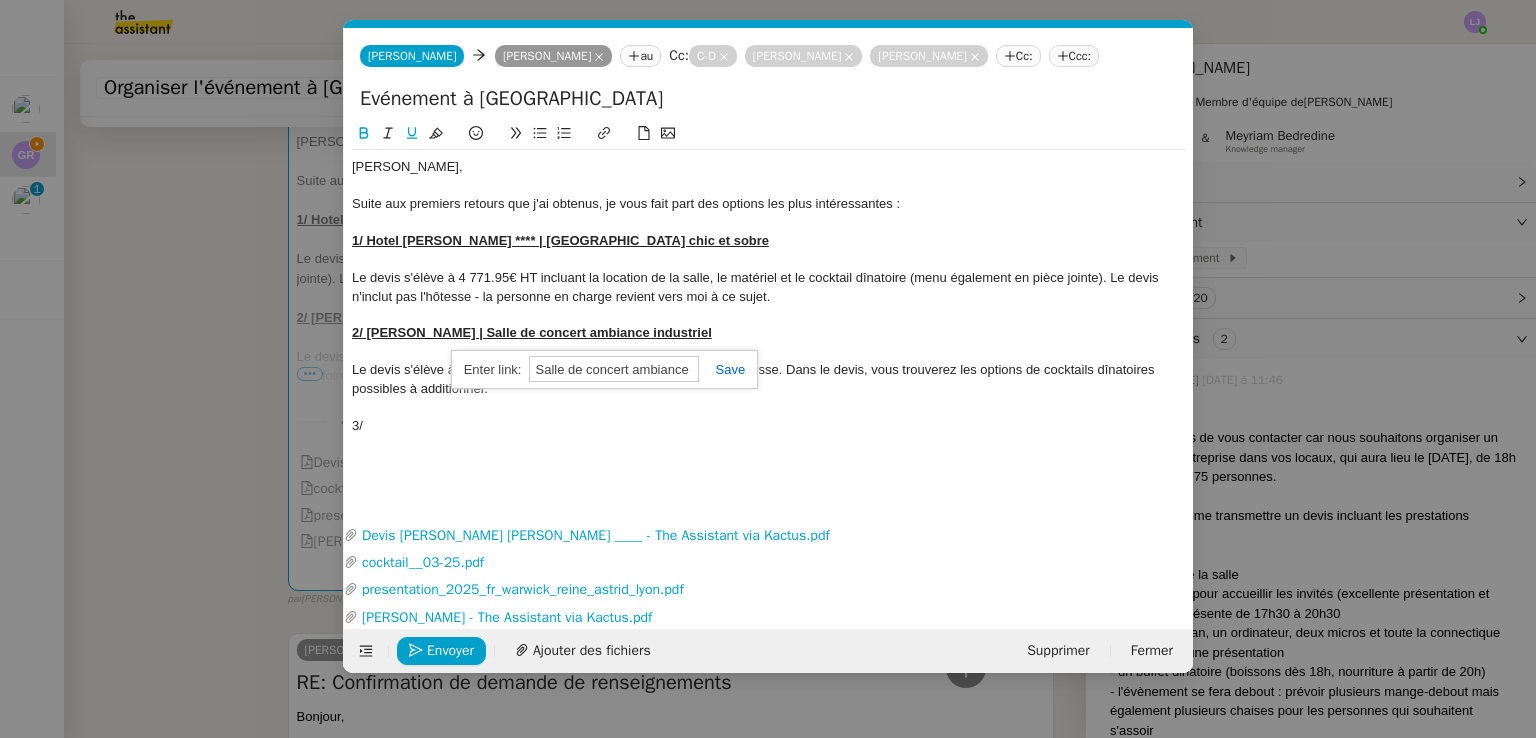 paste on "[URL][DOMAIN_NAME]" 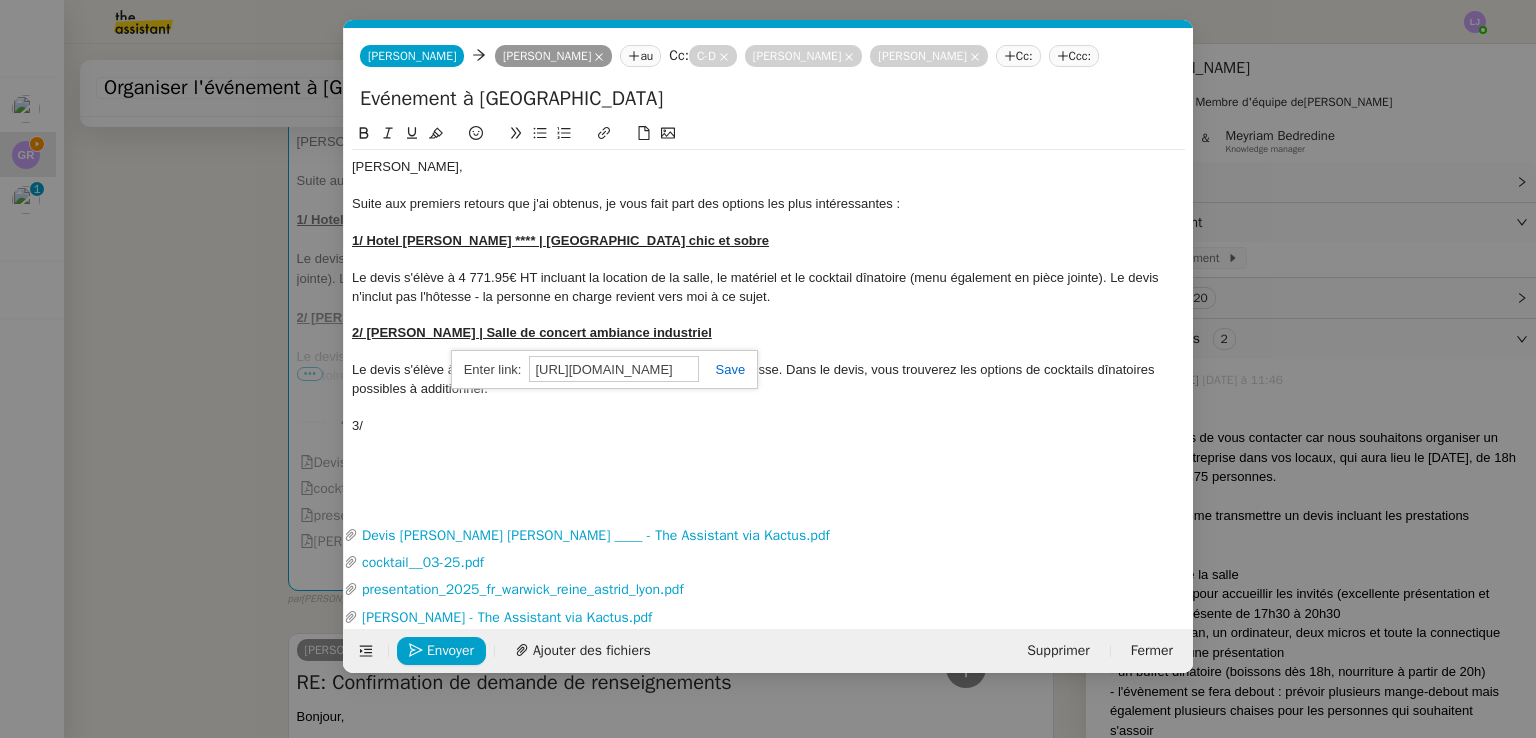 scroll, scrollTop: 0, scrollLeft: 123, axis: horizontal 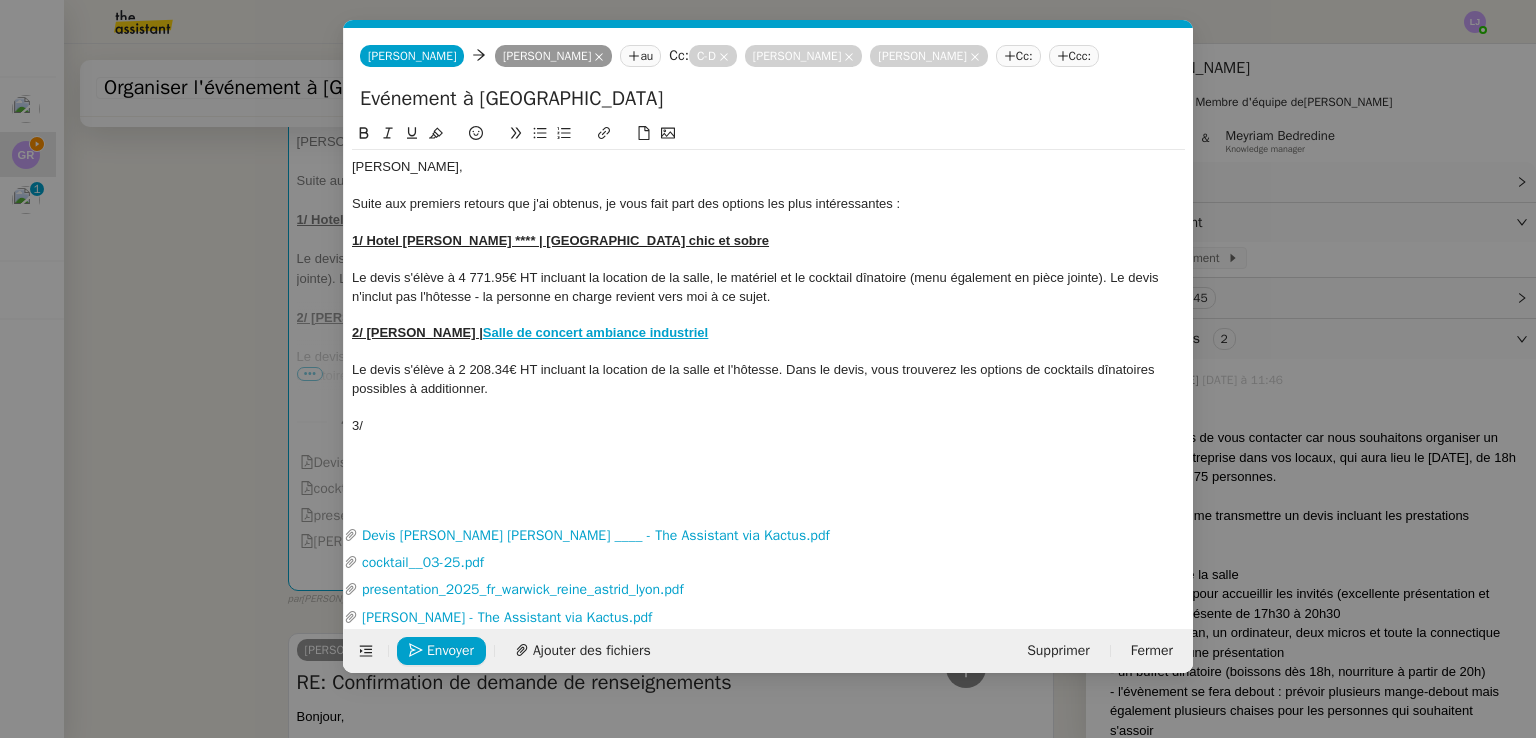 drag, startPoint x: 482, startPoint y: 331, endPoint x: 369, endPoint y: 326, distance: 113.110565 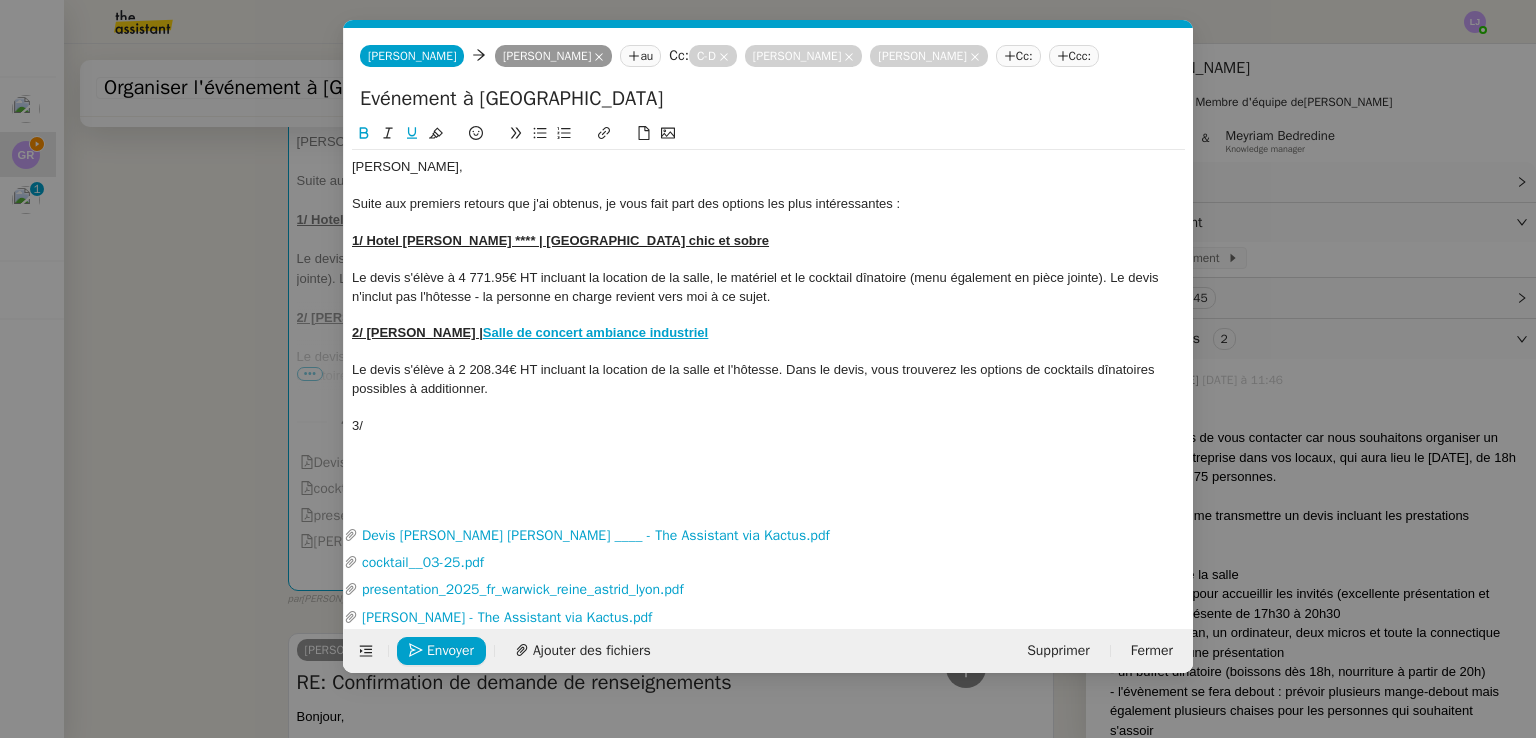 click 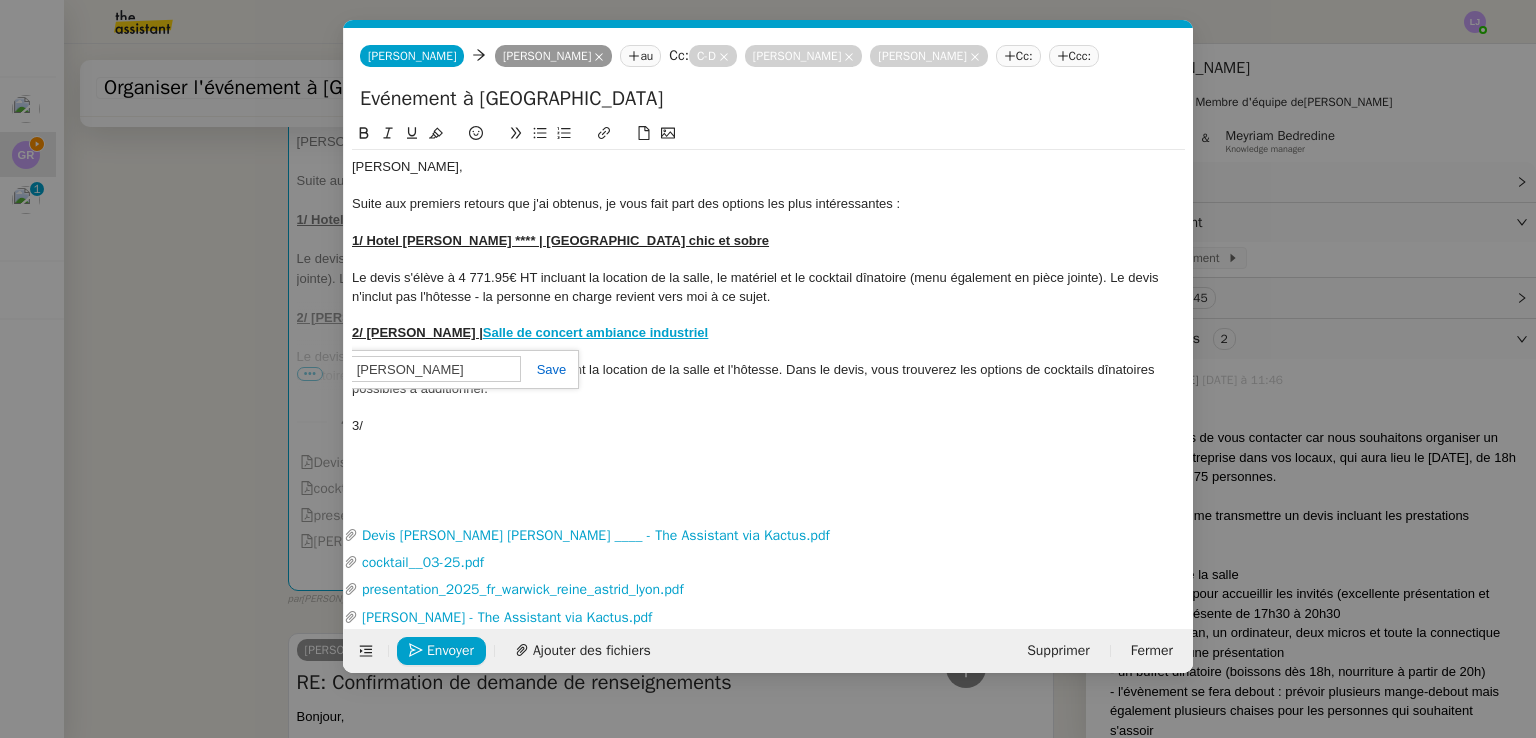 paste on "[URL][DOMAIN_NAME]" 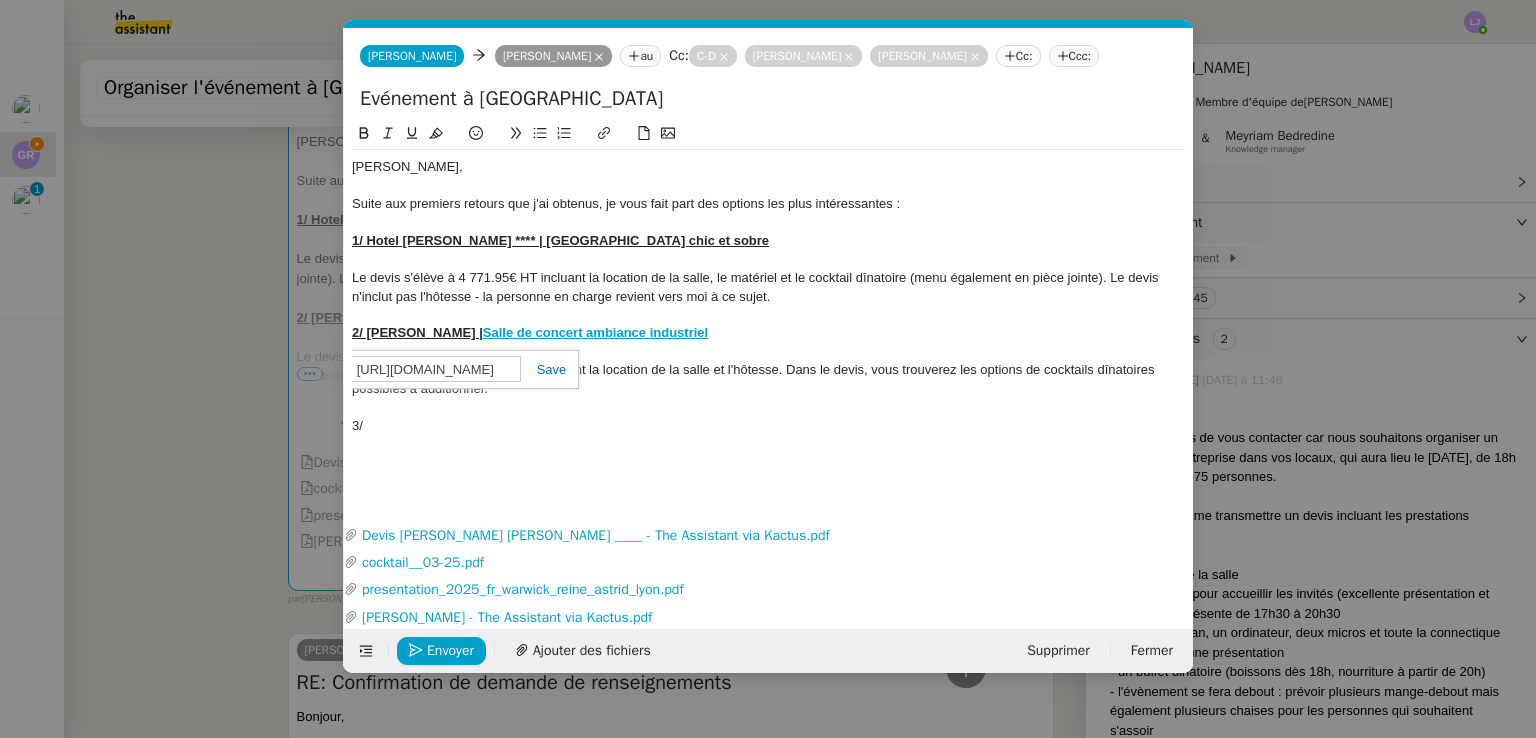 scroll, scrollTop: 0, scrollLeft: 1786, axis: horizontal 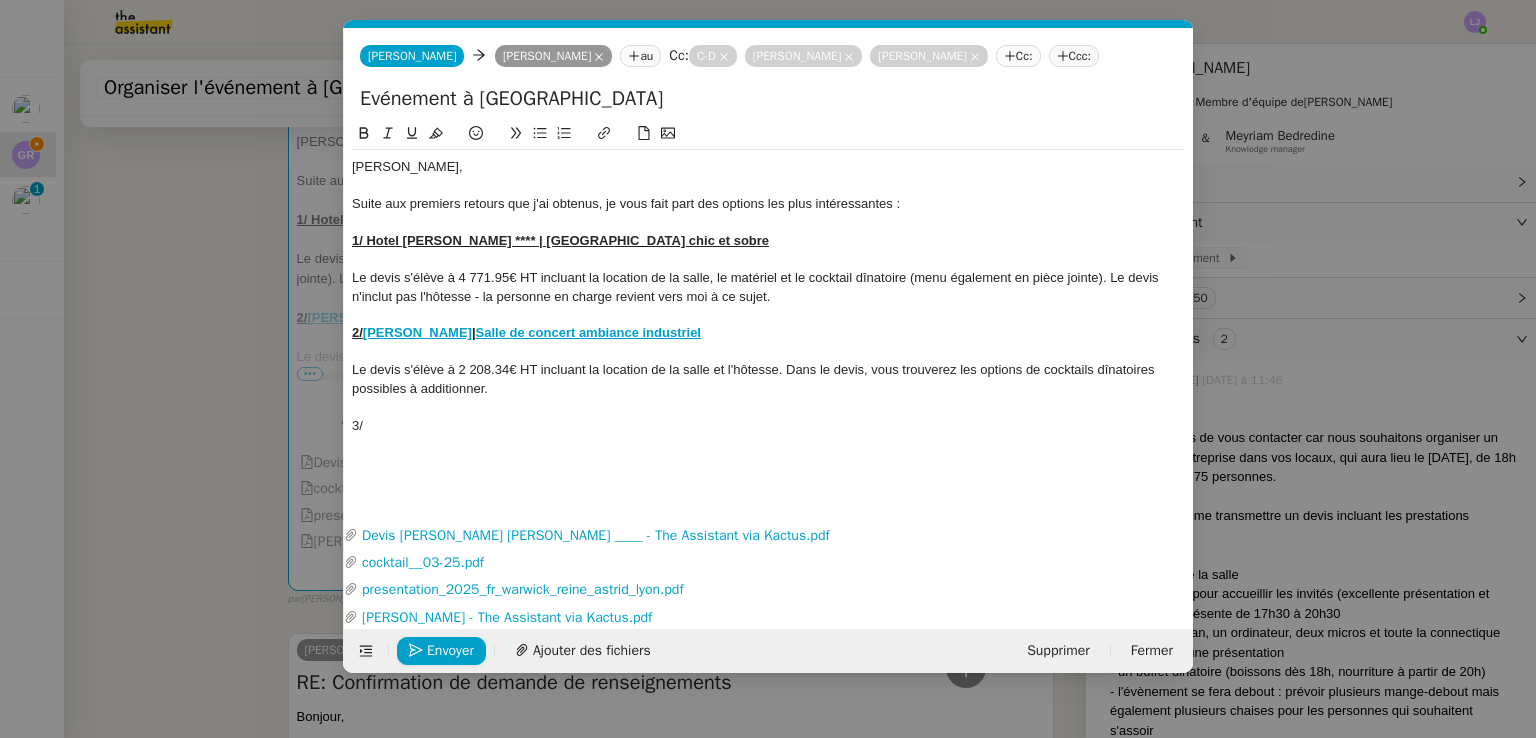 click on "Salle de concert ambiance industriel" 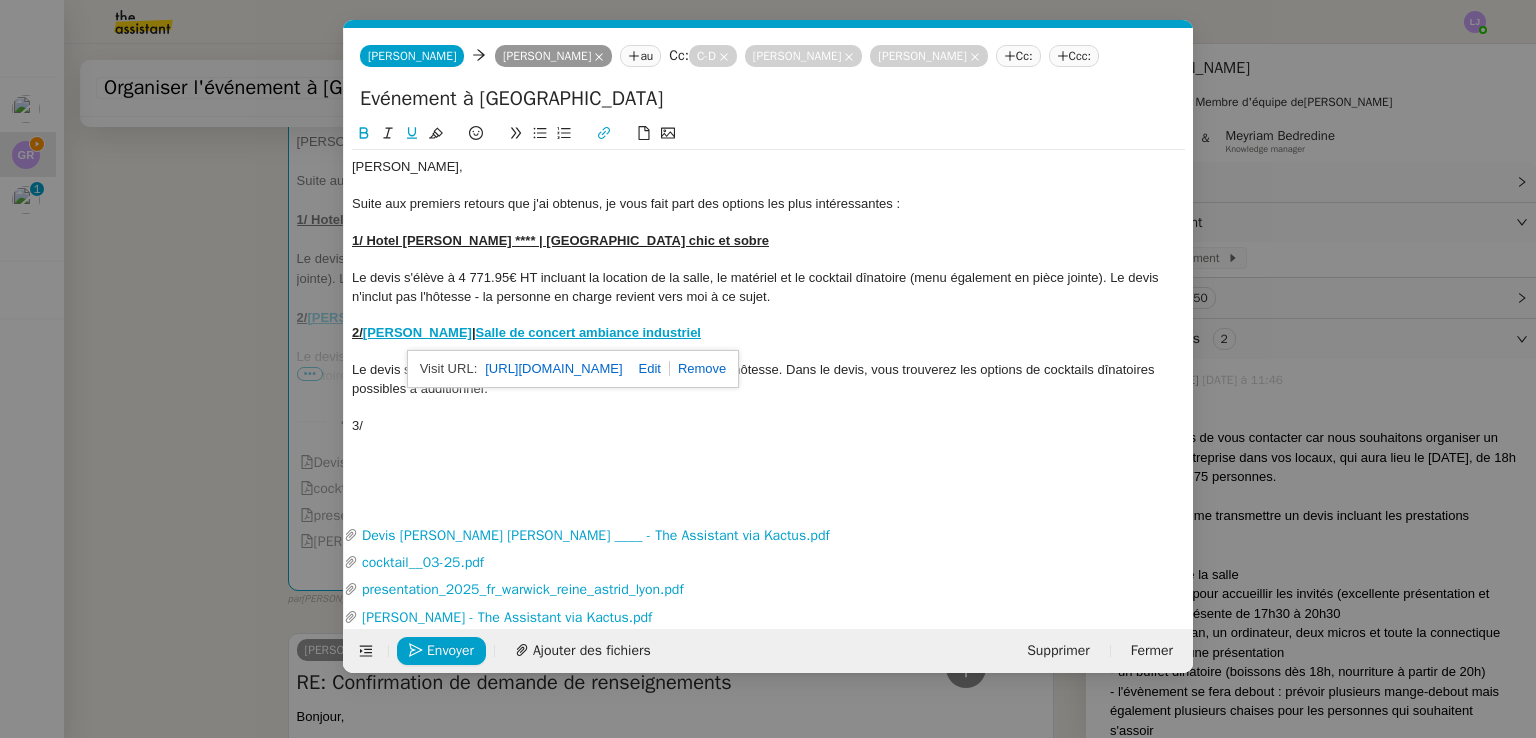 click on "Devis [PERSON_NAME] [PERSON_NAME] ____ - The Assistant via Kactus.pdf   cocktail__03-25.pdf   presentation_2025_fr_warwick_reine_astrid_lyon.pdf   [PERSON_NAME] - The Assistant via Kactus.pdf" 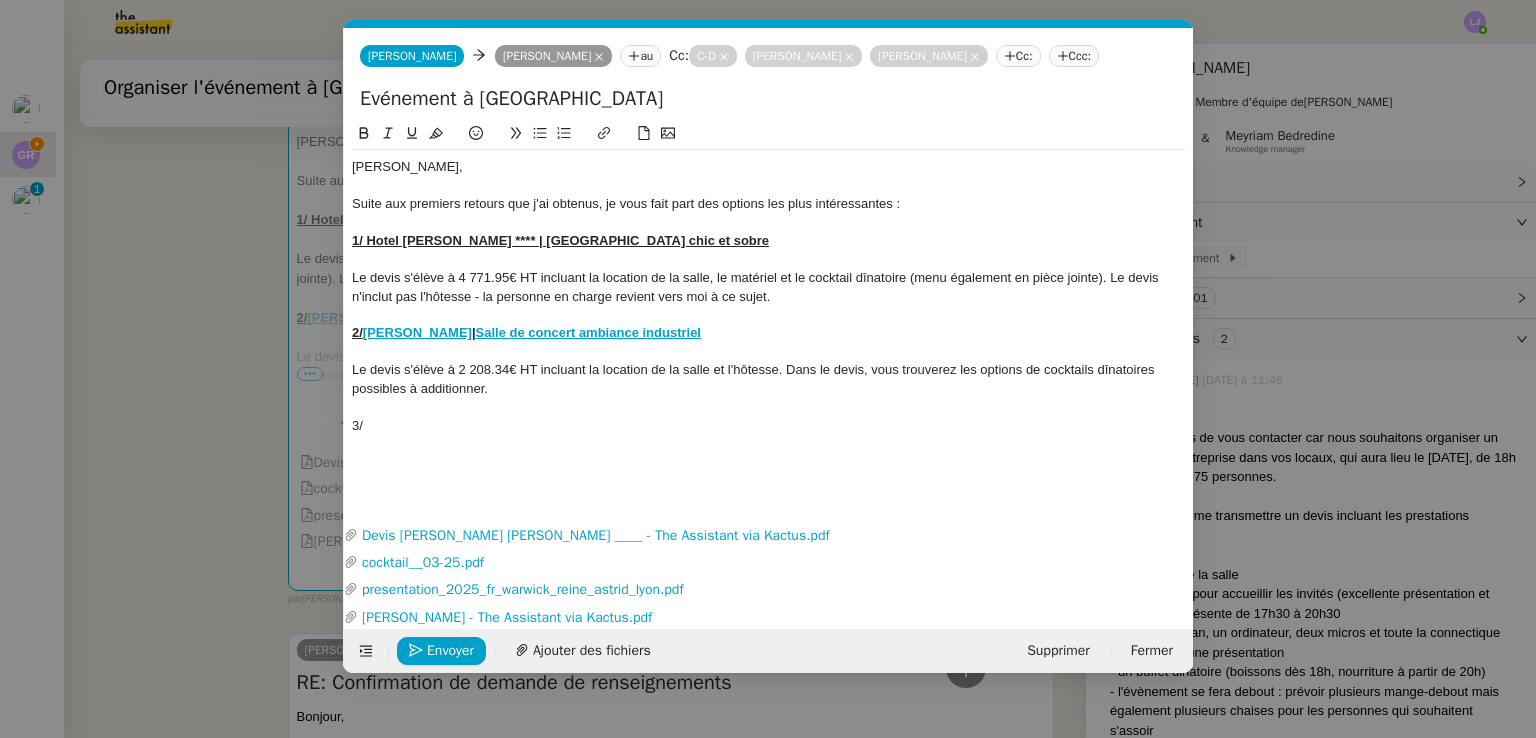 click on "[PERSON_NAME]" 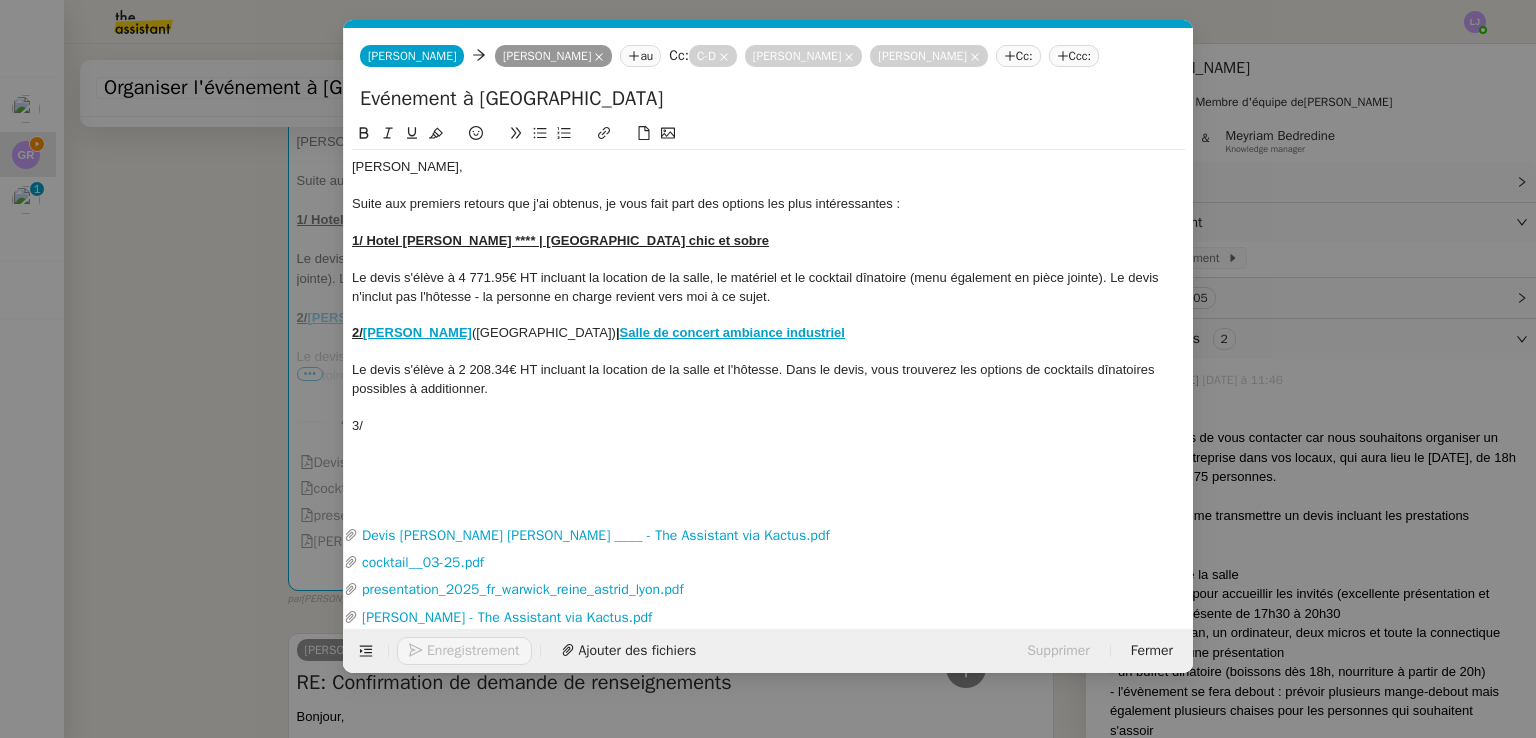 click 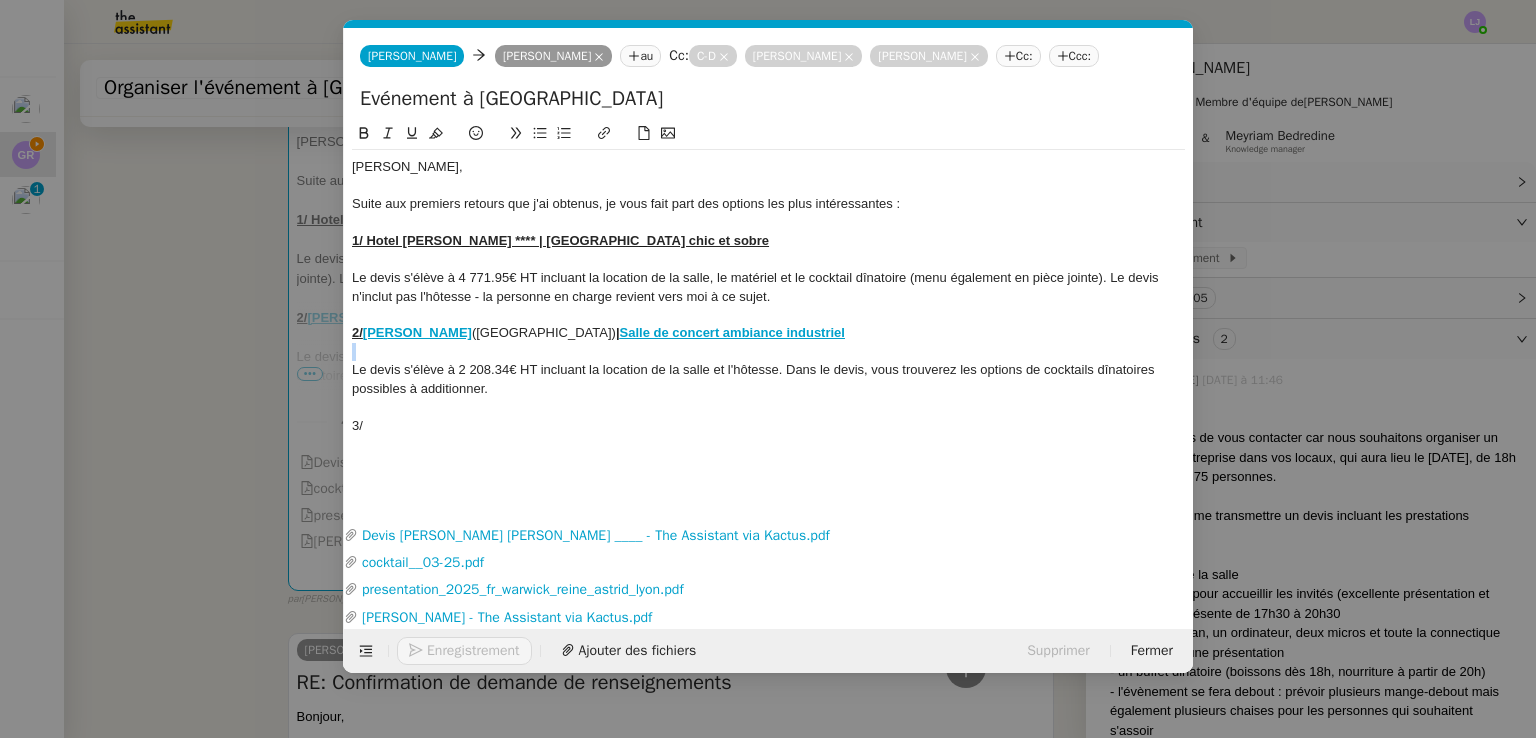 click 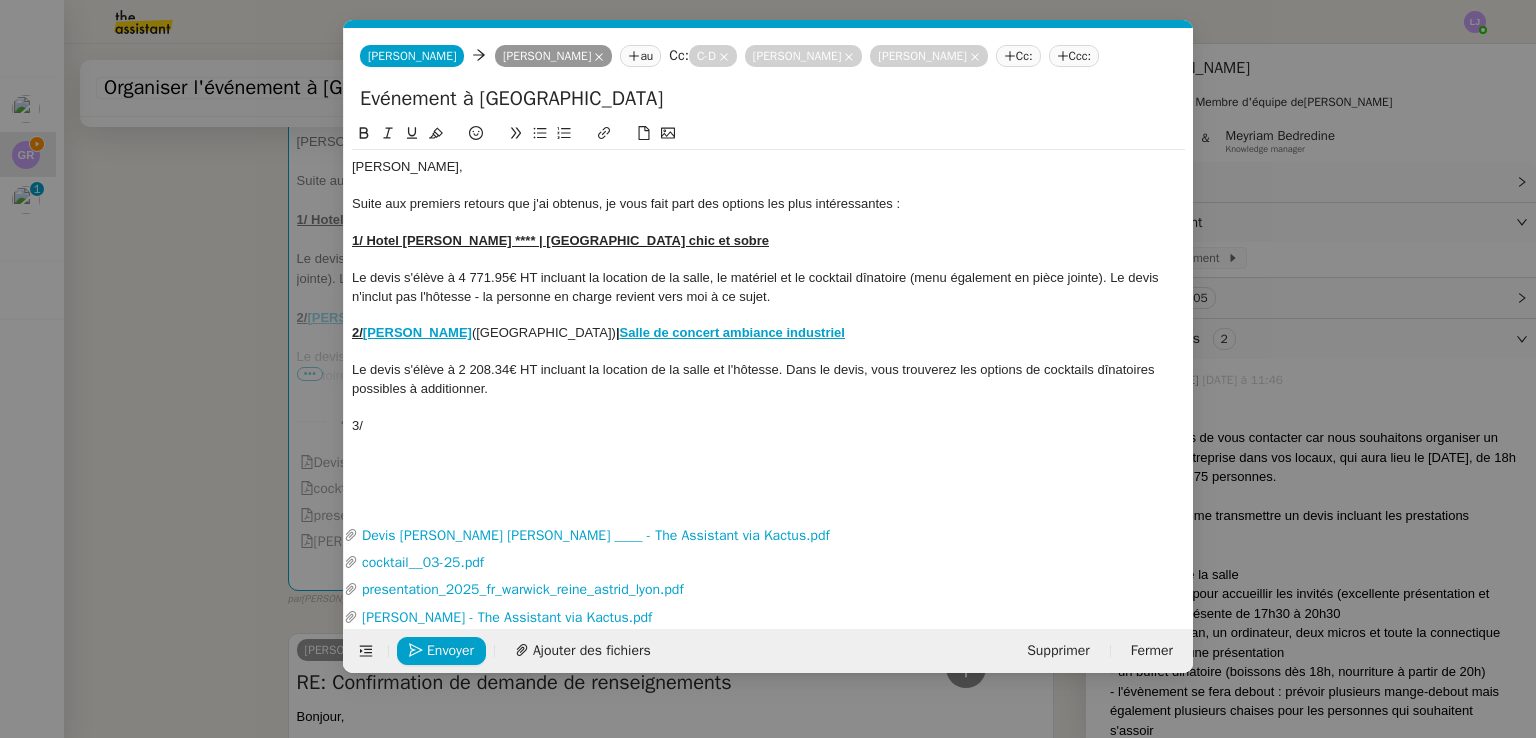 click on "2/  [PERSON_NAME]  ([GEOGRAPHIC_DATA])  |  [GEOGRAPHIC_DATA] ambiance industriel" 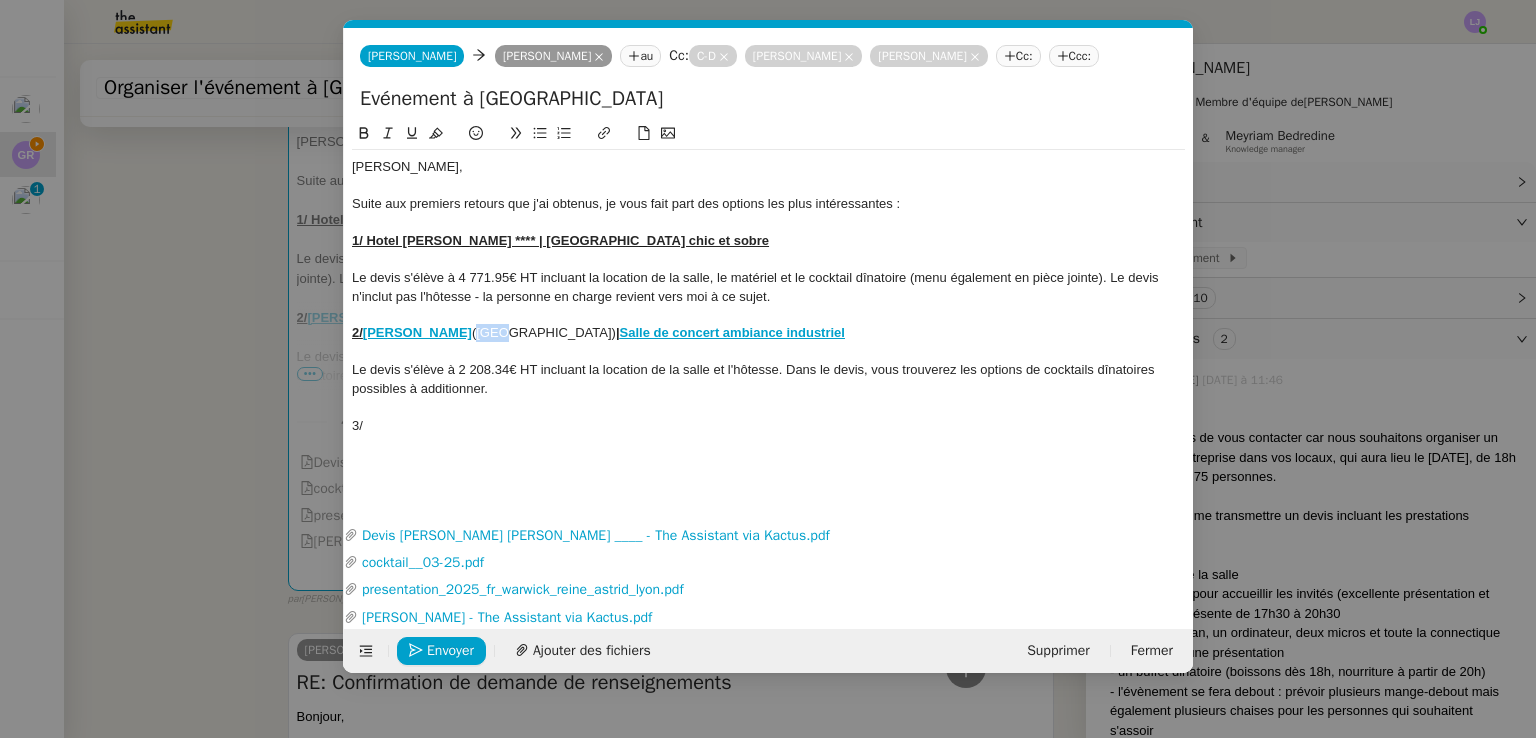 click on "2/  [PERSON_NAME]  ([GEOGRAPHIC_DATA])  |  [GEOGRAPHIC_DATA] ambiance industriel" 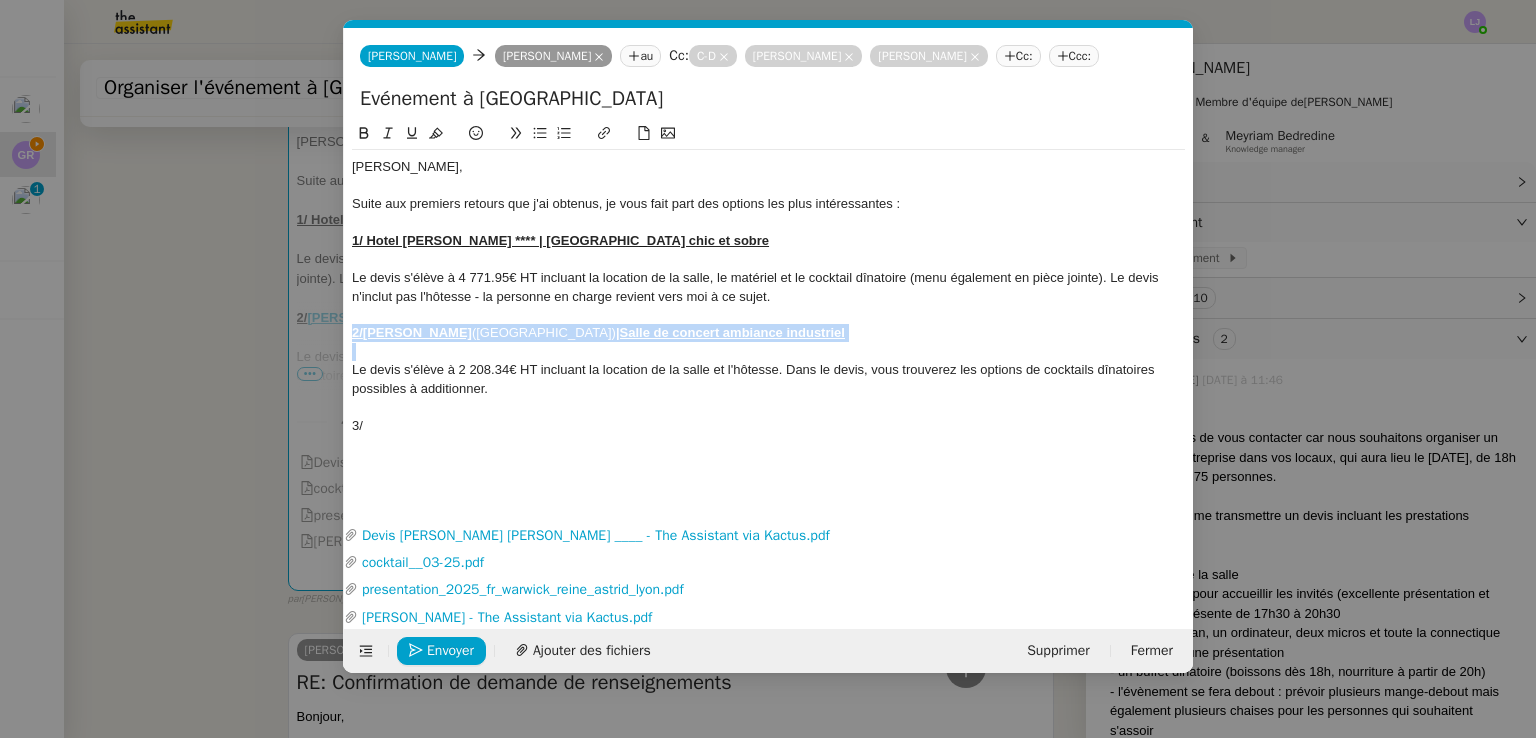 click on "2/  [PERSON_NAME]  ([GEOGRAPHIC_DATA])  |  [GEOGRAPHIC_DATA] ambiance industriel" 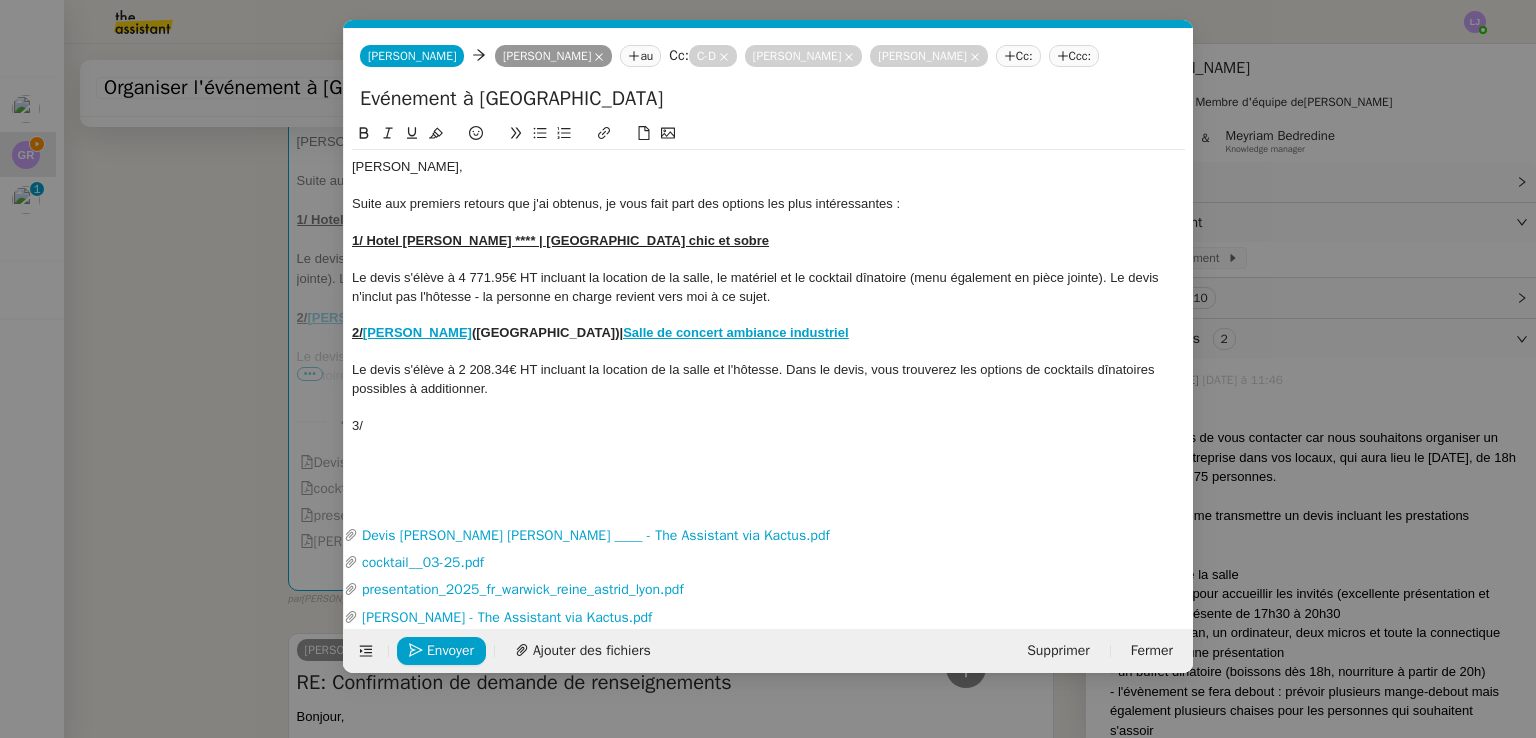 click on "3/" 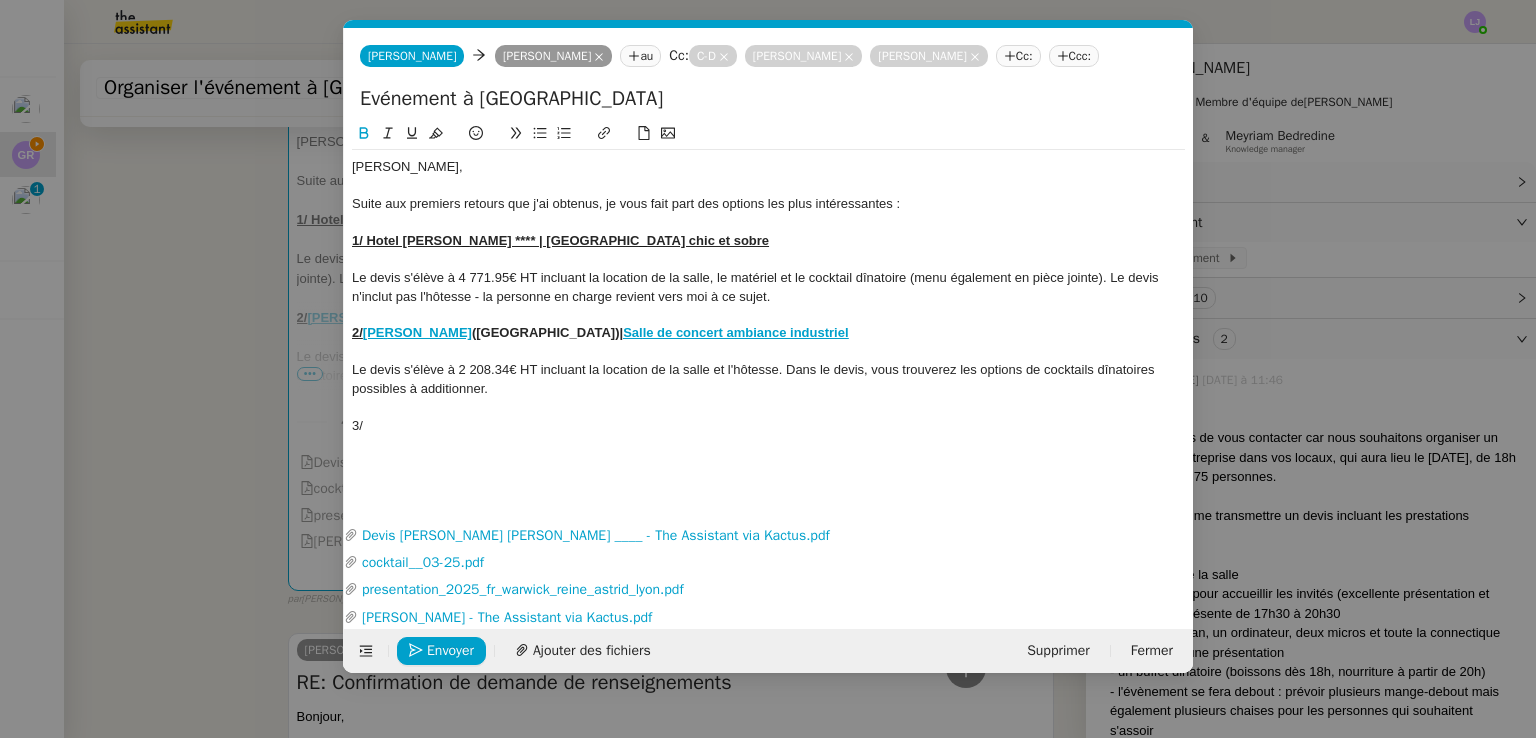 click on "([GEOGRAPHIC_DATA])  |" 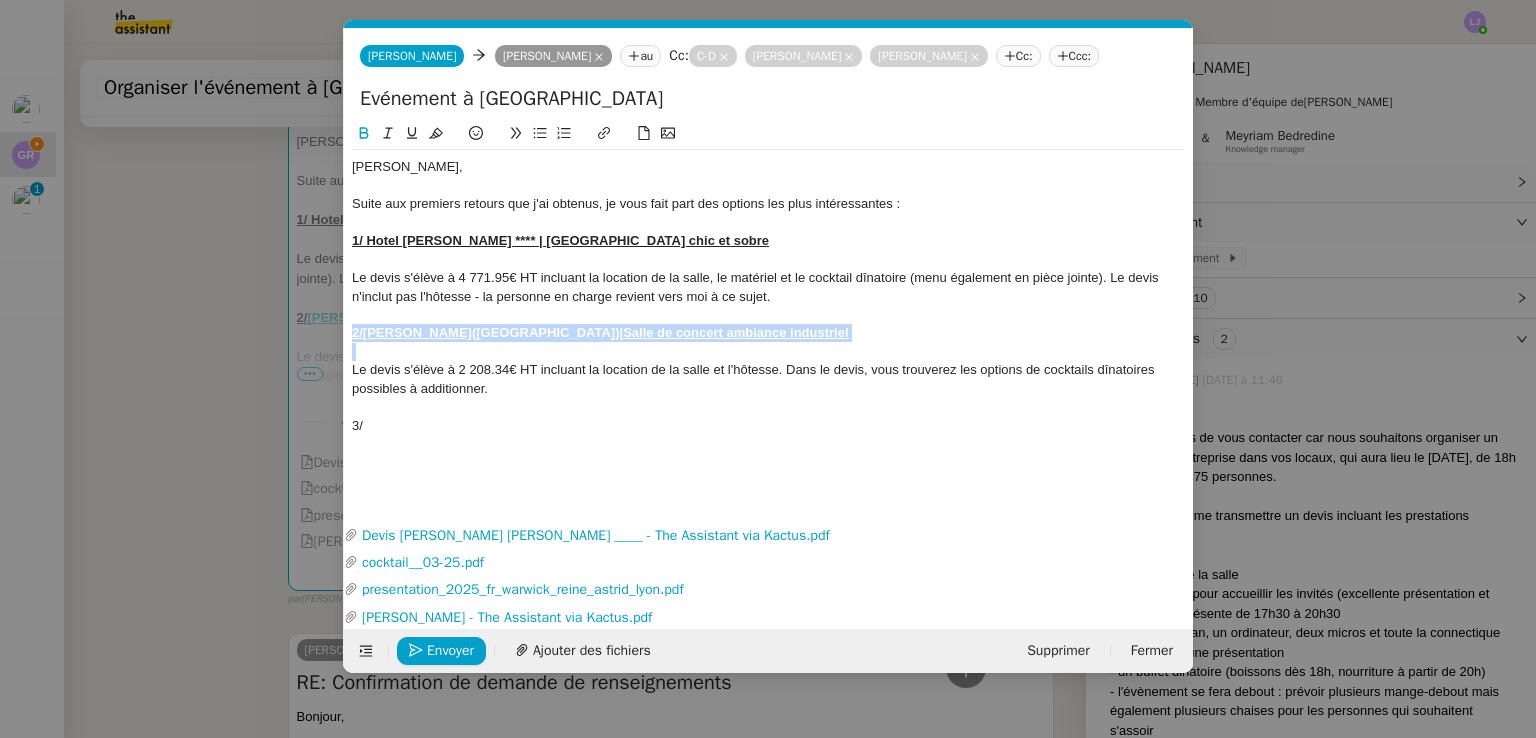 click on "([GEOGRAPHIC_DATA])  |" 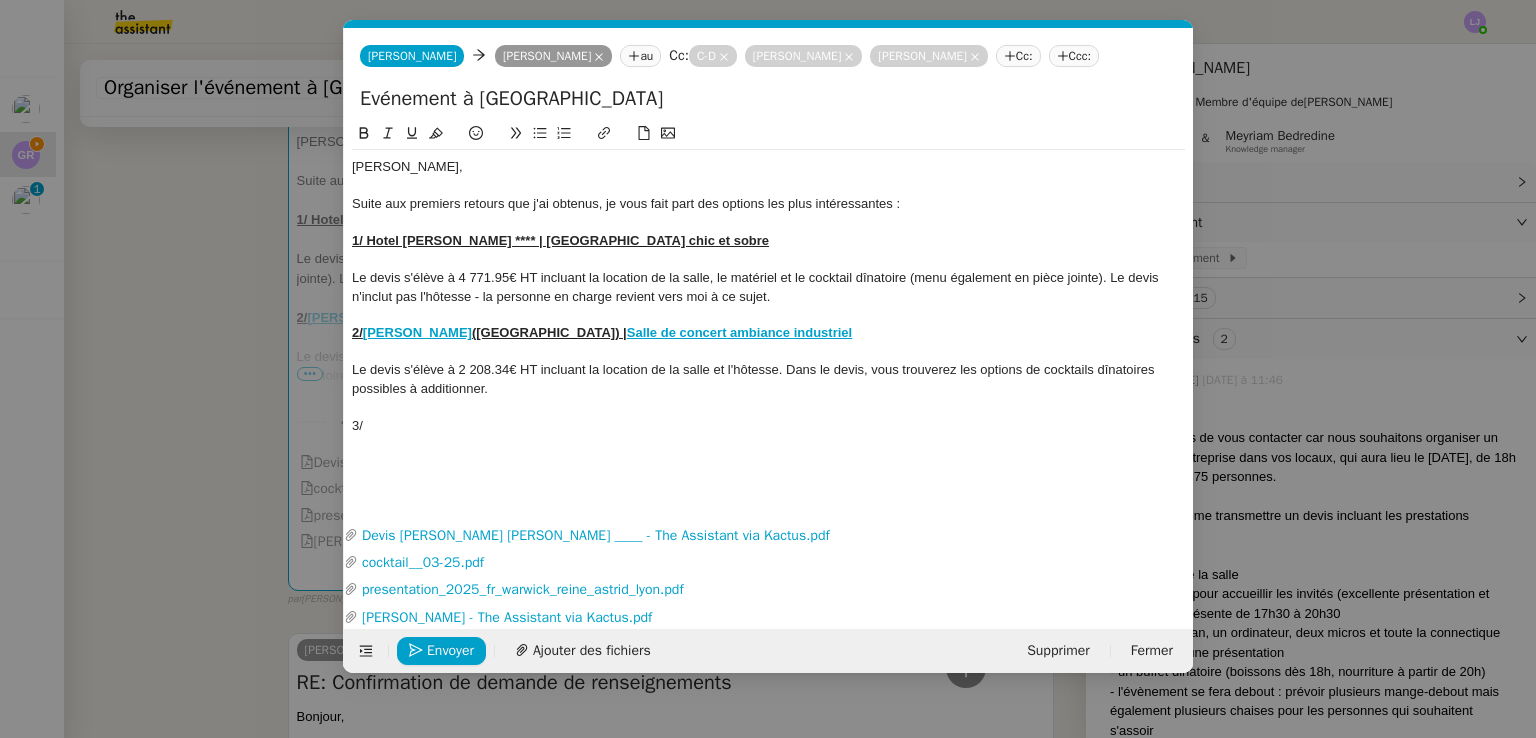 click on "3/" 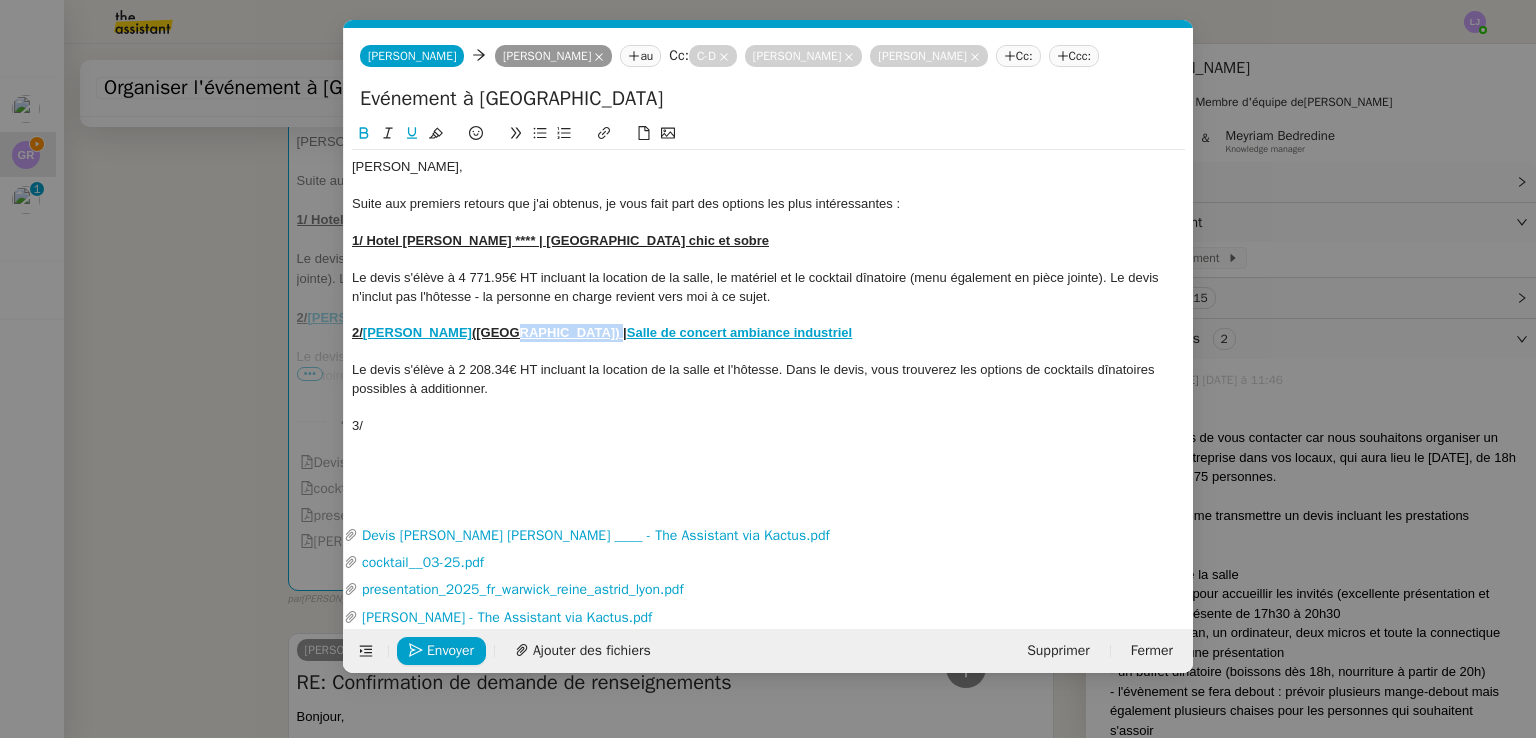 click on "([GEOGRAPHIC_DATA]) |" 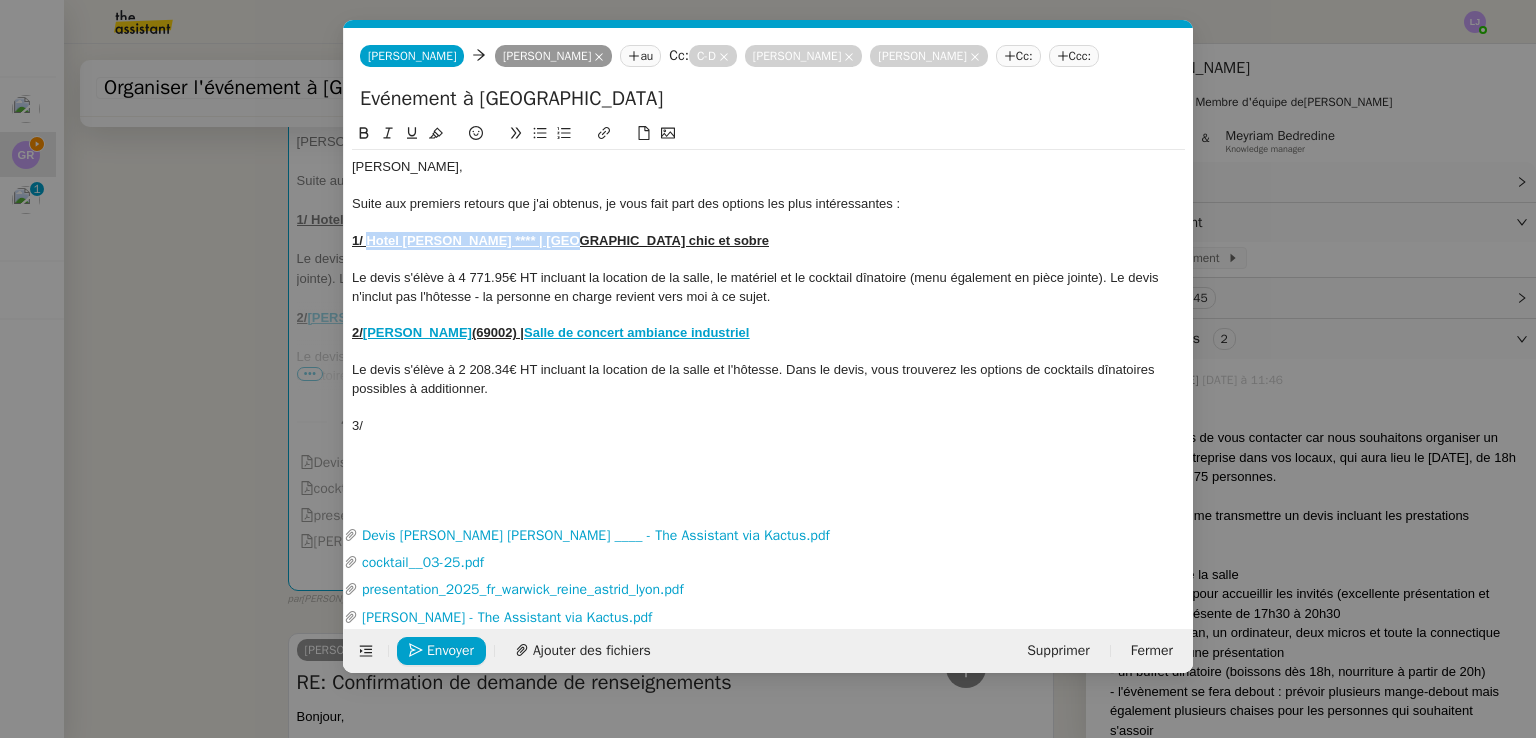drag, startPoint x: 556, startPoint y: 237, endPoint x: 367, endPoint y: 249, distance: 189.38057 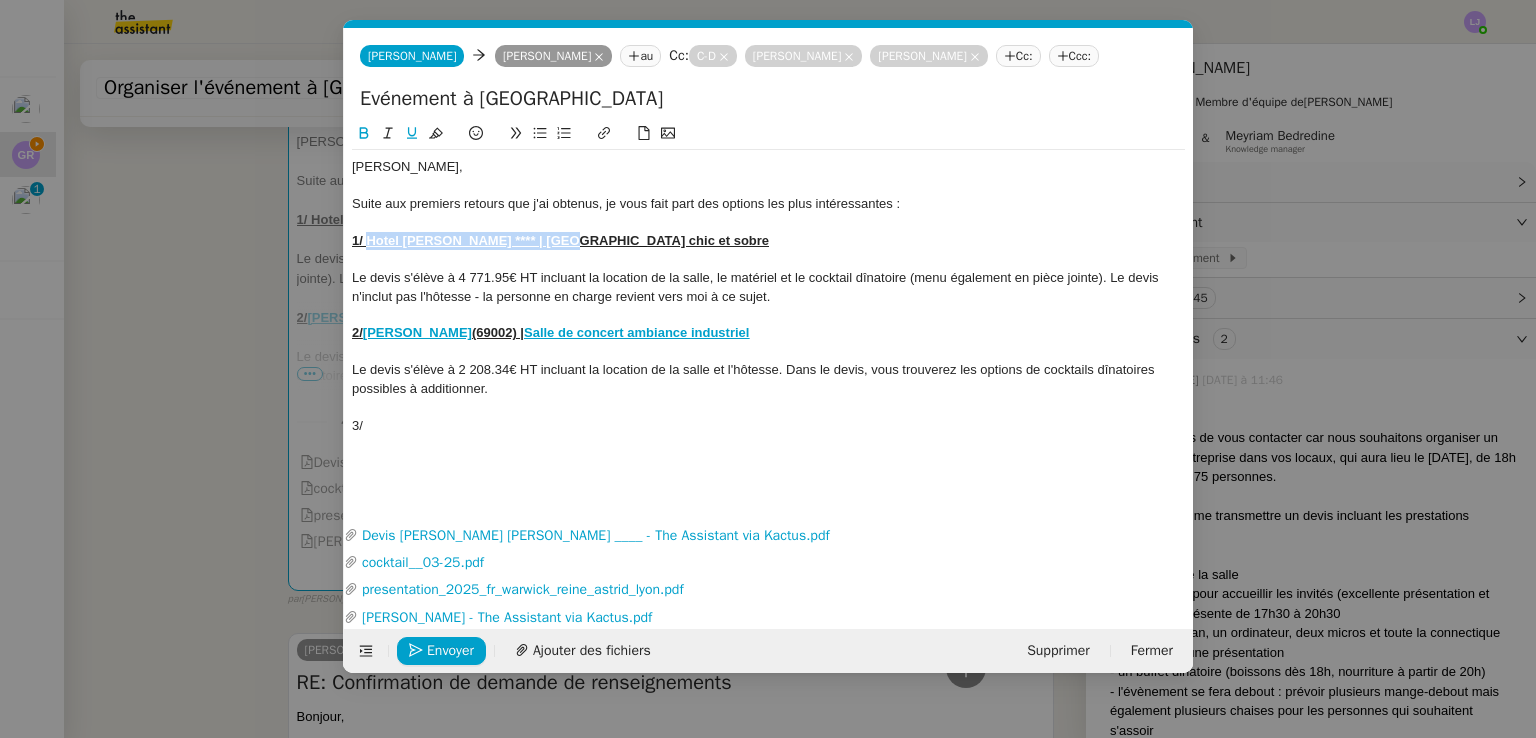 click 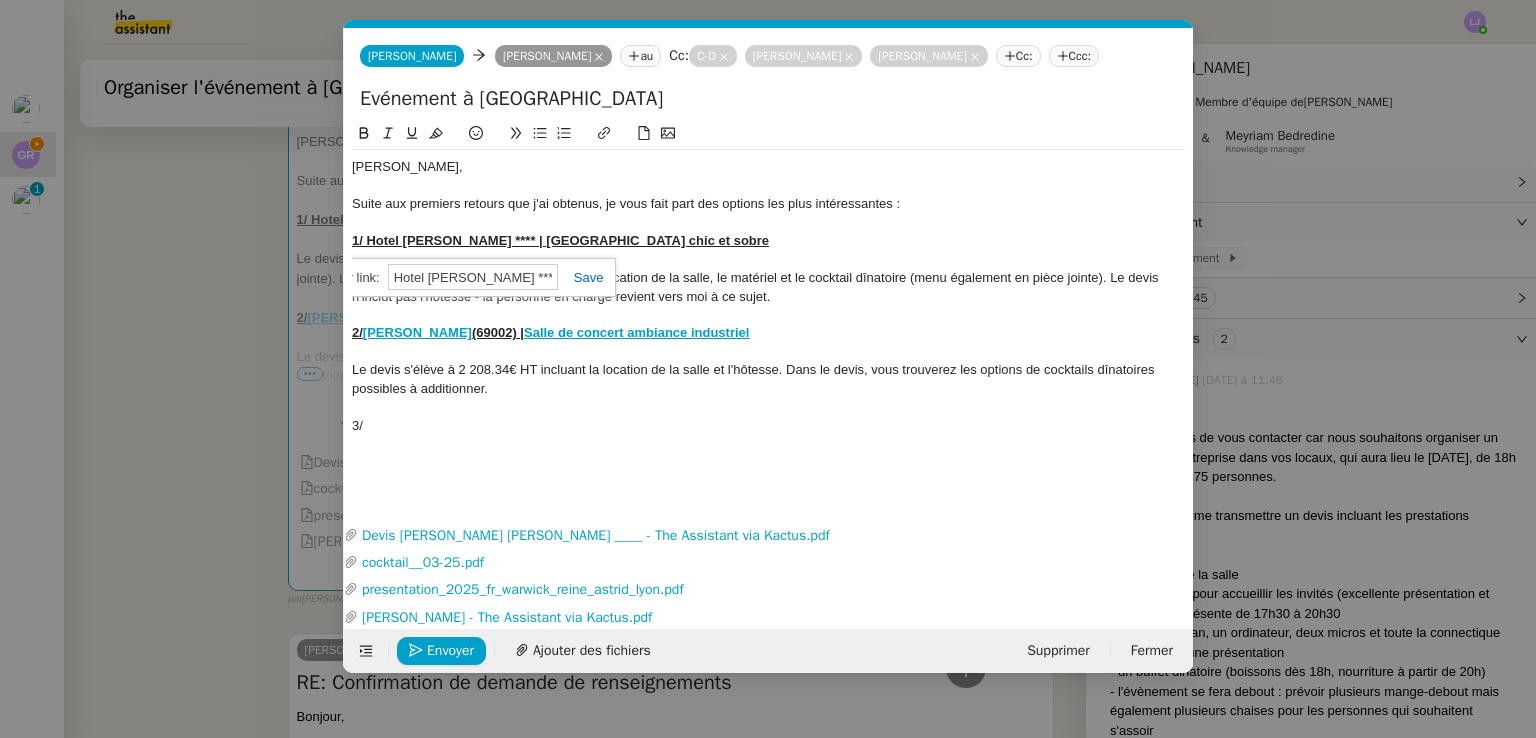 paste on "[URL][DOMAIN_NAME]" 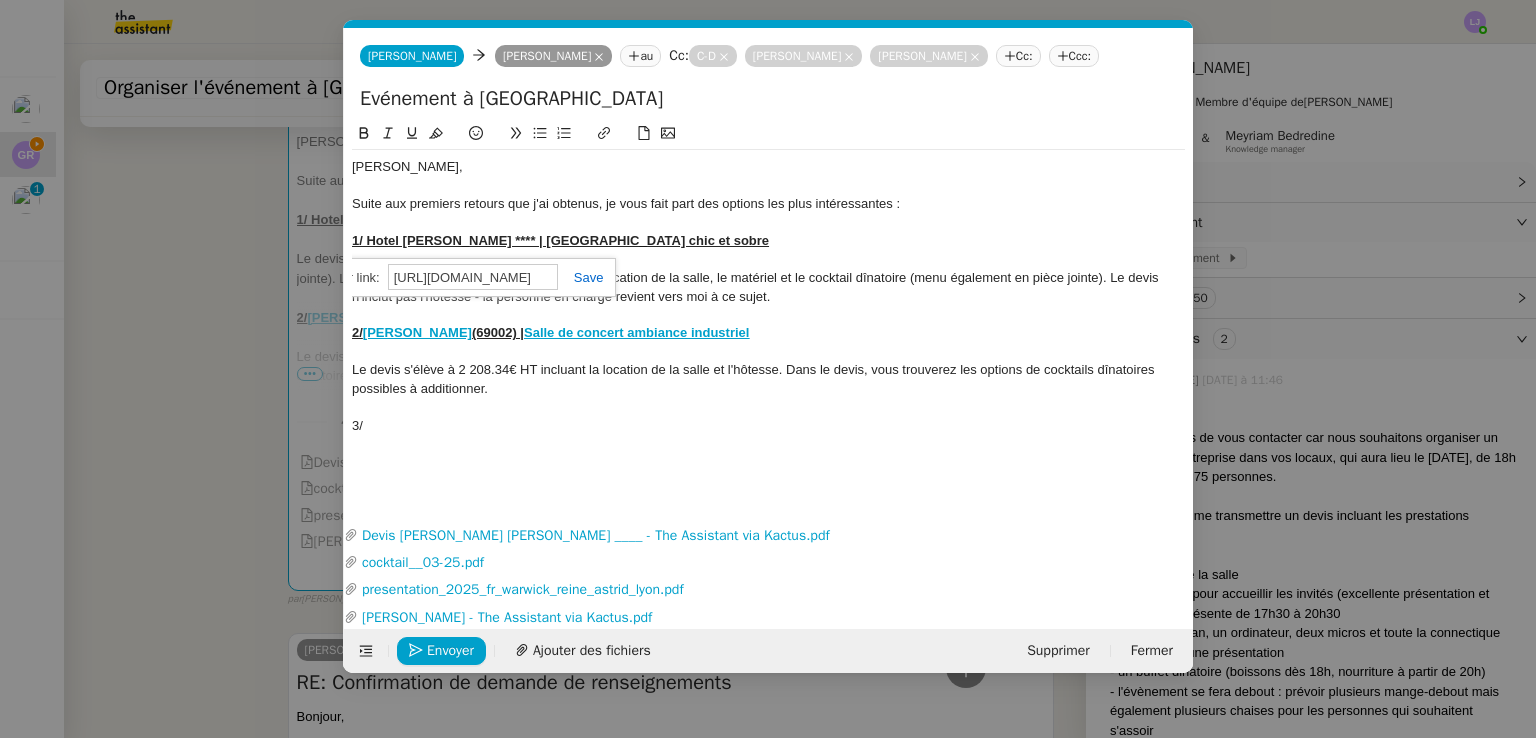 scroll, scrollTop: 0, scrollLeft: 2591, axis: horizontal 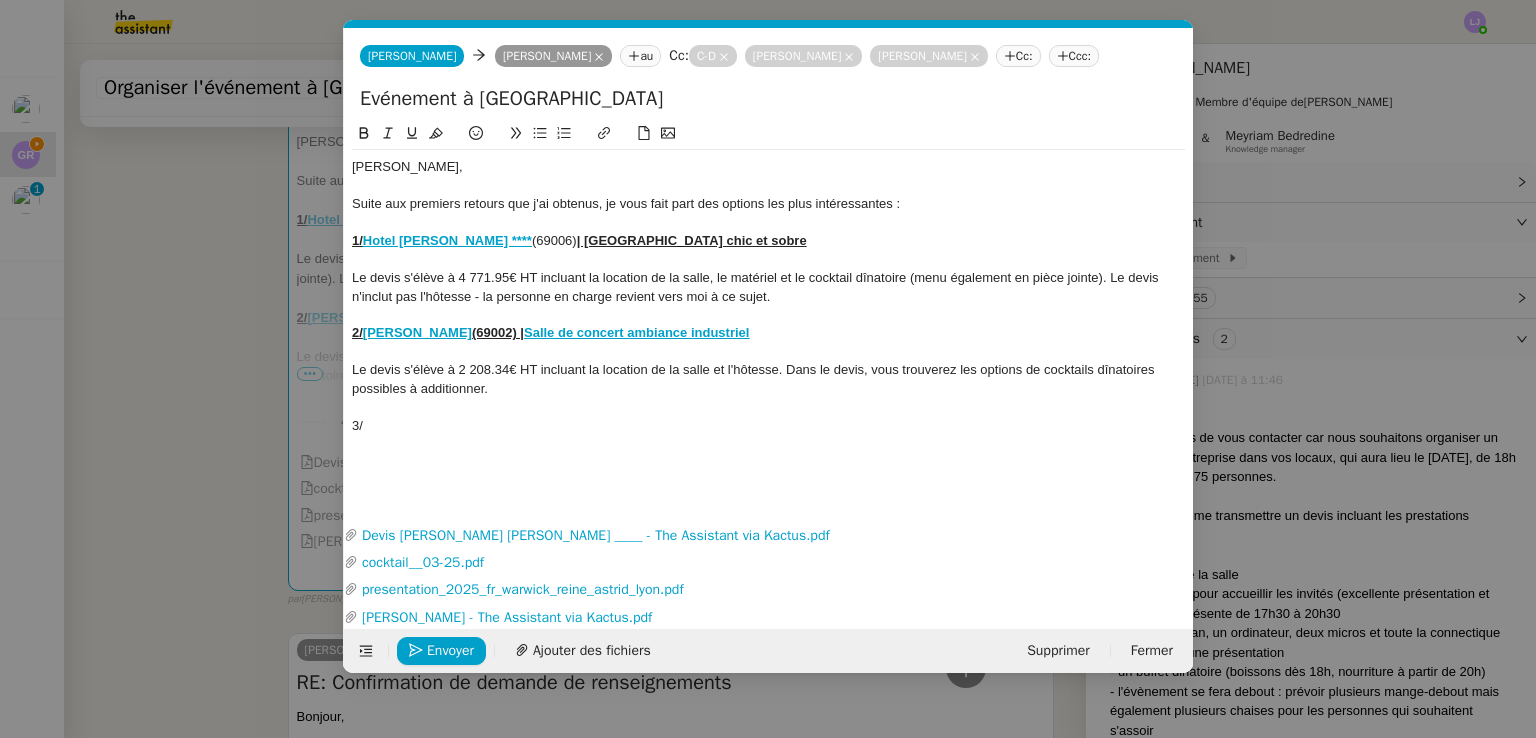 click 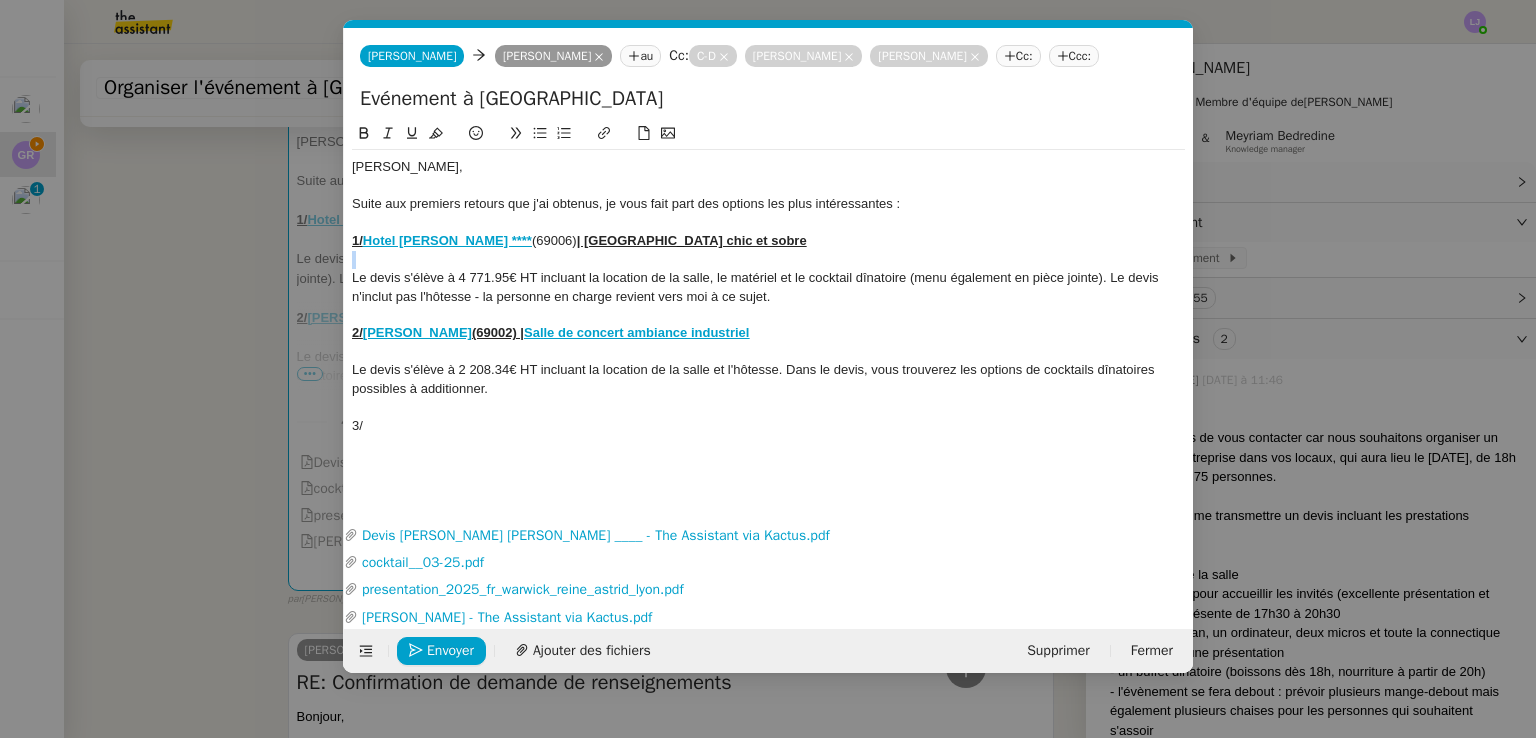 click 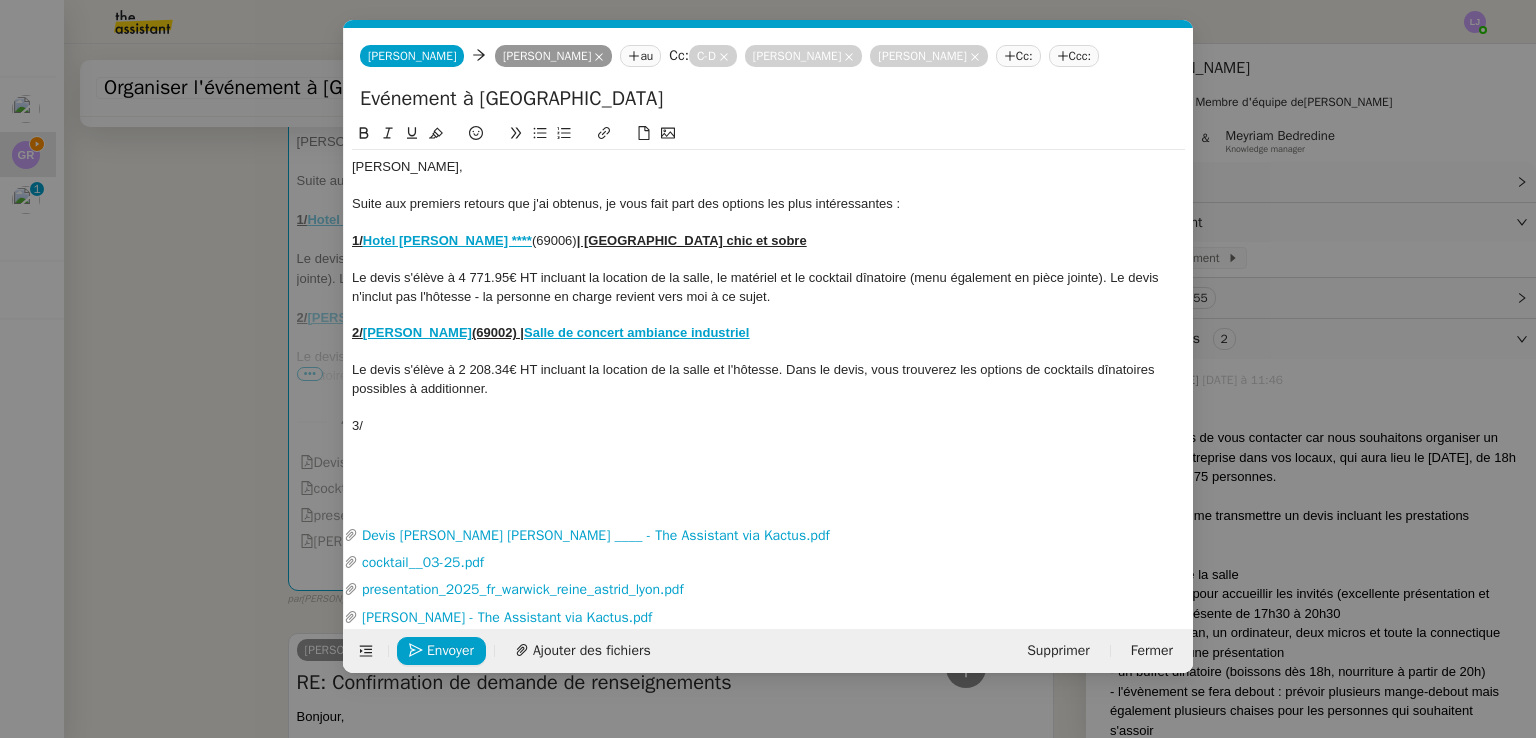 click on "1/  Hotel [PERSON_NAME] ****  (69006)  | [GEOGRAPHIC_DATA] chic et sobre" 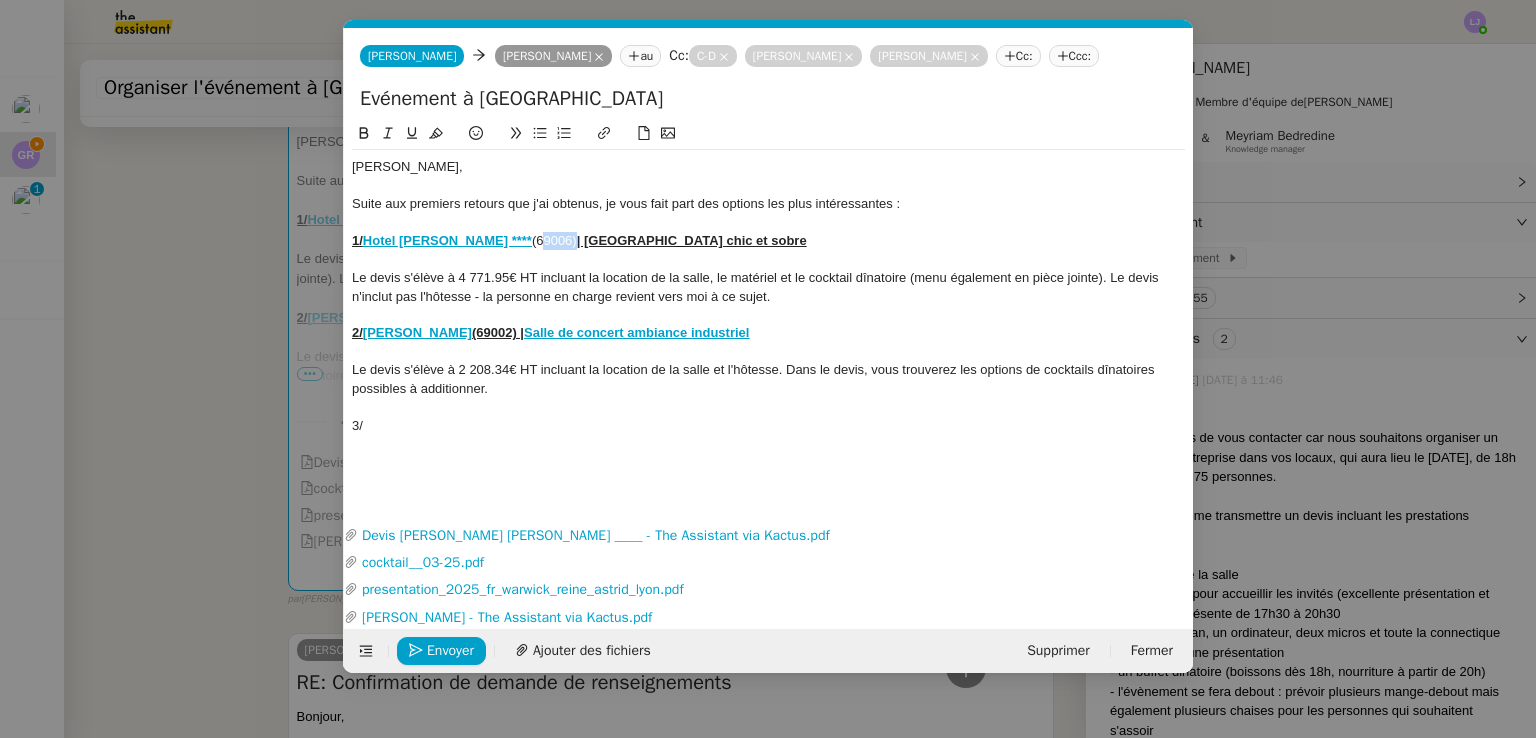 click on "1/  Hotel [PERSON_NAME] ****  (69006)  | [GEOGRAPHIC_DATA] chic et sobre" 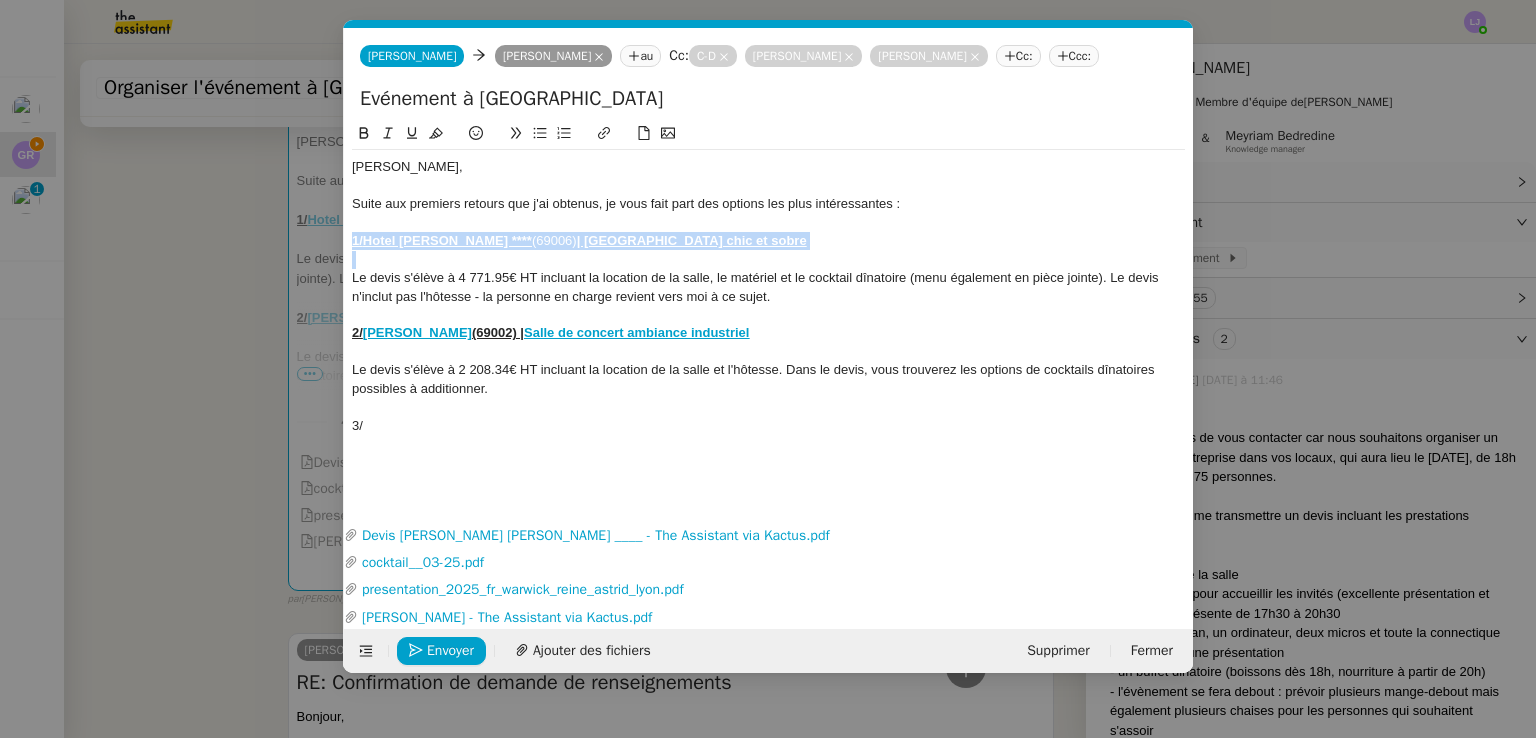 click on "1/  Hotel [PERSON_NAME] ****  (69006)  | [GEOGRAPHIC_DATA] chic et sobre" 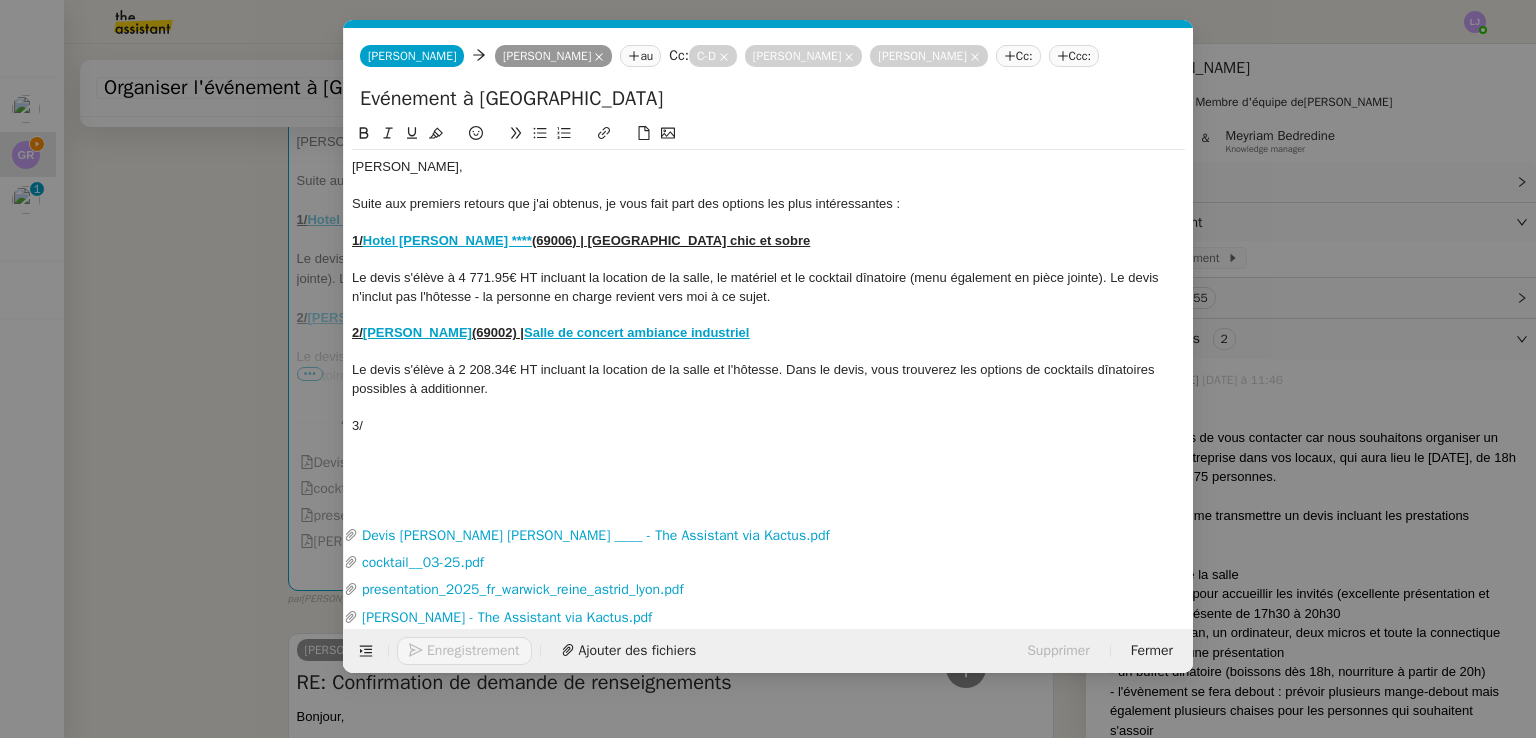 click on "Service TA - VOYAGE - PROPOSITION GLOBALE    A utiliser dans le cadre de proposition de déplacement TA - RELANCE CLIENT (EN)    Relancer un client lorsqu'il n'a pas répondu à un précédent message BAFERTY - MAIL AUDITION    A utiliser dans le cadre de la procédure d'envoi des mails d'audition TA - PUBLICATION OFFRE D'EMPLOI     Organisation du recrutement Discours de présentation du paiement sécurisé    TA - VOYAGES - PROPOSITION ITINERAIRE    Soumettre les résultats d'une recherche TA - CONFIRMATION PAIEMENT (EN)    Confirmer avec le client de modèle de transaction - Attention Plan Pro nécessaire. TA - COURRIER EXPEDIE (recommandé)    A utiliser dans le cadre de l'envoi d'un courrier recommandé TA - PARTAGE DE CALENDRIER (EN)    A utiliser pour demander au client de partager son calendrier afin de faciliter l'accès et la gestion PSPI - Appel de fonds MJL    A utiliser dans le cadre de la procédure d'appel de fonds MJL TA - RELANCE CLIENT    TA - AR PROCEDURES        21 YIELD" at bounding box center [768, 369] 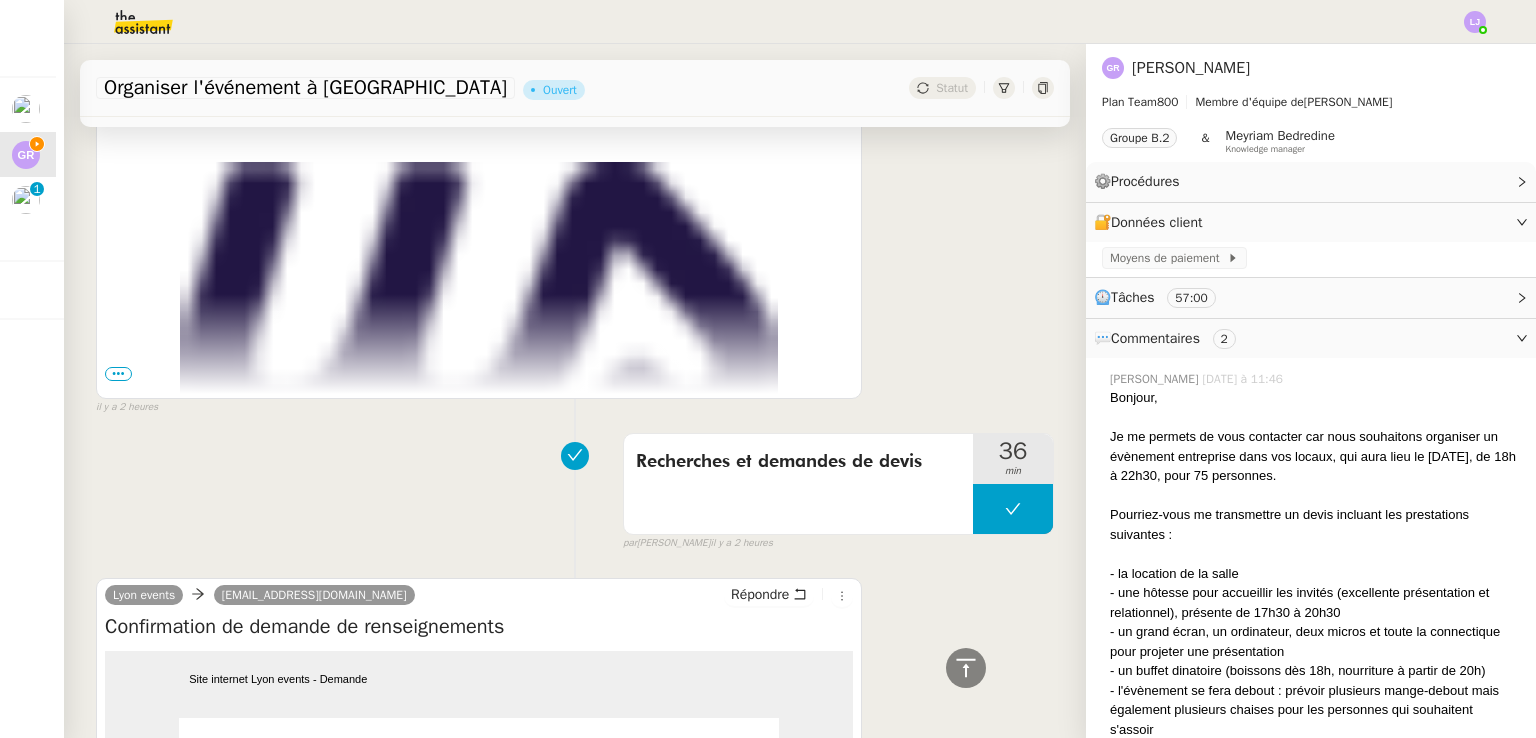 scroll, scrollTop: 5188, scrollLeft: 0, axis: vertical 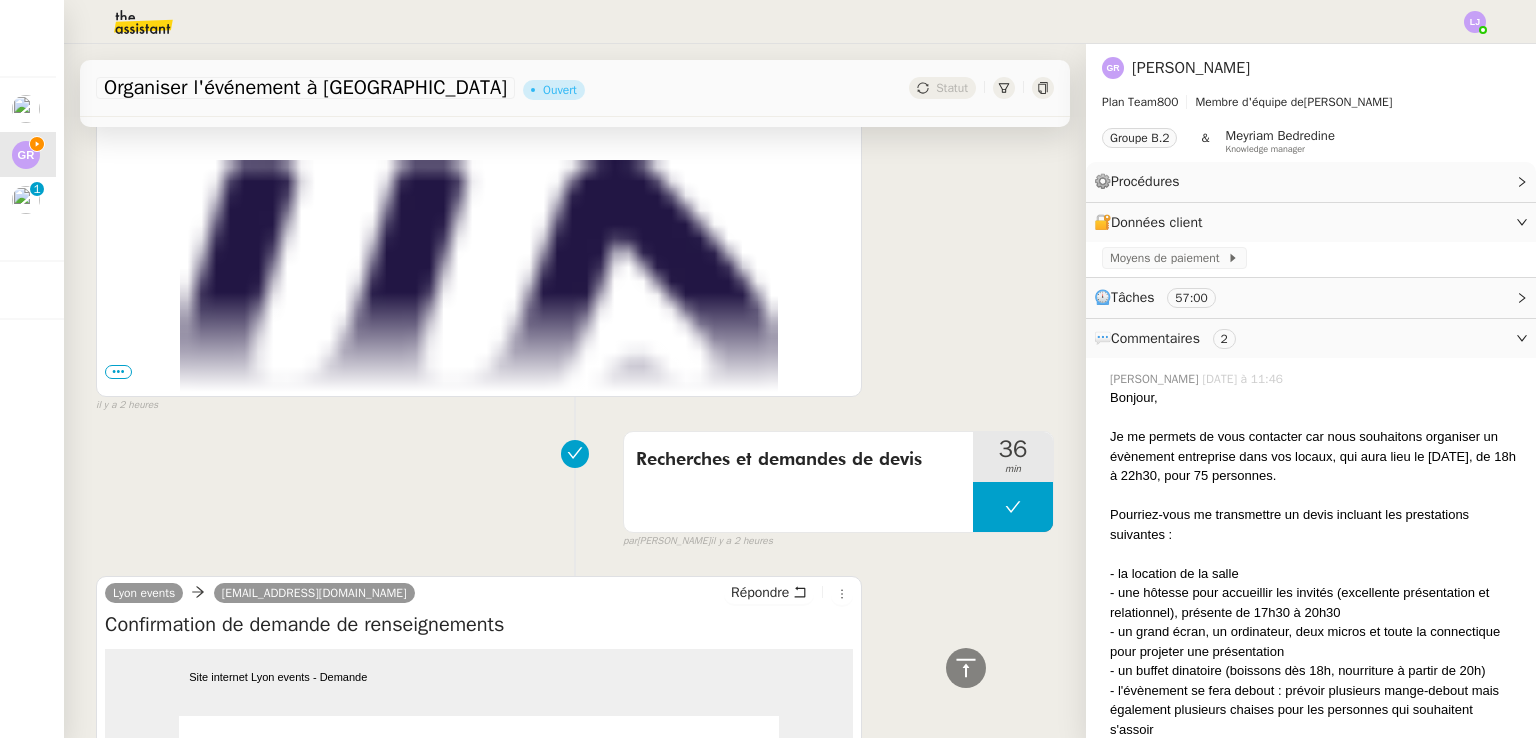 click on "•••" at bounding box center (118, 372) 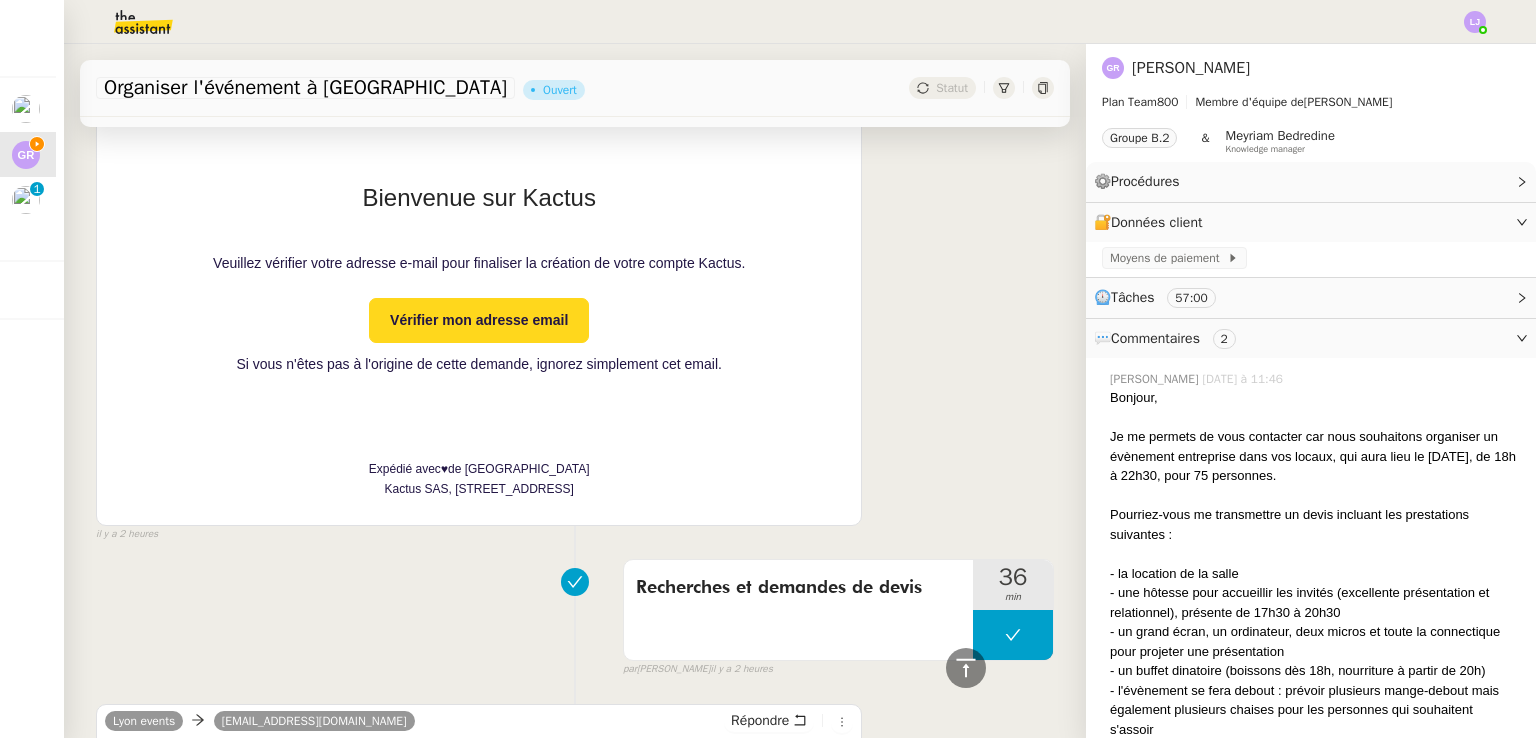 scroll, scrollTop: 5680, scrollLeft: 0, axis: vertical 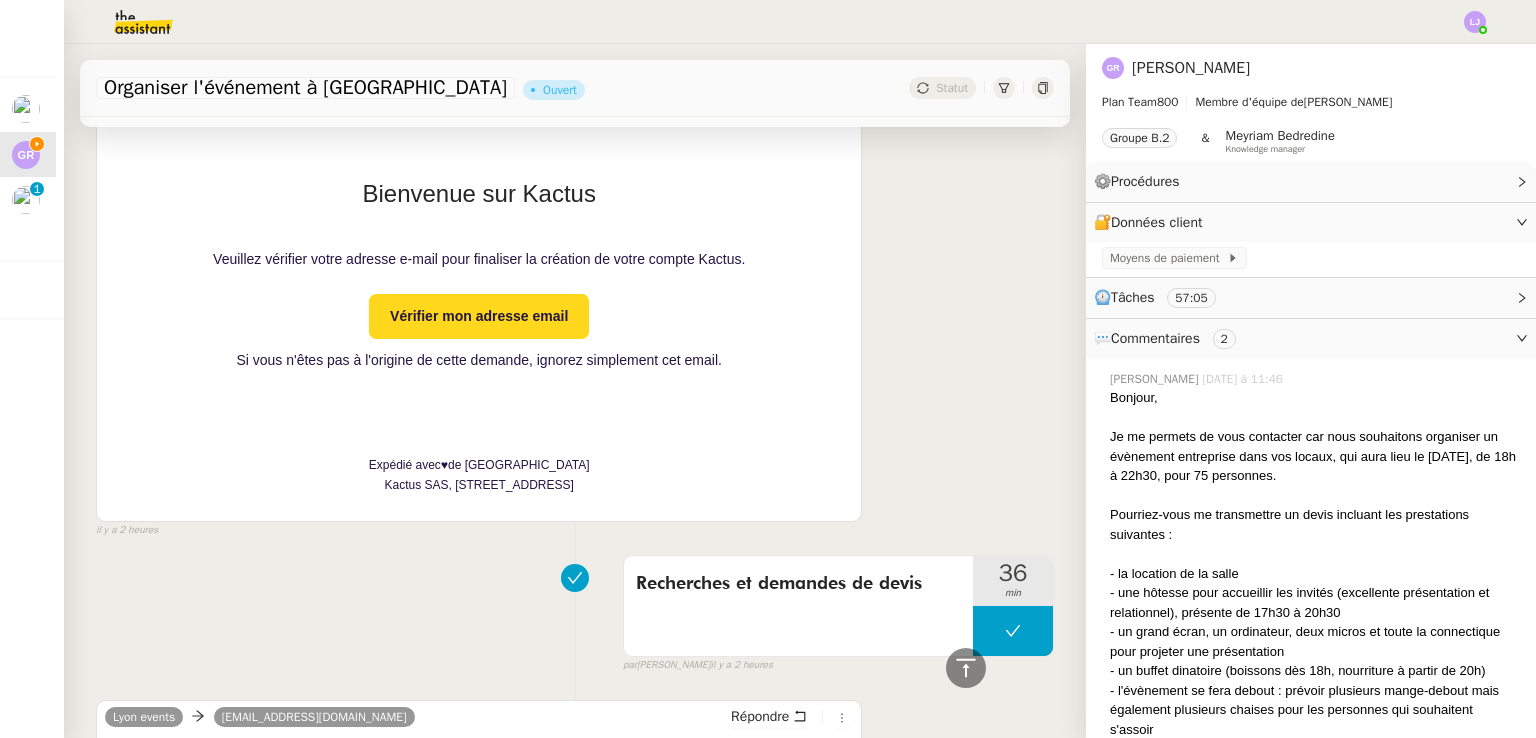 click on "Vérifier mon adresse email" at bounding box center [479, 316] 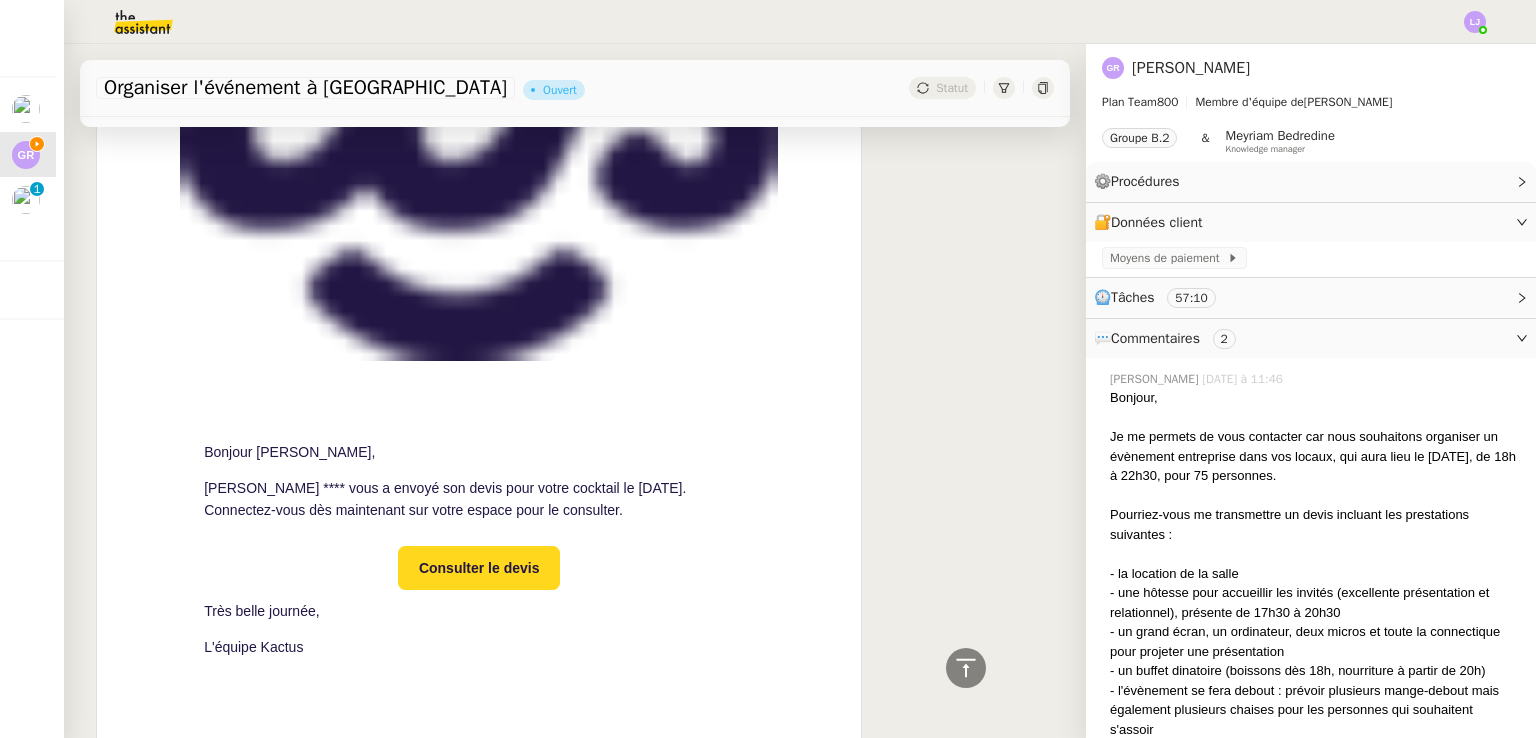 scroll, scrollTop: 3216, scrollLeft: 0, axis: vertical 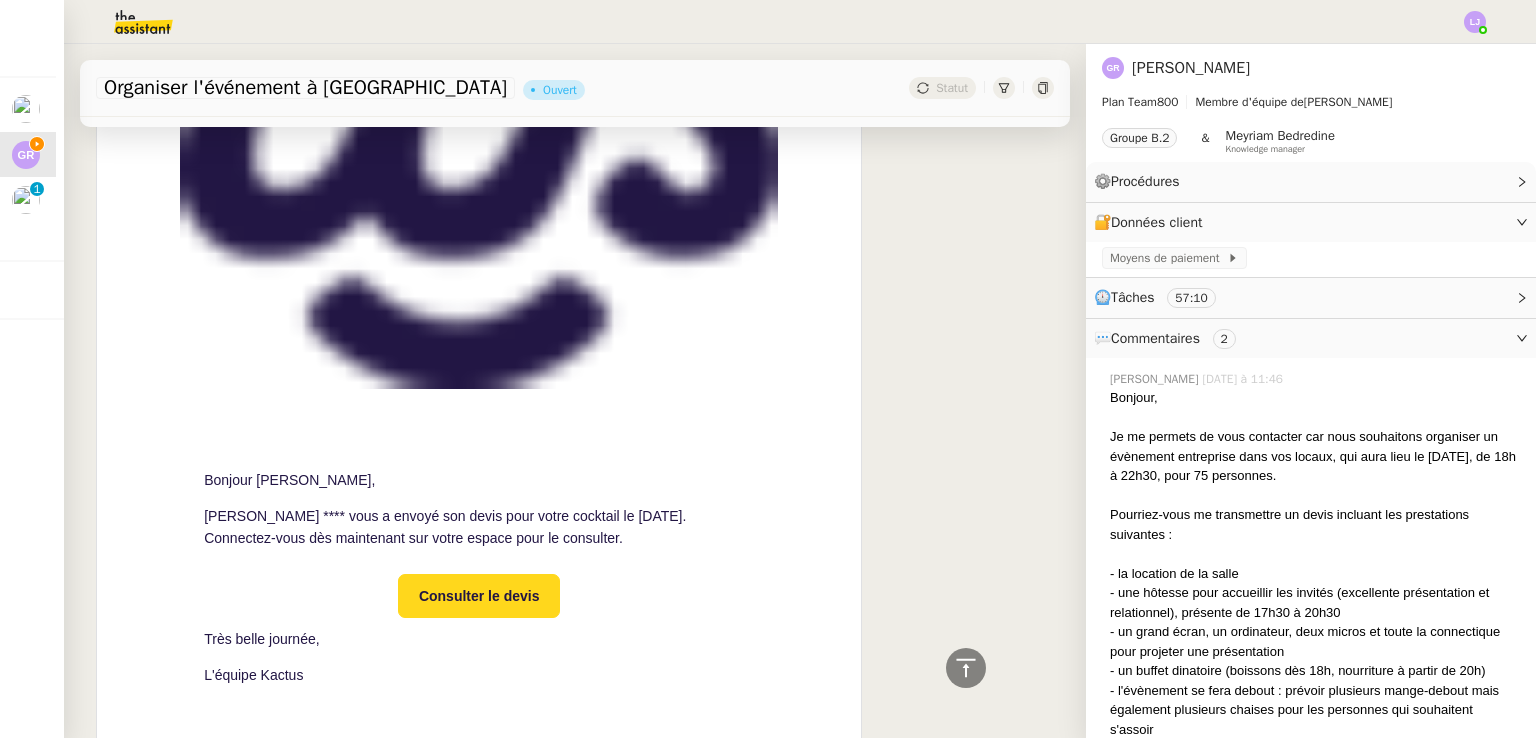click on "Consulter le devis" at bounding box center (479, 596) 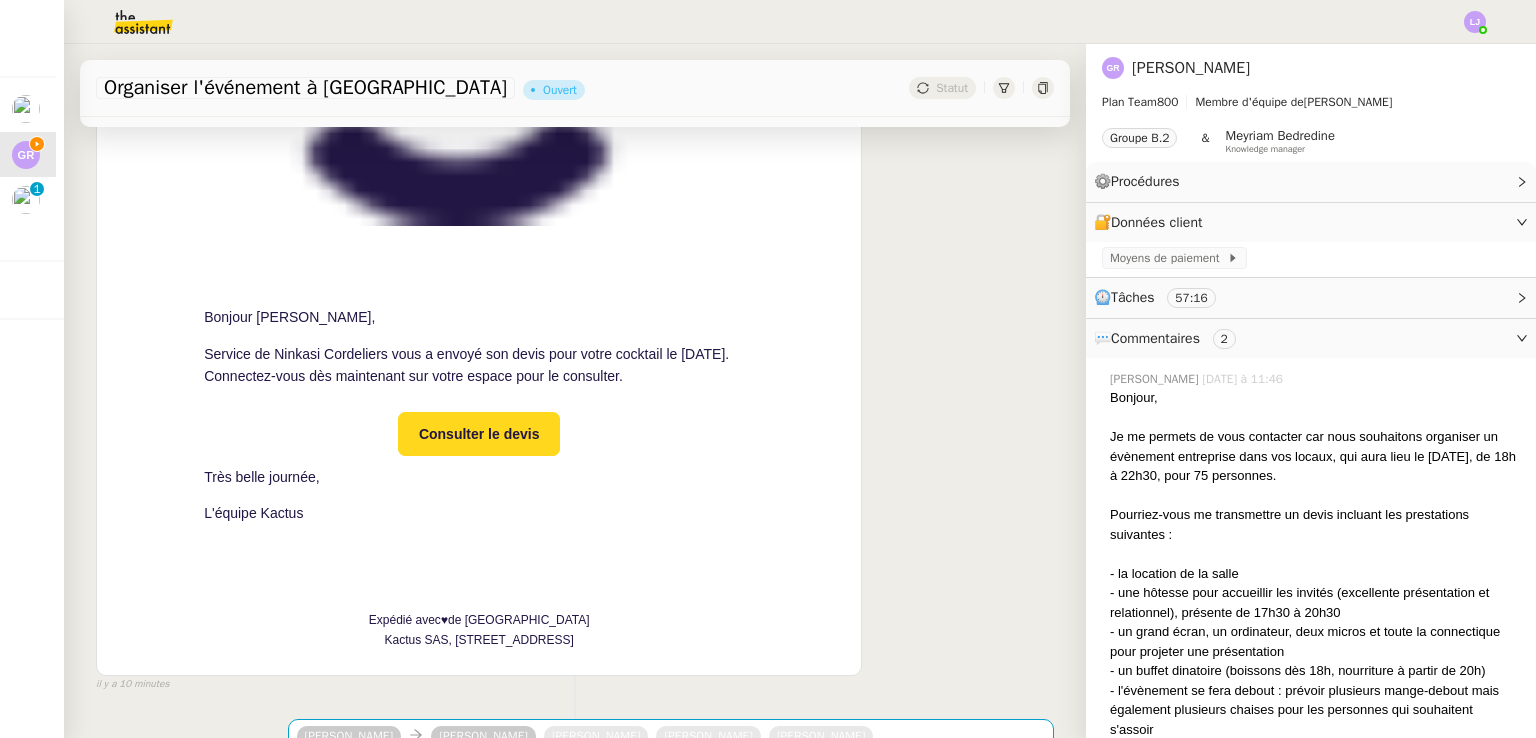scroll, scrollTop: 1139, scrollLeft: 0, axis: vertical 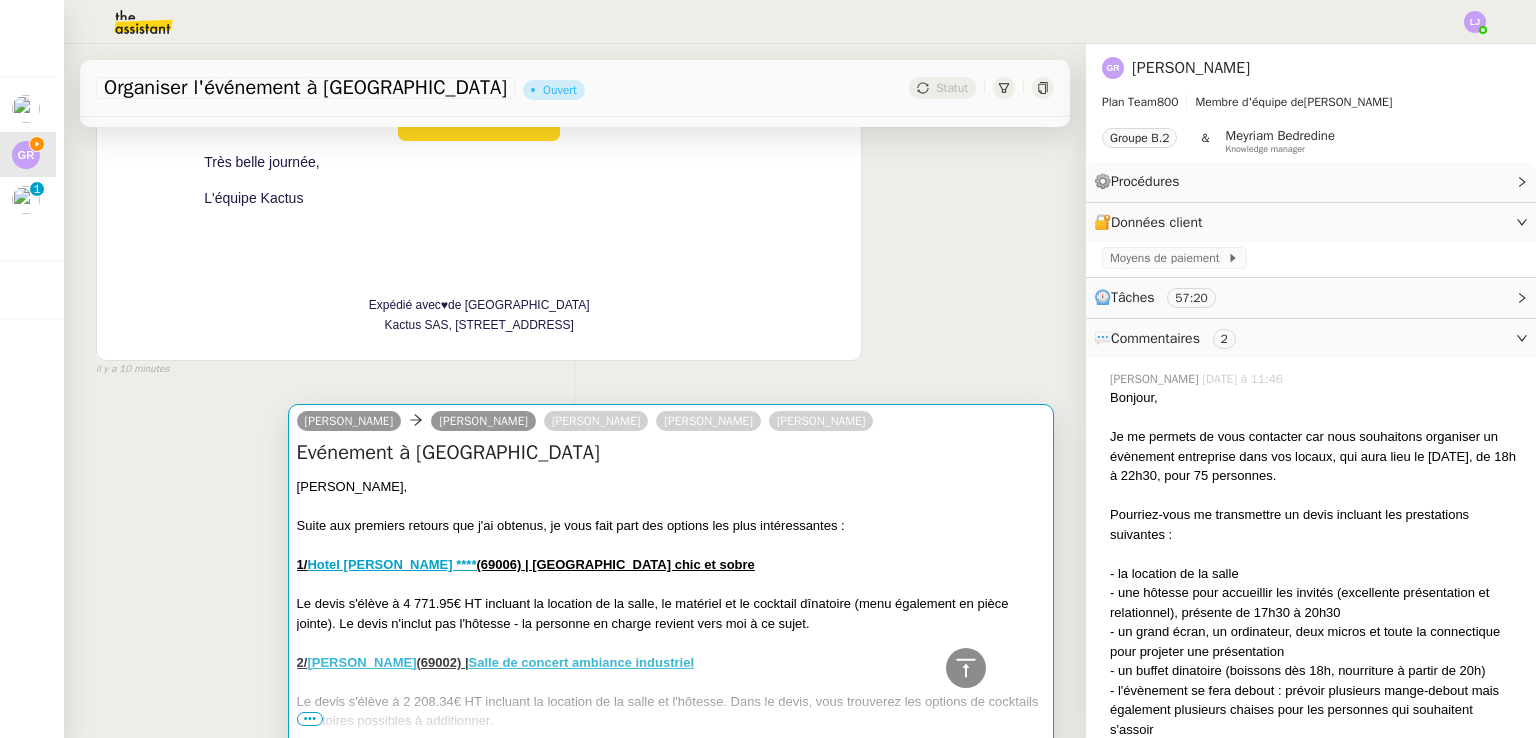 click on "Suite aux premiers retours que j'ai obtenus, je vous fait part des options les plus intéressantes :" at bounding box center [671, 526] 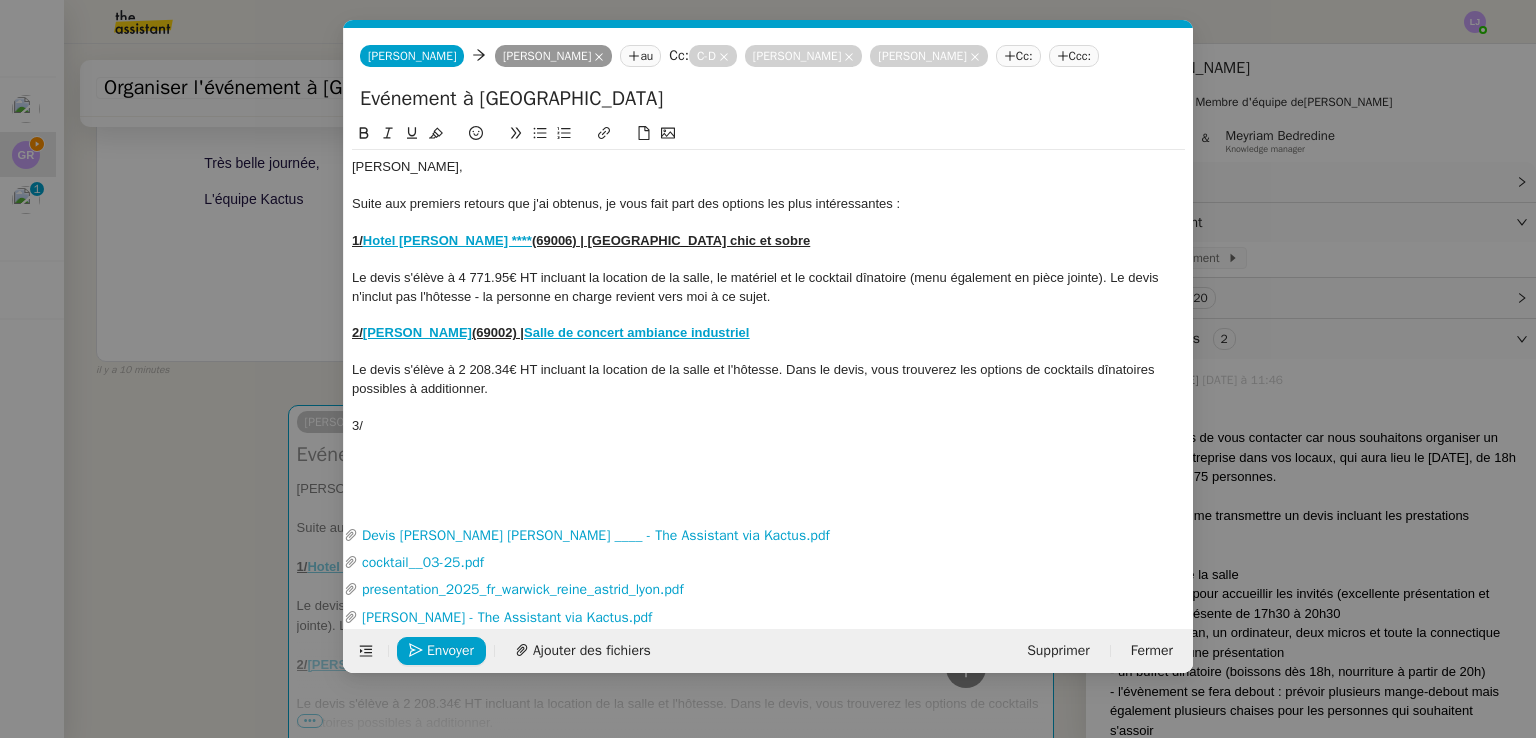 scroll, scrollTop: 1140, scrollLeft: 0, axis: vertical 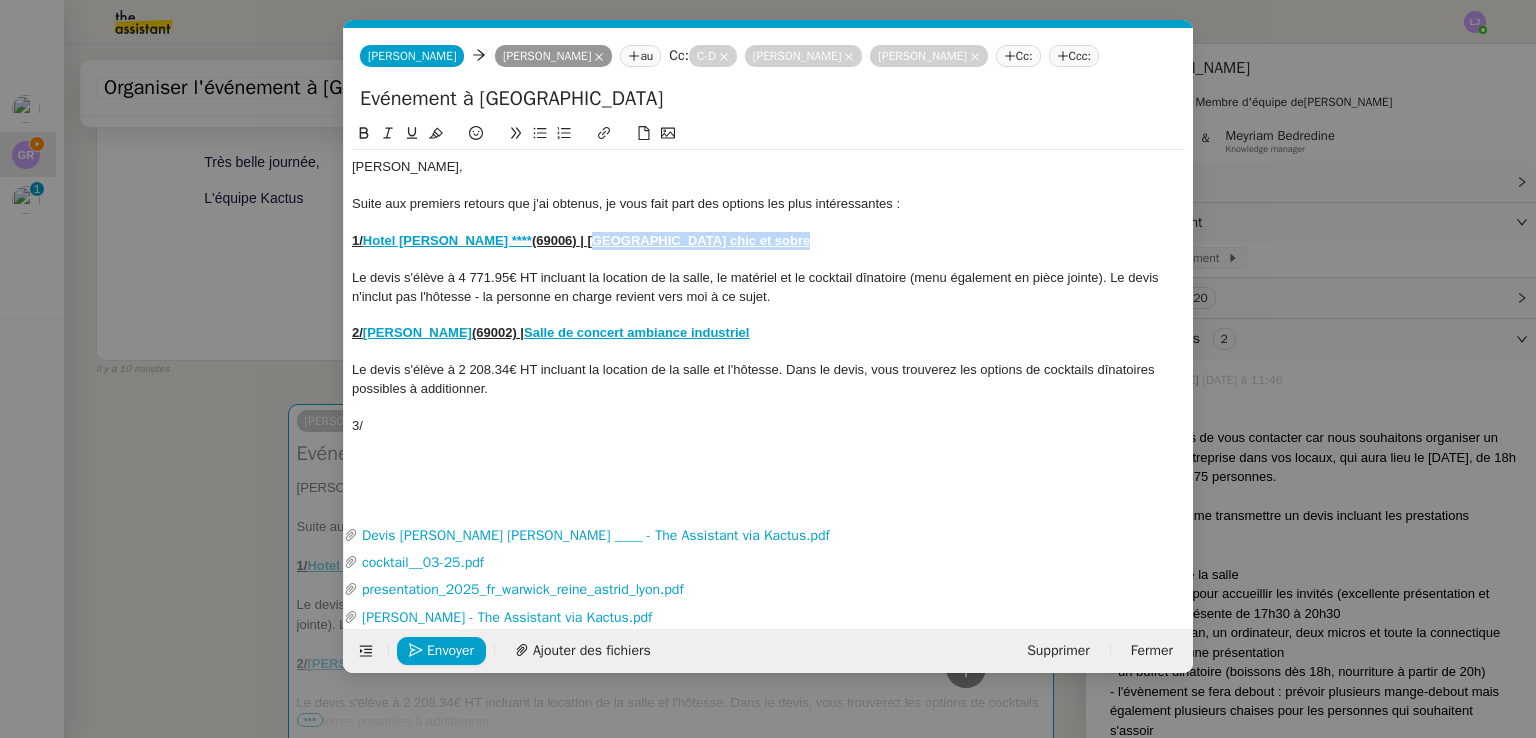 drag, startPoint x: 834, startPoint y: 240, endPoint x: 619, endPoint y: 245, distance: 215.05814 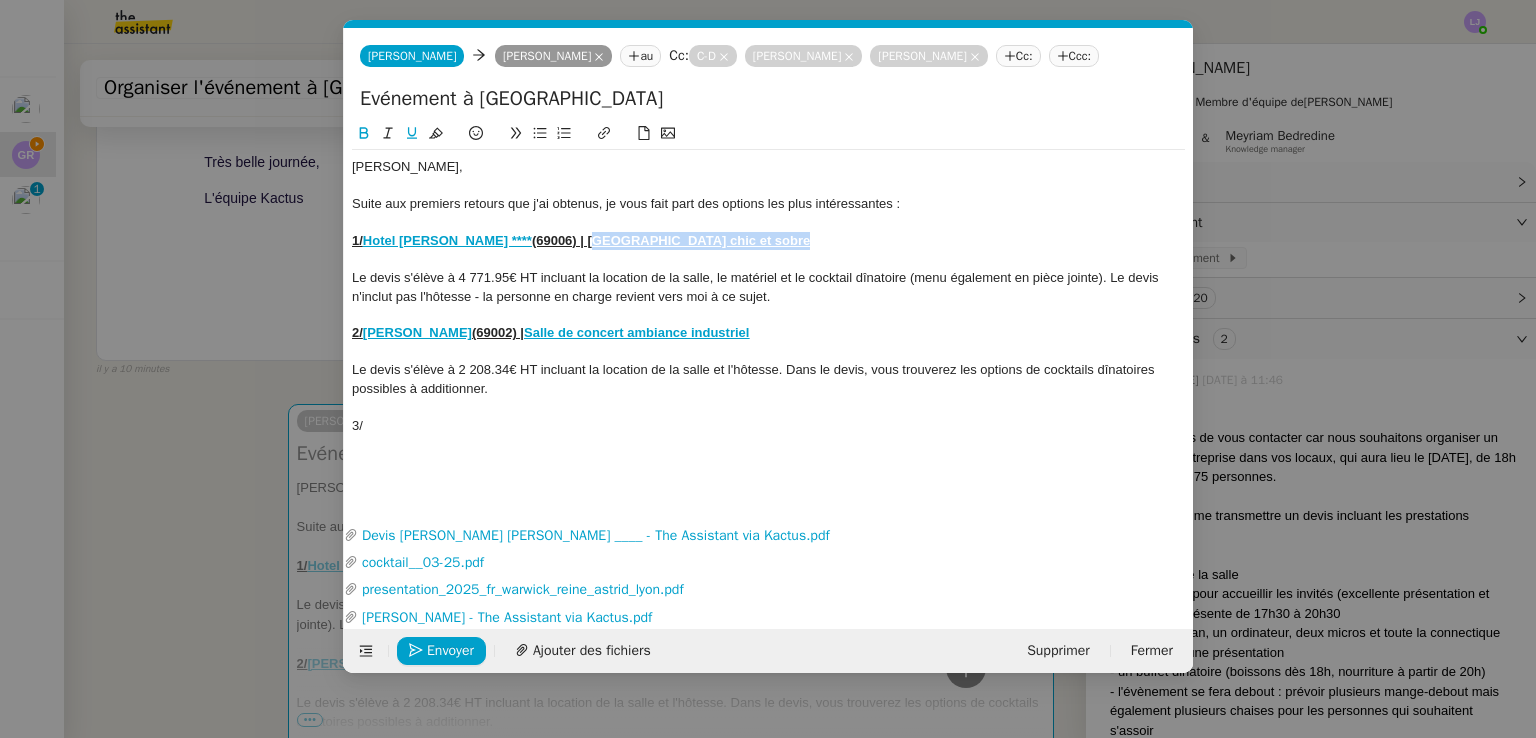 click 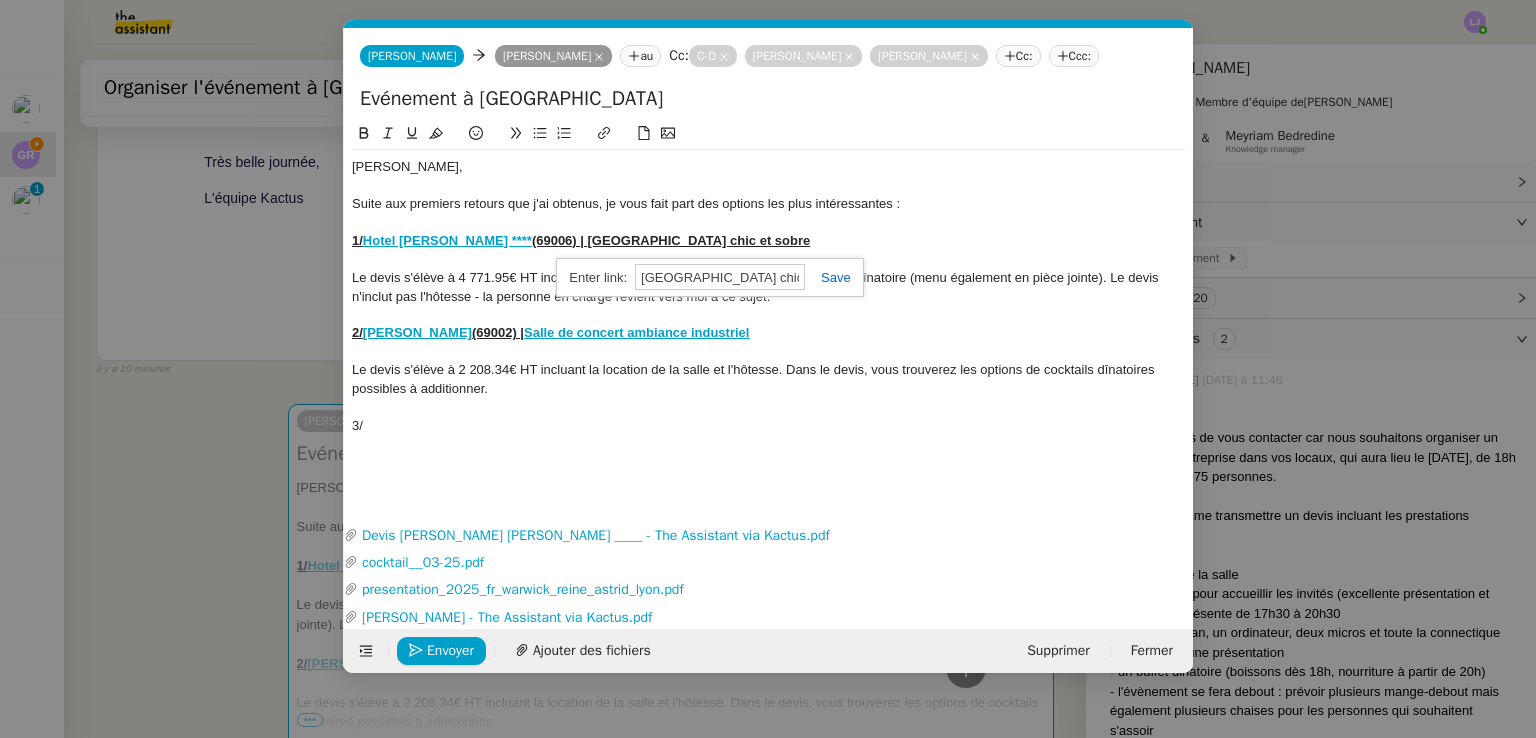 paste on "[URL][DOMAIN_NAME]" 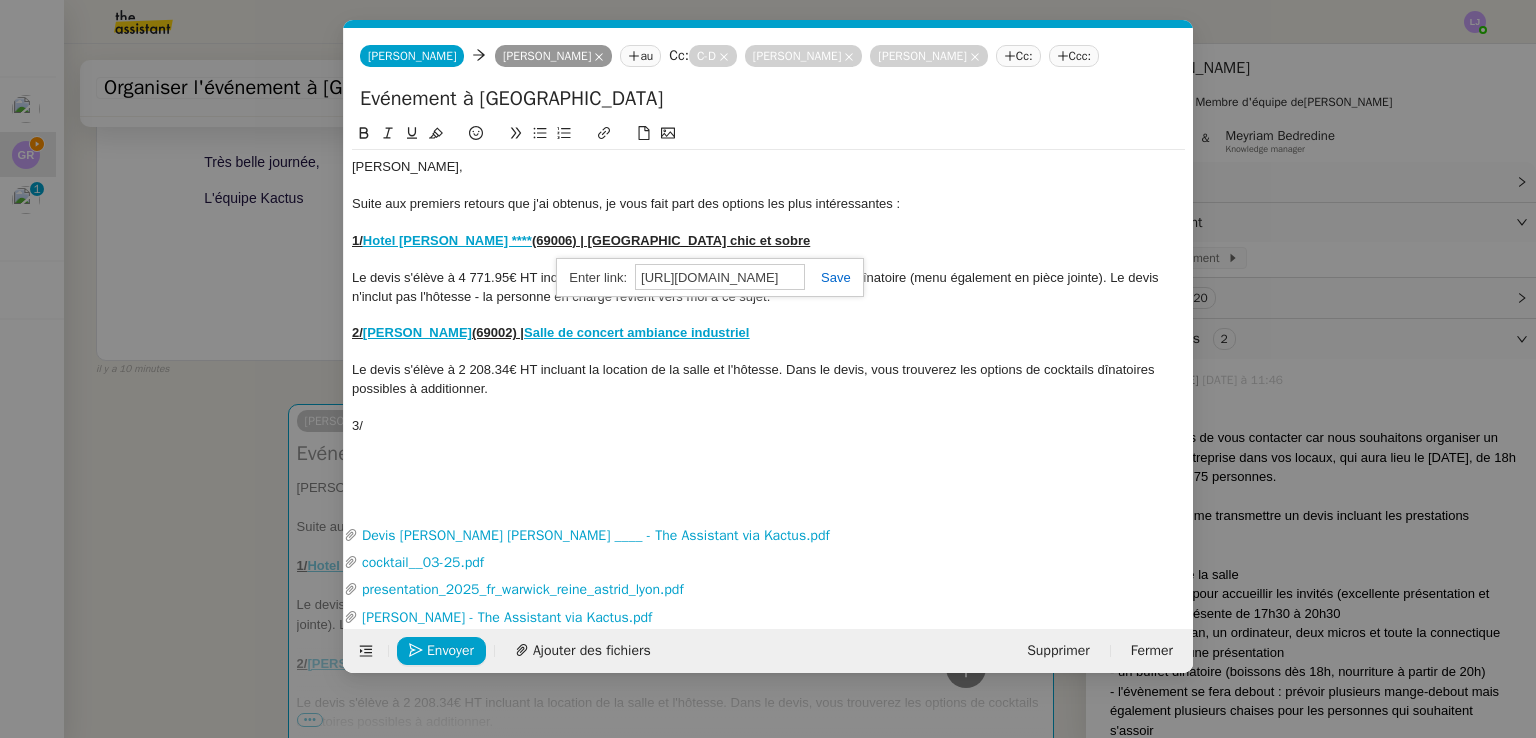 scroll, scrollTop: 0, scrollLeft: 137, axis: horizontal 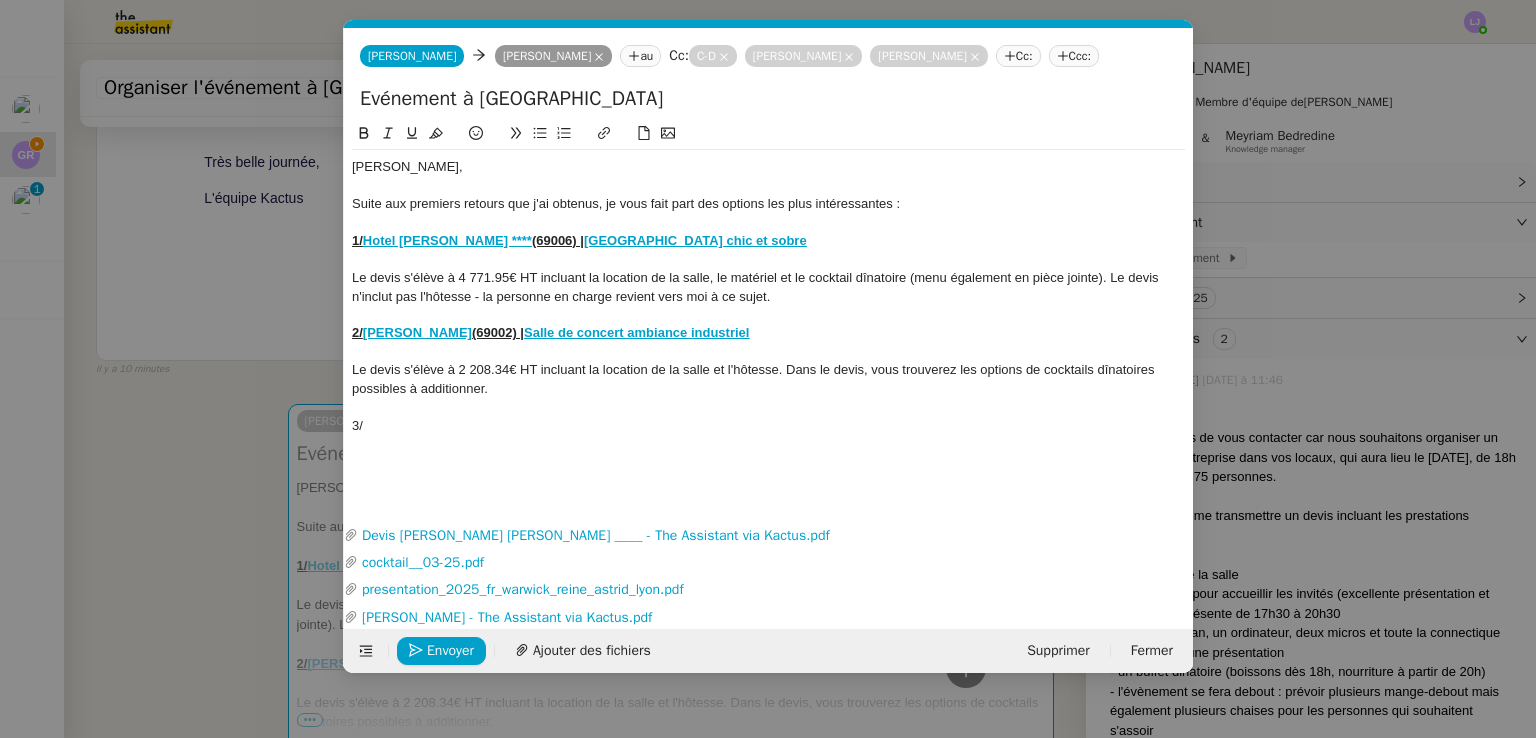 click on "Le devis s'élève à 4 771.95€ HT incluant la location de la salle, le matériel et le cocktail dînatoire (menu également en pièce jointe). Le devis n'inclut pas l'hôtesse - la personne en charge revient vers moi à ce sujet." 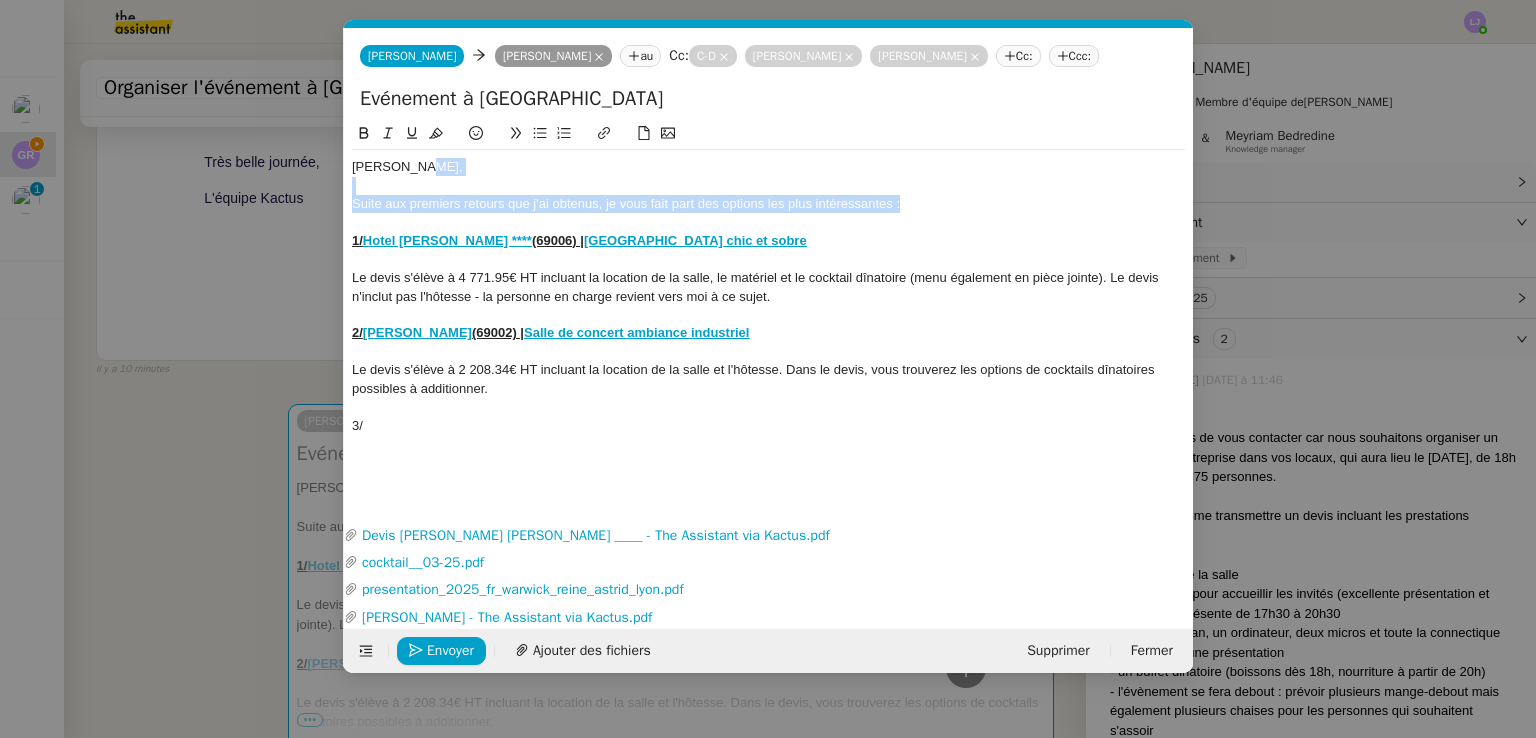 drag, startPoint x: 932, startPoint y: 200, endPoint x: 782, endPoint y: 166, distance: 153.80507 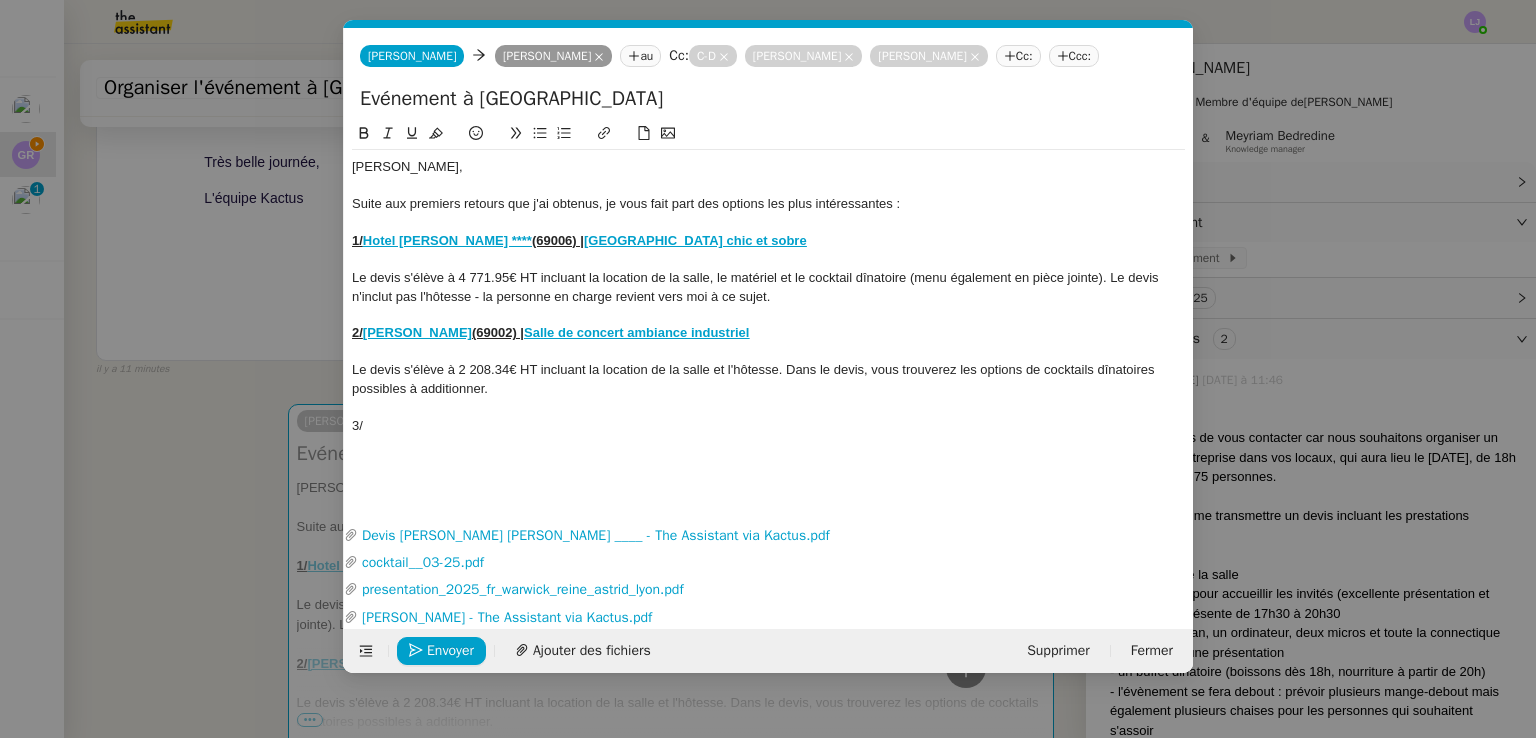 click on "Suite aux premiers retours que j'ai obtenus, je vous fait part des options les plus intéressantes :" 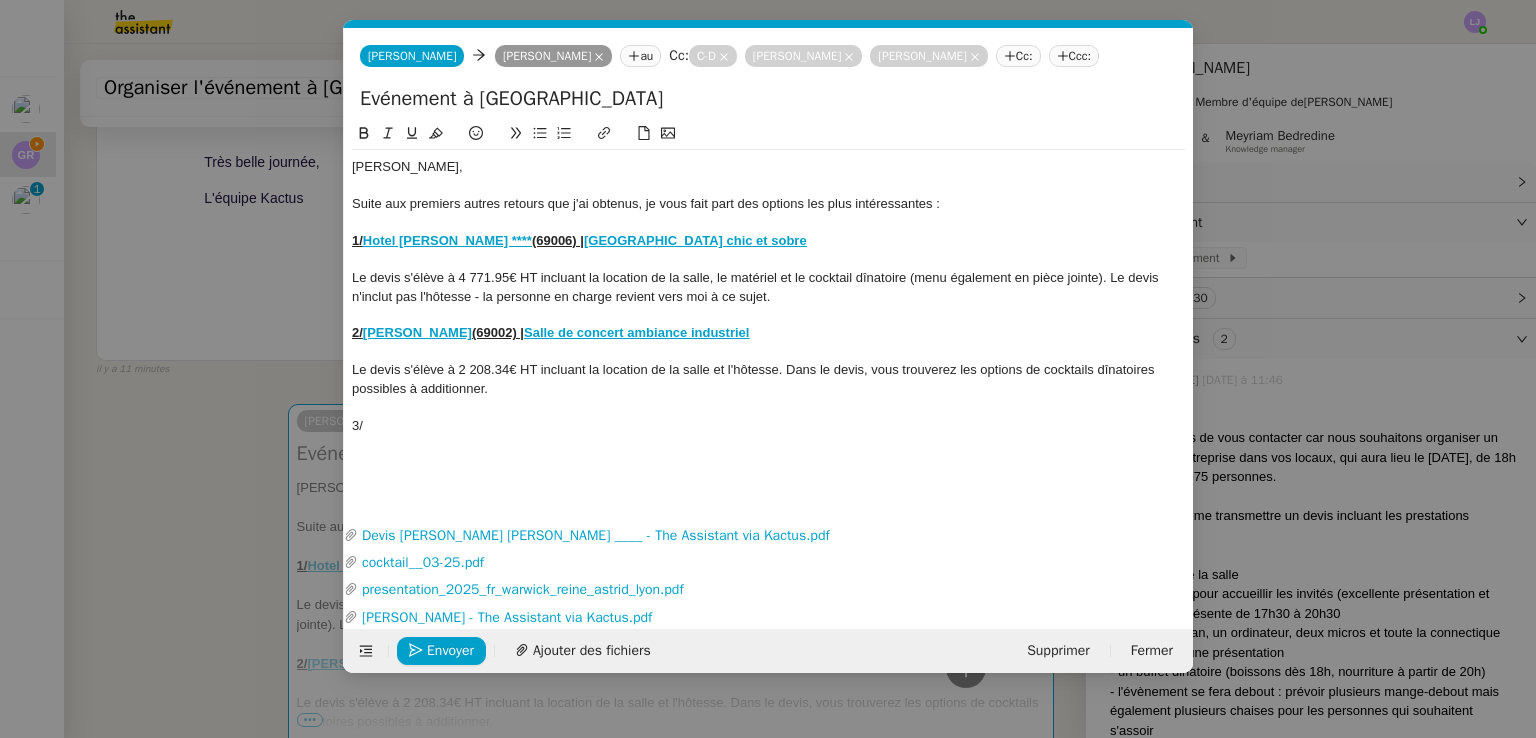 click on "Suite aux premiers autres retours que j'ai obtenus, je vous fait part des options les plus intéressantes :" 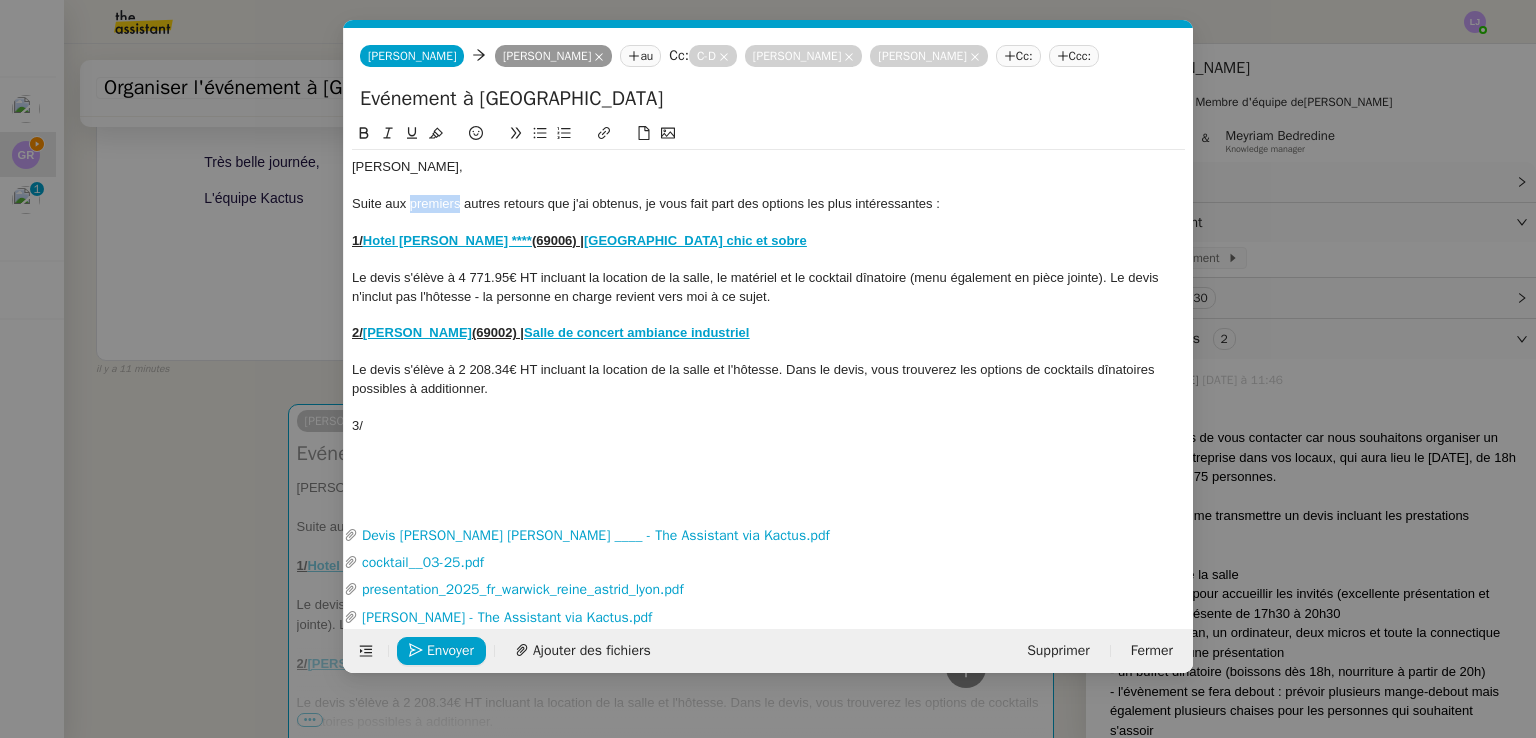click on "Suite aux premiers autres retours que j'ai obtenus, je vous fait part des options les plus intéressantes :" 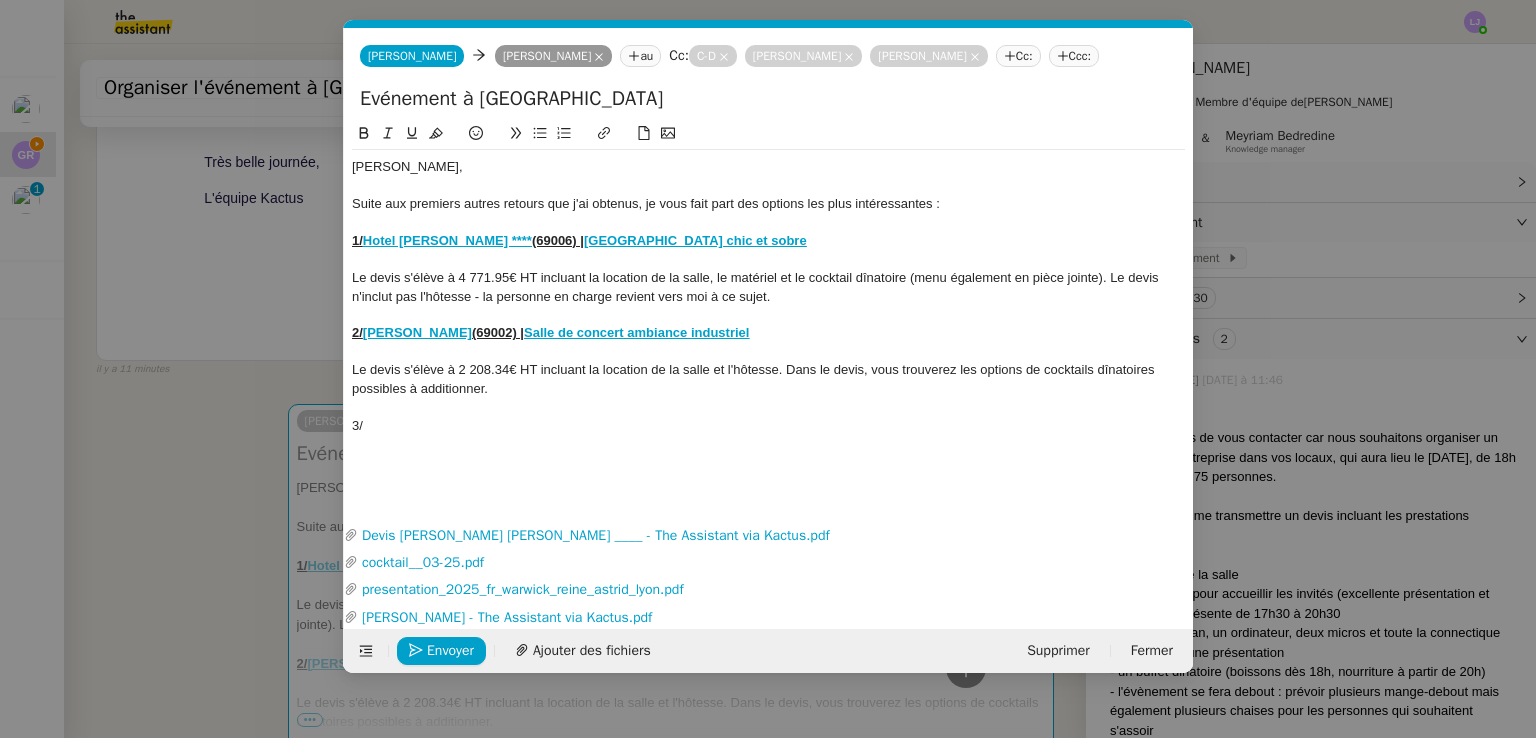 click on "[PERSON_NAME], Suite aux premiers autres retours que j'ai obtenus, je vous fait part des options les plus intéressantes : 1/  Hotel [PERSON_NAME] ****  (69006) |  [GEOGRAPHIC_DATA] chic et sobre Le devis s'élève à 4 771.95€ HT incluant la location de la salle, le matériel et le cocktail dînatoire (menu également en pièce jointe). Le devis n'inclut pas l'hôtesse - la personne en charge revient vers moi à ce sujet. 2/  [PERSON_NAME]  (69002) |  Salle de concert ambiance industriel Le devis s'élève à 2 208.34€ HT incluant la location de la salle et l'hôtesse. Dans le devis, vous trouverez les options de cocktails dînatoires possibles à additionner. 3/" 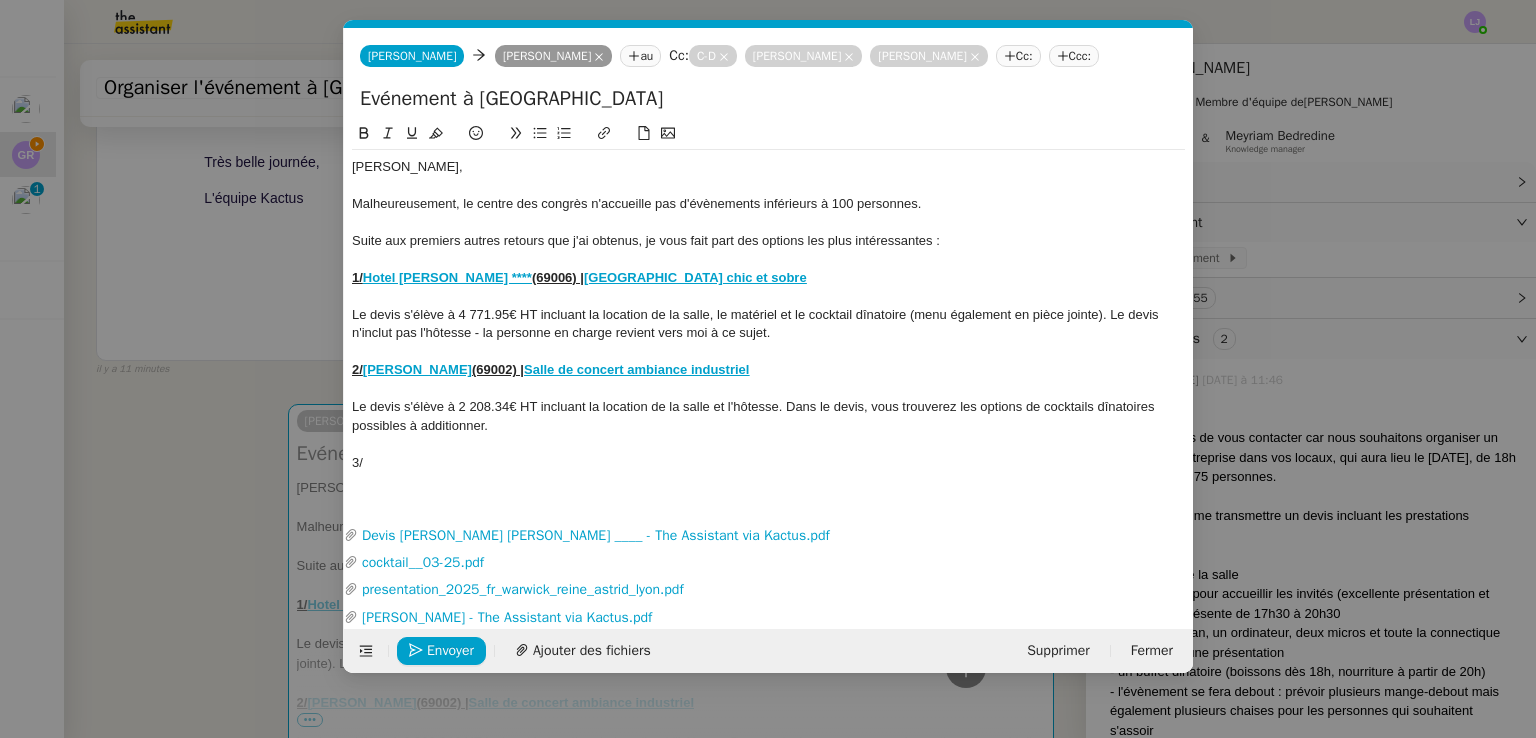 click on "Le devis s'élève à 4 771.95€ HT incluant la location de la salle, le matériel et le cocktail dînatoire (menu également en pièce jointe). Le devis n'inclut pas l'hôtesse - la personne en charge revient vers moi à ce sujet." 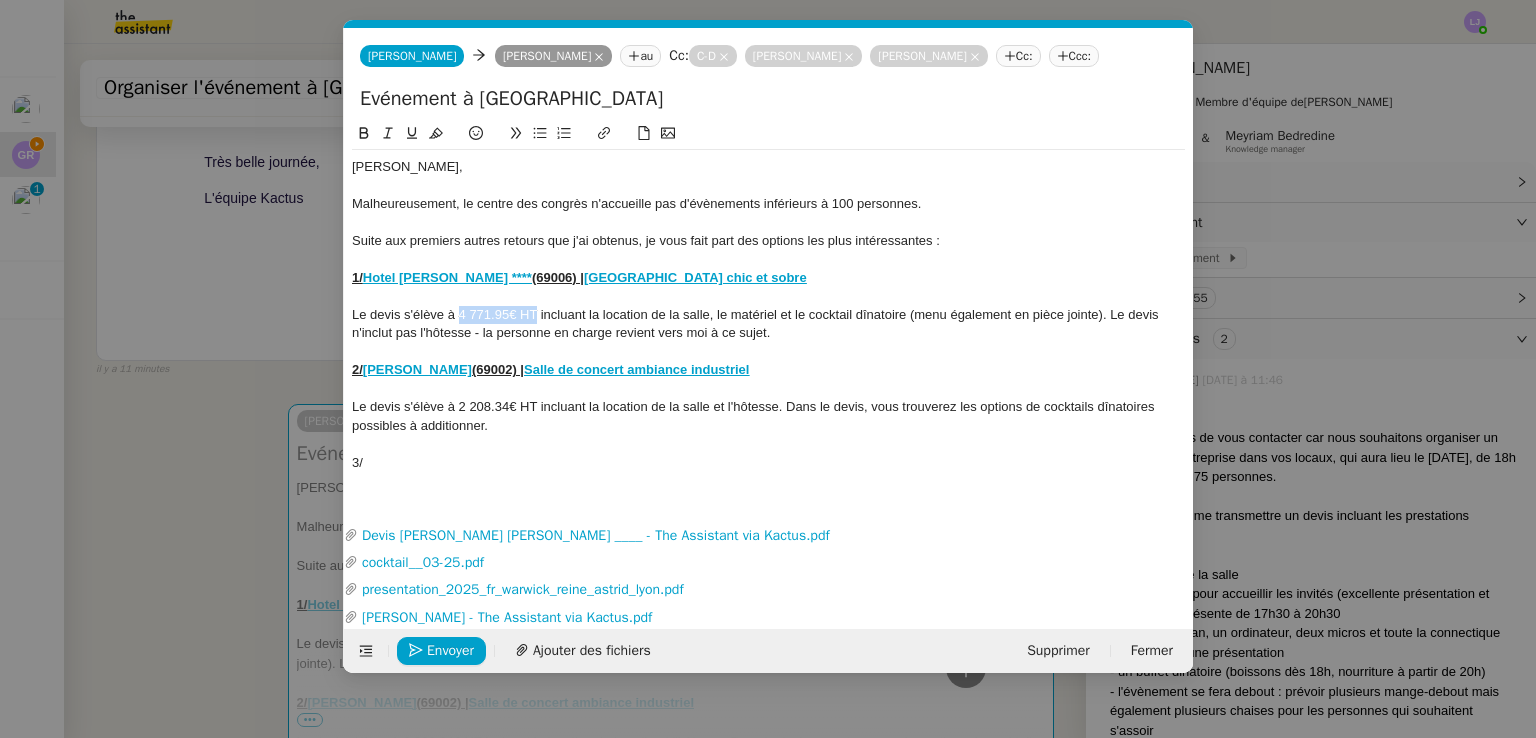 drag, startPoint x: 458, startPoint y: 315, endPoint x: 535, endPoint y: 313, distance: 77.02597 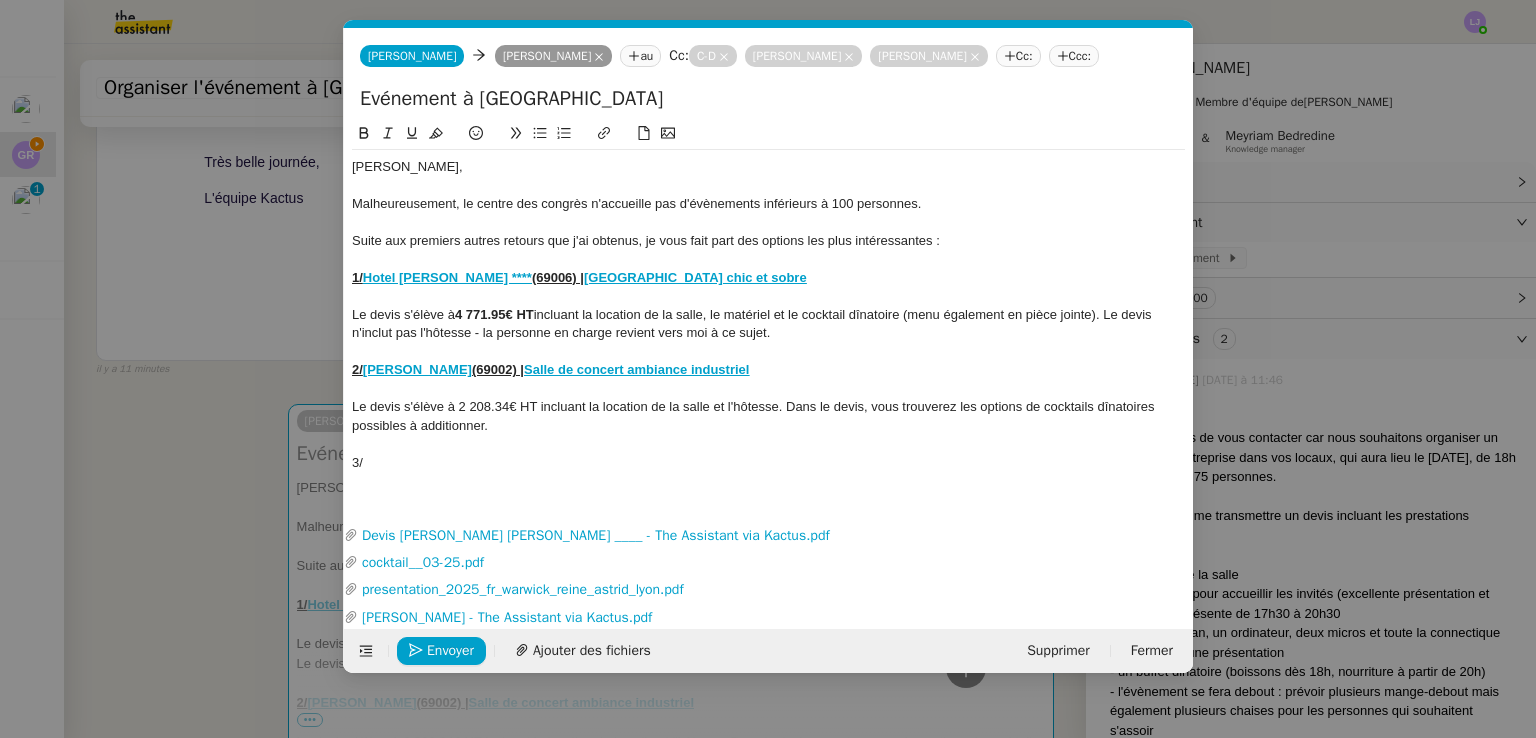 click on "(69006) |" 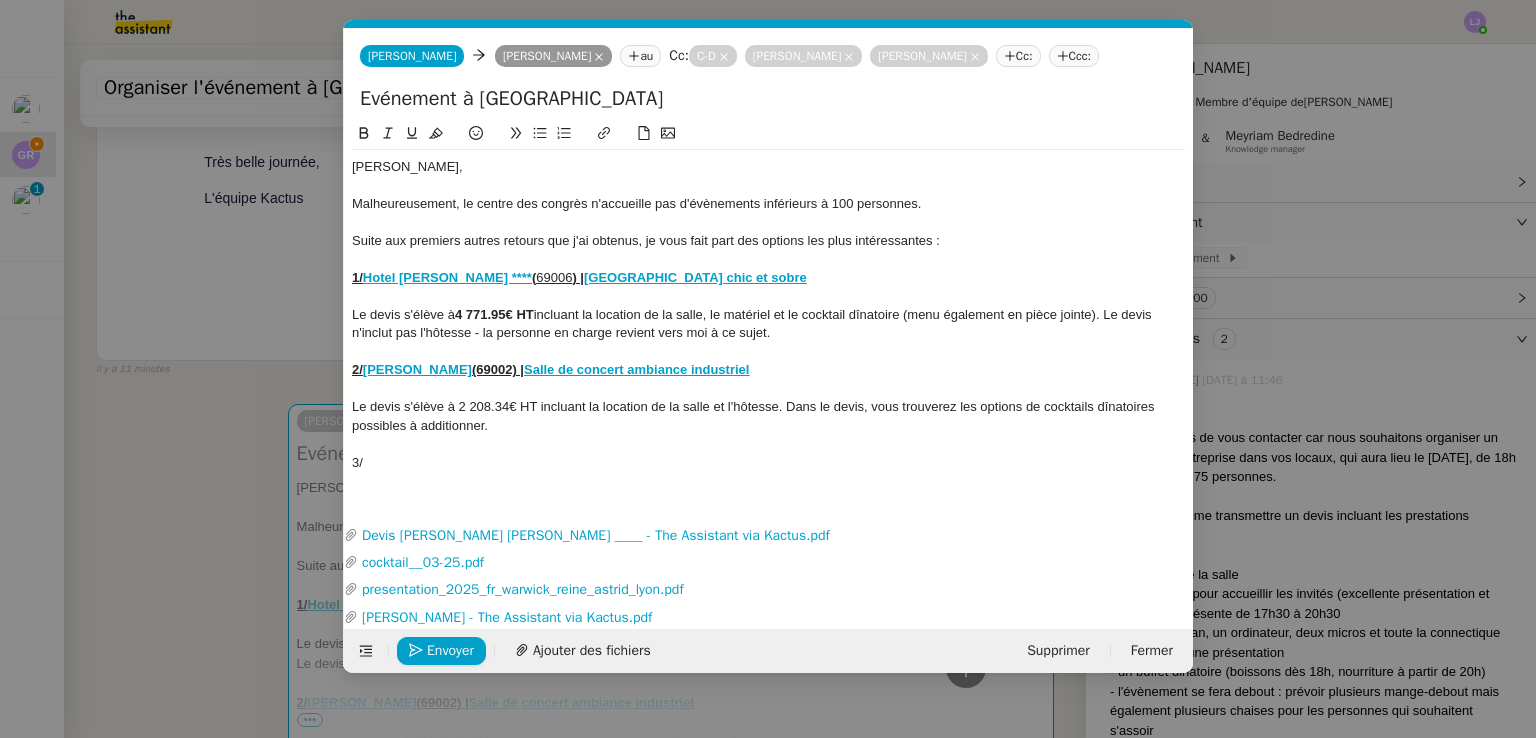 click on "1/  Hotel [PERSON_NAME] ****  ( 69006 ) |  [GEOGRAPHIC_DATA] chic et sobre" 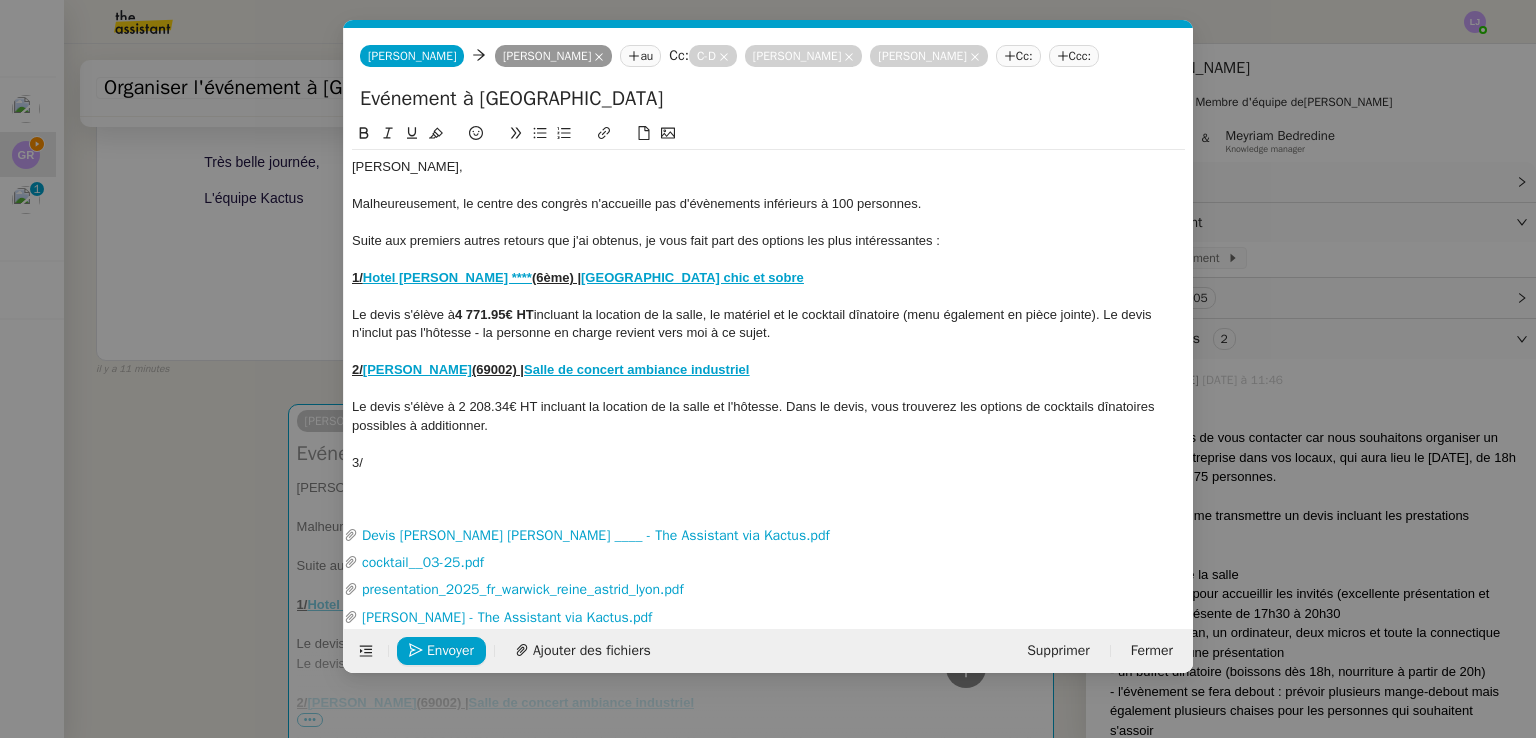 click on "(69002) |" 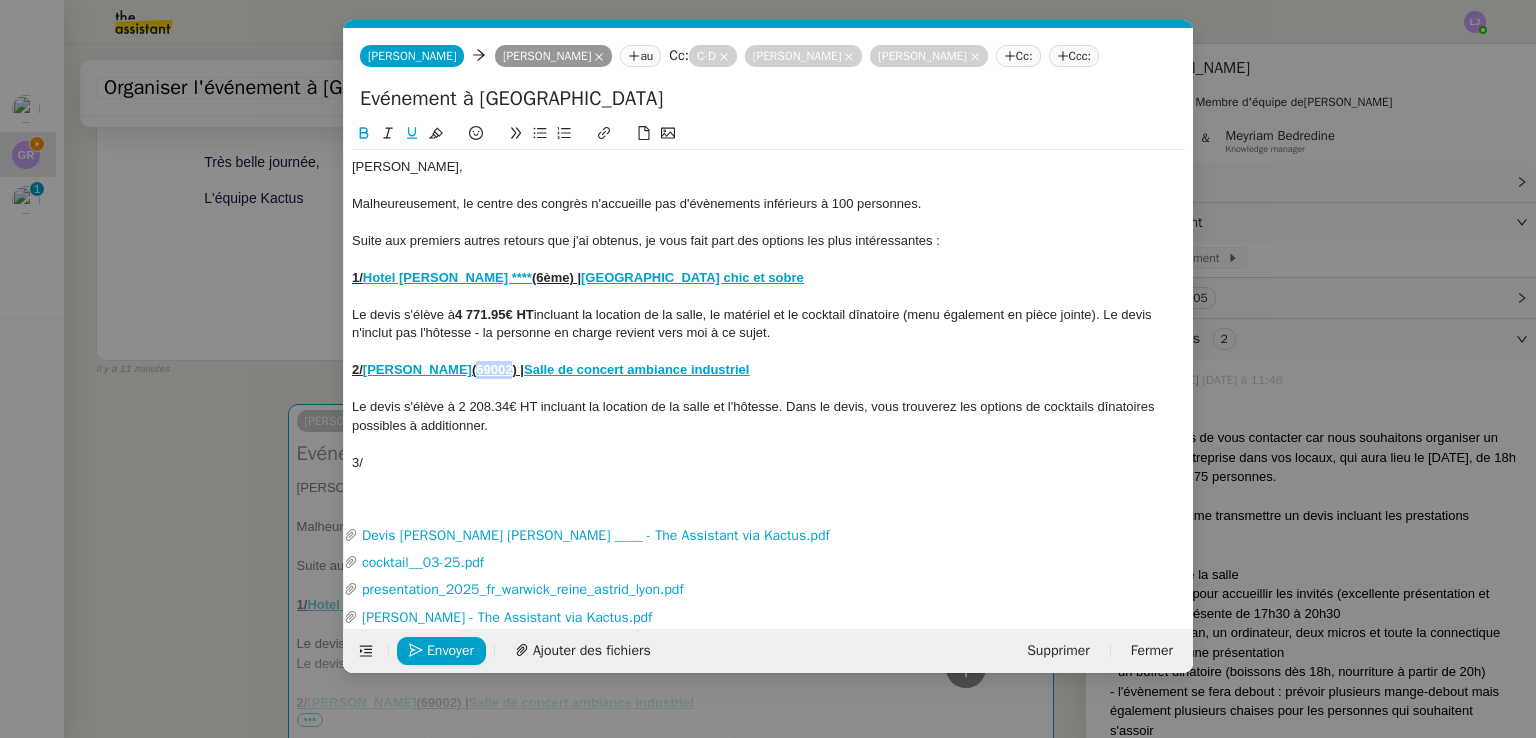 click on "(69002) |" 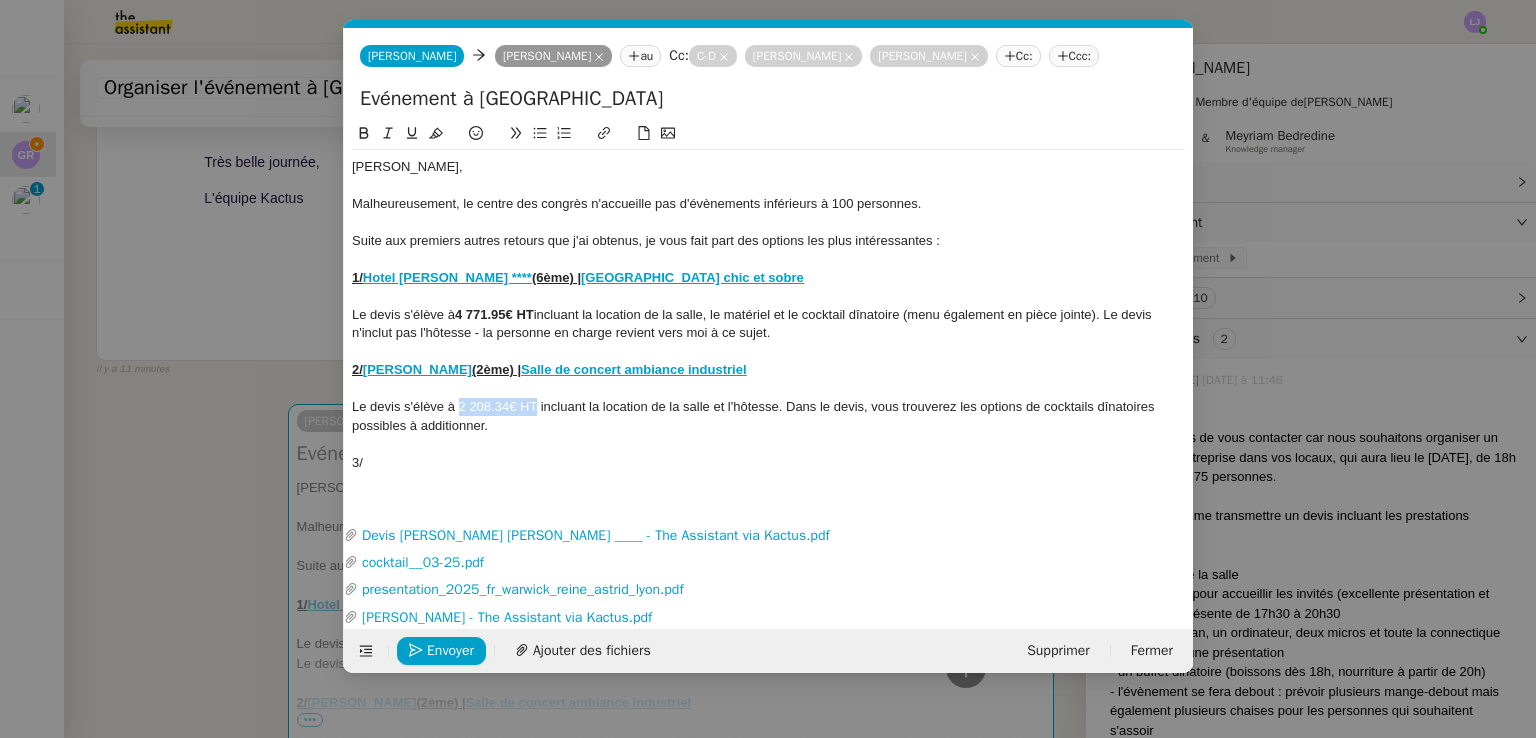 drag, startPoint x: 456, startPoint y: 408, endPoint x: 537, endPoint y: 403, distance: 81.154175 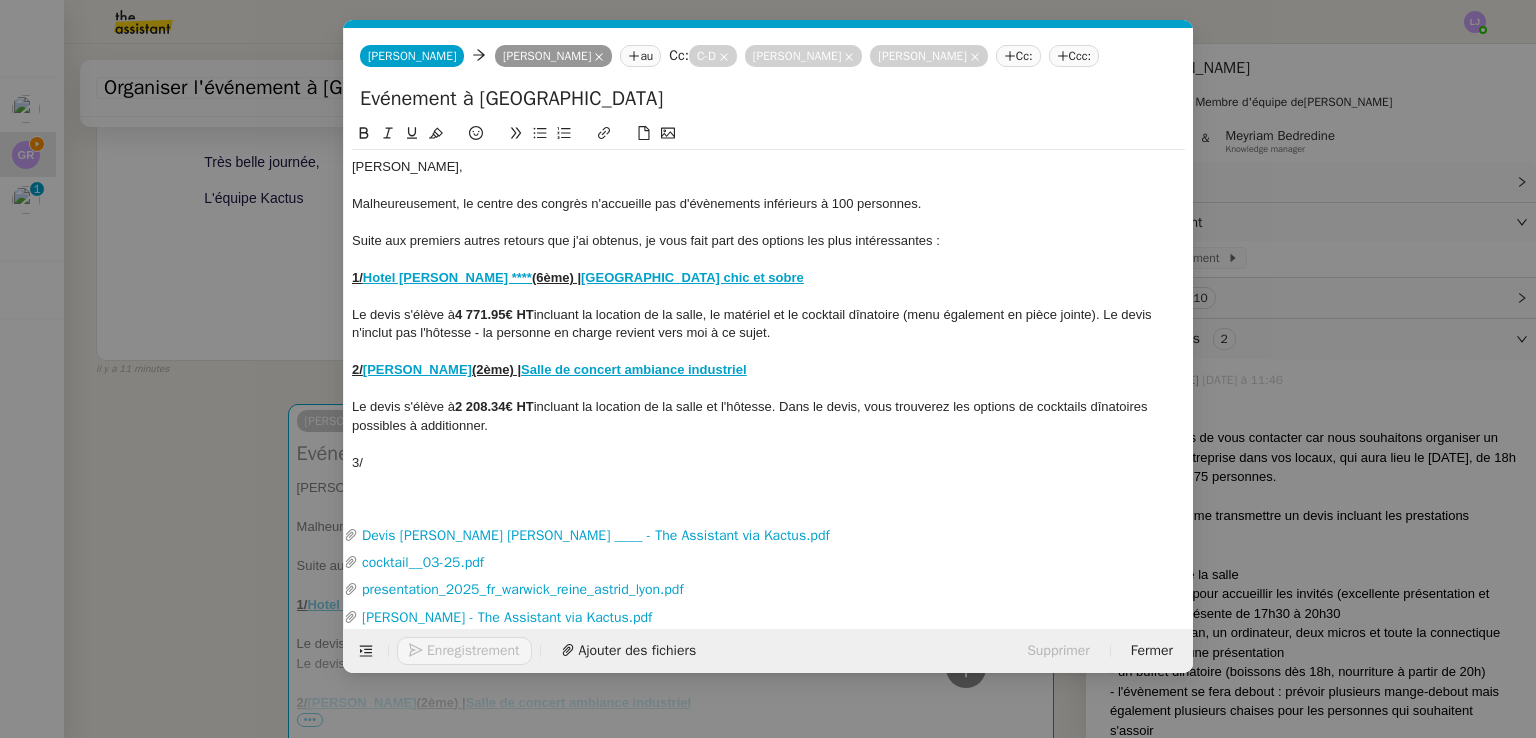 click on "Le devis s'élève à  2 208.34€ HT  incluant la location de la salle et l'hôtesse. Dans le devis, vous trouverez les options de cocktails dînatoires possibles à additionner." 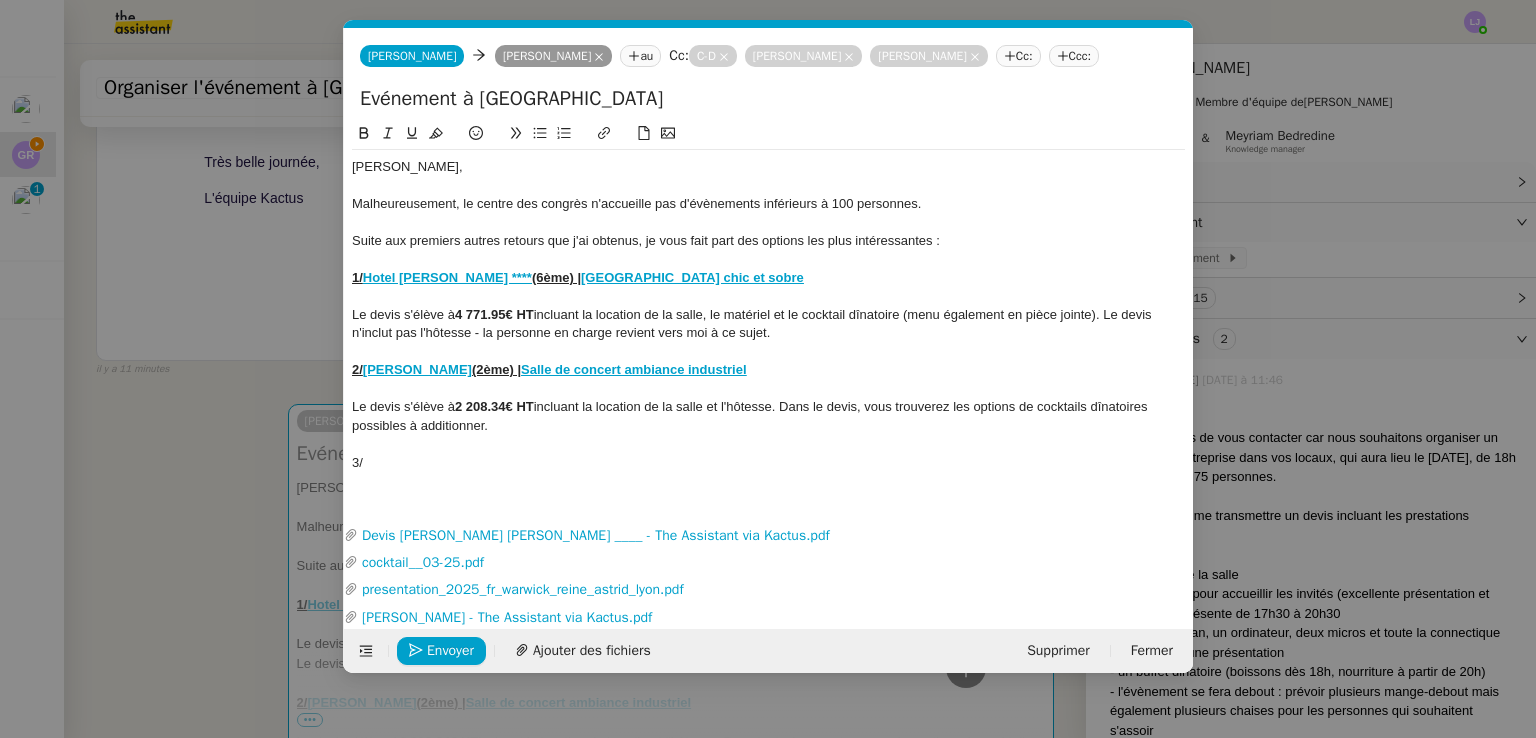 click on "3/" 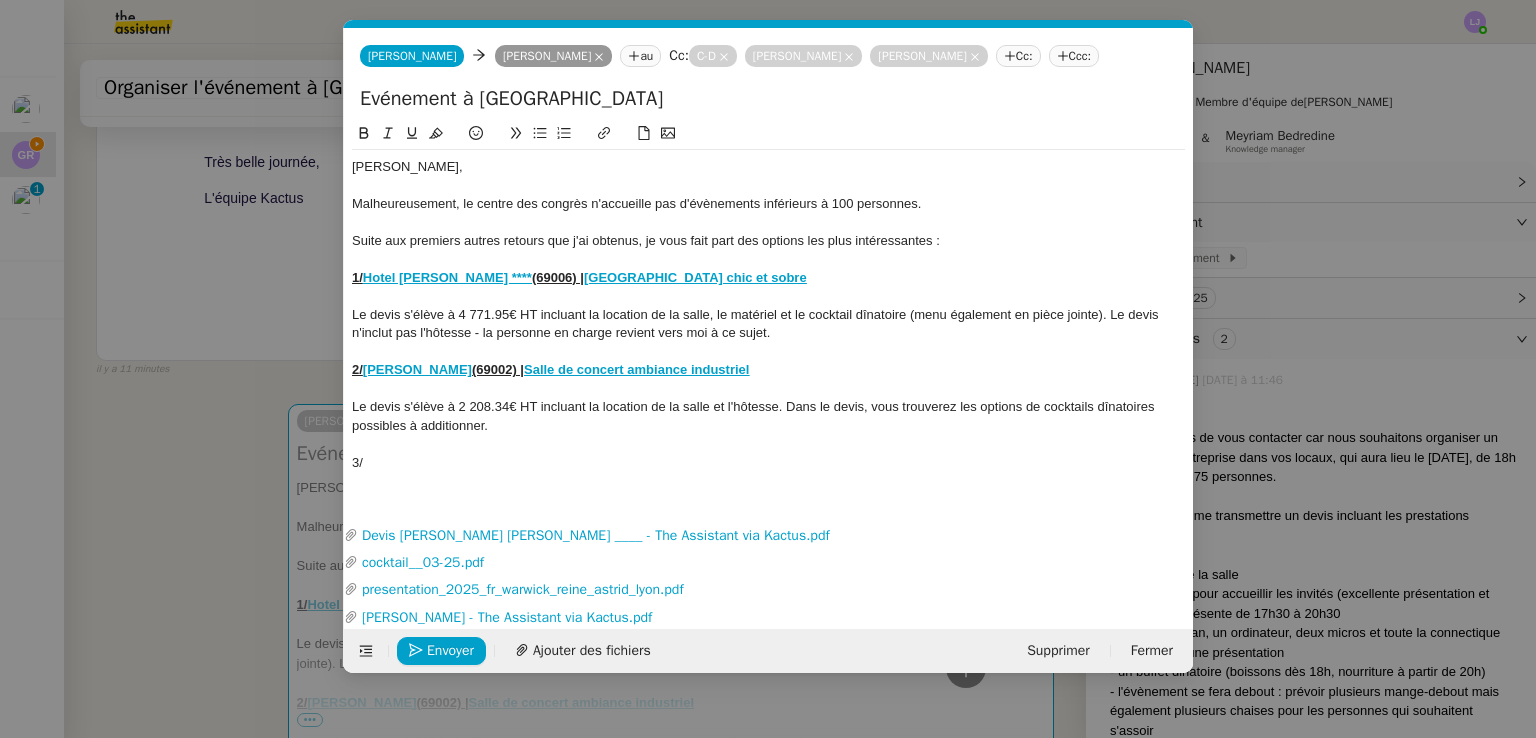 click on "(69002) |" 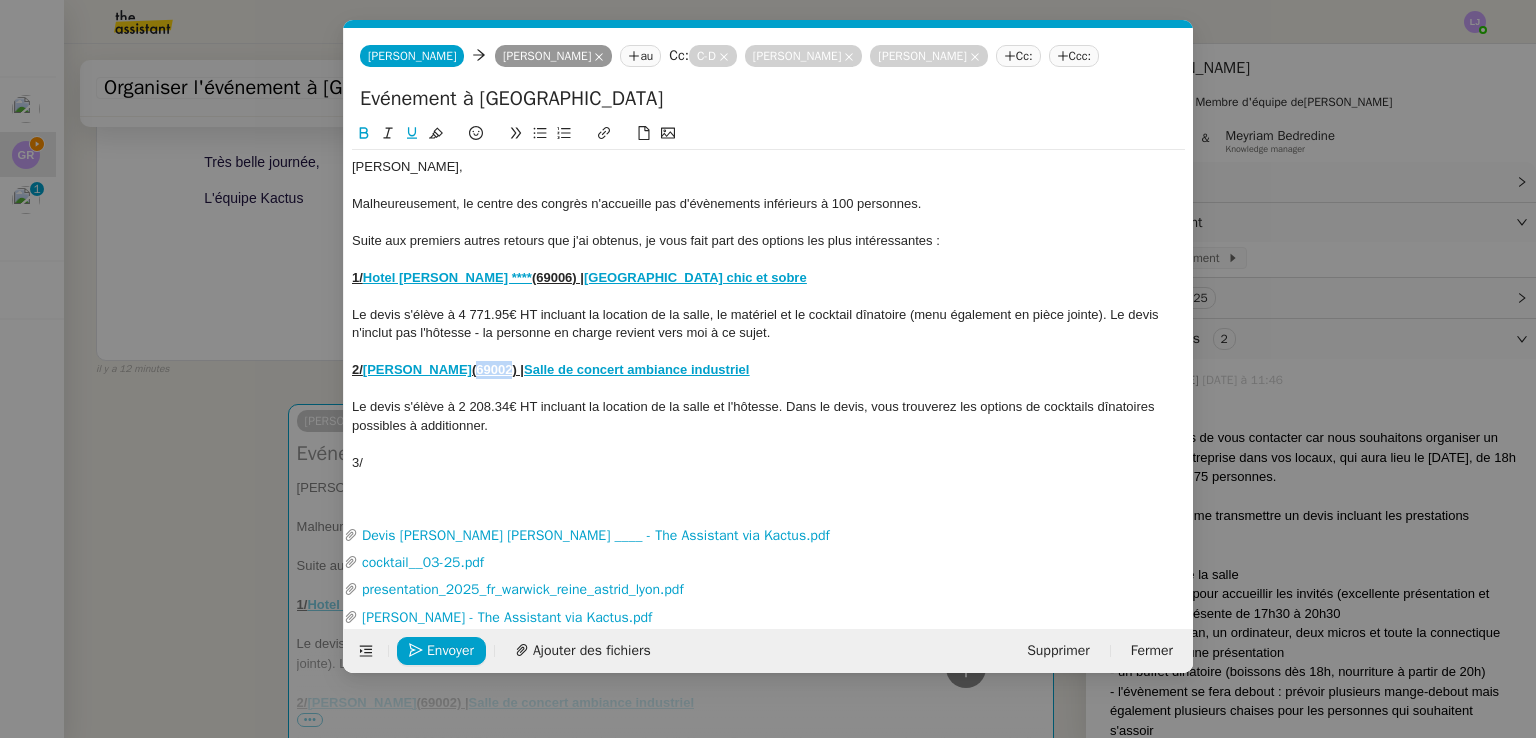 click on "(69002) |" 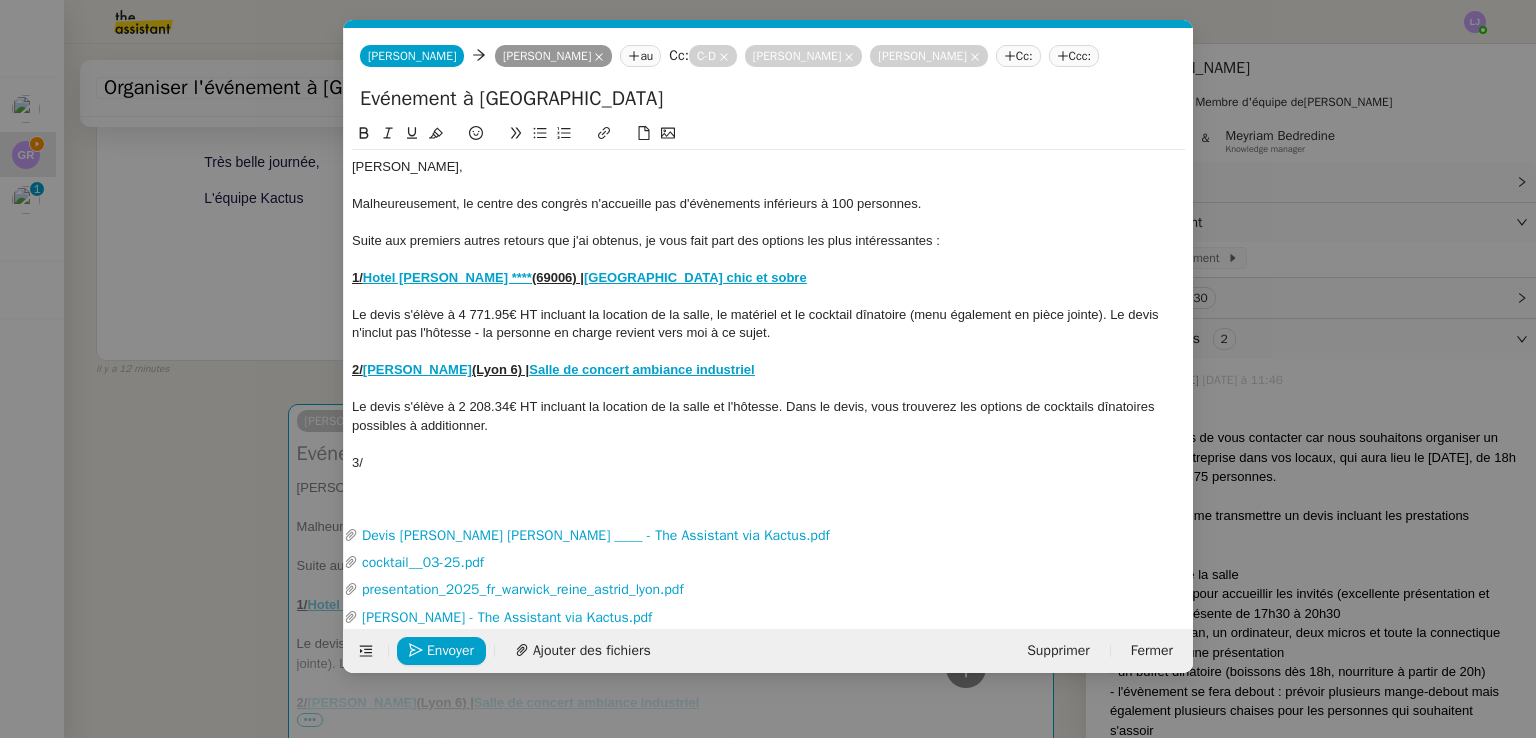 click on "(69006) |" 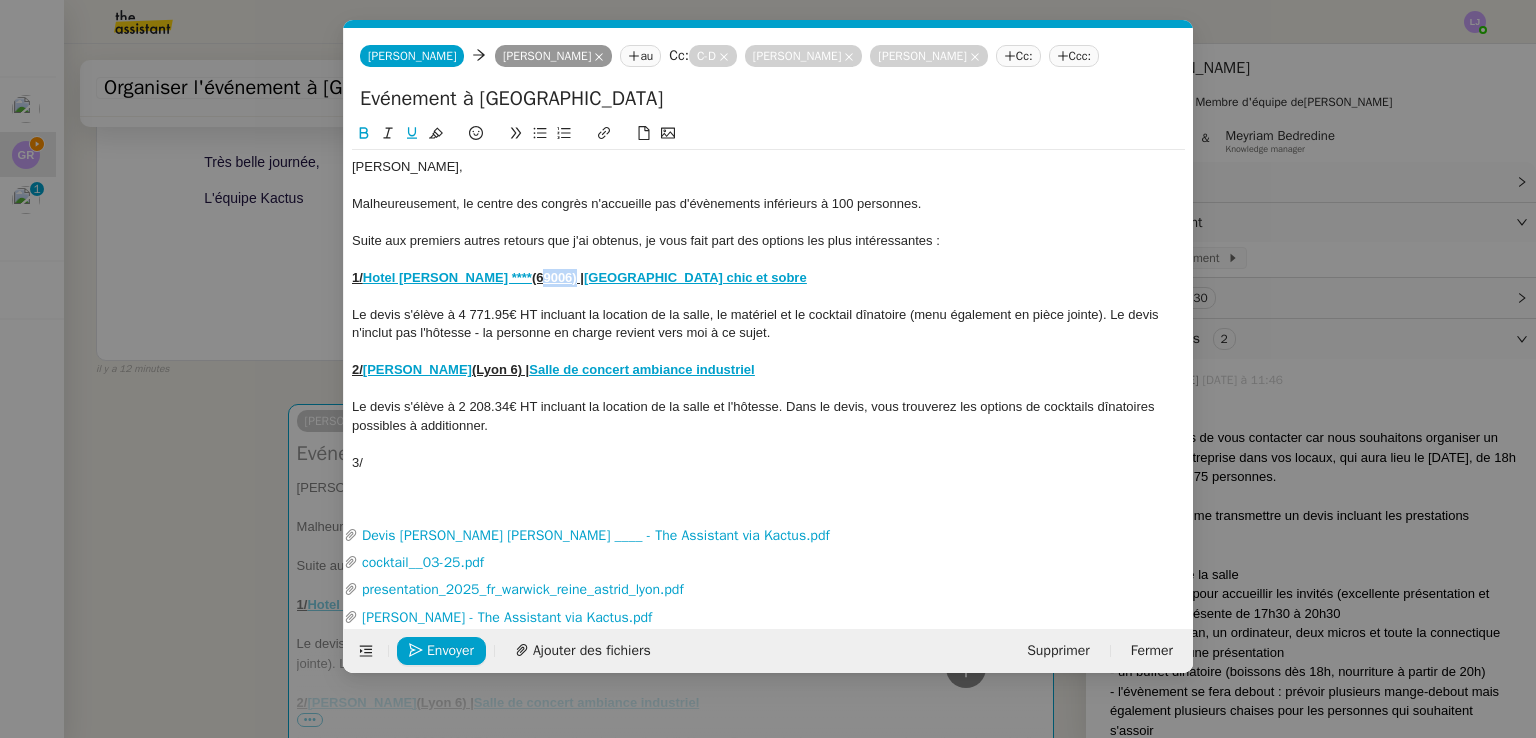 click on "(69006) |" 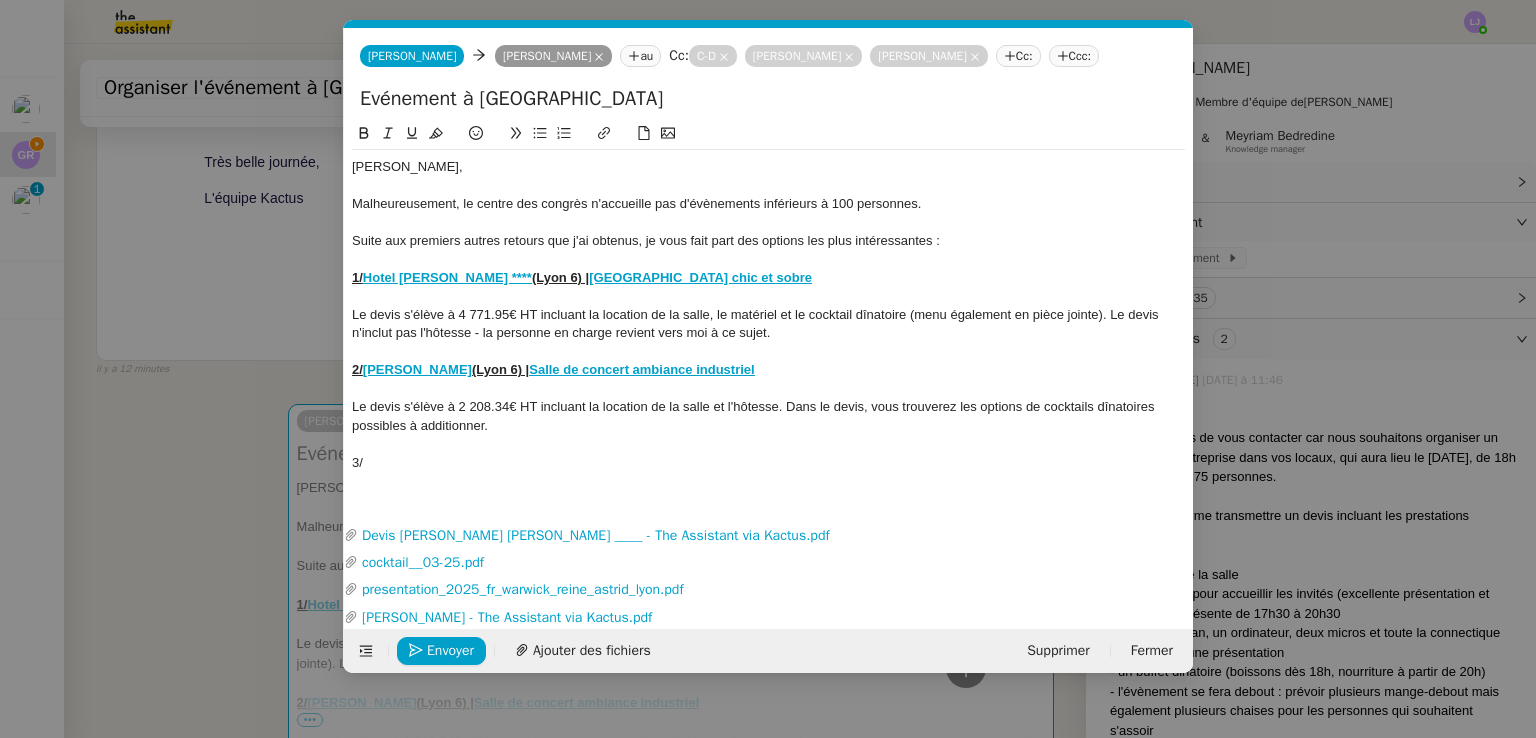 click on "(Lyon 6) |" 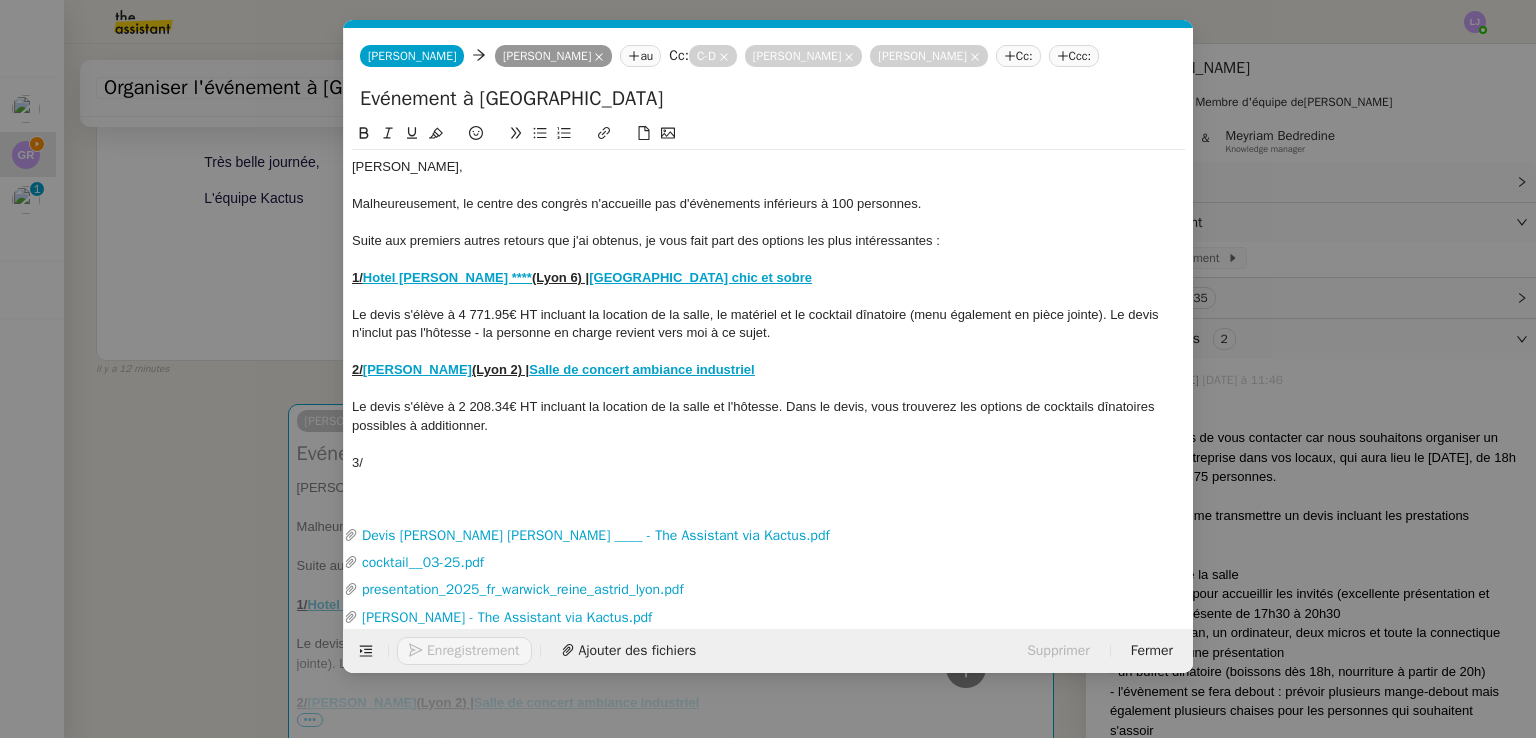 click 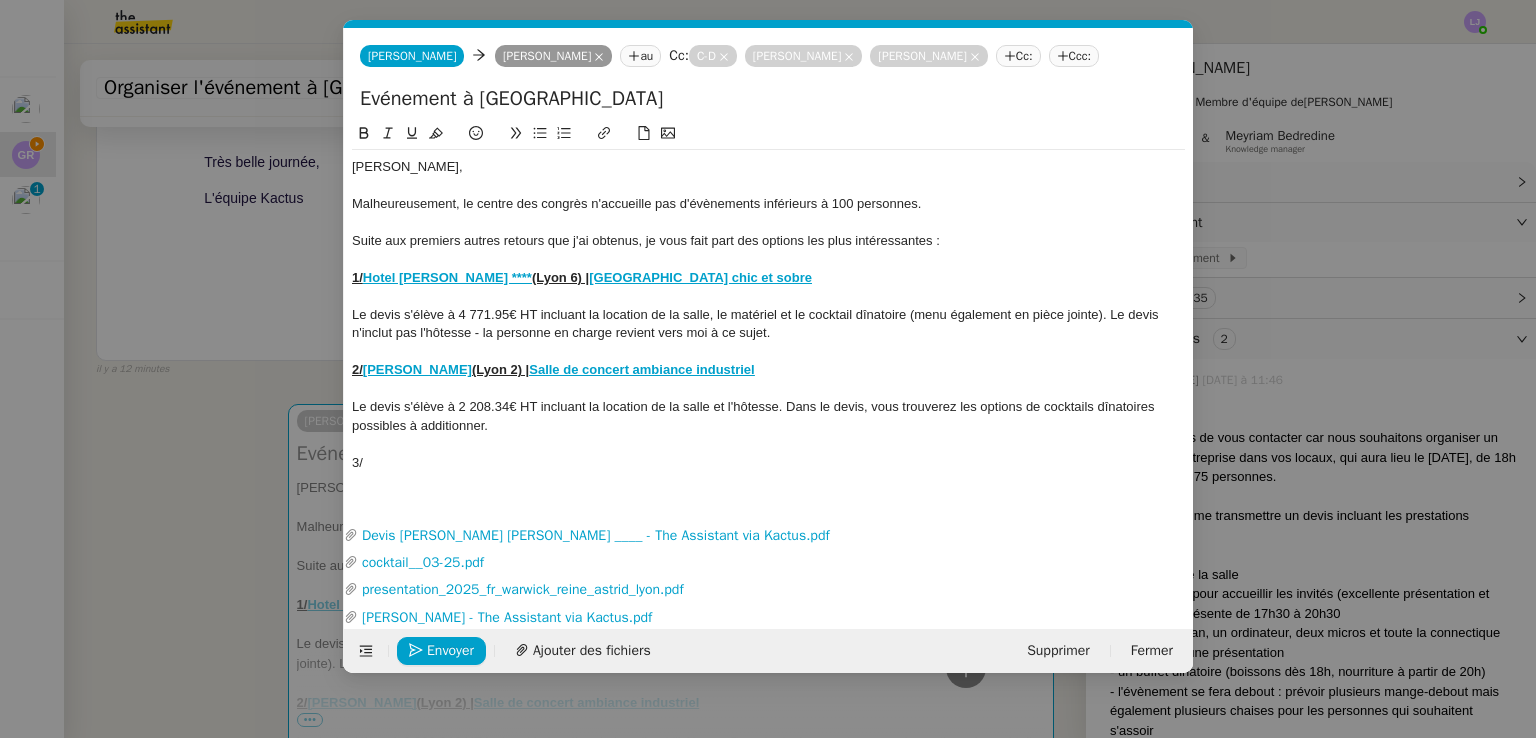 click on "[PERSON_NAME], Malheureusement, le centre des congrès n'accueille pas d'évènements inférieurs à 100 personnes. Suite aux premiers autres retours que j'ai obtenus, je vous fait part des options les plus intéressantes : 1/  Hotel [PERSON_NAME] ****  ([GEOGRAPHIC_DATA] 6) |  [GEOGRAPHIC_DATA] chic et sobre Le devis s'élève à 4 771.95€ HT incluant la location de la salle, le matériel et le cocktail dînatoire (menu également en pièce jointe). Le devis n'inclut pas l'hôtesse - la personne en charge revient vers moi à ce sujet. 2/  [PERSON_NAME]  ([GEOGRAPHIC_DATA] 2) |  Salle de concert ambiance industriel Le devis s'élève à 2 208.34€ HT incluant la location de la salle et l'hôtesse. Dans le devis, vous trouverez les options de cocktails dînatoires possibles à additionner. 3/" 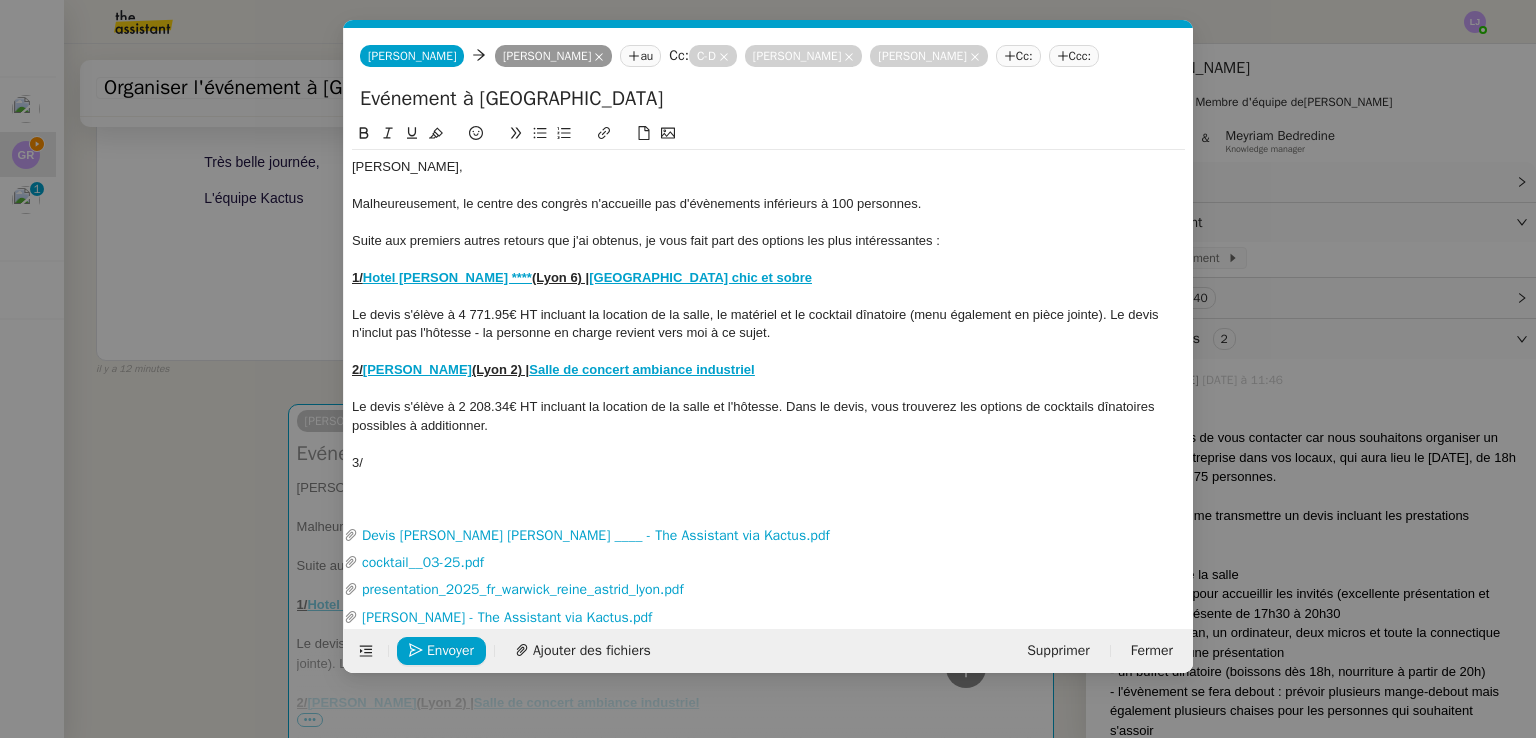 click on "Service TA - VOYAGE - PROPOSITION GLOBALE    A utiliser dans le cadre de proposition de déplacement TA - RELANCE CLIENT (EN)    Relancer un client lorsqu'il n'a pas répondu à un précédent message BAFERTY - MAIL AUDITION    A utiliser dans le cadre de la procédure d'envoi des mails d'audition TA - PUBLICATION OFFRE D'EMPLOI     Organisation du recrutement Discours de présentation du paiement sécurisé    TA - VOYAGES - PROPOSITION ITINERAIRE    Soumettre les résultats d'une recherche TA - CONFIRMATION PAIEMENT (EN)    Confirmer avec le client de modèle de transaction - Attention Plan Pro nécessaire. TA - COURRIER EXPEDIE (recommandé)    A utiliser dans le cadre de l'envoi d'un courrier recommandé TA - PARTAGE DE CALENDRIER (EN)    A utiliser pour demander au client de partager son calendrier afin de faciliter l'accès et la gestion PSPI - Appel de fonds MJL    A utiliser dans le cadre de la procédure d'appel de fonds MJL TA - RELANCE CLIENT    TA - AR PROCEDURES        21 YIELD" at bounding box center [768, 369] 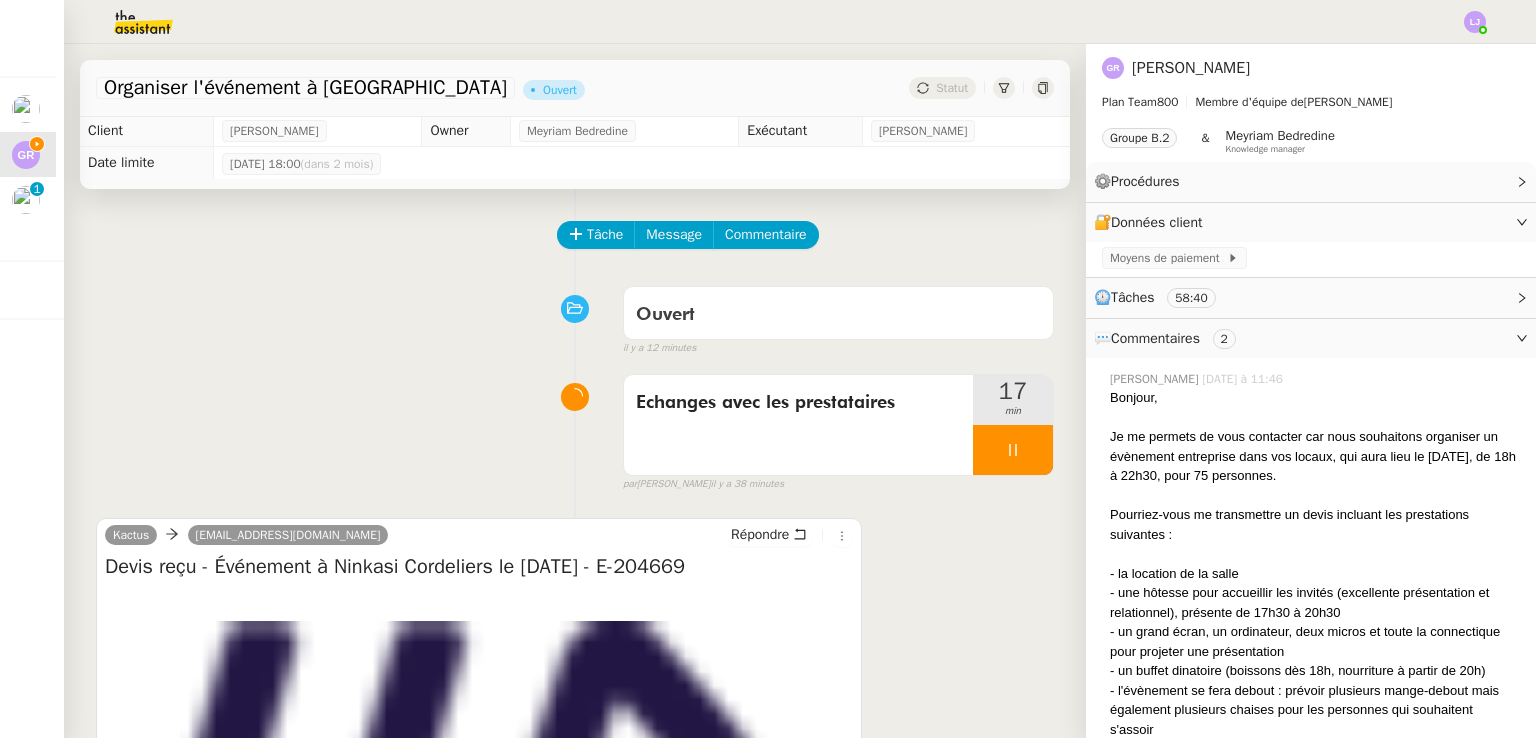 scroll, scrollTop: 0, scrollLeft: 0, axis: both 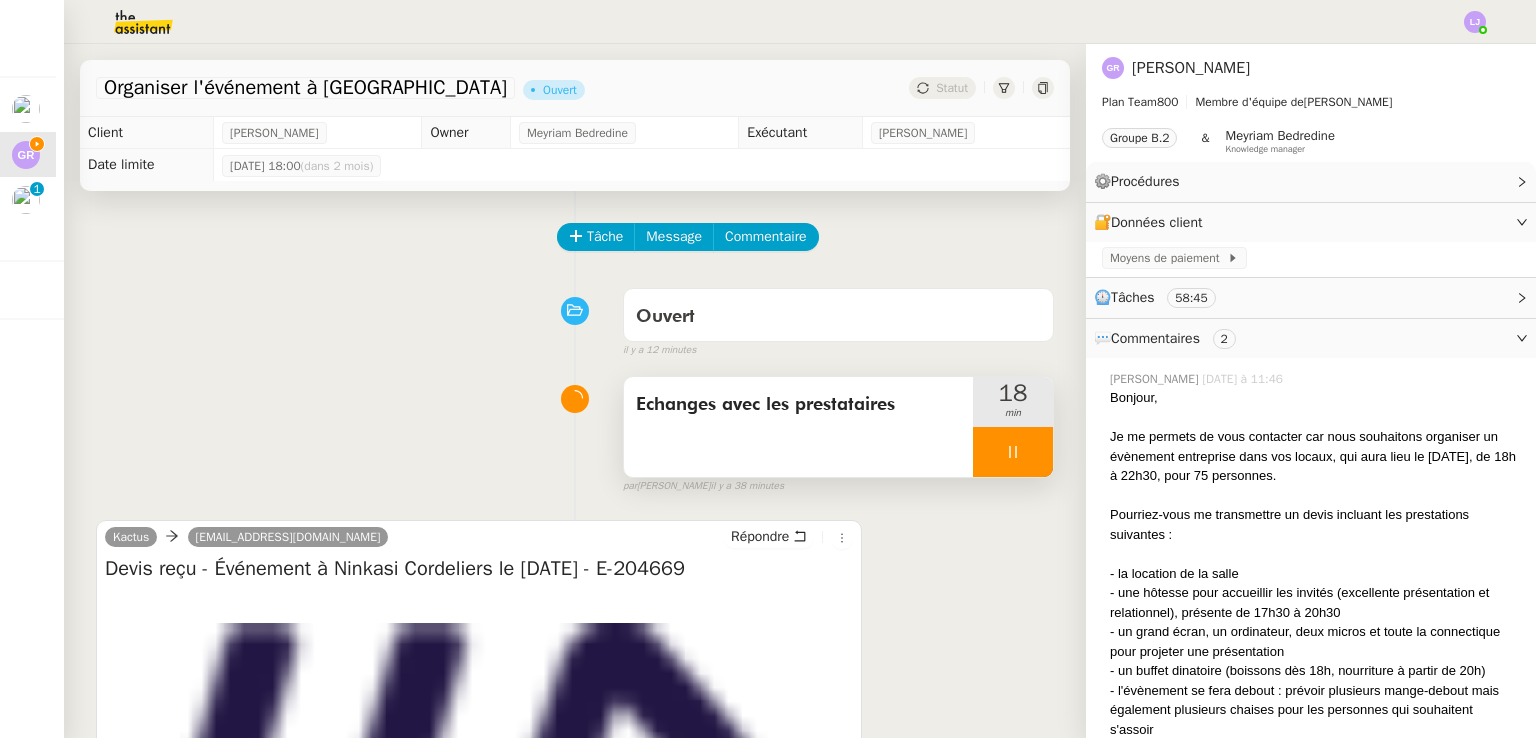 click at bounding box center [1013, 452] 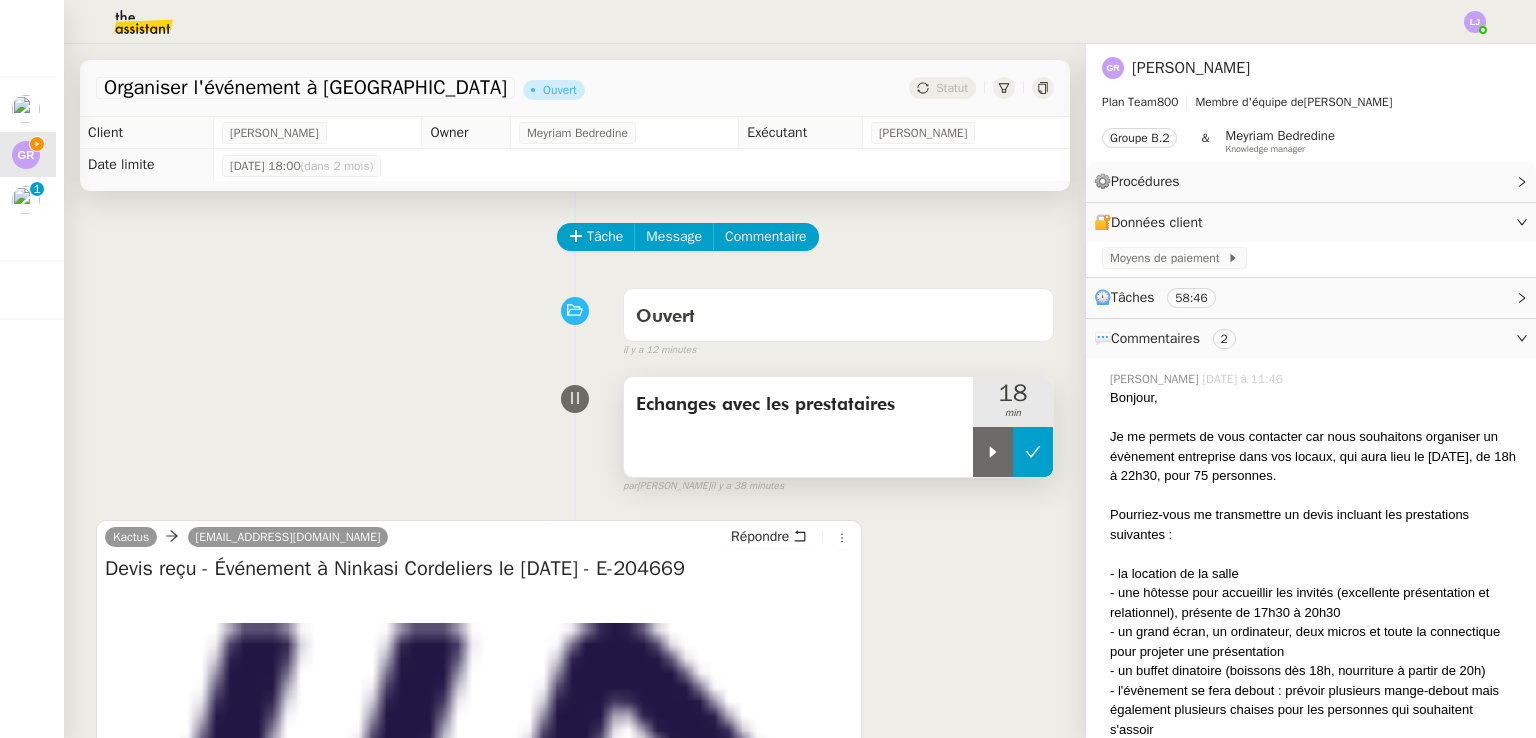 click at bounding box center (1033, 452) 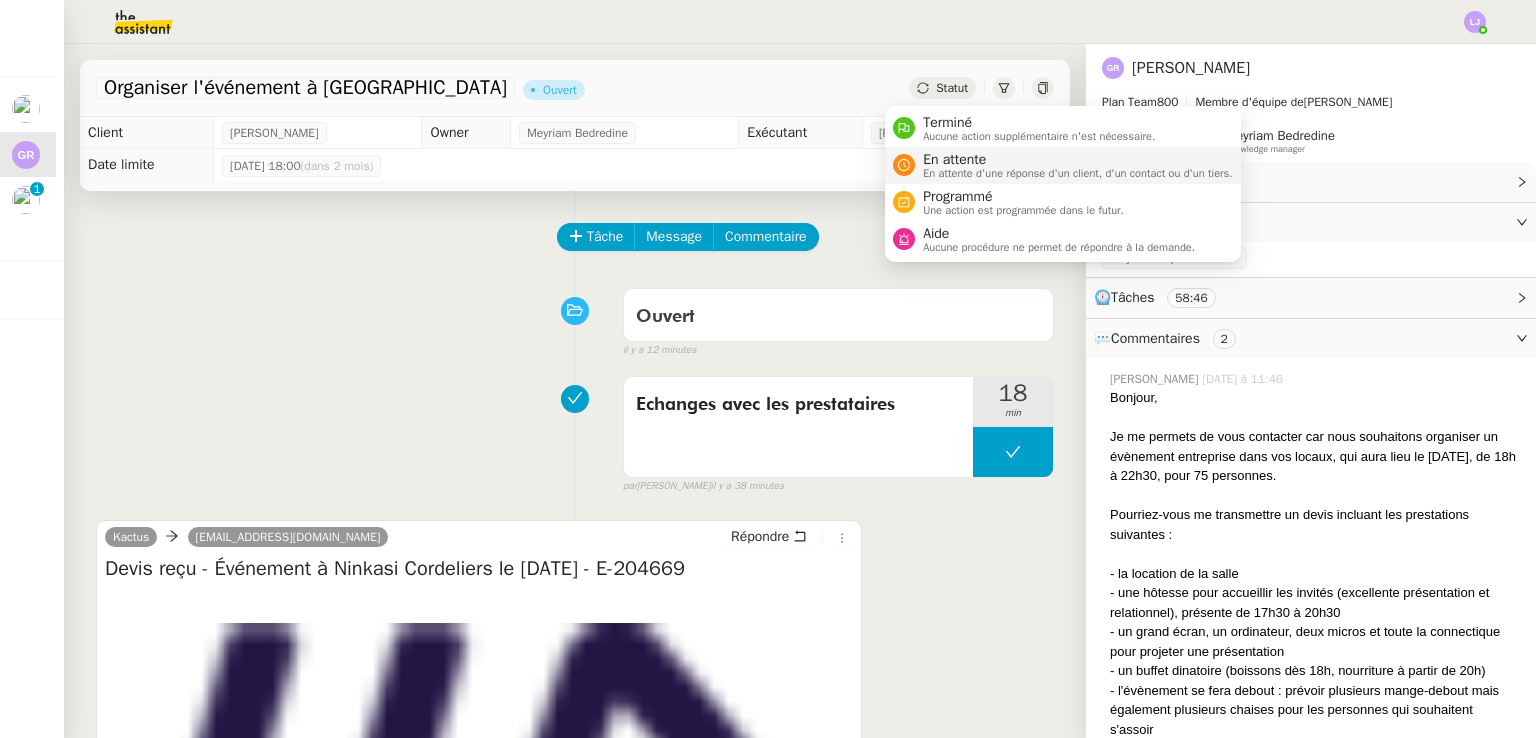 click on "En attente" at bounding box center (1078, 160) 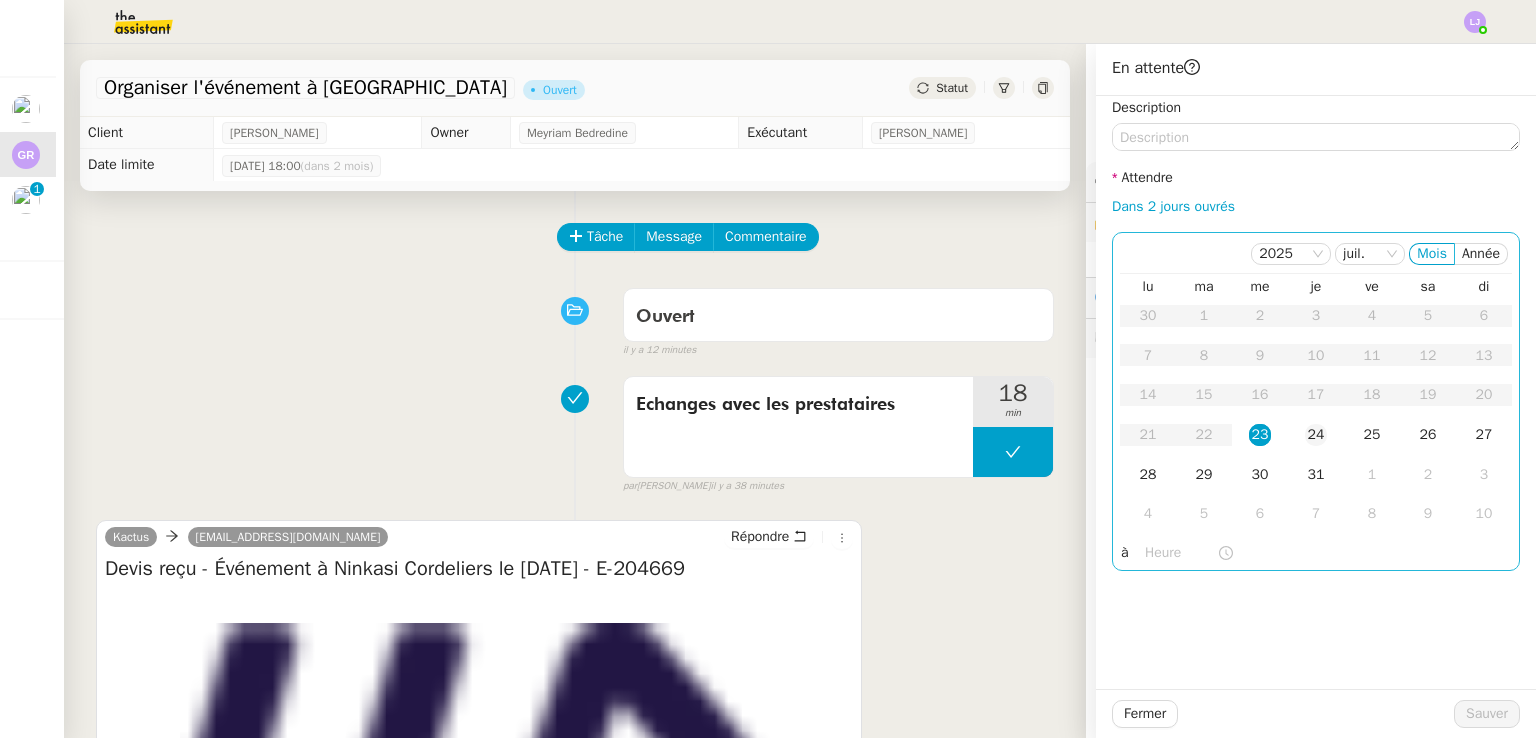 click on "24" 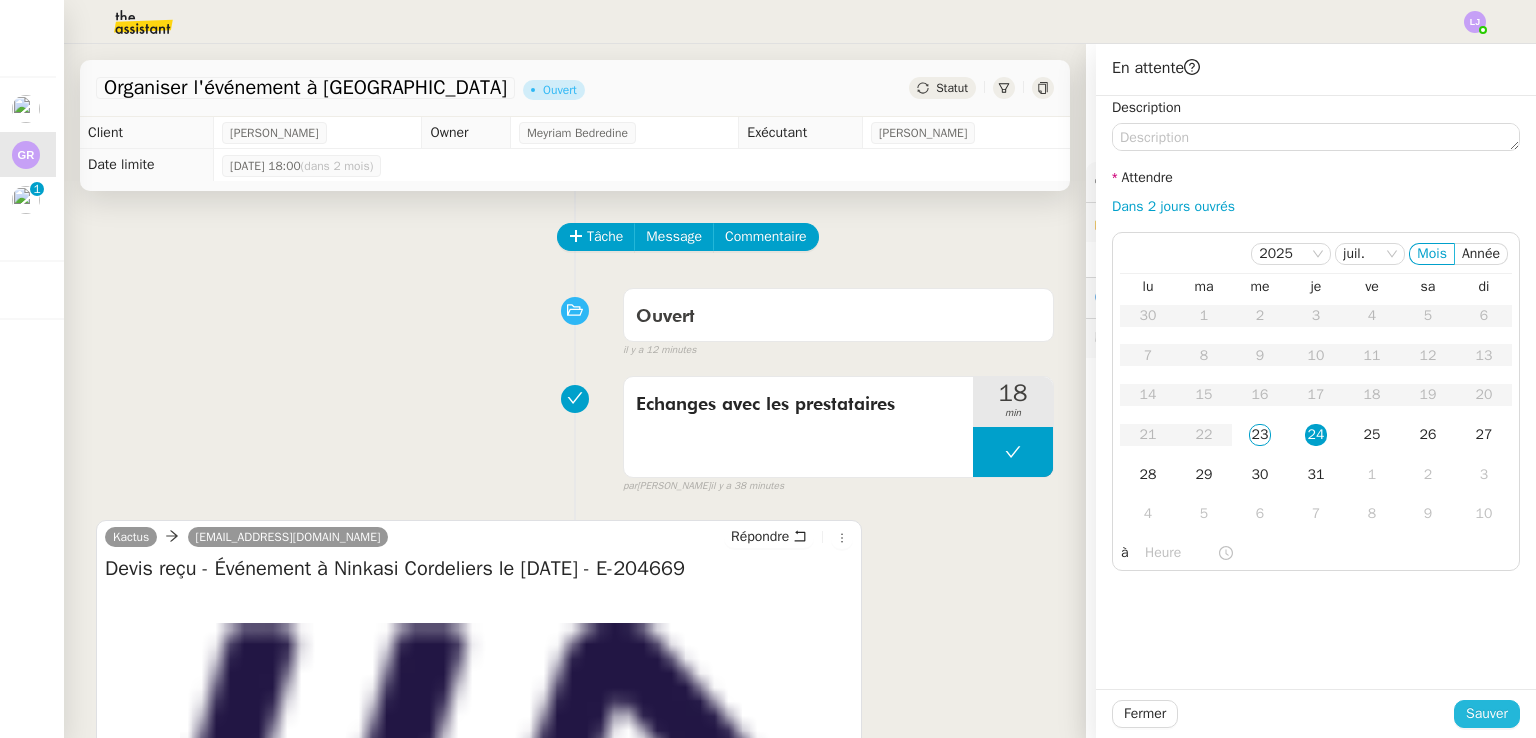 click on "Sauver" 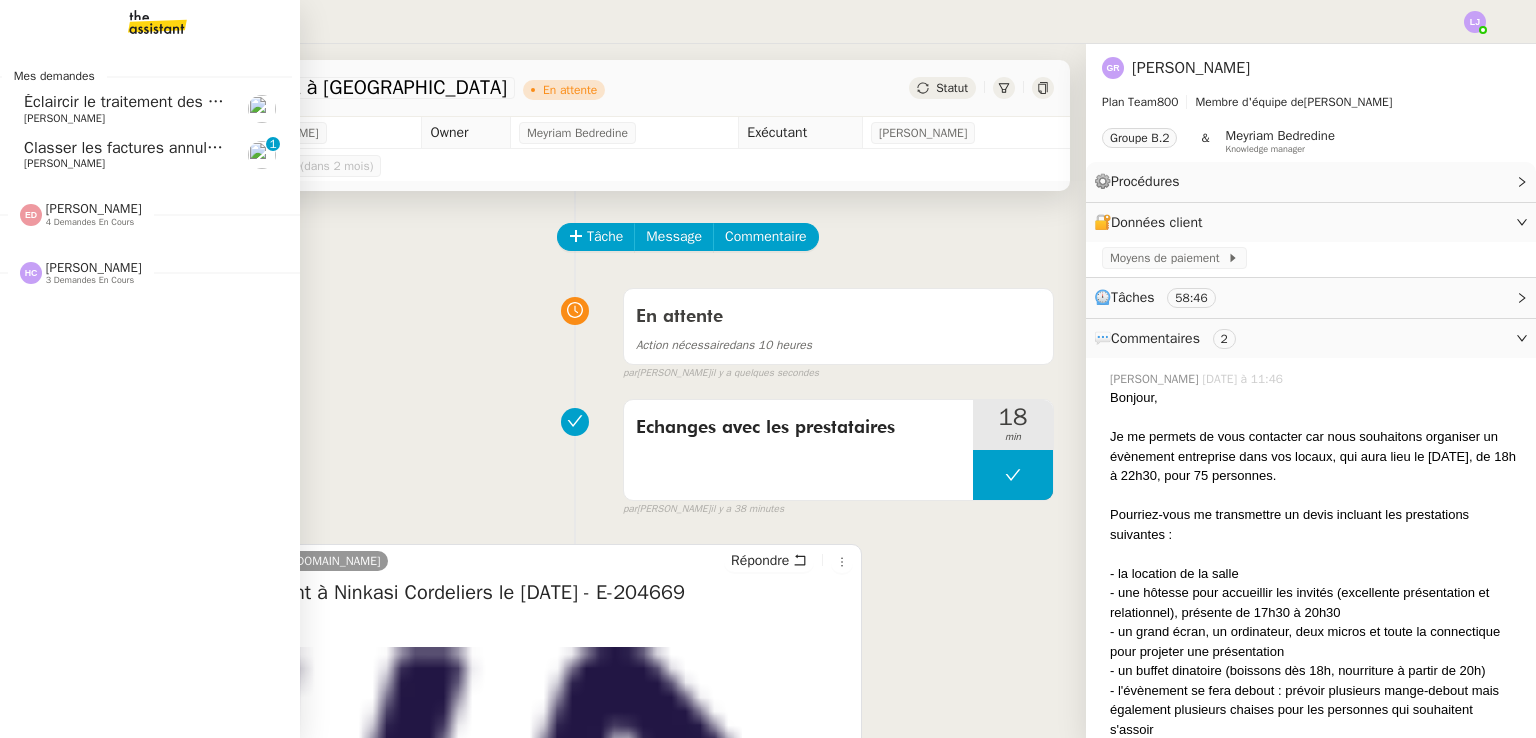 click on "Classer les factures annulées ou suspendues" 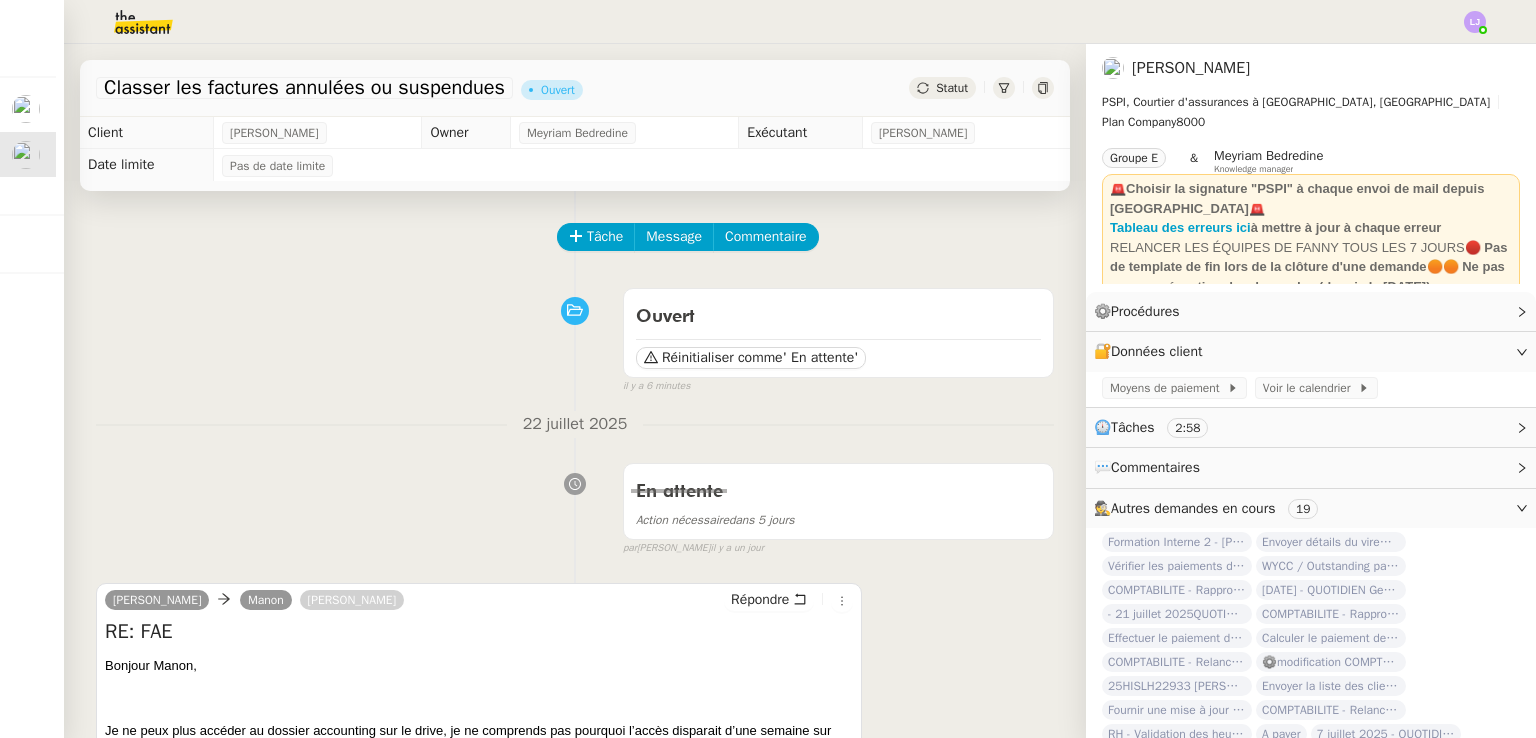 scroll, scrollTop: 0, scrollLeft: 0, axis: both 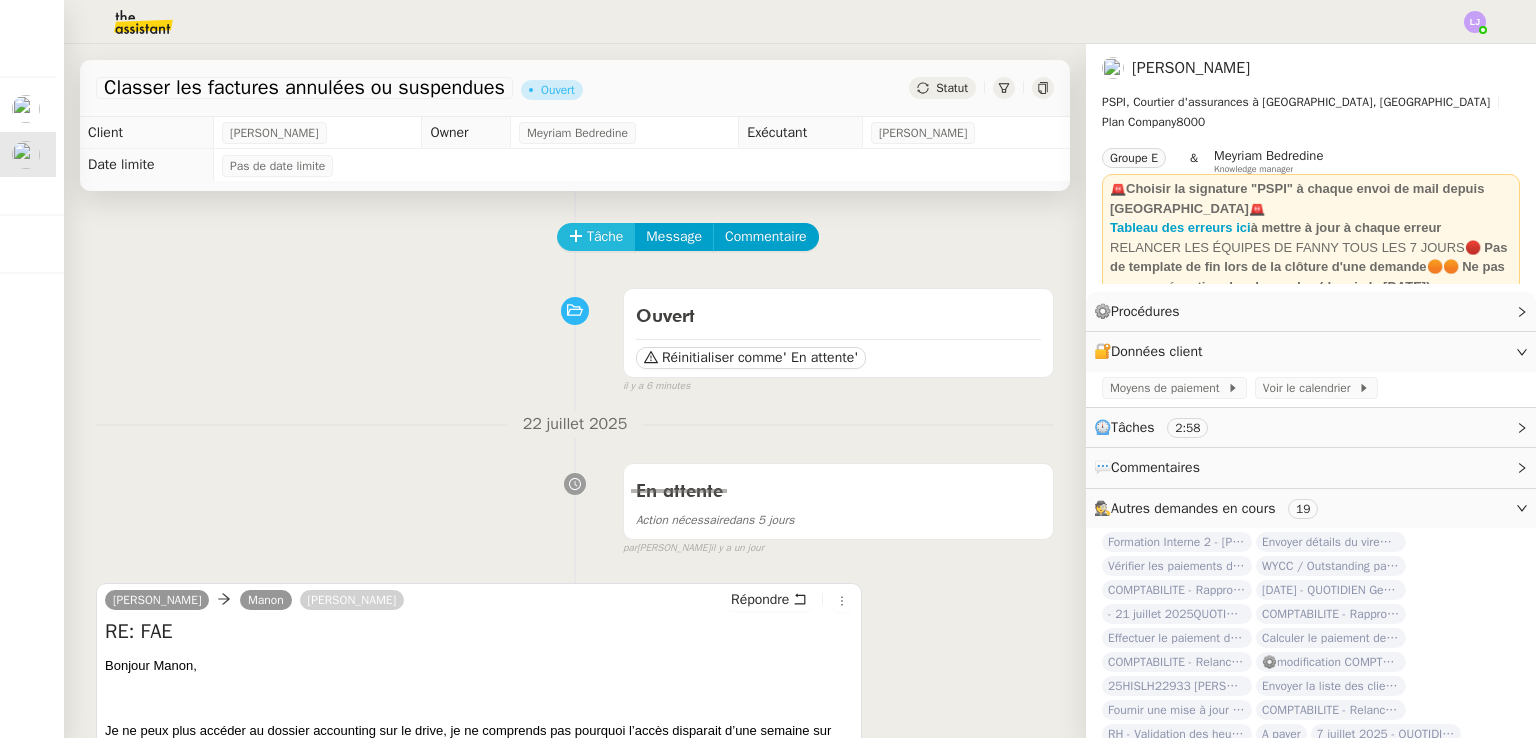 click on "Tâche" 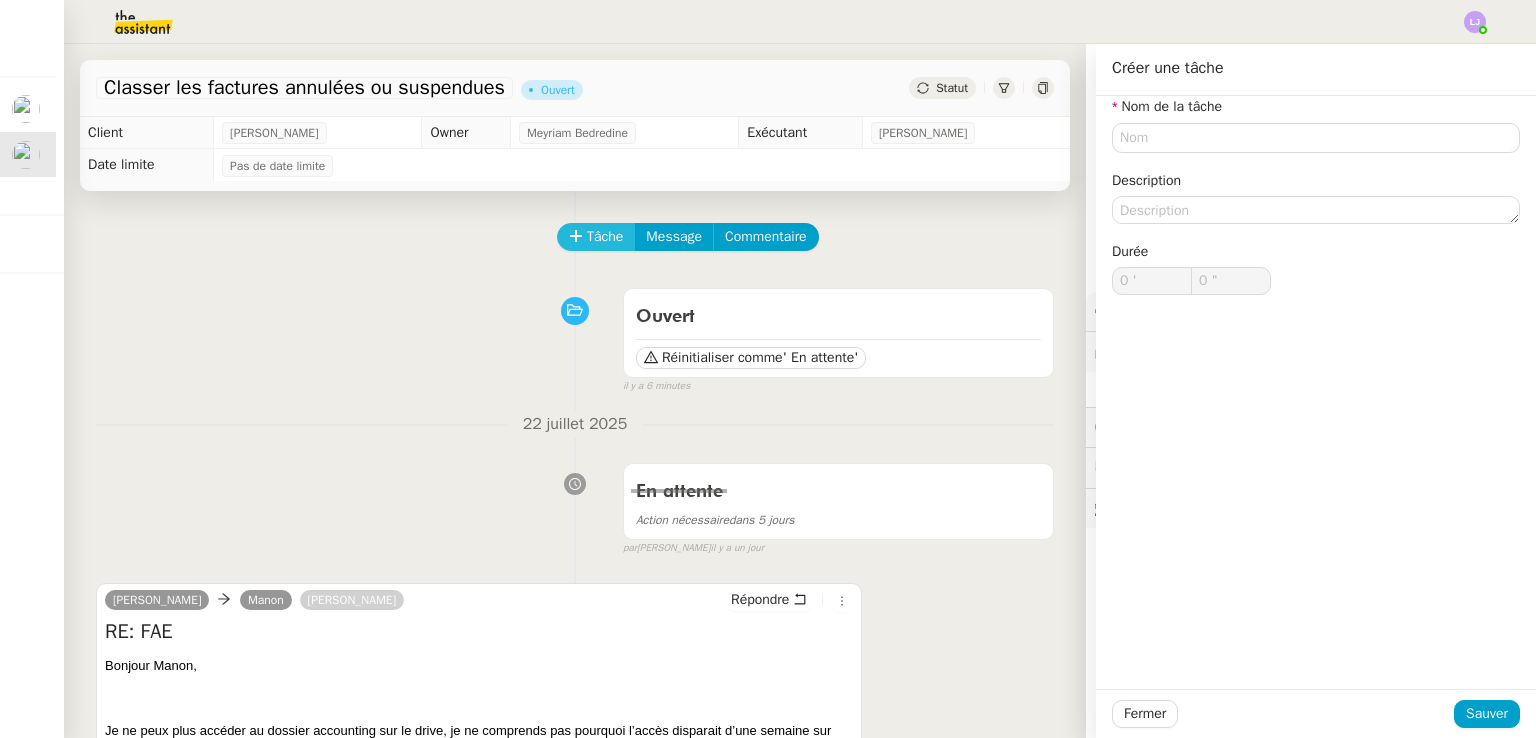 type 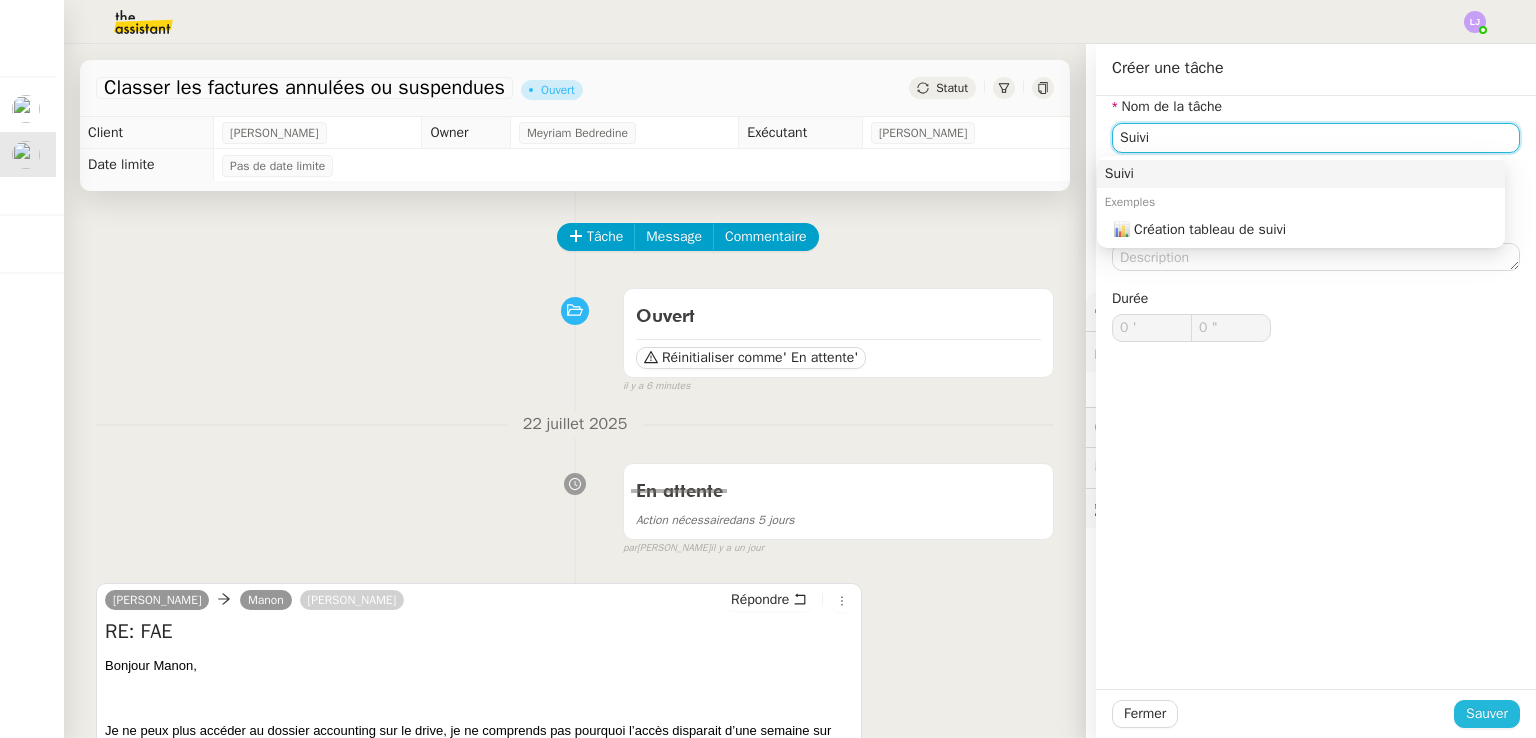 type on "Suivi" 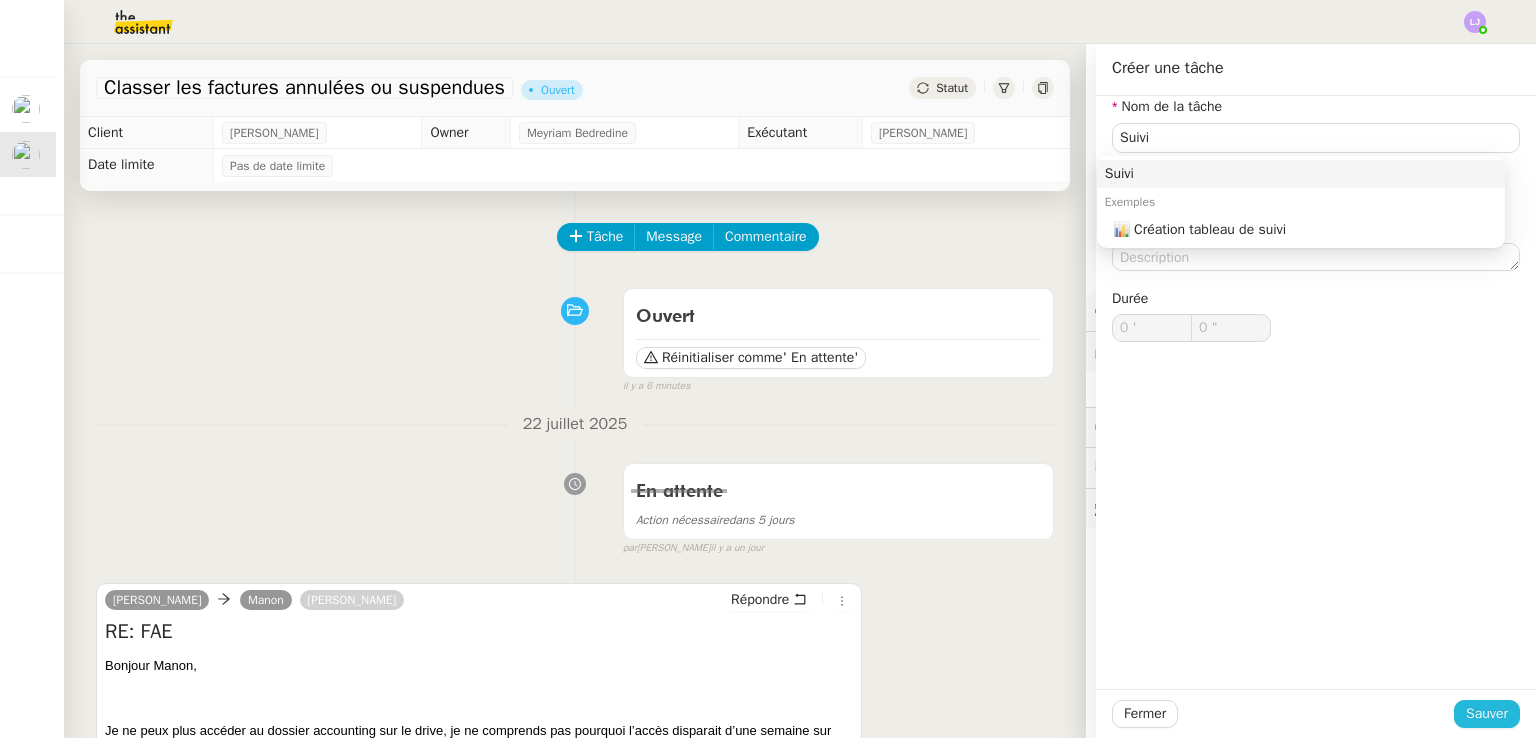 click on "Sauver" 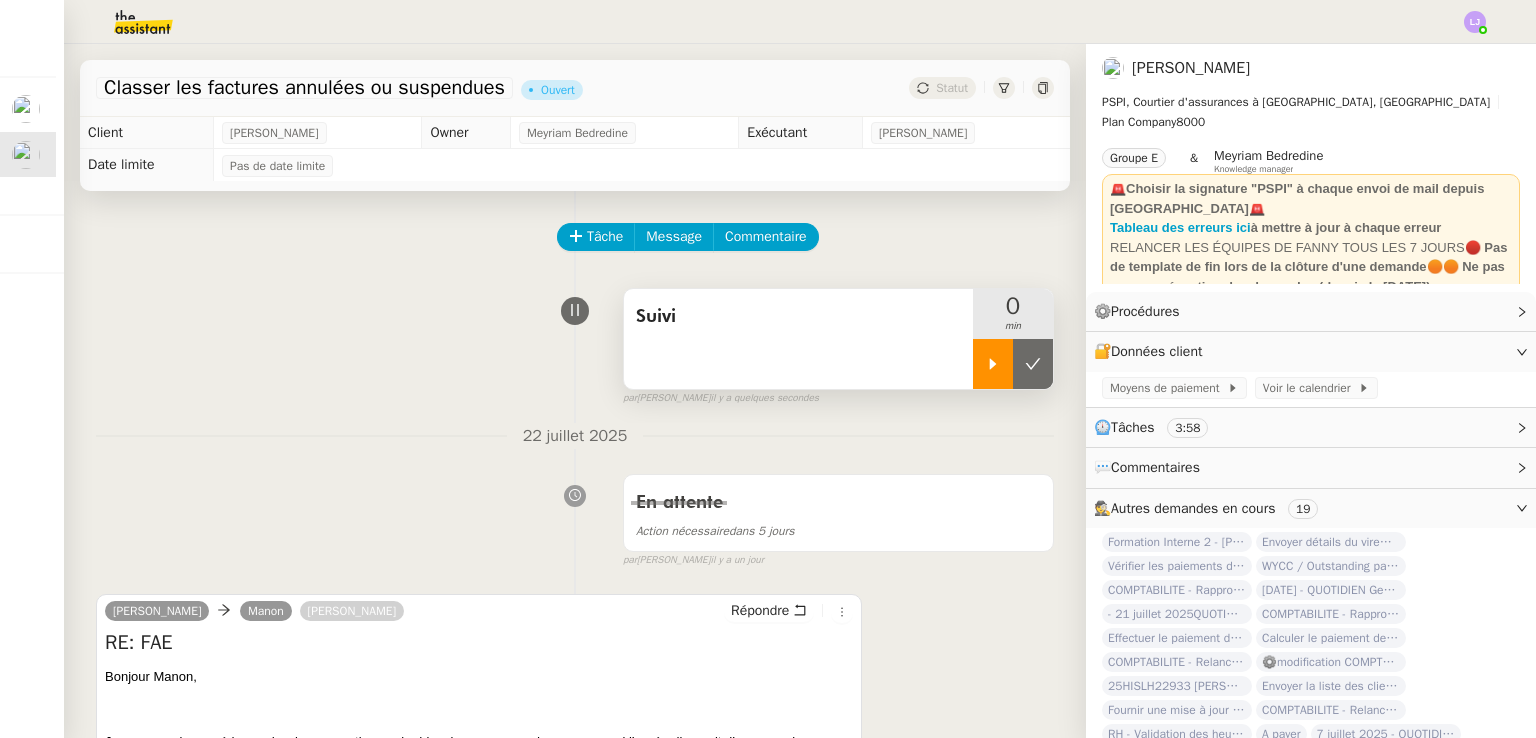 click 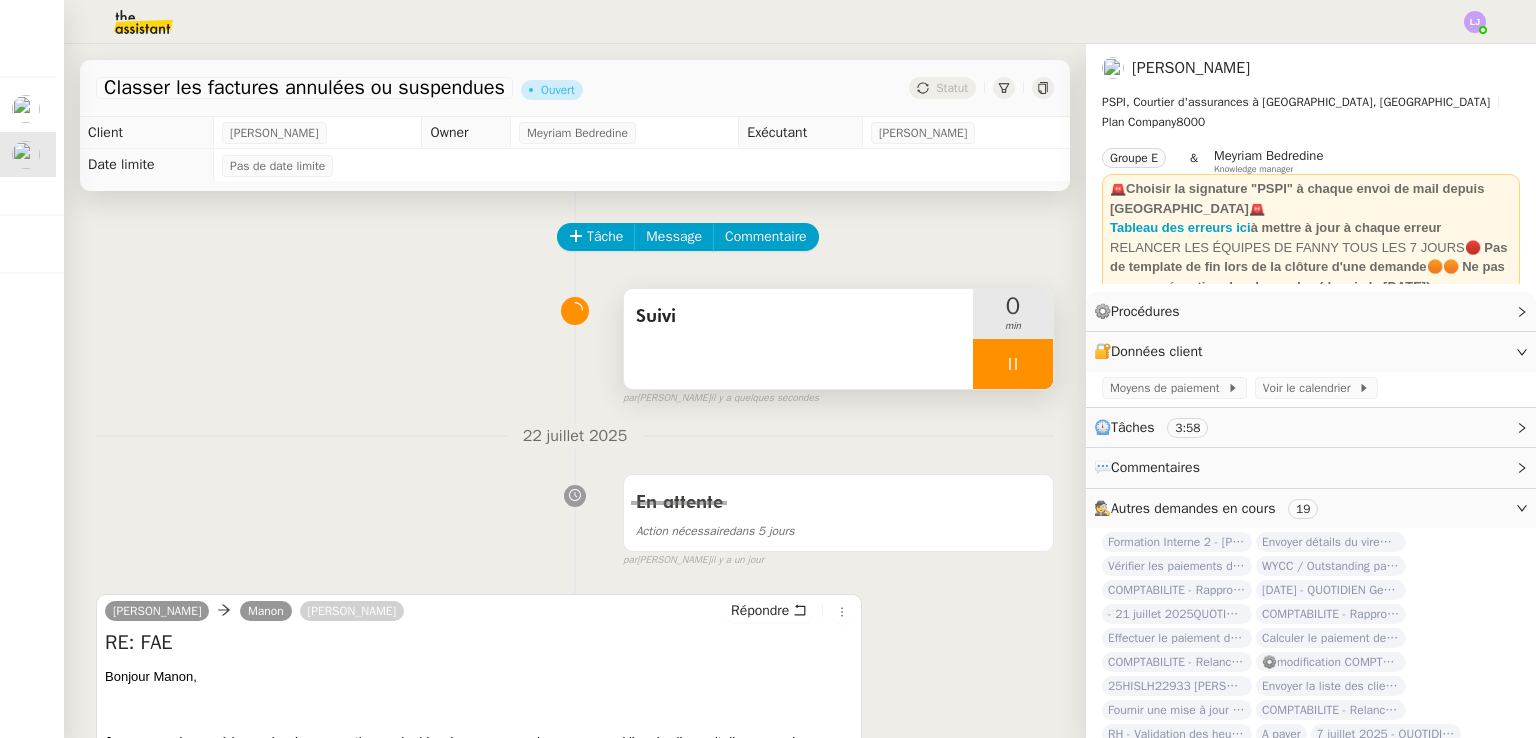 scroll, scrollTop: 434, scrollLeft: 0, axis: vertical 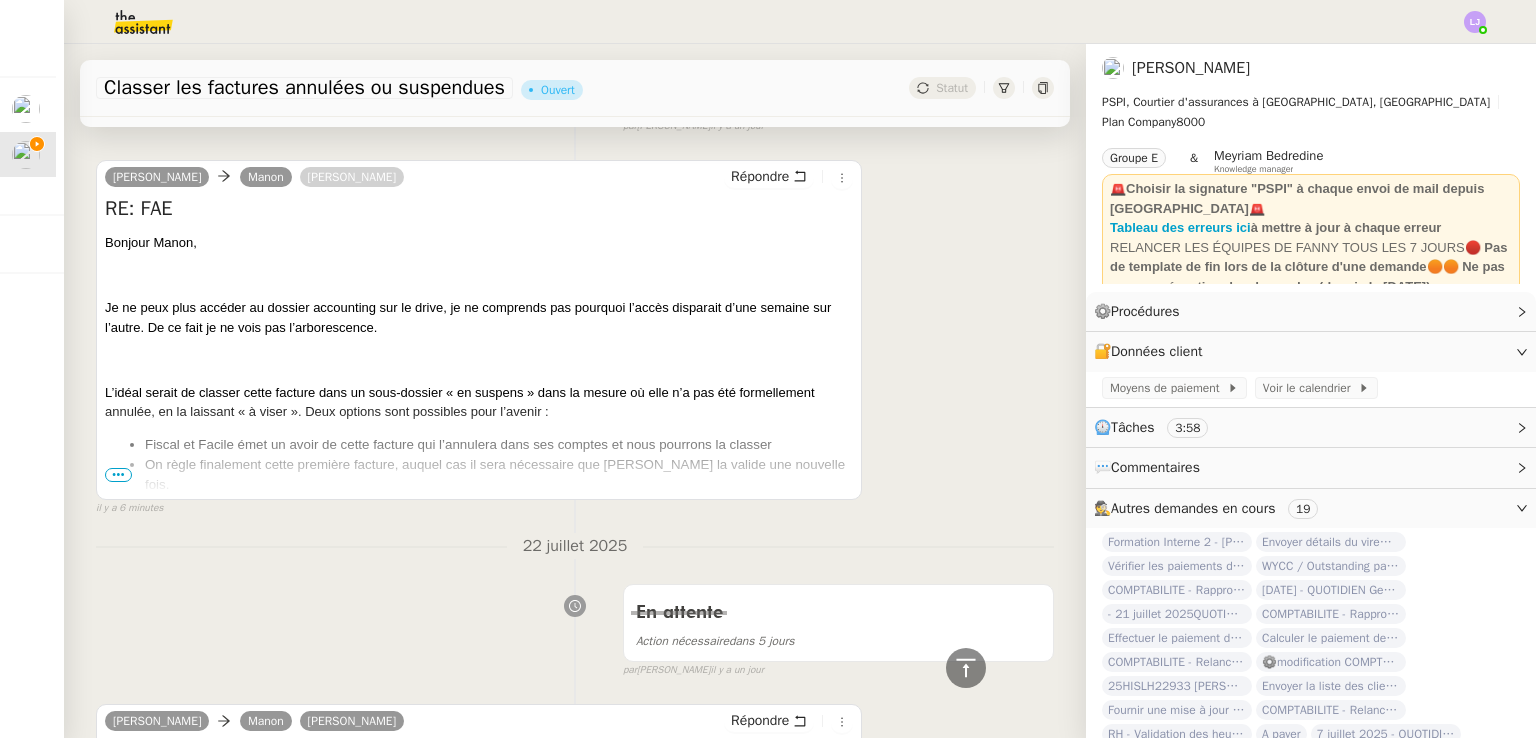 click at bounding box center (479, 505) 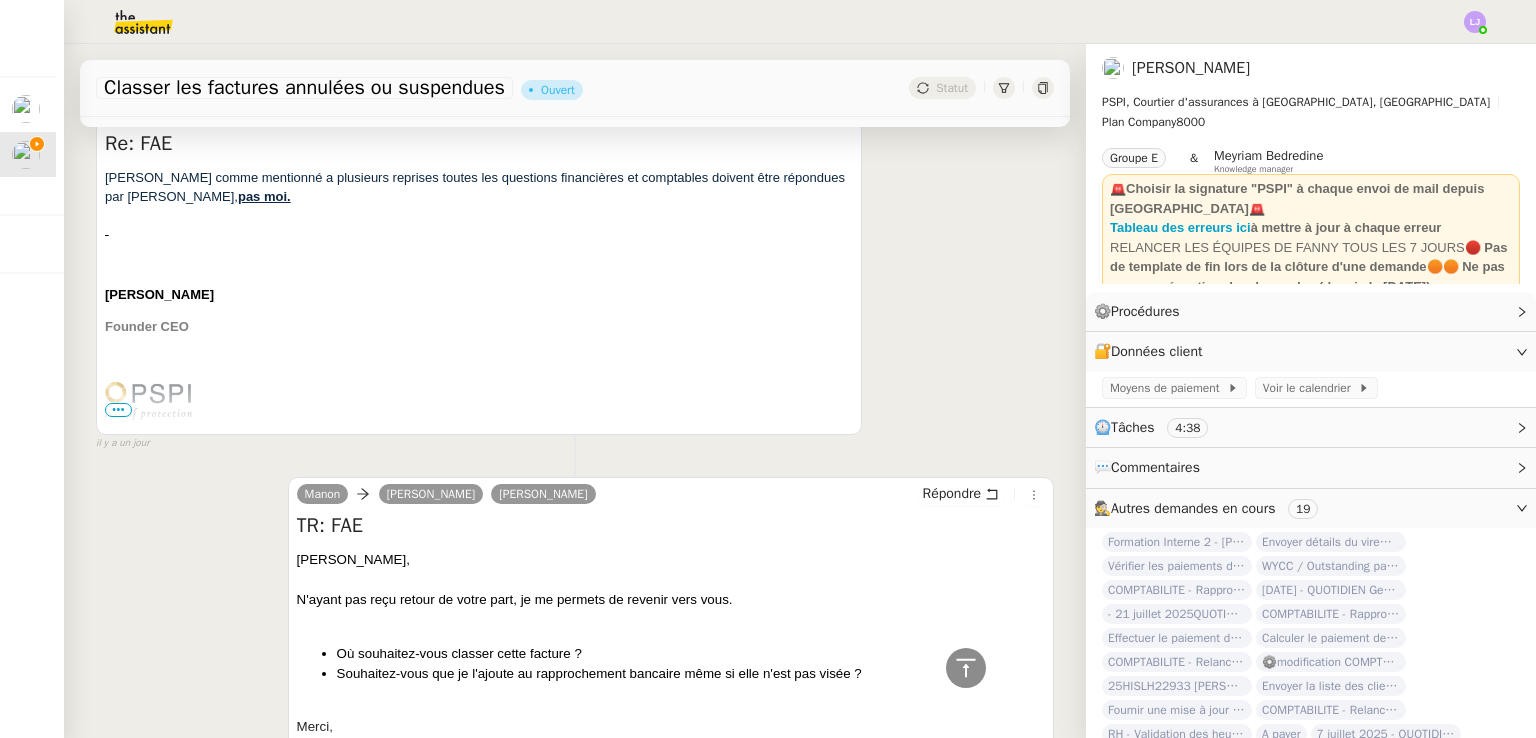 scroll, scrollTop: 13569, scrollLeft: 0, axis: vertical 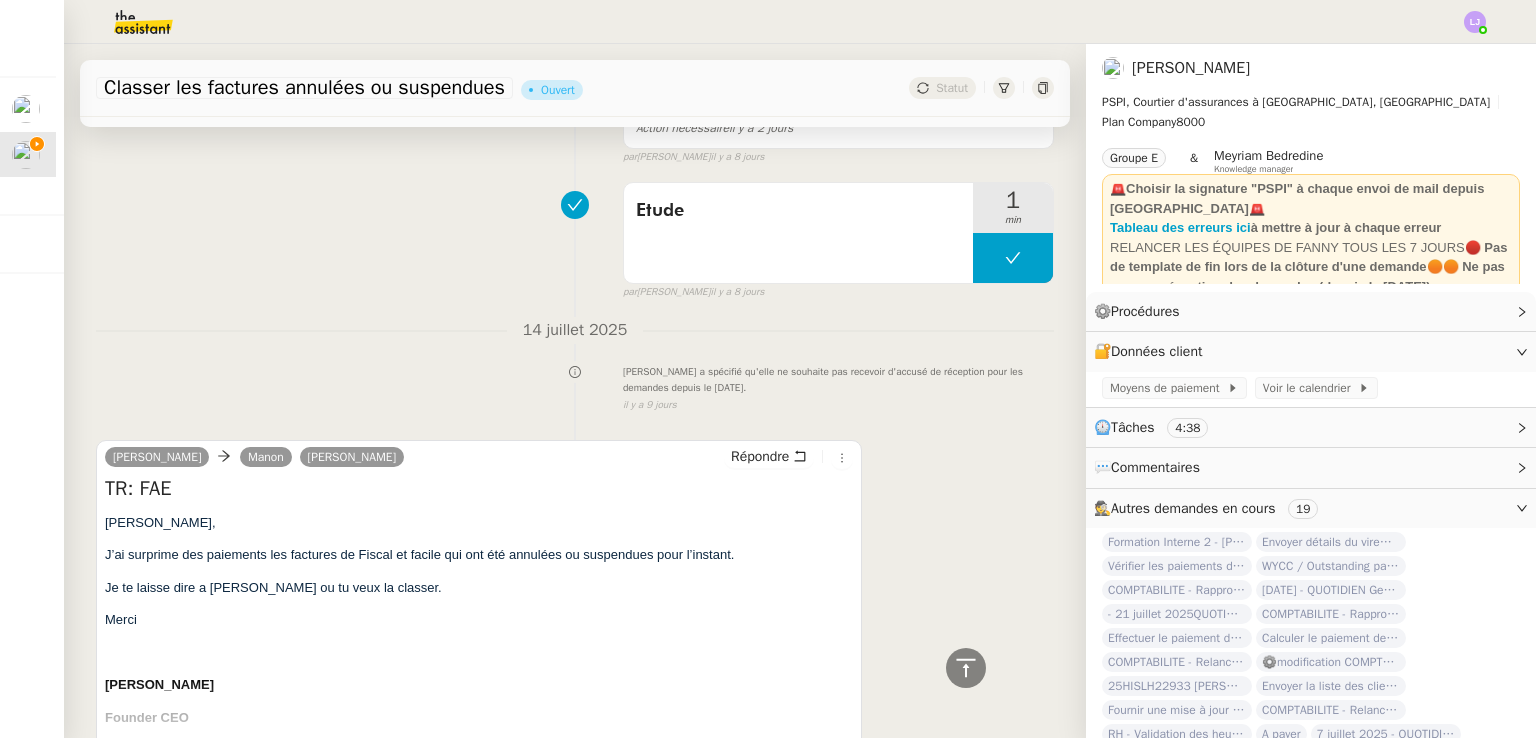 click 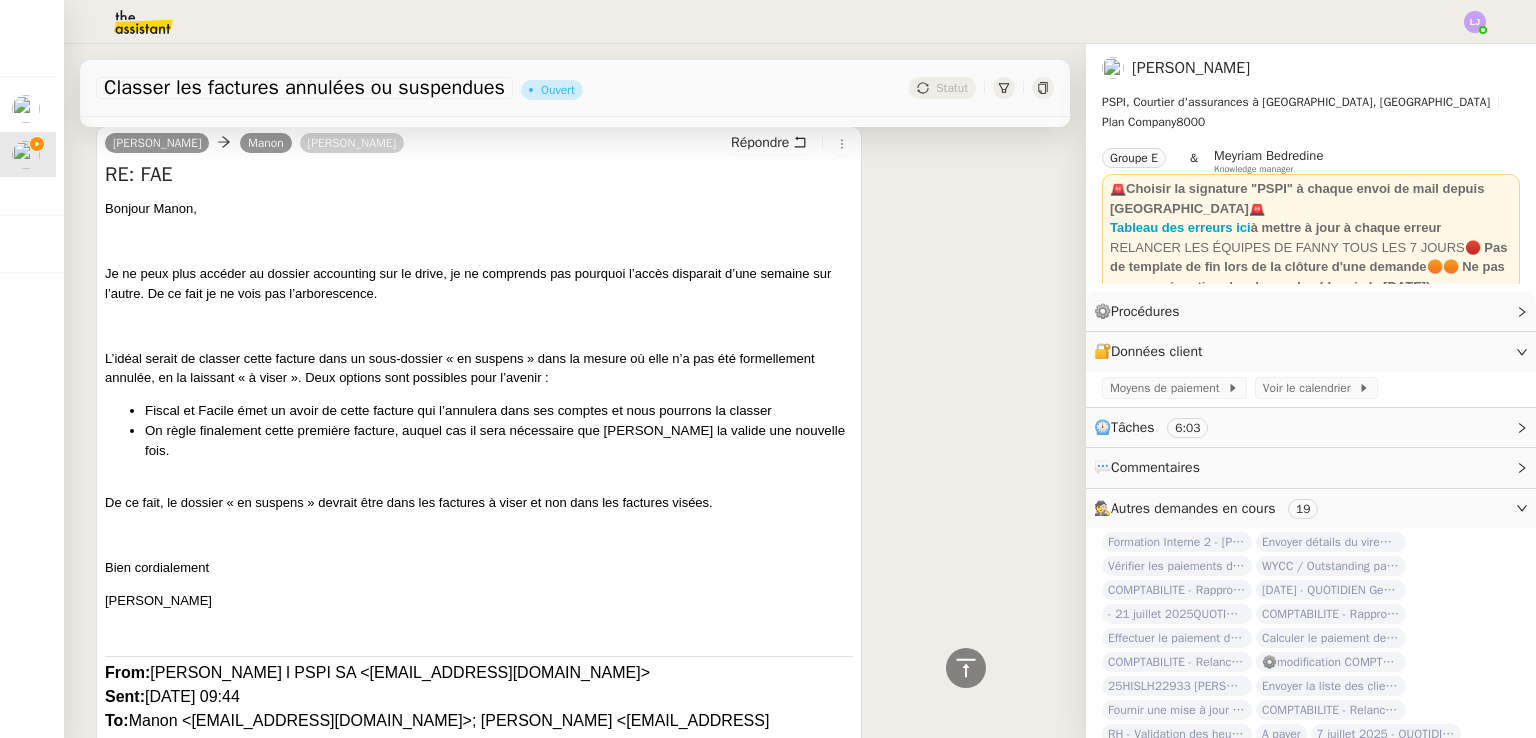 scroll, scrollTop: 468, scrollLeft: 0, axis: vertical 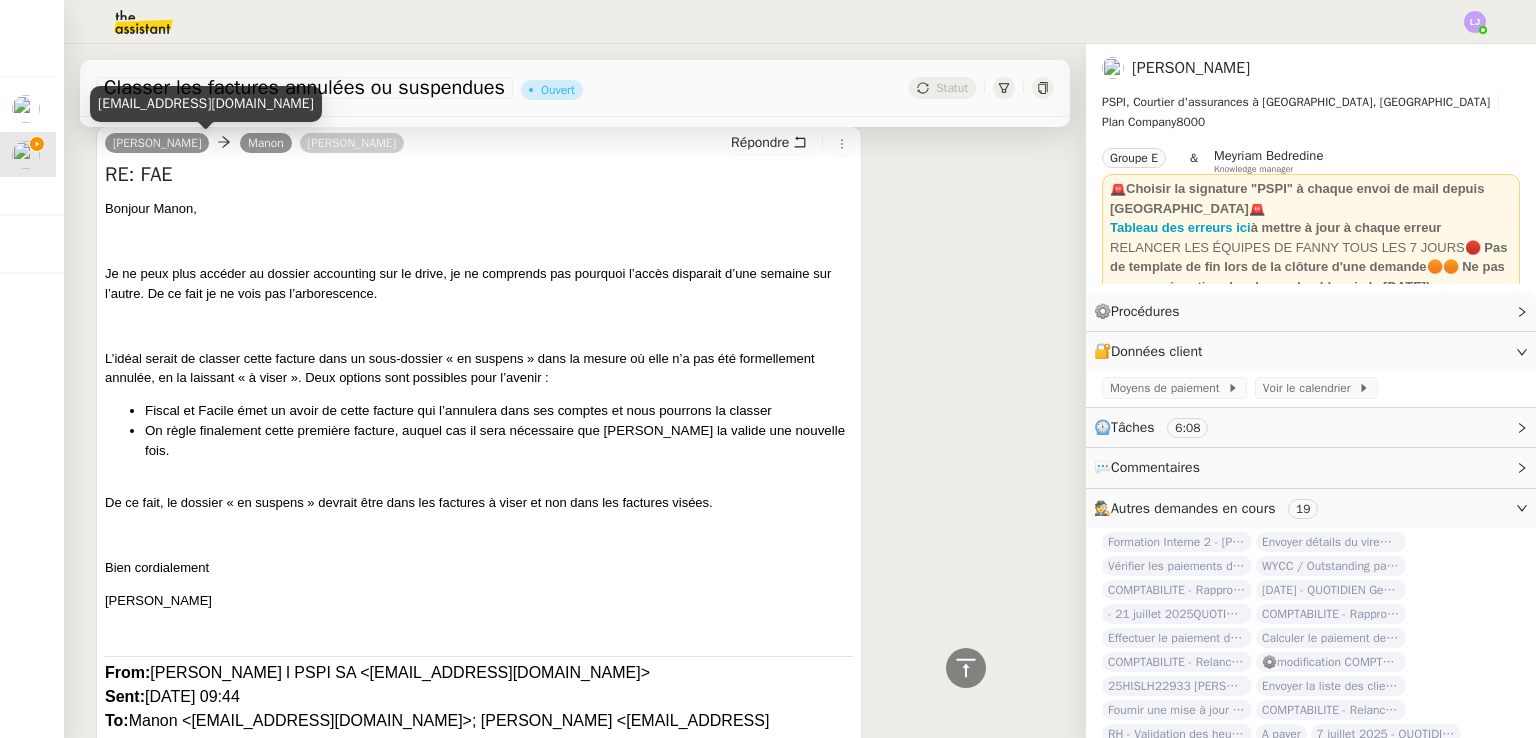 click on "[EMAIL_ADDRESS][DOMAIN_NAME]" at bounding box center (206, 103) 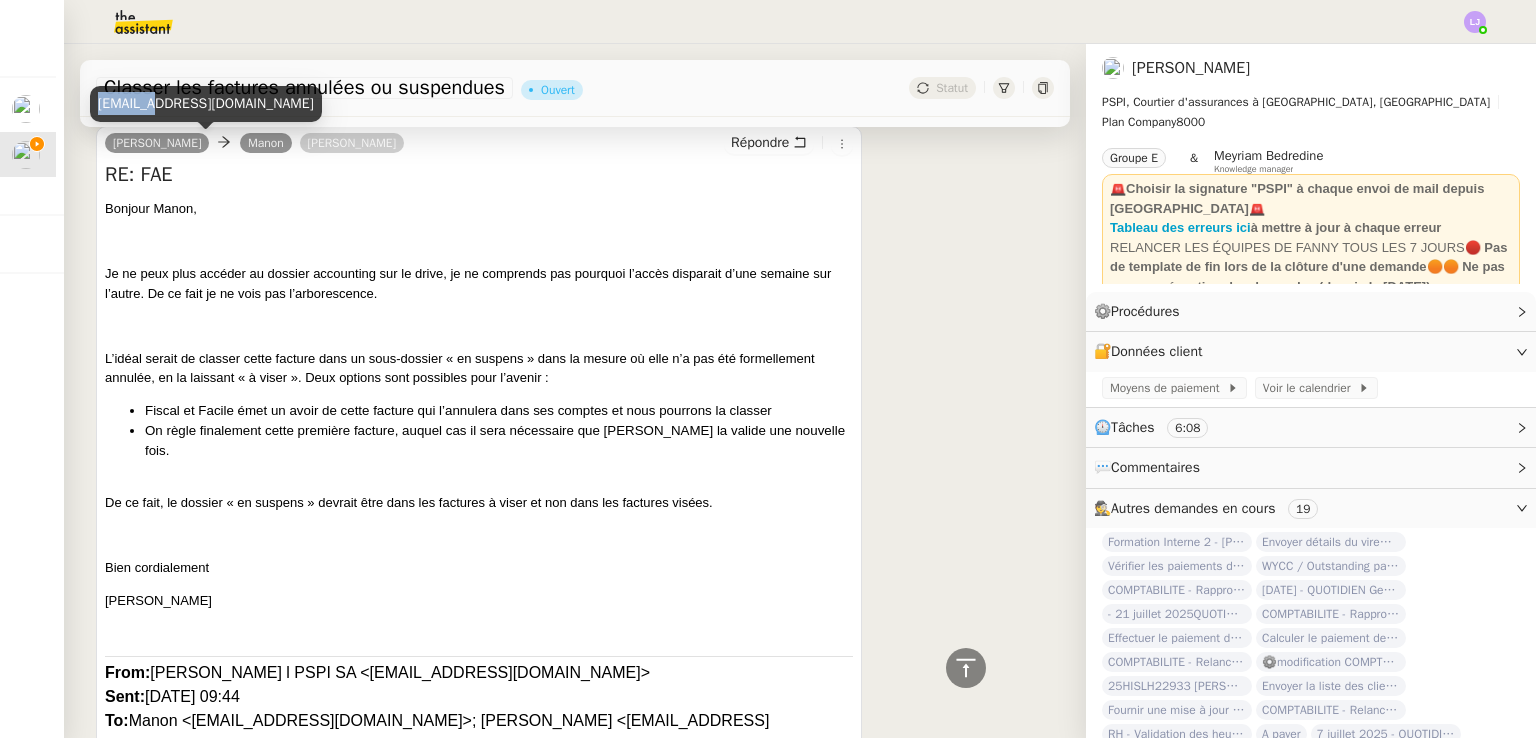 click on "[EMAIL_ADDRESS][DOMAIN_NAME]" at bounding box center [206, 103] 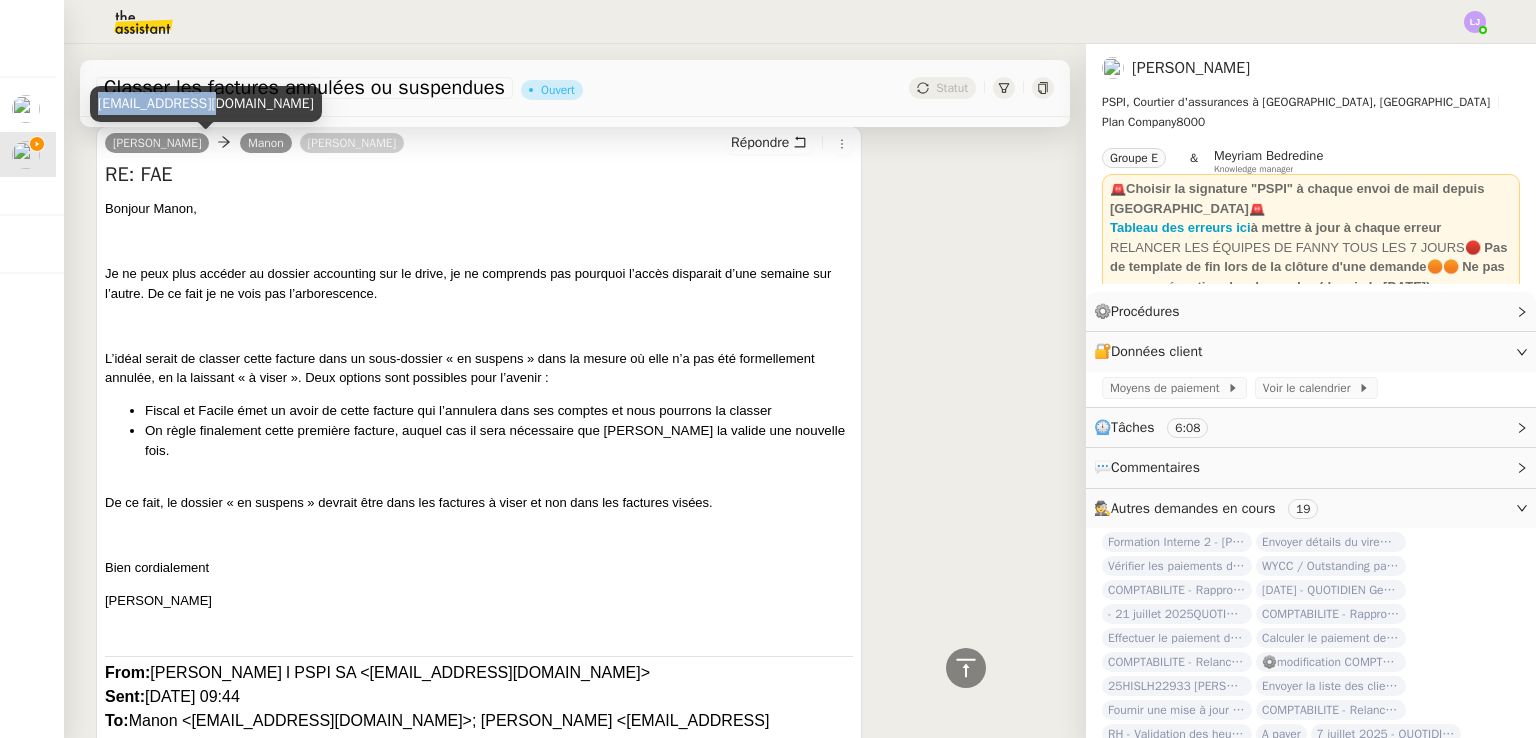 click on "[EMAIL_ADDRESS][DOMAIN_NAME]" at bounding box center (206, 103) 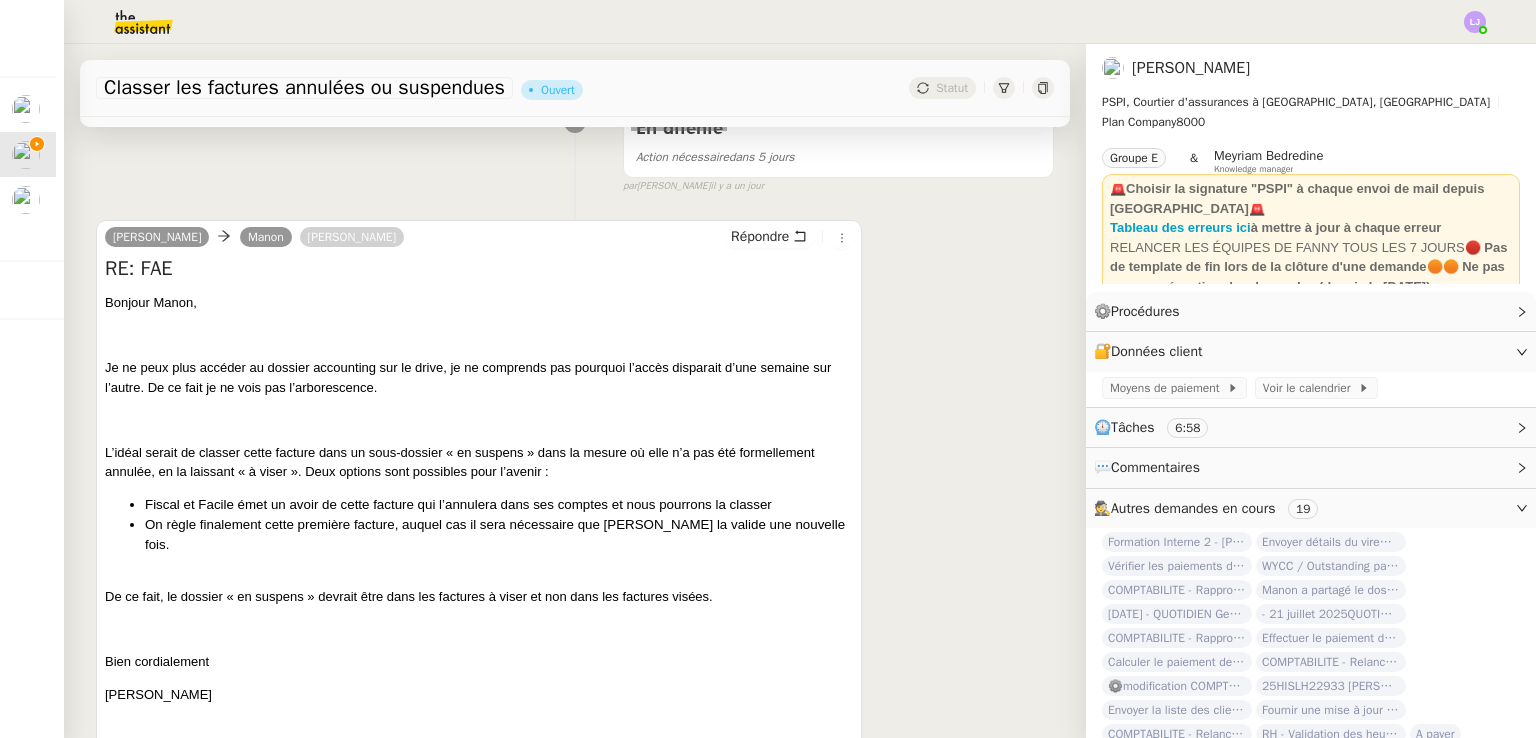 scroll, scrollTop: 371, scrollLeft: 0, axis: vertical 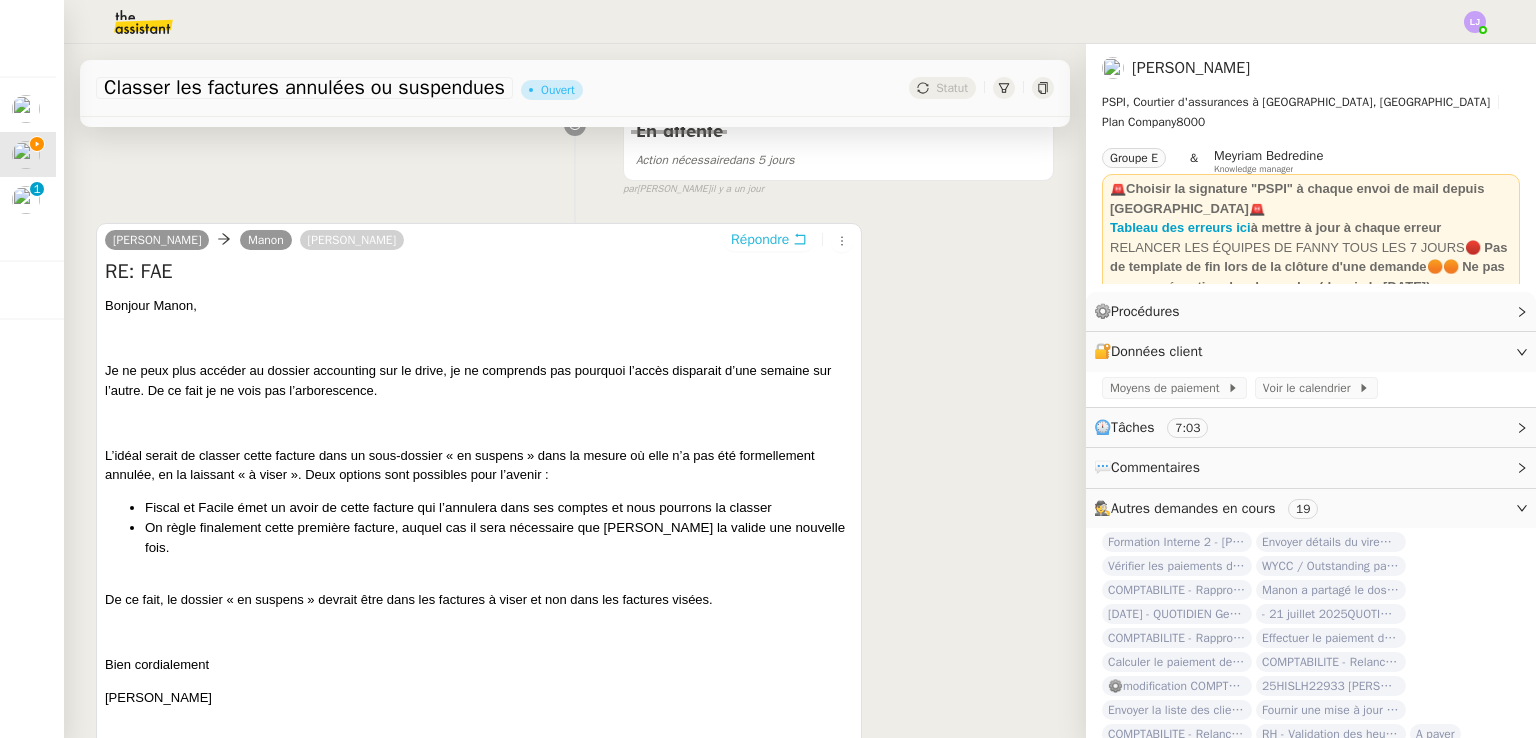 click on "Répondre" at bounding box center [760, 240] 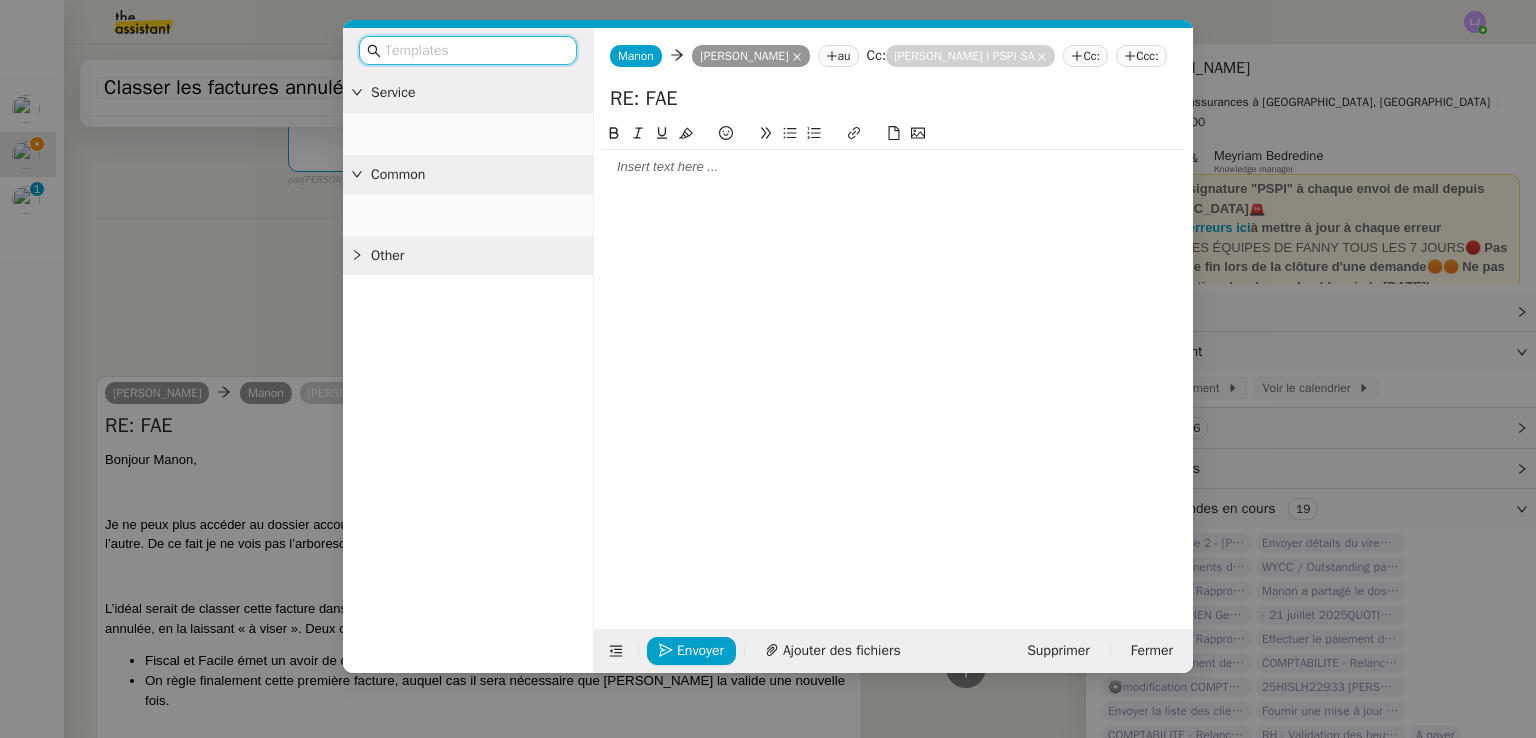 scroll, scrollTop: 524, scrollLeft: 0, axis: vertical 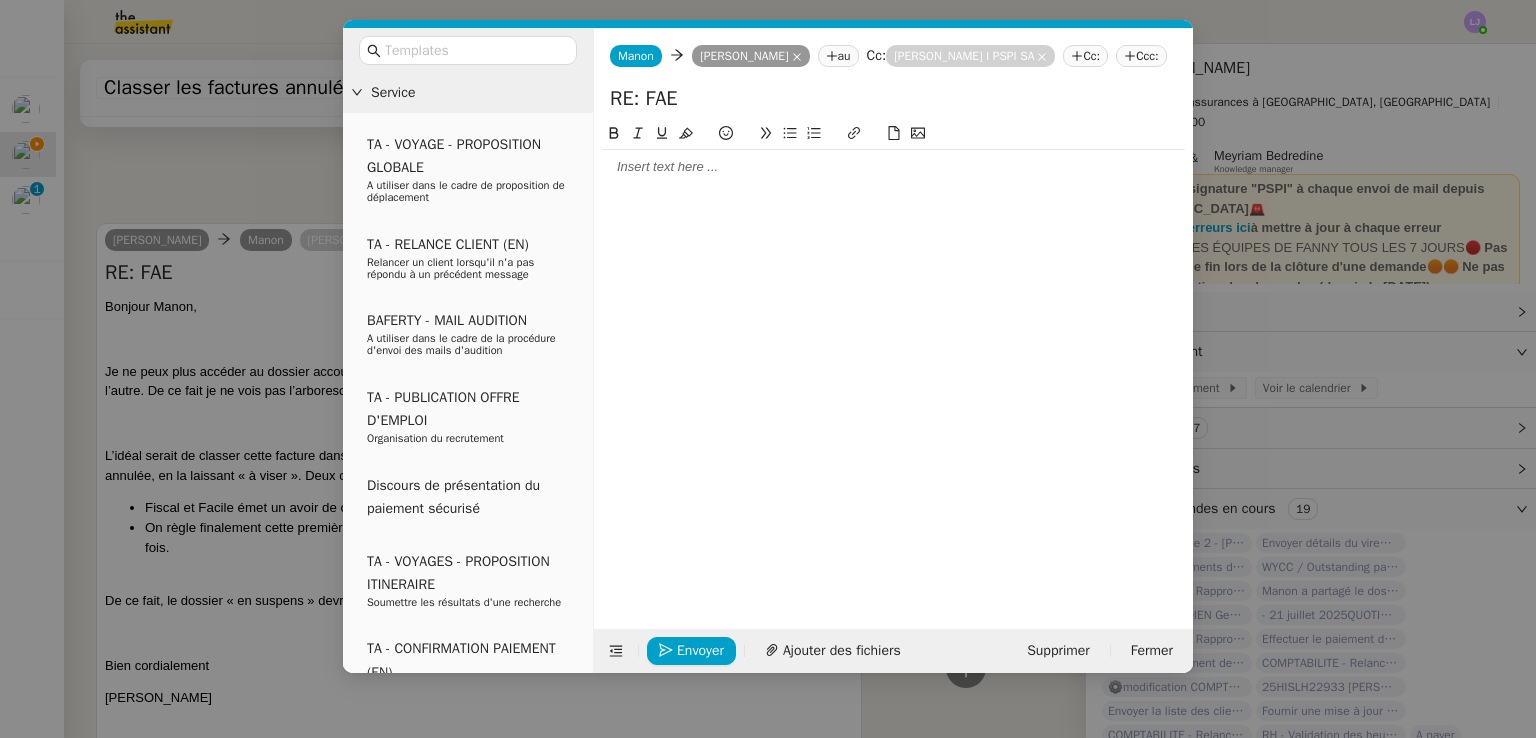 click 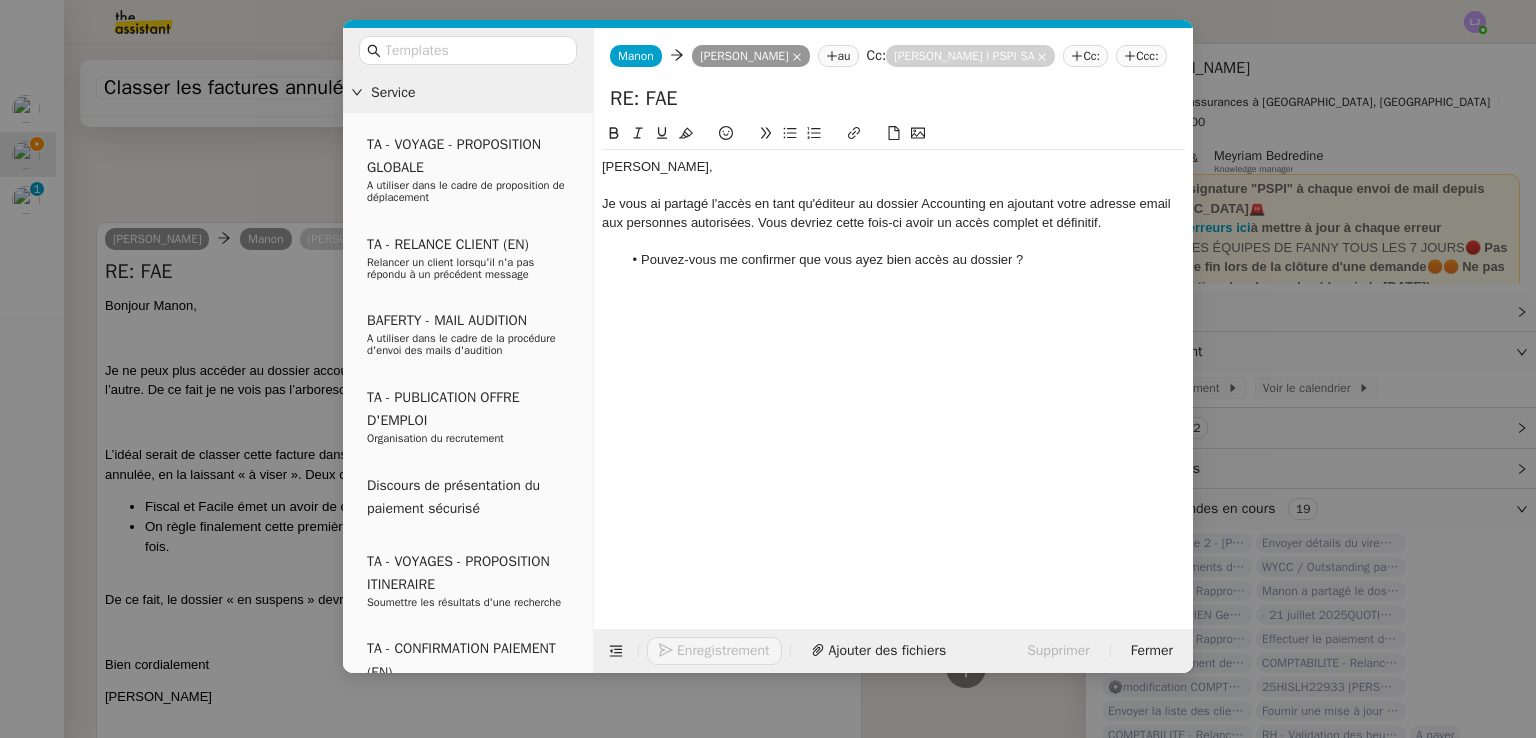 scroll, scrollTop: 707, scrollLeft: 0, axis: vertical 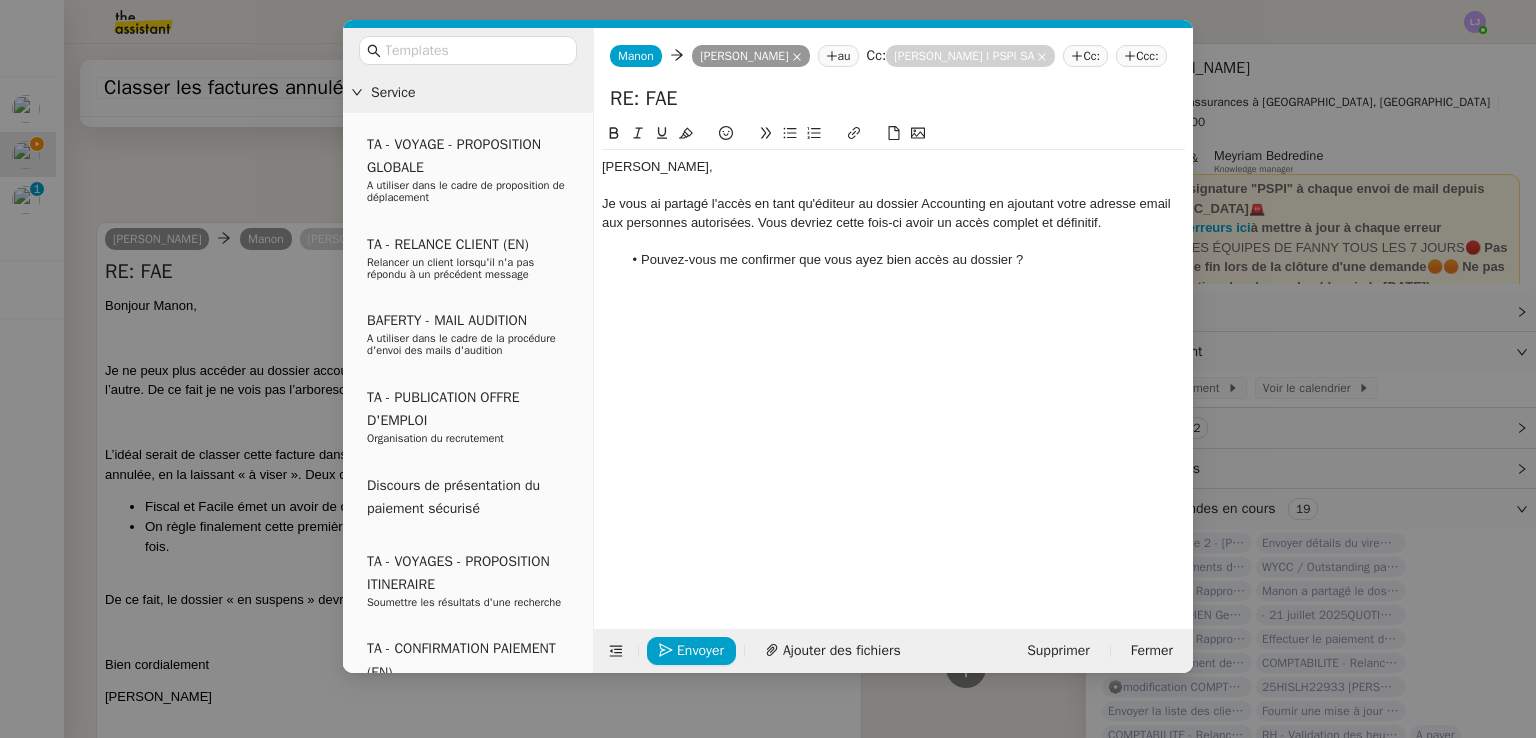 click on "Je vous ai partagé l'accès en tant qu'éditeur au dossier Accounting en ajoutant votre adresse email aux personnes autorisées. Vous devriez cette fois-ci avoir un accès complet et définitif." 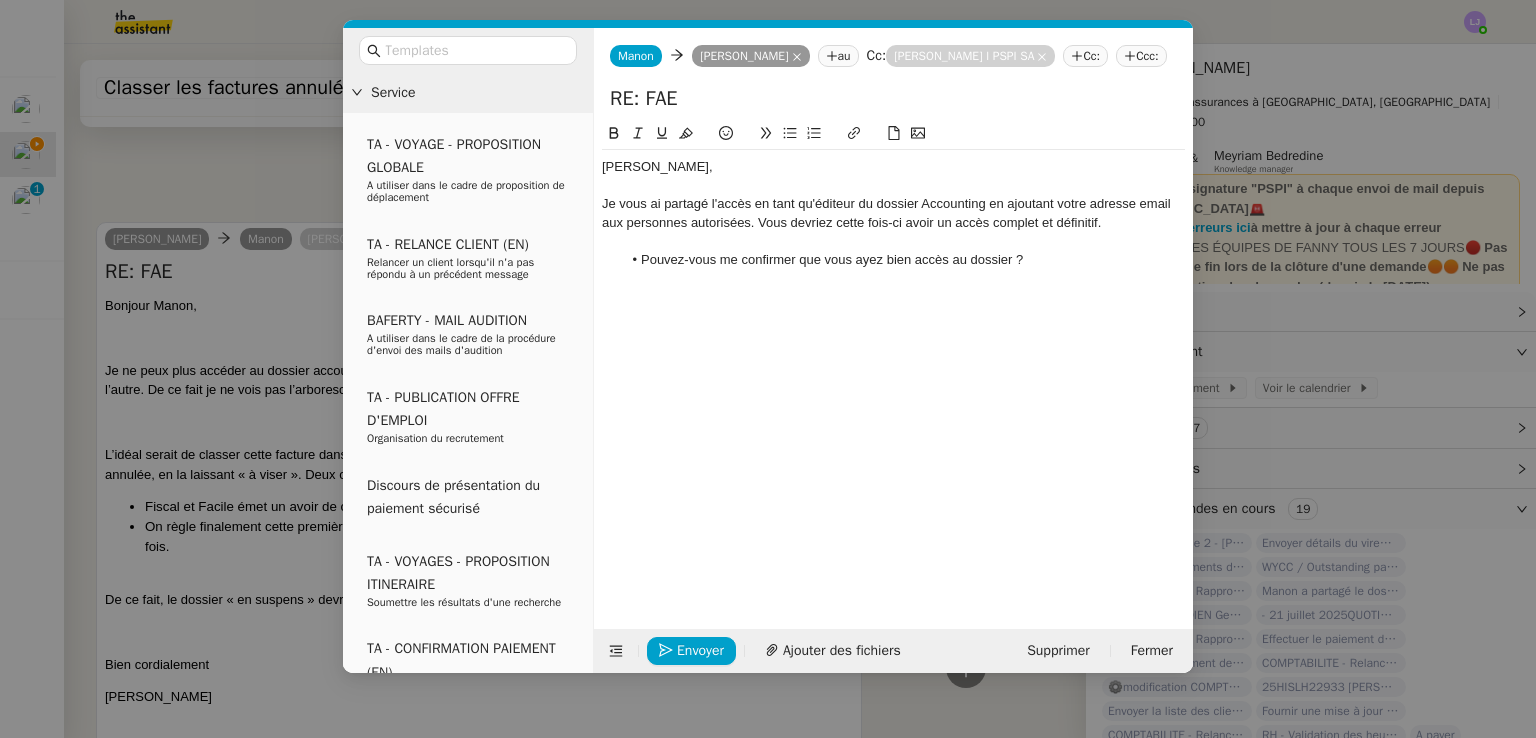 click on "Je vous ai partagé l'accès en tant qu'éditeur du dossier Accounting en ajoutant votre adresse email aux personnes autorisées. Vous devriez cette fois-ci avoir un accès complet et définitif." 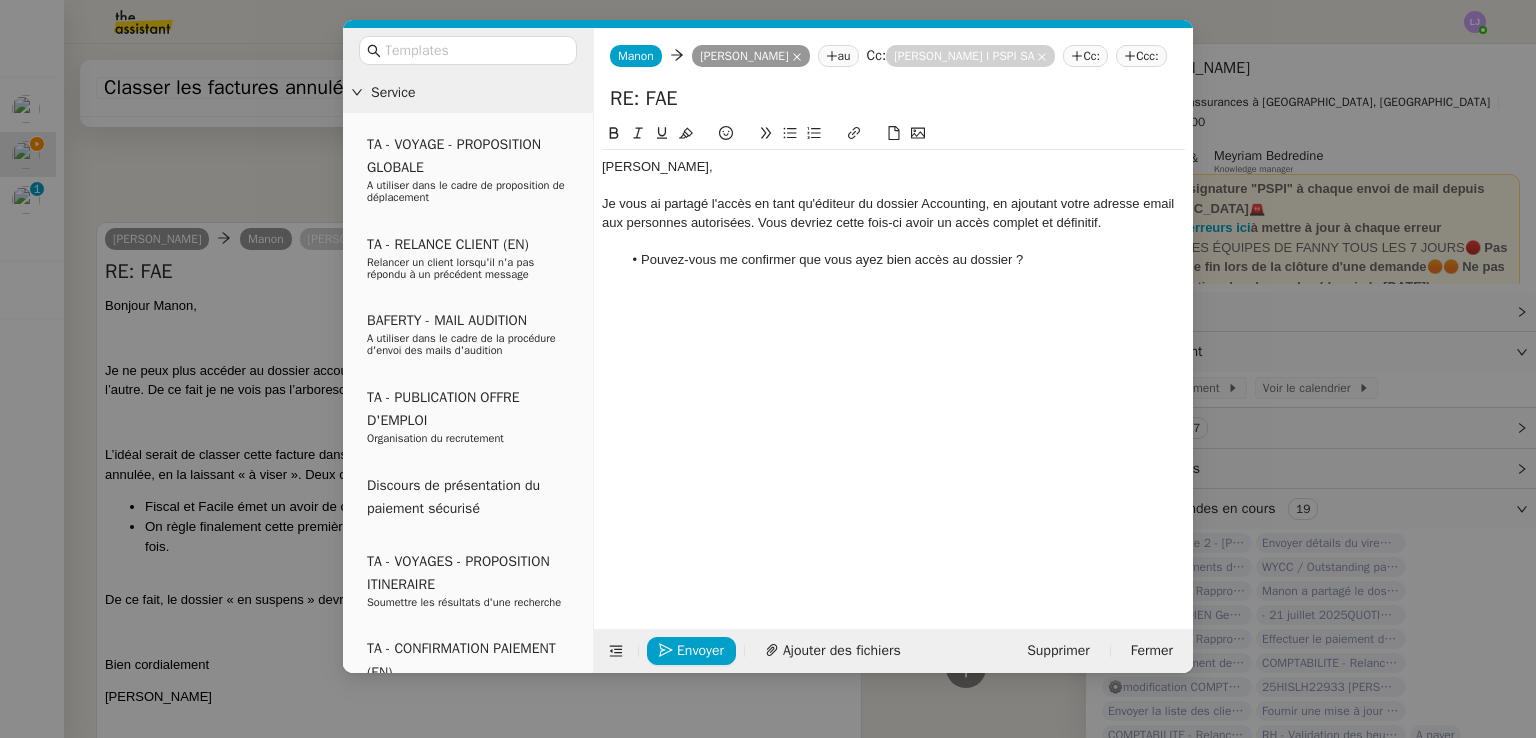 click 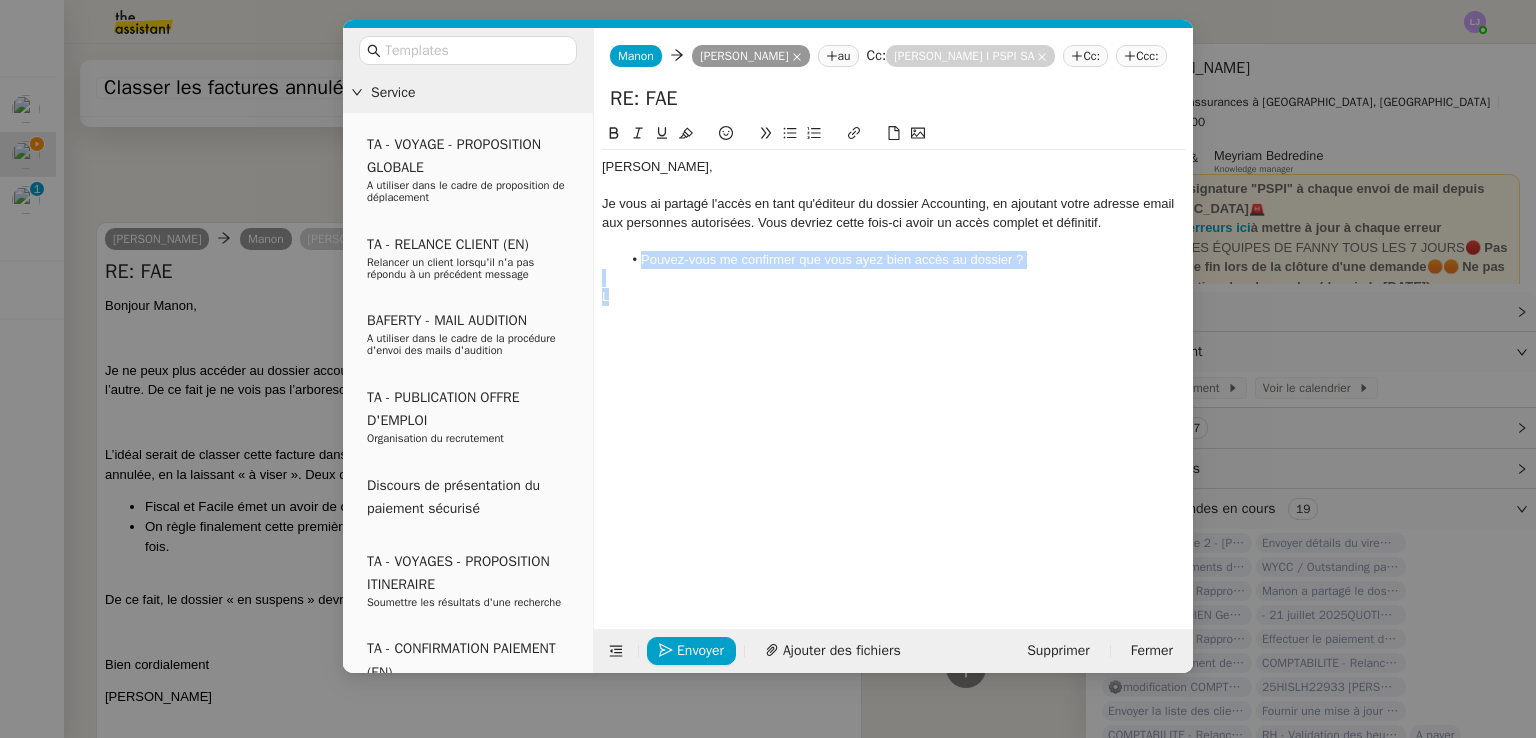 drag, startPoint x: 671, startPoint y: 305, endPoint x: 604, endPoint y: 258, distance: 81.84131 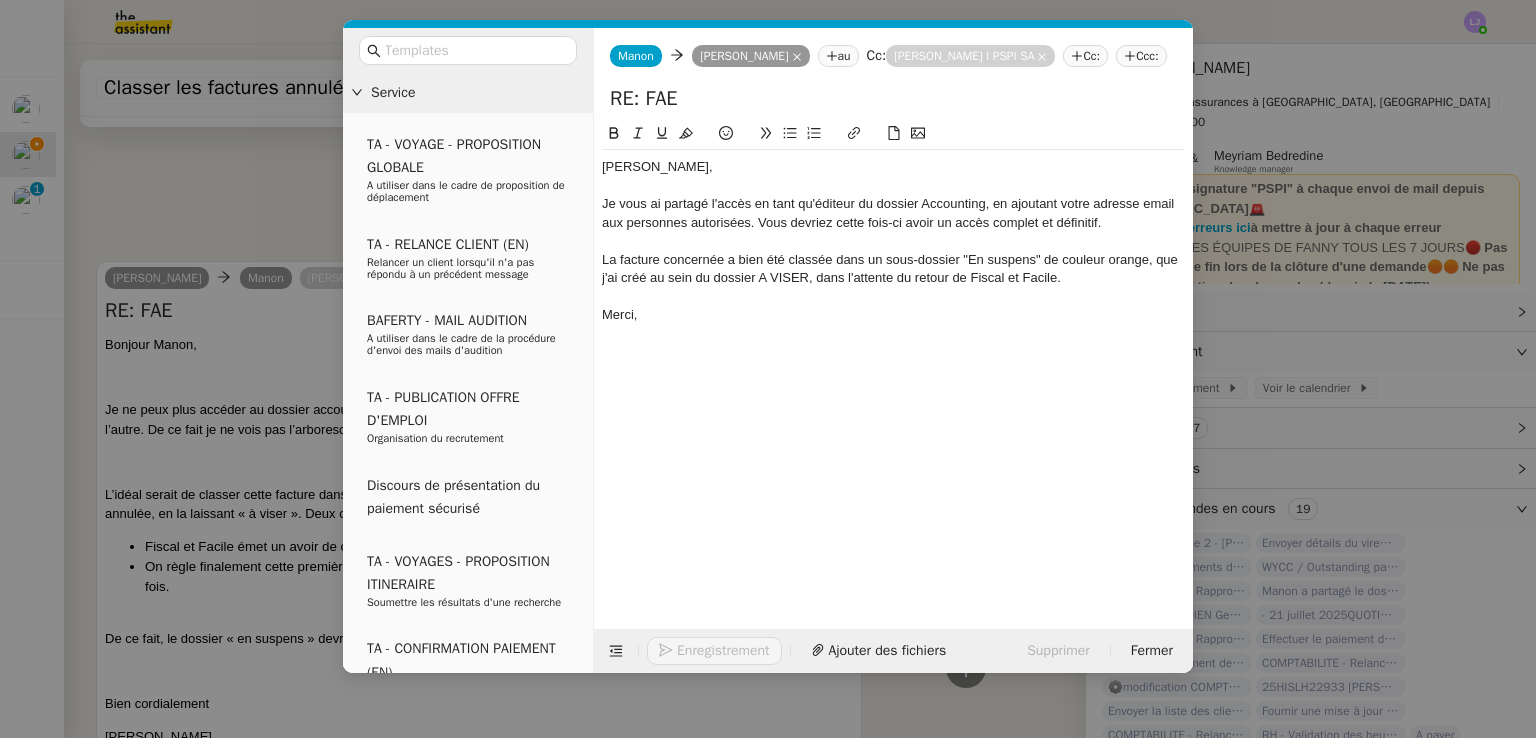 scroll, scrollTop: 700, scrollLeft: 0, axis: vertical 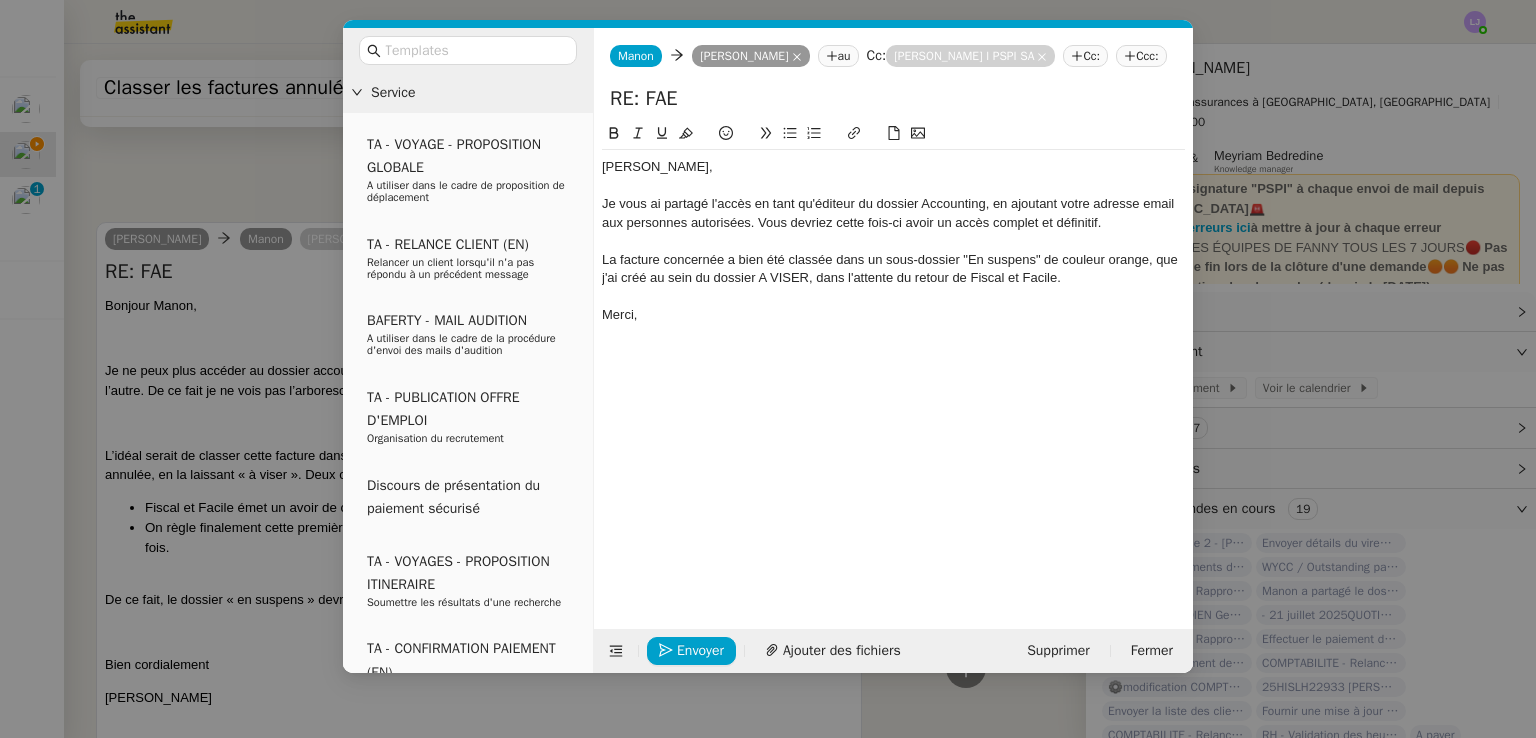 click on "Service TA - VOYAGE - PROPOSITION GLOBALE    A utiliser dans le cadre de proposition de déplacement TA - RELANCE CLIENT (EN)    Relancer un client lorsqu'il n'a pas répondu à un précédent message BAFERTY - MAIL AUDITION    A utiliser dans le cadre de la procédure d'envoi des mails d'audition TA - PUBLICATION OFFRE D'EMPLOI     Organisation du recrutement Discours de présentation du paiement sécurisé    TA - VOYAGES - PROPOSITION ITINERAIRE    Soumettre les résultats d'une recherche TA - CONFIRMATION PAIEMENT (EN)    Confirmer avec le client de modèle de transaction - Attention Plan Pro nécessaire. TA - COURRIER EXPEDIE (recommandé)    A utiliser dans le cadre de l'envoi d'un courrier recommandé TA - PARTAGE DE CALENDRIER (EN)    A utiliser pour demander au client de partager son calendrier afin de faciliter l'accès et la gestion PSPI - Appel de fonds MJL    A utiliser dans le cadre de la procédure d'appel de fonds MJL TA - RELANCE CLIENT    PSPI - Appel de cotisation CFE" at bounding box center [768, 369] 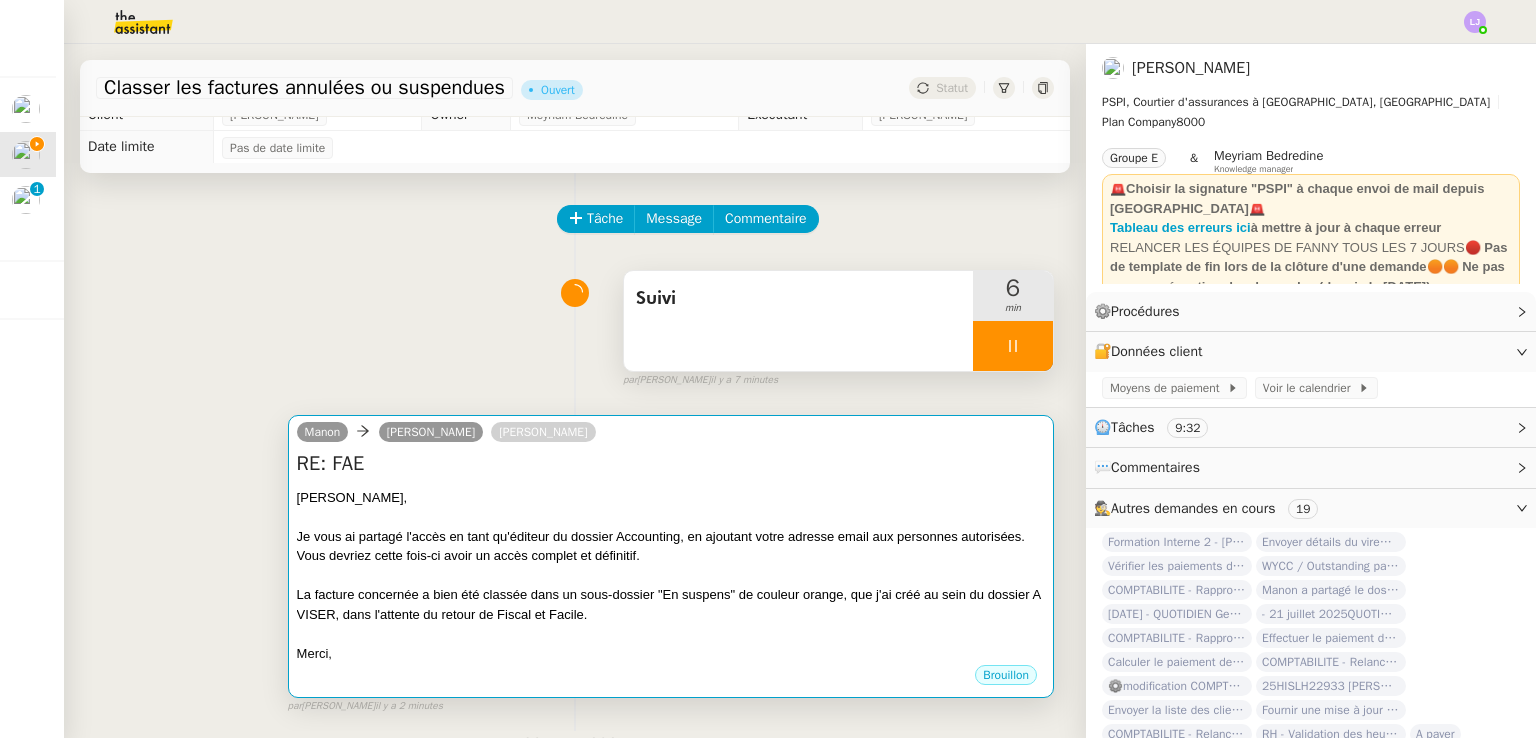 scroll, scrollTop: 10, scrollLeft: 0, axis: vertical 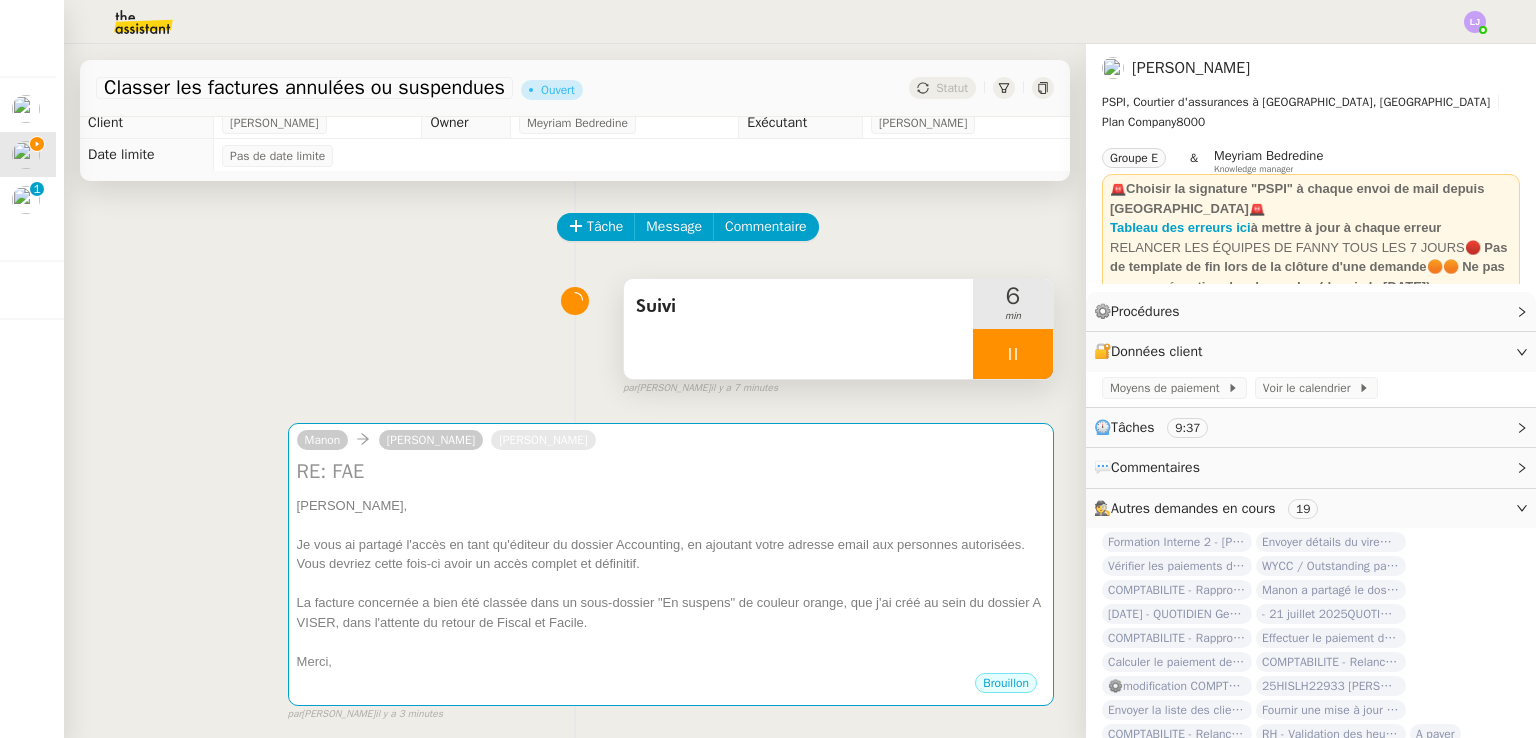 click on "Suivi" at bounding box center (798, 329) 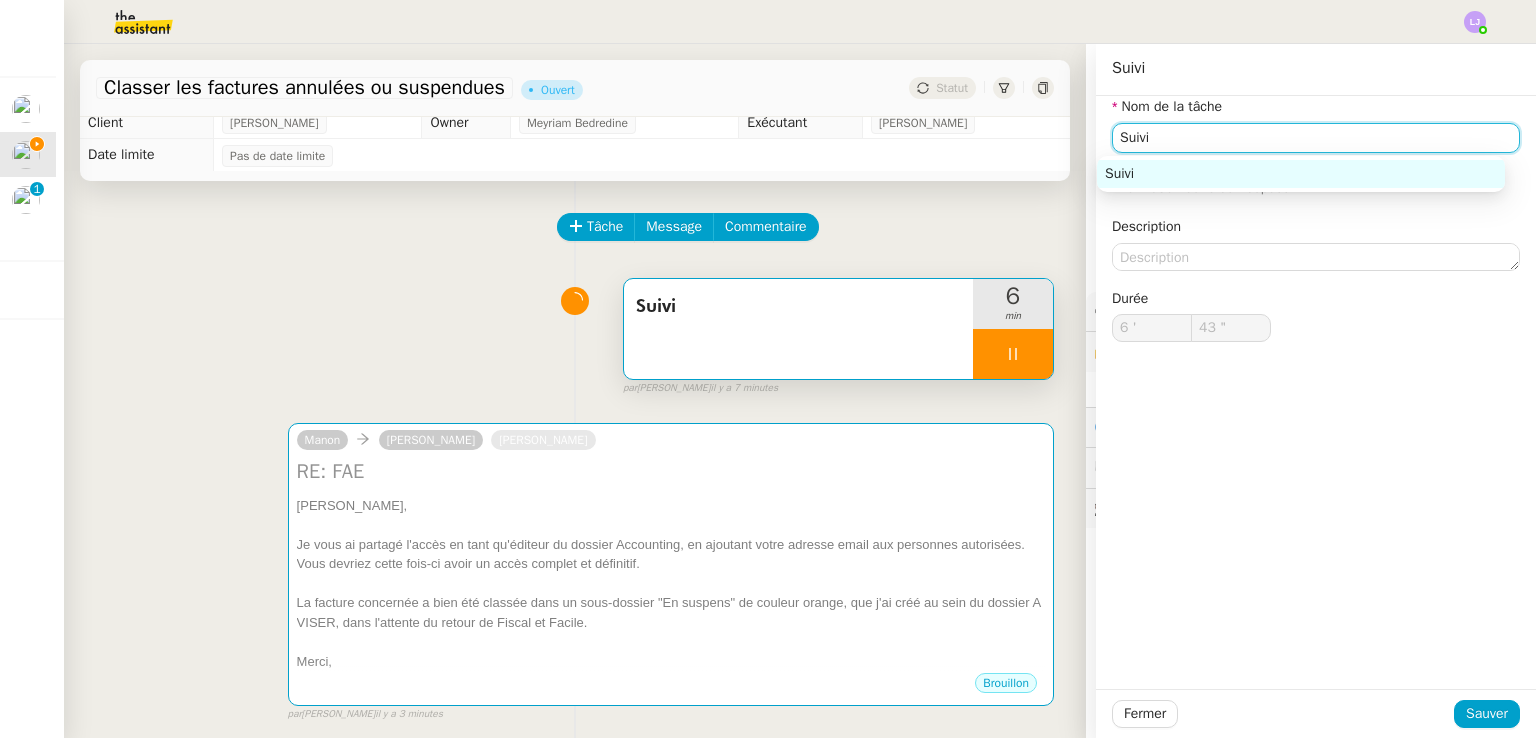 click on "Suivi" 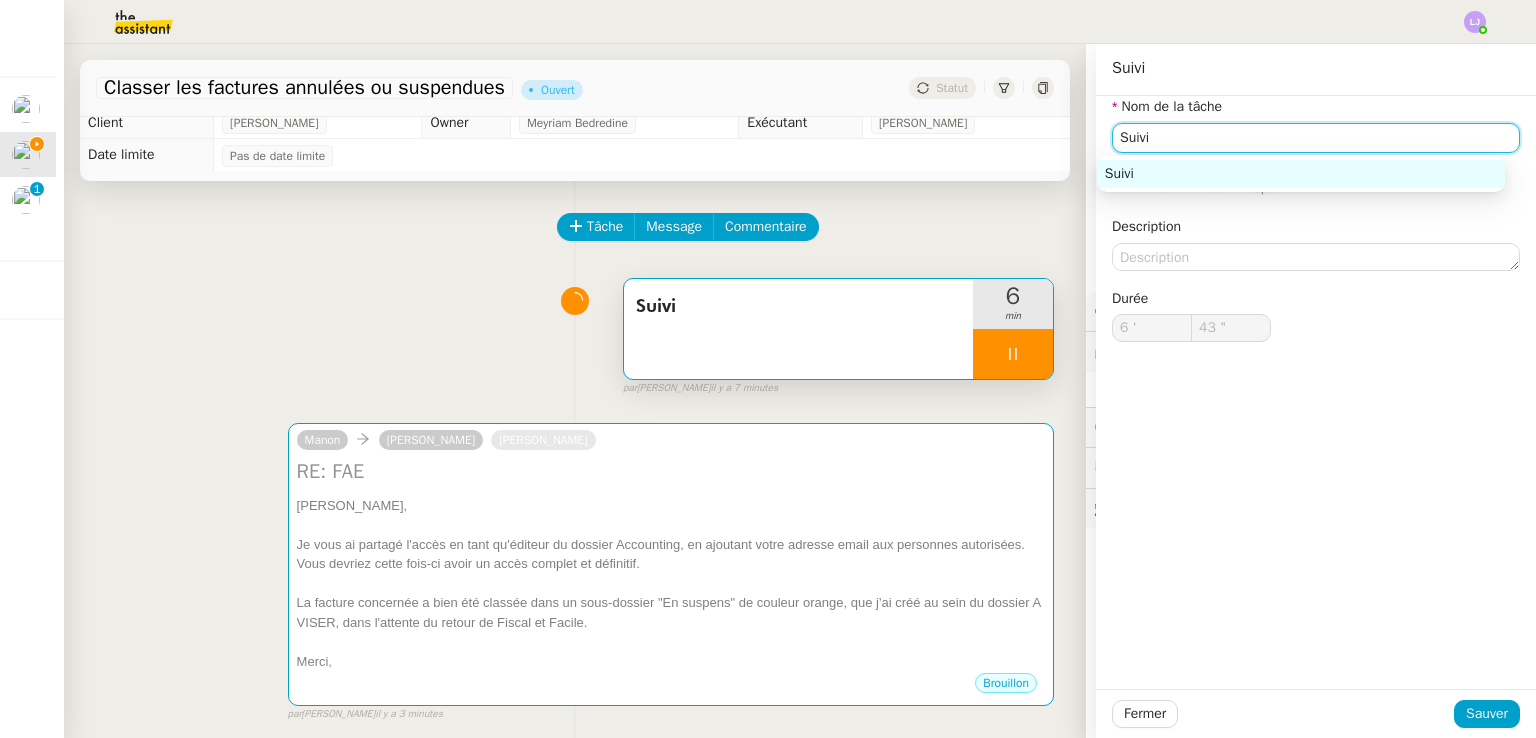 click on "Suivi" 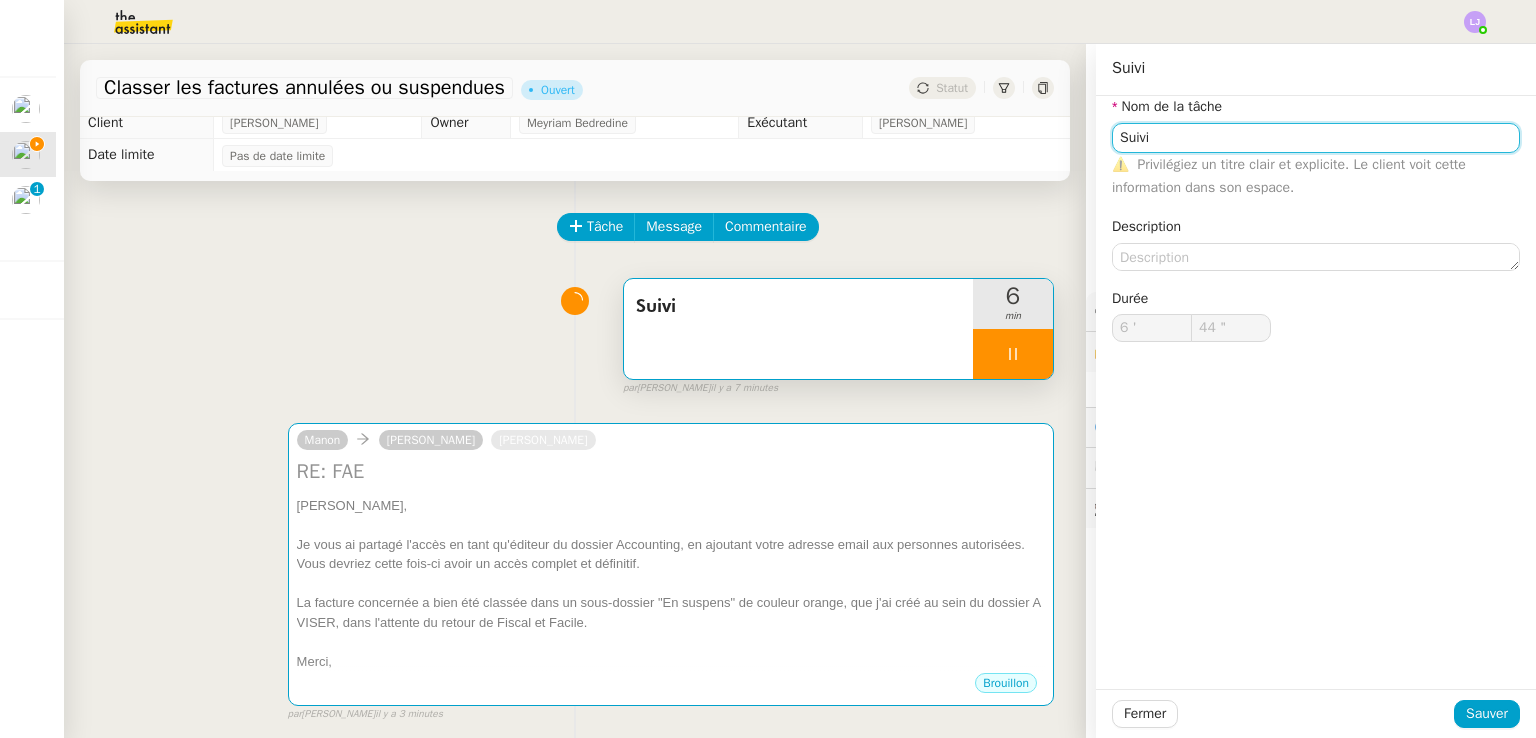type on "%" 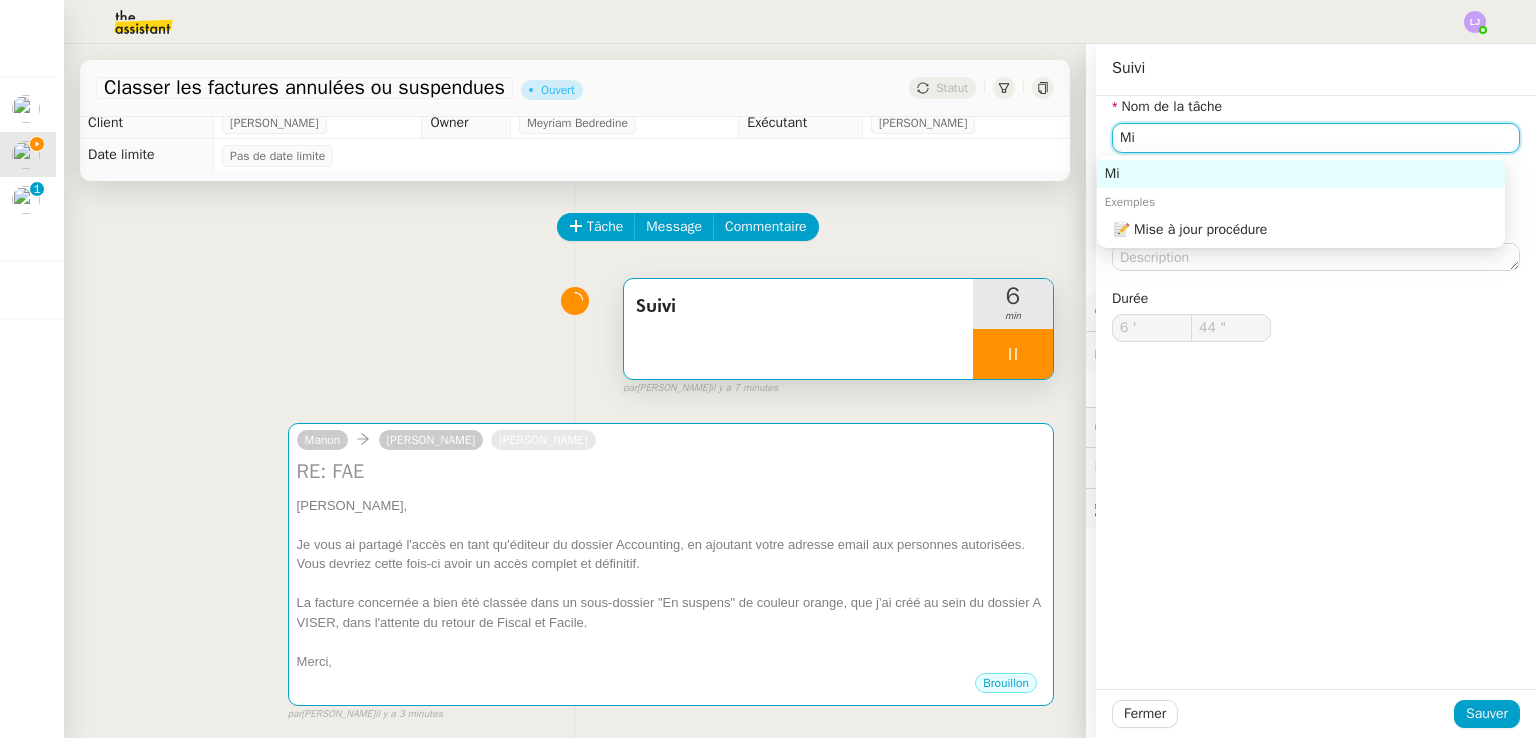 type on "Mis" 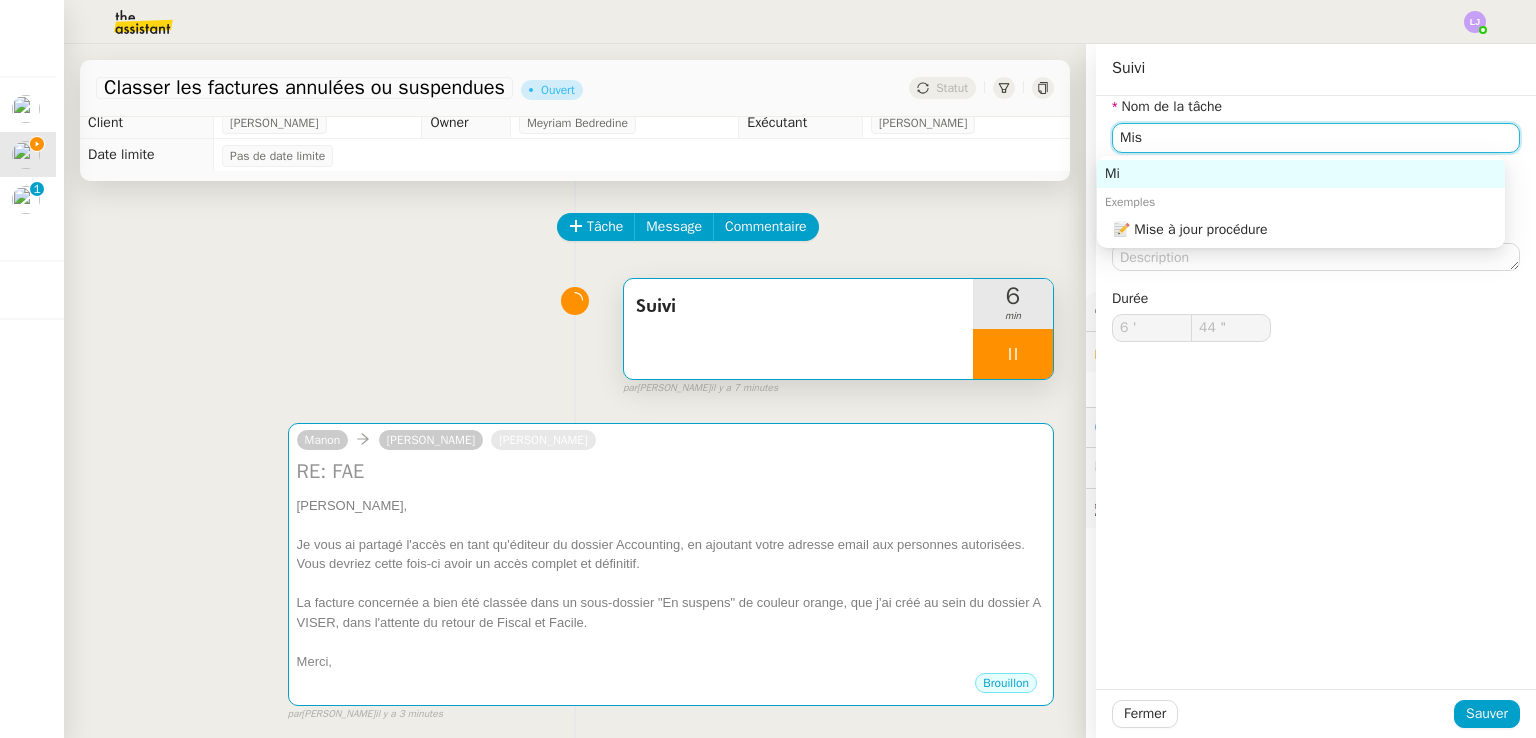 type on "45 "" 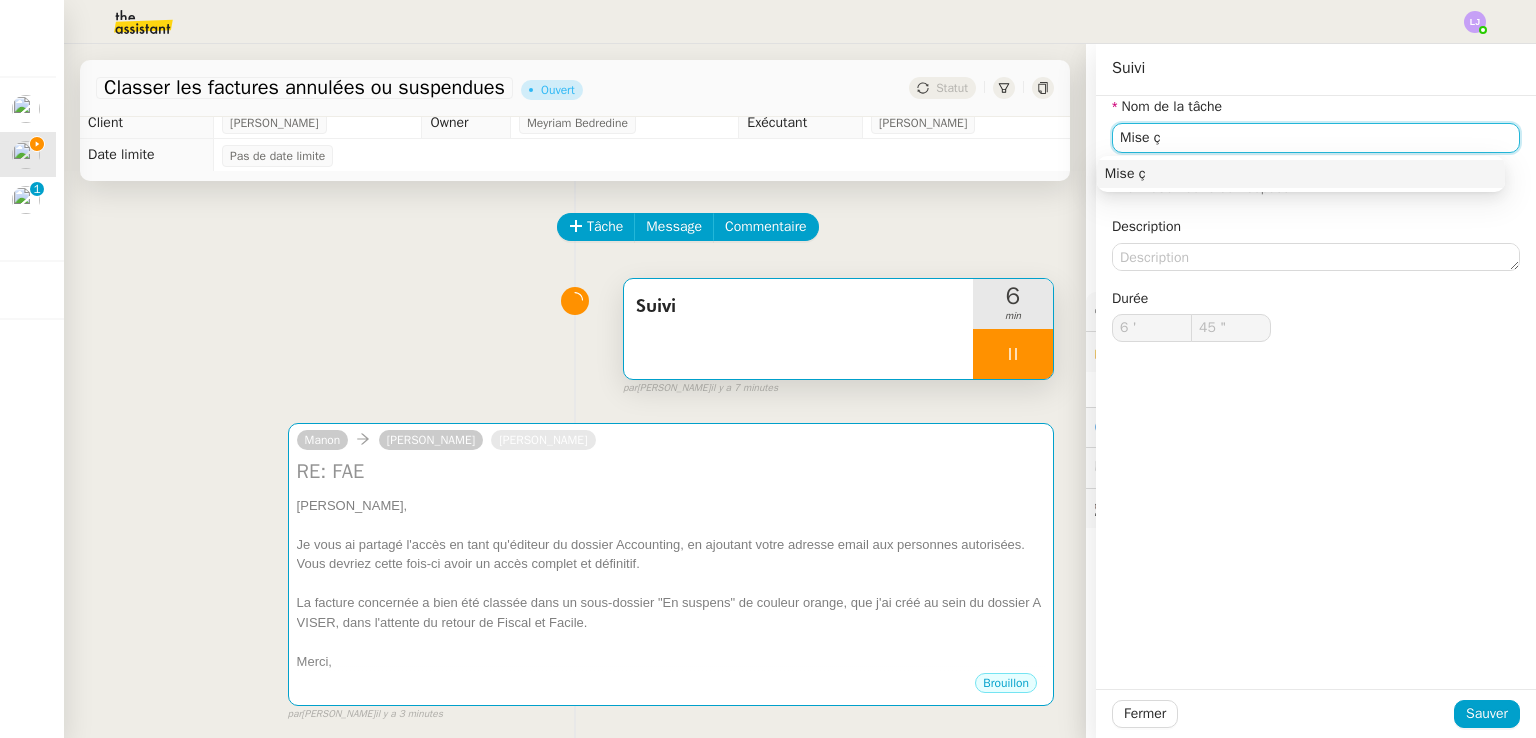 type on "Mise ç" 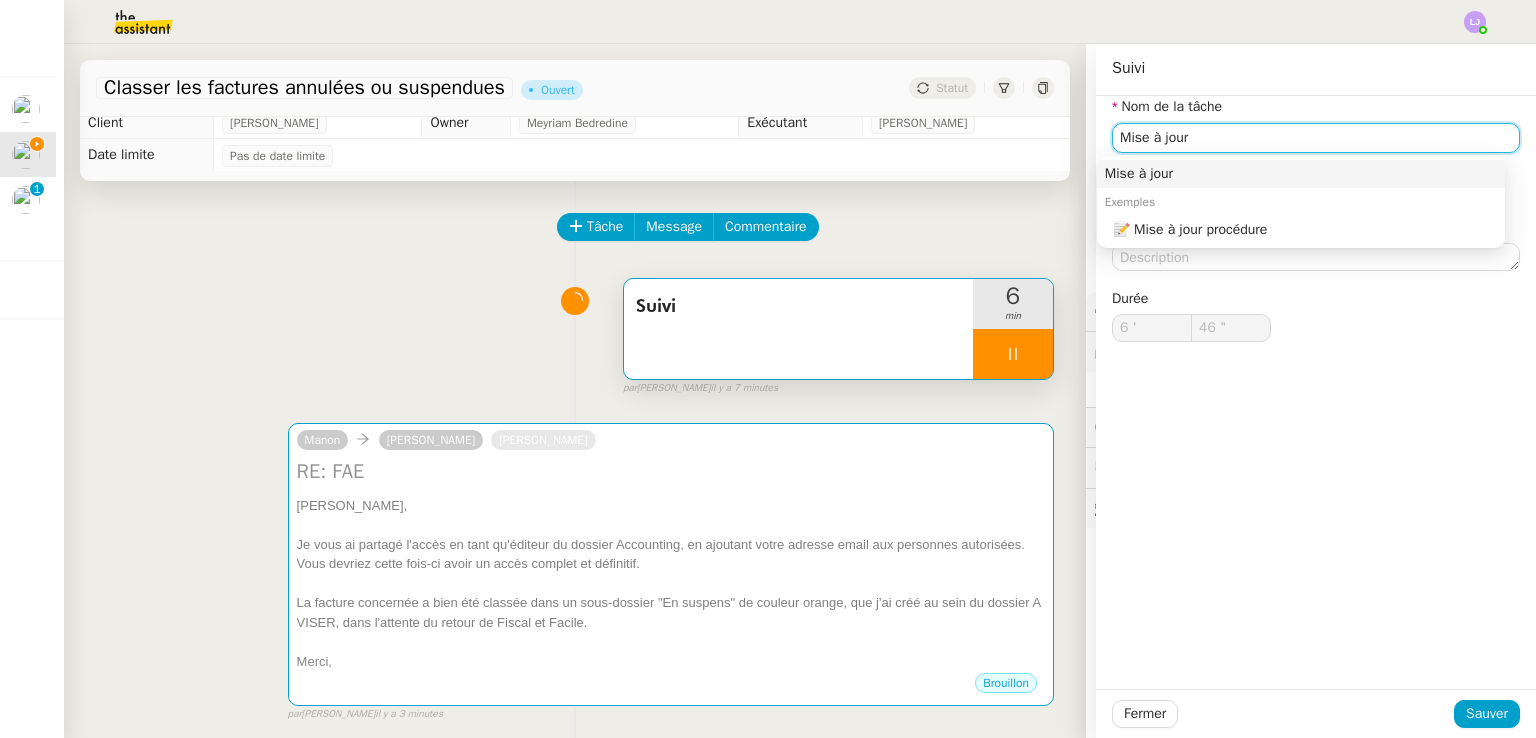 type on "Mise à jour" 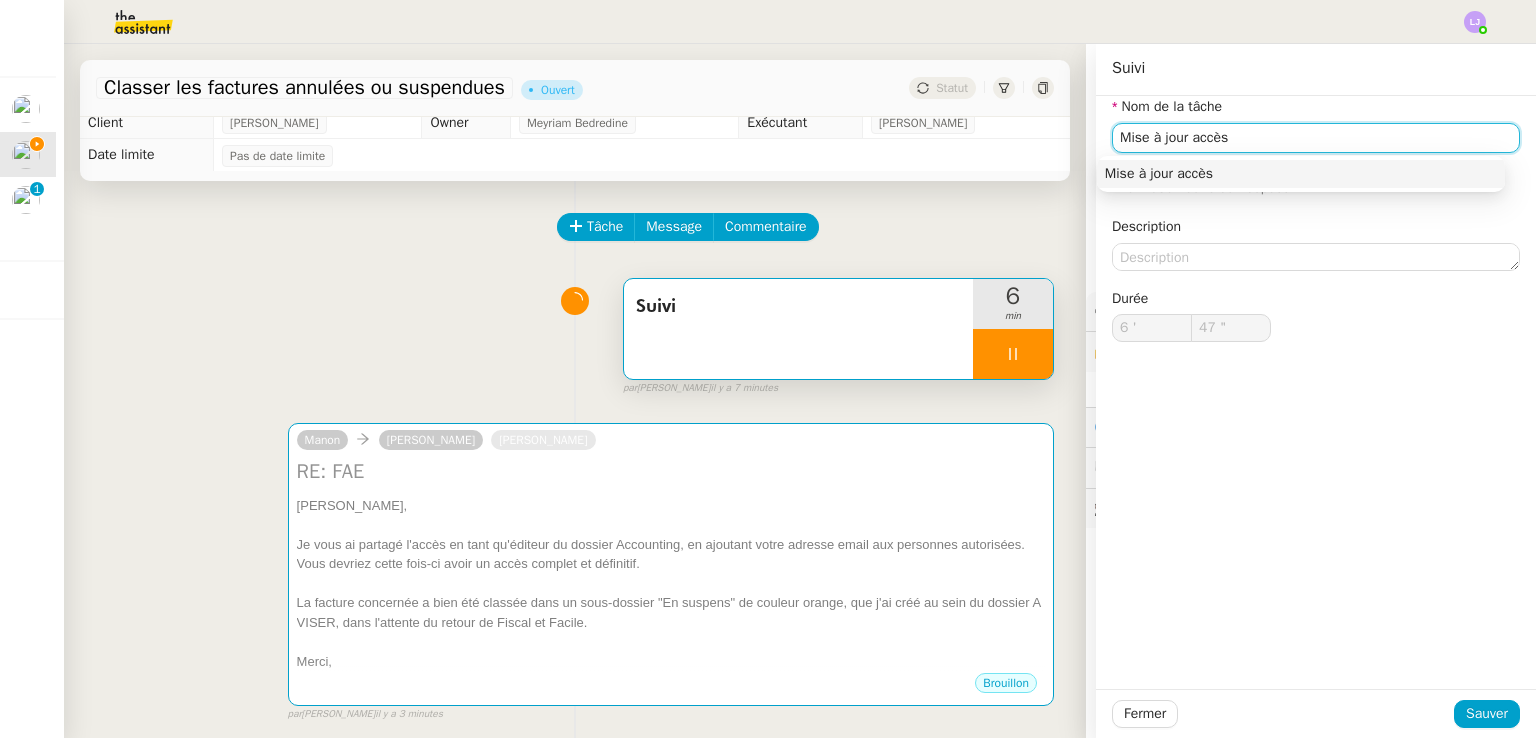 type on "Mise à jour accès e" 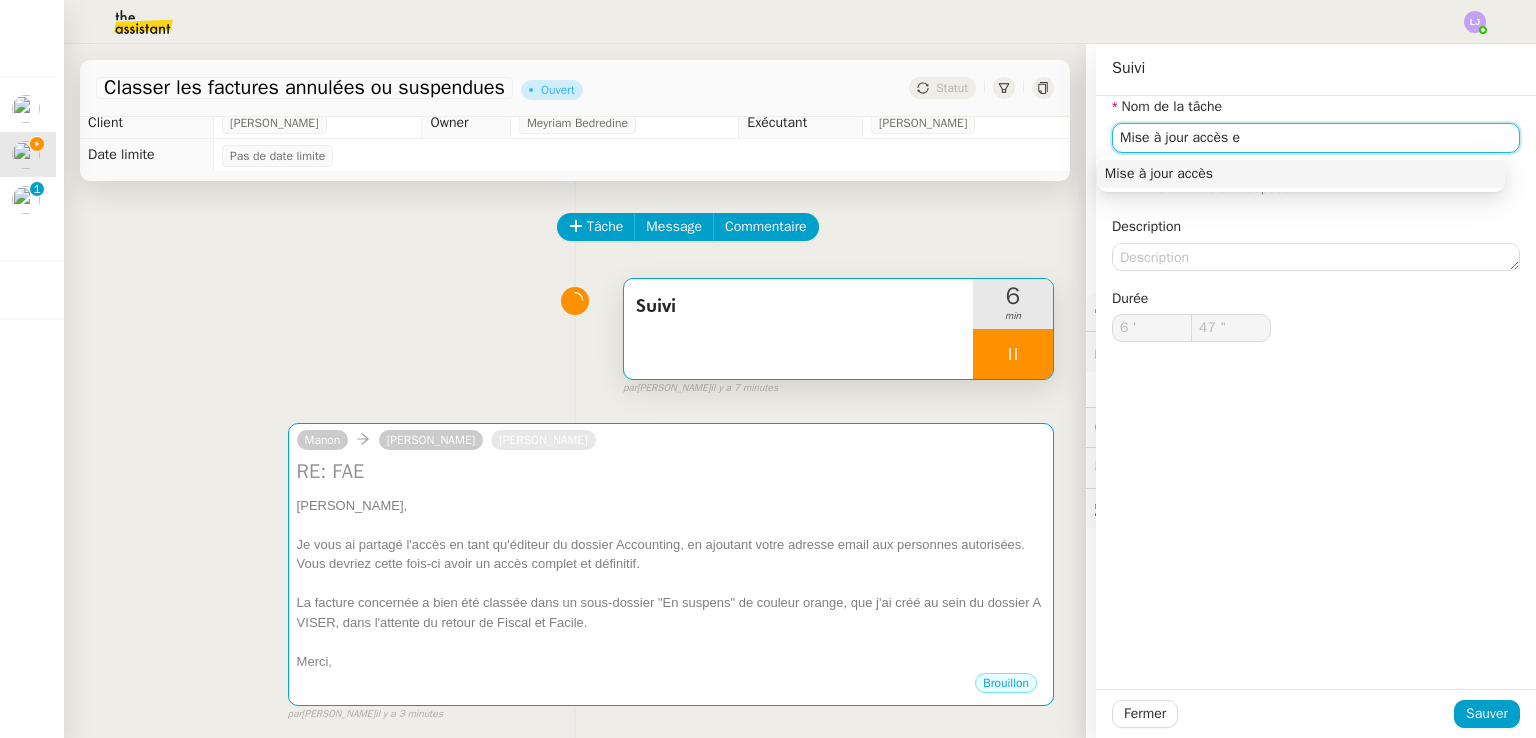type on "48 "" 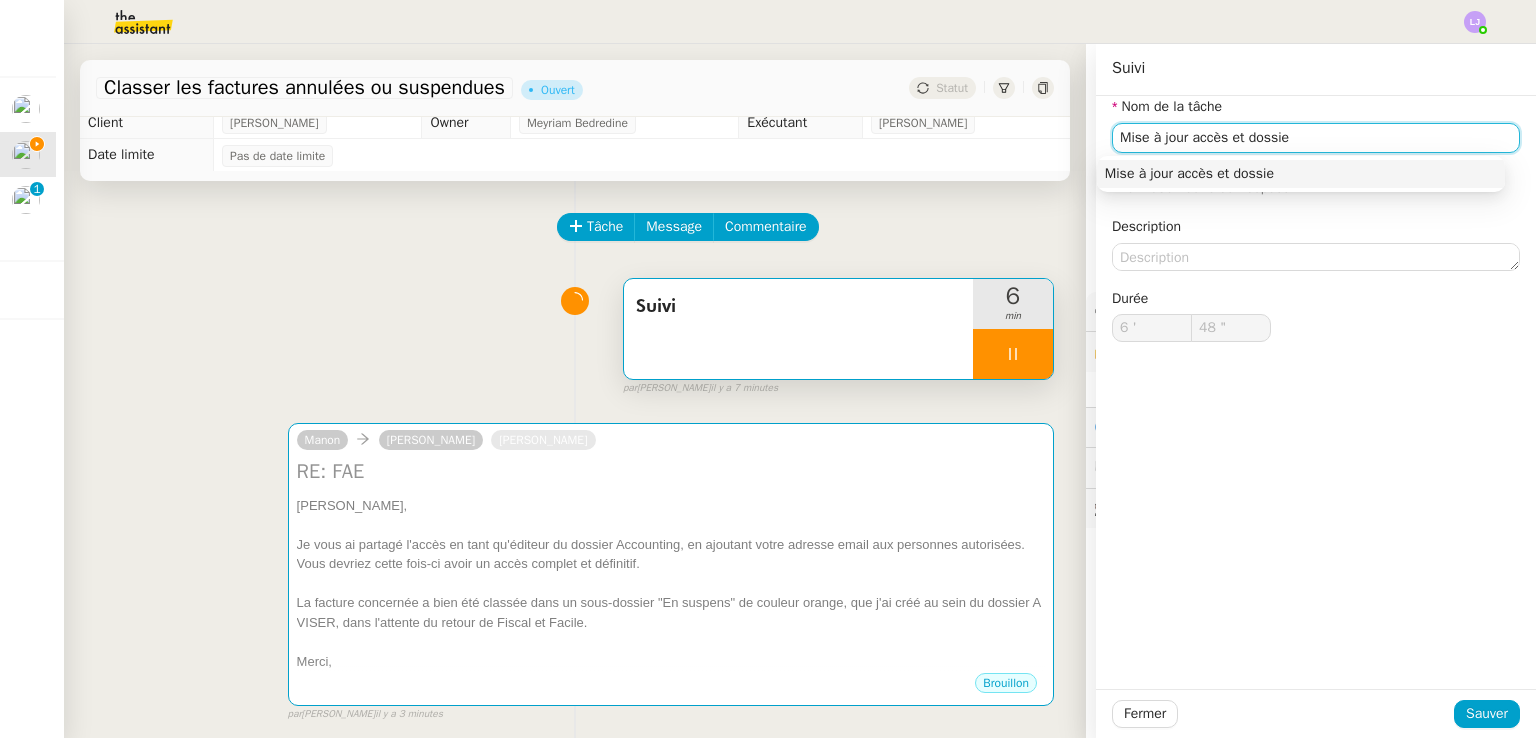 type on "Mise à jour accès et dossier" 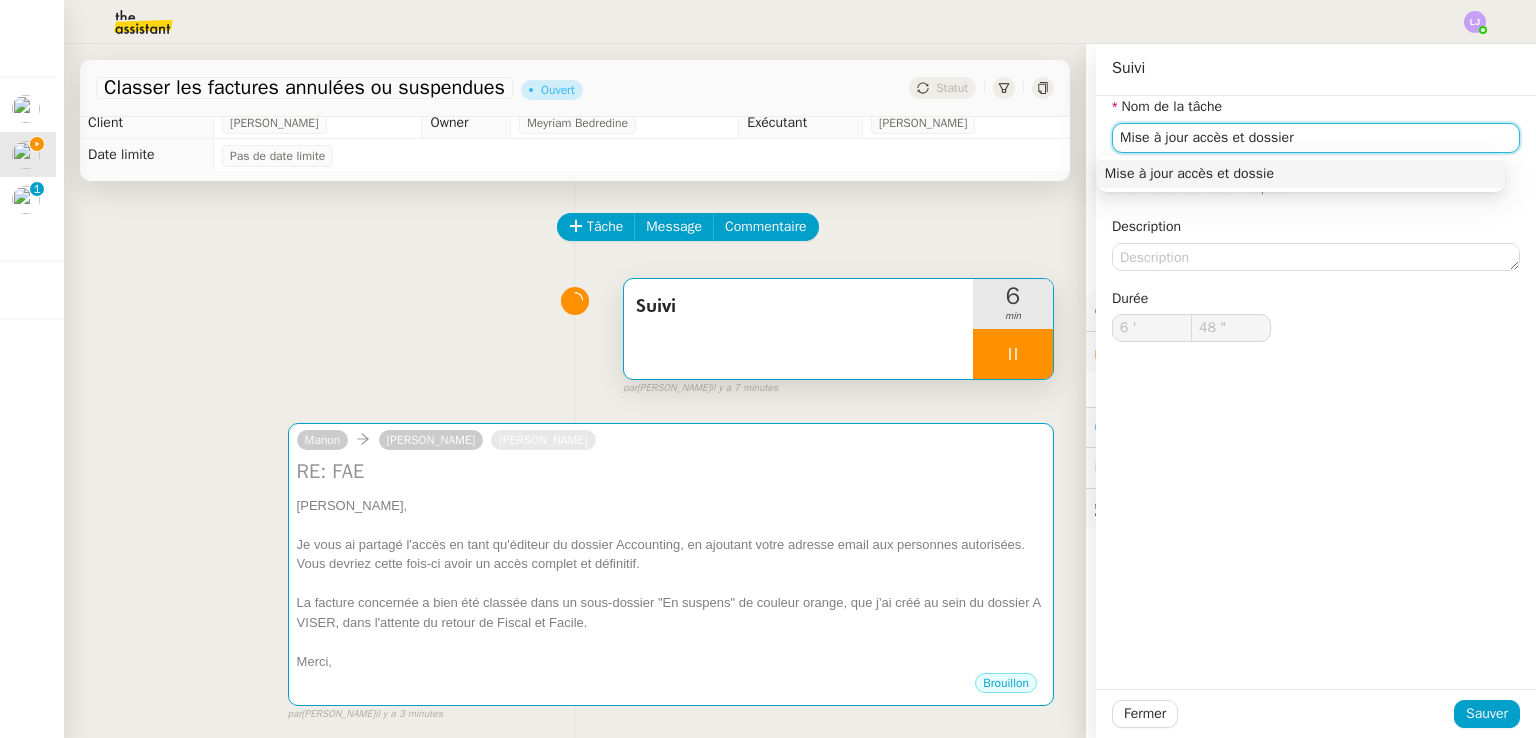 type on "49 "" 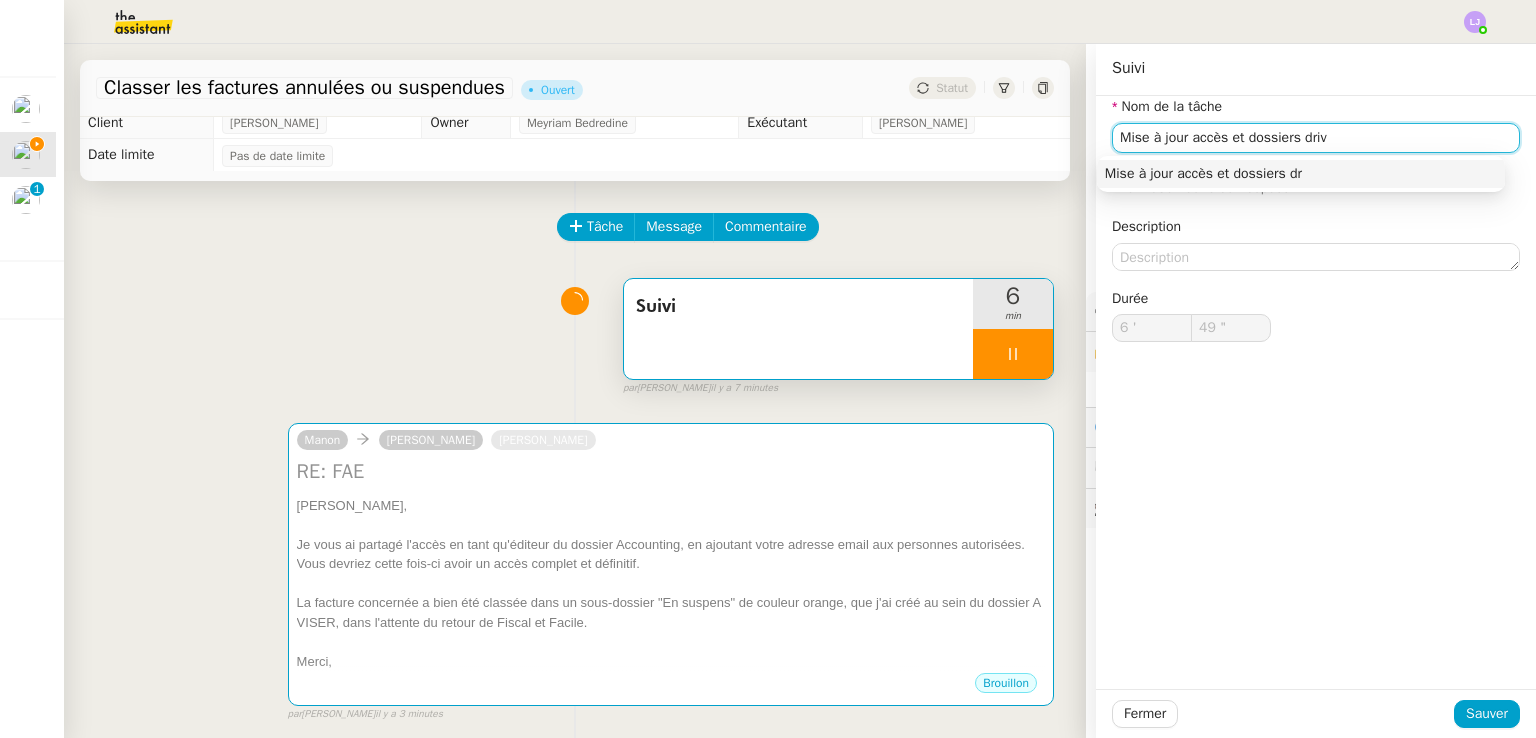 type on "Mise à jour accès et dossiers drive" 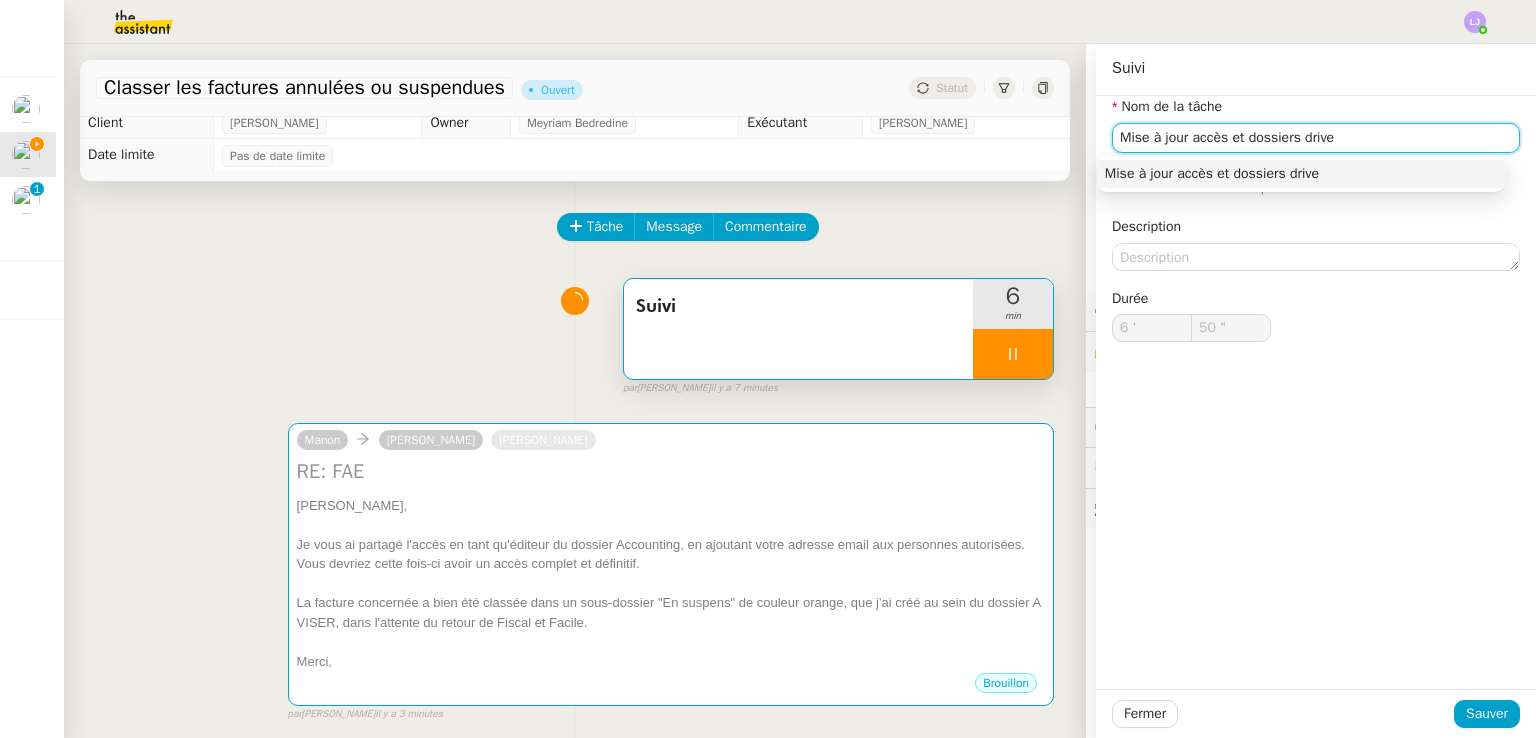 type on "51 "" 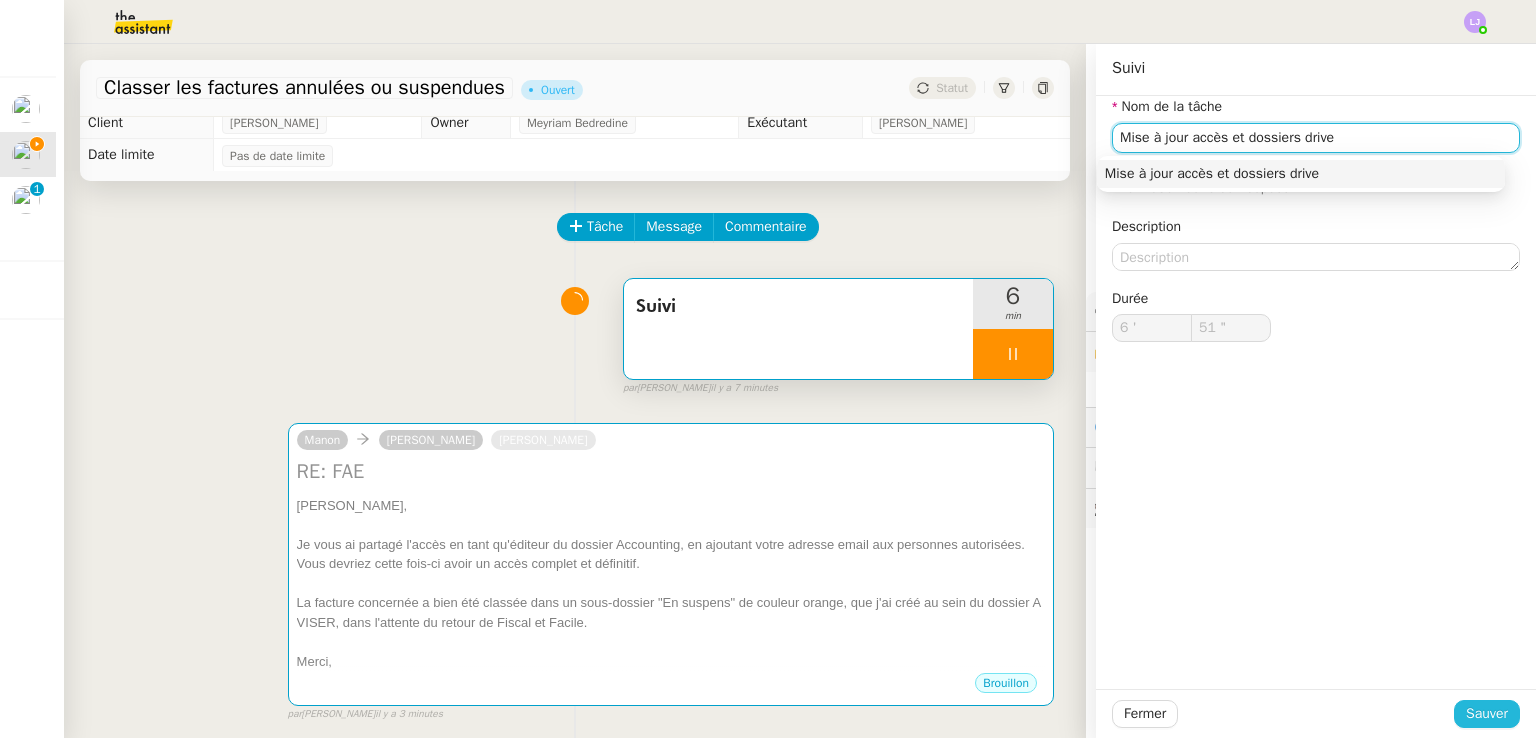 type on "Mise à jour accès et dossiers drive" 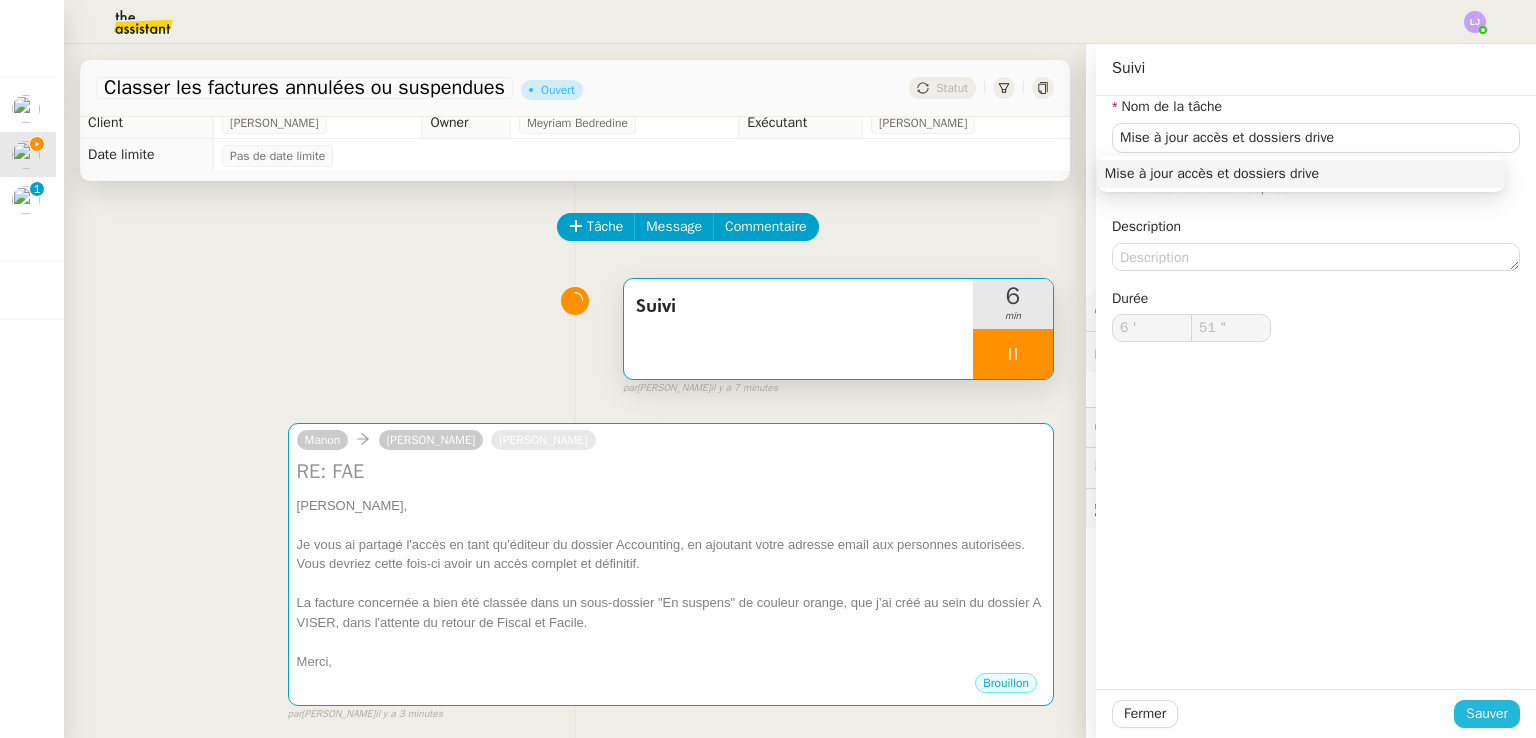 type on "52 "" 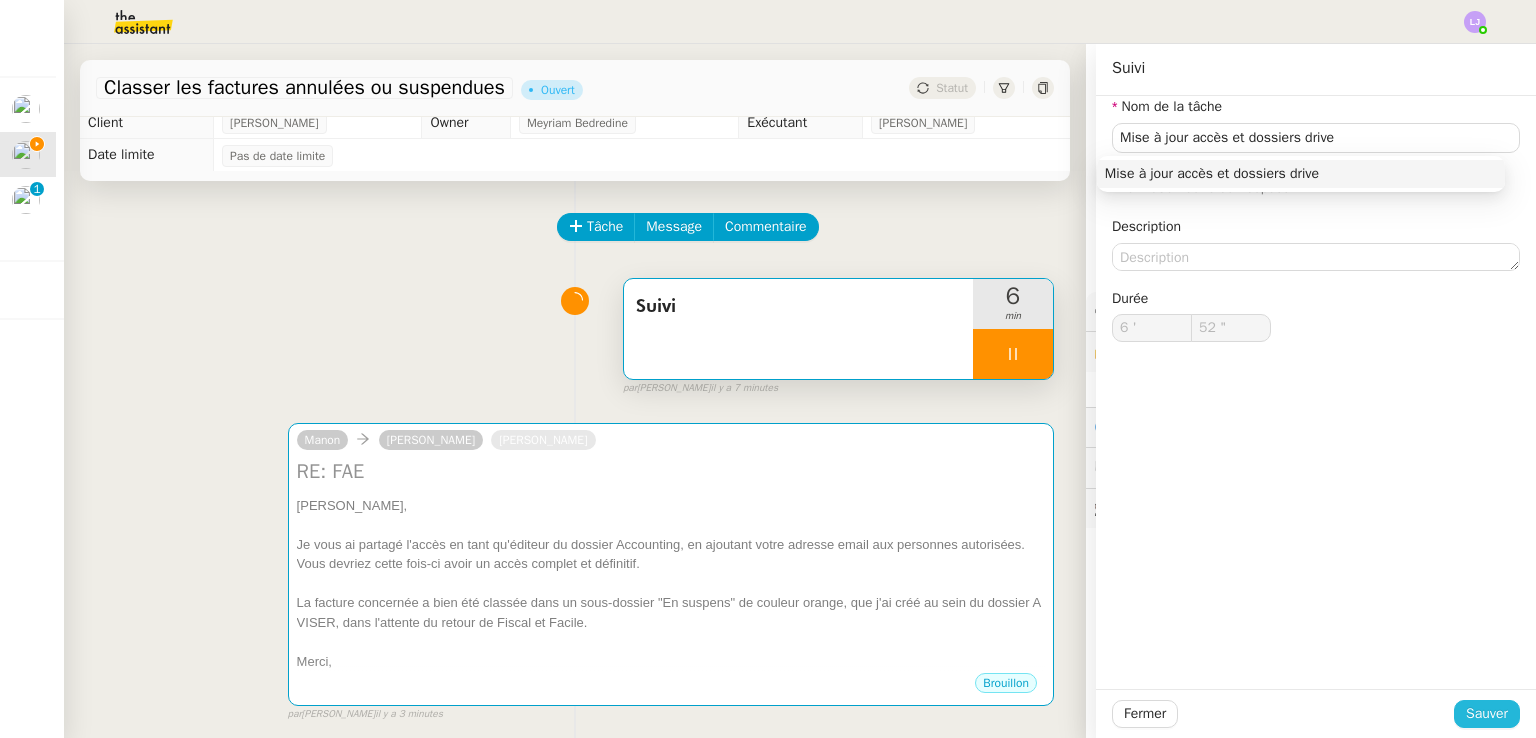 click on "Sauver" 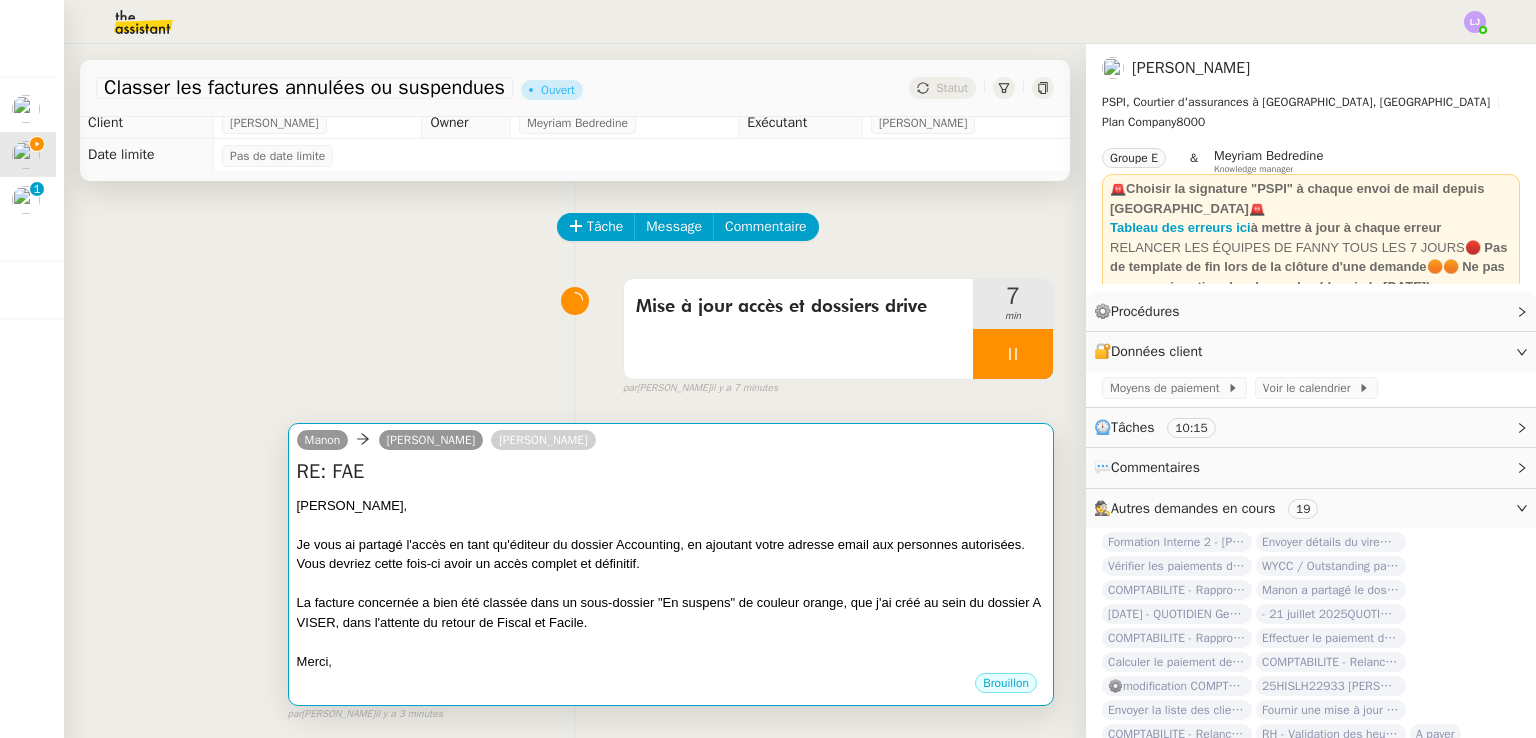 click on "Je vous ai partagé l'accès en tant qu'éditeur du dossier Accounting, en ajoutant votre adresse email aux personnes autorisées. Vous devriez cette fois-ci avoir un accès complet et définitif." at bounding box center [671, 554] 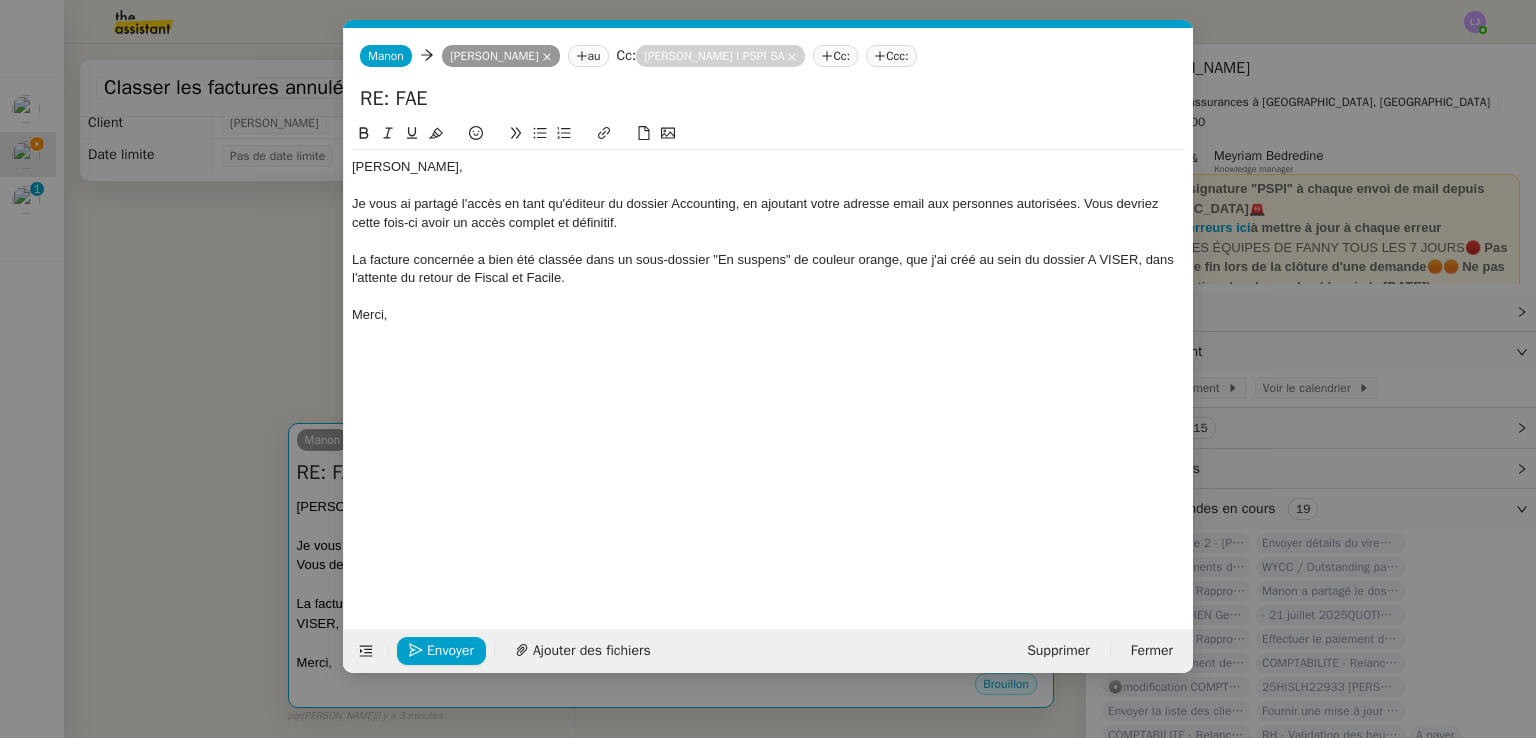 scroll, scrollTop: 0, scrollLeft: 42, axis: horizontal 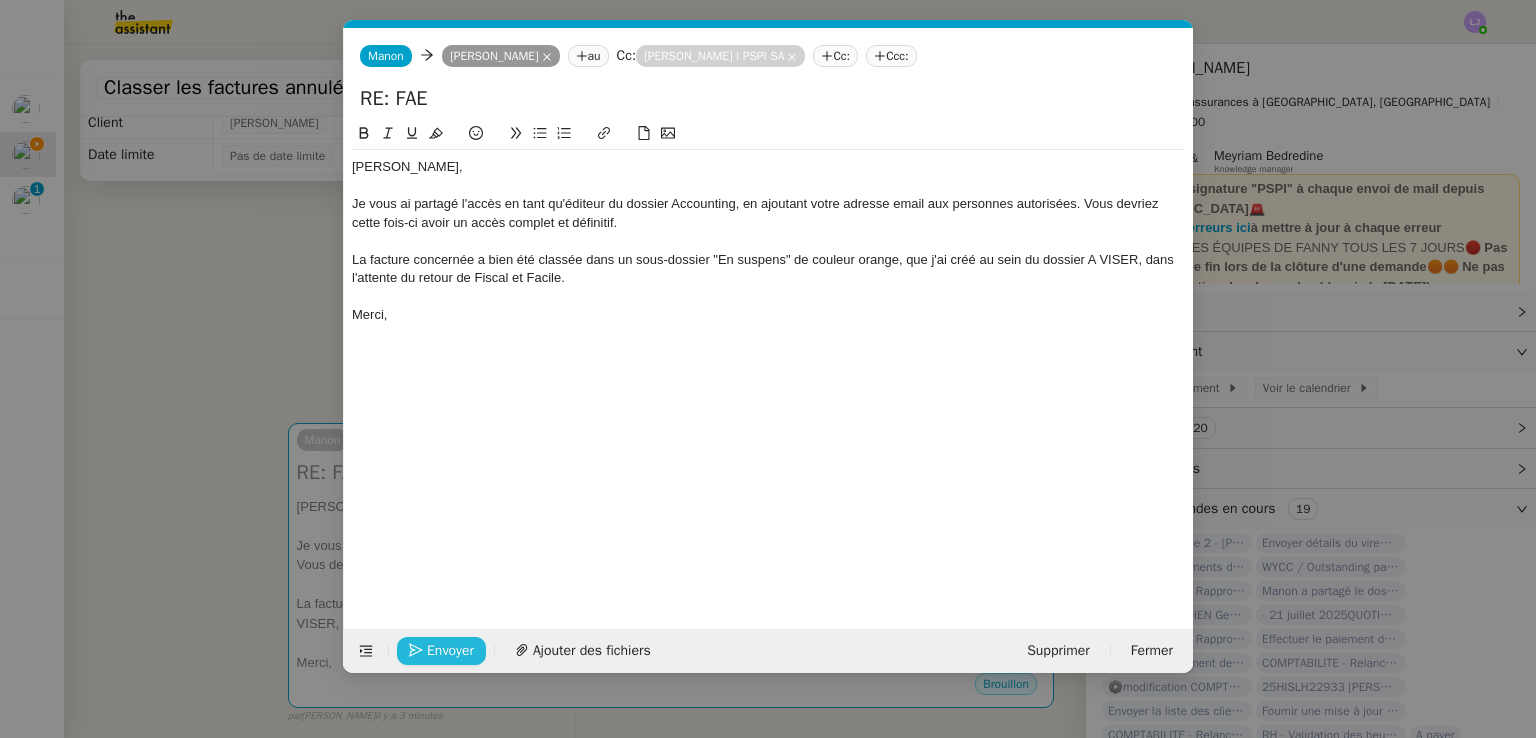 click on "Envoyer" 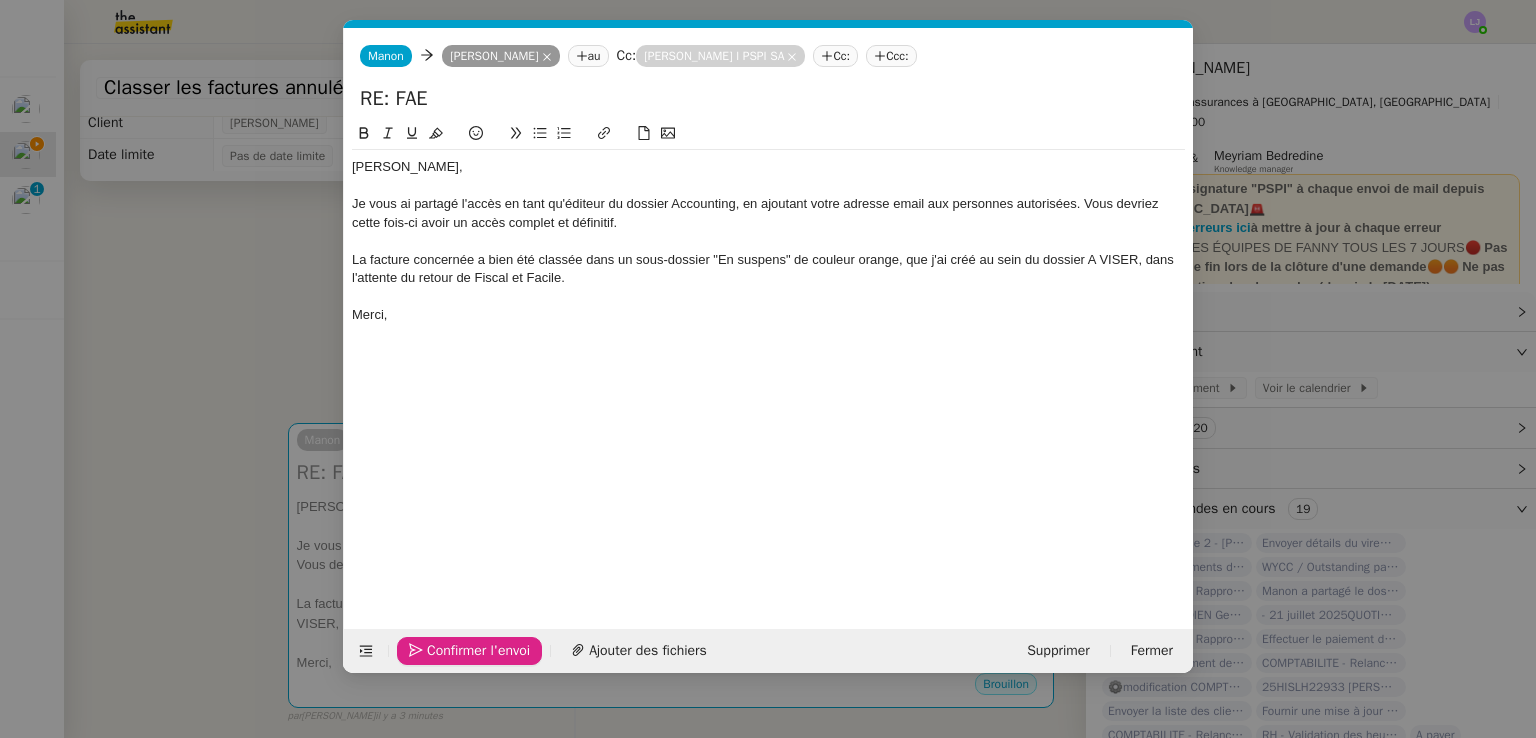 click on "Confirmer l'envoi" 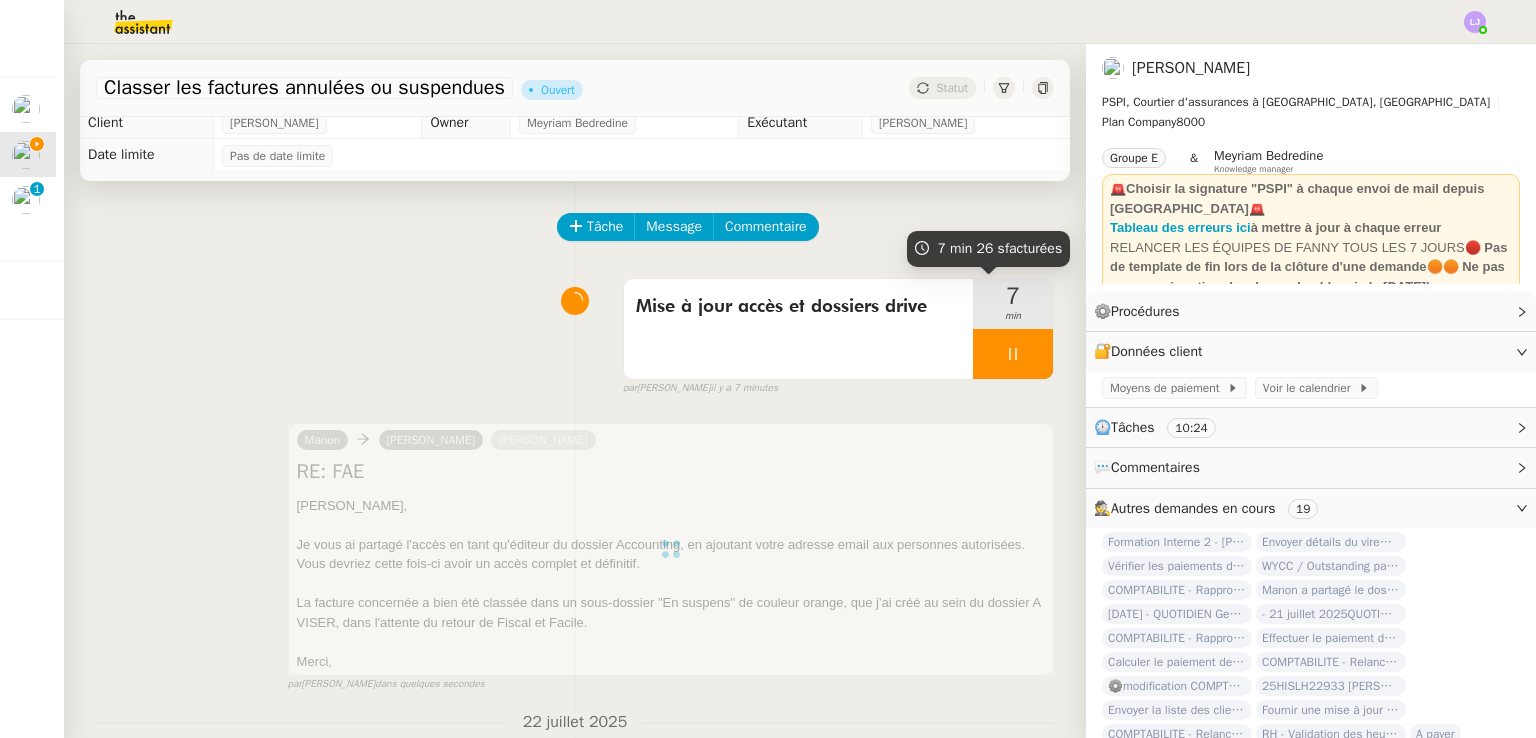 click at bounding box center (1013, 354) 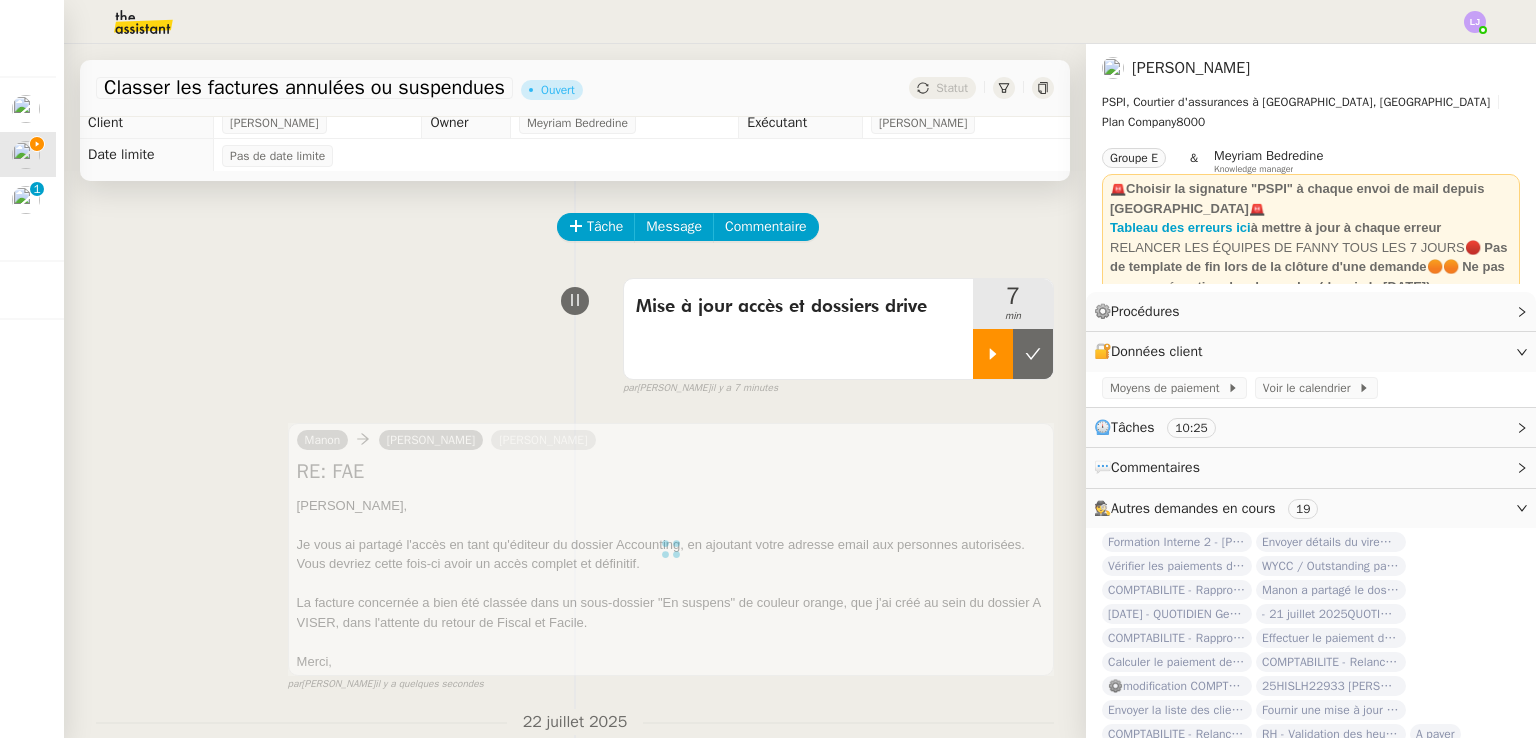 click at bounding box center [1033, 354] 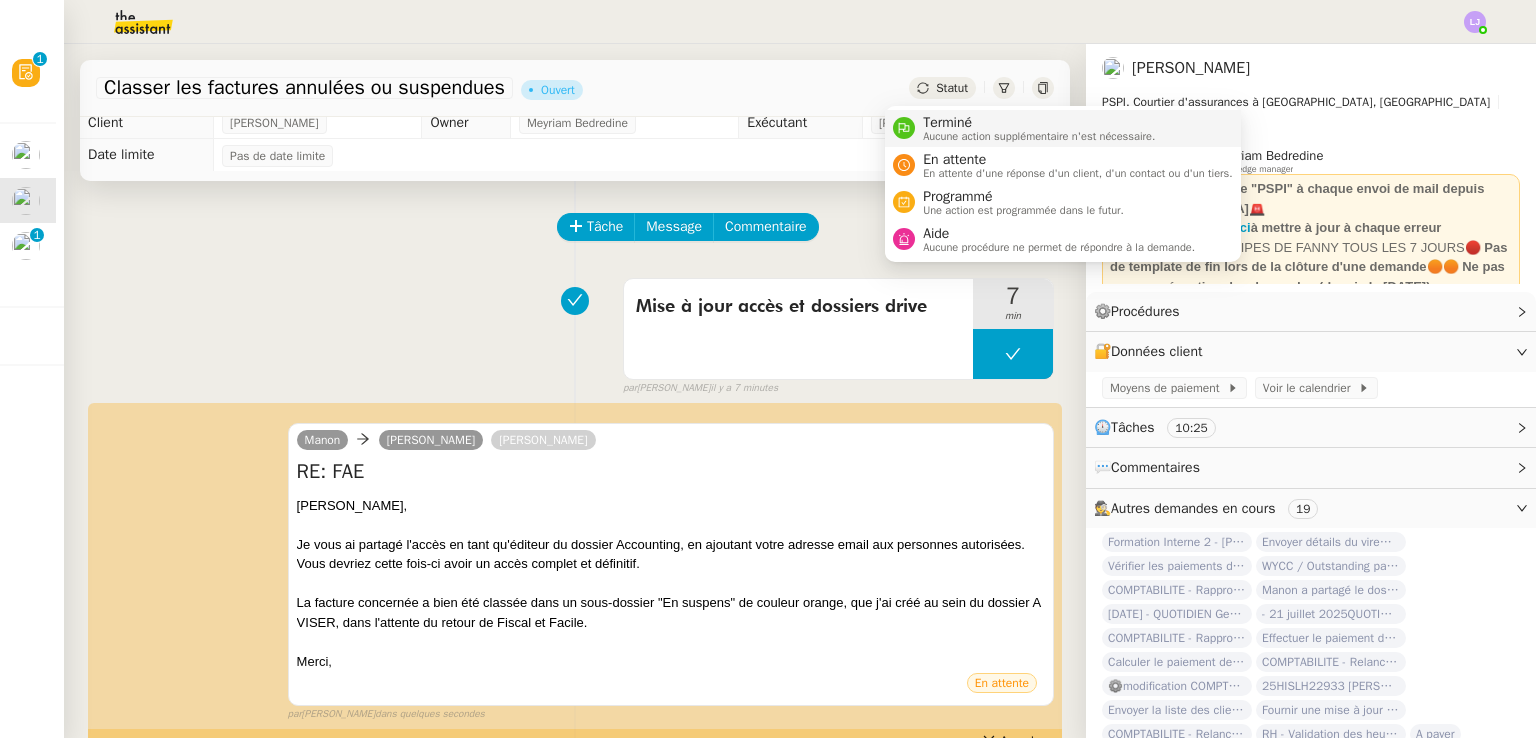 click on "Aucune action supplémentaire n'est nécessaire." at bounding box center [1039, 136] 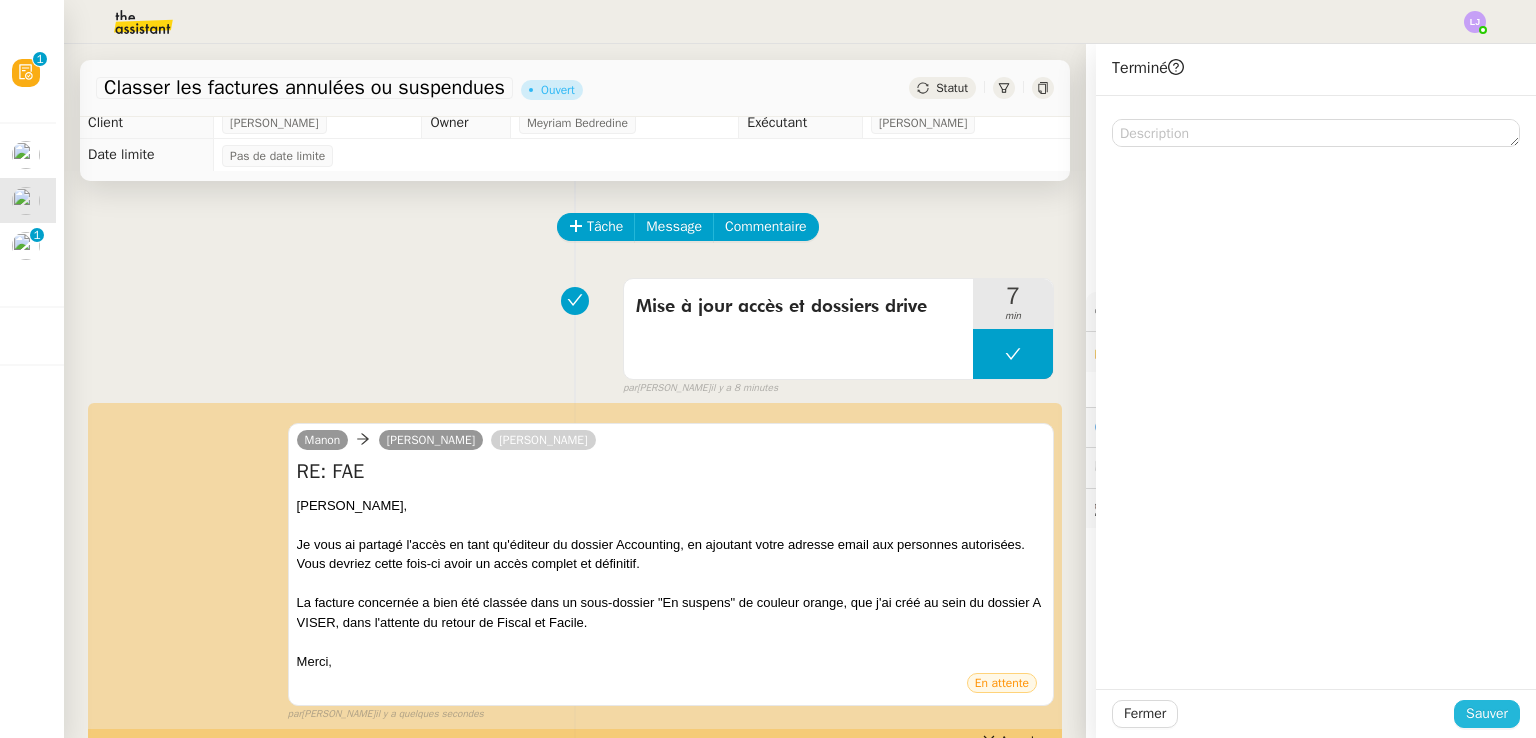 click on "Sauver" 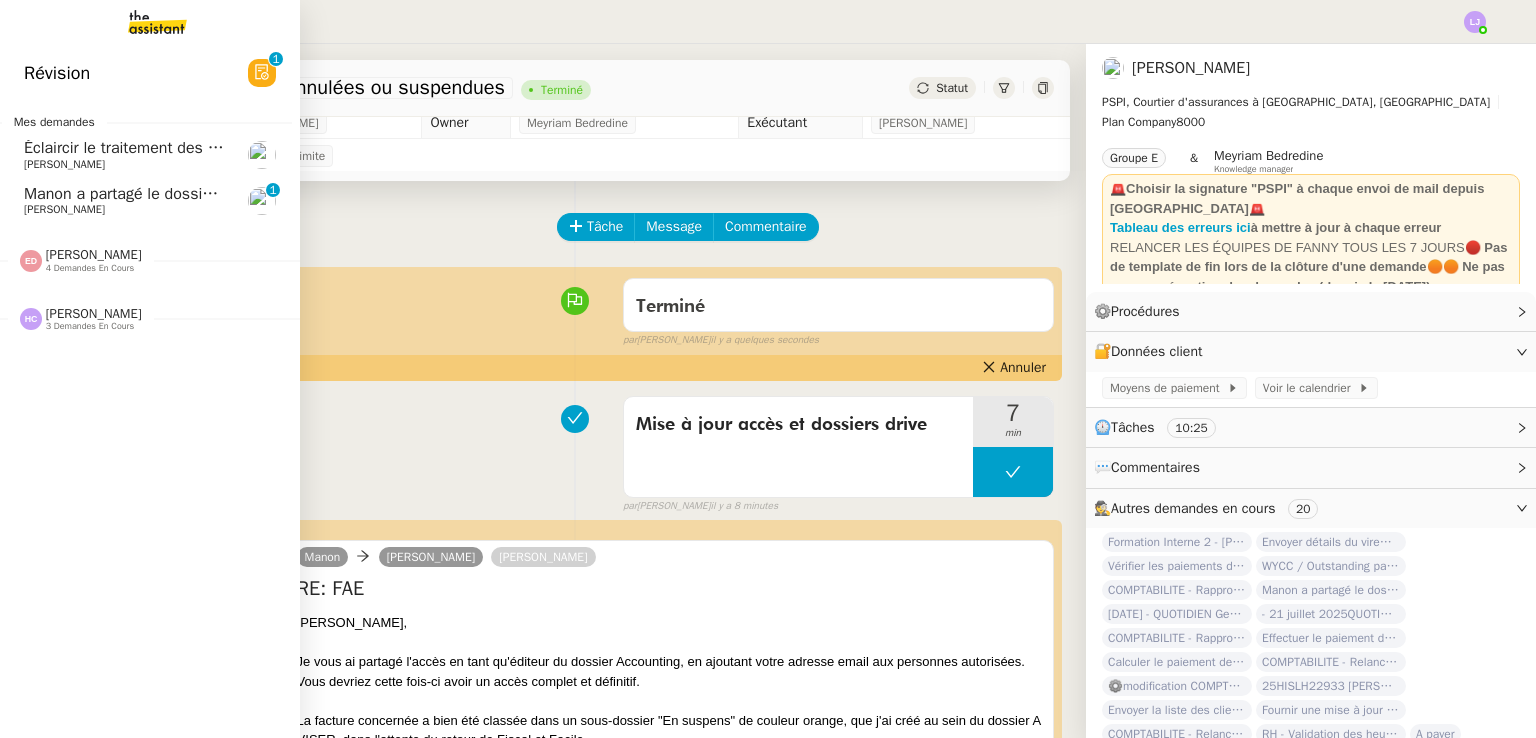 click on "Manon a partagé le dossier « Accounting » avec vous" 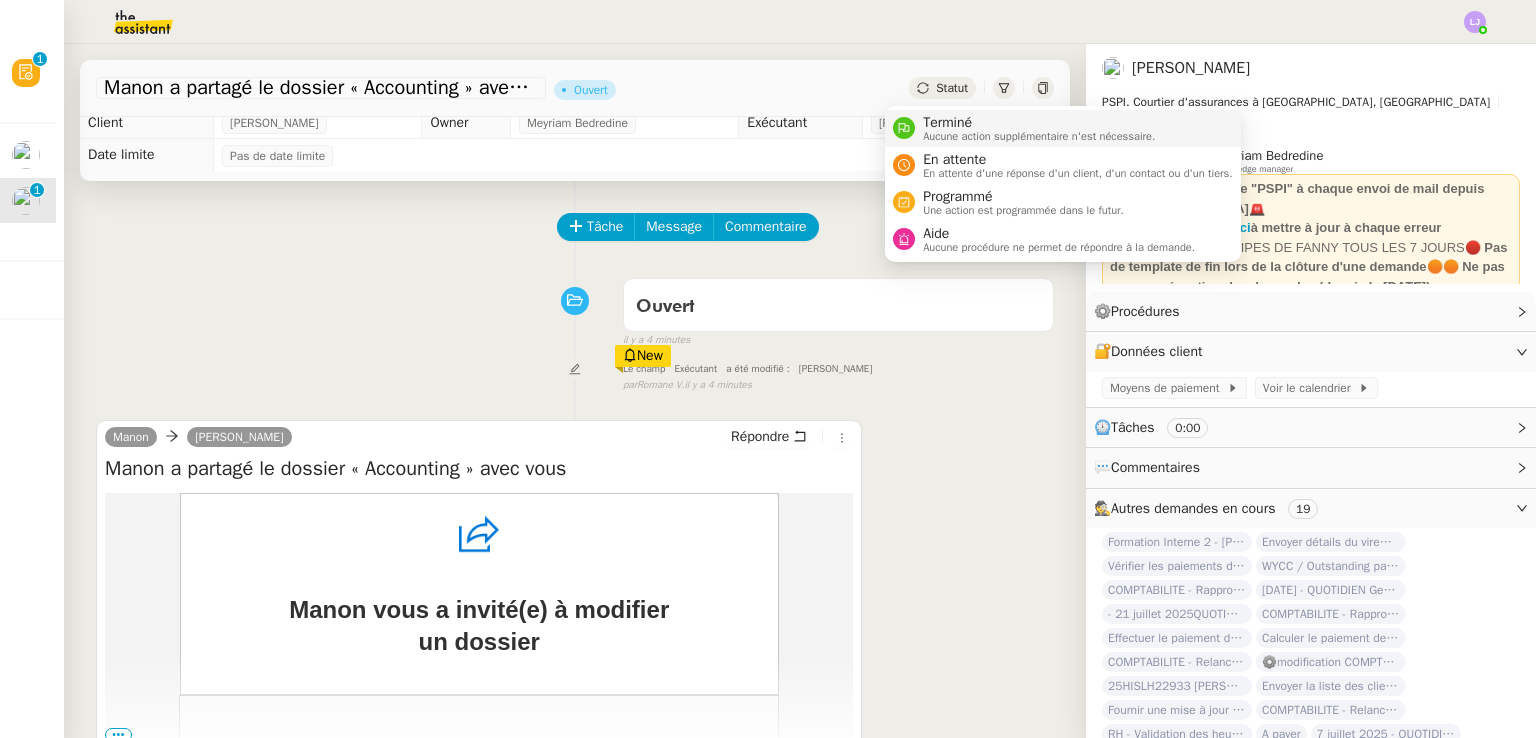 click on "Terminé" at bounding box center [1039, 123] 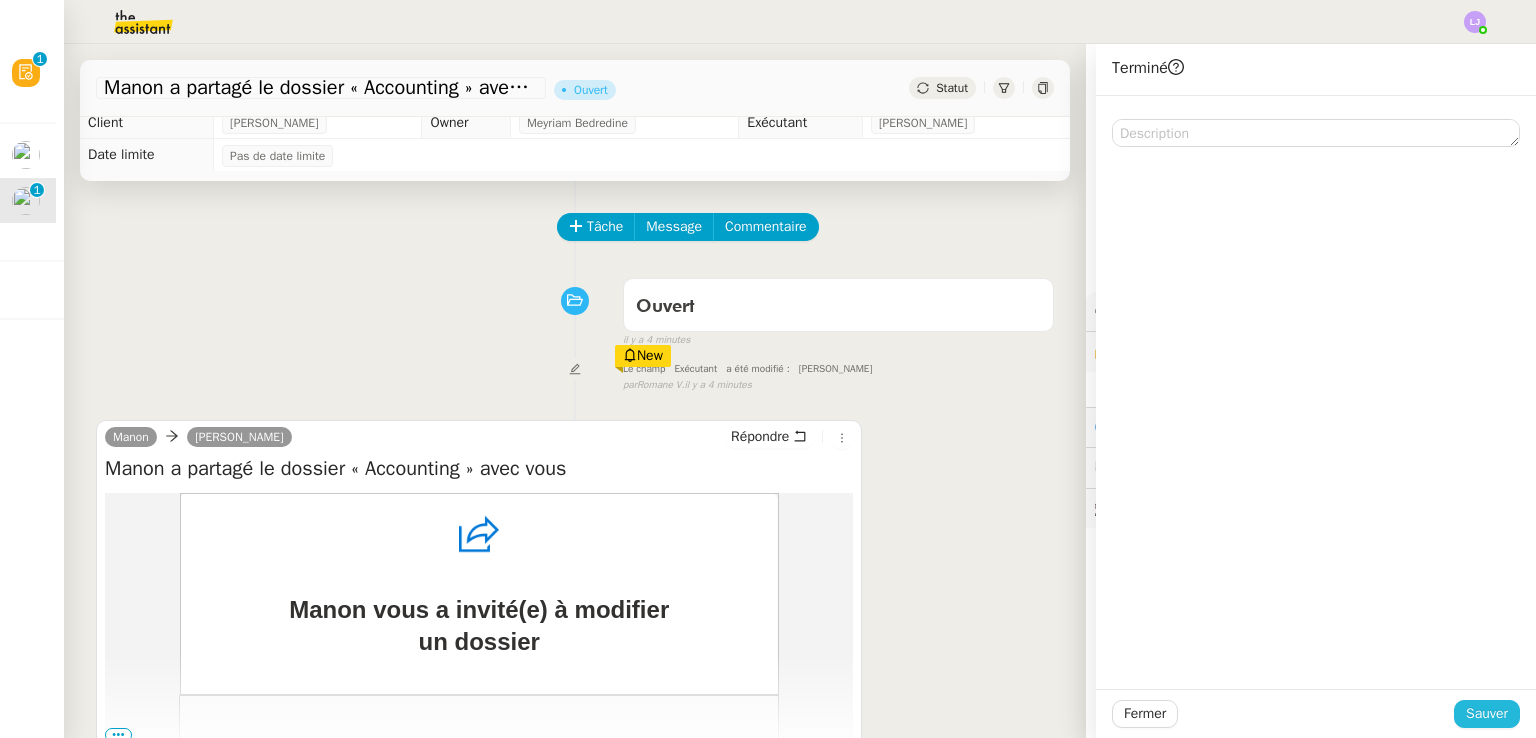 click on "Sauver" 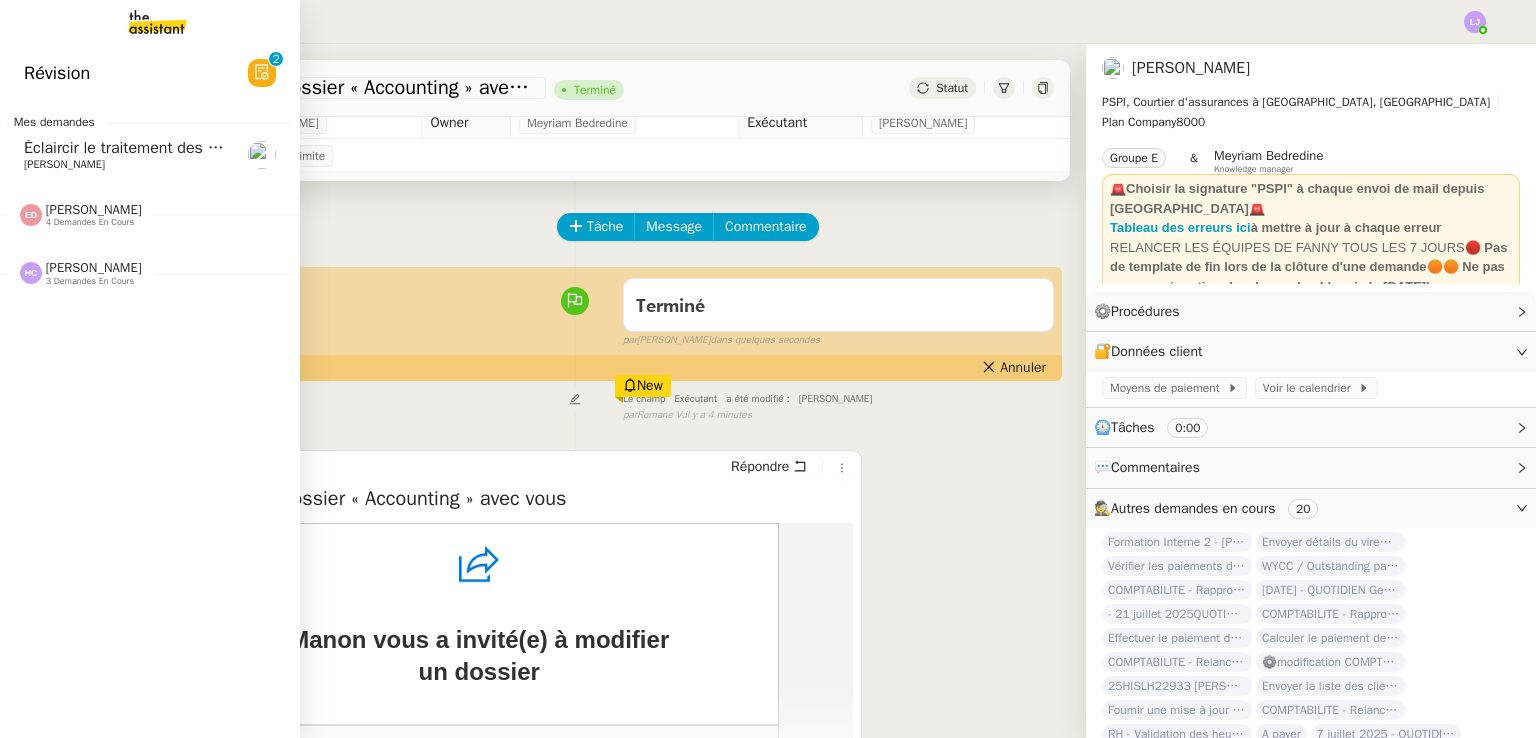 click on "Éclaircir le traitement des bordereaux GoldenCare" 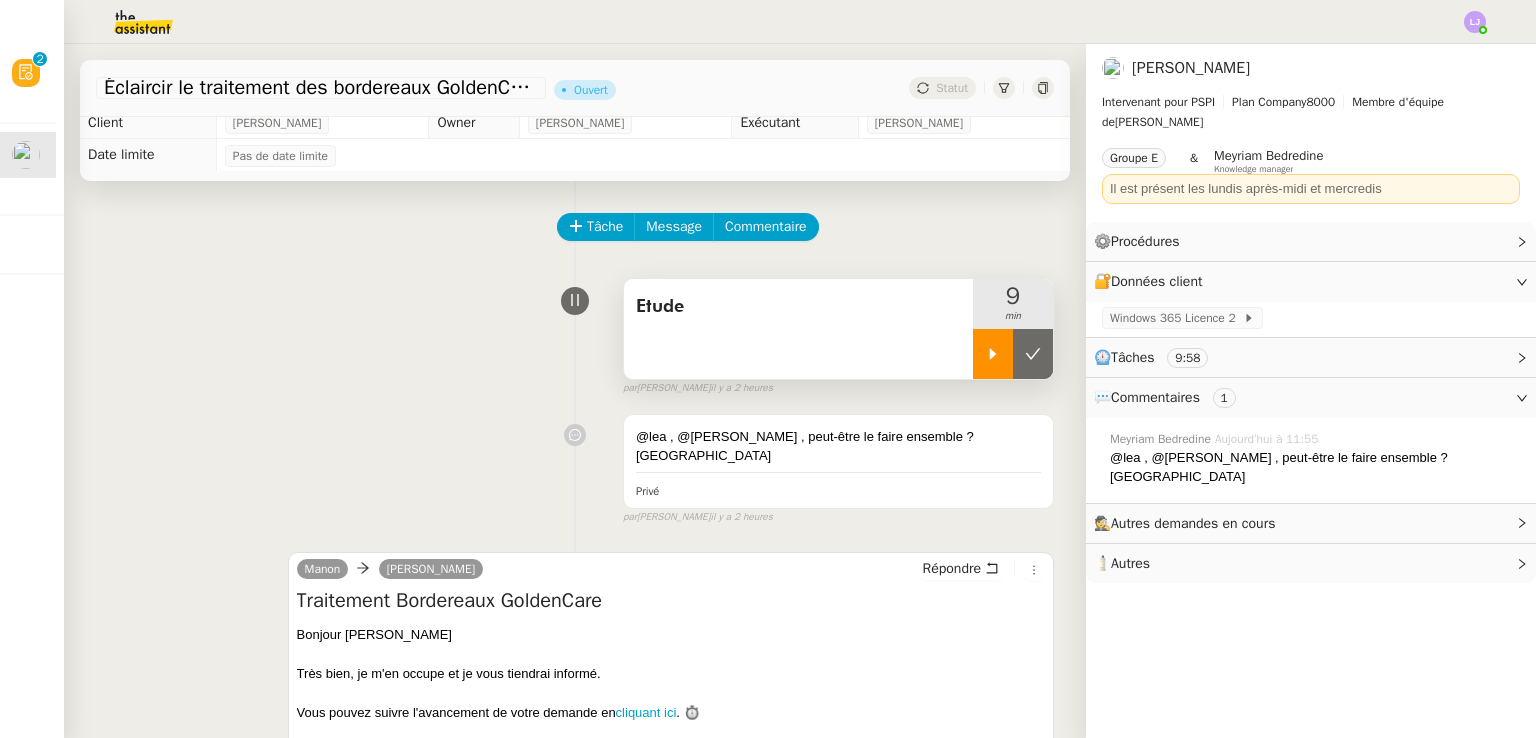 click 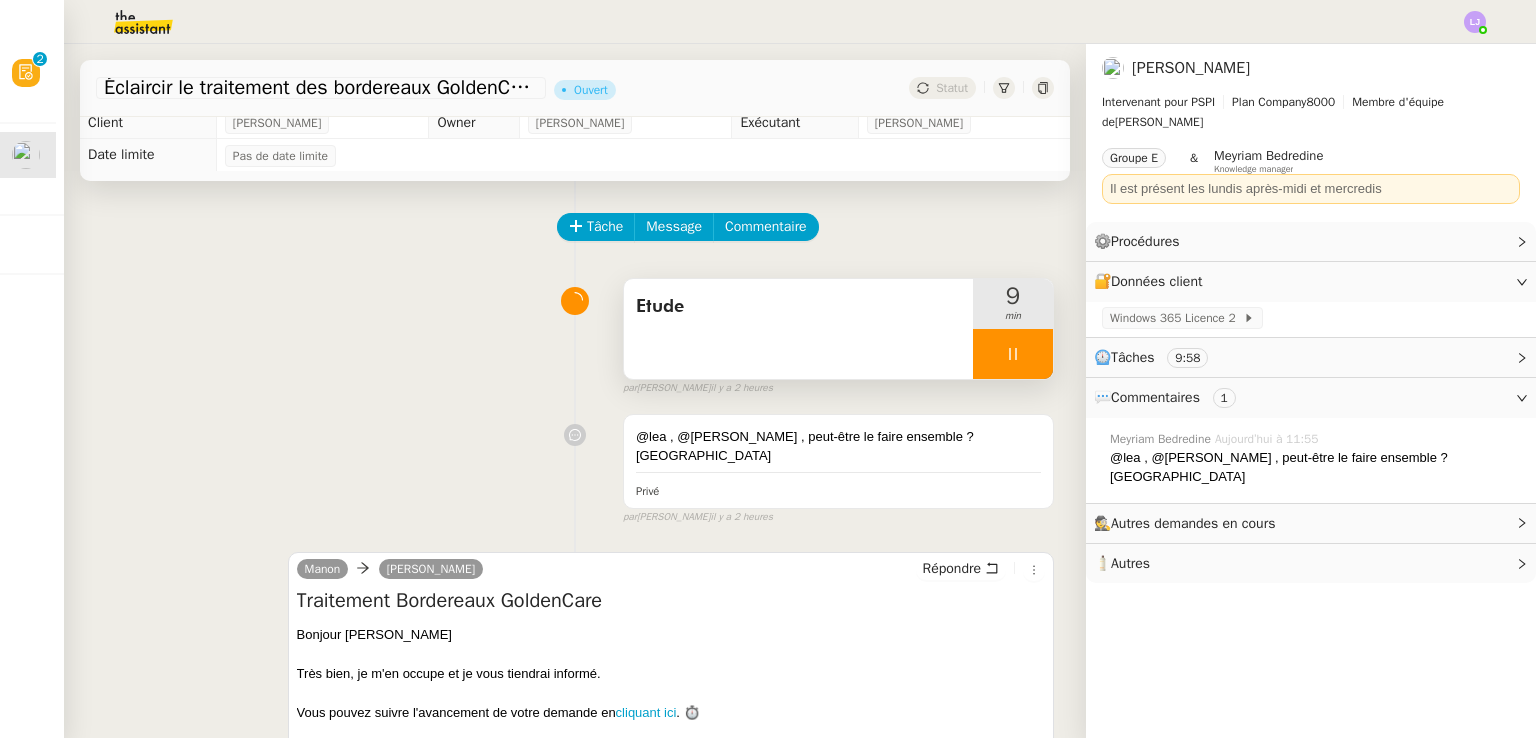 scroll, scrollTop: 570, scrollLeft: 0, axis: vertical 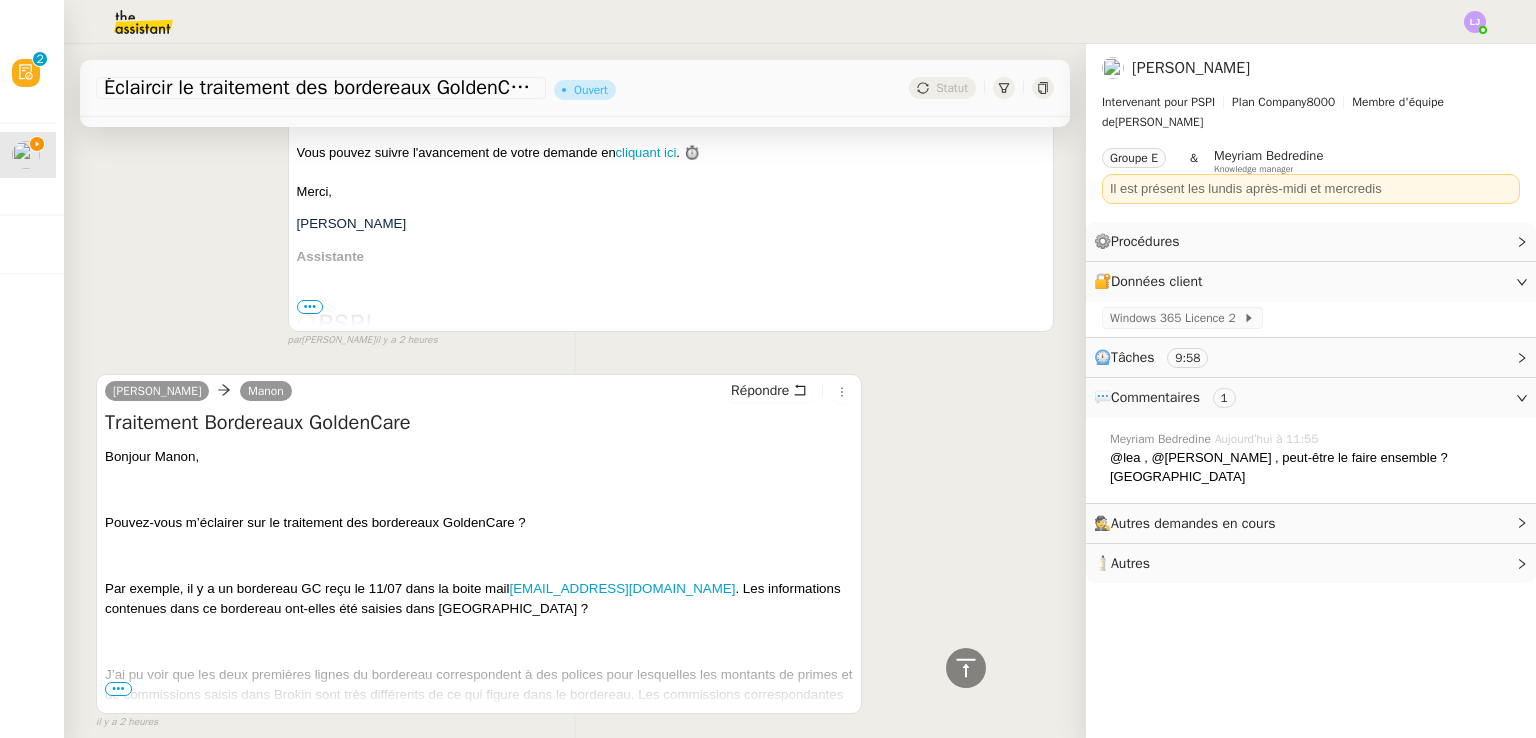 click on "•••" at bounding box center (118, 689) 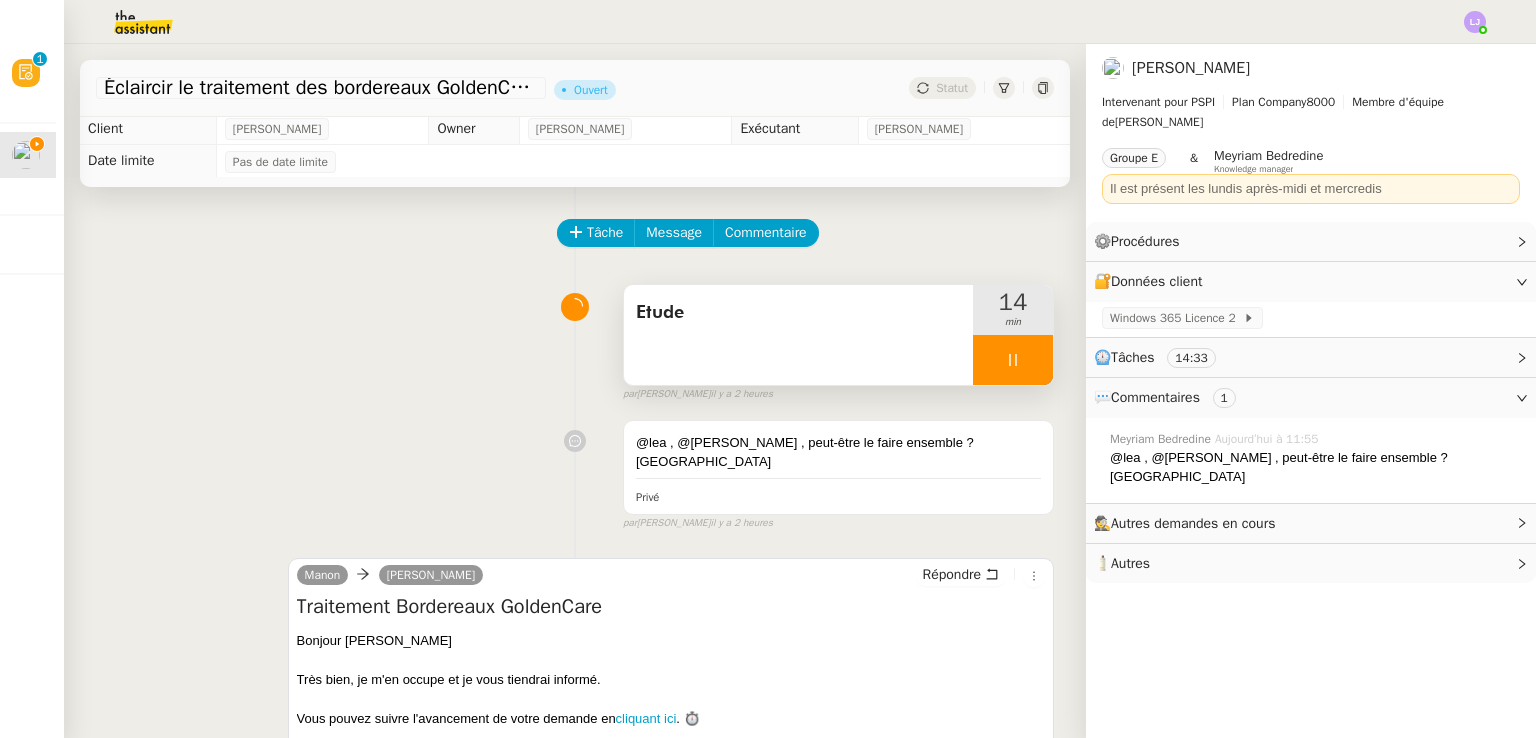 scroll, scrollTop: 15, scrollLeft: 0, axis: vertical 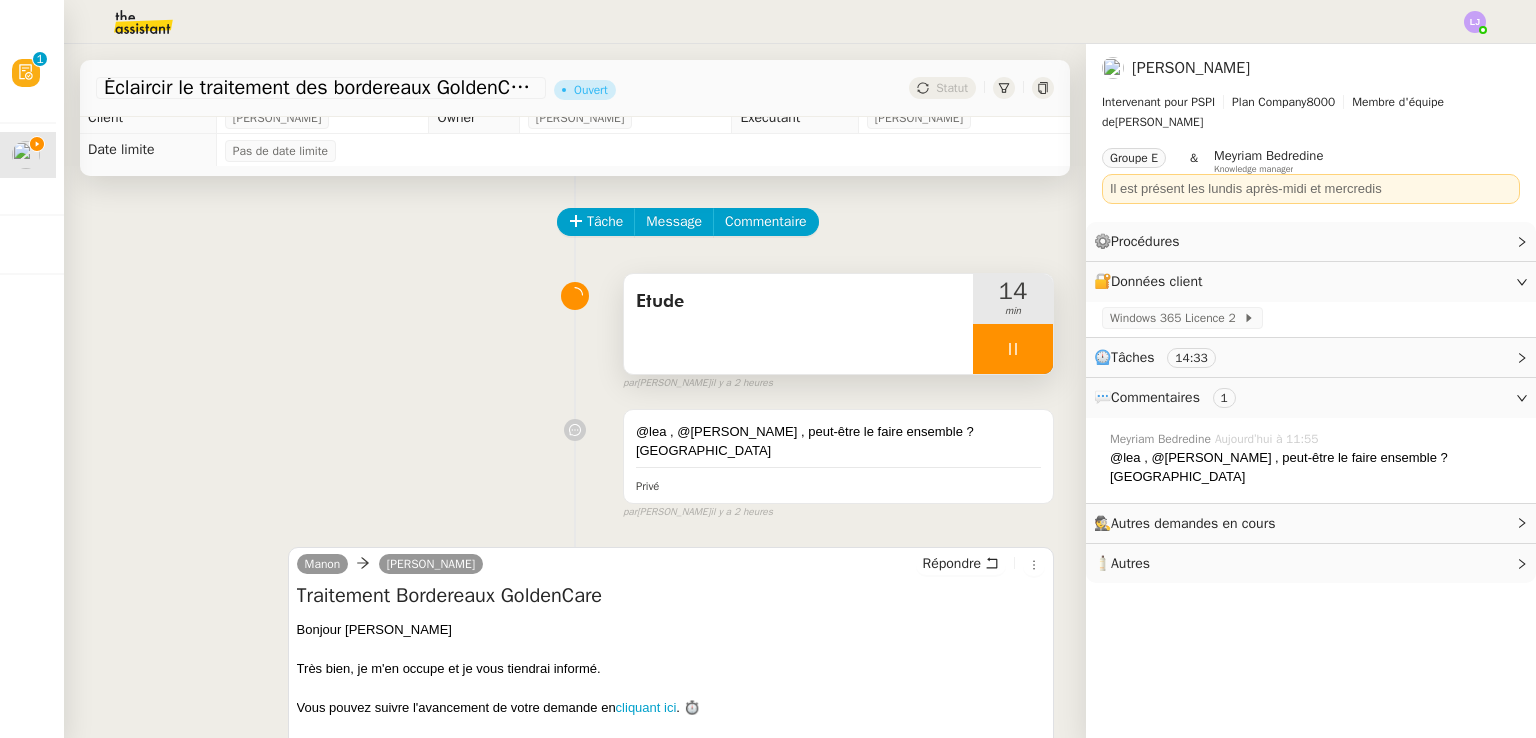 click on "Etude" at bounding box center (798, 324) 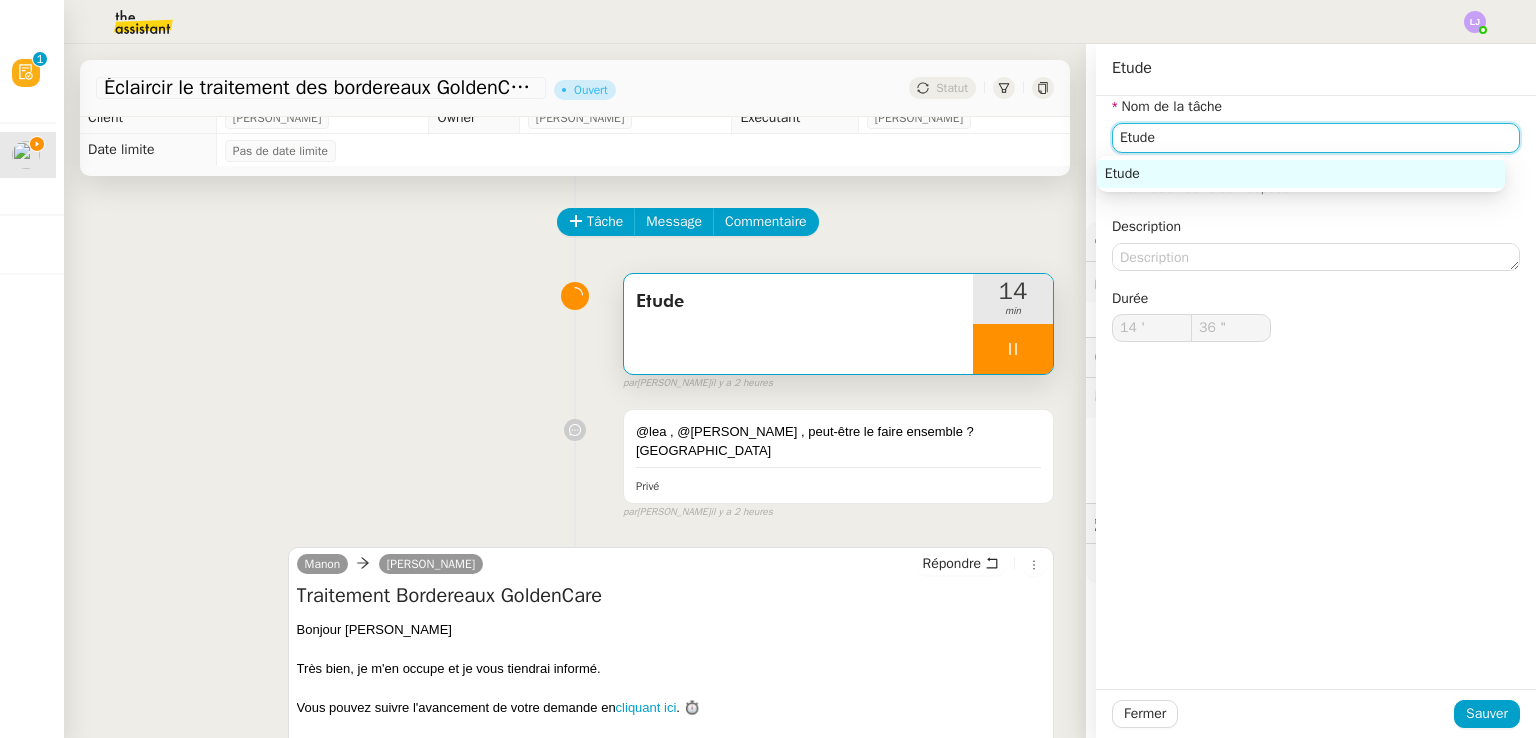 click on "Etude" 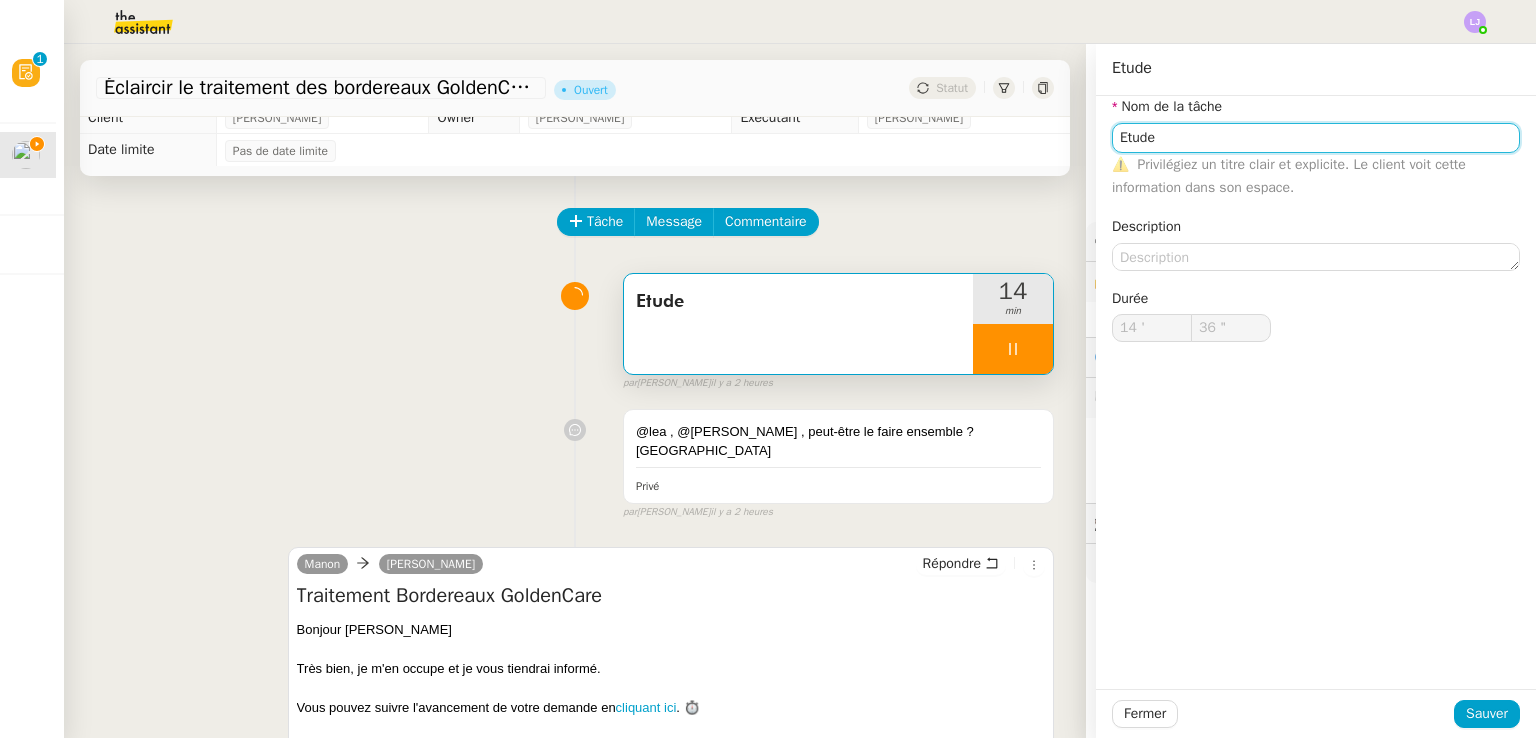 type on "Etude e" 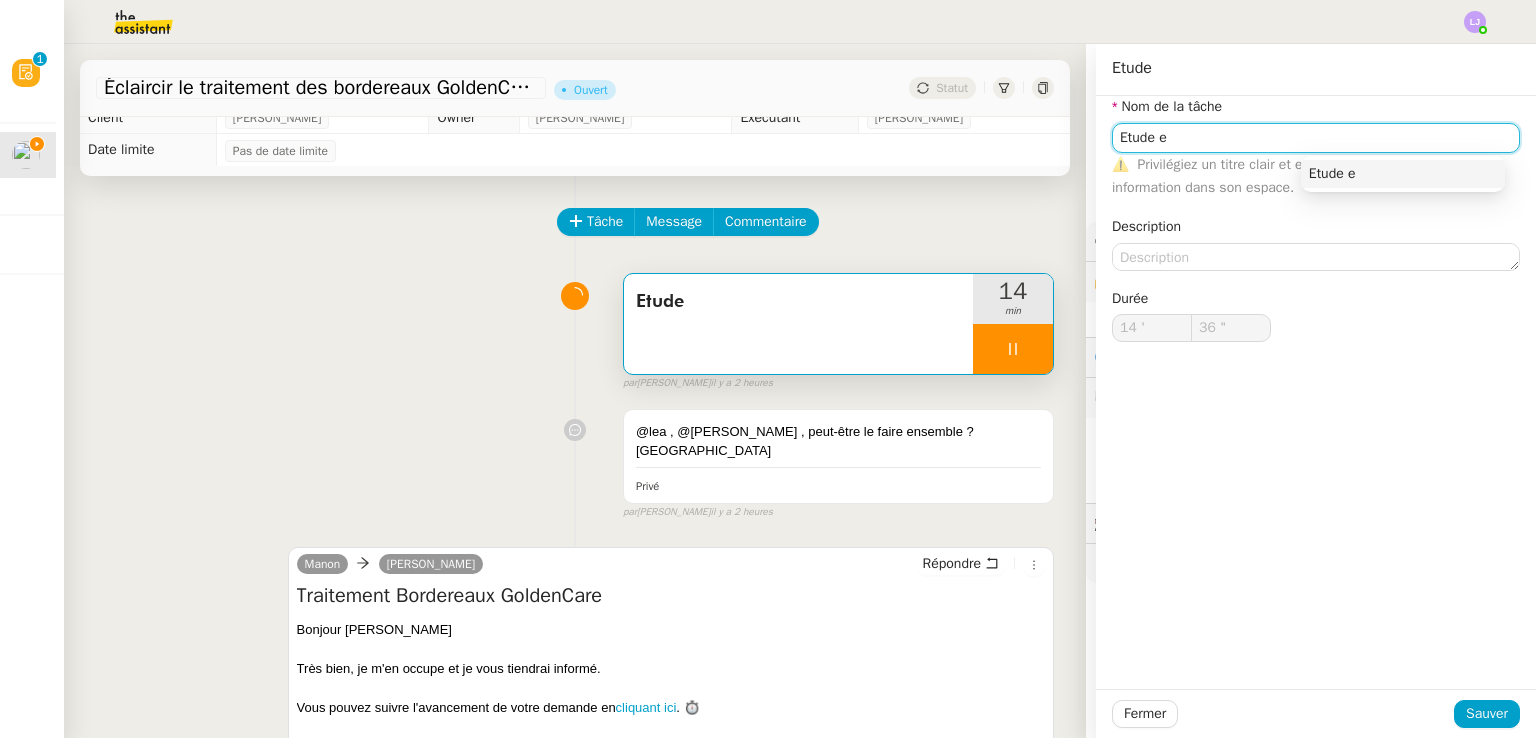 type on "37 "" 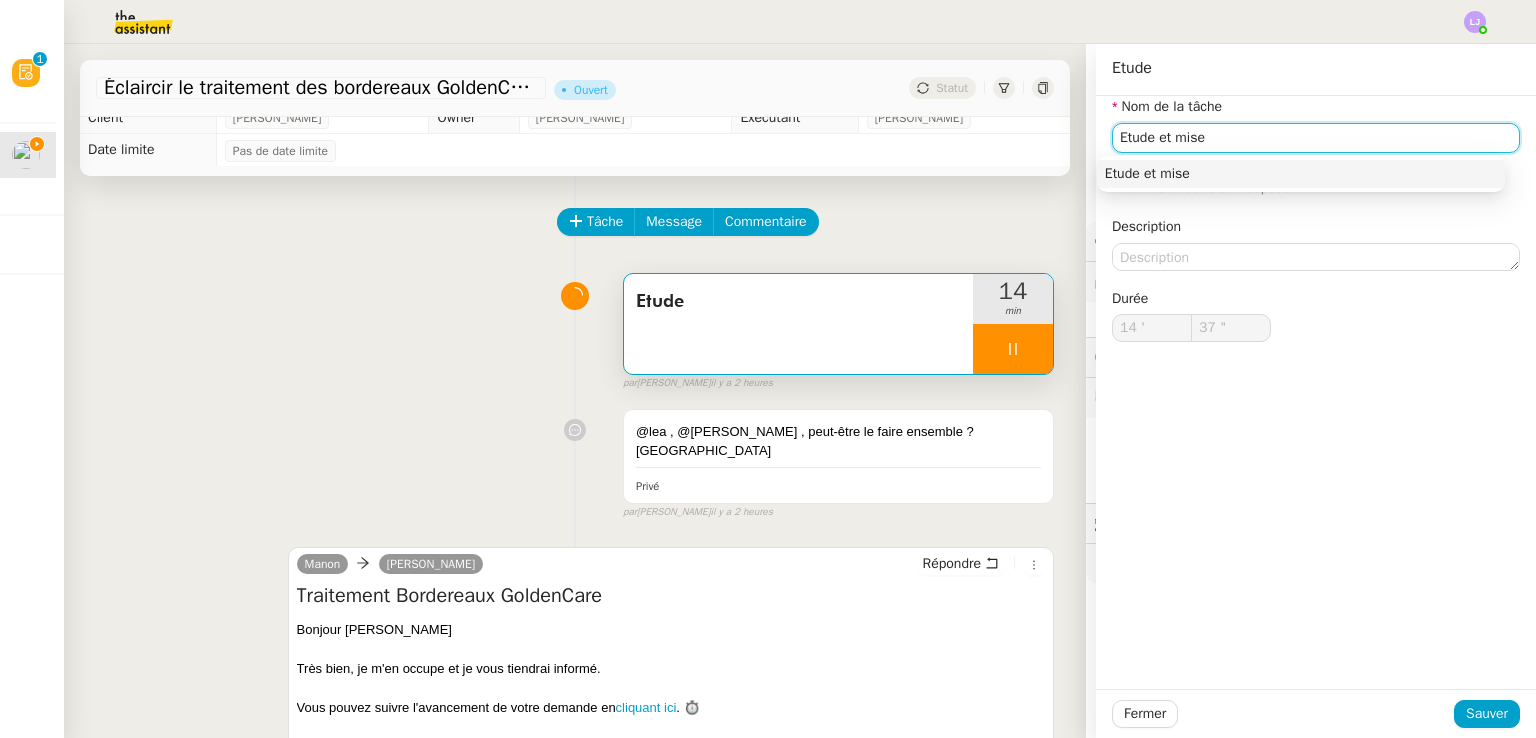 type on "Etude et mise à" 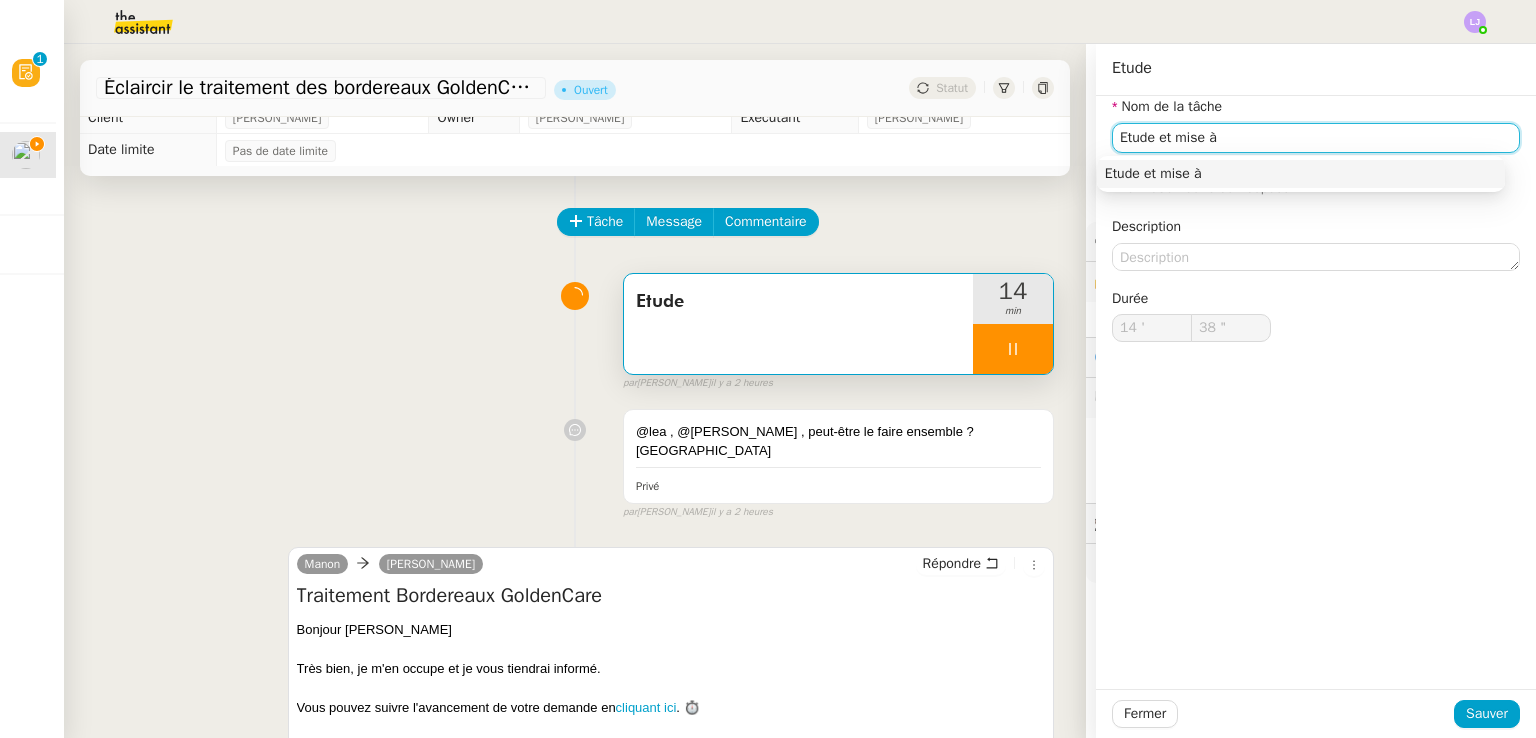 type on "39 "" 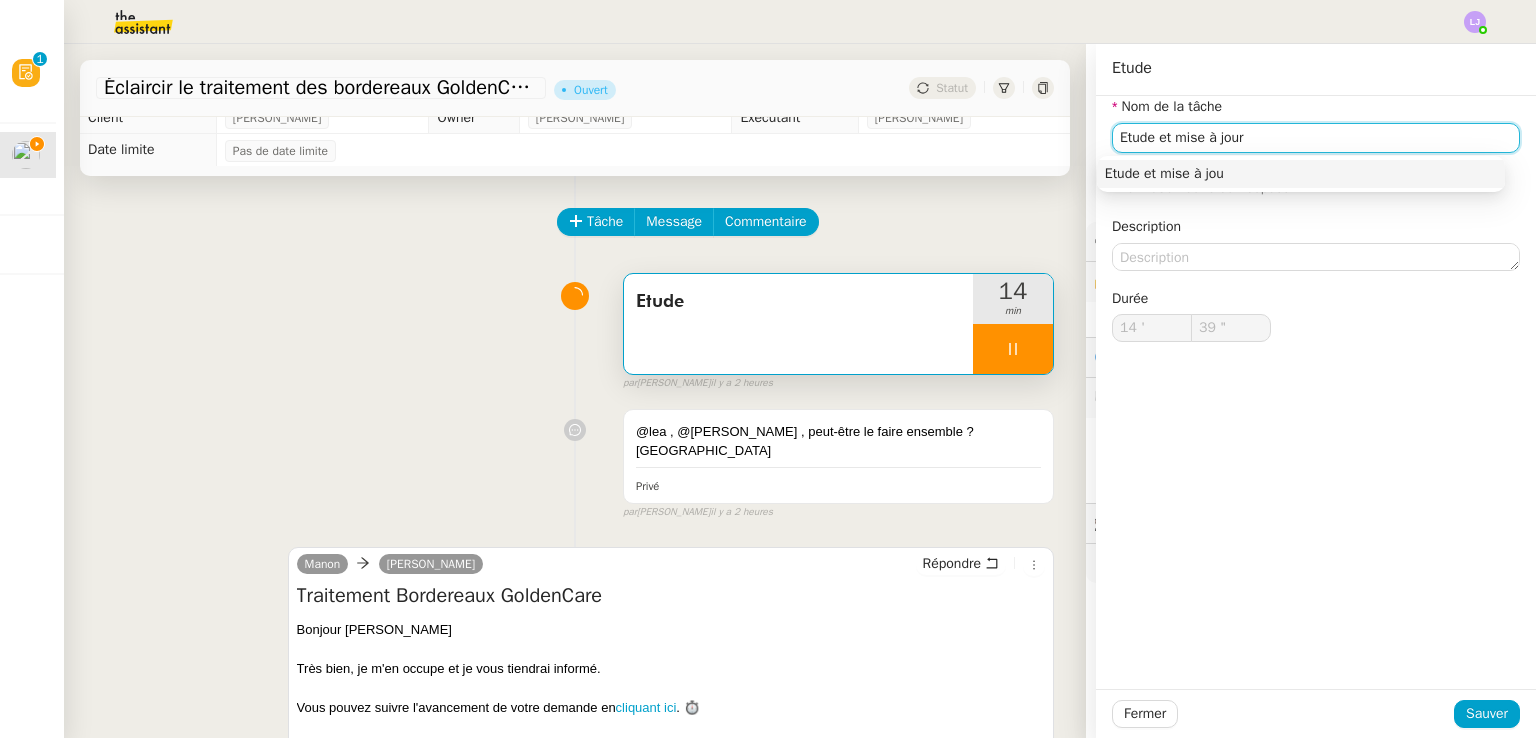 type on "Etude et mise à jour" 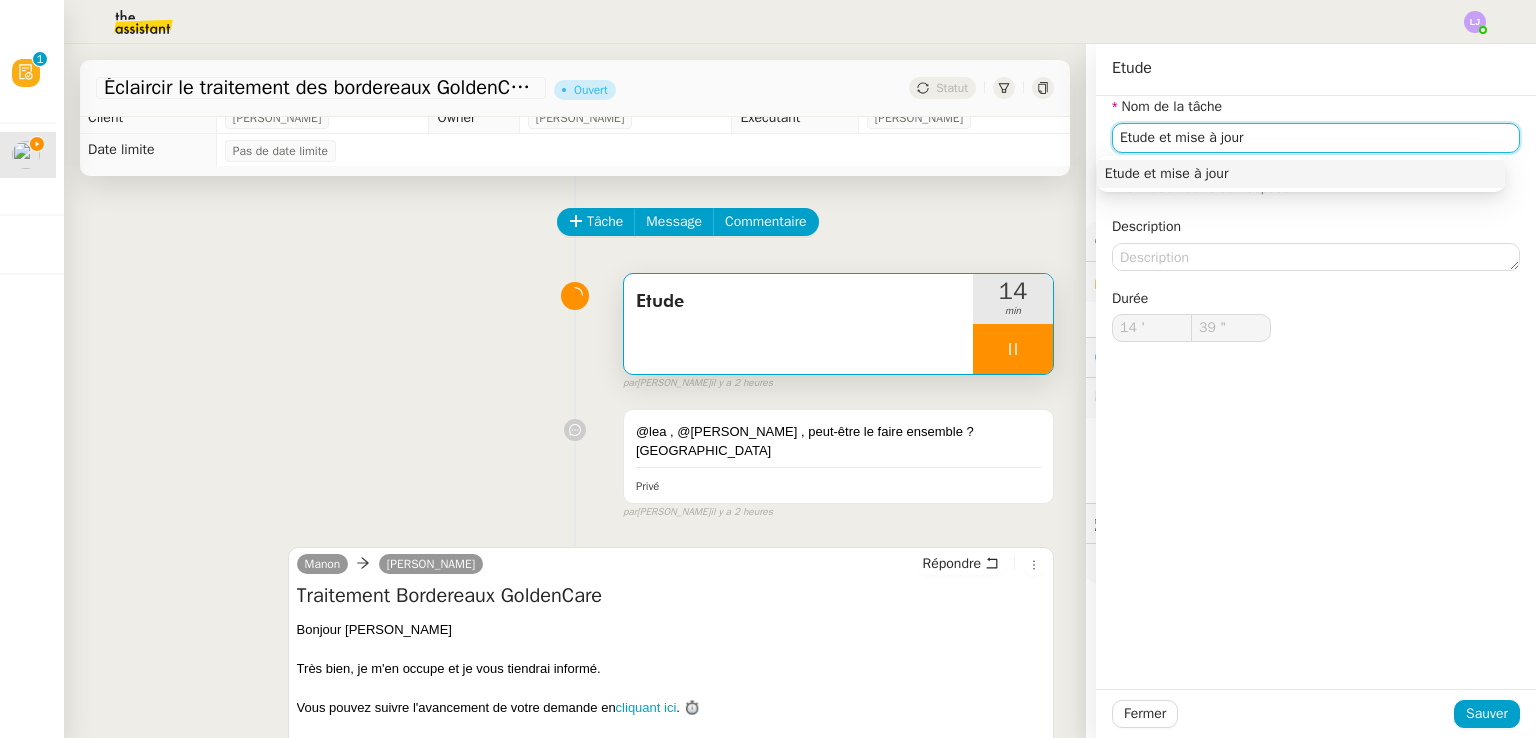 type on "40 "" 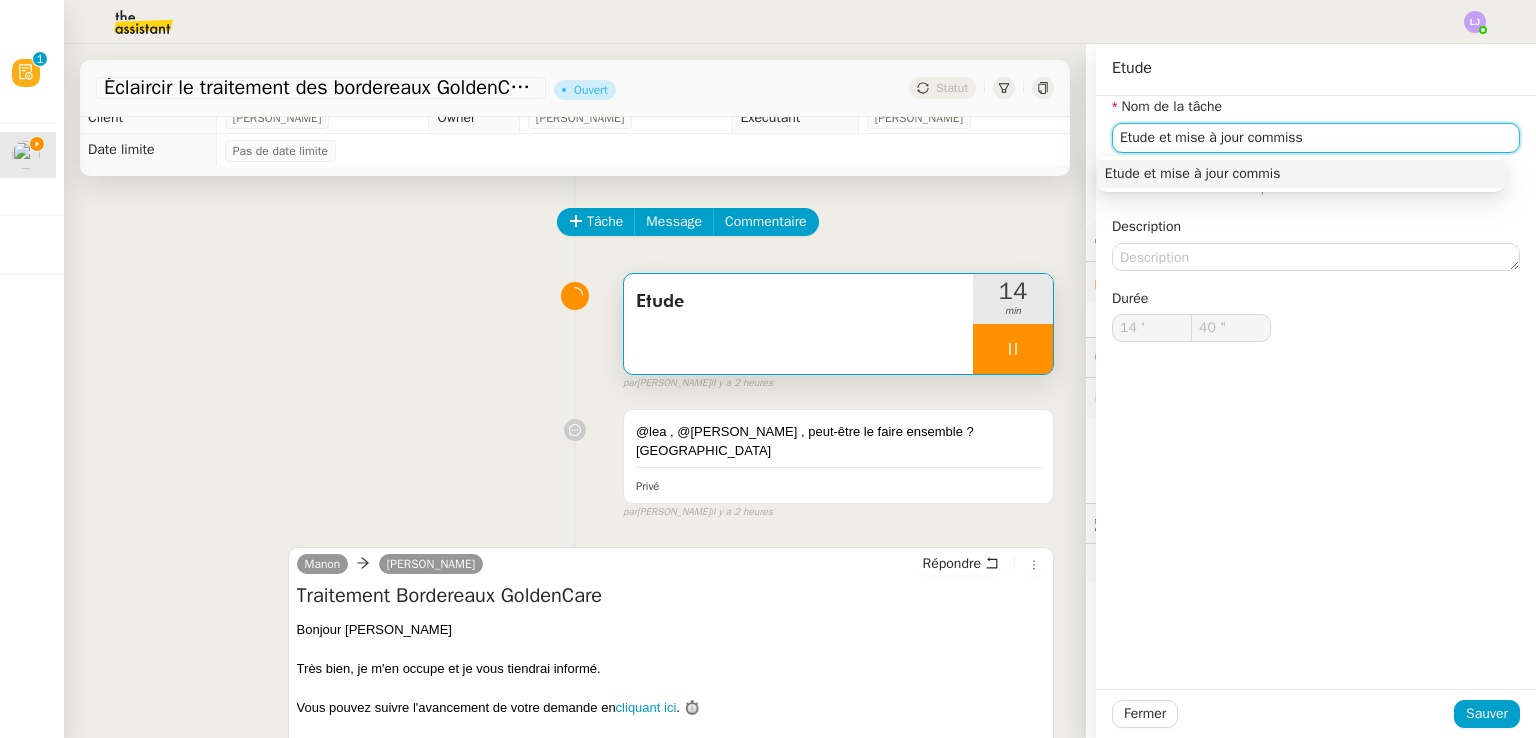 type on "Etude et mise à jour commissi" 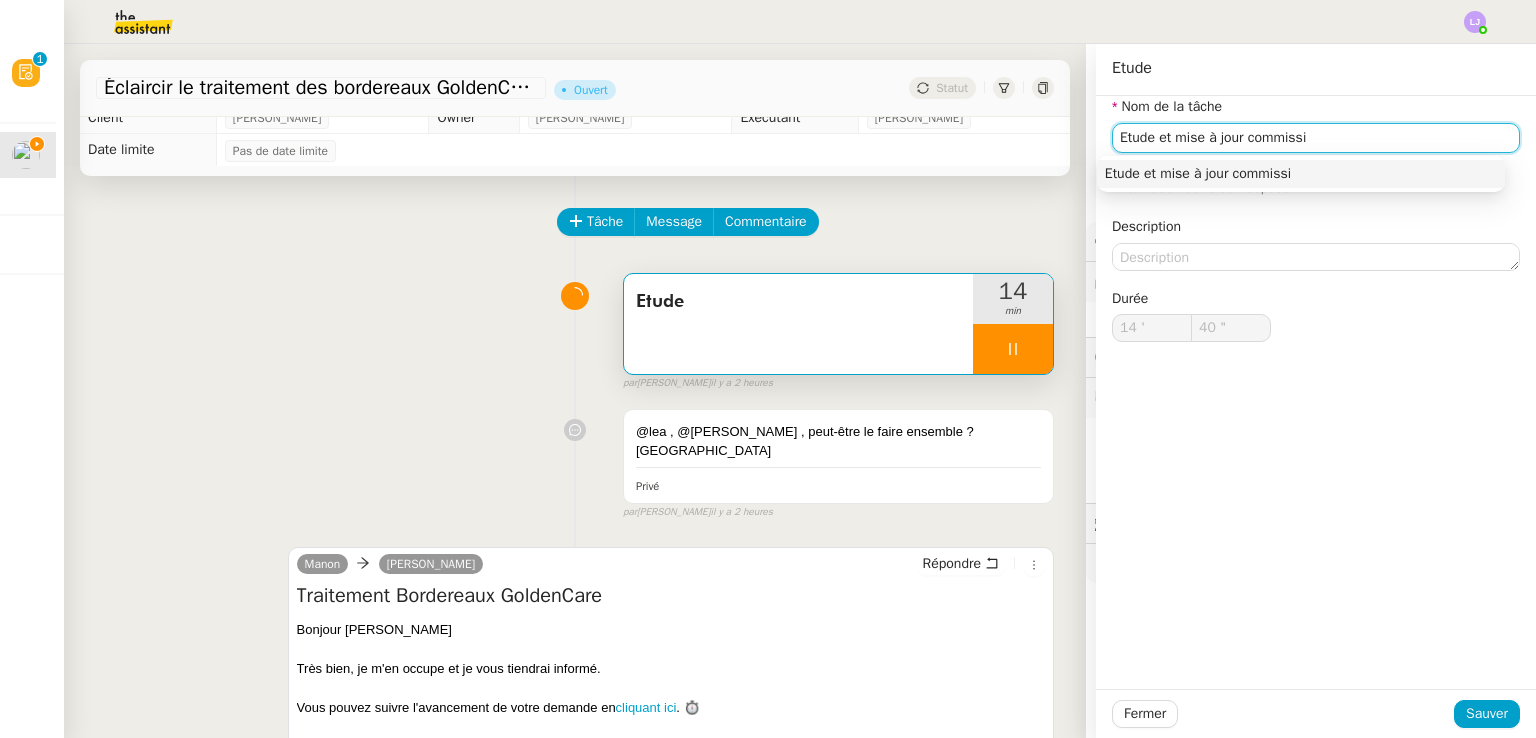 type on "41 "" 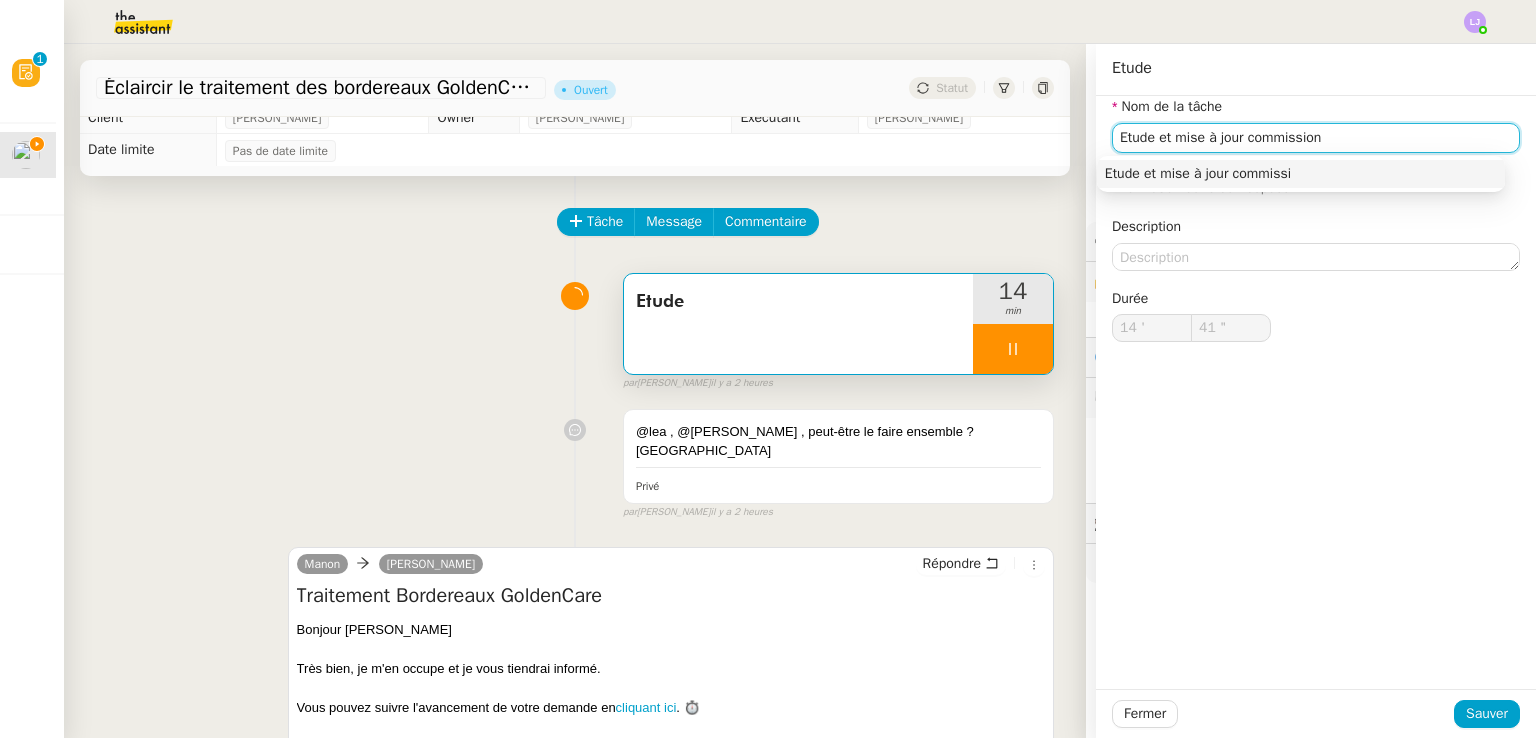 type on "Etude et mise à jour commissions" 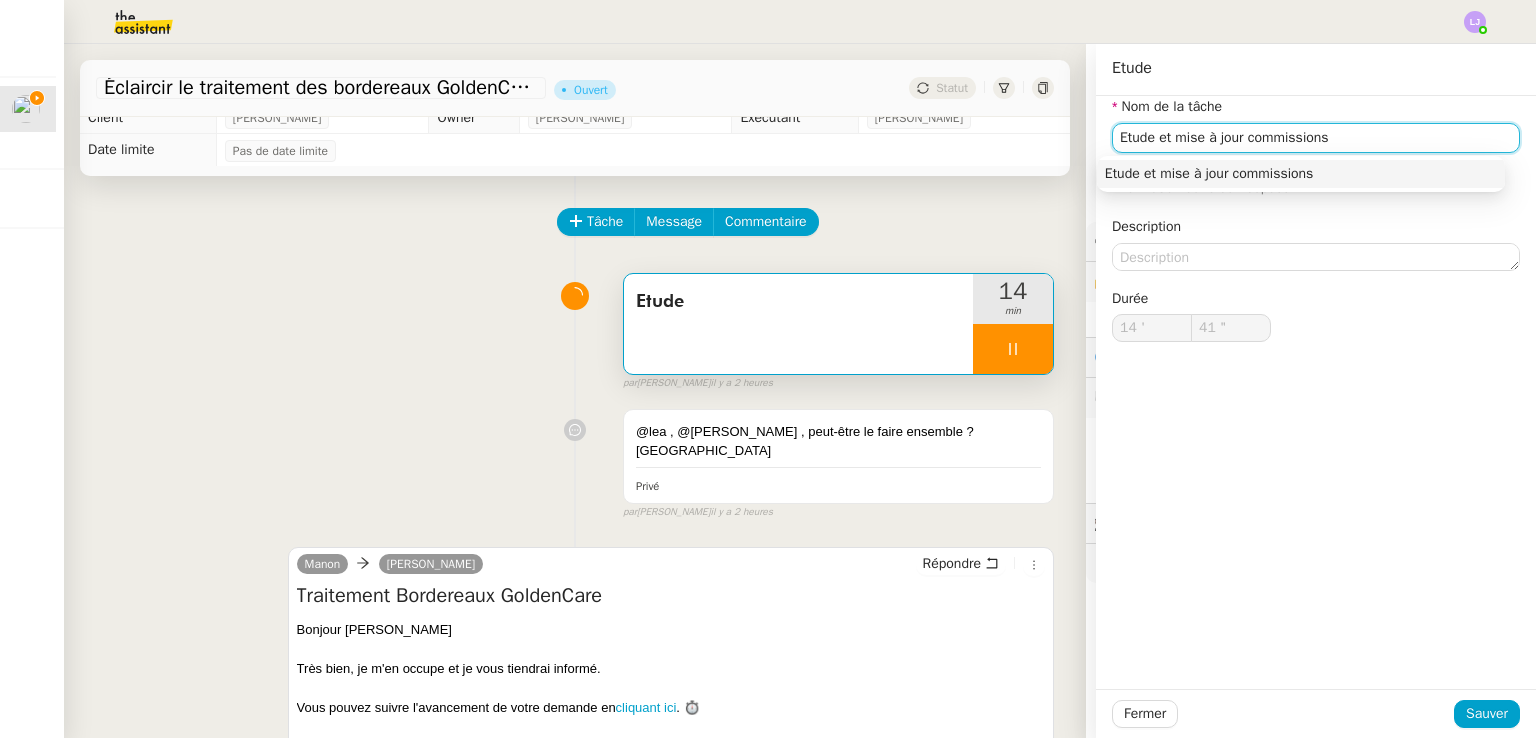 type on "42 "" 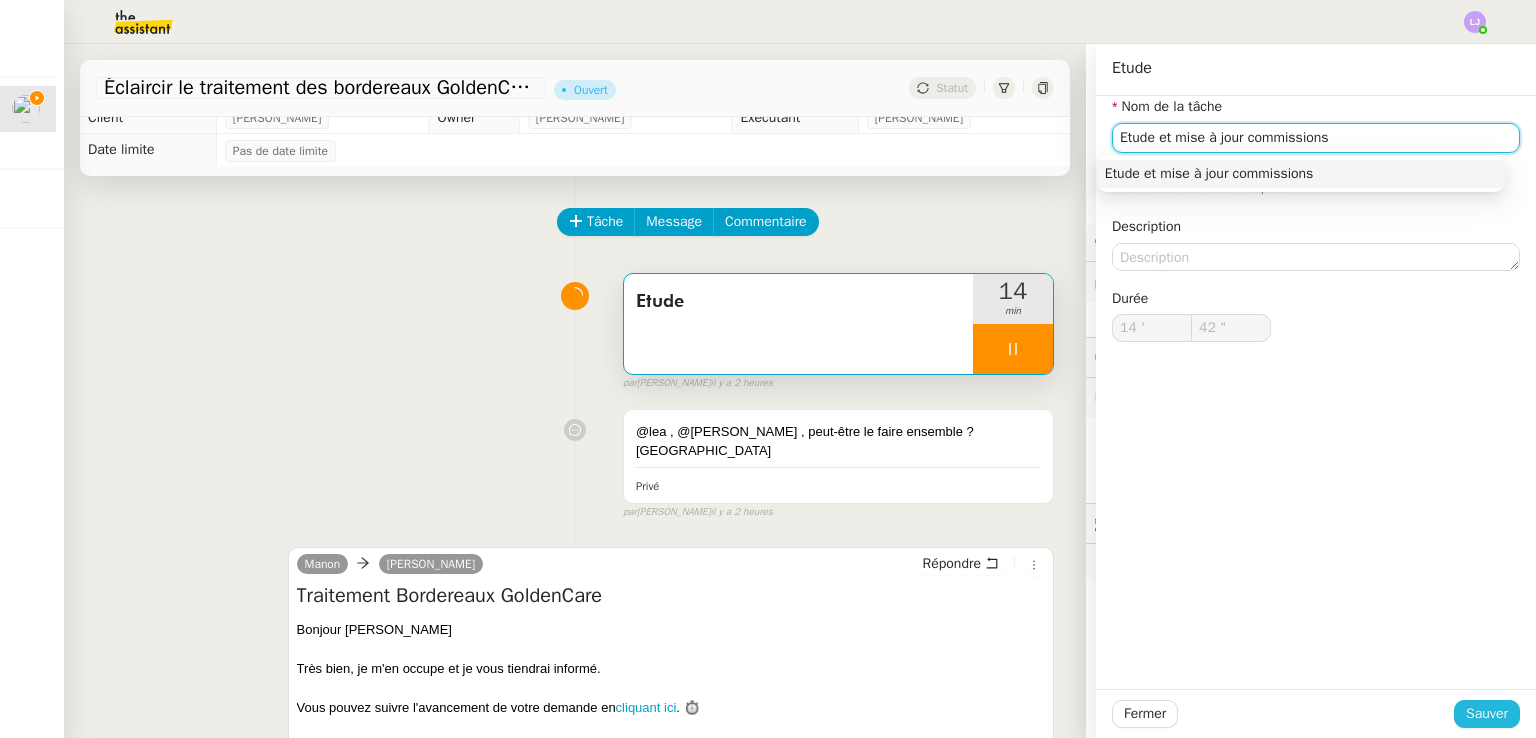 type on "Etude et mise à jour commissions" 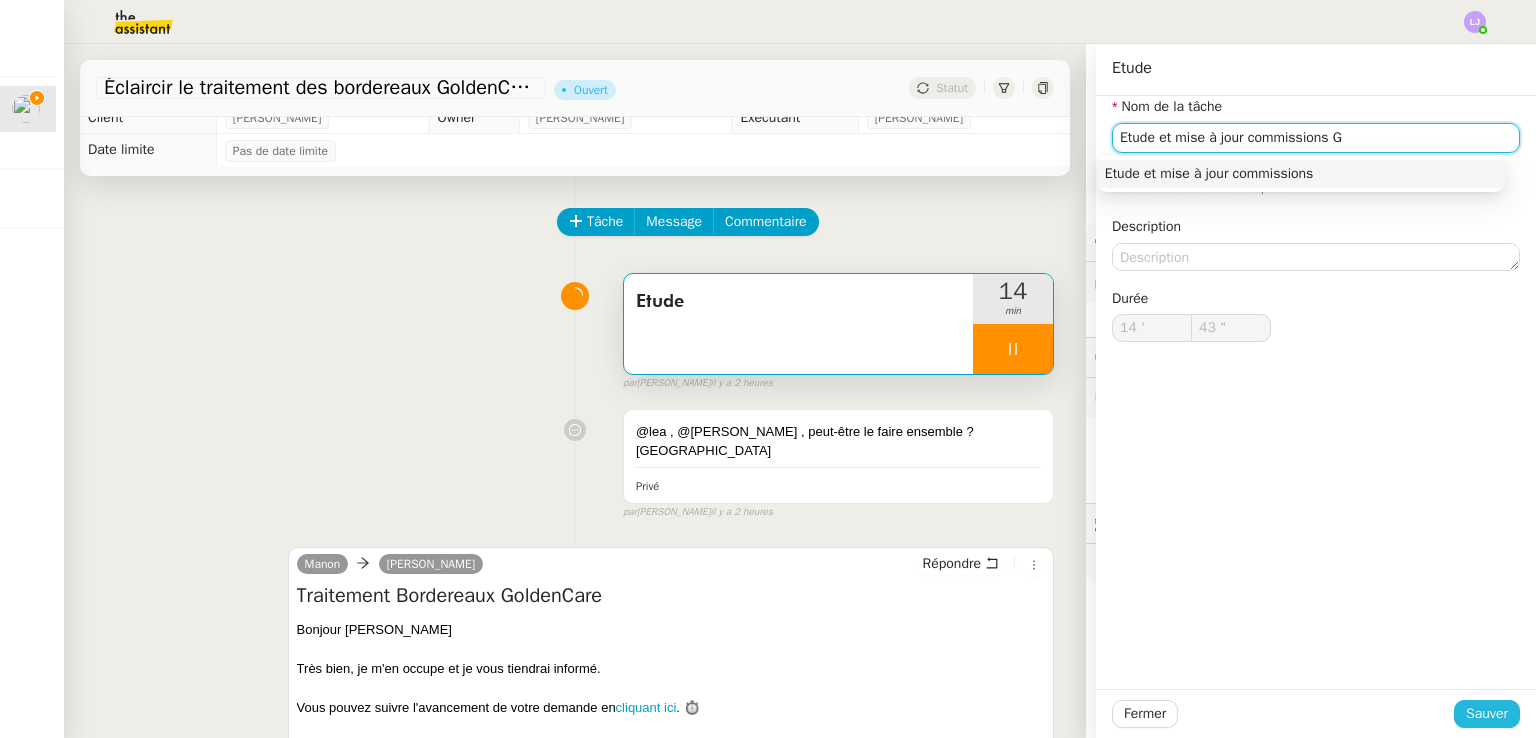 type on "Etude et mise à jour commissions GC" 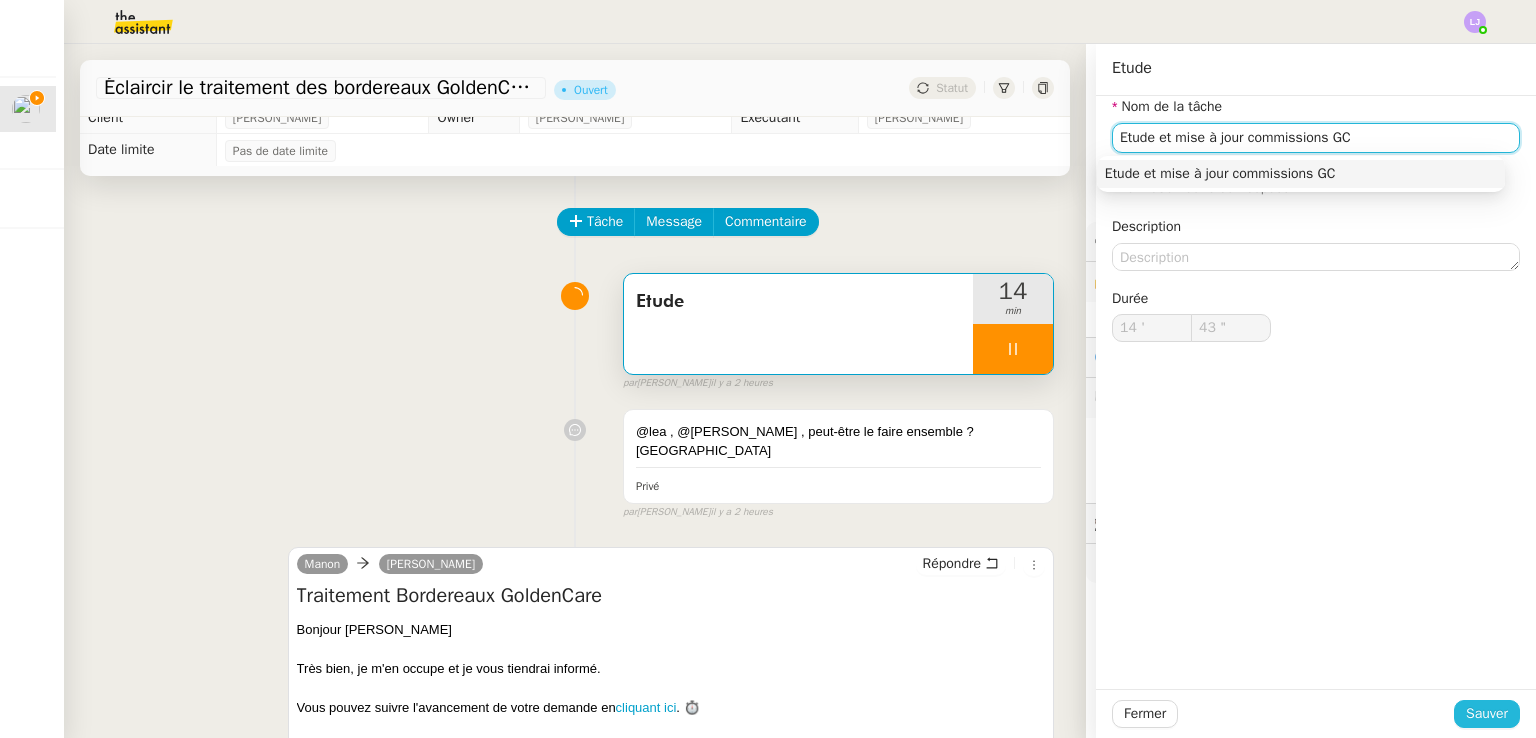 type on "44 "" 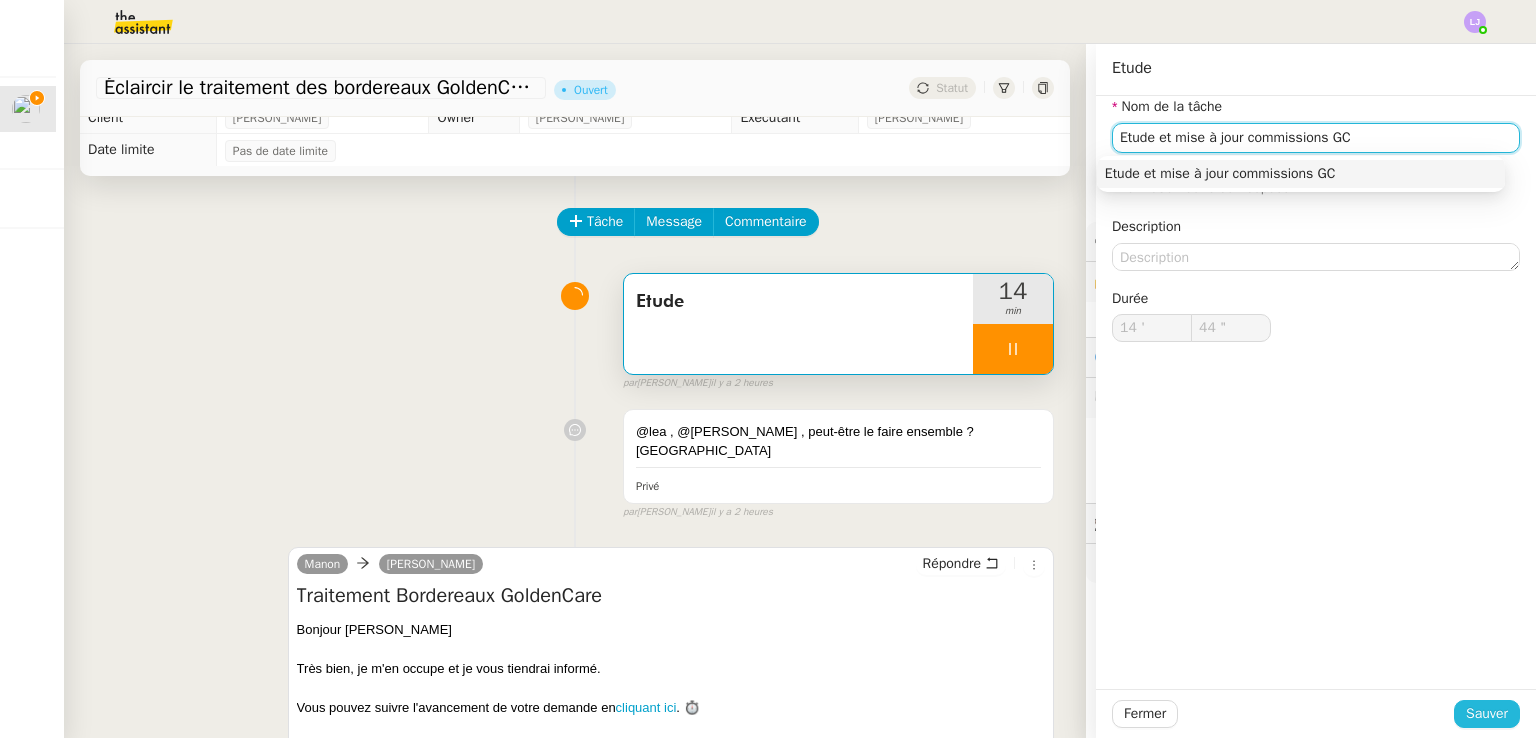 type on "Etude et mise à jour commissions GC" 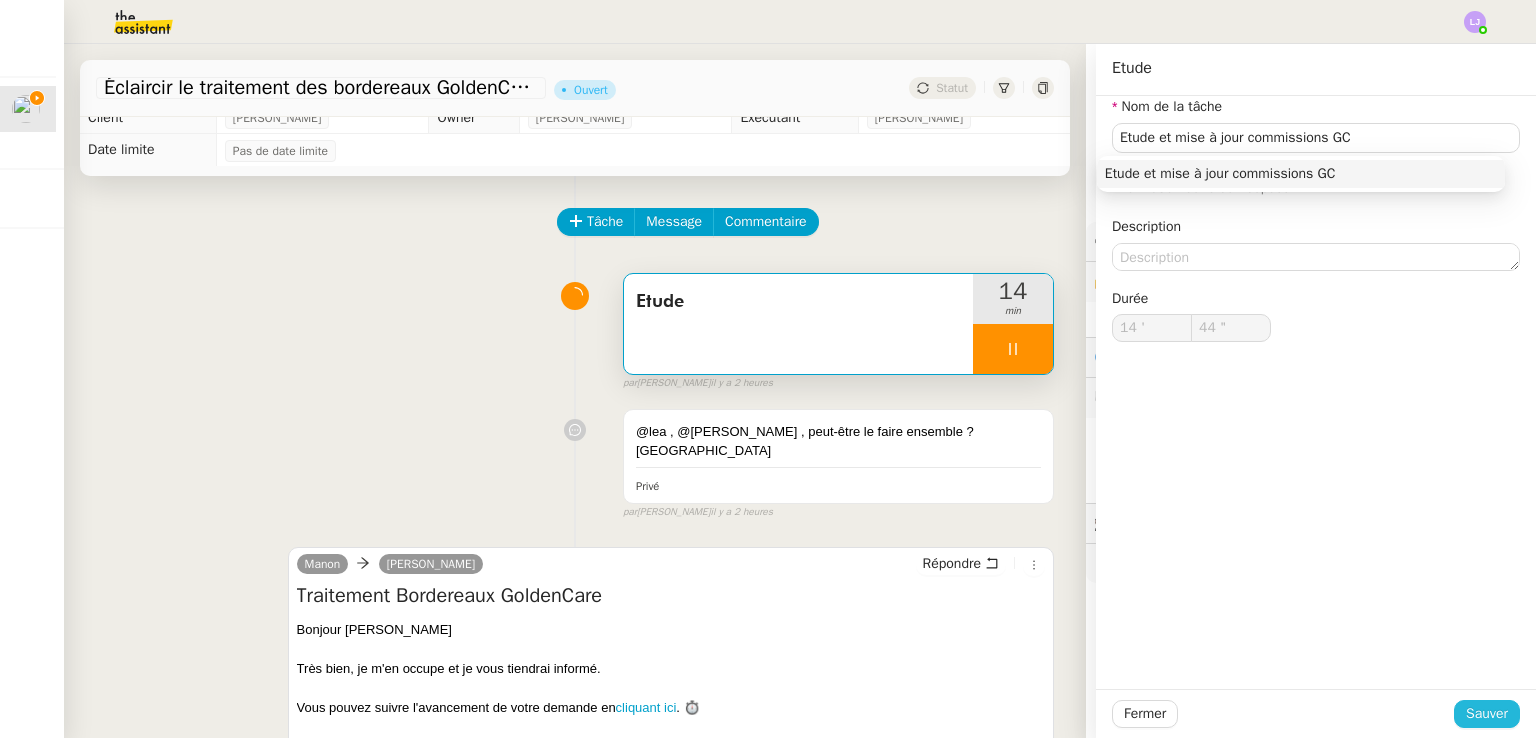 click on "Sauver" 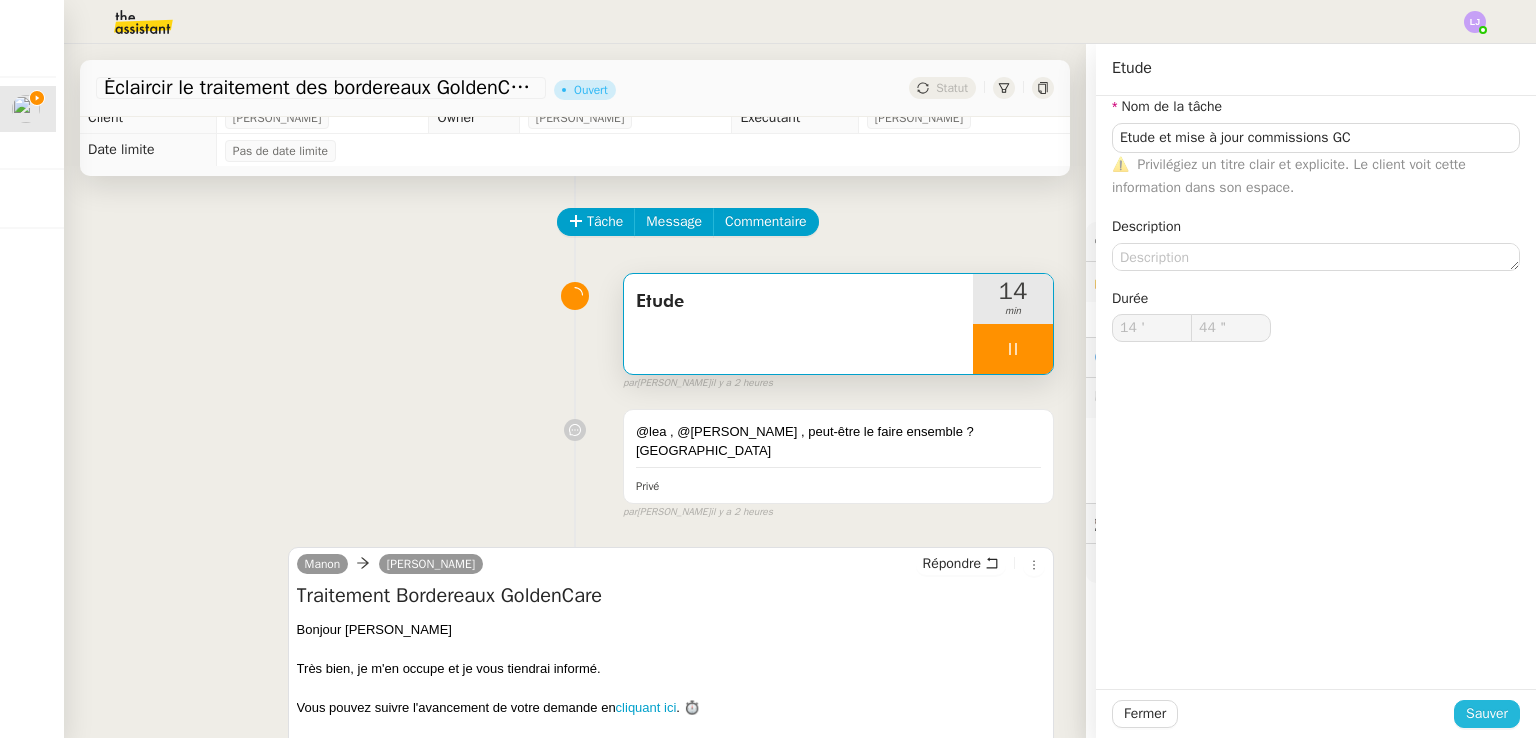 type on "45 "" 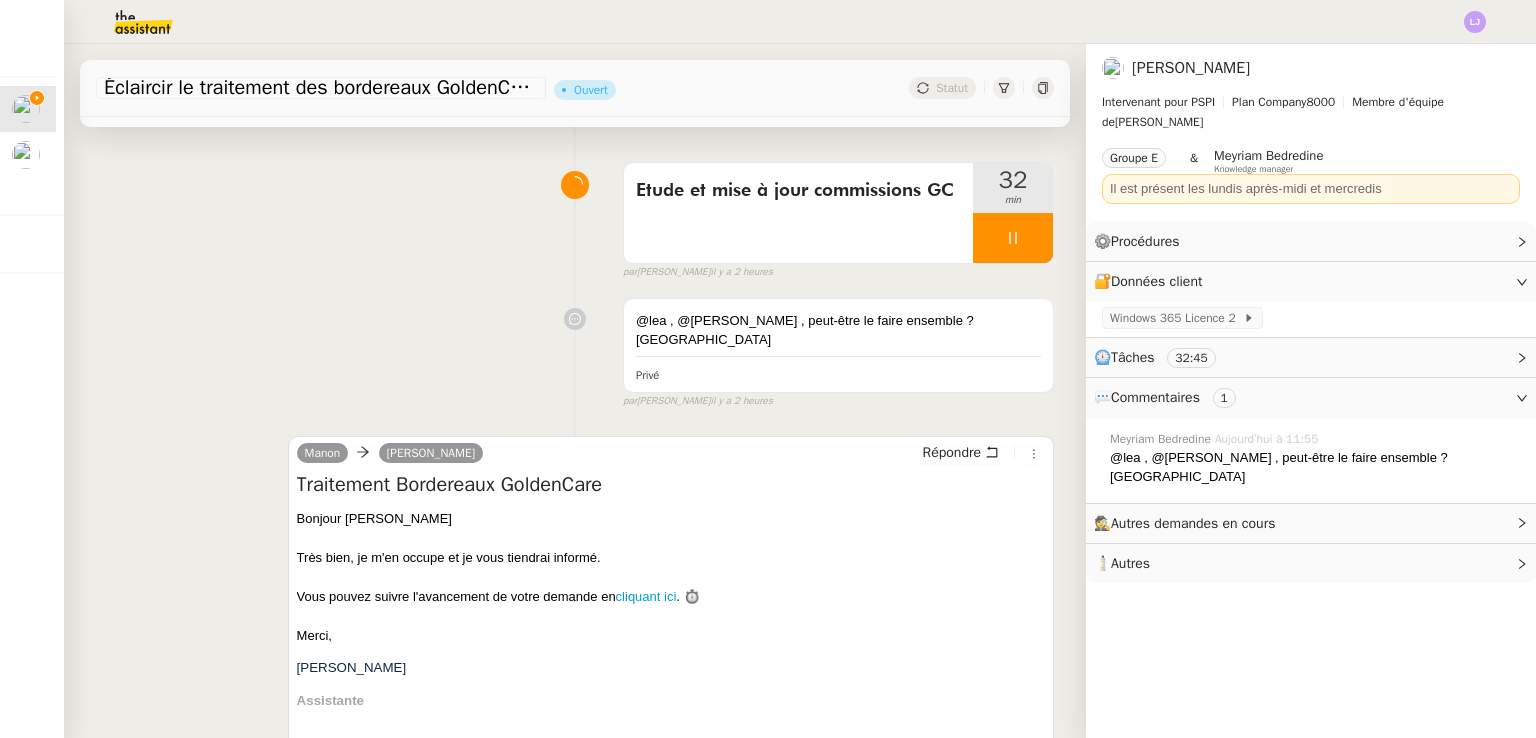 scroll, scrollTop: 0, scrollLeft: 0, axis: both 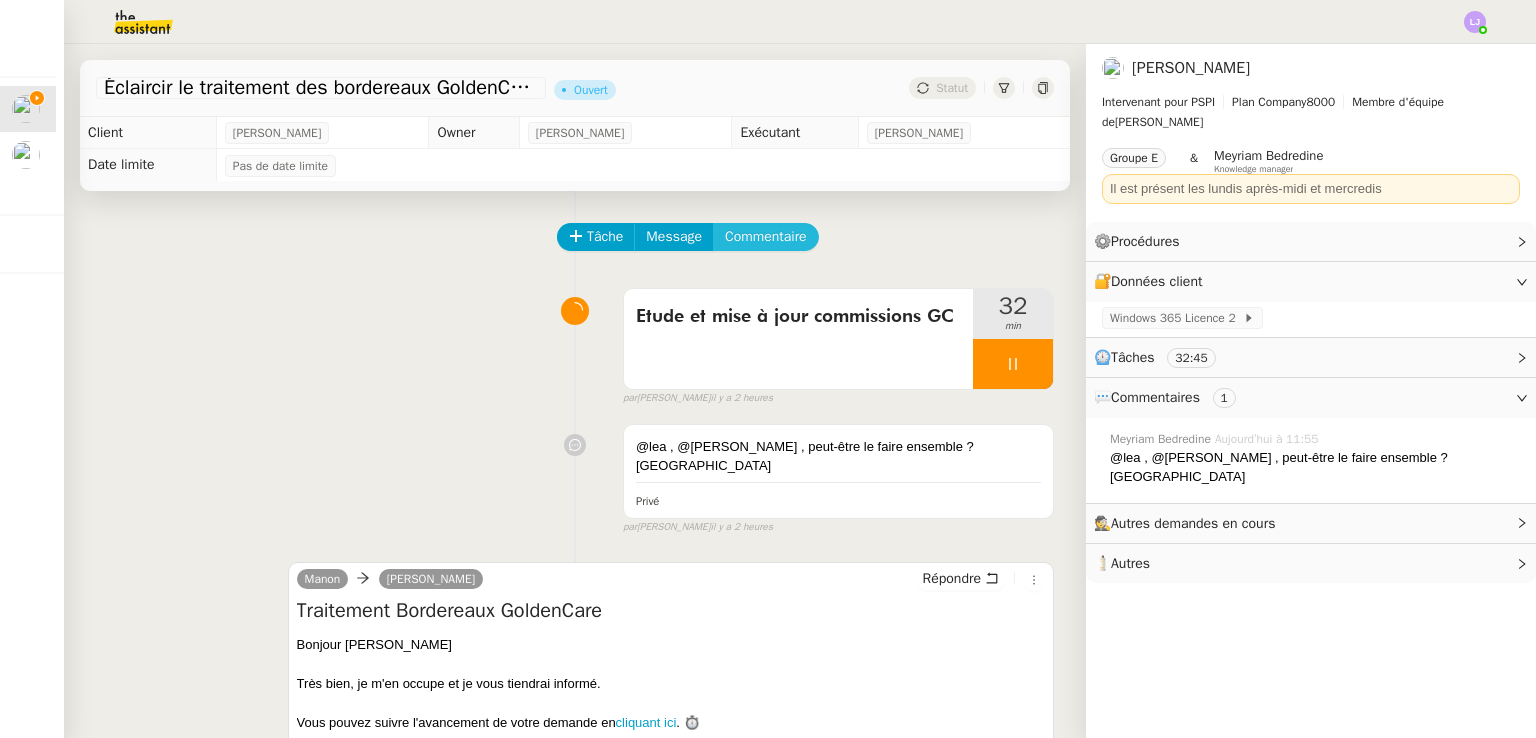 click on "Commentaire" 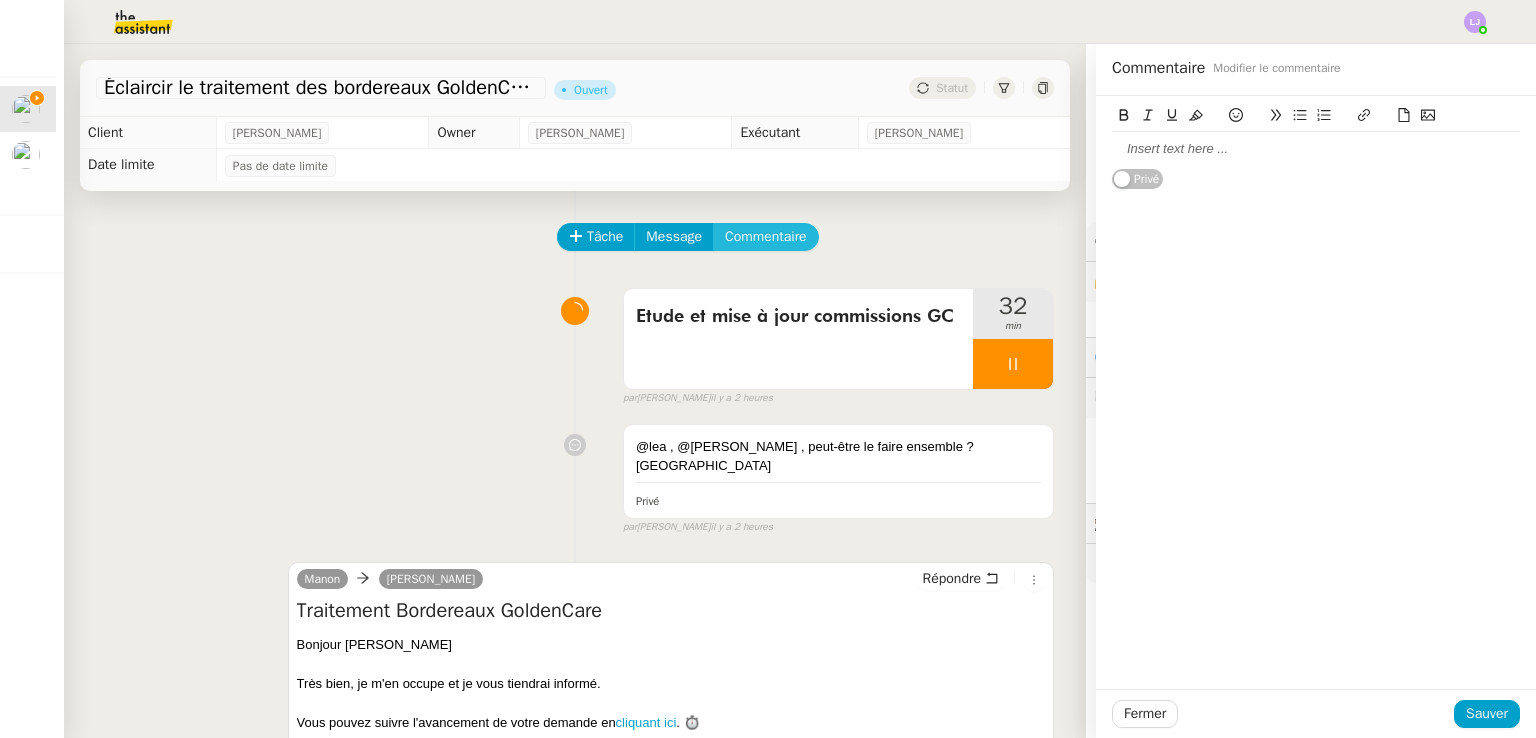type 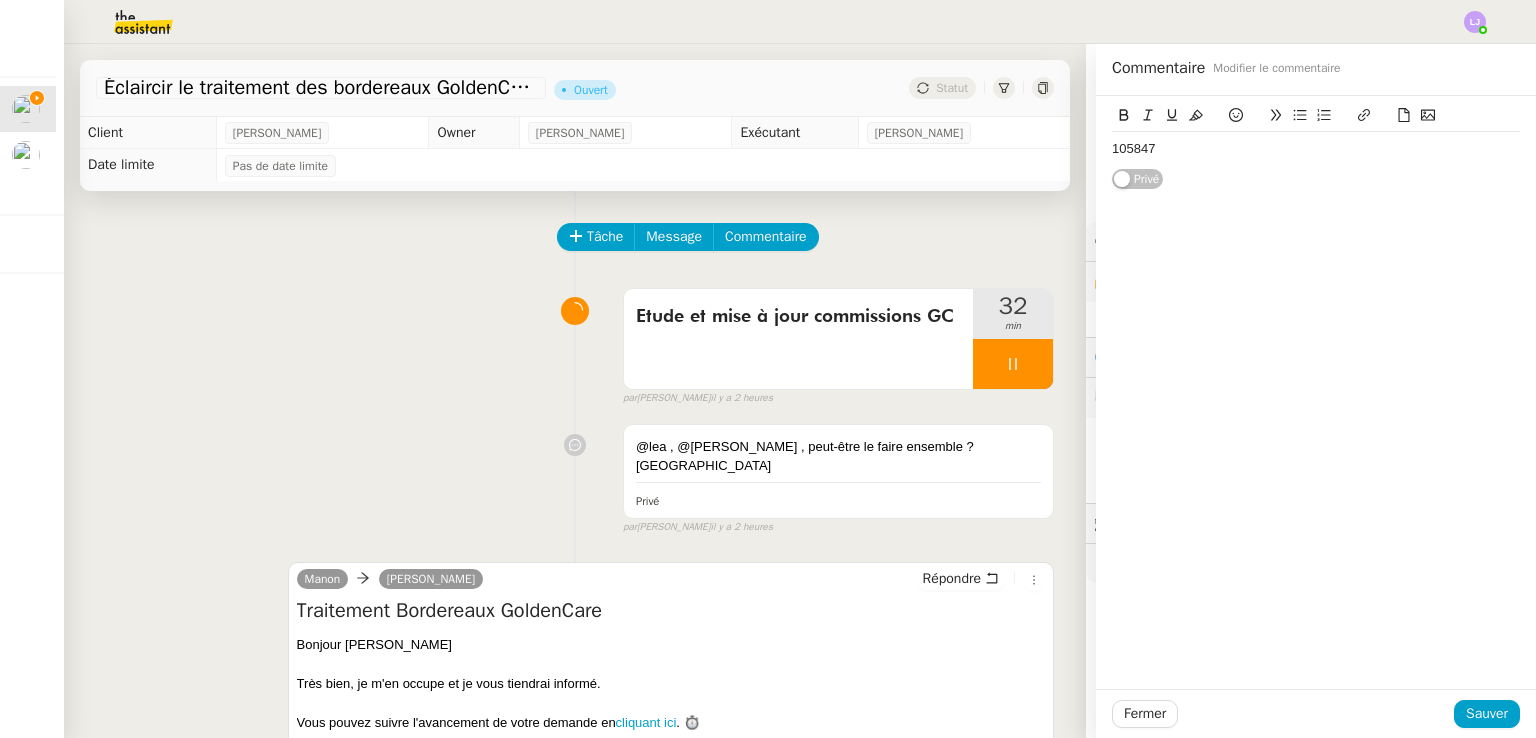 click on "105847" 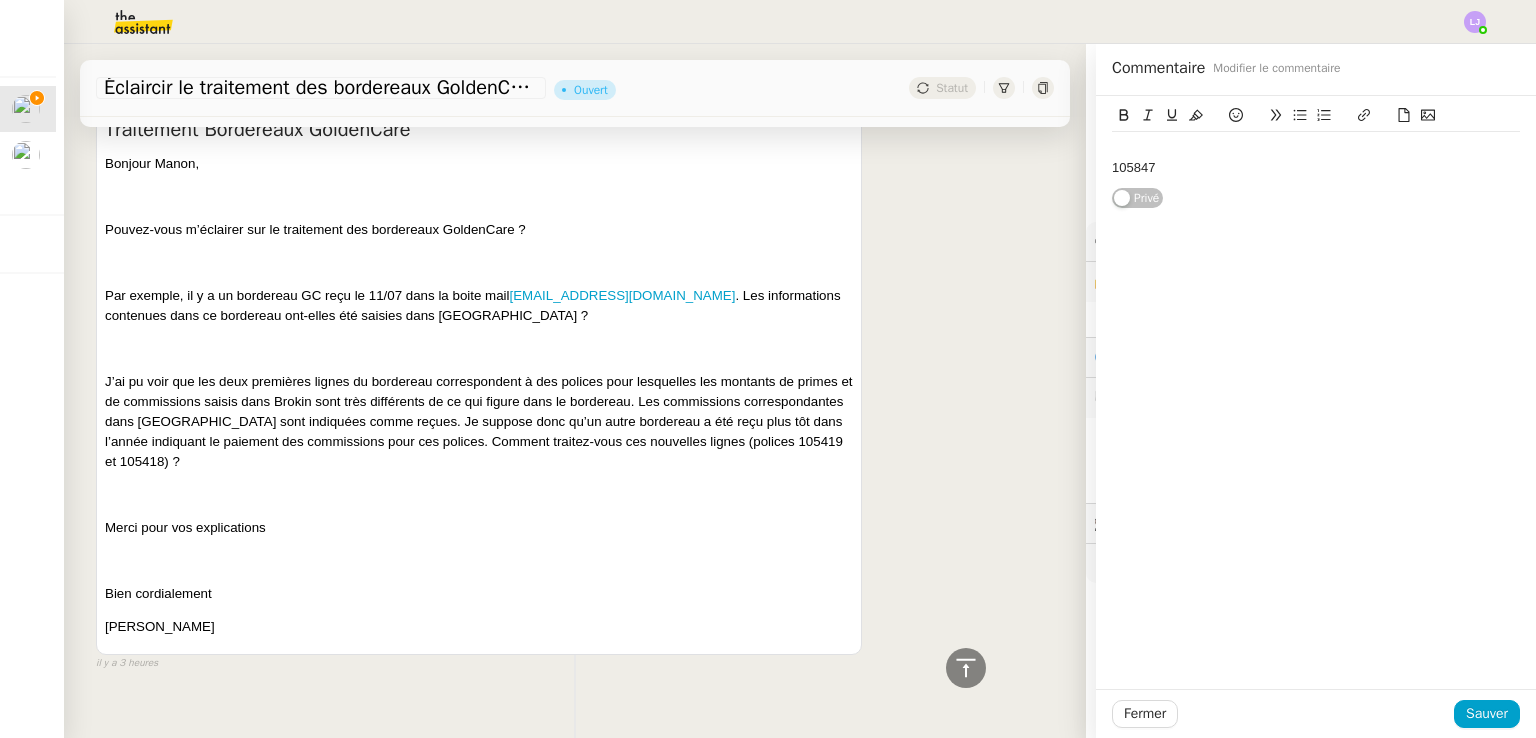 scroll, scrollTop: 864, scrollLeft: 0, axis: vertical 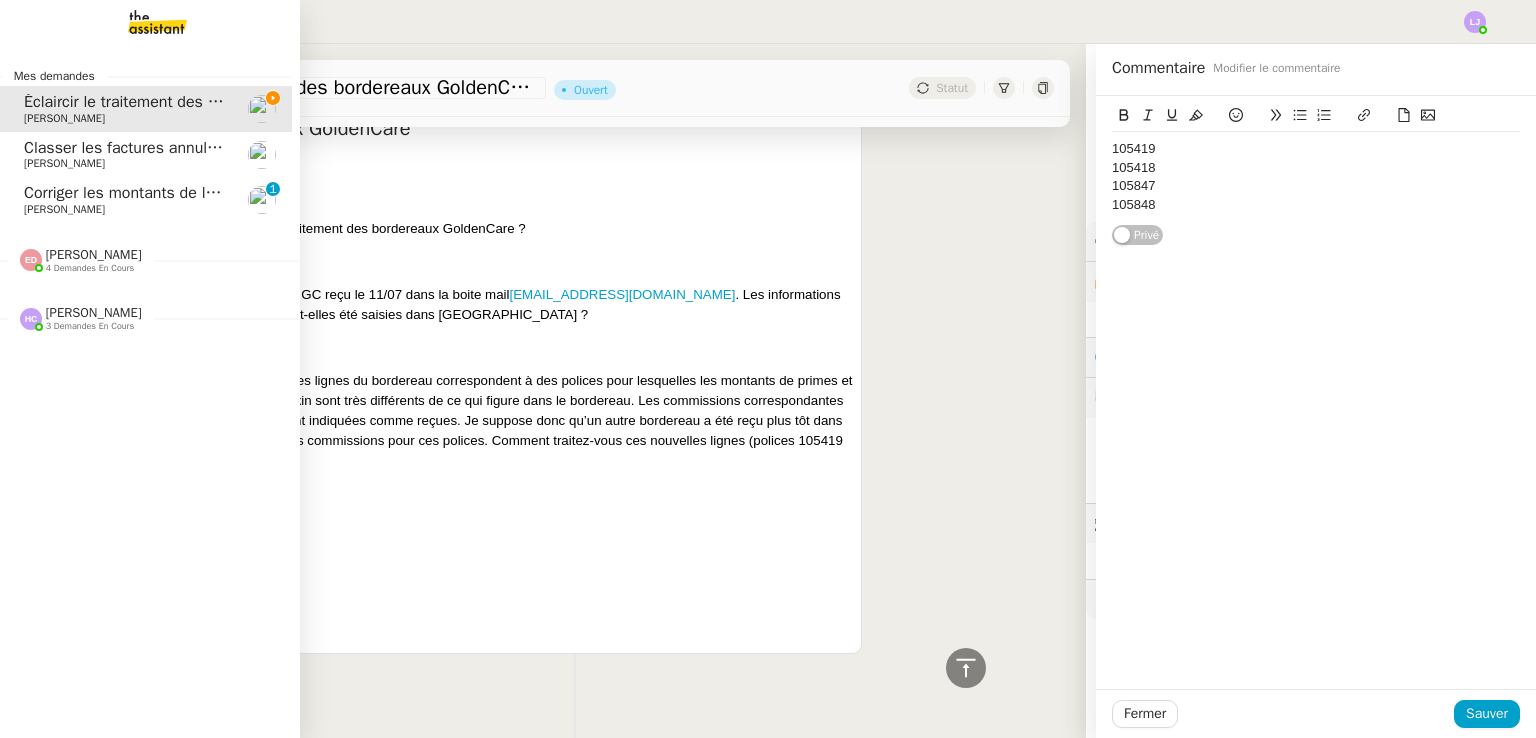 click on "[PERSON_NAME]" 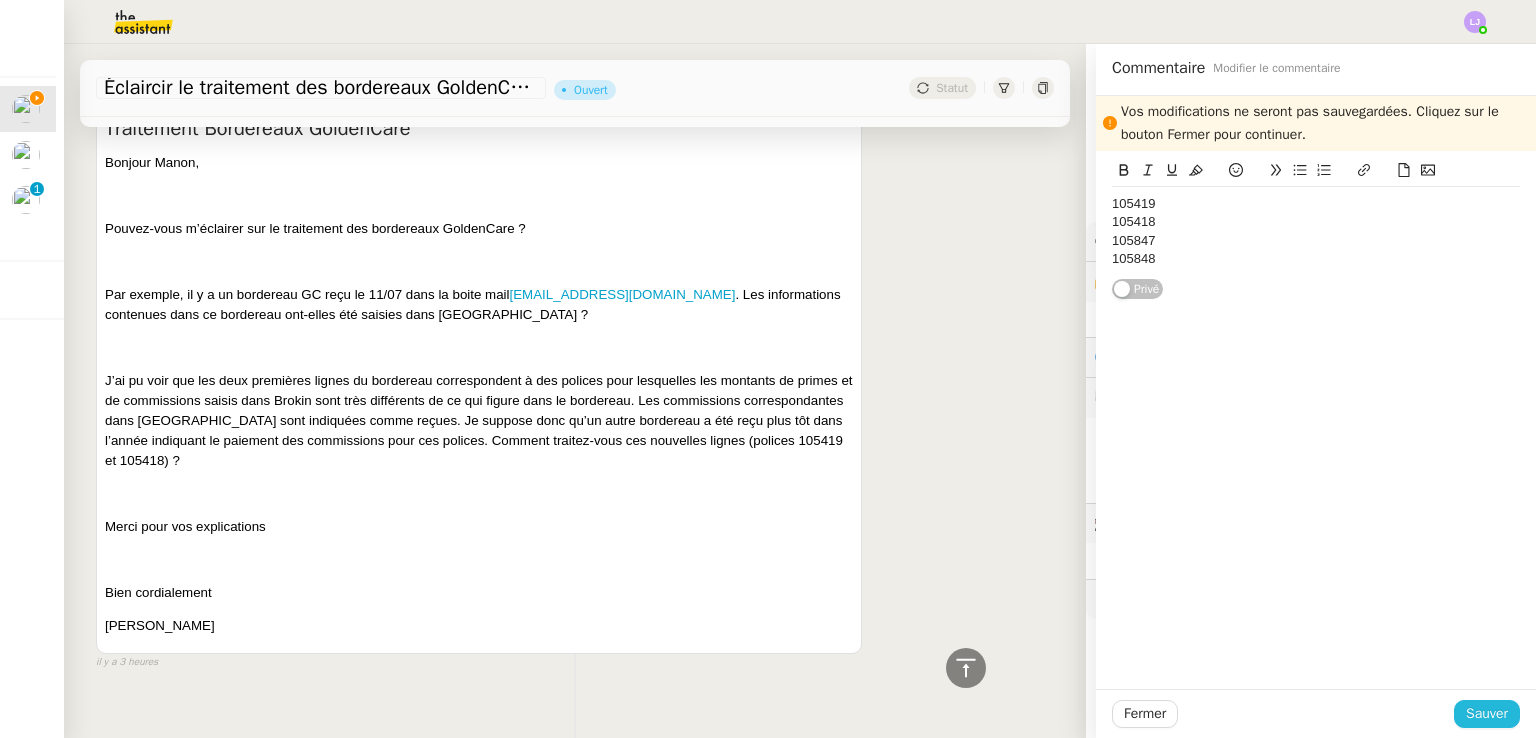 click on "Sauver" 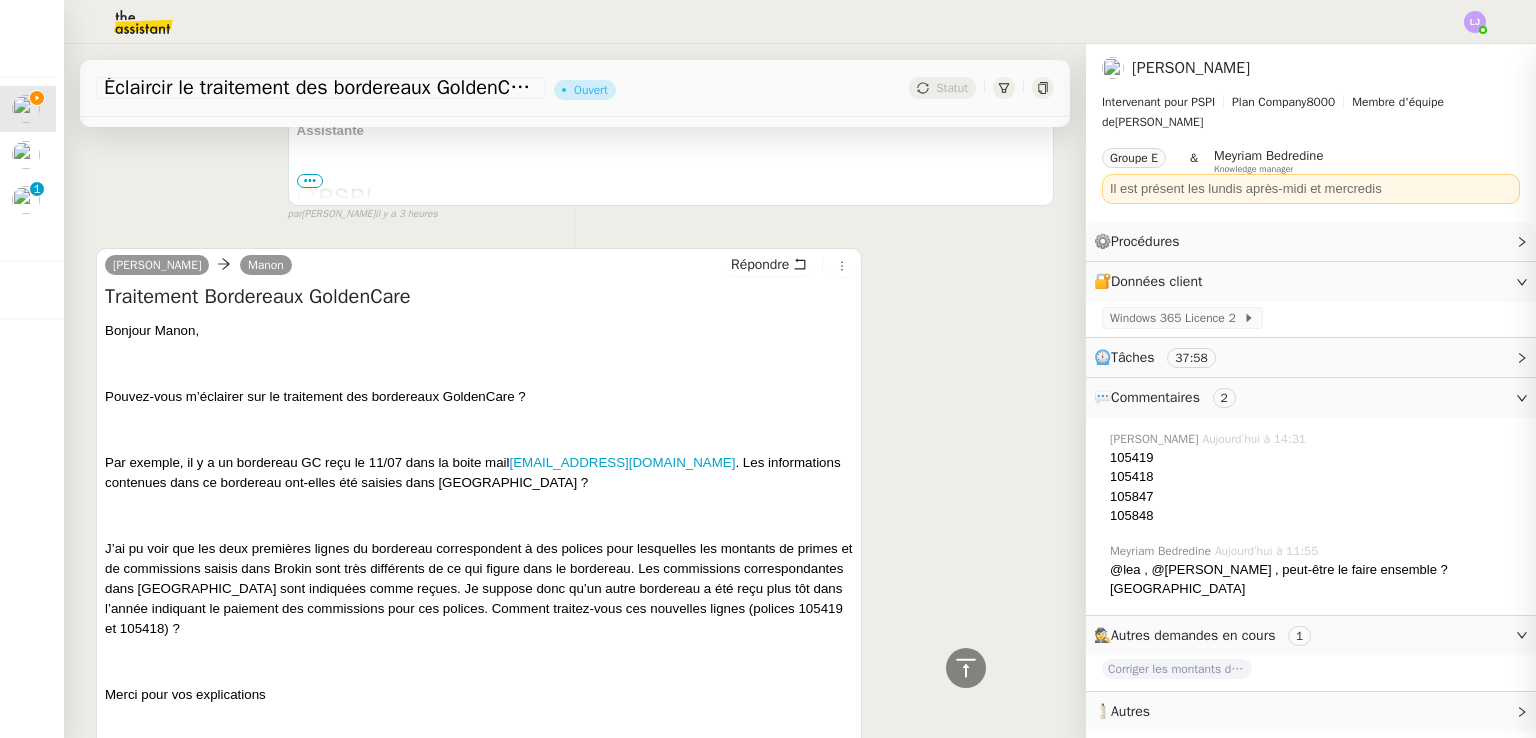 scroll, scrollTop: 1032, scrollLeft: 0, axis: vertical 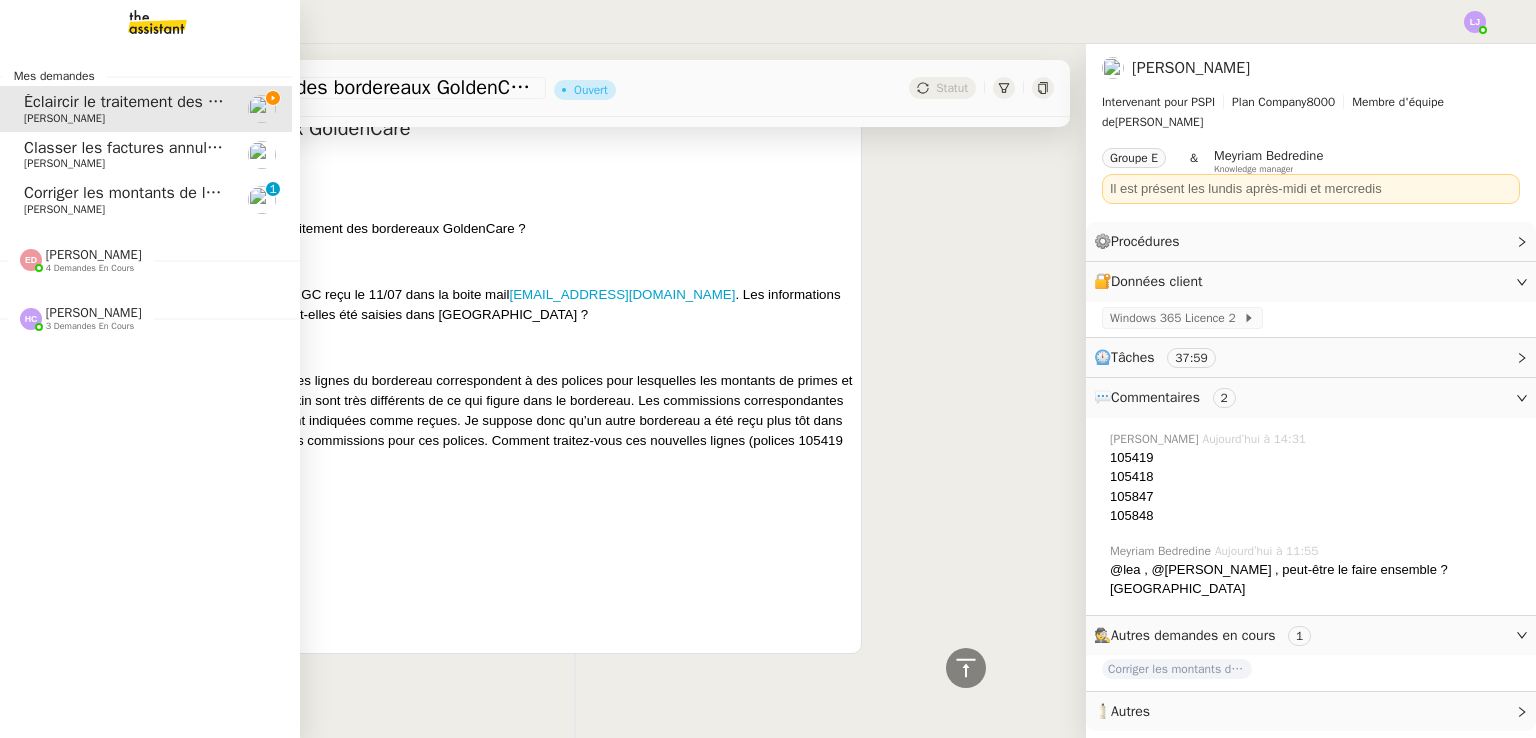 click on "Corriger les montants de la police 2024-D-MAM-100037" 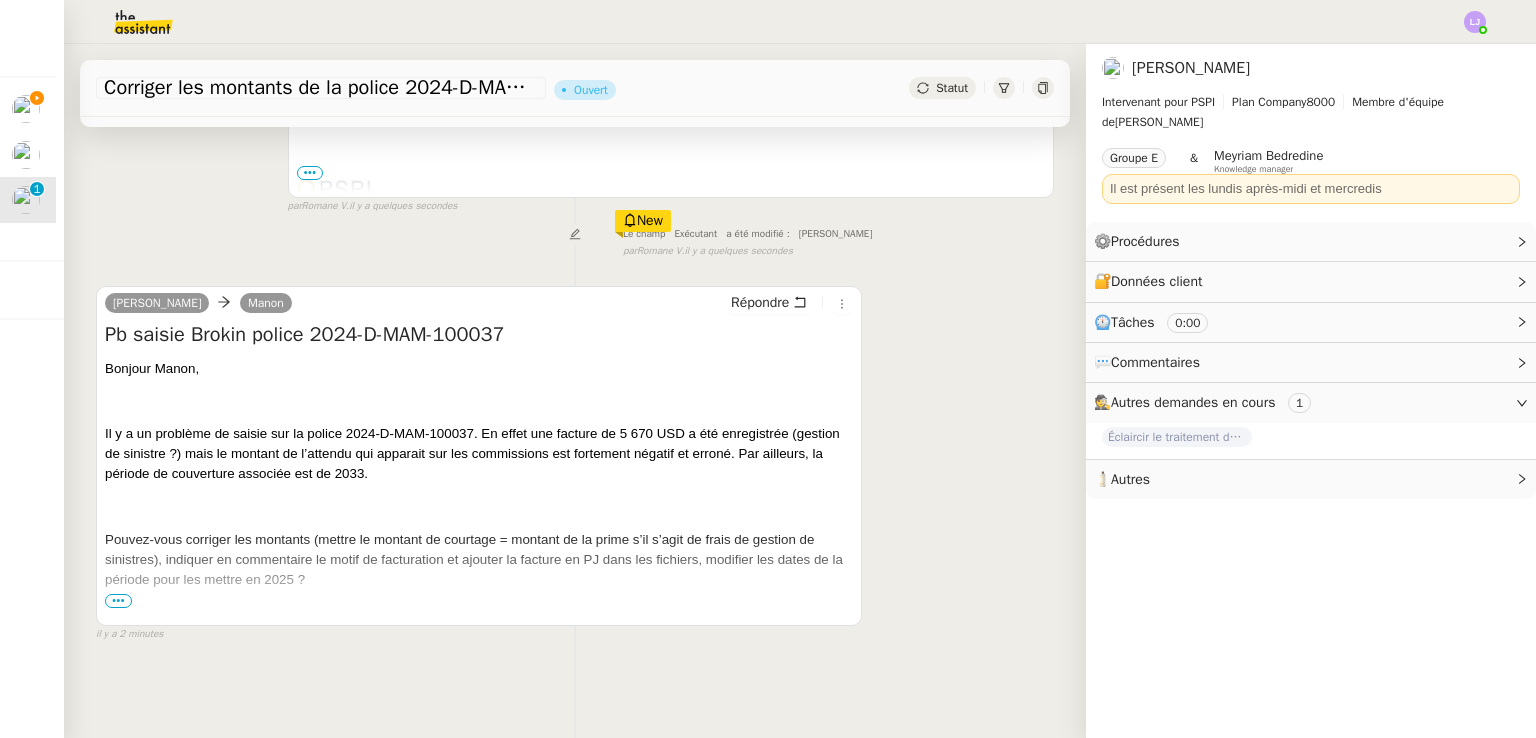 scroll, scrollTop: 539, scrollLeft: 0, axis: vertical 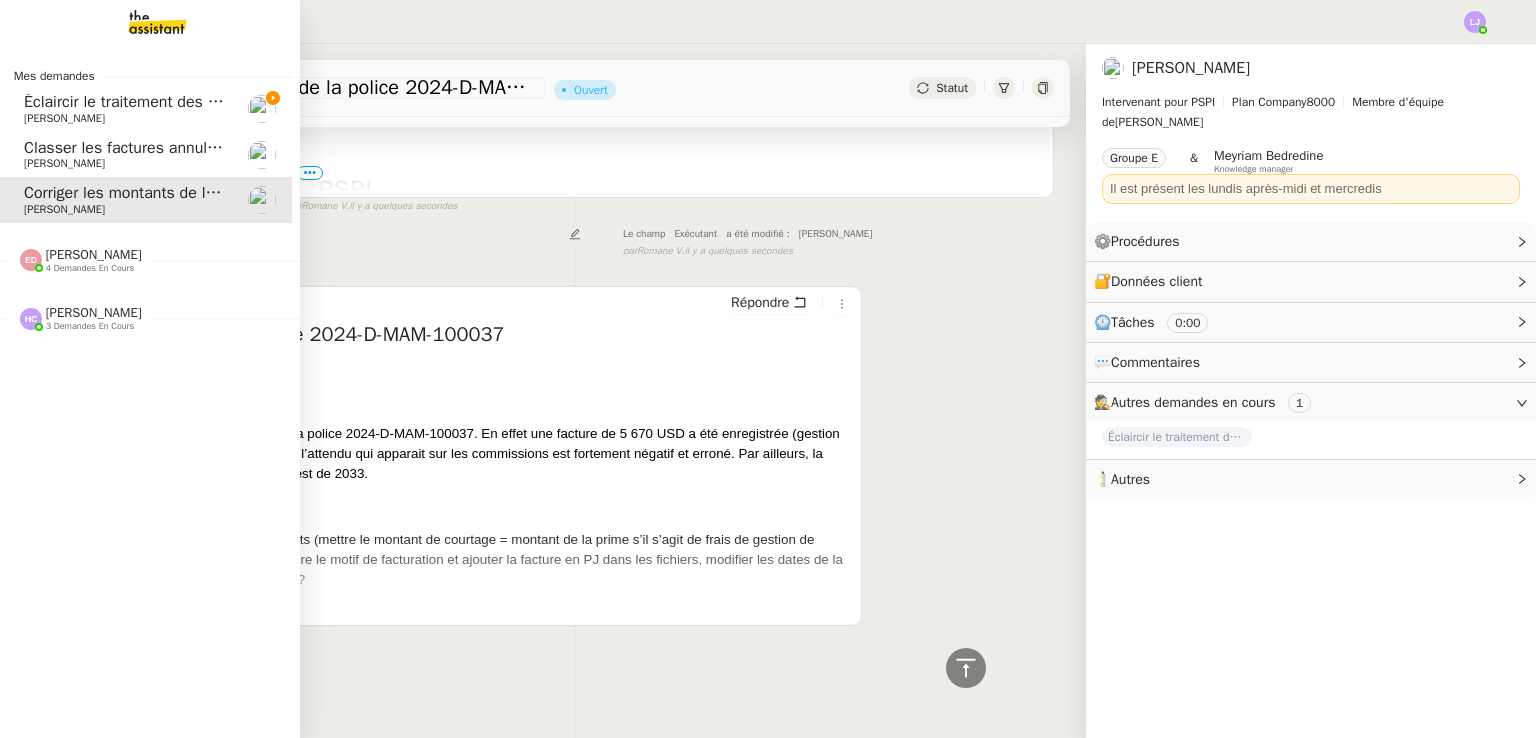 click on "Éclaircir le traitement des bordereaux GoldenCare" 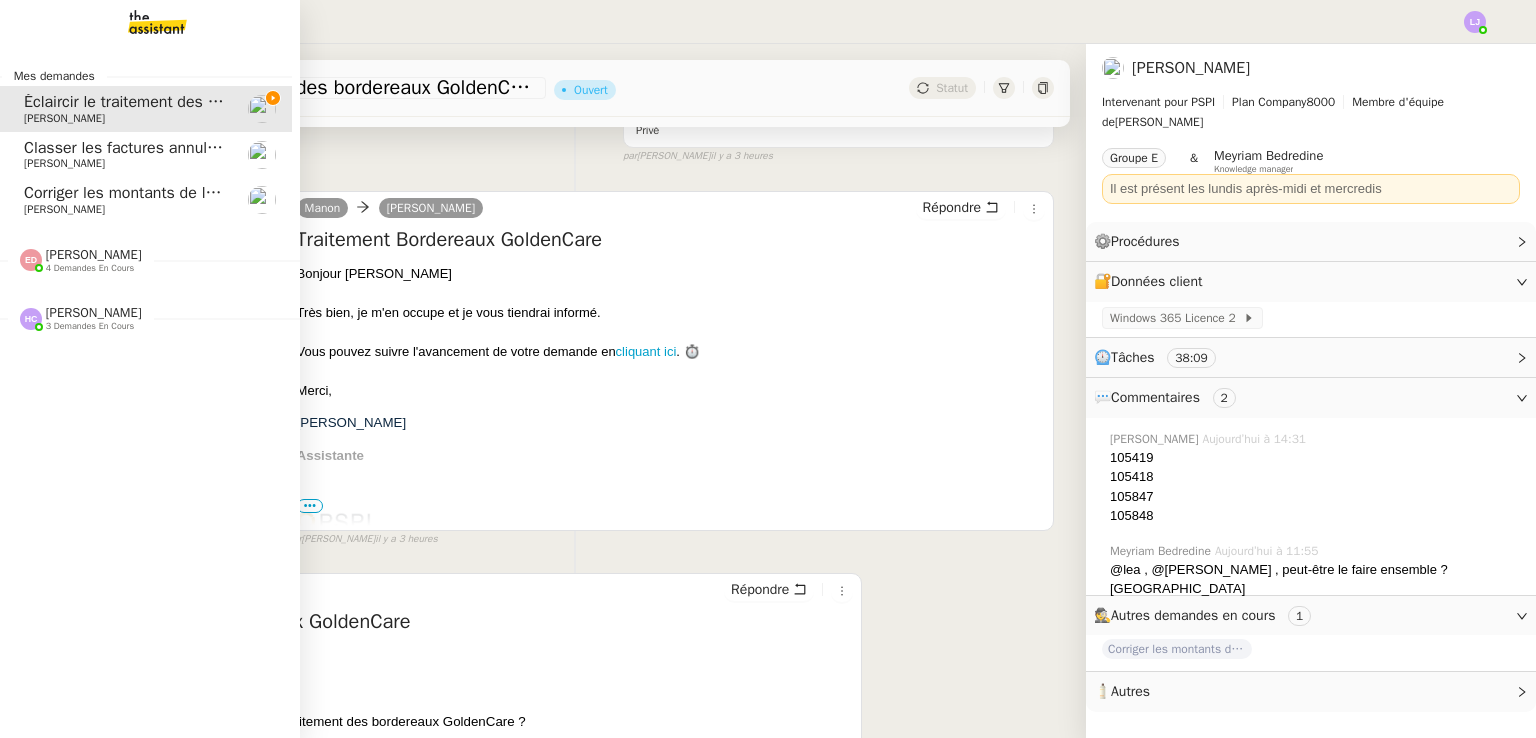 scroll, scrollTop: 268, scrollLeft: 0, axis: vertical 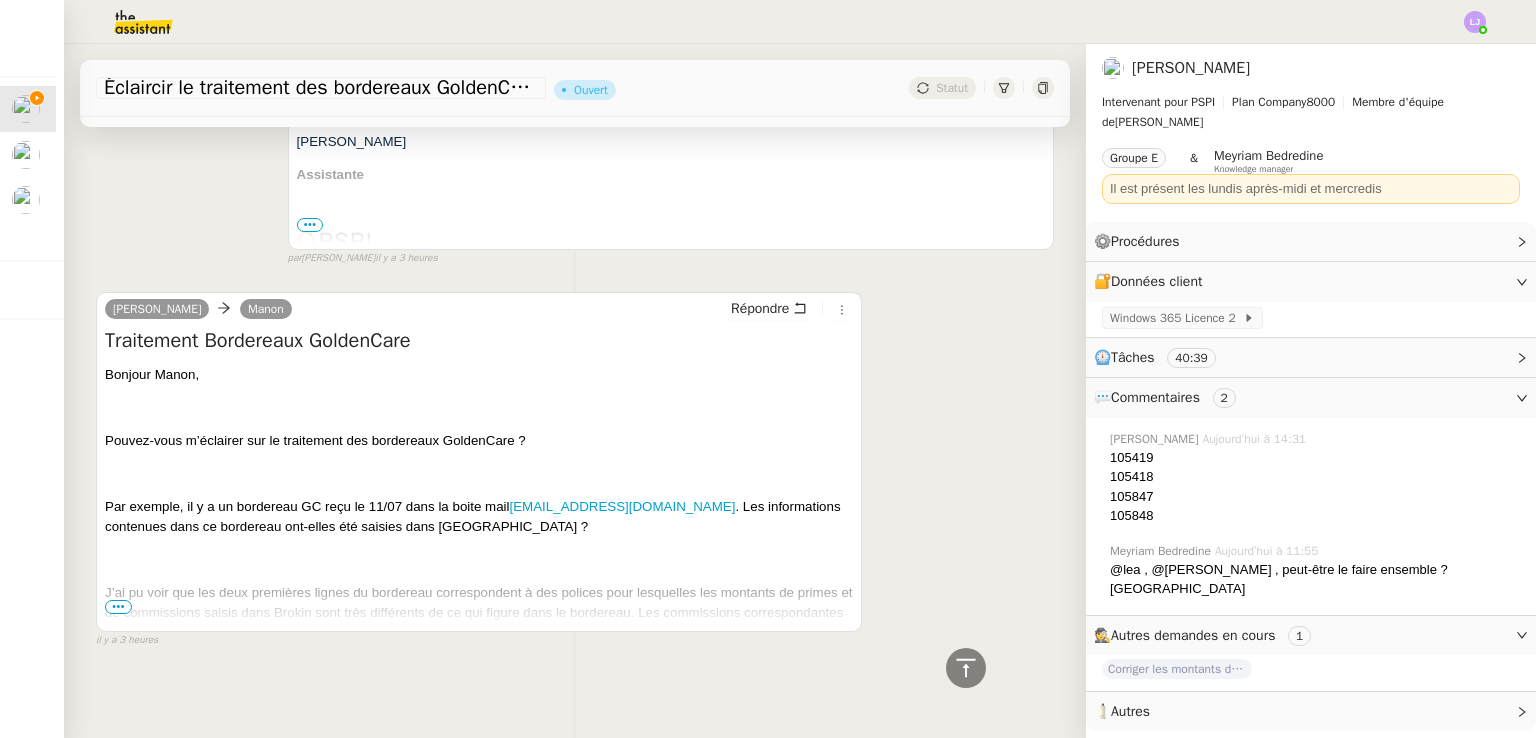 click on "•••" at bounding box center (118, 607) 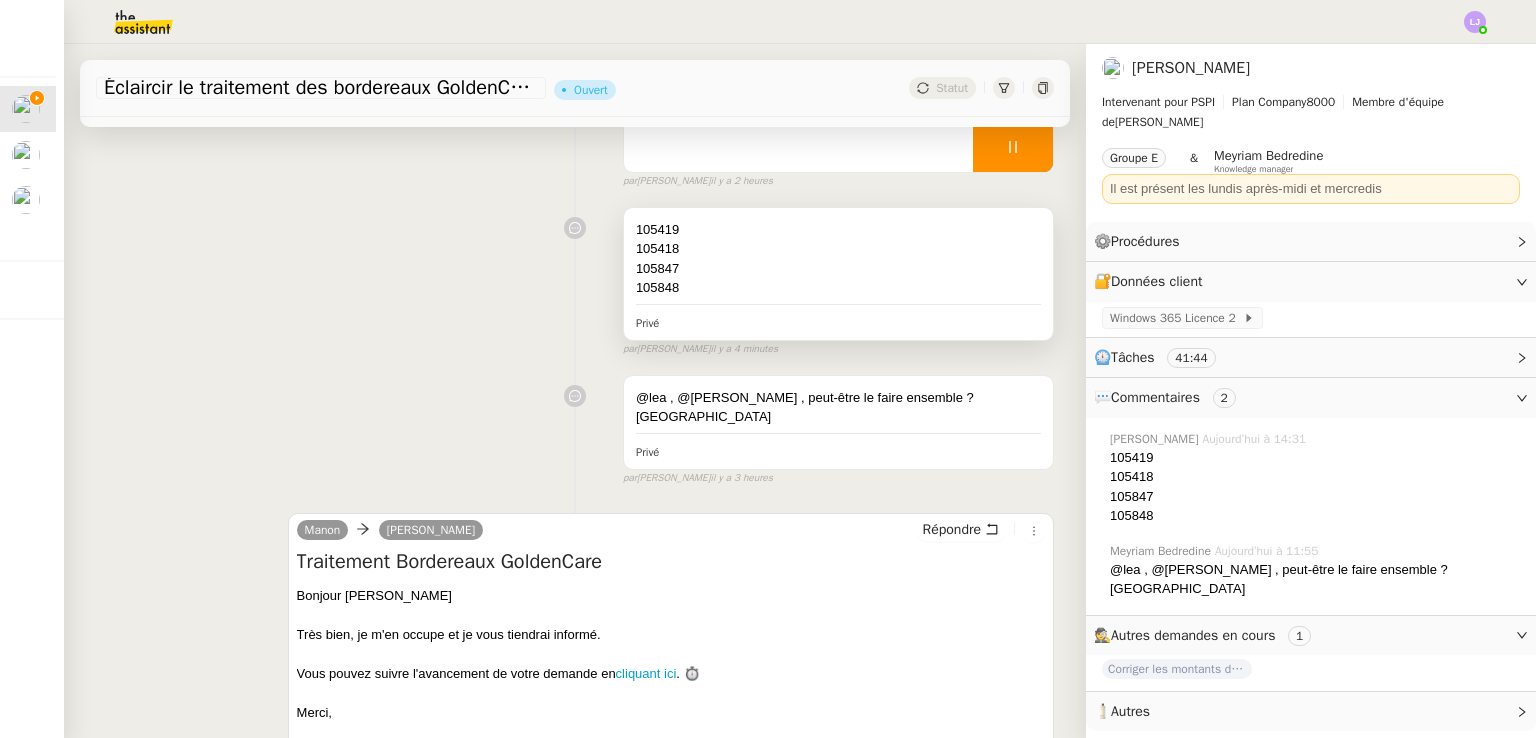scroll, scrollTop: 0, scrollLeft: 0, axis: both 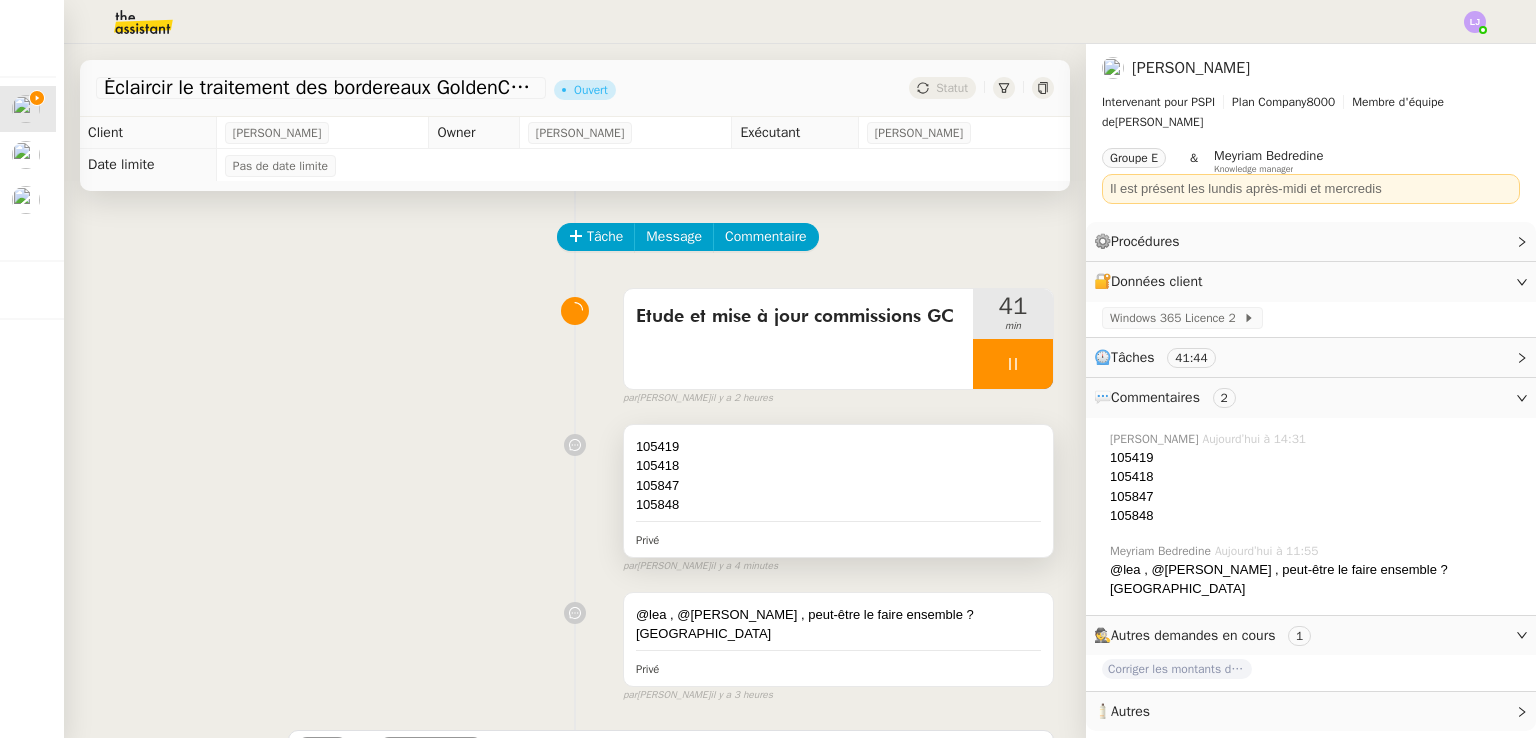 click on "105419" at bounding box center [838, 447] 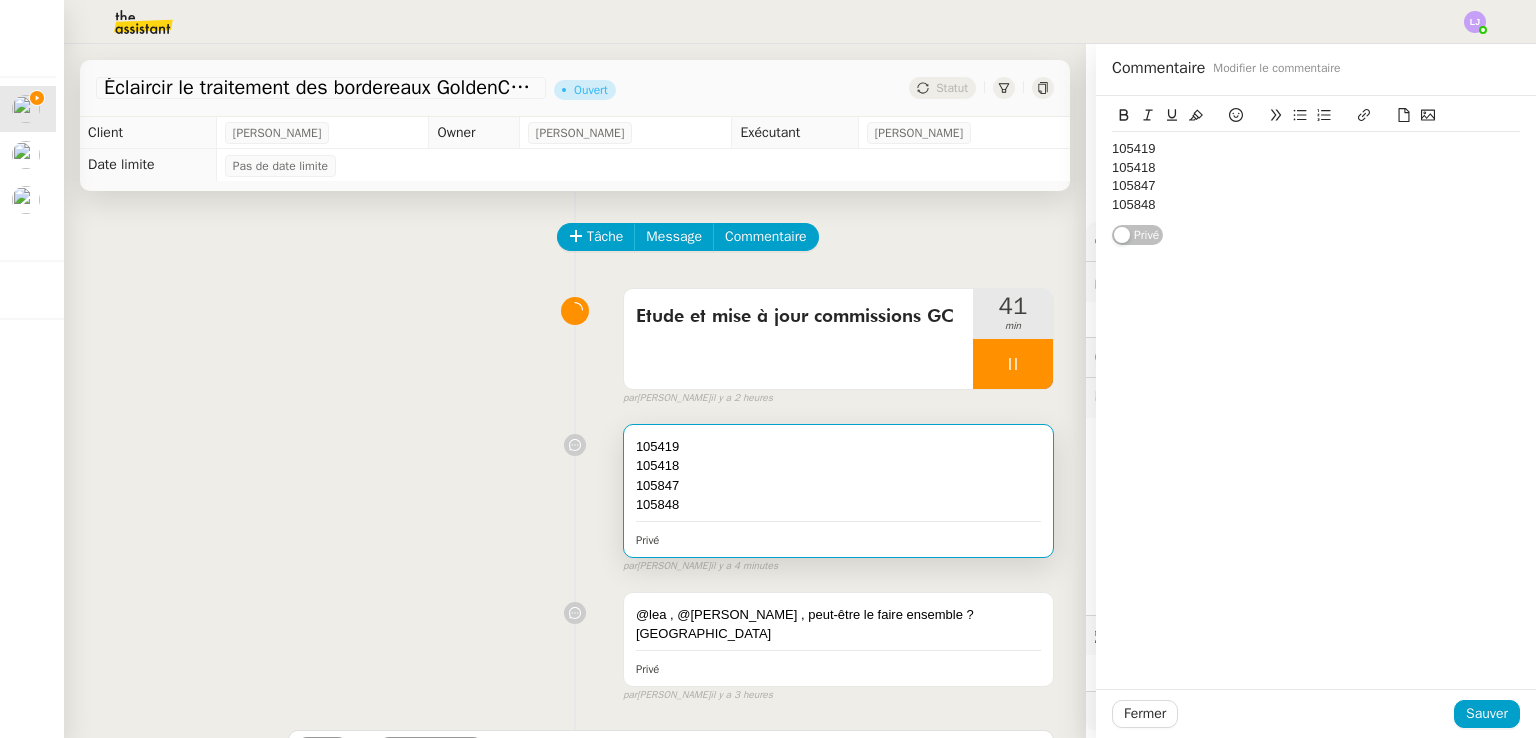 type 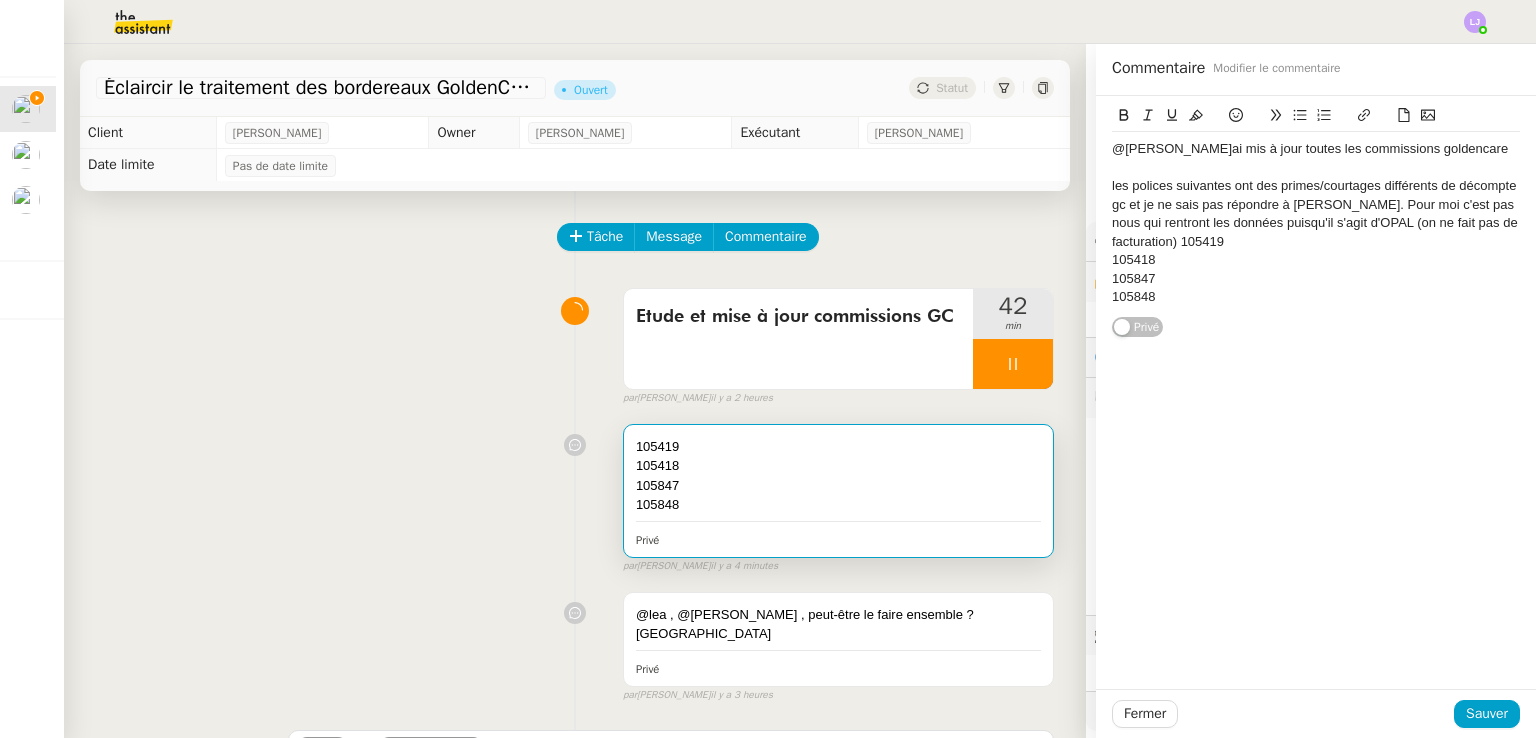 click on "les polices suivantes ont des primes/courtages différents de décompte gc et je ne sais pas répondre à [PERSON_NAME]. Pour moi c'est pas nous qui rentront les données puisqu'il s'agit d'OPAL (on ne fait pas de facturation) 105419" 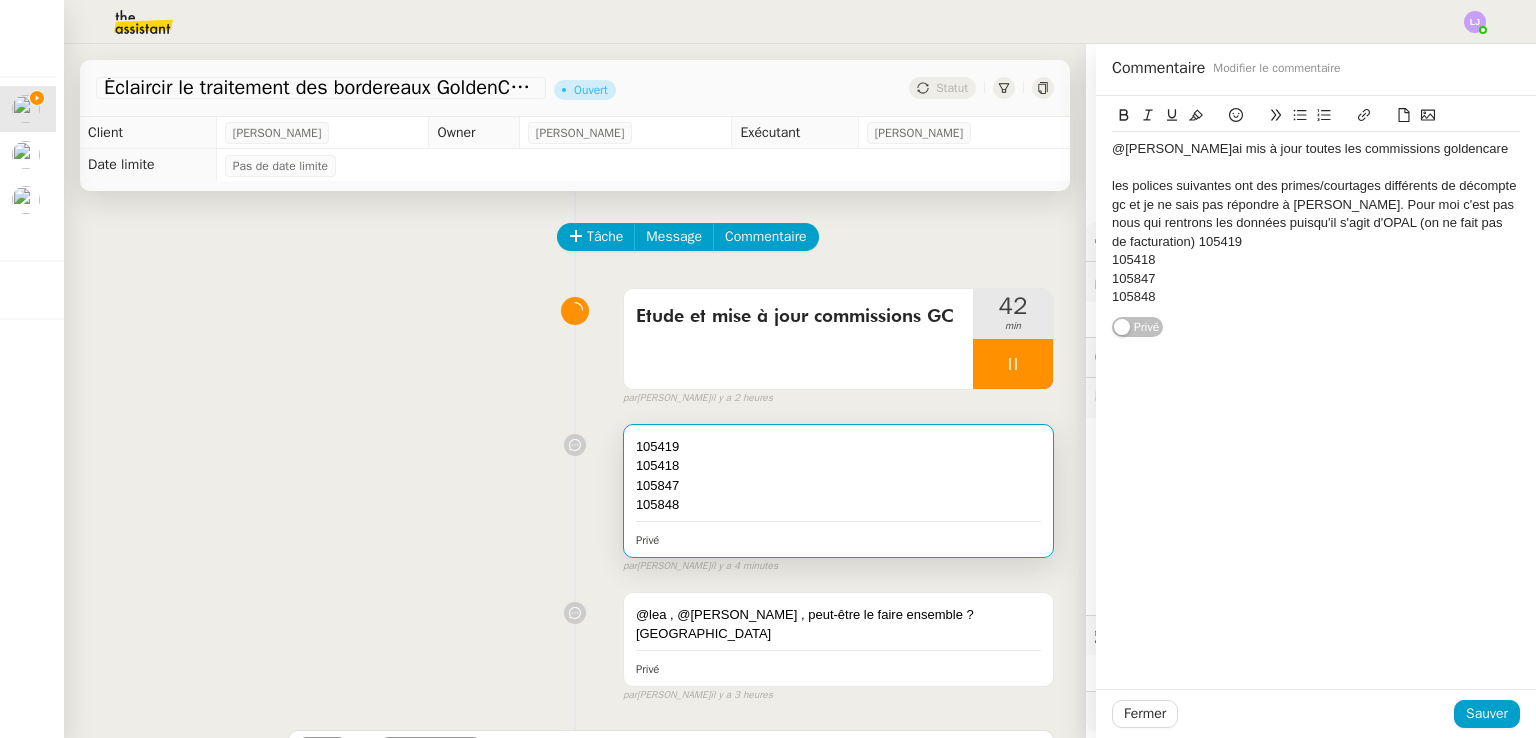 click on "les polices suivantes ont des primes/courtages différents de décompte gc et je ne sais pas répondre à [PERSON_NAME]. Pour moi c'est pas nous qui rentrons les données puisqu'il s'agit d'OPAL (on ne fait pas de facturation) 105419" 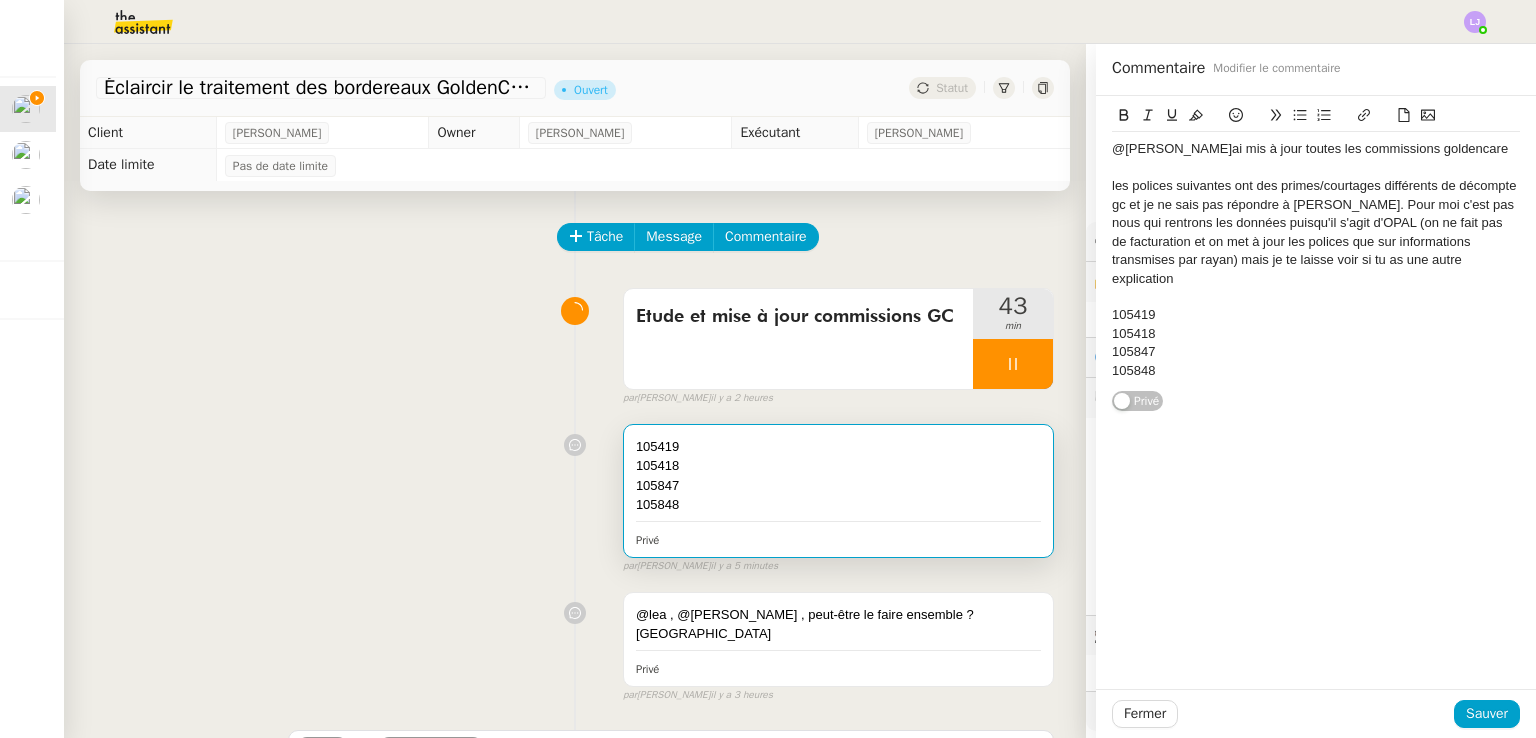click on "@[PERSON_NAME]ai mis à jour toutes les commissions goldencare" 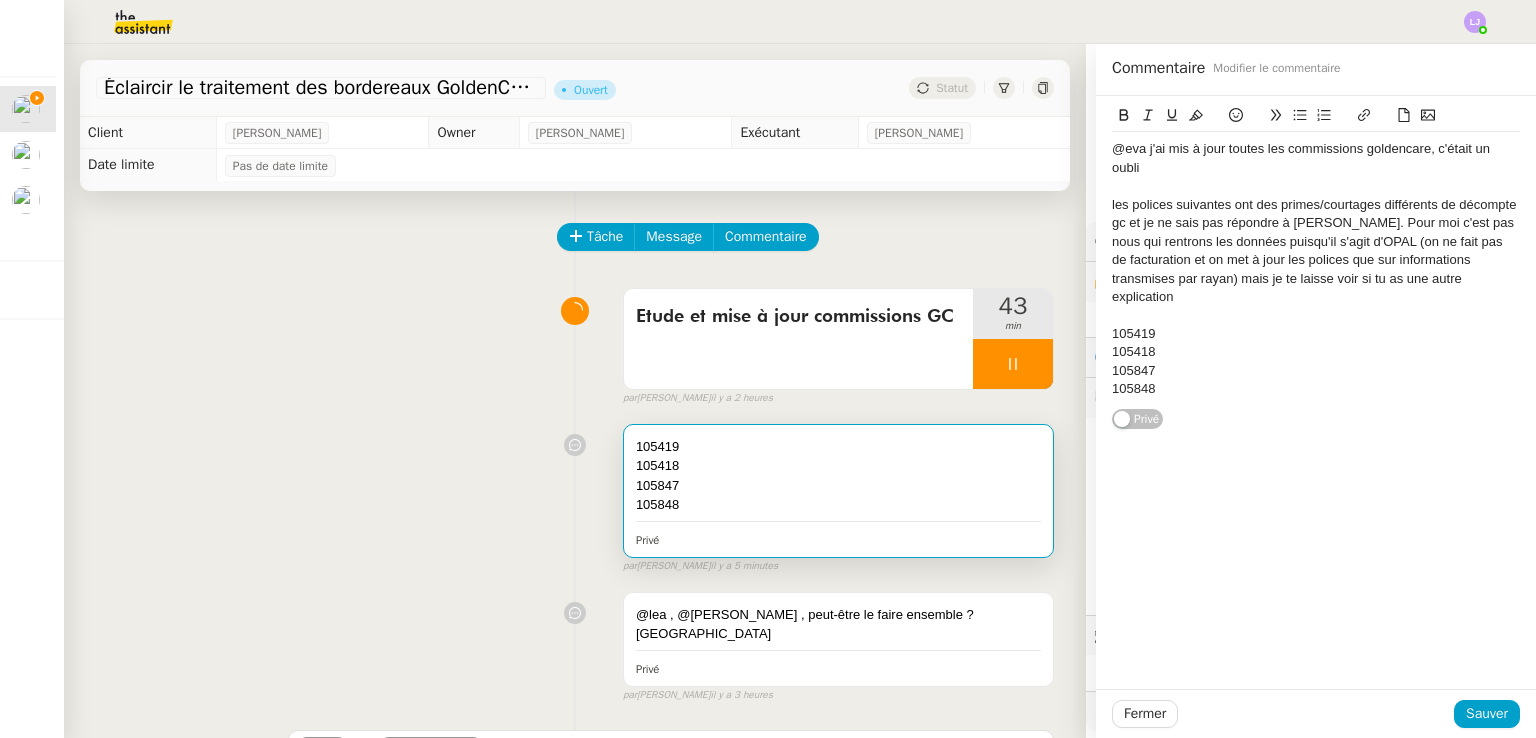 click on "les polices suivantes ont des primes/courtages différents de décompte gc et je ne sais pas répondre à [PERSON_NAME]. Pour moi c'est pas nous qui rentrons les données puisqu'il s'agit d'OPAL (on ne fait pas de facturation et on met à jour les polices que sur informations transmises par rayan) mais je te laisse voir si tu as une autre explication" 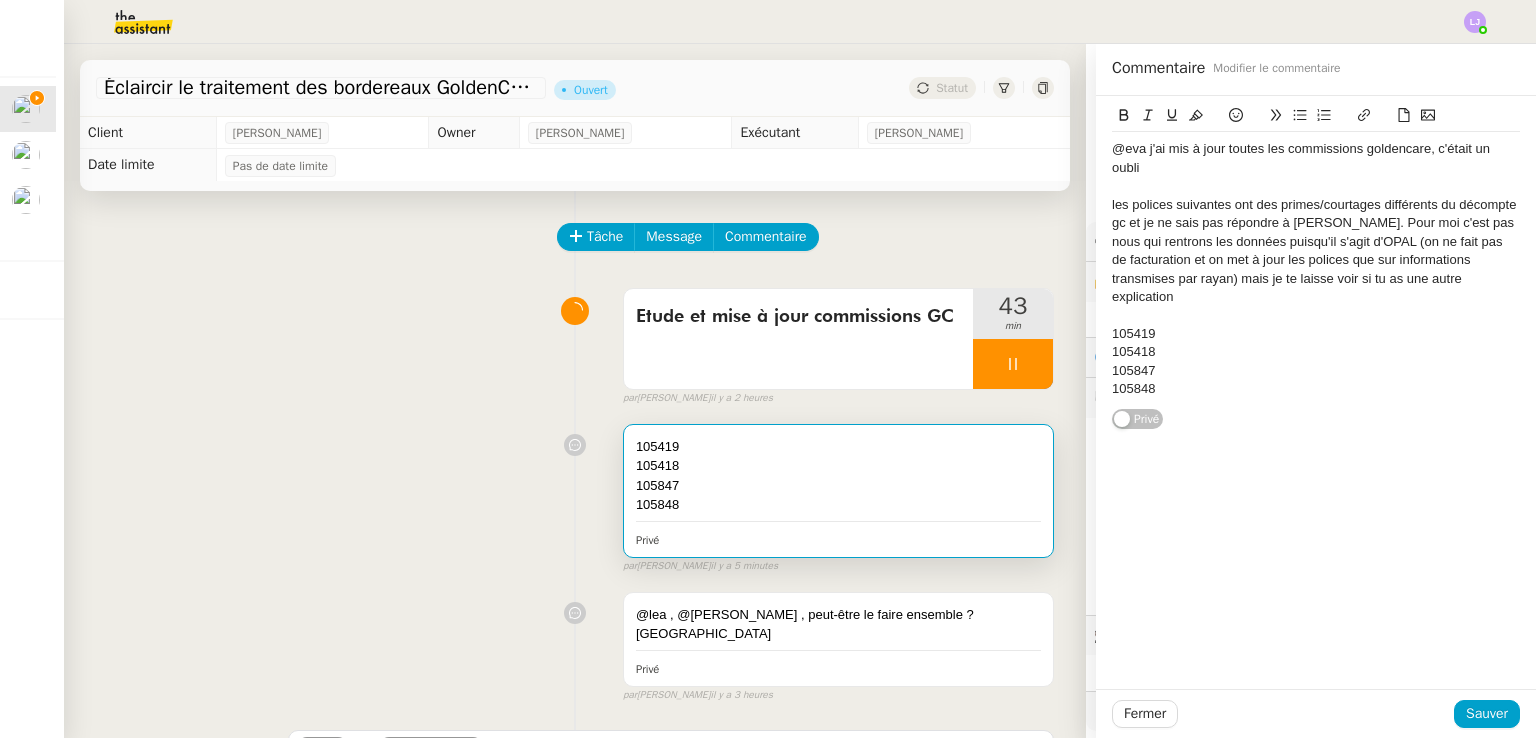 click on "les polices suivantes ont des primes/courtages différents du décompte gc et je ne sais pas répondre à [PERSON_NAME]. Pour moi c'est pas nous qui rentrons les données puisqu'il s'agit d'OPAL (on ne fait pas de facturation et on met à jour les polices que sur informations transmises par rayan) mais je te laisse voir si tu as une autre explication" 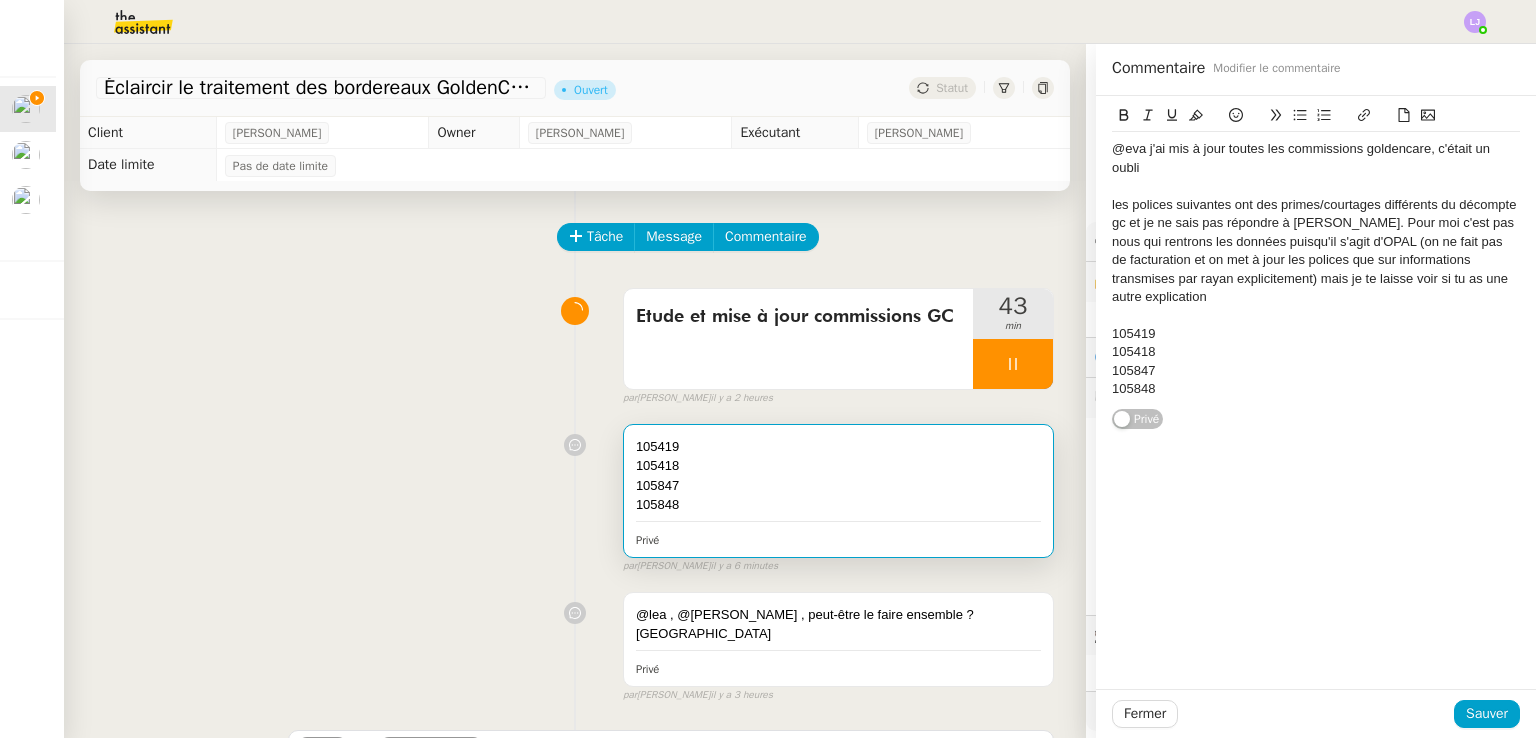 click on "les polices suivantes ont des primes/courtages différents du décompte gc et je ne sais pas répondre à [PERSON_NAME]. Pour moi c'est pas nous qui rentrons les données puisqu'il s'agit d'OPAL (on ne fait pas de facturation et on met à jour les polices que sur informations transmises par rayan explicitement) mais je te laisse voir si tu as une autre explication" 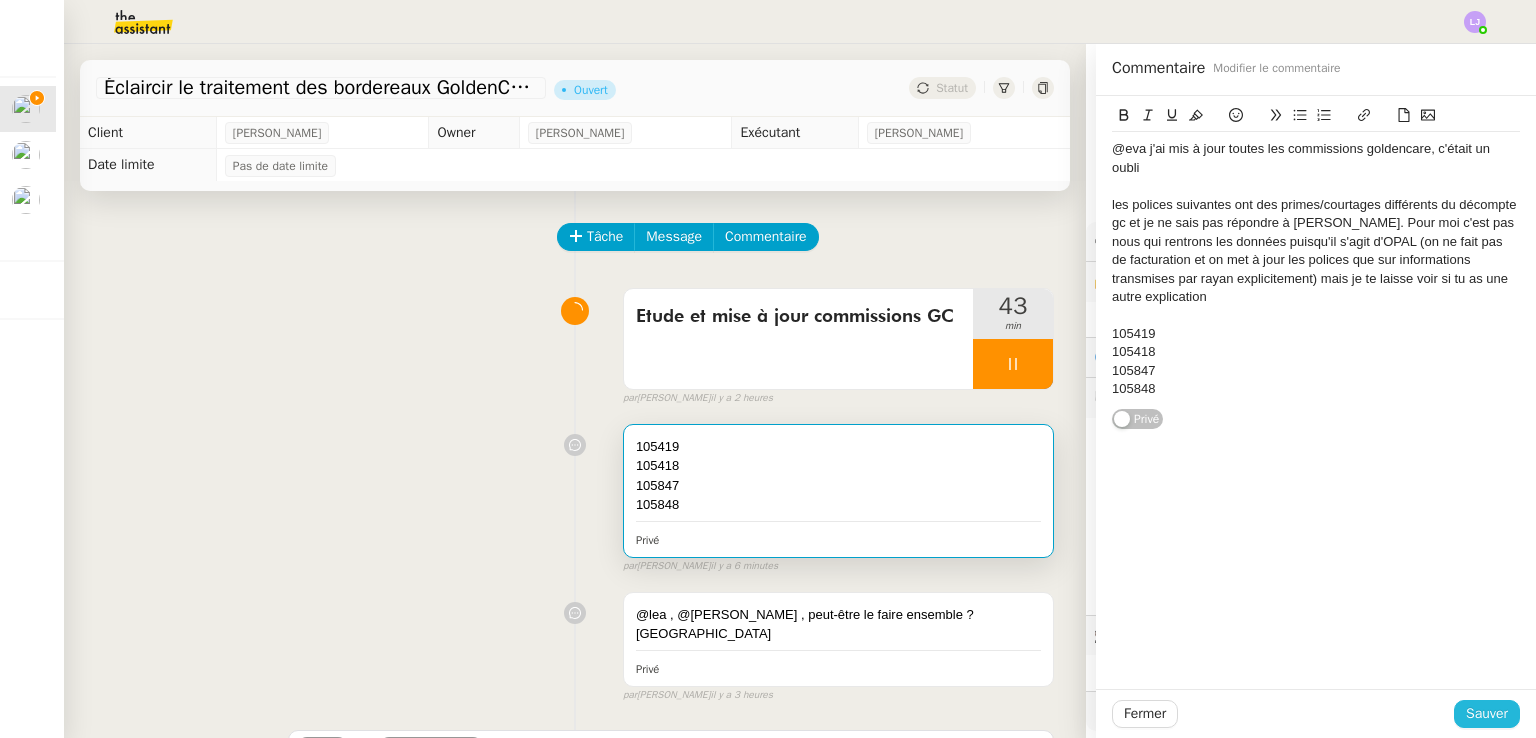 click on "Sauver" 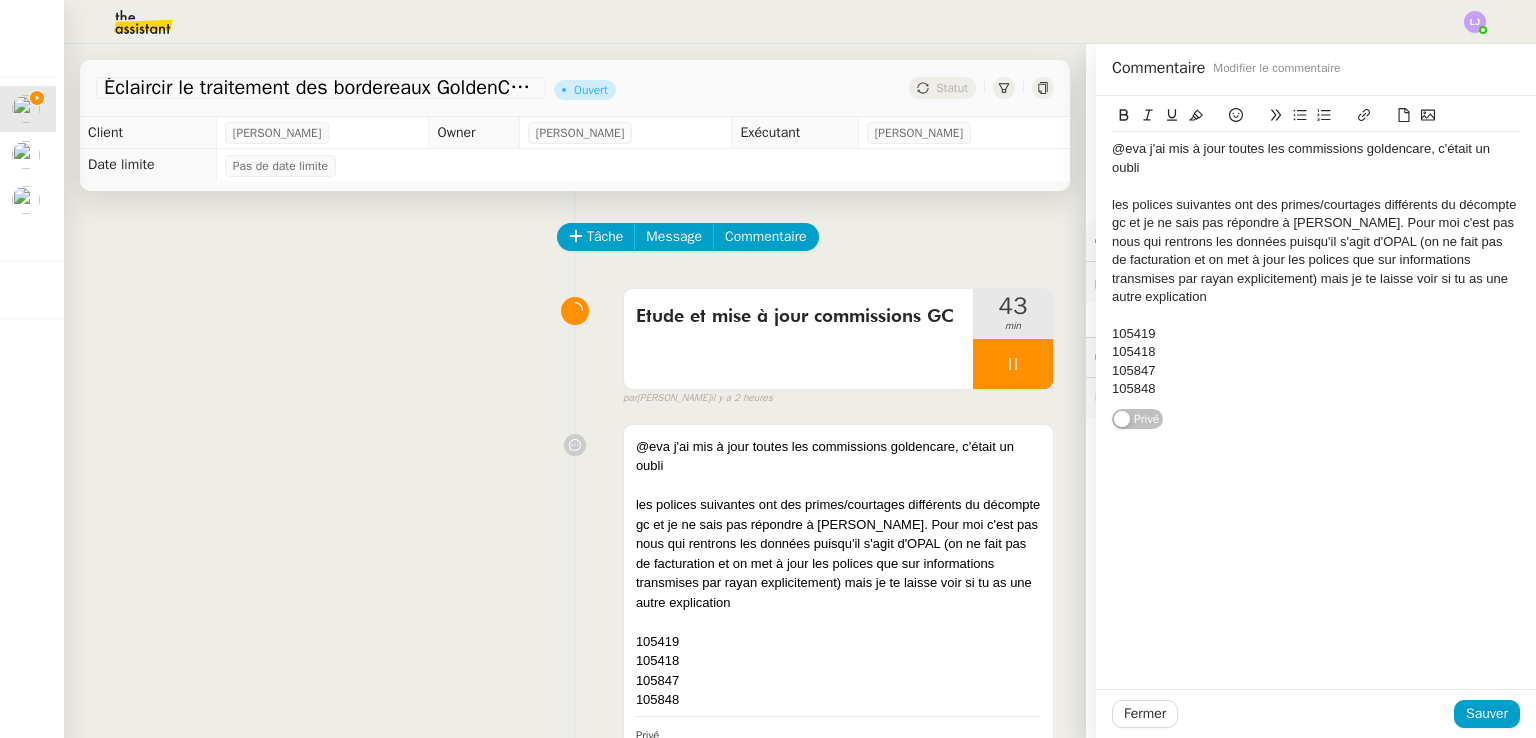 scroll, scrollTop: 0, scrollLeft: 0, axis: both 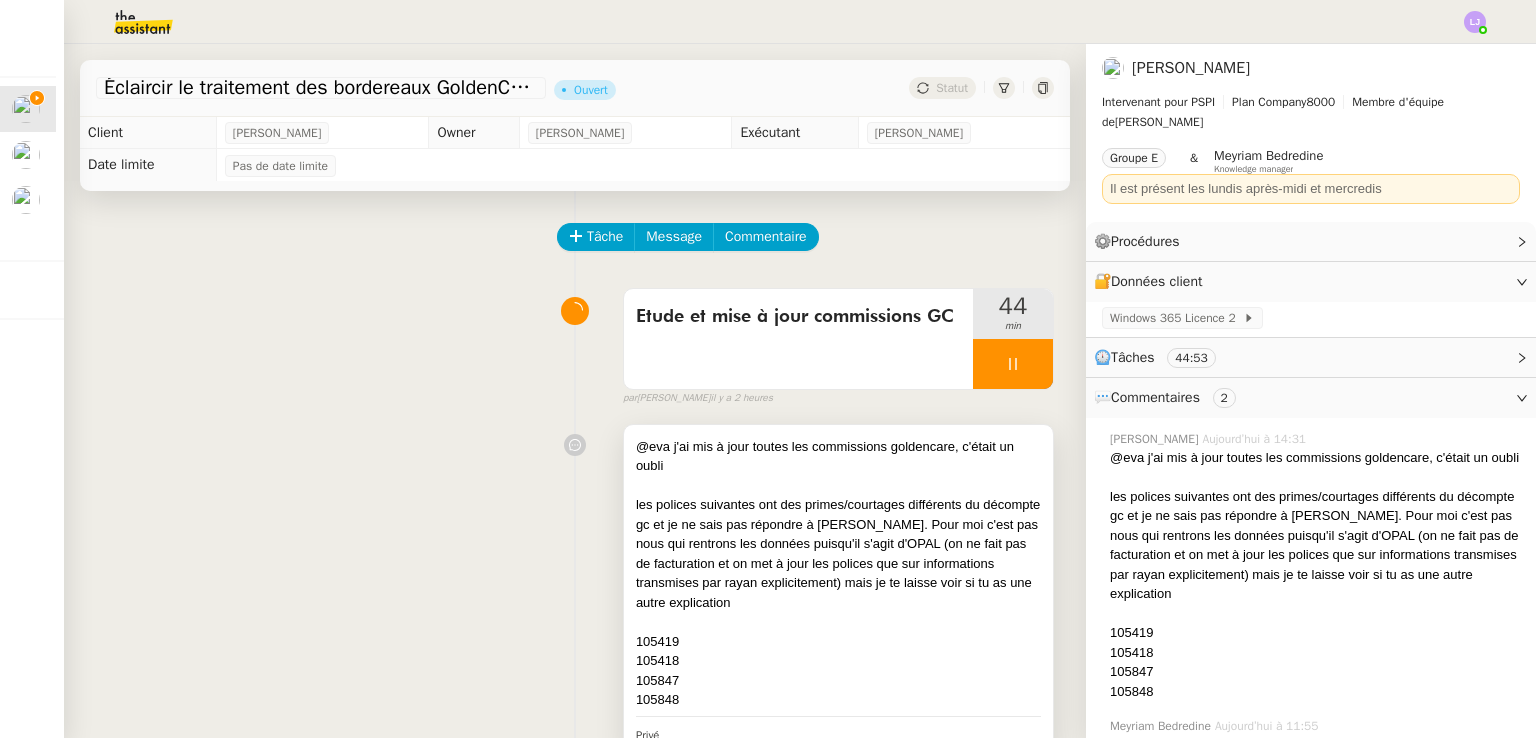 click on "les polices suivantes ont des primes/courtages différents du décompte gc et je ne sais pas répondre à [PERSON_NAME]. Pour moi c'est pas nous qui rentrons les données puisqu'il s'agit d'OPAL (on ne fait pas de facturation et on met à jour les polices que sur informations transmises par rayan explicitement) mais je te laisse voir si tu as une autre explication" at bounding box center [838, 553] 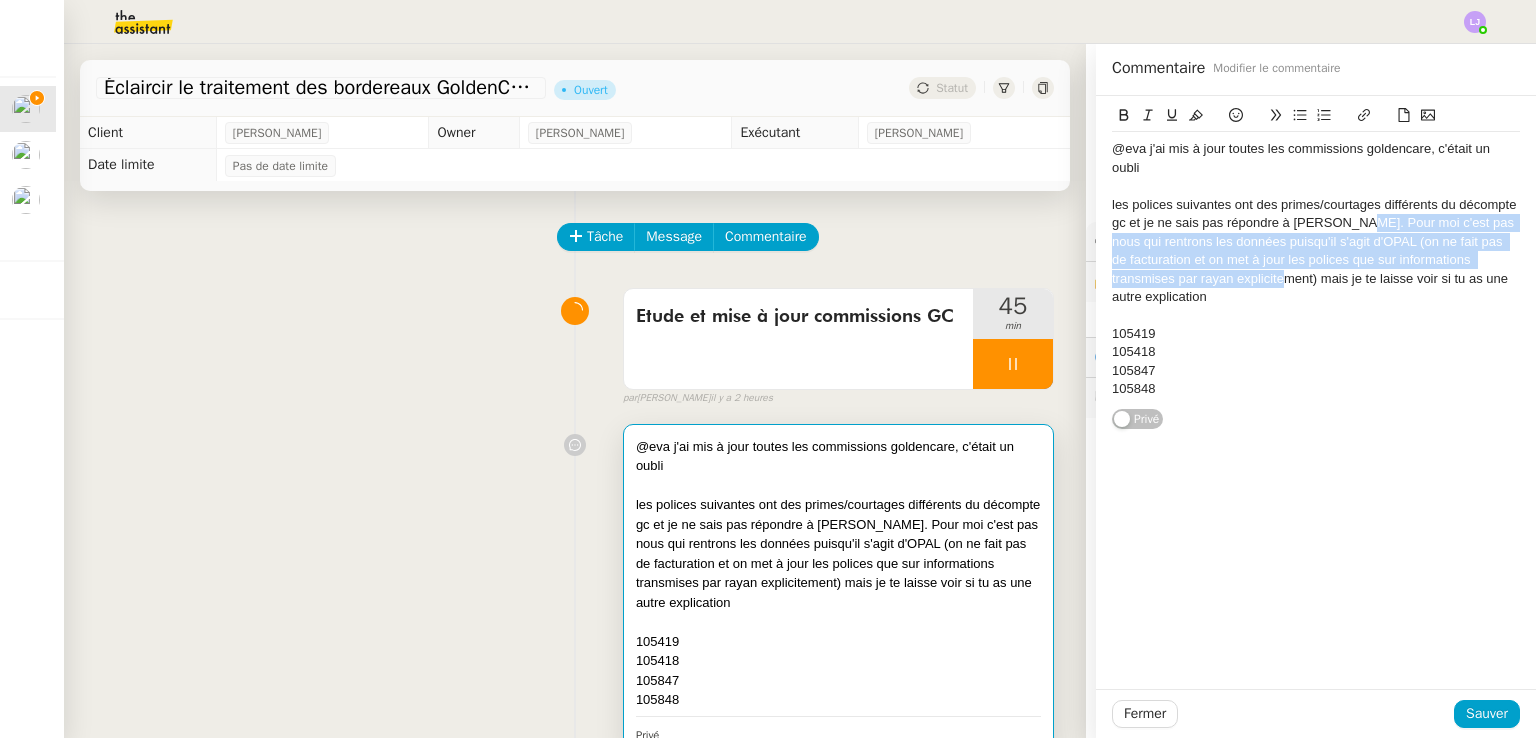 drag, startPoint x: 1240, startPoint y: 279, endPoint x: 1336, endPoint y: 224, distance: 110.63905 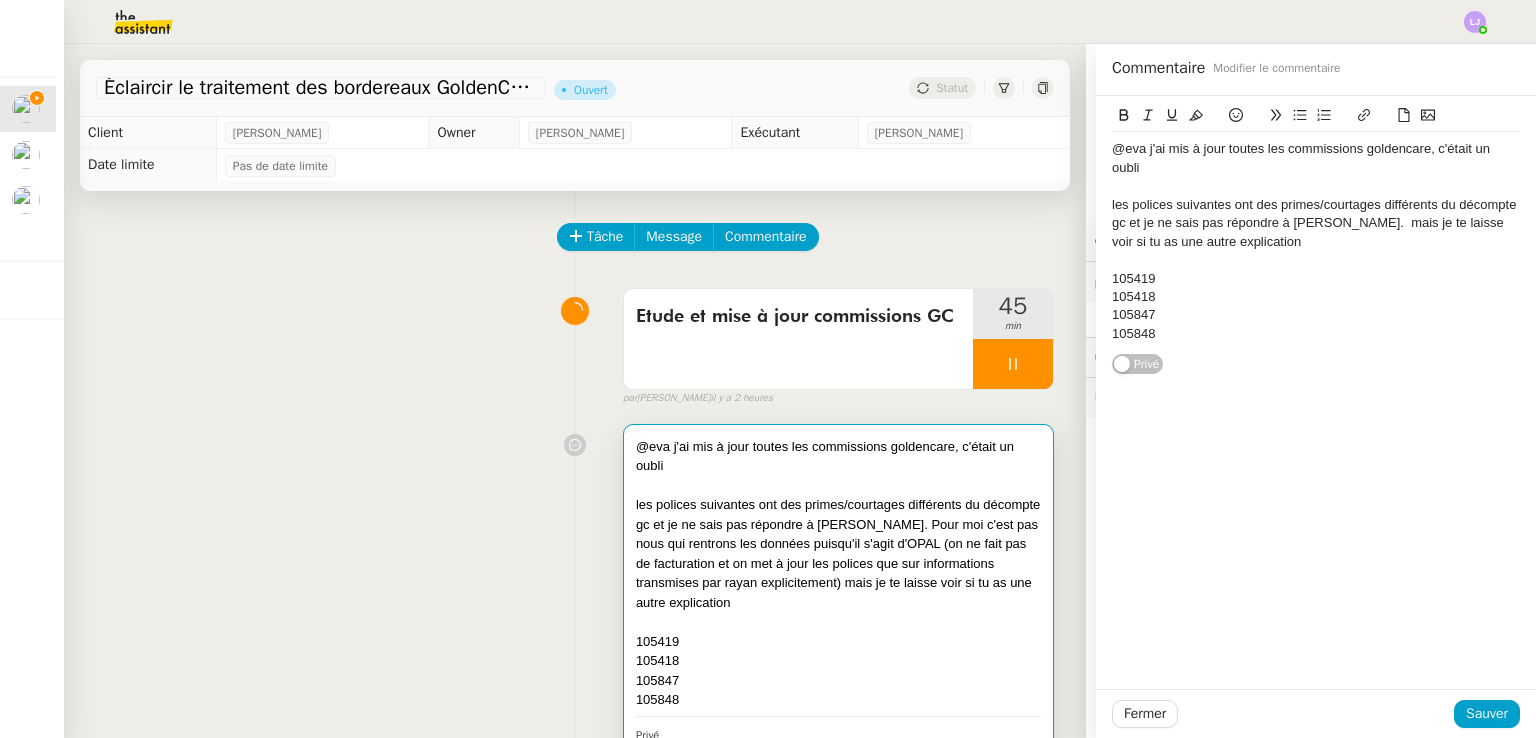 type 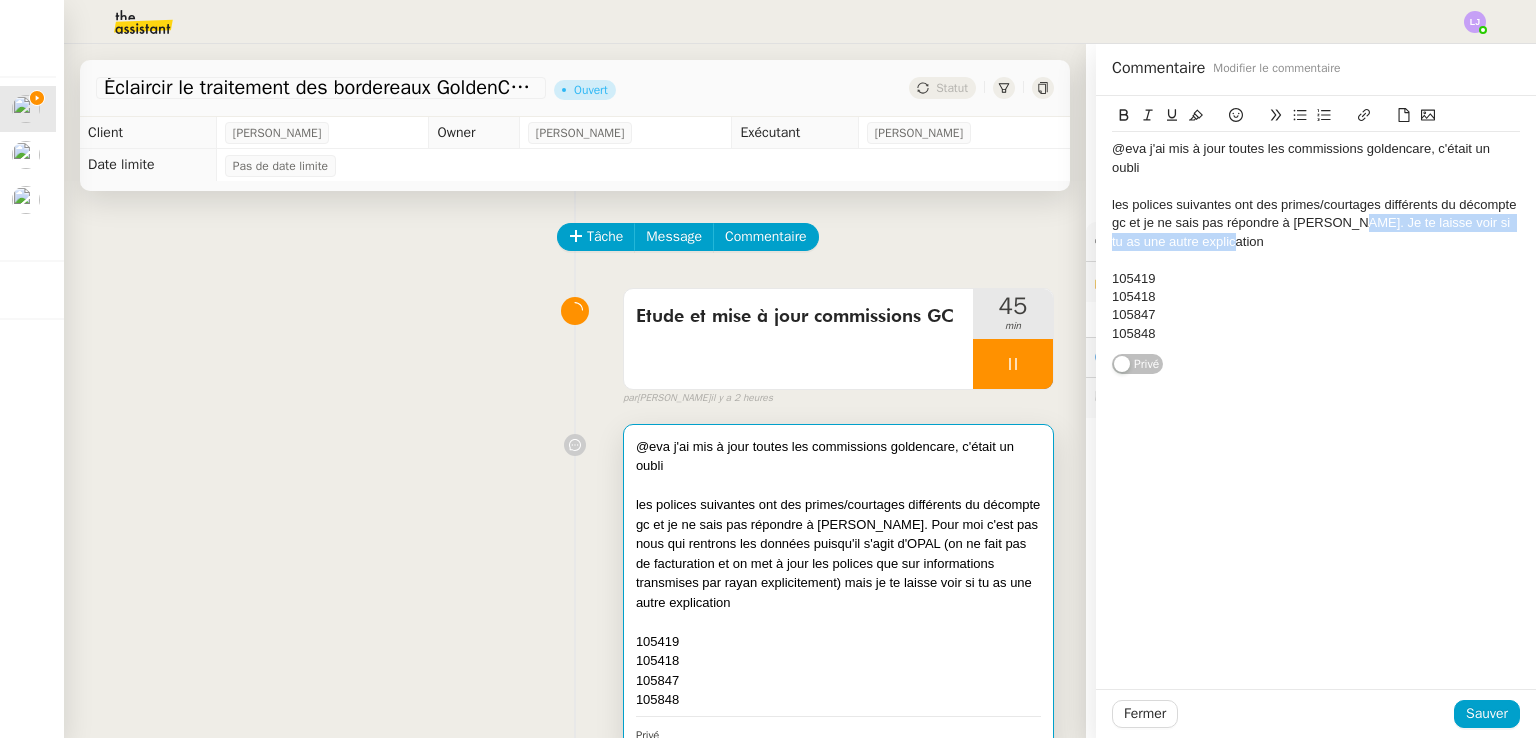 drag, startPoint x: 1336, startPoint y: 241, endPoint x: 1331, endPoint y: 222, distance: 19.646883 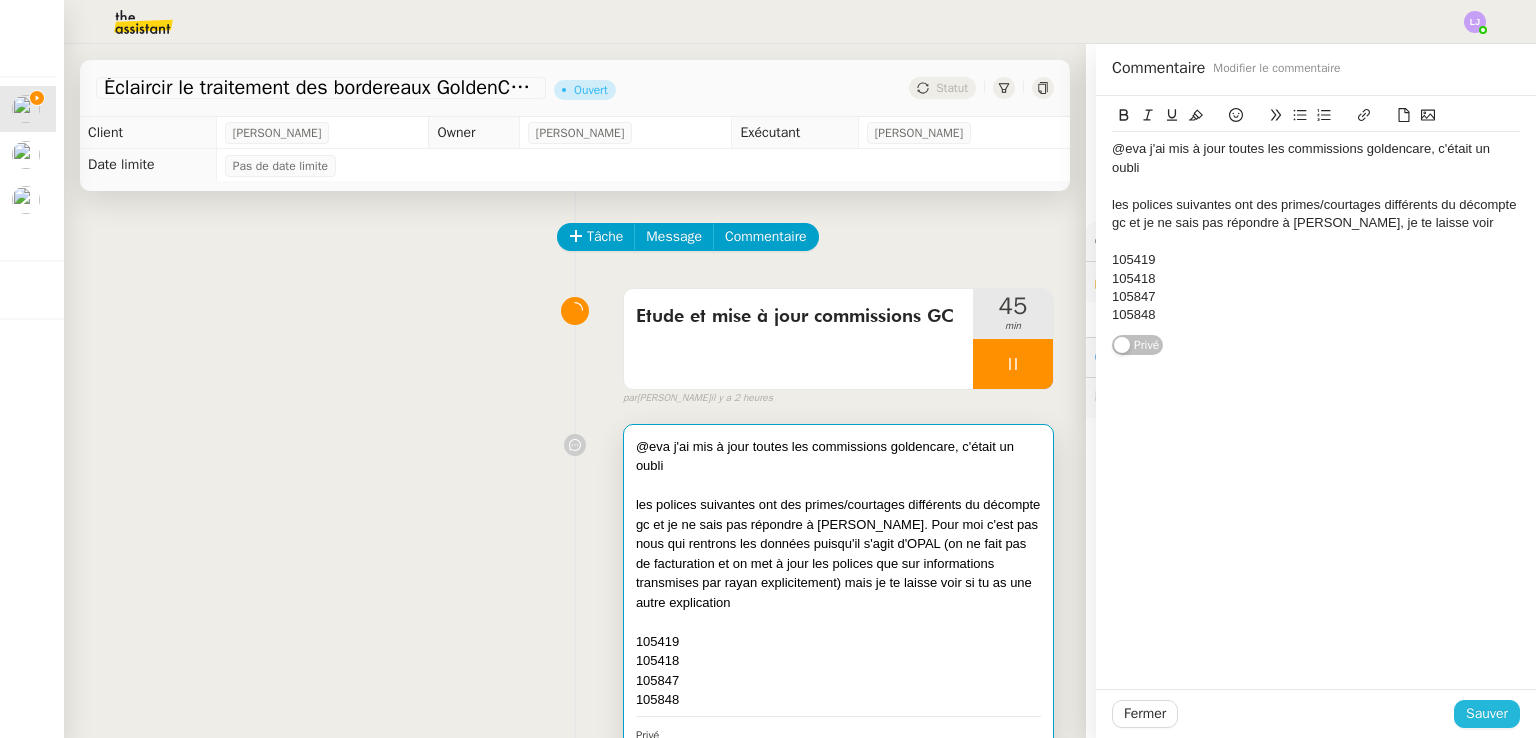 click on "Sauver" 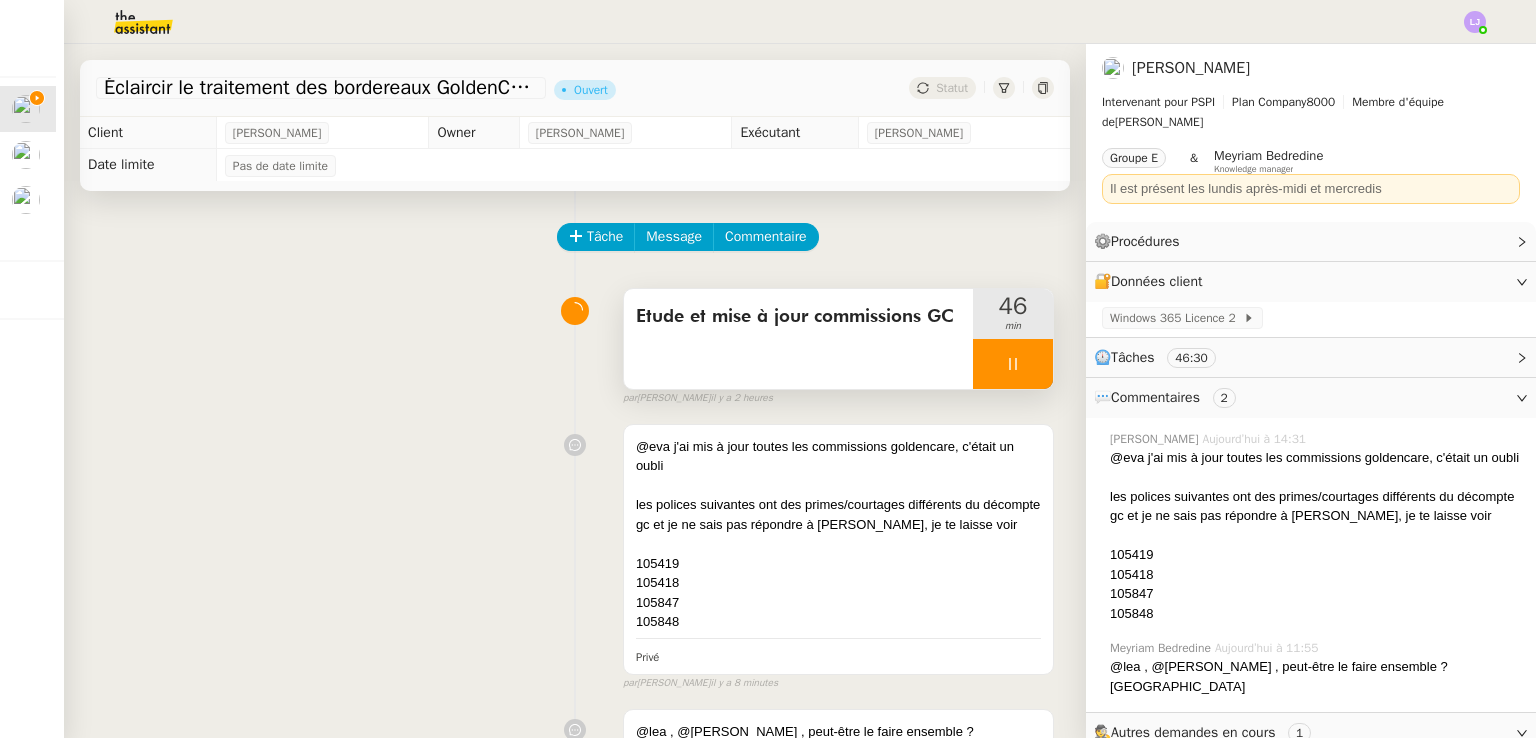click at bounding box center (1013, 364) 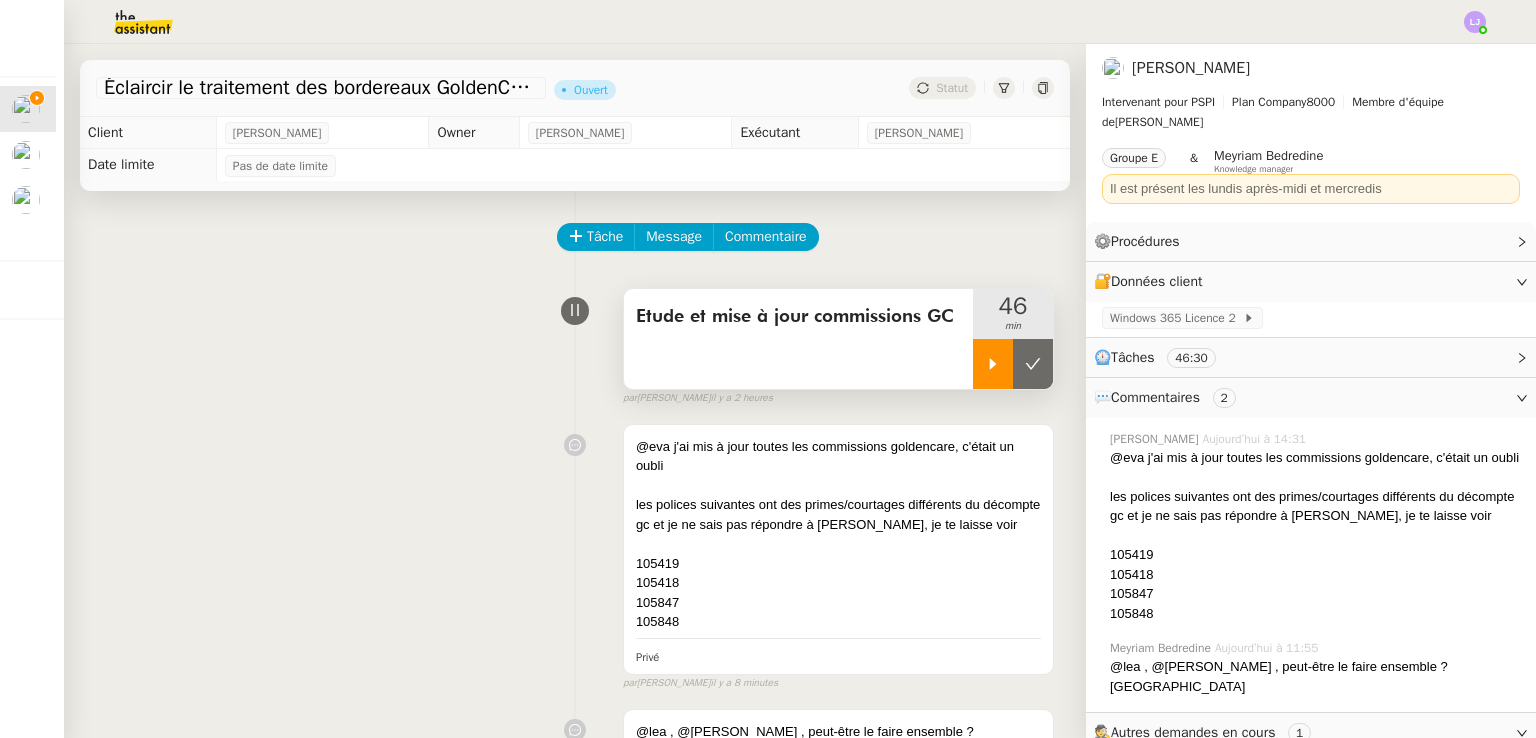click 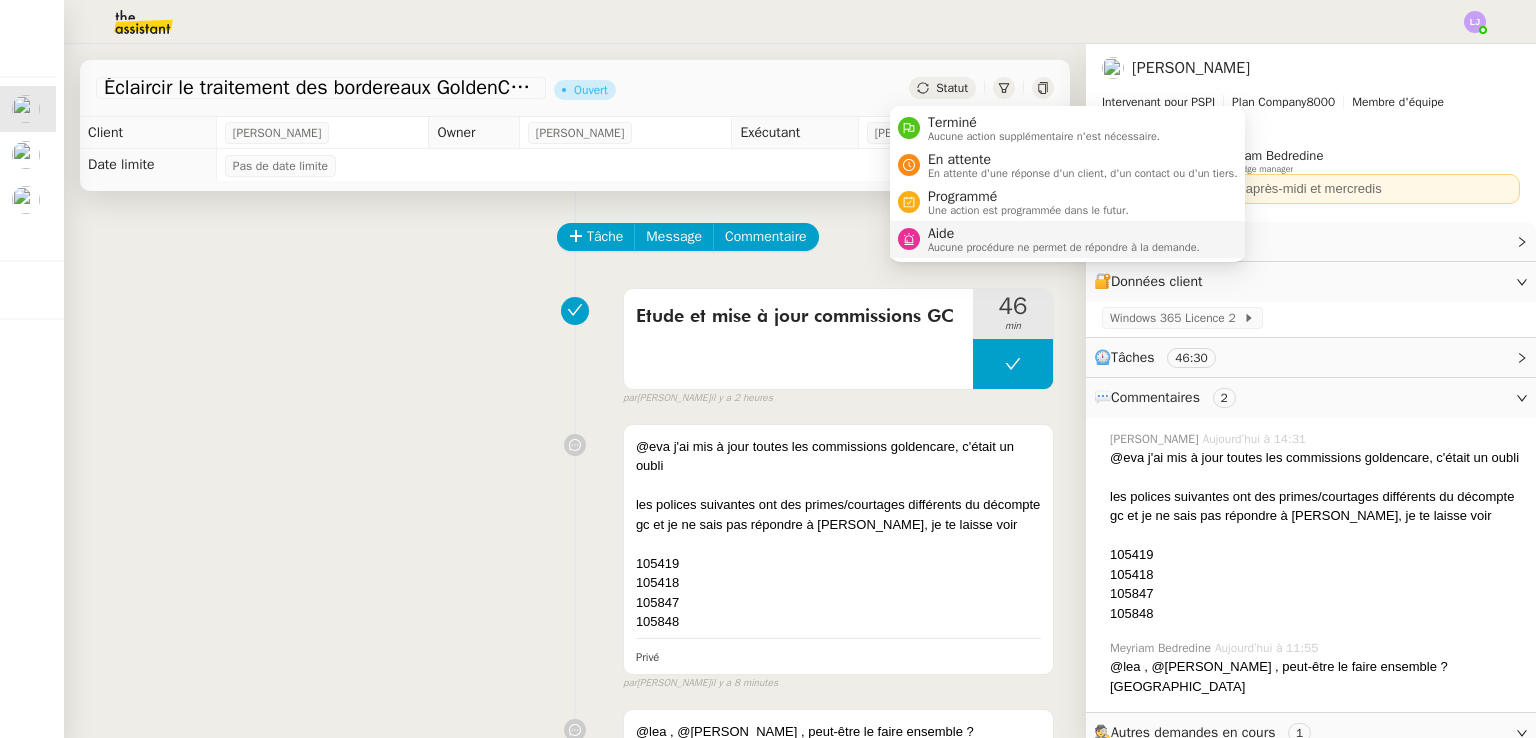 click on "Aide" at bounding box center (1064, 234) 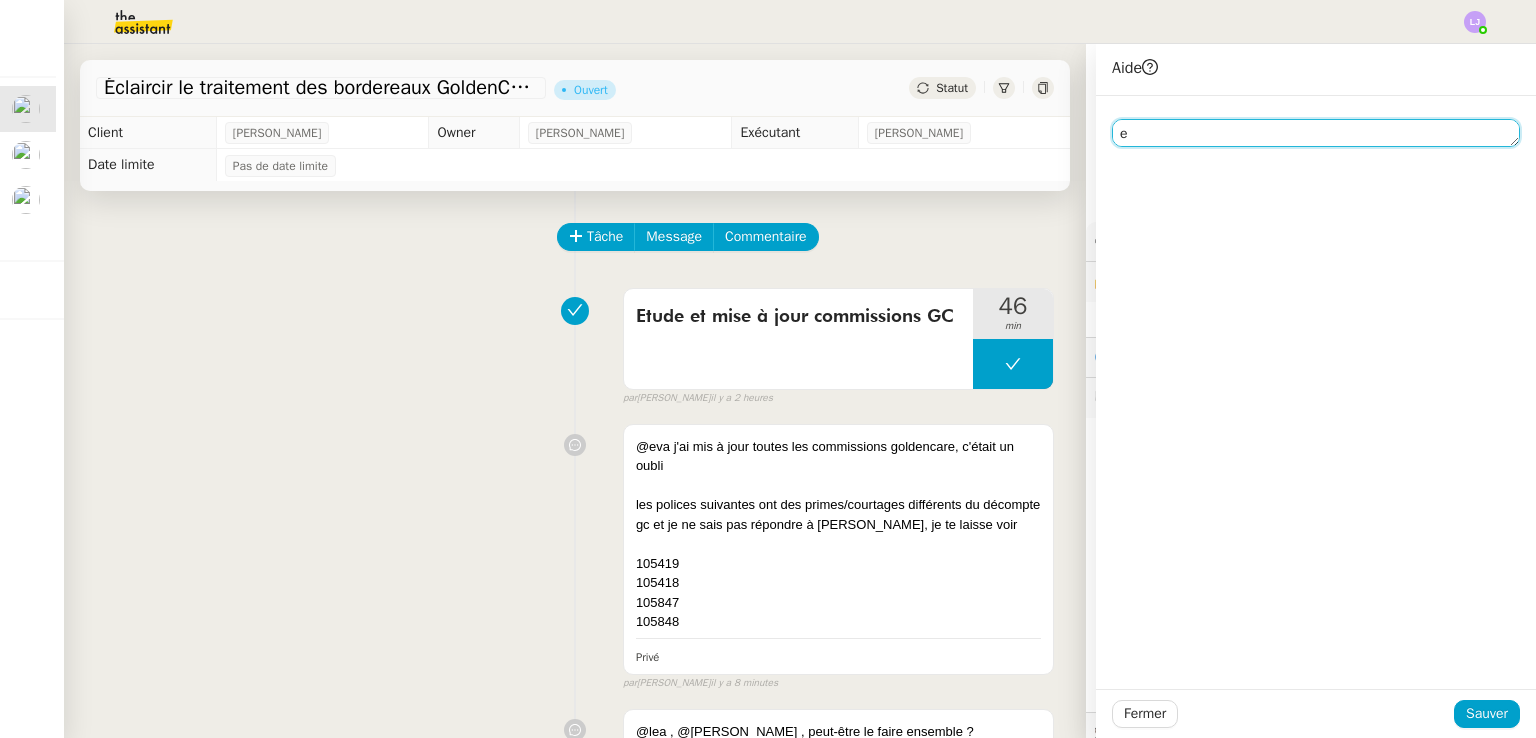 click on "e" 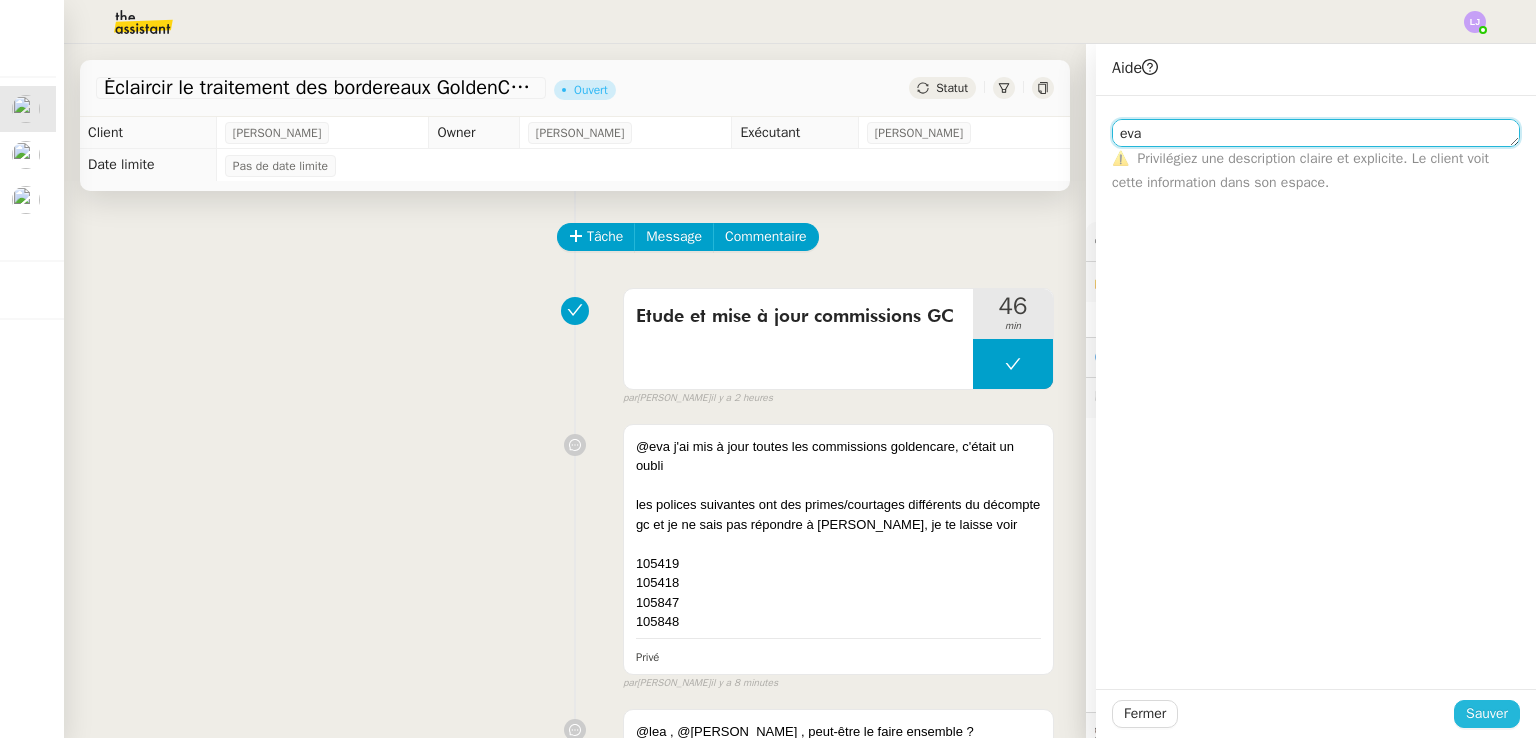 type on "eva" 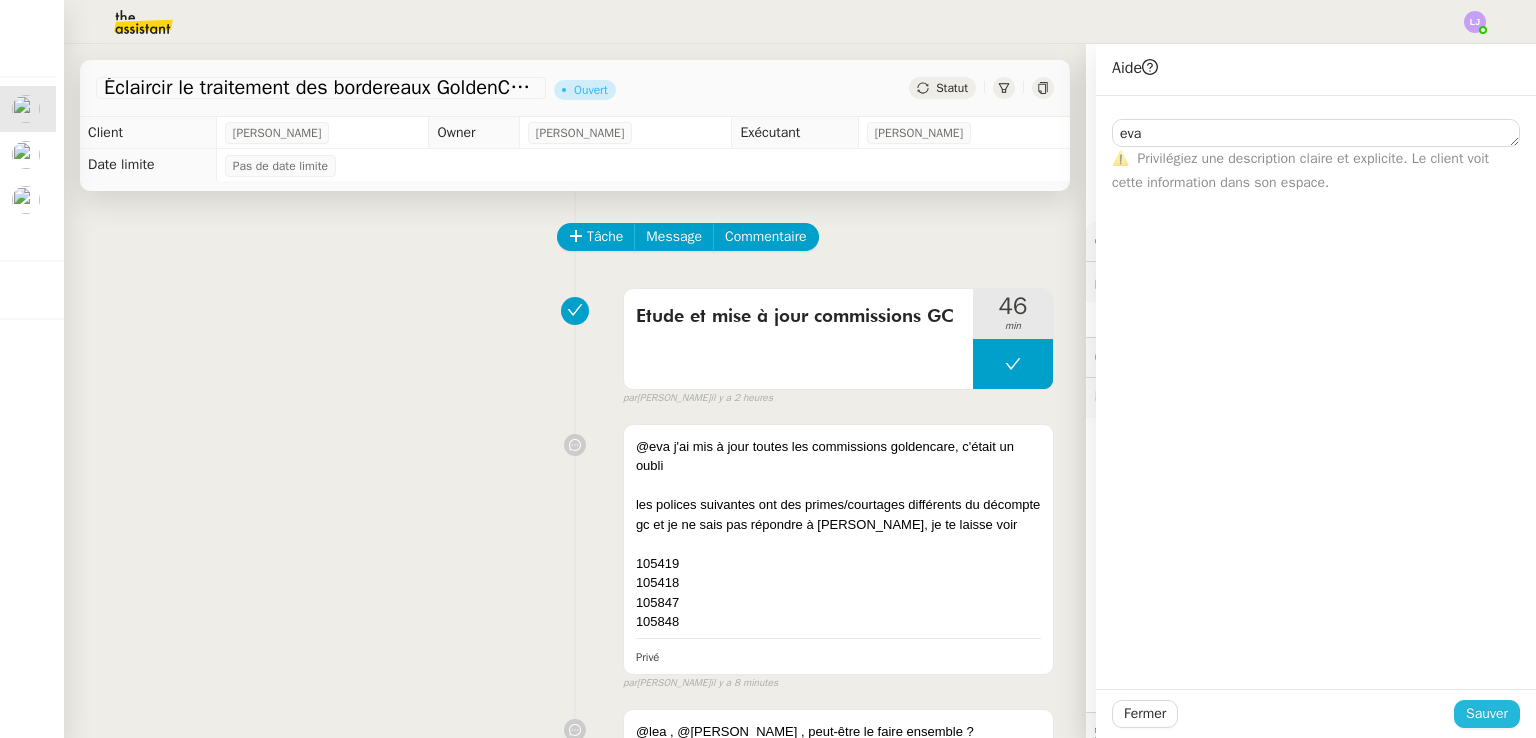 click on "Sauver" 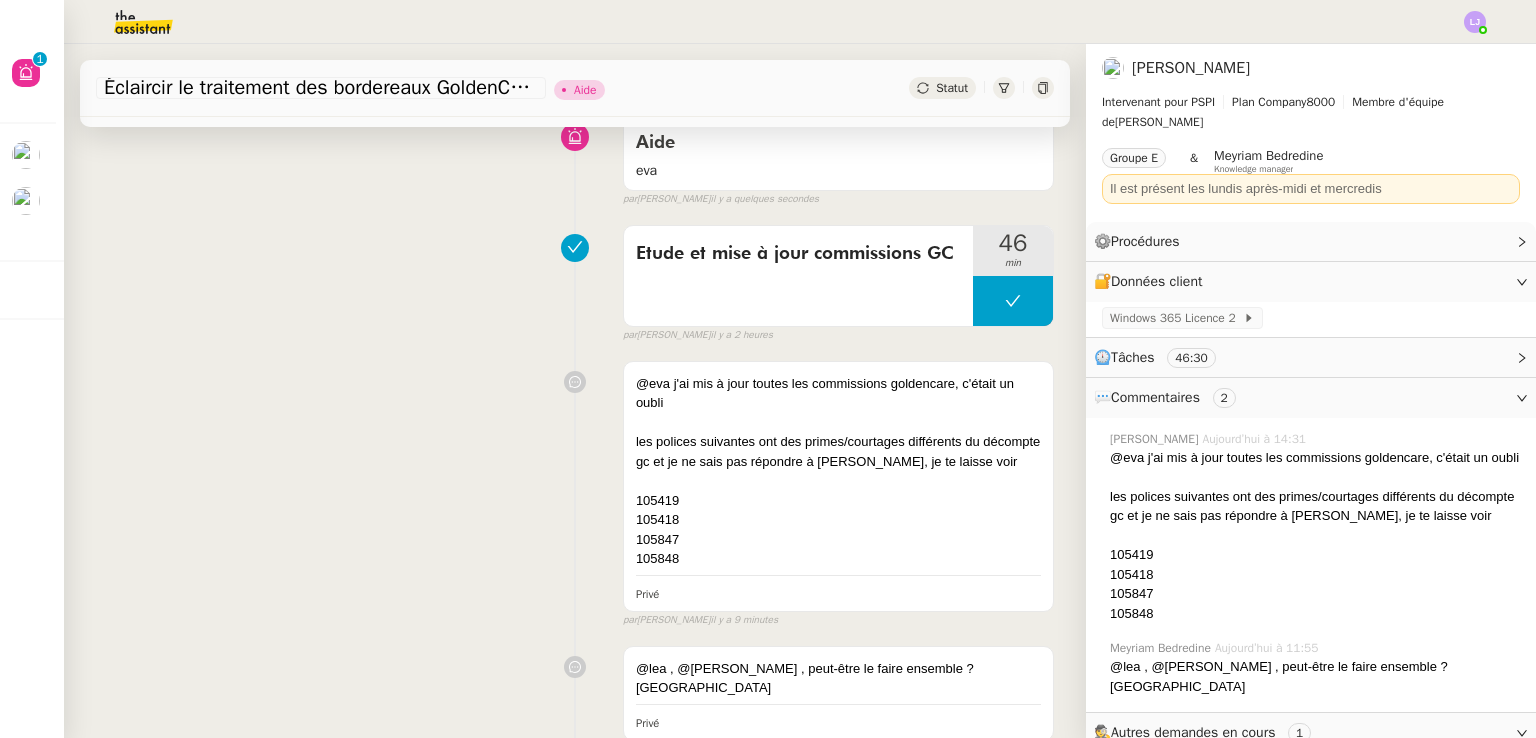 scroll, scrollTop: 258, scrollLeft: 0, axis: vertical 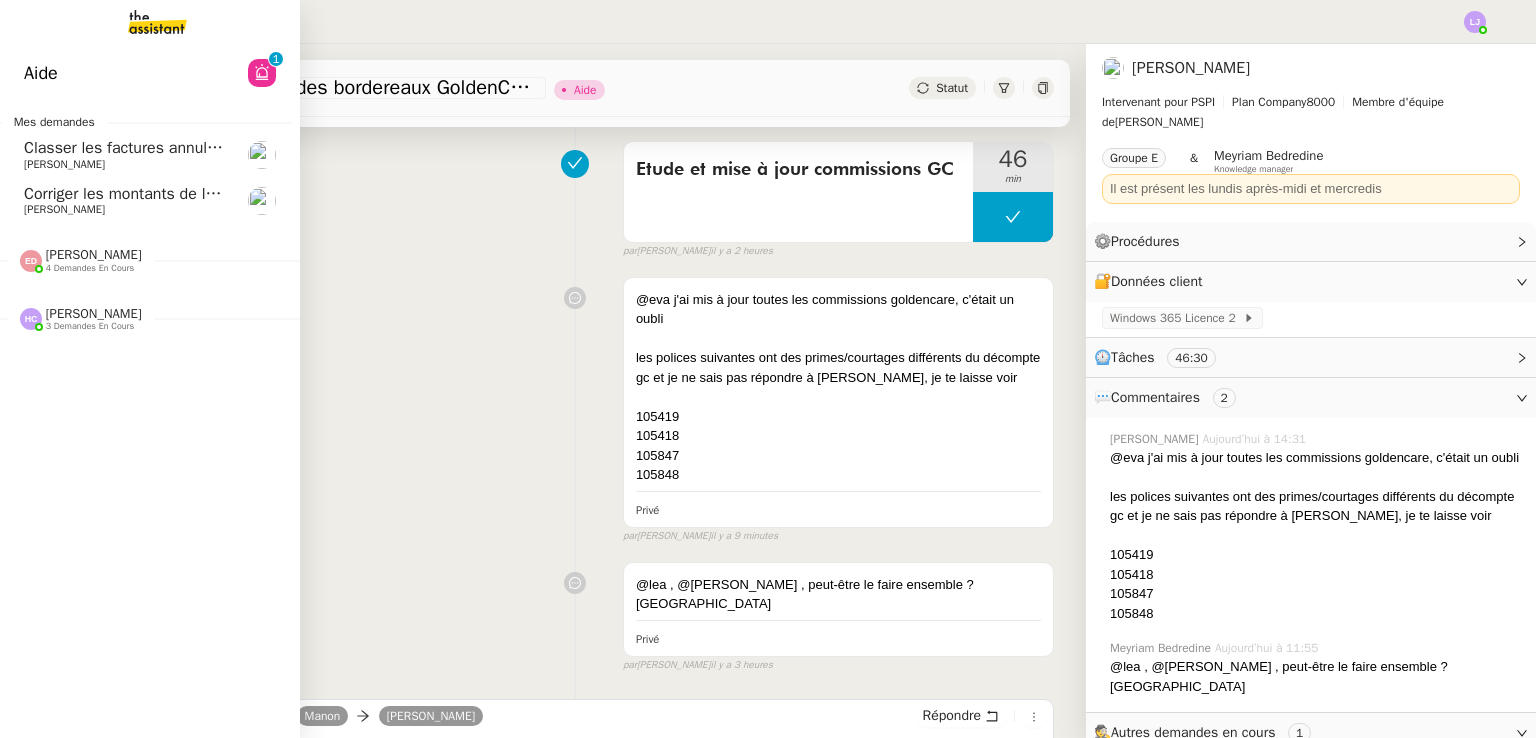click on "[PERSON_NAME]" 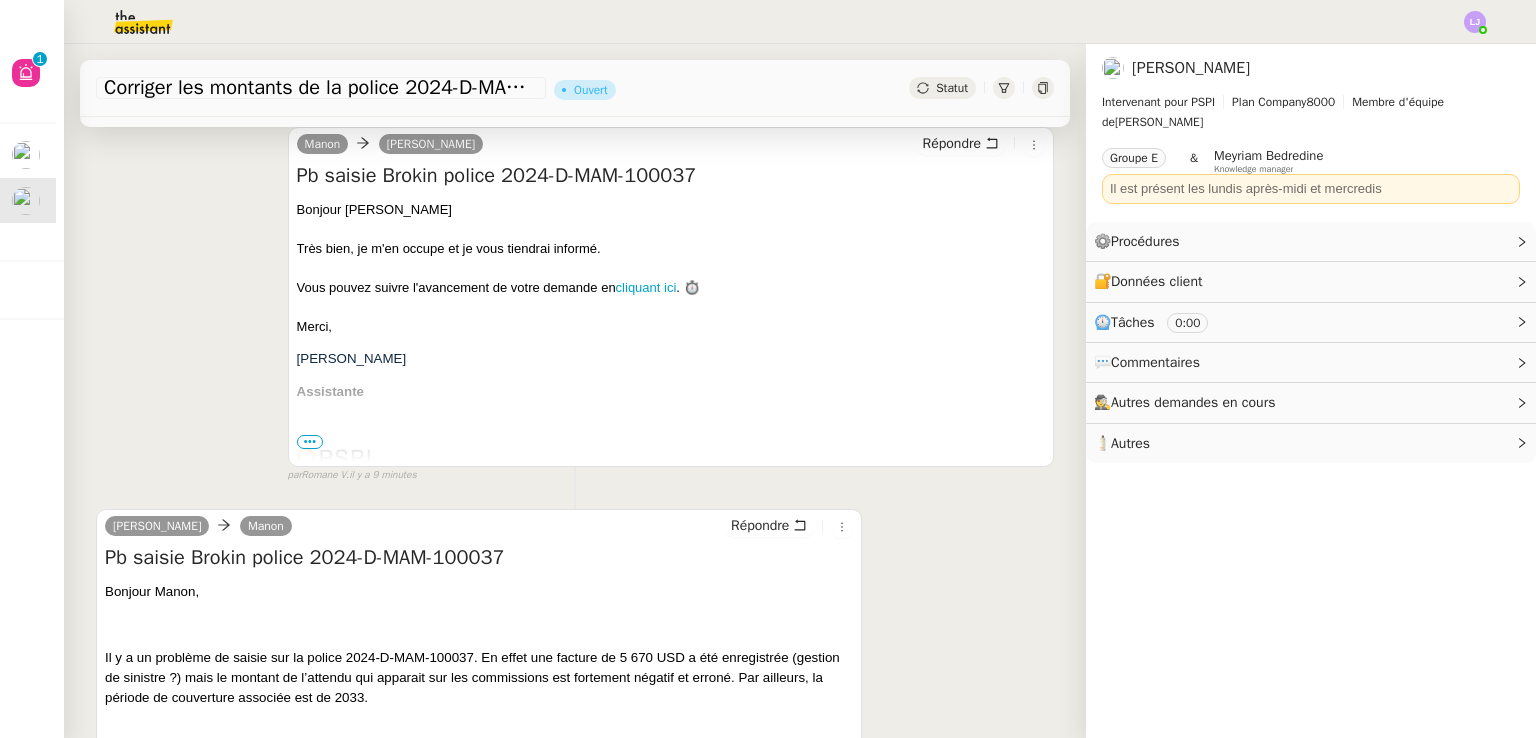 scroll, scrollTop: 0, scrollLeft: 0, axis: both 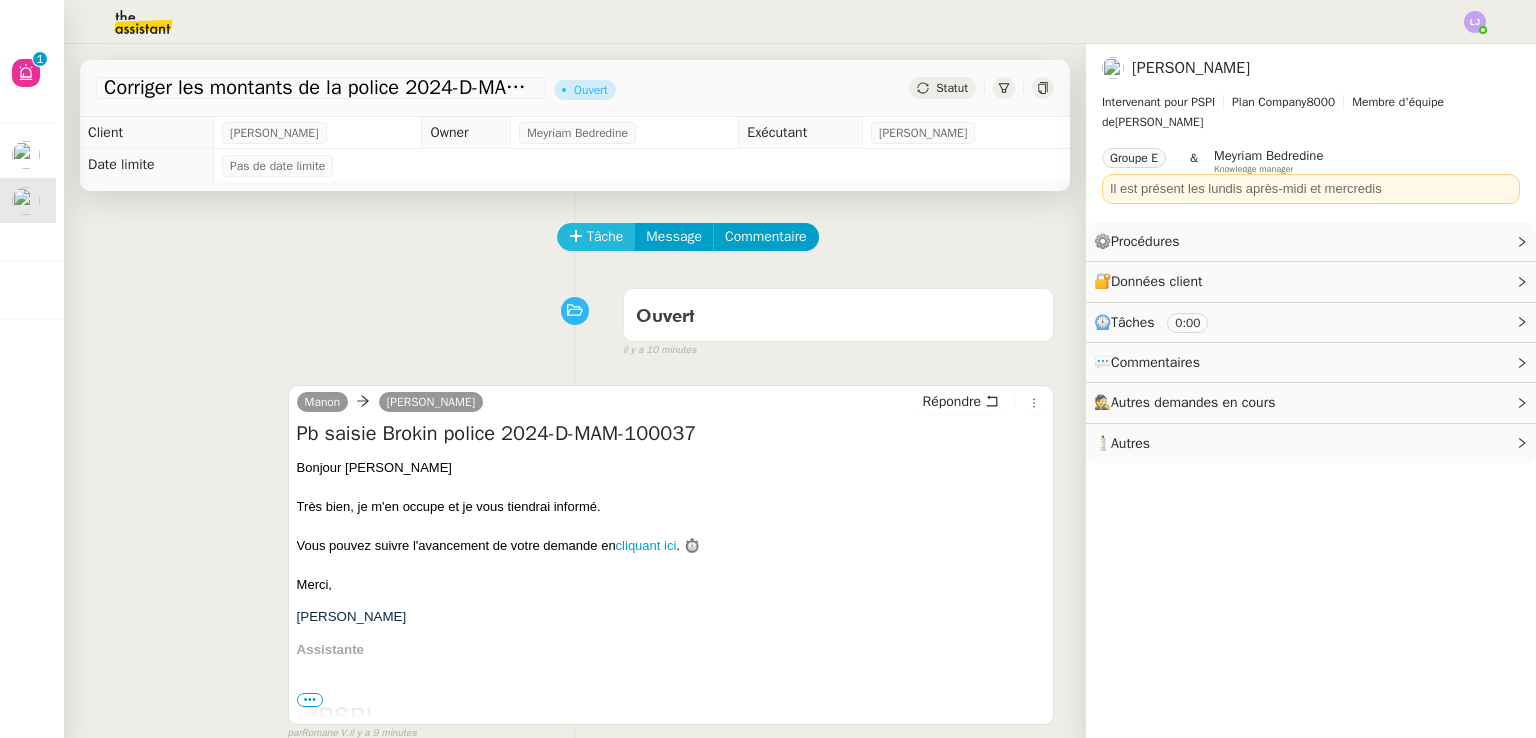 click 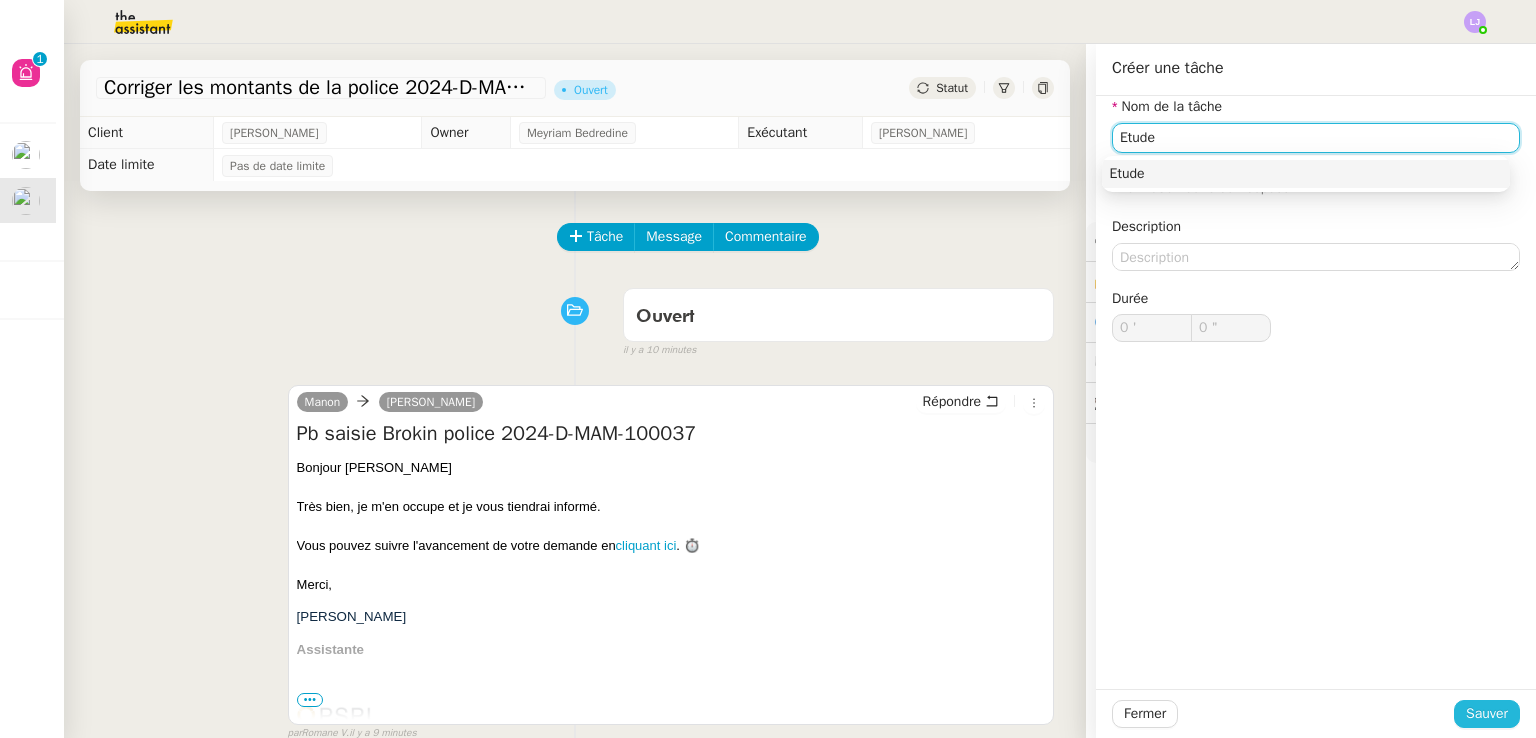 type on "Etude" 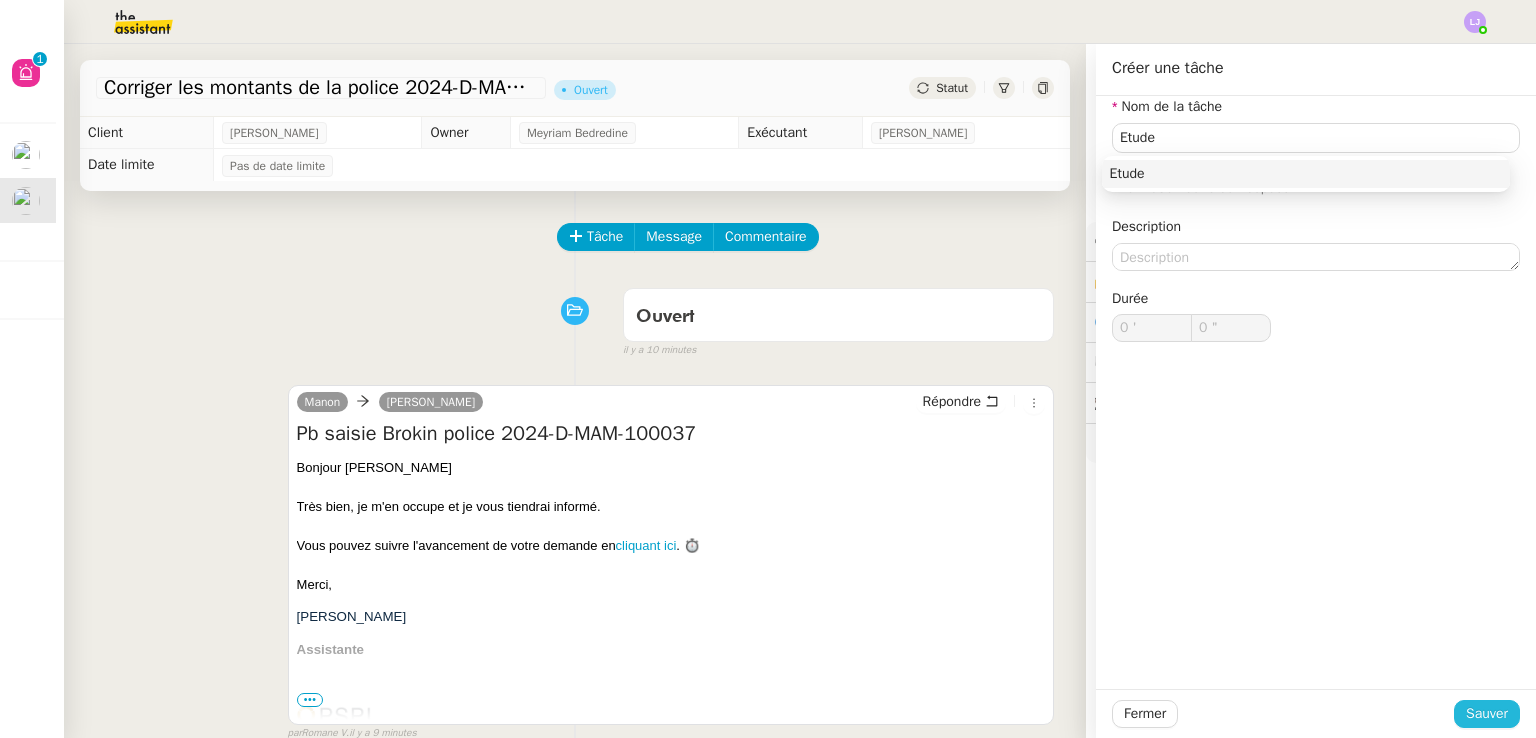 click on "Sauver" 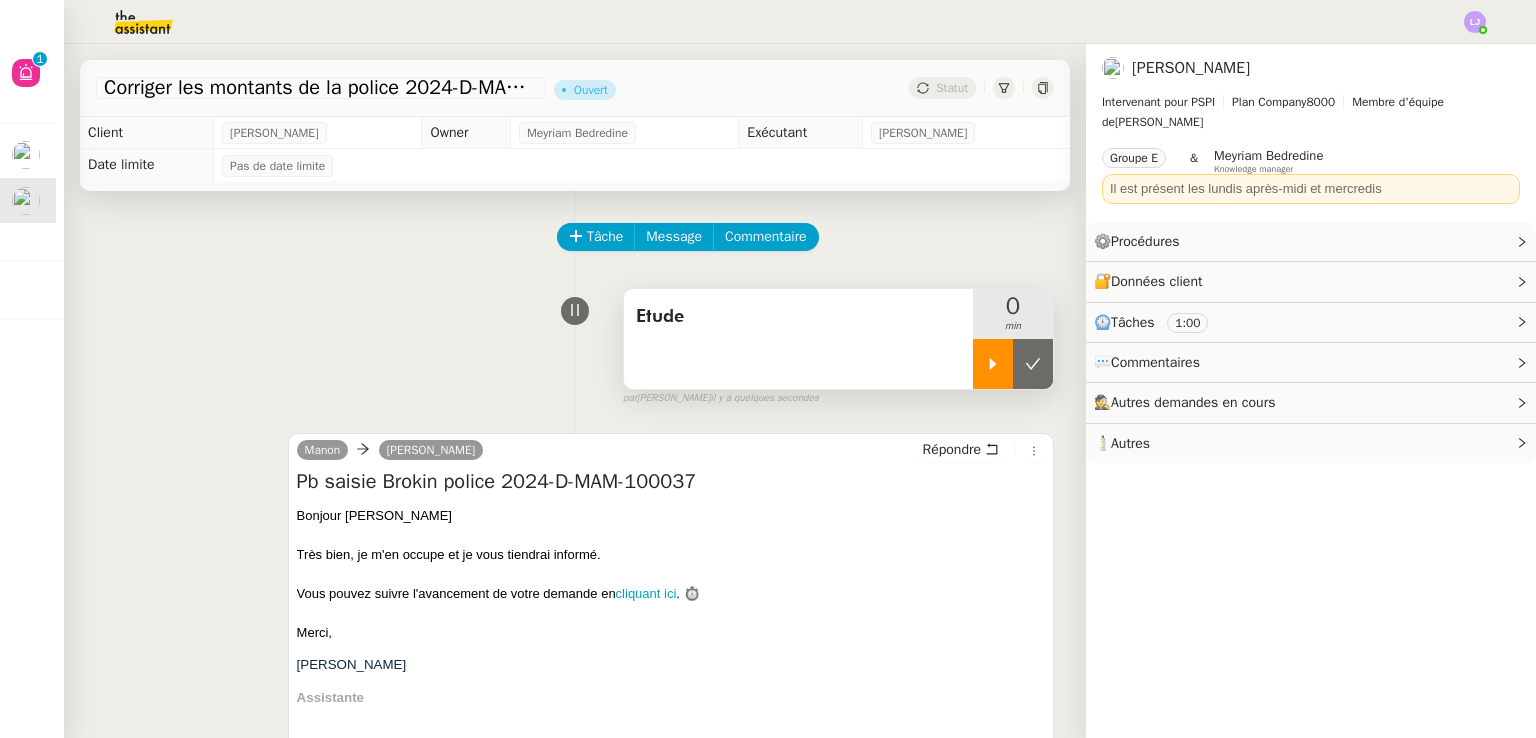click 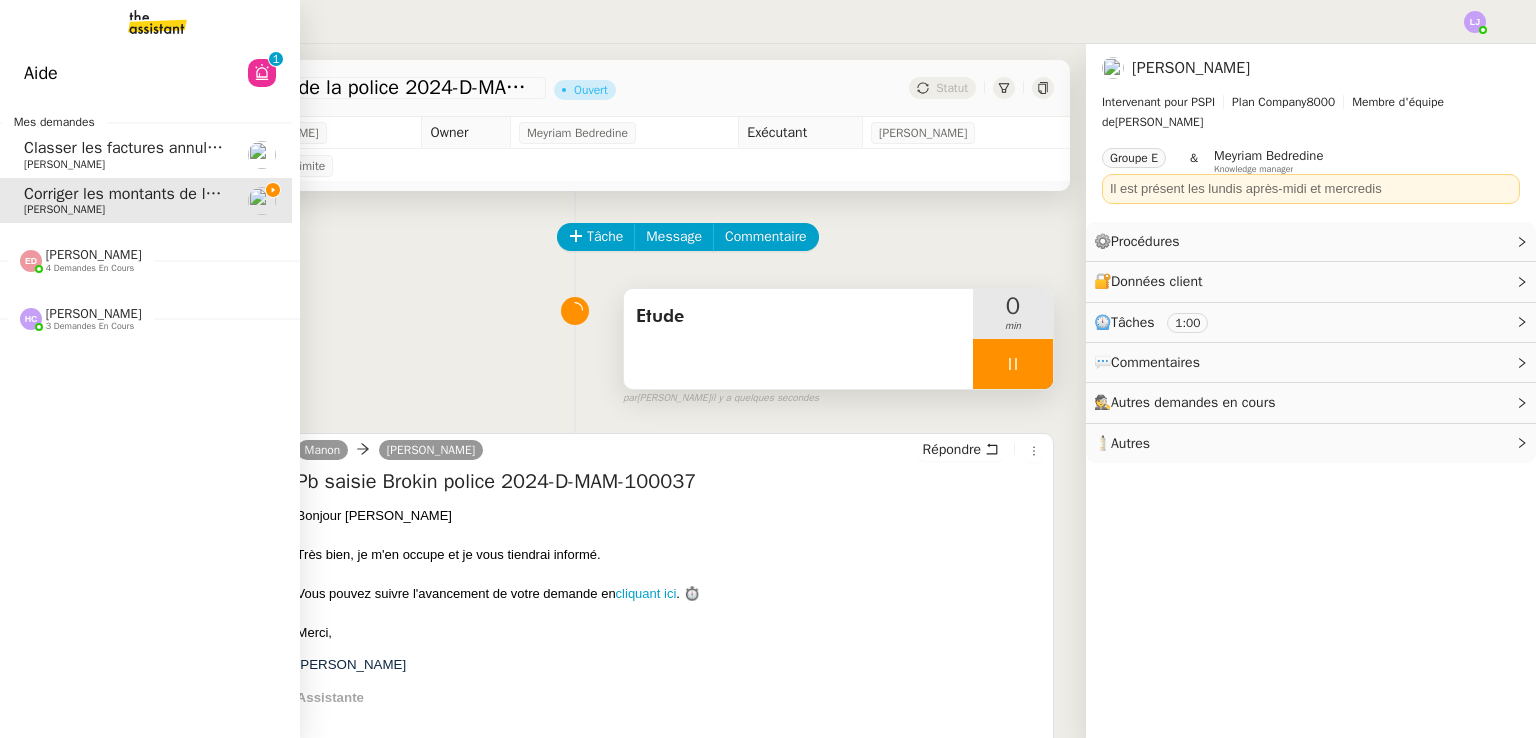click on "[PERSON_NAME]" 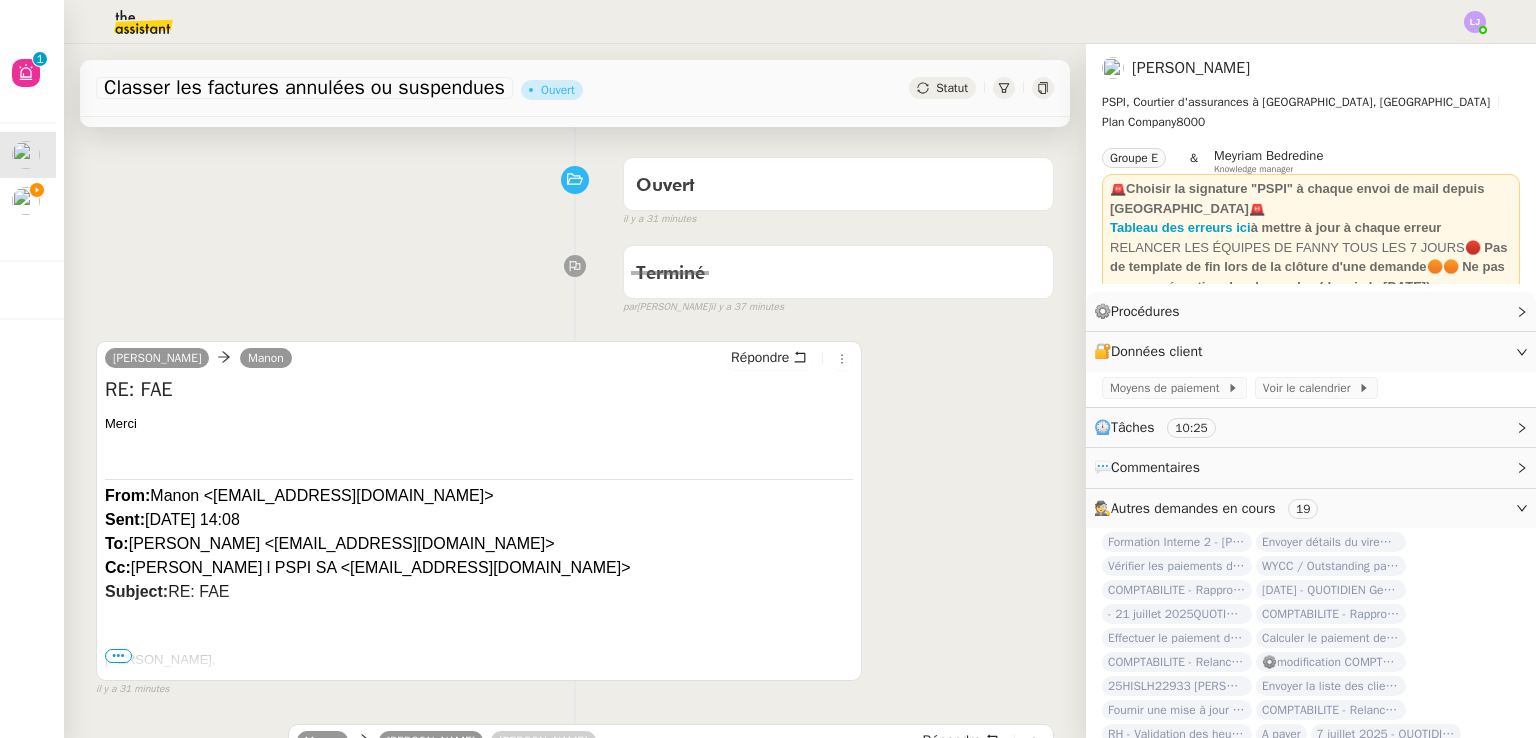 scroll, scrollTop: 126, scrollLeft: 0, axis: vertical 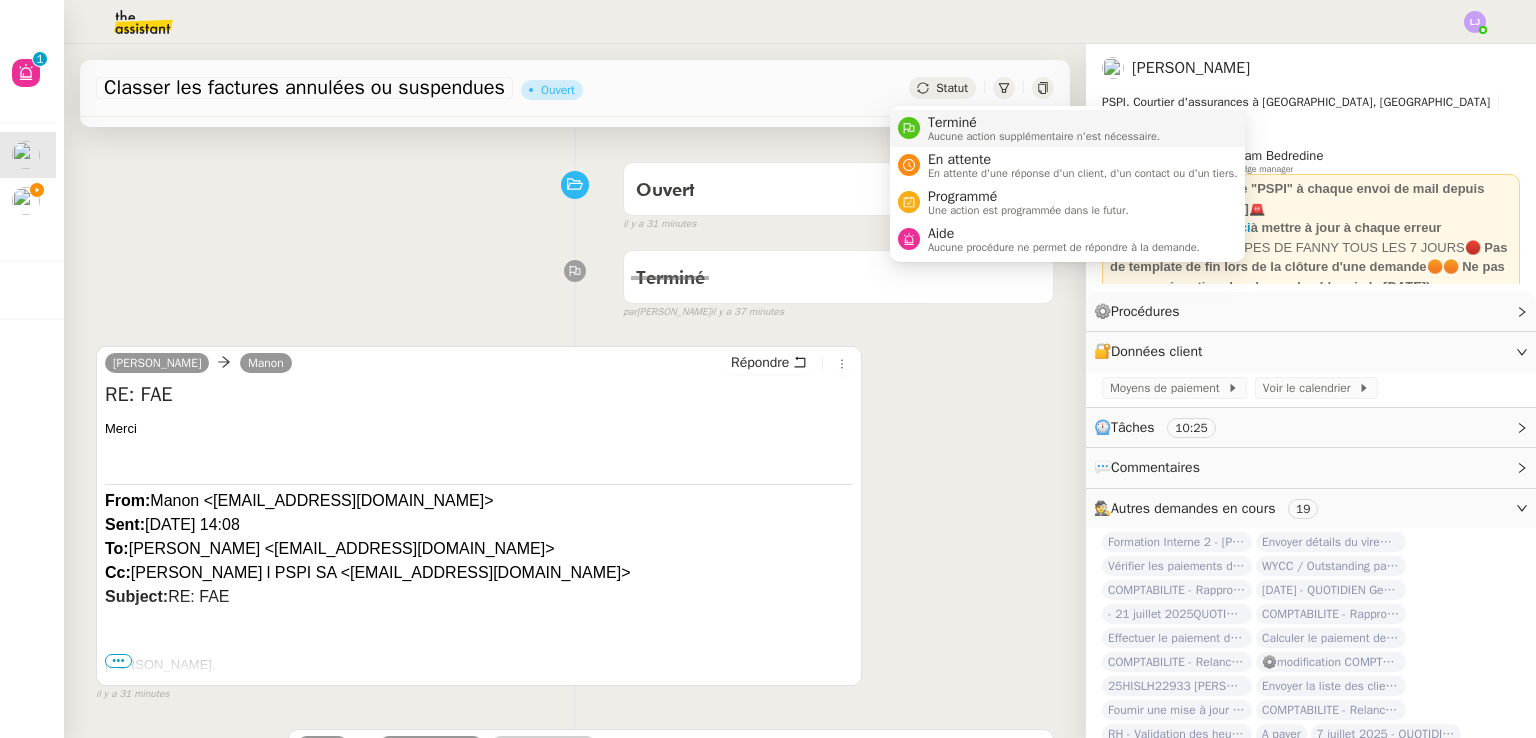 click on "Terminé" at bounding box center [1044, 123] 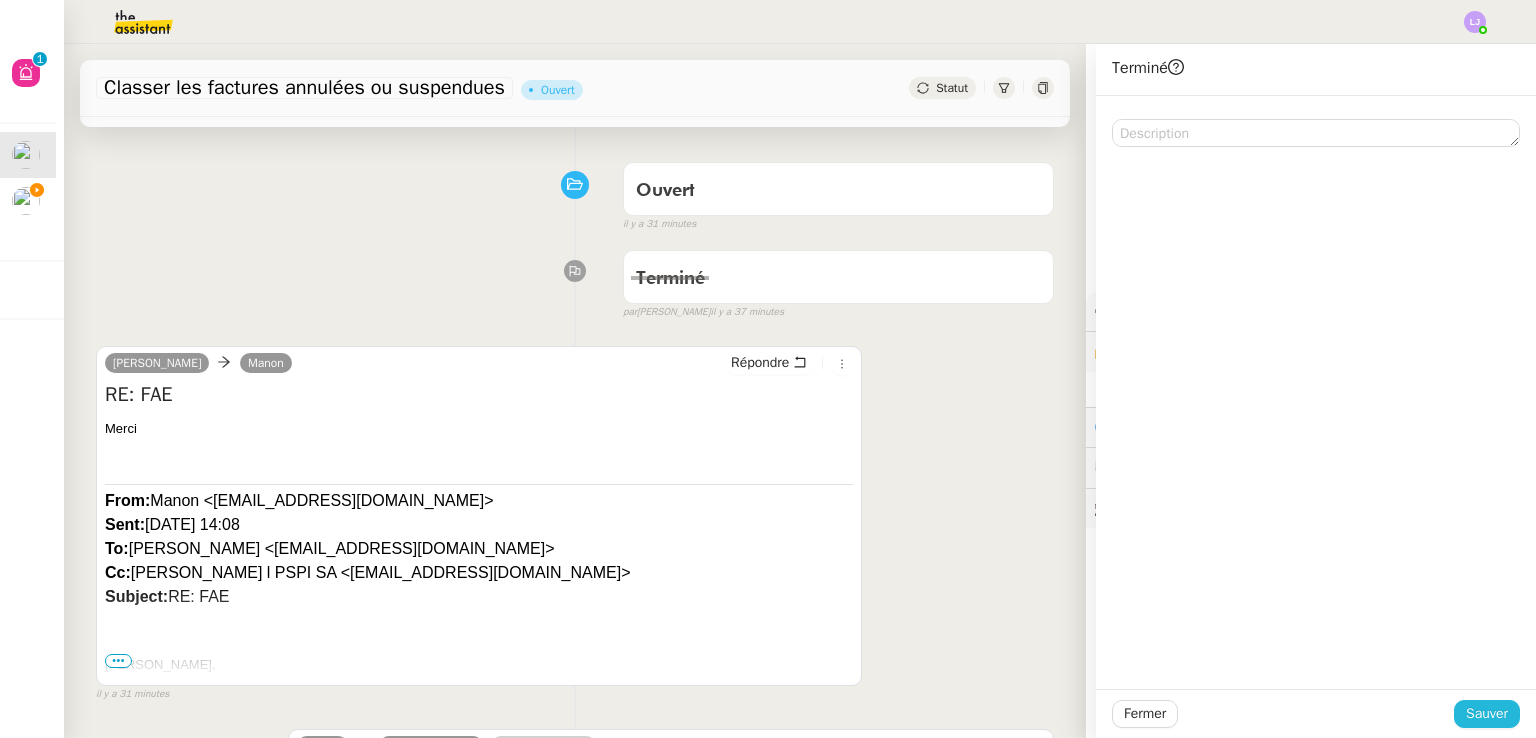 click on "Sauver" 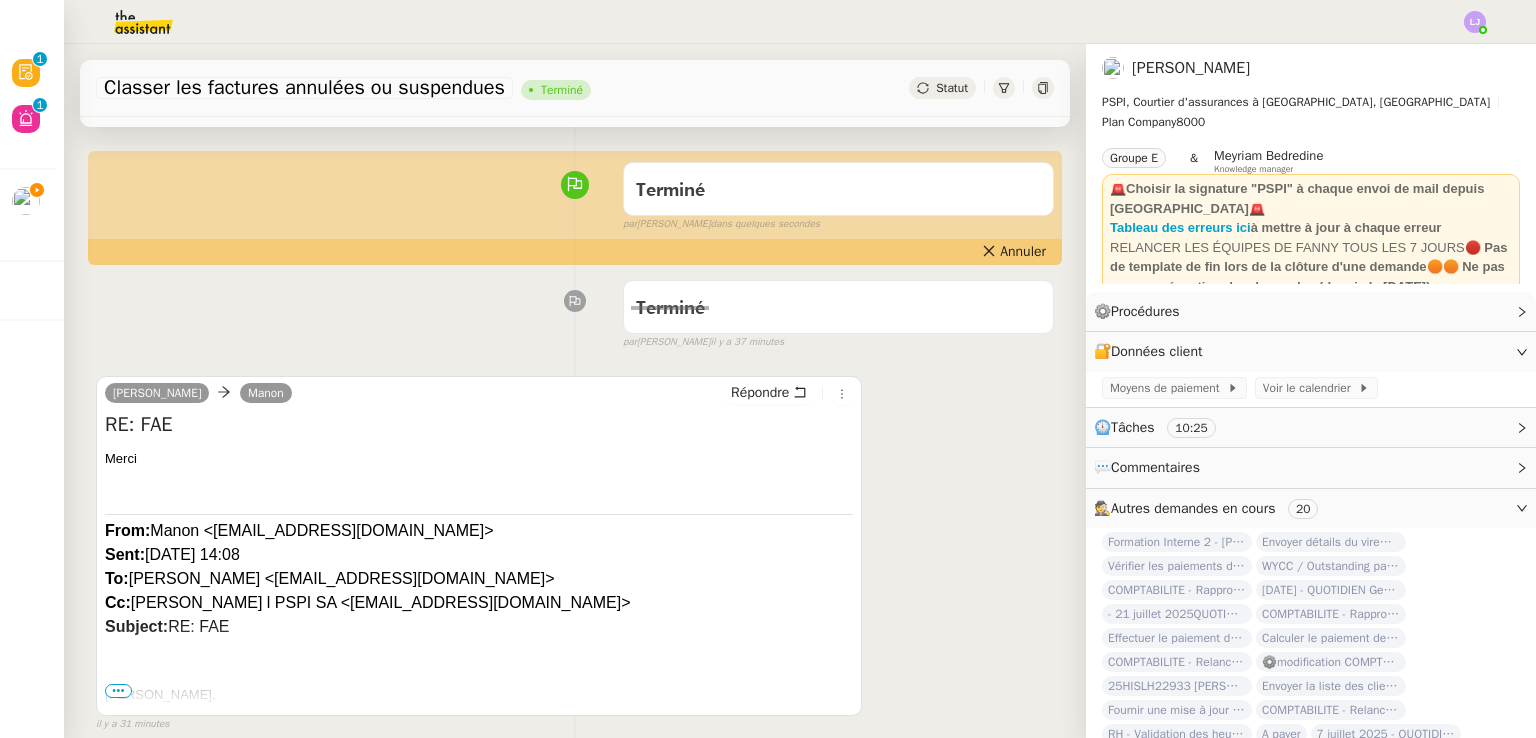 click on "•••" at bounding box center [118, 691] 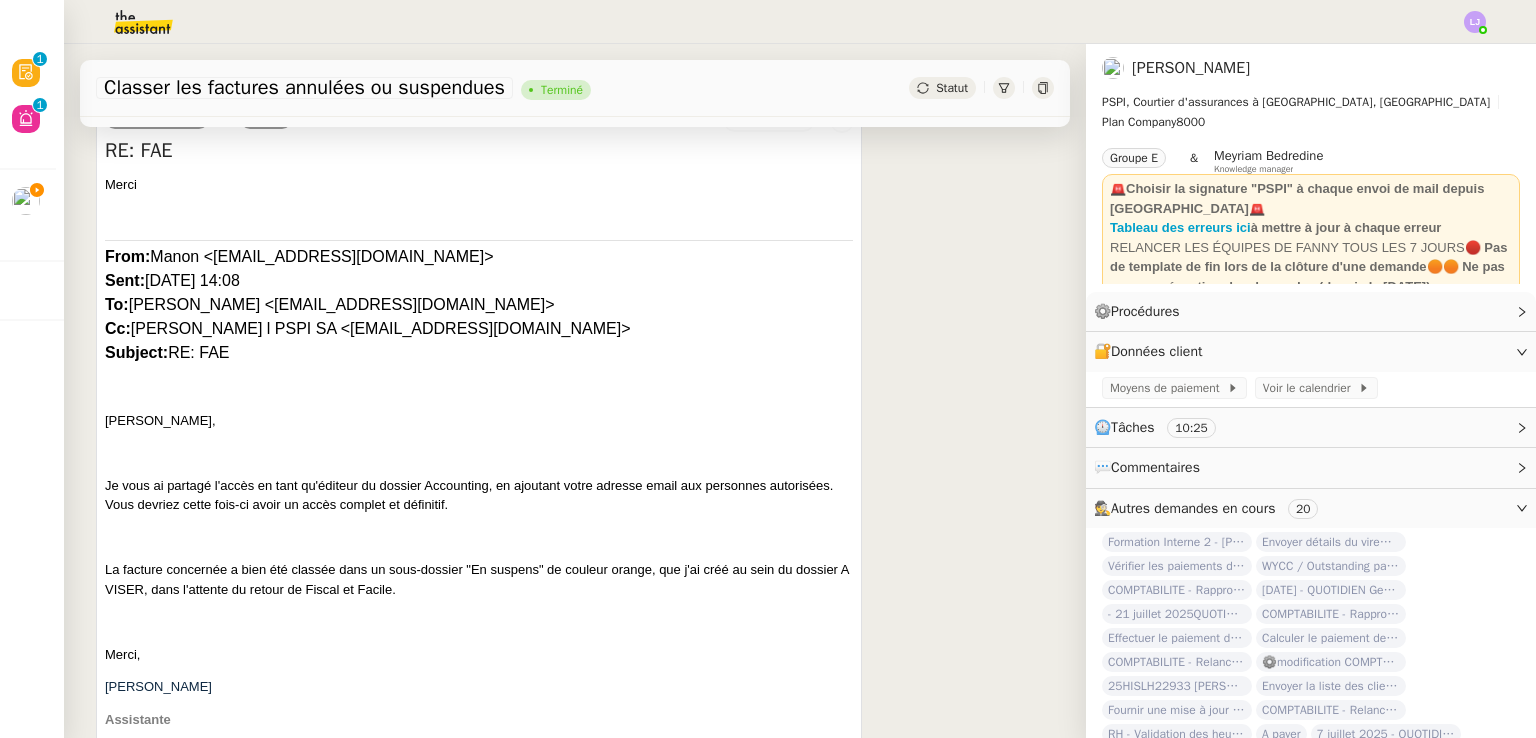 scroll, scrollTop: 402, scrollLeft: 0, axis: vertical 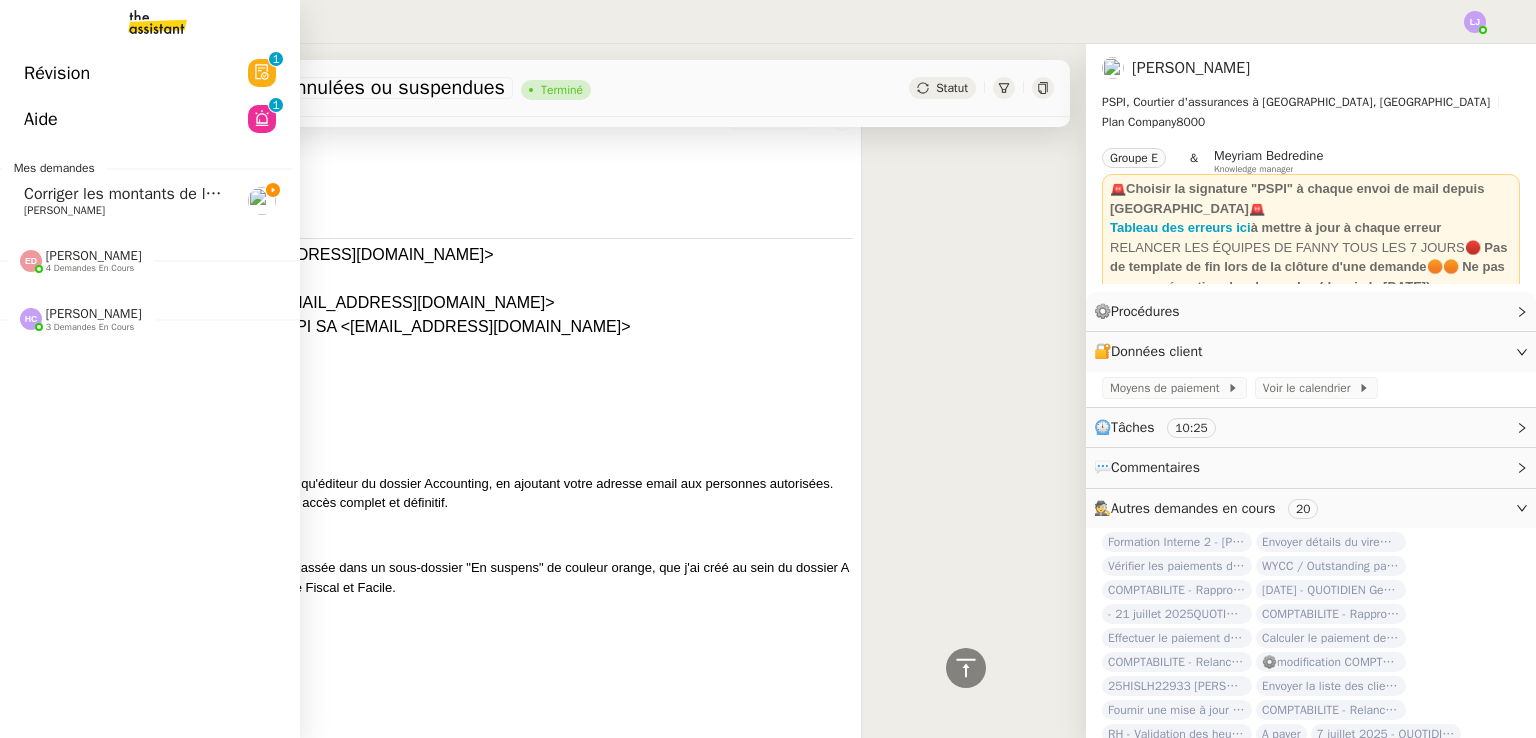 click on "Corriger les montants de la police 2024-D-MAM-100037" 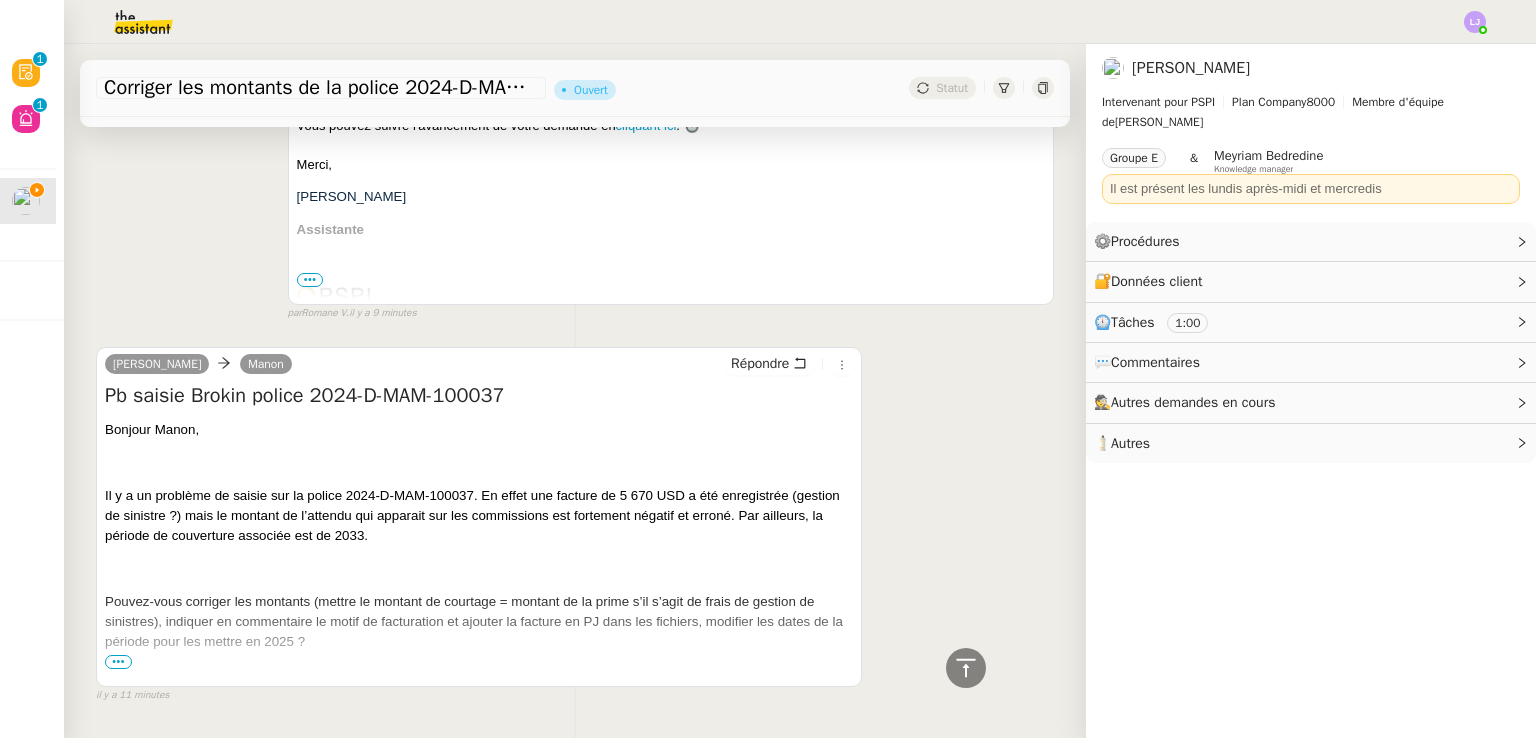 scroll, scrollTop: 544, scrollLeft: 0, axis: vertical 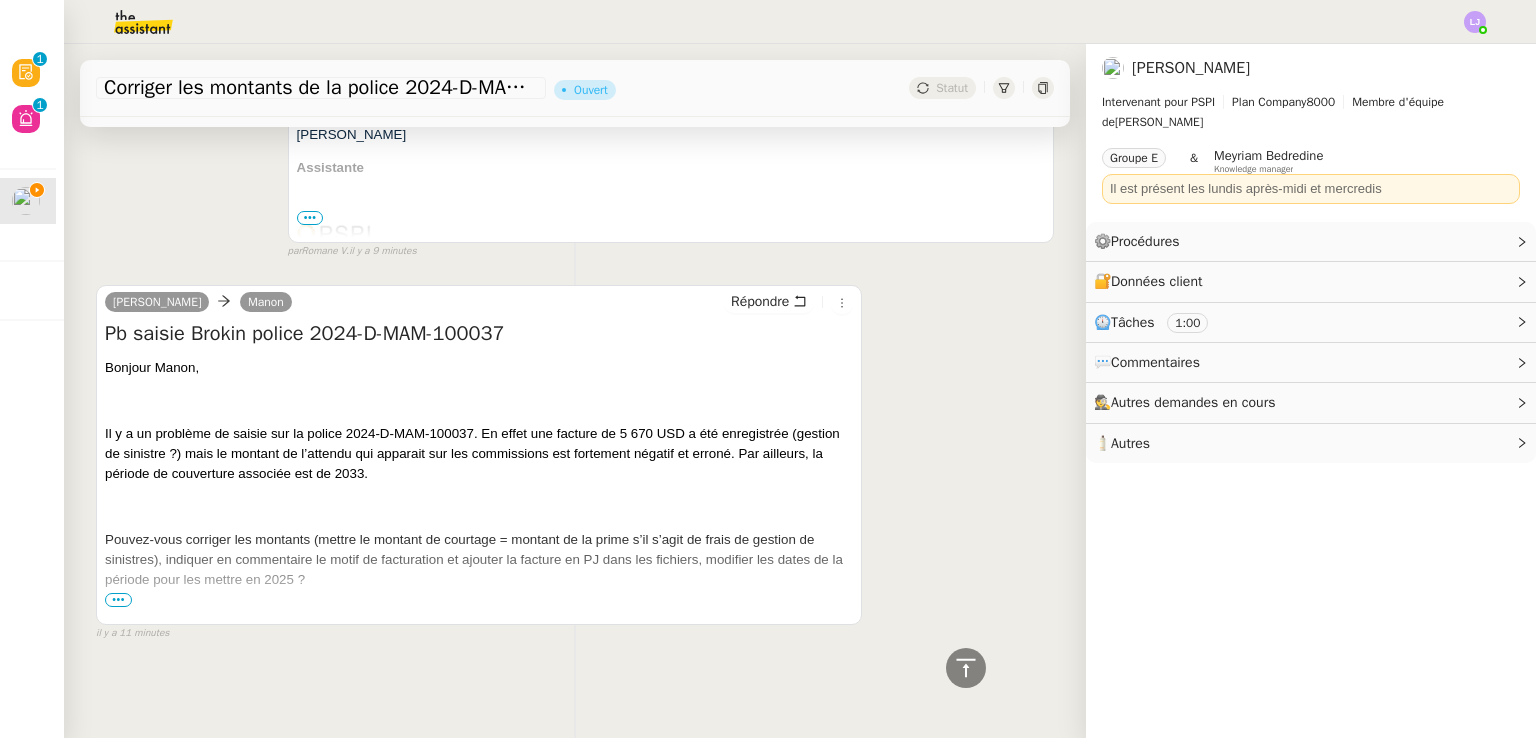 click on "•••" at bounding box center [118, 600] 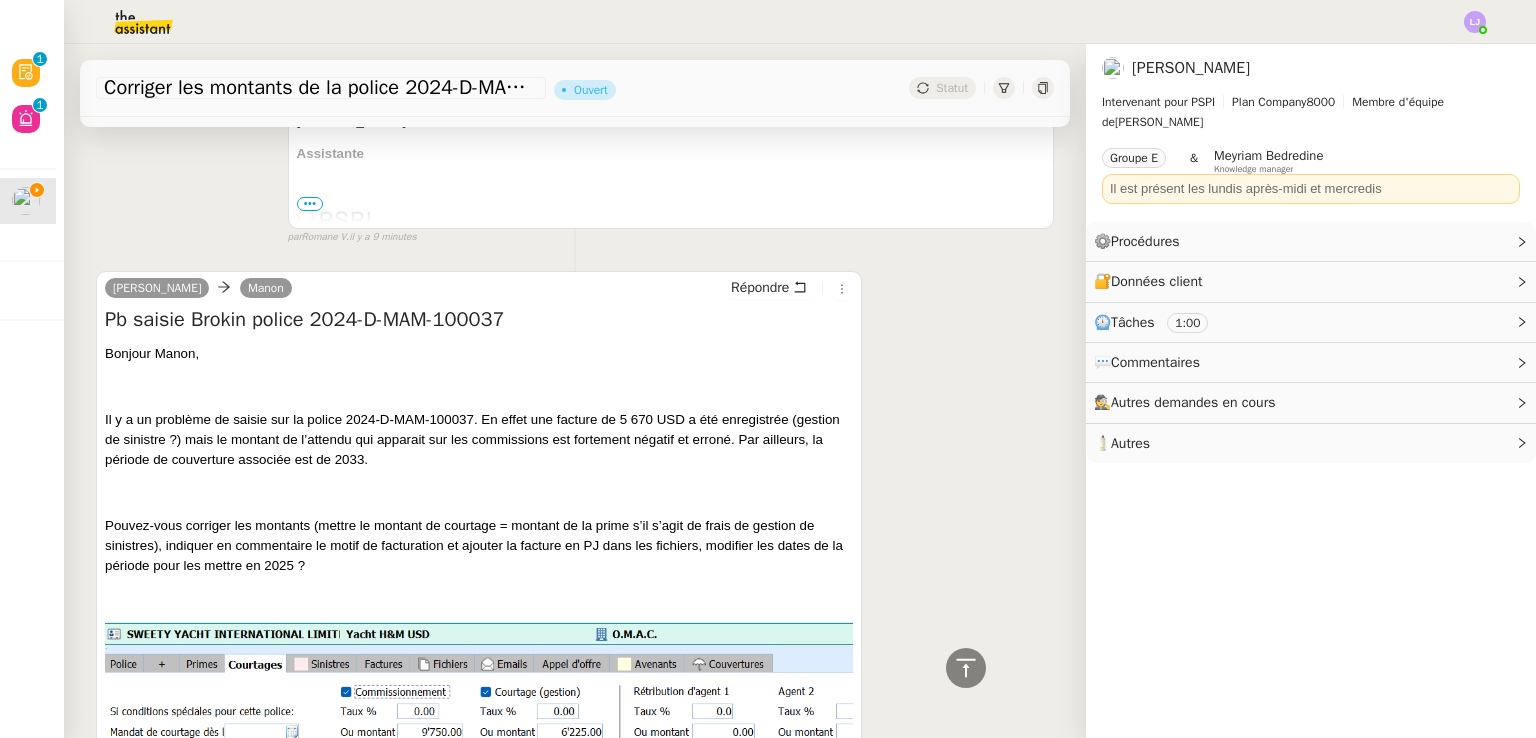 click on "Il y a un problème de saisie sur la police 2024-D-MAM-100037. En effet une facture de 5 670 USD a été enregistrée (gestion de sinistre ?) mais le montant de l’attendu qui apparait sur les commissions est fortement négatif et erroné. Par ailleurs, la période de couverture associée est de 2033." at bounding box center (472, 439) 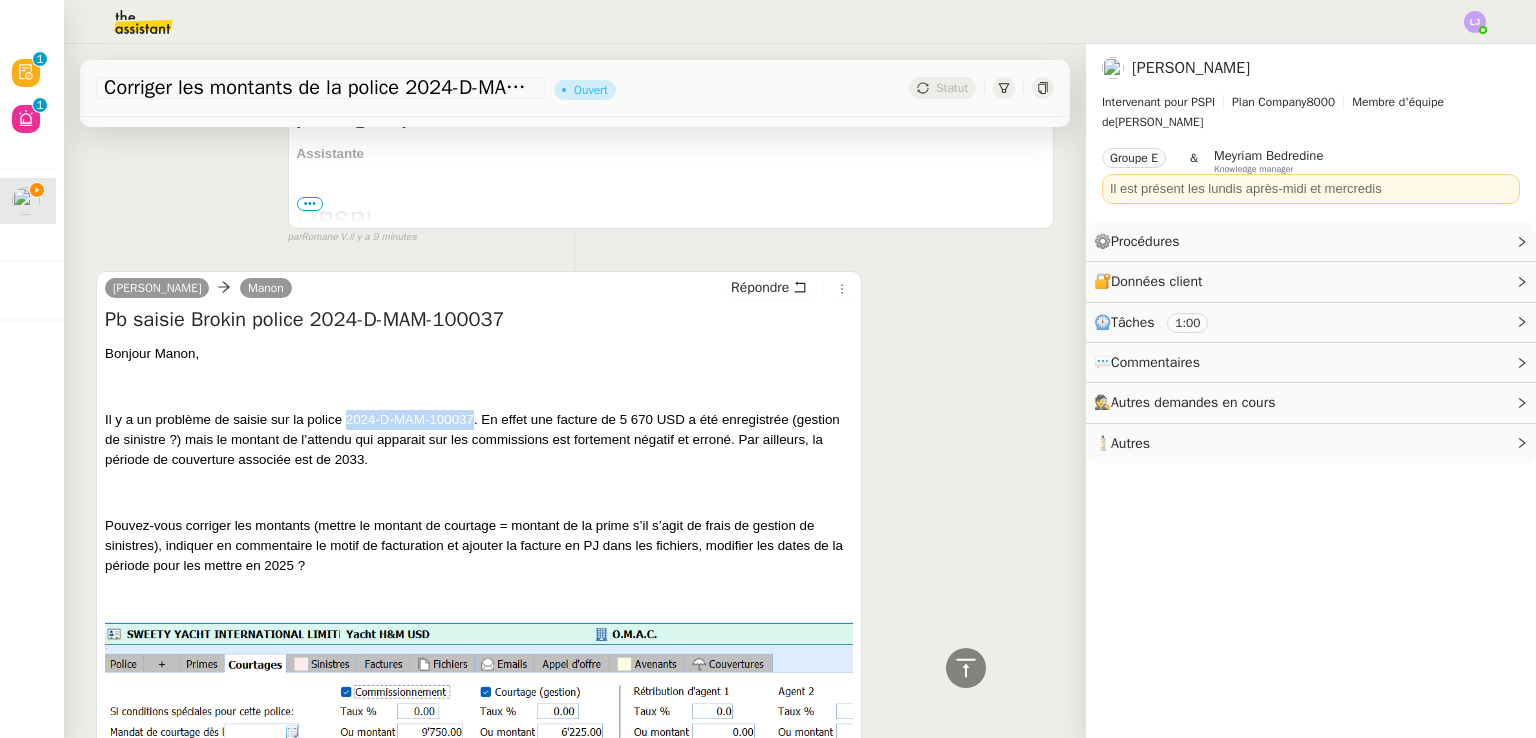 drag, startPoint x: 348, startPoint y: 425, endPoint x: 473, endPoint y: 413, distance: 125.57468 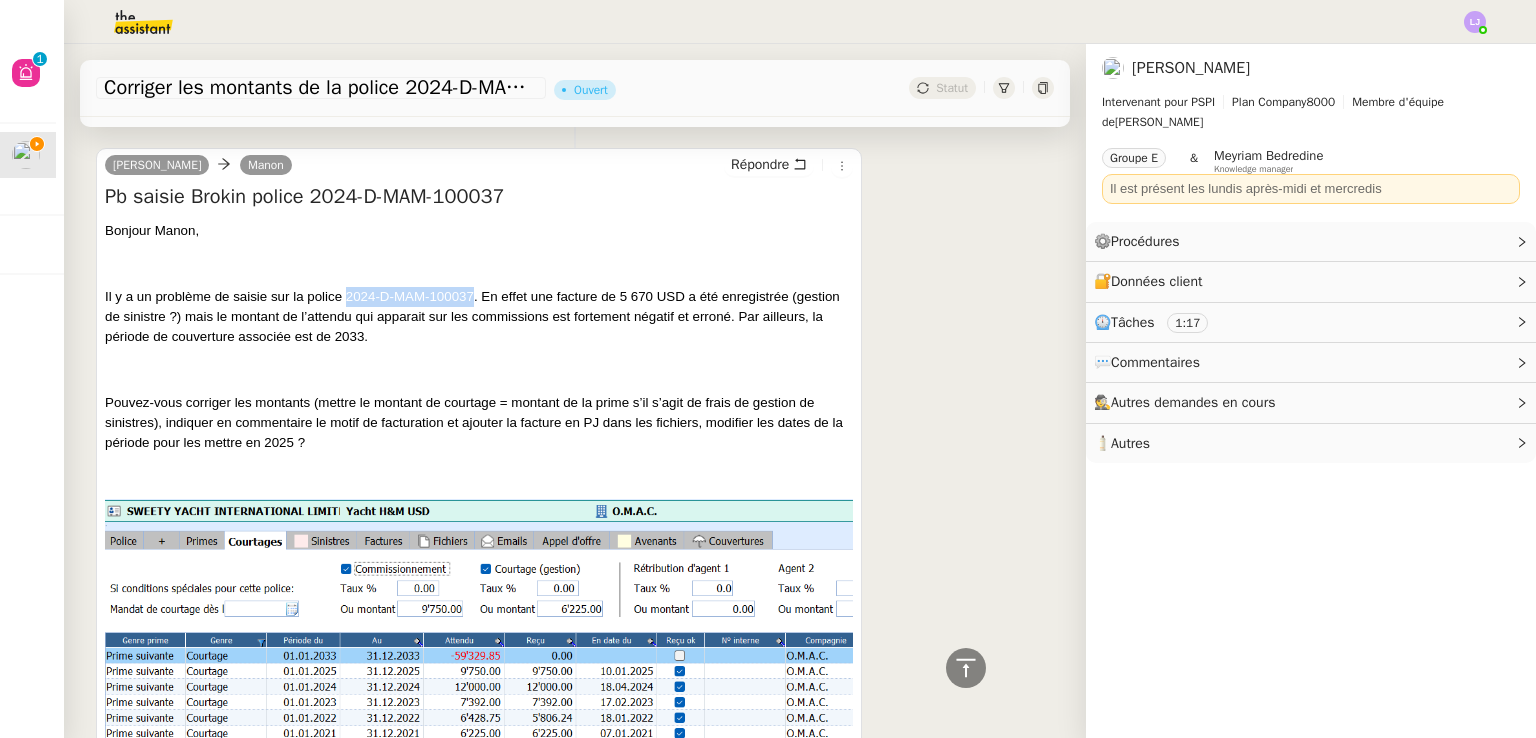 scroll, scrollTop: 751, scrollLeft: 0, axis: vertical 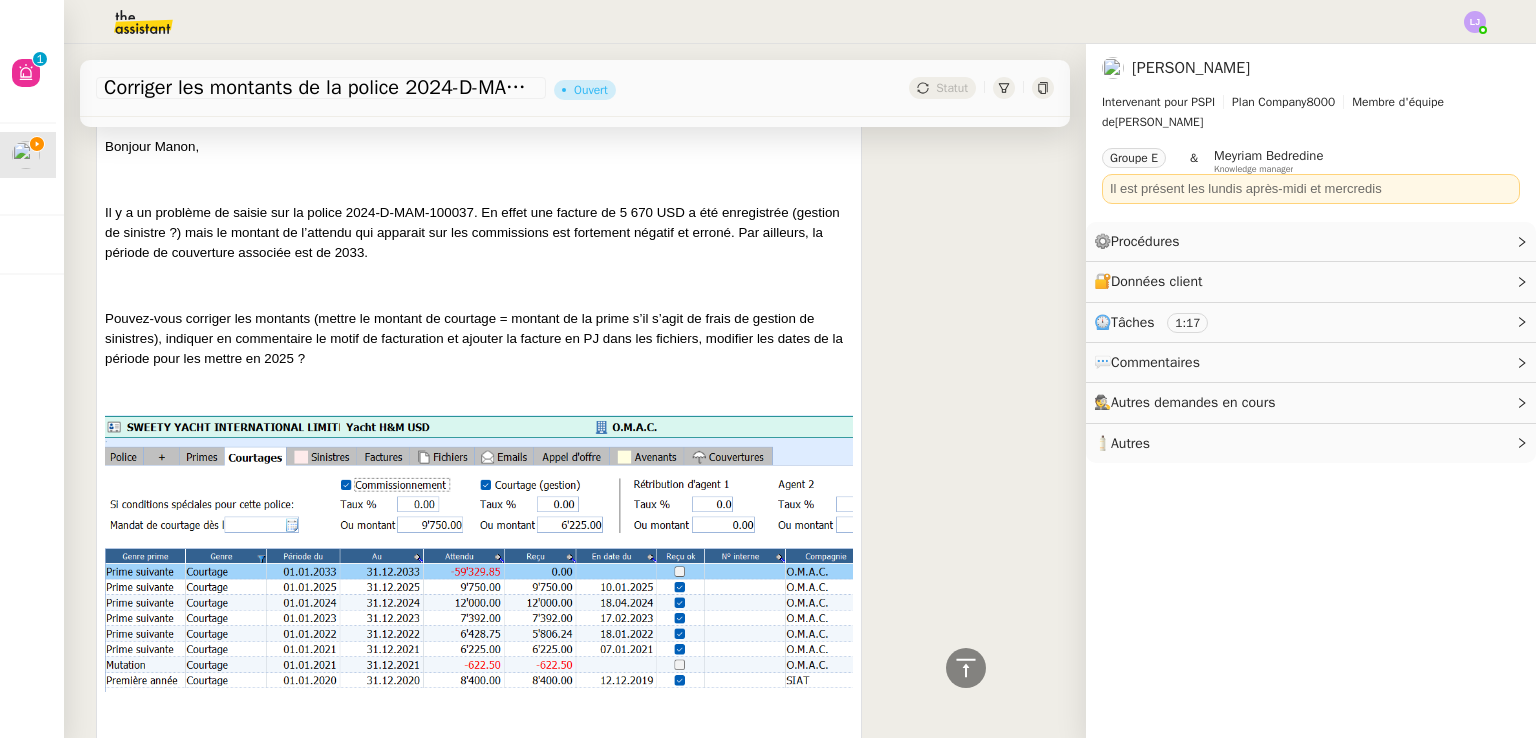 click on "Pouvez-vous corriger les montants (mettre le montant de courtage = montant de la prime s’il s’agit de frais de gestion de sinistres), indiquer en commentaire le motif de facturation et ajouter la facture en PJ dans les fichiers, modifier les dates de la période pour les mettre en 2025 ?" at bounding box center (474, 338) 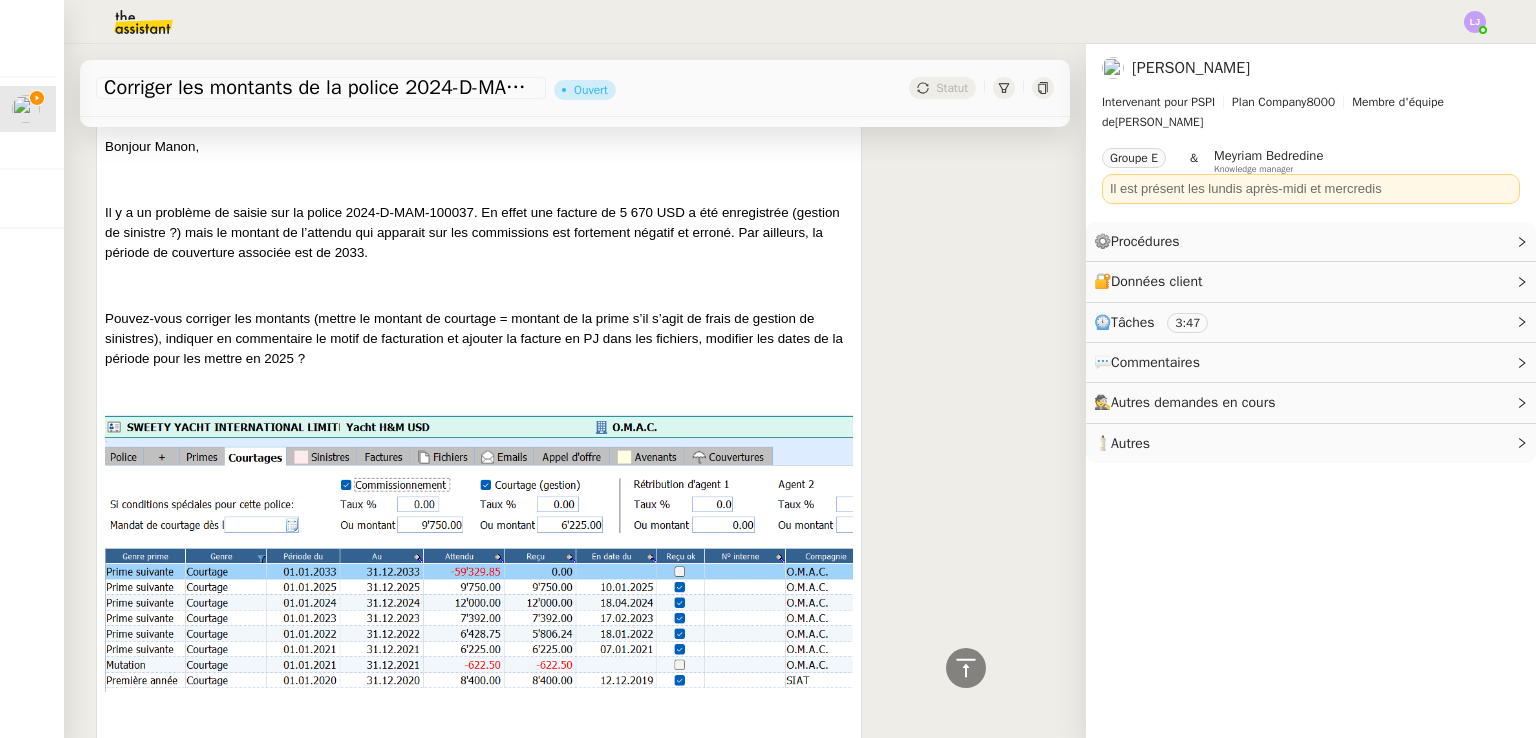 click on "Bonjour Manon,   Il y a un problème de saisie sur la police 2024-D-MAM-100037. En effet une facture de 5 670 USD a été enregistrée (gestion de sinistre ?) mais le montant de l’attendu qui apparait sur les commissions est fortement négatif et erroné. Par ailleurs, la période de couverture associée est de 2033.   Pouvez-vous corriger les montants (mettre le montant de courtage = montant de la prime s’il s’agit de frais de gestion de sinistres), indiquer en commentaire le motif de facturation et ajouter la facture en PJ dans les fichiers, modifier les dates de la période pour les mettre en 2025 ?     D’avance merci [PERSON_NAME]" at bounding box center (479, 464) 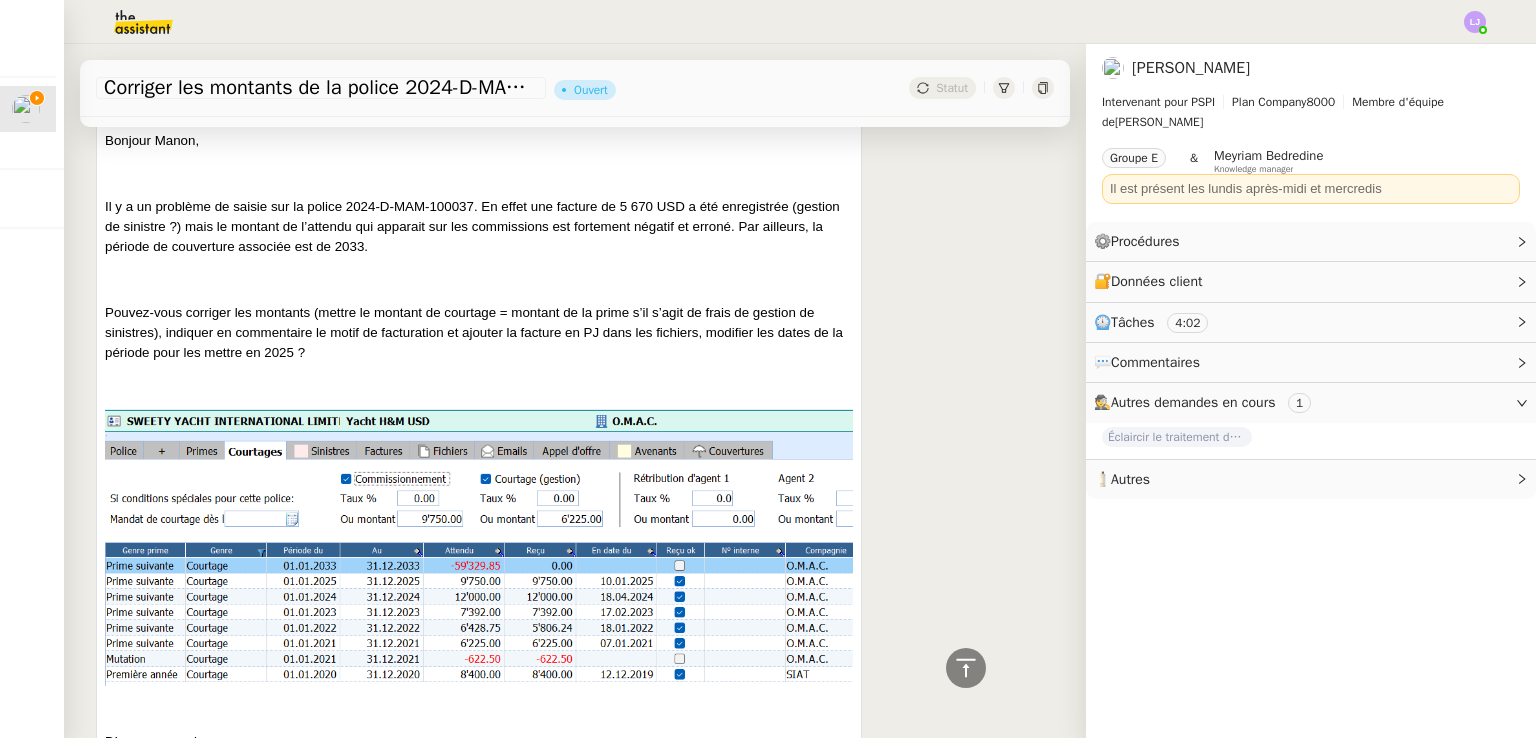 scroll, scrollTop: 756, scrollLeft: 0, axis: vertical 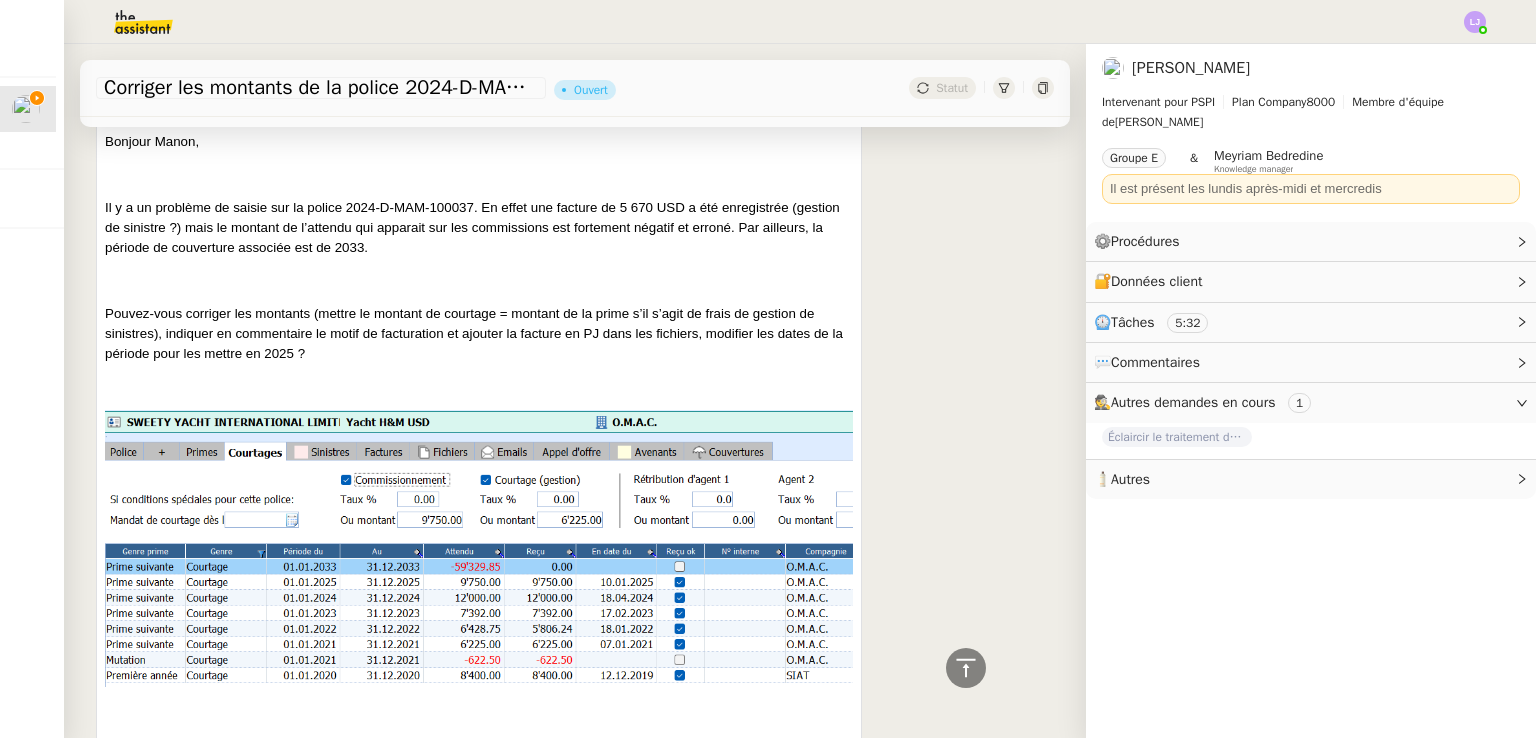 click on "[PERSON_NAME] Intervenant pour PSPI Plan Company  8000 Membre d'équipe de   [PERSON_NAME]   Groupe E & Meyriam Bedredine    Knowledge manager
Il est présent les lundis après-midi et mercredis  ⚙️  Procédures     Modifier     Aucune procédure associée  🔐  Données client     Modifier Aucune donnée client associée  ⏲️  Tâches     5:32        Etude   5 : 00  💬  Commentaires     Aucun commentaire pour le moment  🕵️  Autres demandes en cours     1  Éclaircir le traitement des bordereaux GoldenCare   🧴  Autres Une erreur s'est produite, veuillez contacter le support technique. Une erreur s'est produite, veuillez contacter le support technique. Votre moyen de paiement a bien été ajouté. Votre moyen de paiement principal a bien été mis à jour. Votre moyen de paiement a bien été supprimé. Le nom du moyen de paiement a bien été mis à jour" 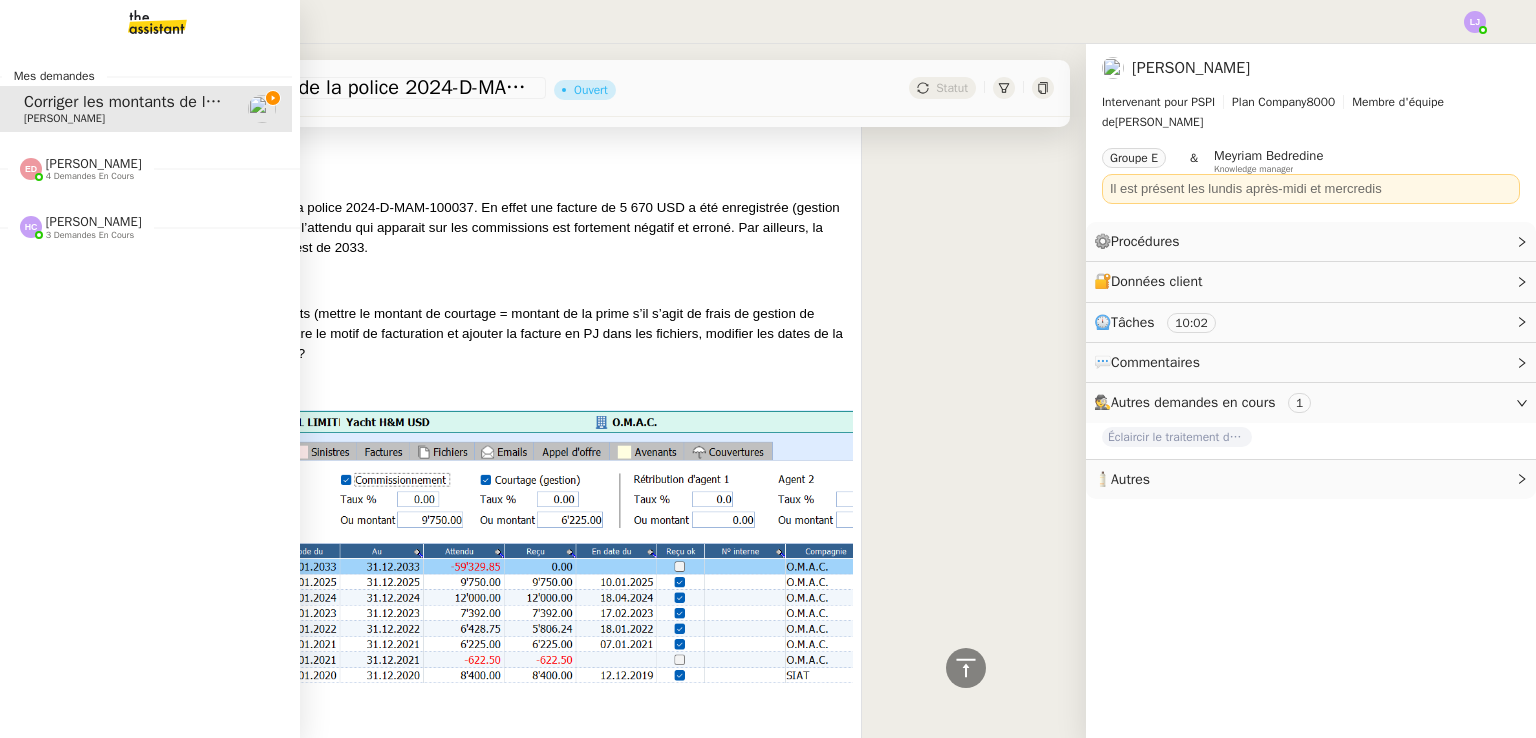 click on "[PERSON_NAME]" 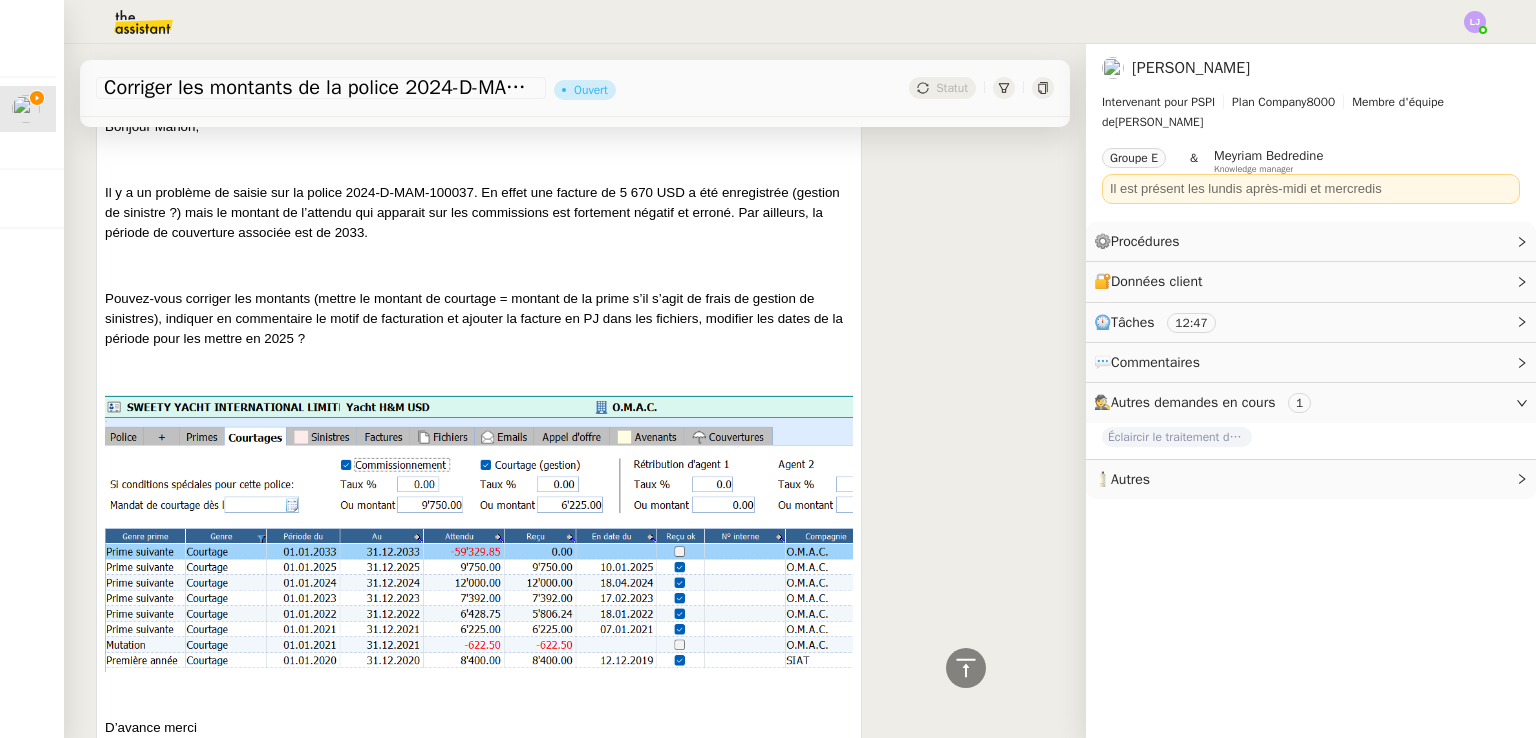 scroll, scrollTop: 770, scrollLeft: 0, axis: vertical 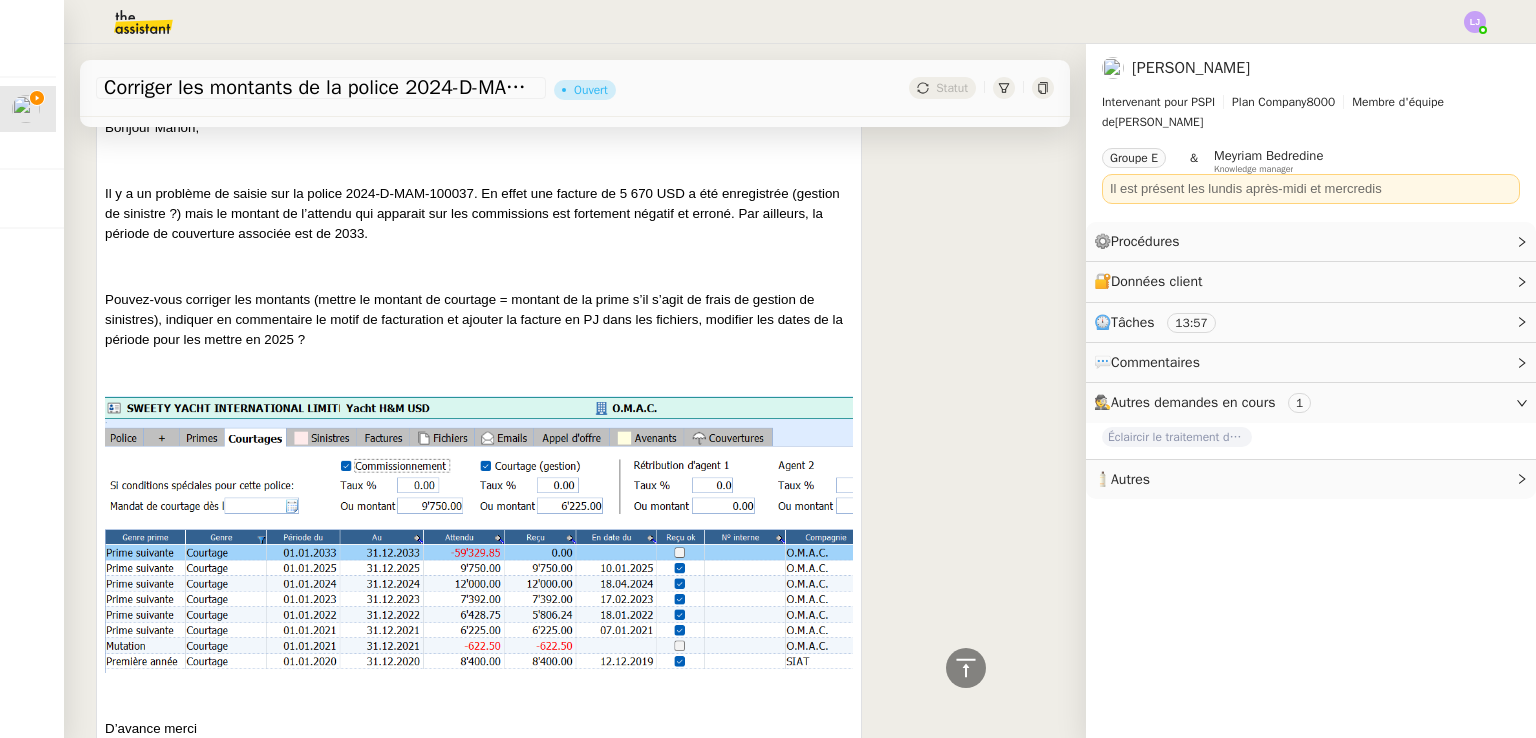 click on "[PERSON_NAME] Intervenant pour PSPI Plan Company  8000 Membre d'équipe de   [PERSON_NAME]   Groupe E & Meyriam Bedredine    Knowledge manager
Il est présent les lundis après-midi et mercredis  ⚙️  Procédures     Modifier     Aucune procédure associée  🔐  Données client     Modifier Aucune donnée client associée  ⏲️  Tâches     13:57        Etude   13 : 00  💬  Commentaires     Aucun commentaire pour le moment  🕵️  Autres demandes en cours     1  Éclaircir le traitement des bordereaux GoldenCare   🧴  Autres Une erreur s'est produite, veuillez contacter le support technique. Une erreur s'est produite, veuillez contacter le support technique. Votre moyen de paiement a bien été ajouté. Votre moyen de paiement principal a bien été mis à jour. Votre moyen de paiement a bien été supprimé. Le nom du moyen de paiement a bien été mis à jour" 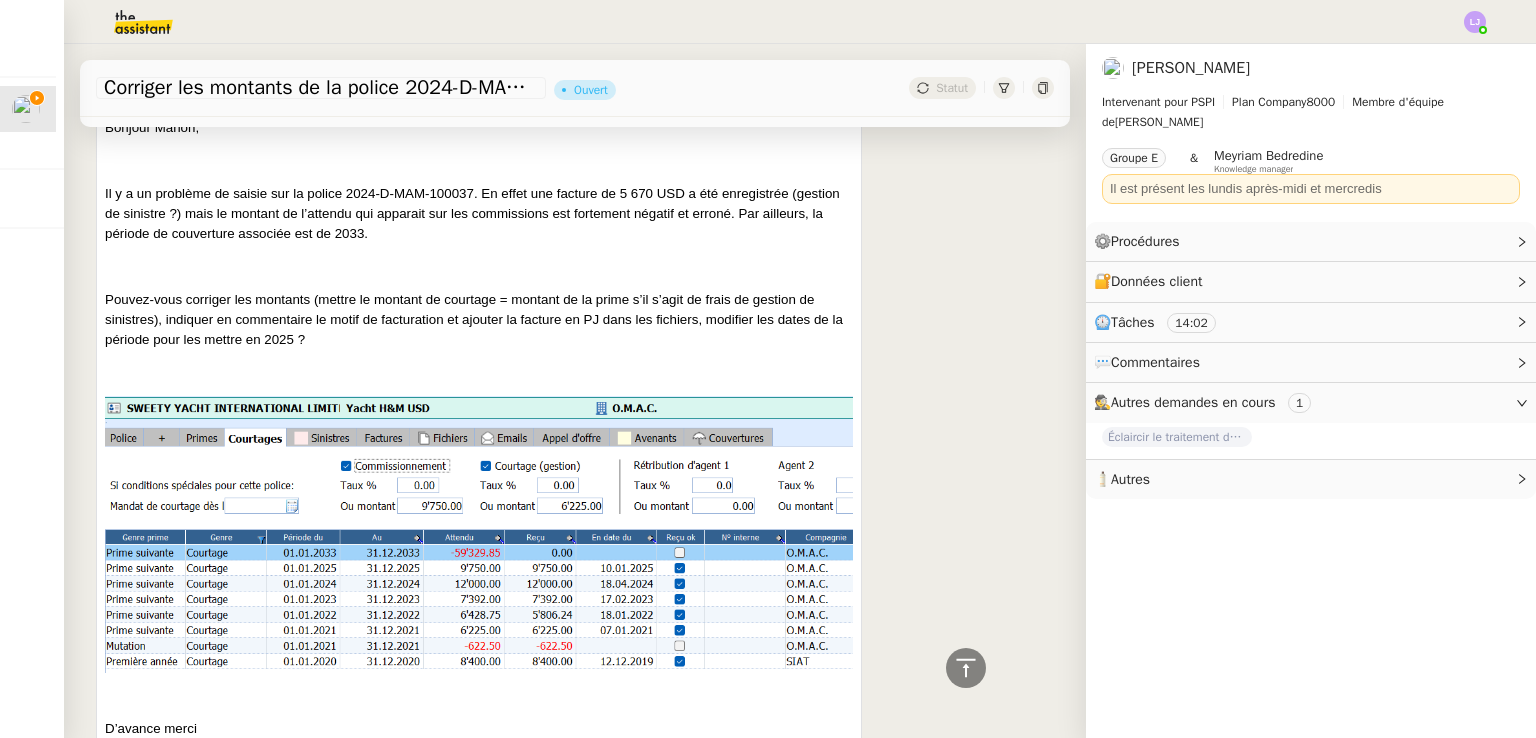 click on "[PERSON_NAME]      Manon  Répondre Pb saisie Brokin police 2024-D-MAM-100037
Bonjour [PERSON_NAME],   Il y a un problème de saisie sur la police 2024-D-MAM-100037. En effet une facture de 5 670 USD a été enregistrée (gestion de sinistre ?) mais le montant de l’attendu qui apparait sur les commissions est fortement négatif et erroné. Par ailleurs, la période de couverture associée est de 2033.   Pouvez-vous corriger les montants (mettre le montant de courtage = montant de la prime s’il s’agit de frais de gestion de sinistres), indiquer en commentaire le motif de facturation et ajouter la facture en PJ dans les fichiers, modifier les dates de la période pour les mettre en 2025 ?     D’avance merci [PERSON_NAME] false il y a 24 minutes" at bounding box center (575, 416) 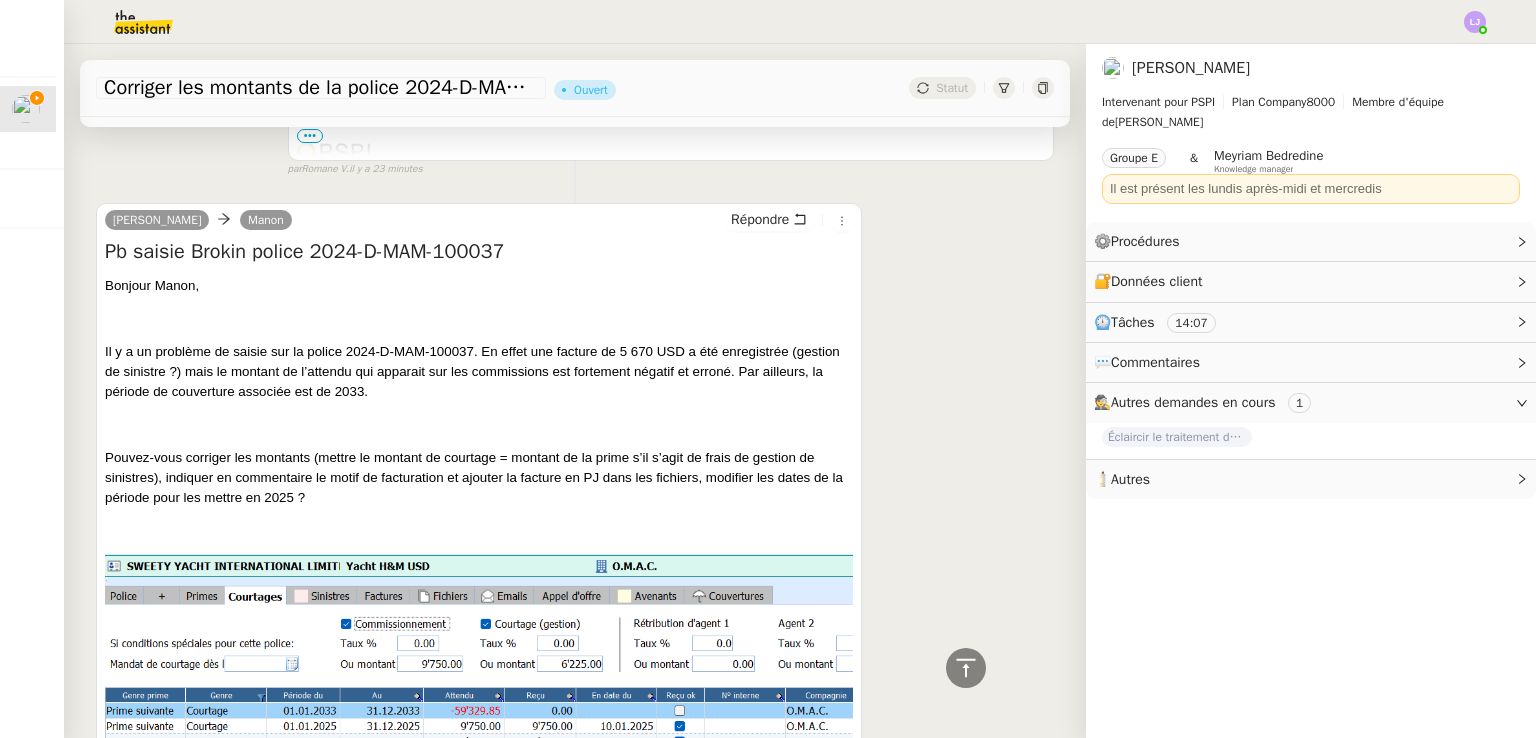 scroll, scrollTop: 616, scrollLeft: 0, axis: vertical 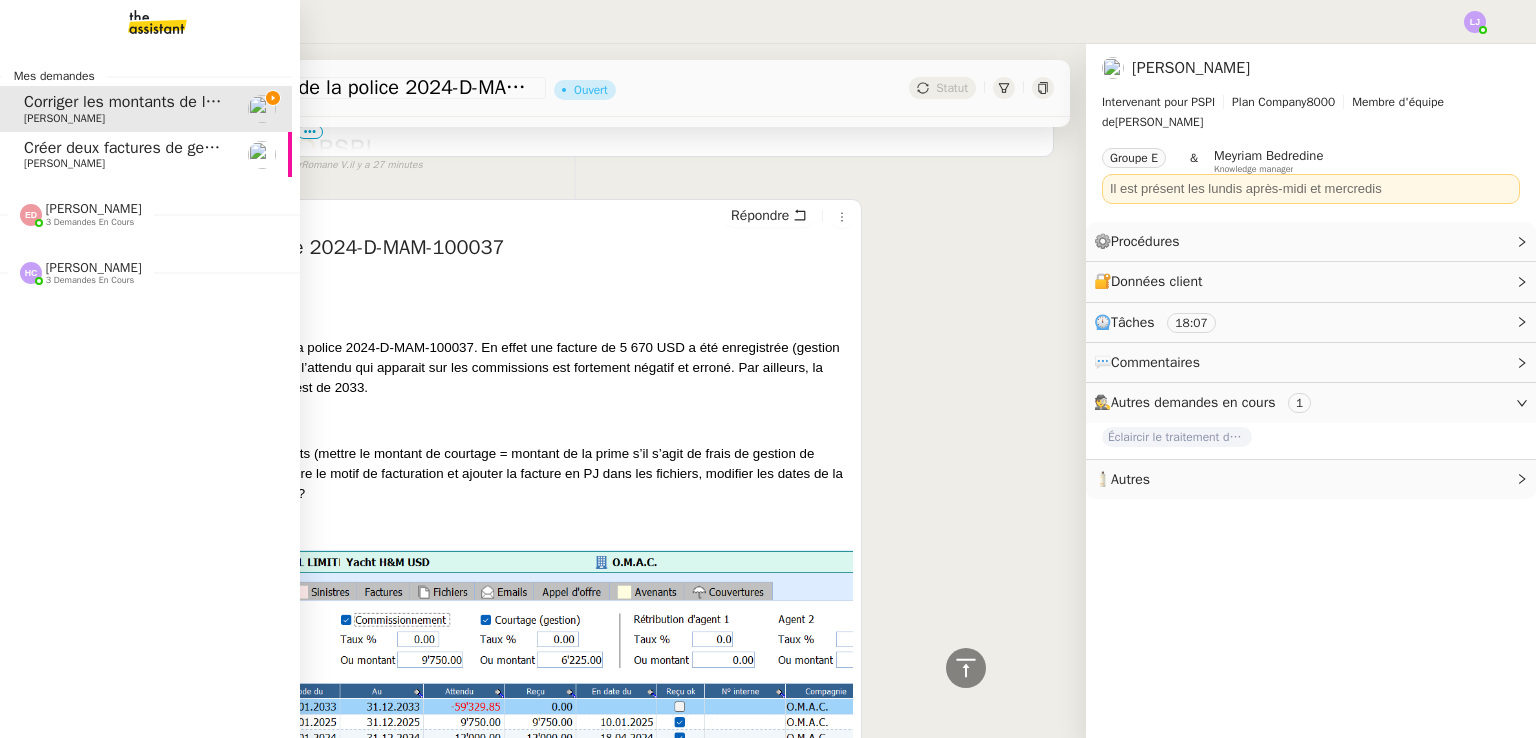 click on "[PERSON_NAME]" 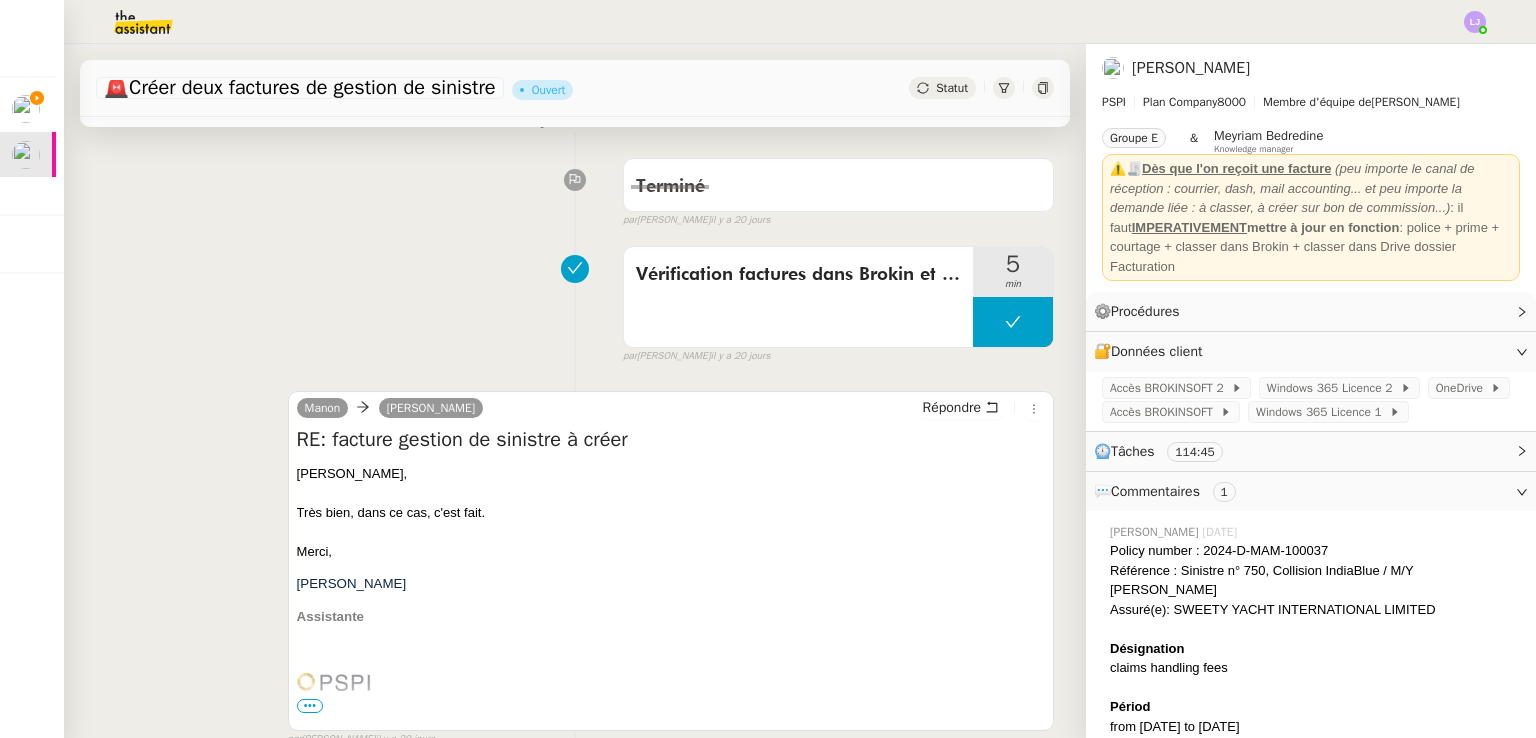 scroll, scrollTop: 0, scrollLeft: 0, axis: both 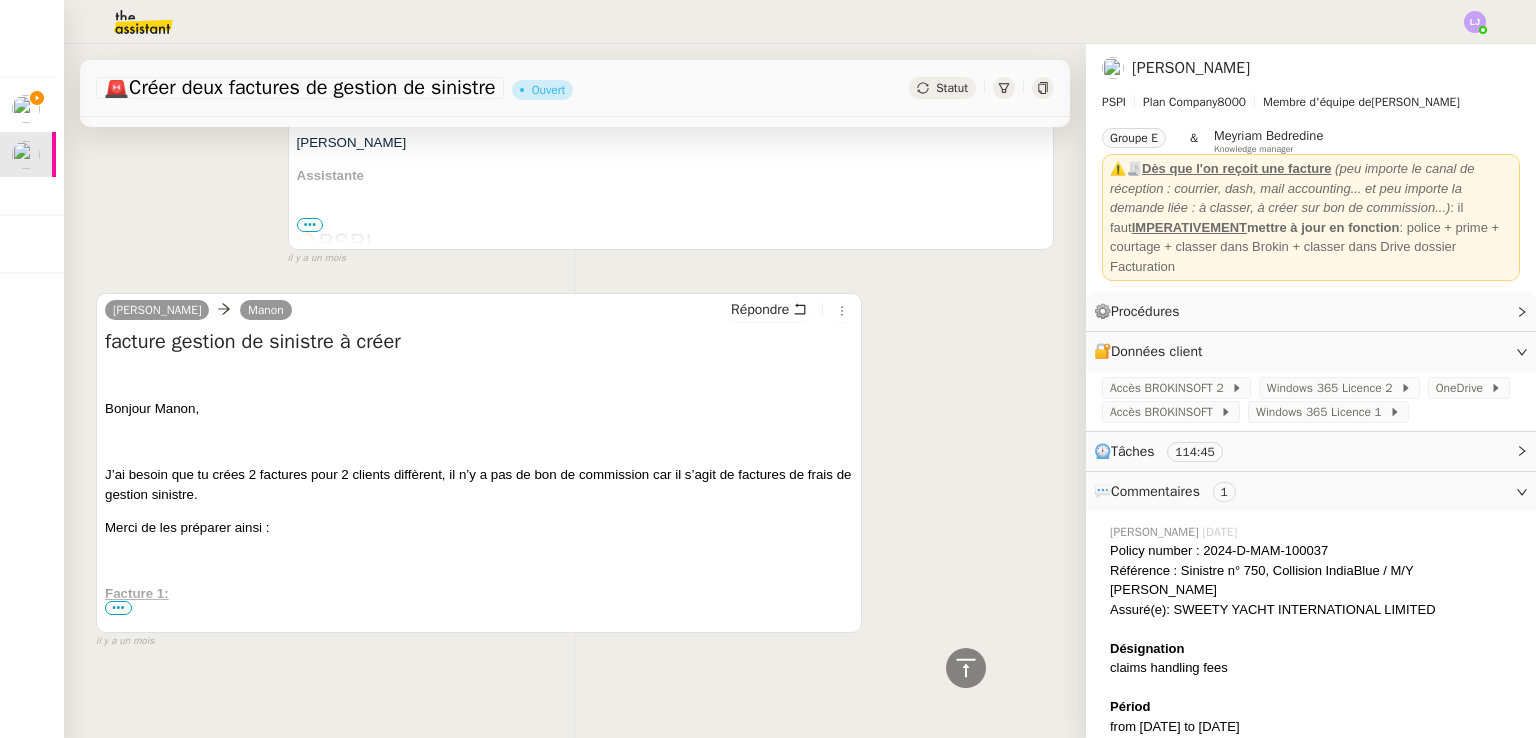click on "•••" at bounding box center (118, 608) 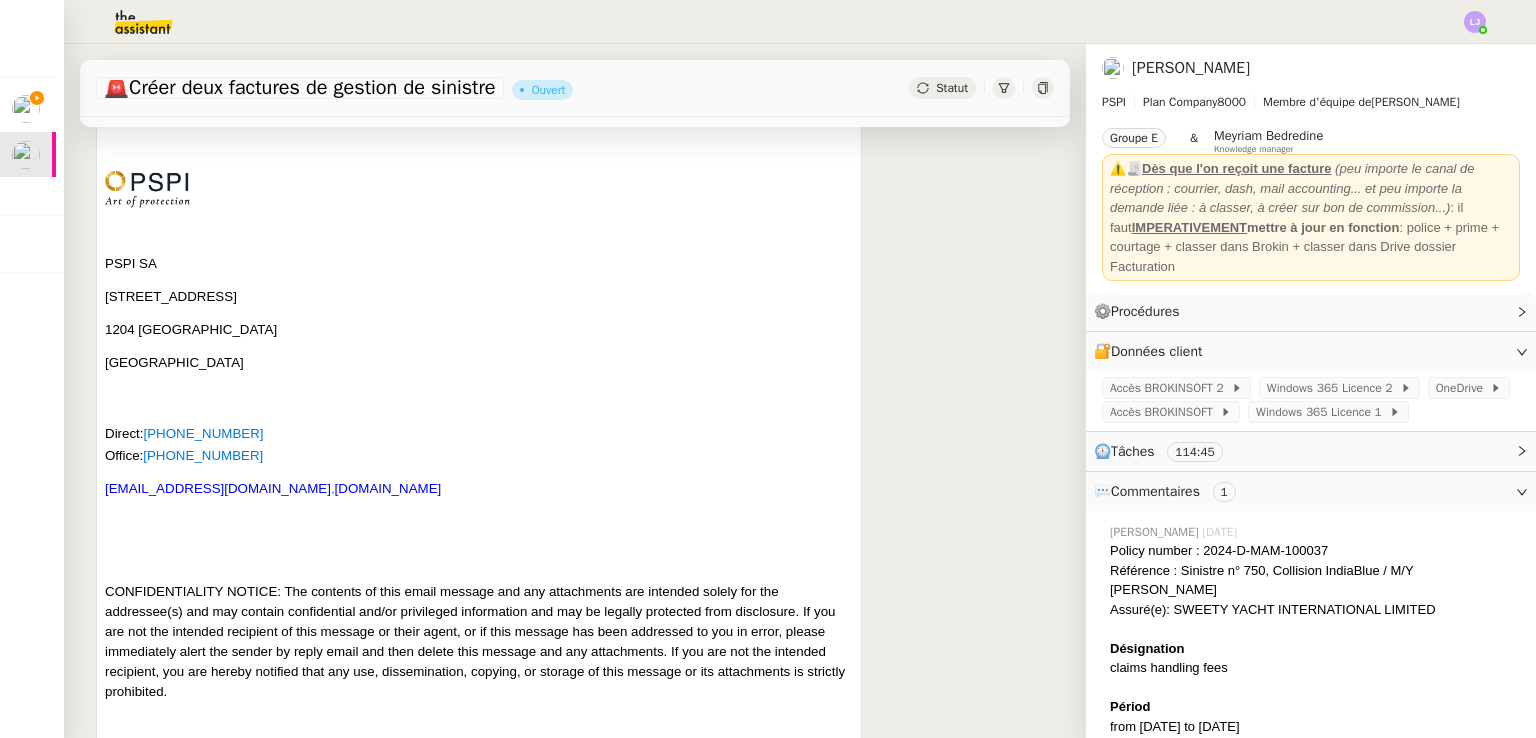 scroll, scrollTop: 6483, scrollLeft: 0, axis: vertical 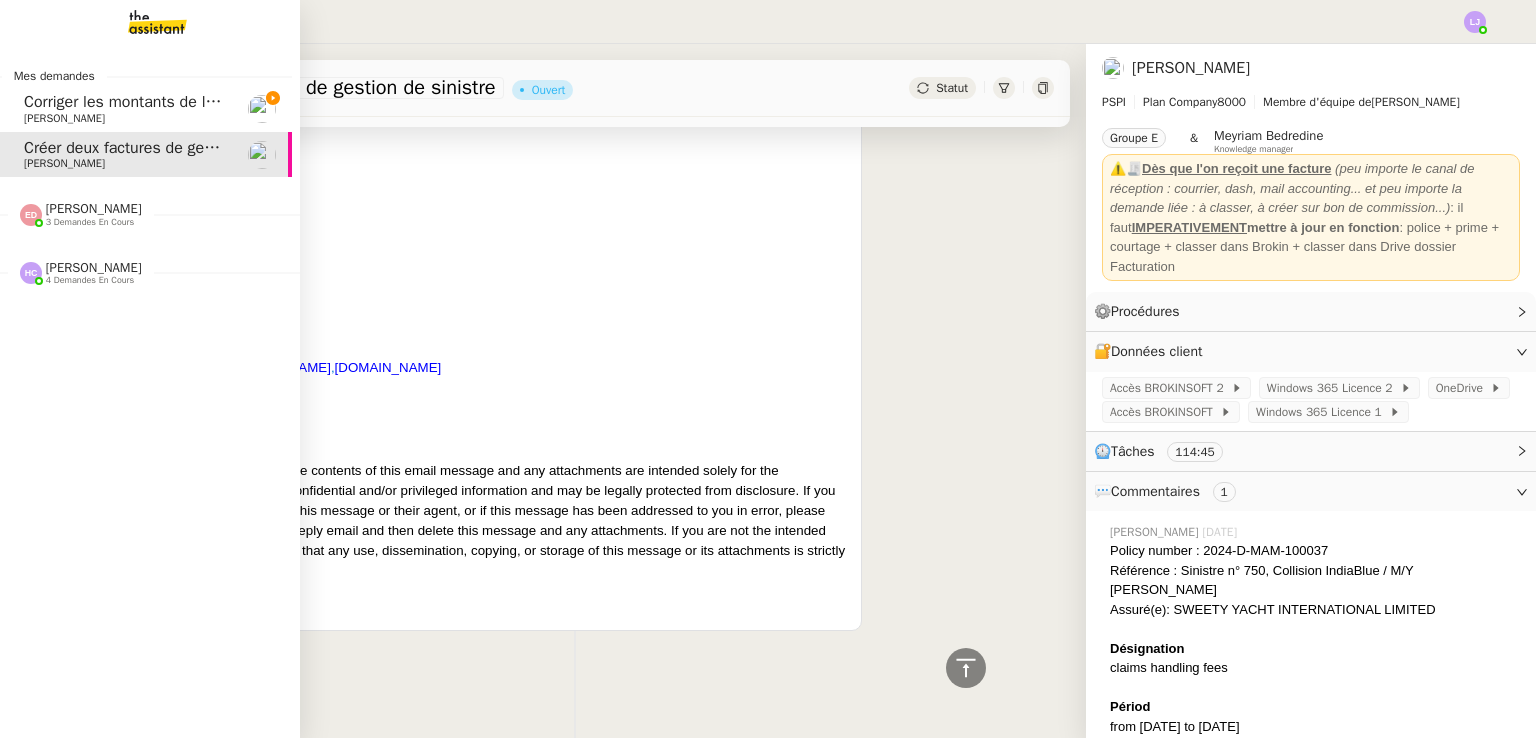 click on "[PERSON_NAME]" 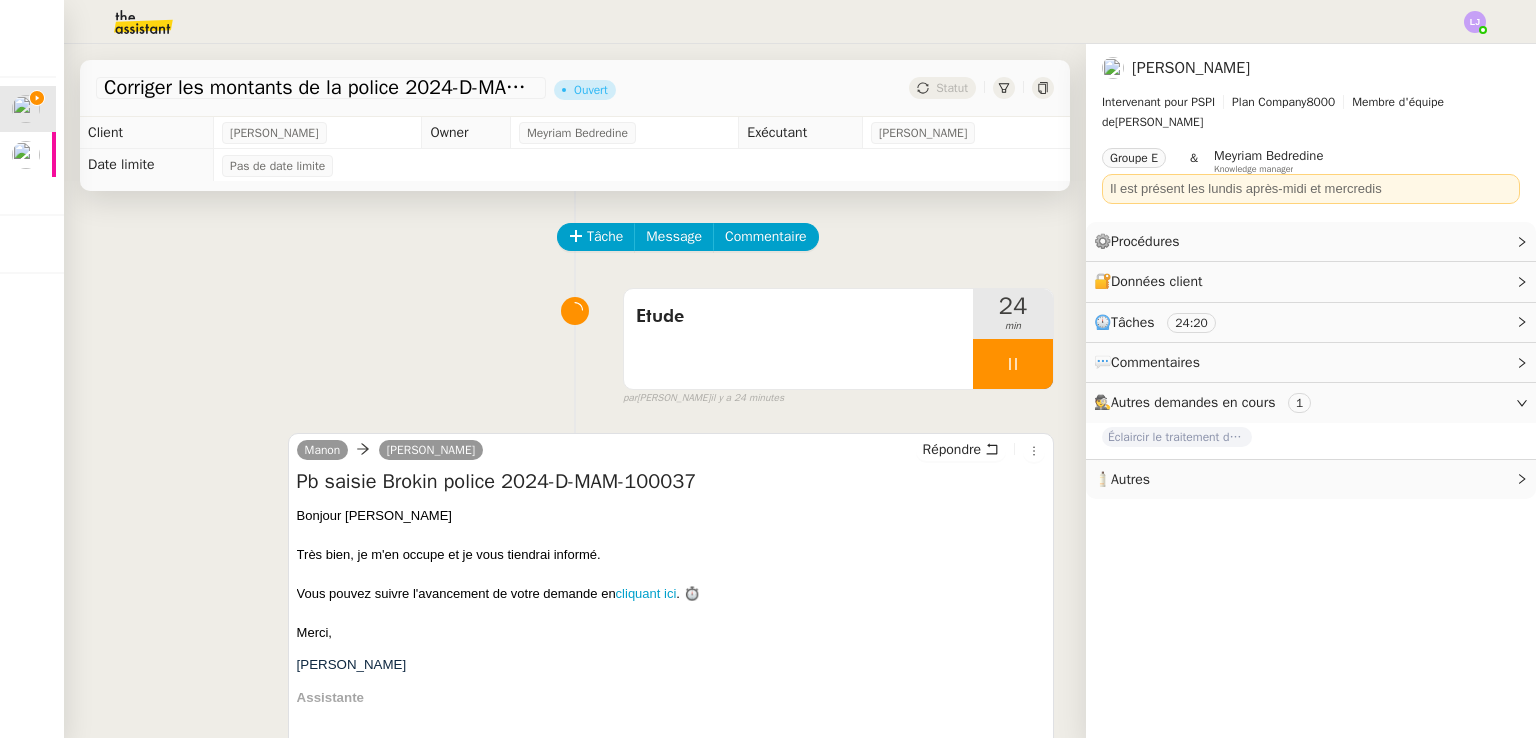 scroll, scrollTop: 544, scrollLeft: 0, axis: vertical 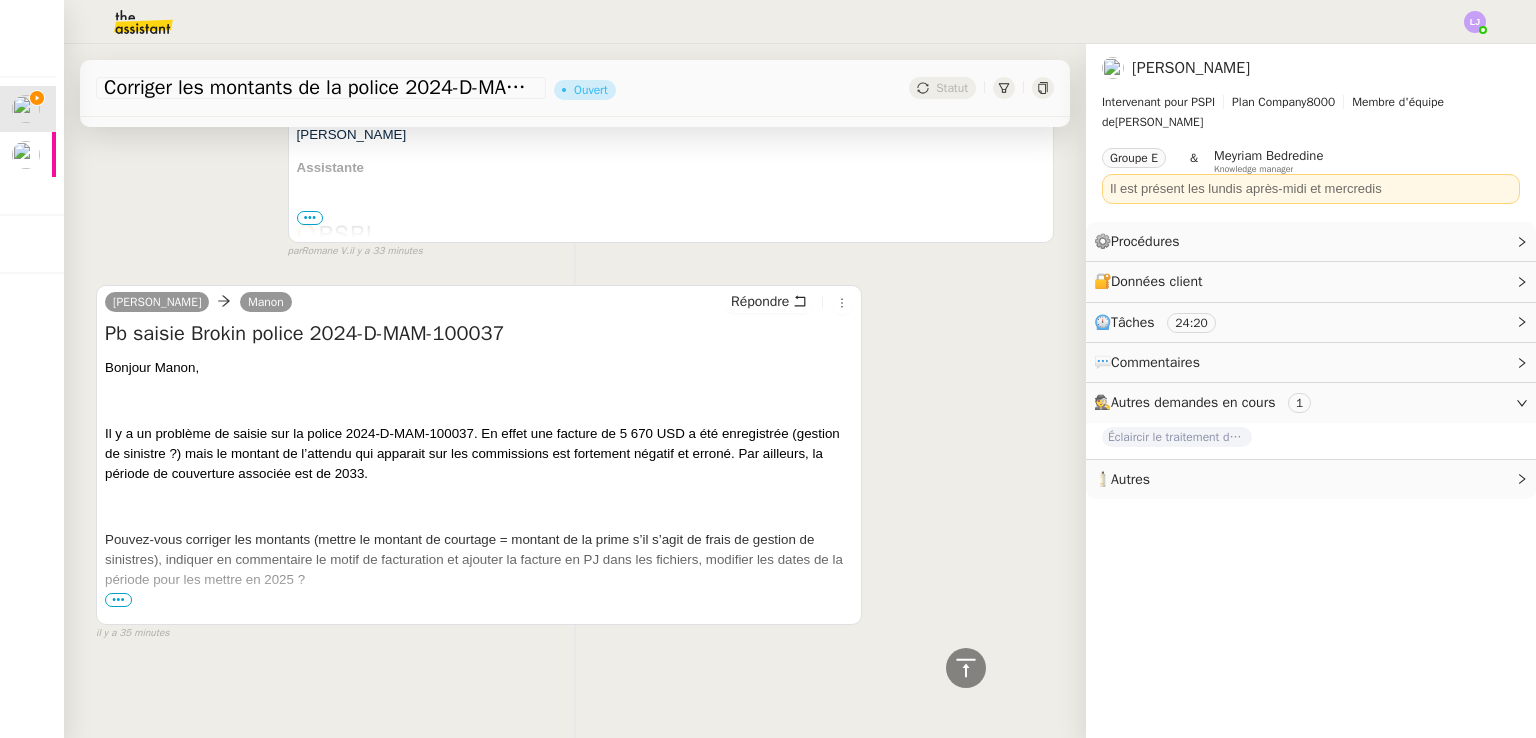 click on "•••" at bounding box center [118, 600] 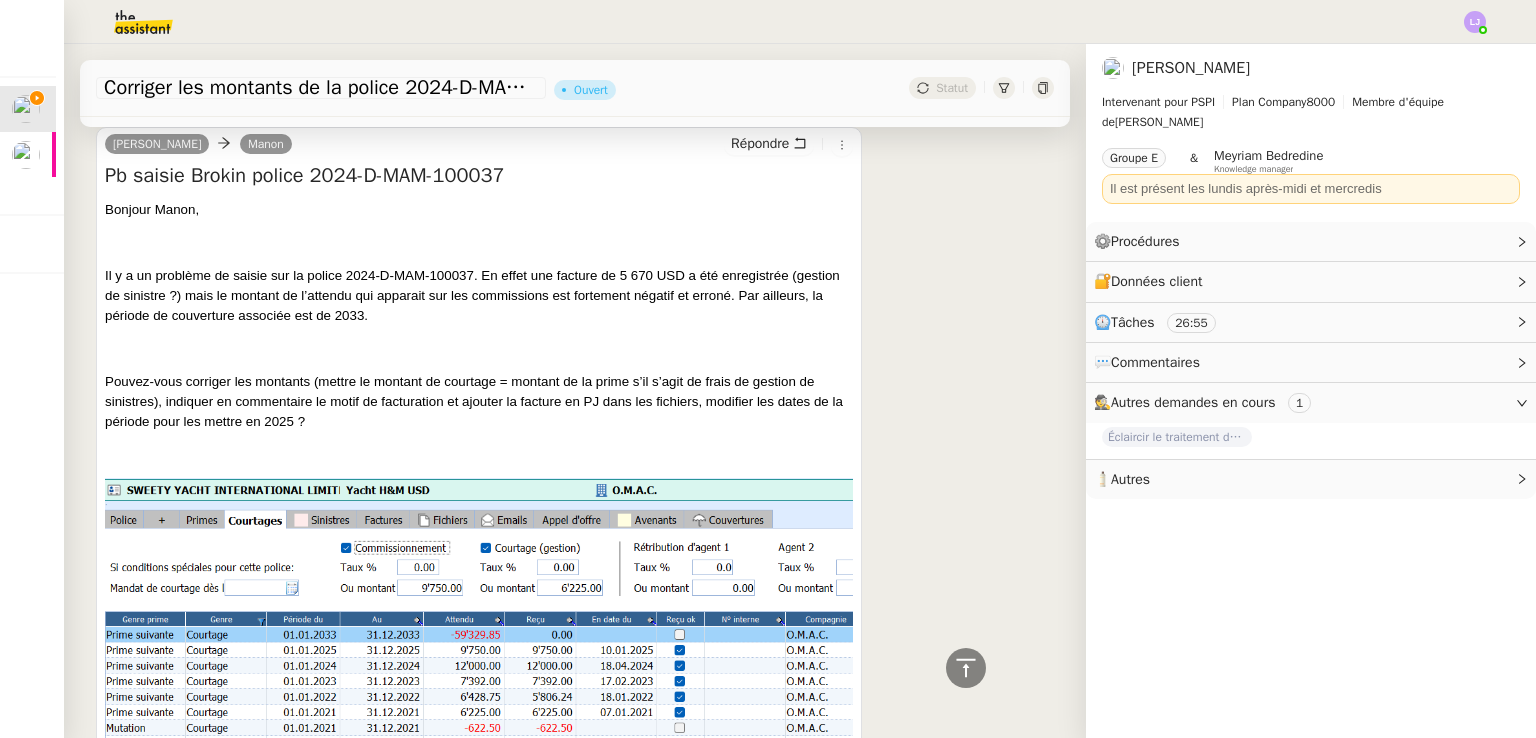 scroll, scrollTop: 942, scrollLeft: 0, axis: vertical 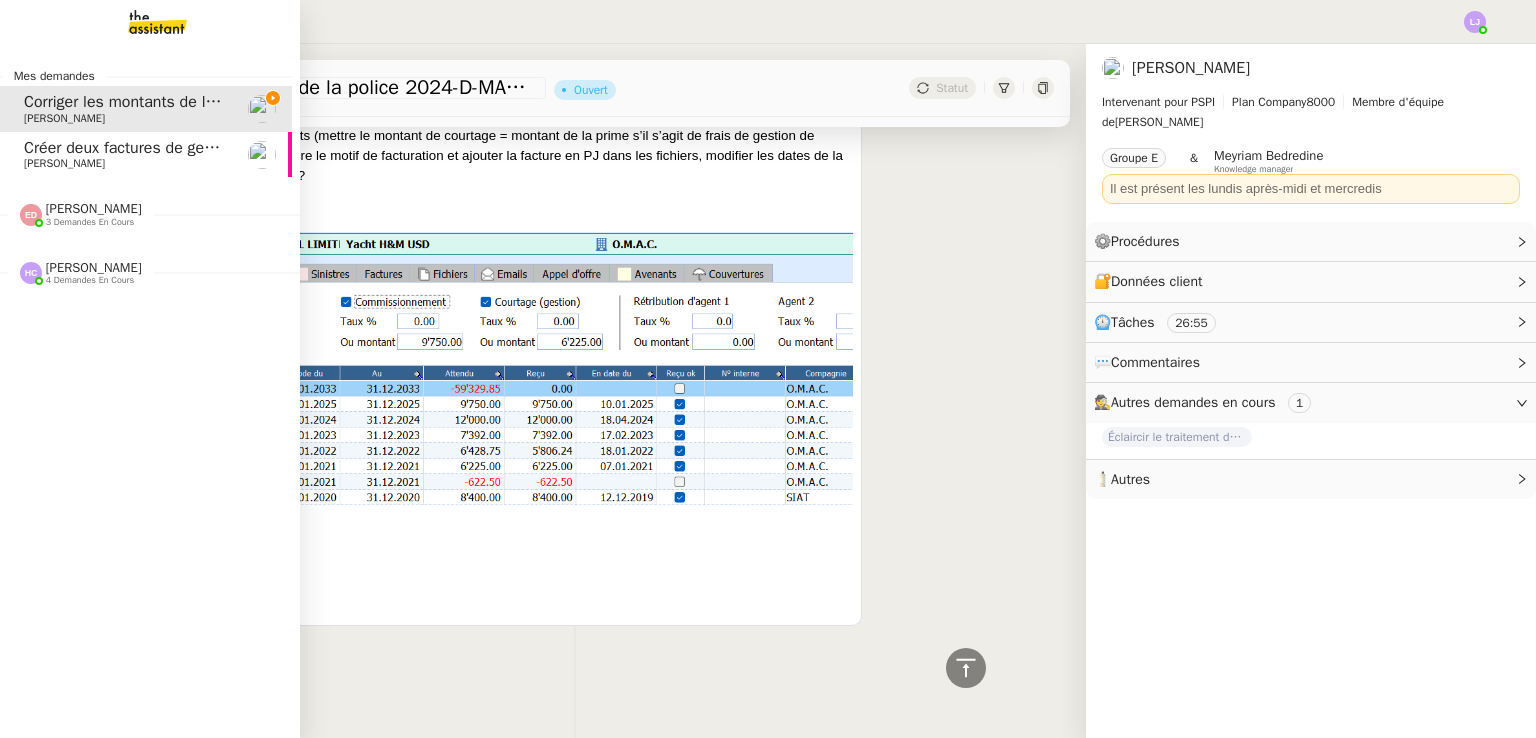 click on "Créer deux factures de gestion de sinistre    [PERSON_NAME]" 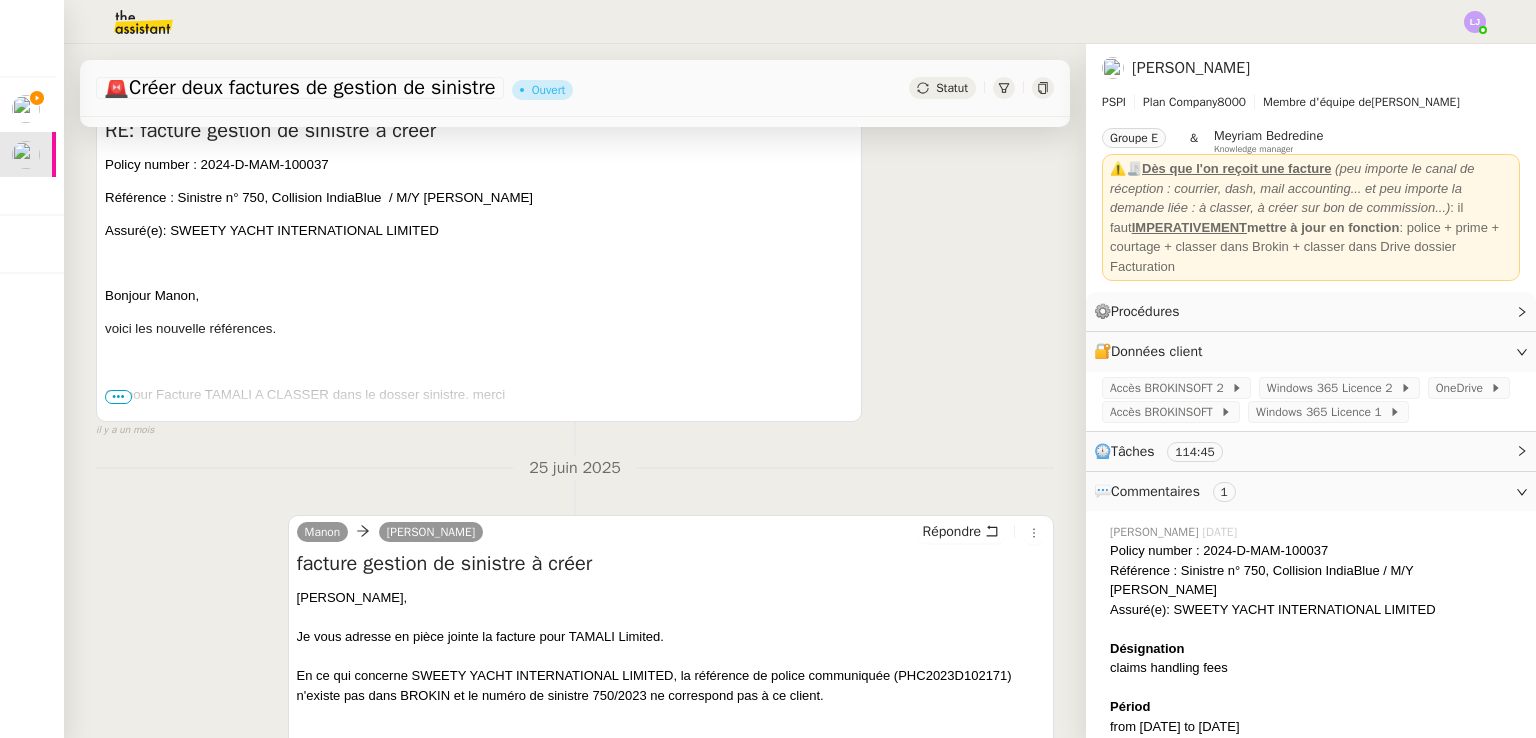 scroll, scrollTop: 4069, scrollLeft: 0, axis: vertical 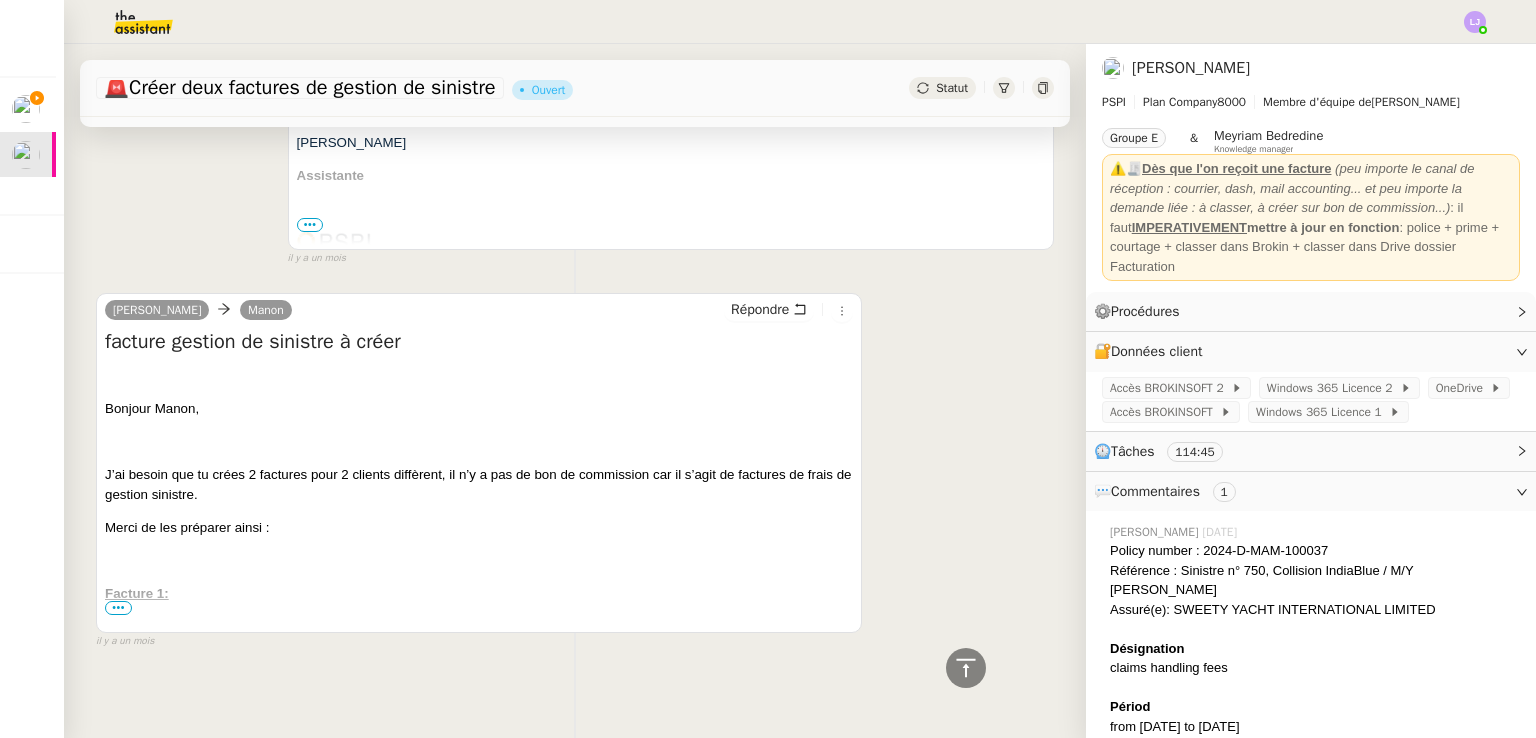 click on "•••" at bounding box center (118, 608) 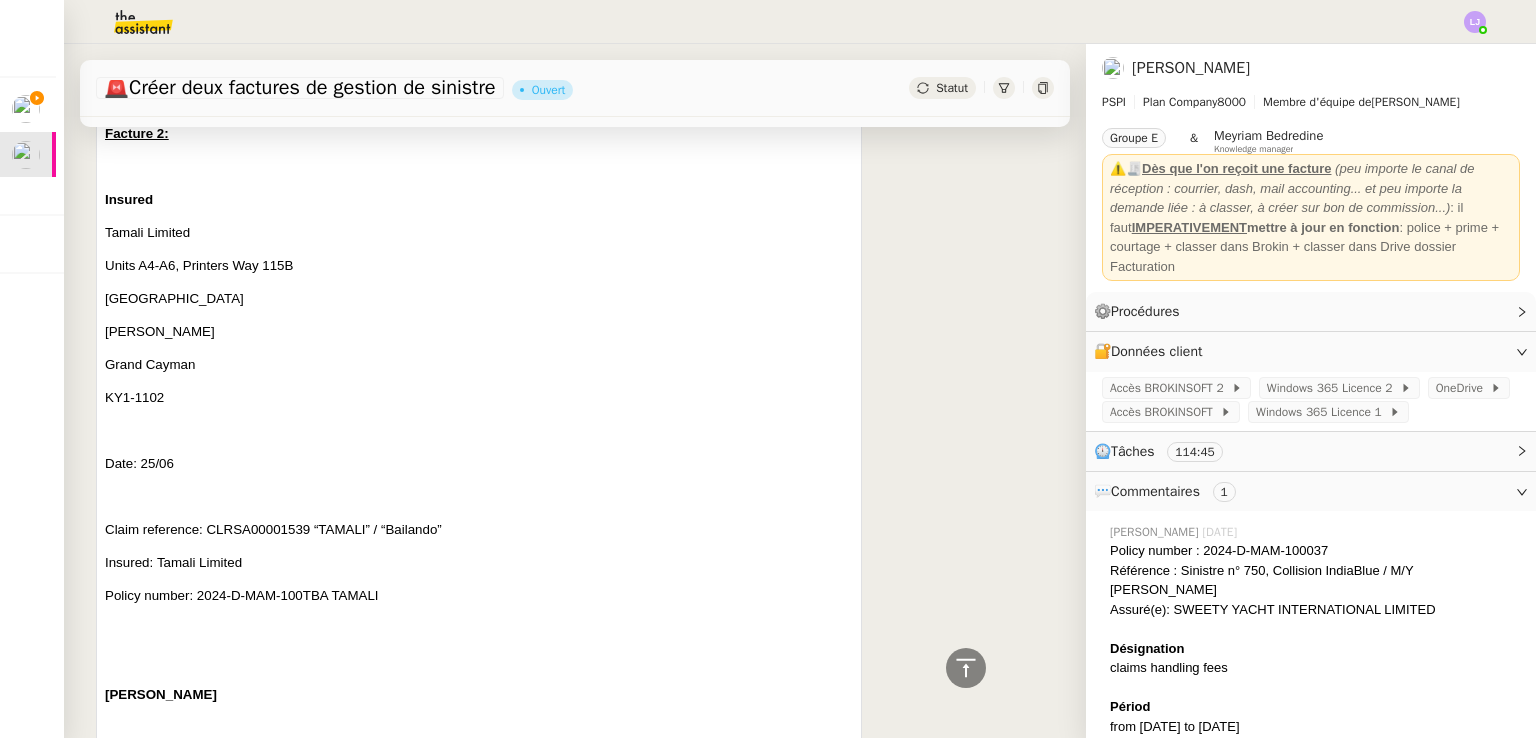 scroll, scrollTop: 5332, scrollLeft: 0, axis: vertical 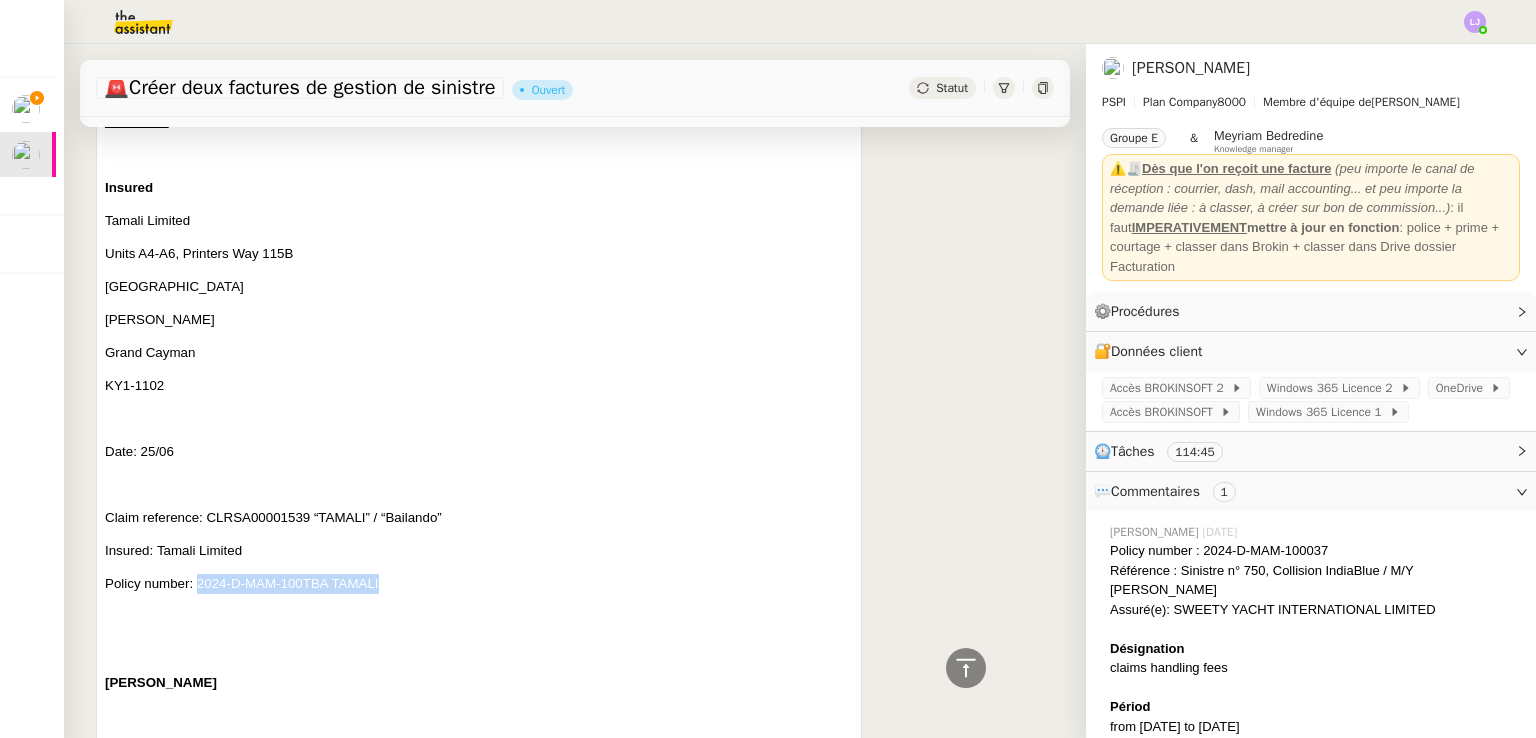 drag, startPoint x: 384, startPoint y: 566, endPoint x: 198, endPoint y: 571, distance: 186.0672 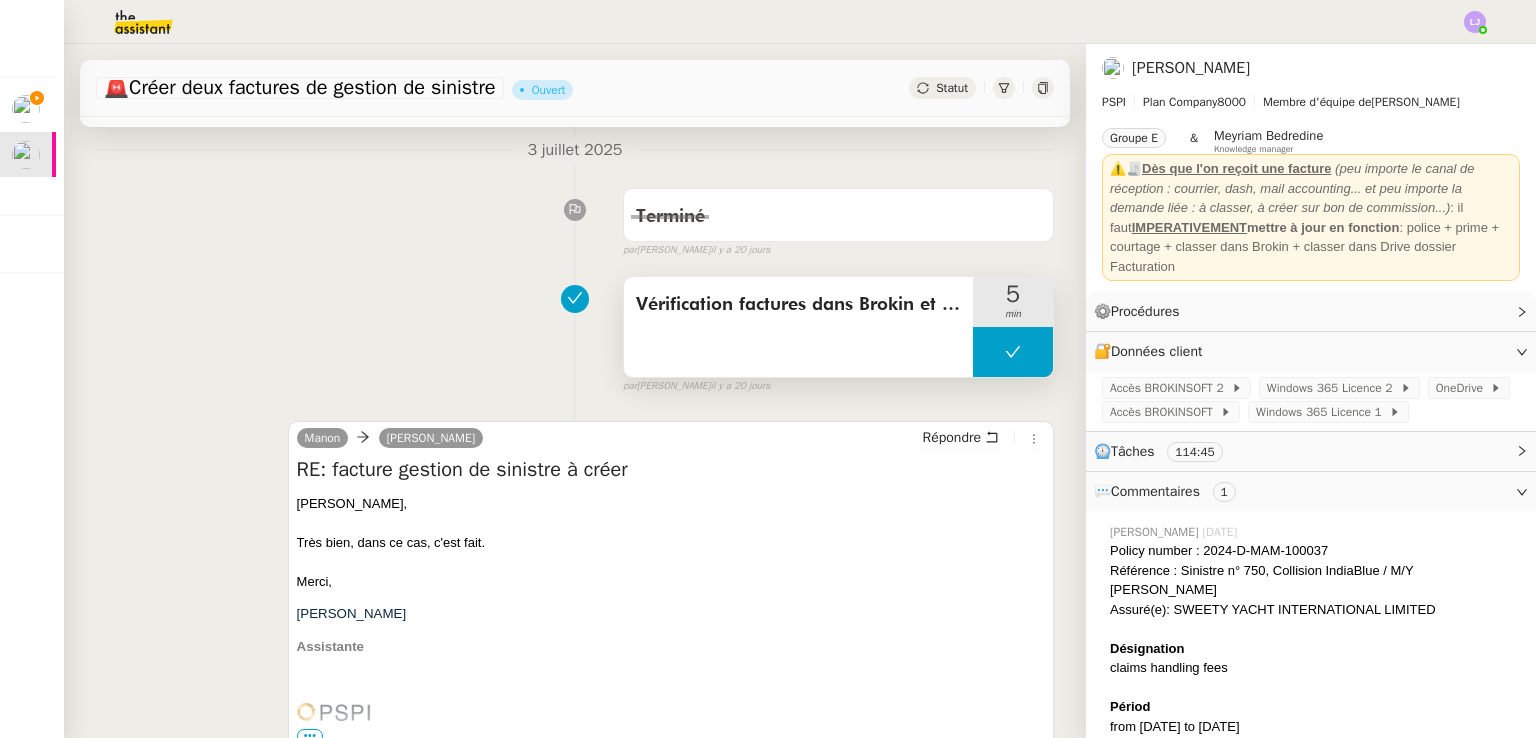 scroll, scrollTop: 0, scrollLeft: 0, axis: both 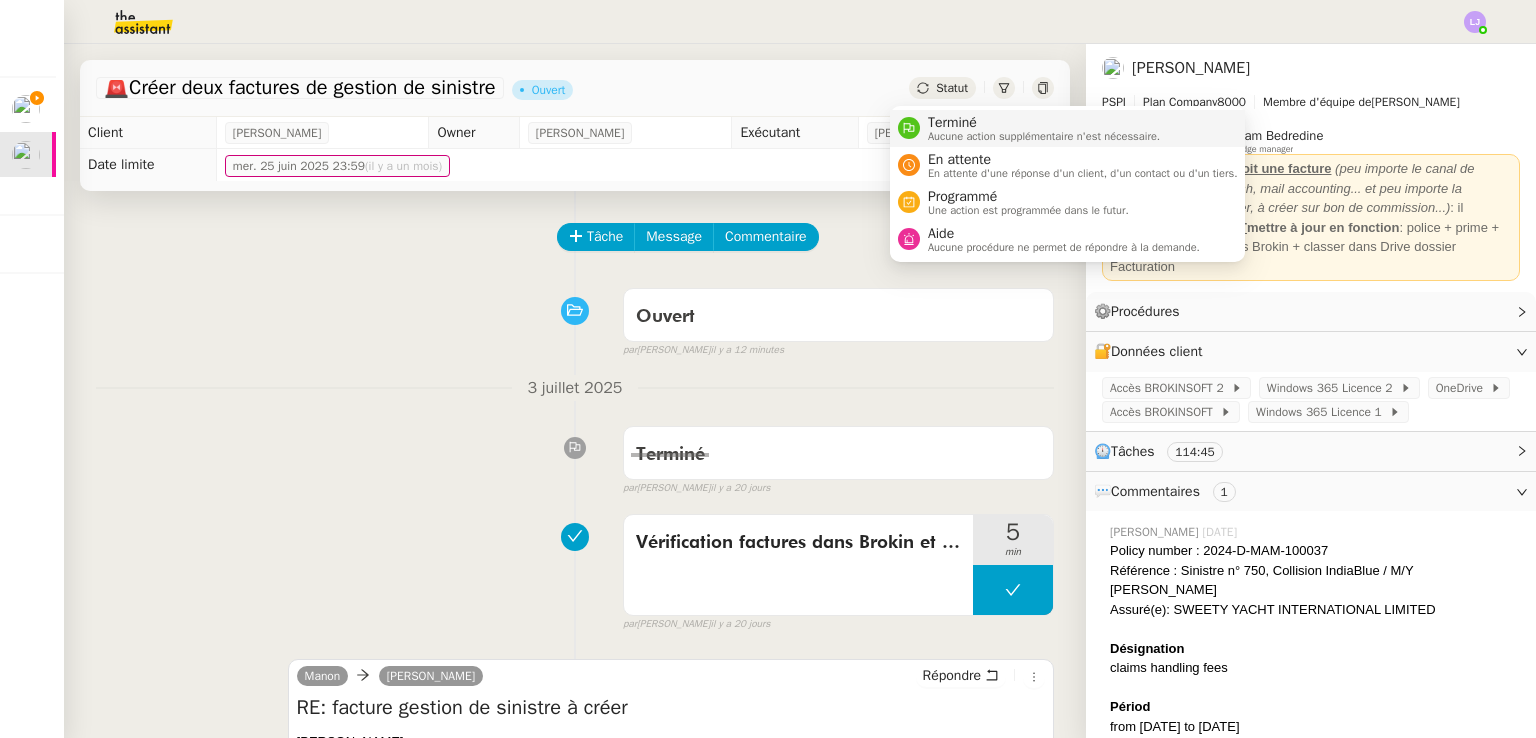click on "Terminé" at bounding box center (1044, 123) 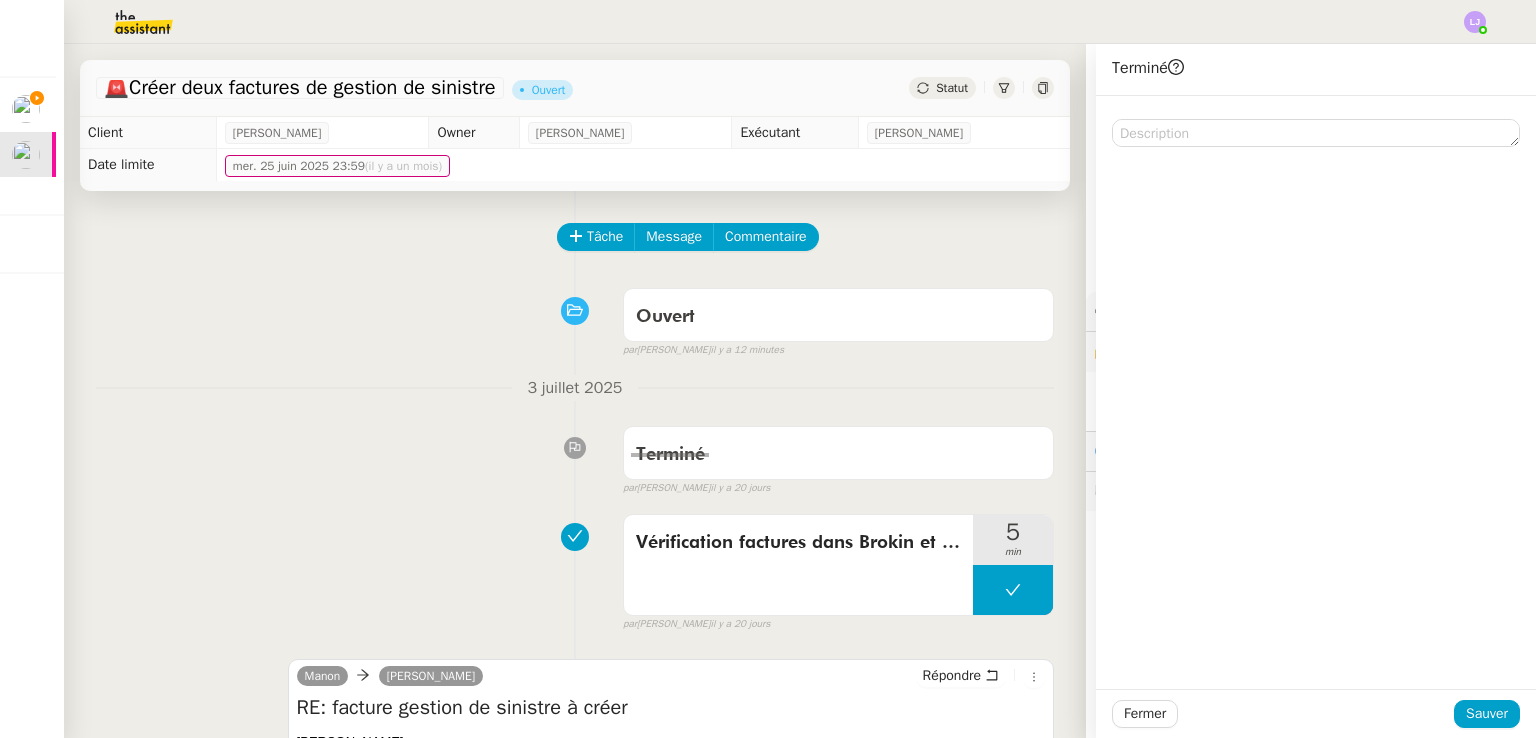 click on "Fermer Sauver" 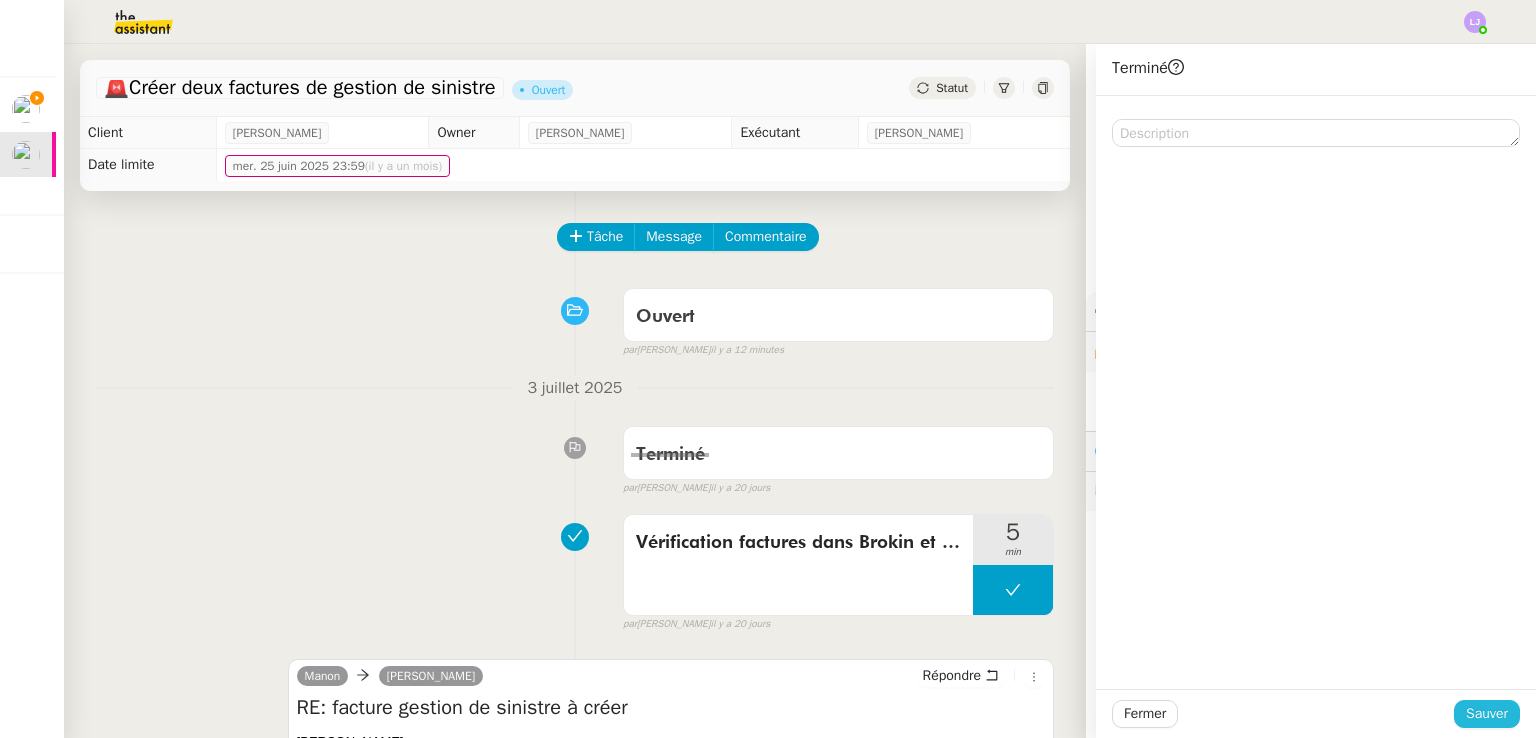 click on "Sauver" 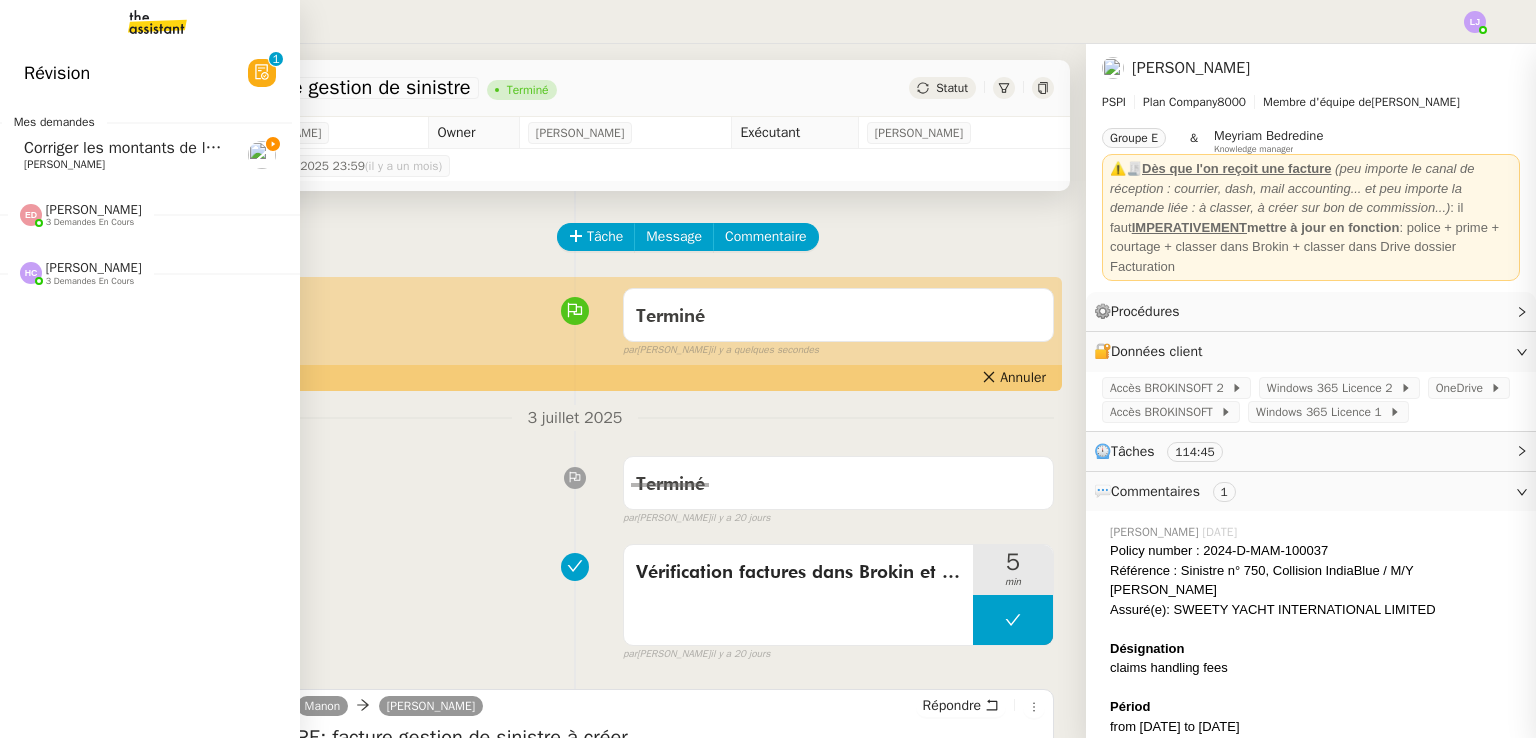 click on "Révision  0   1   2   3   4   5   6   7   8   9" 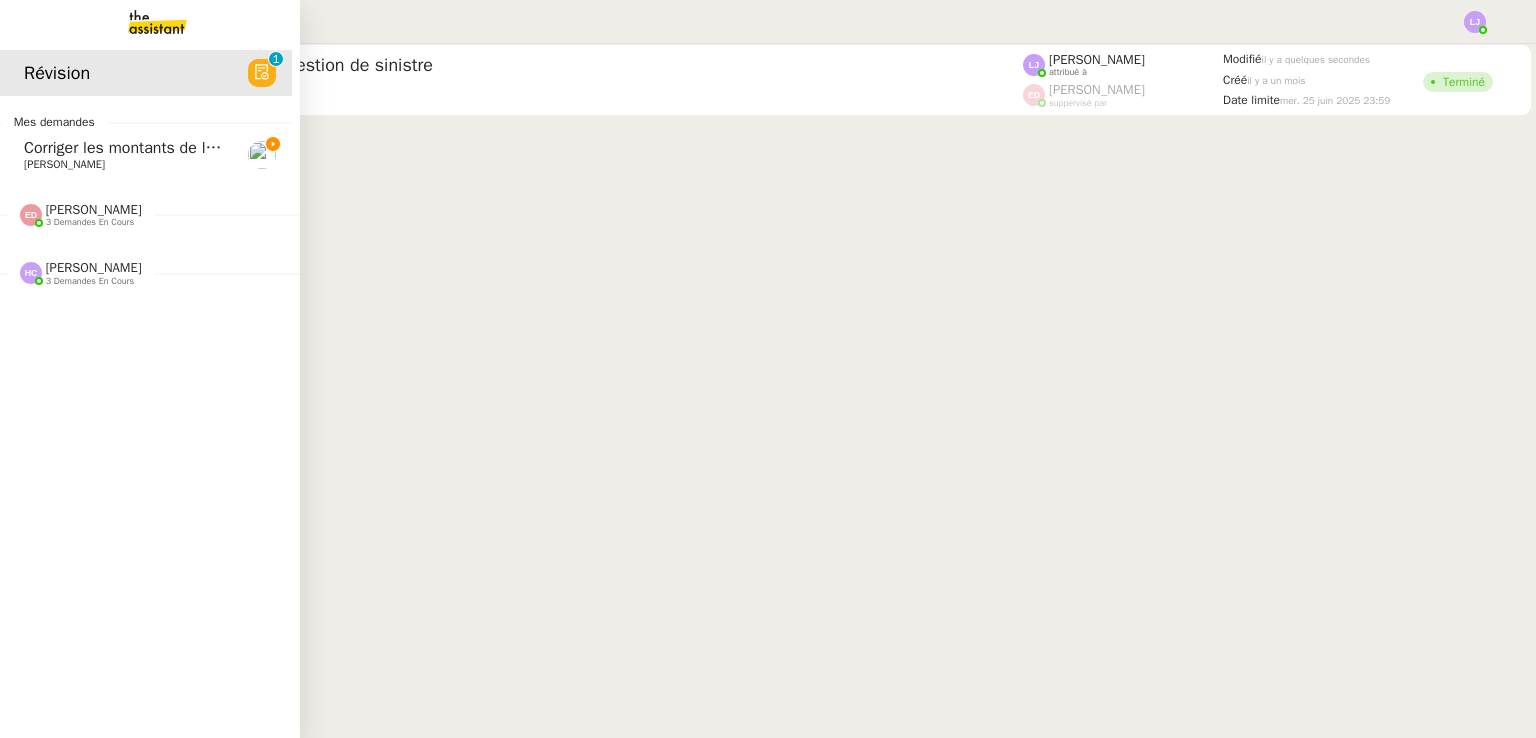 click on "Corriger les montants de la police 2024-D-MAM-100037" 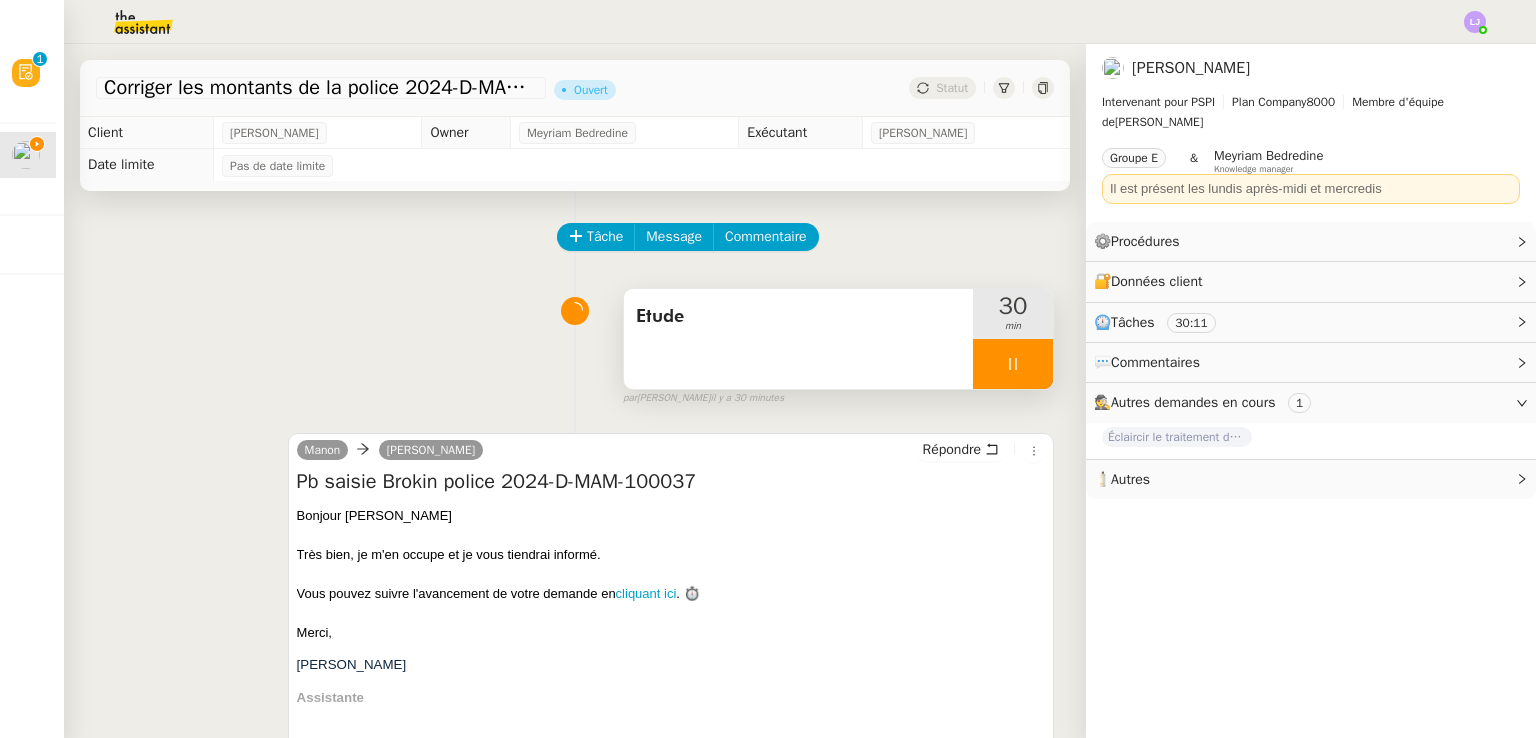 click on "Etude" at bounding box center [798, 339] 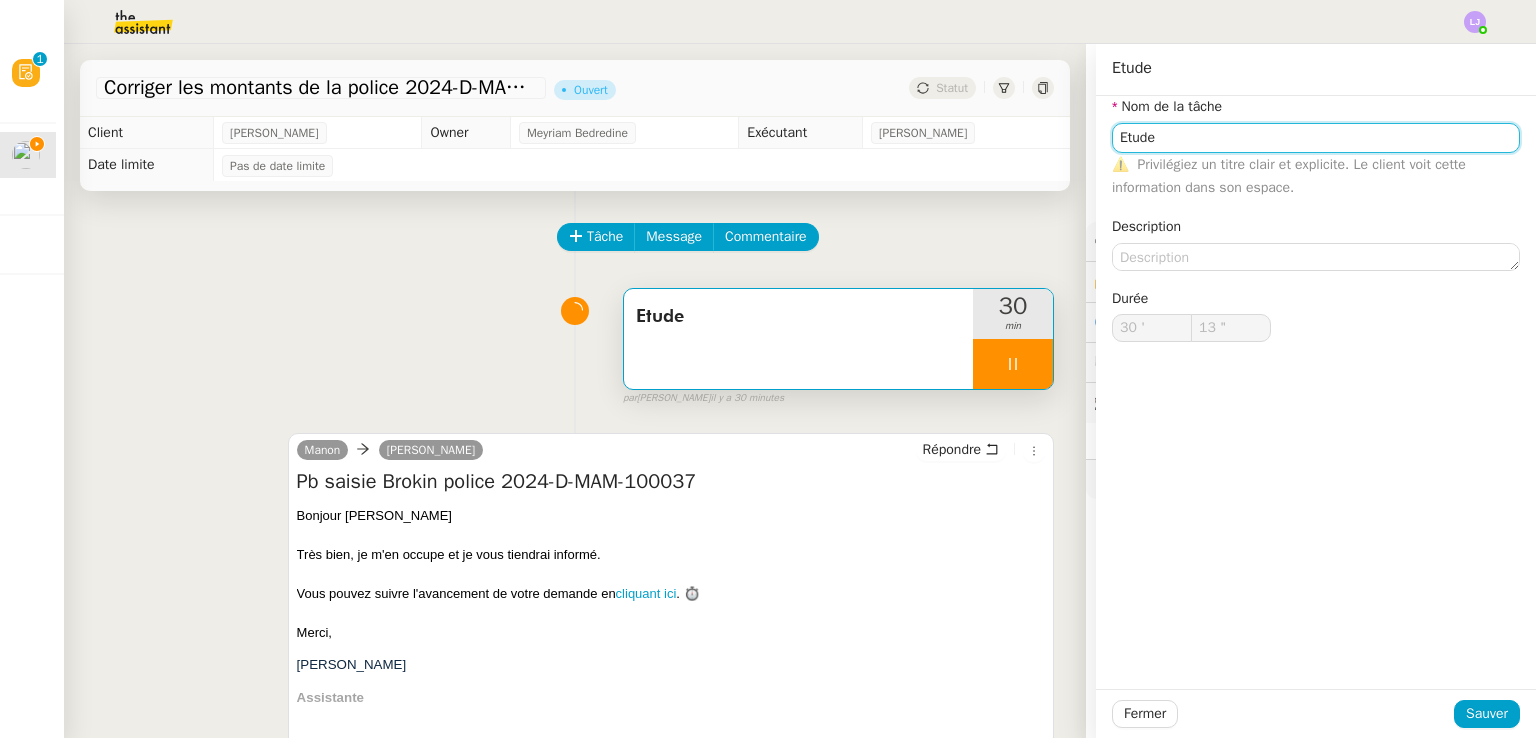 click on "Etude" 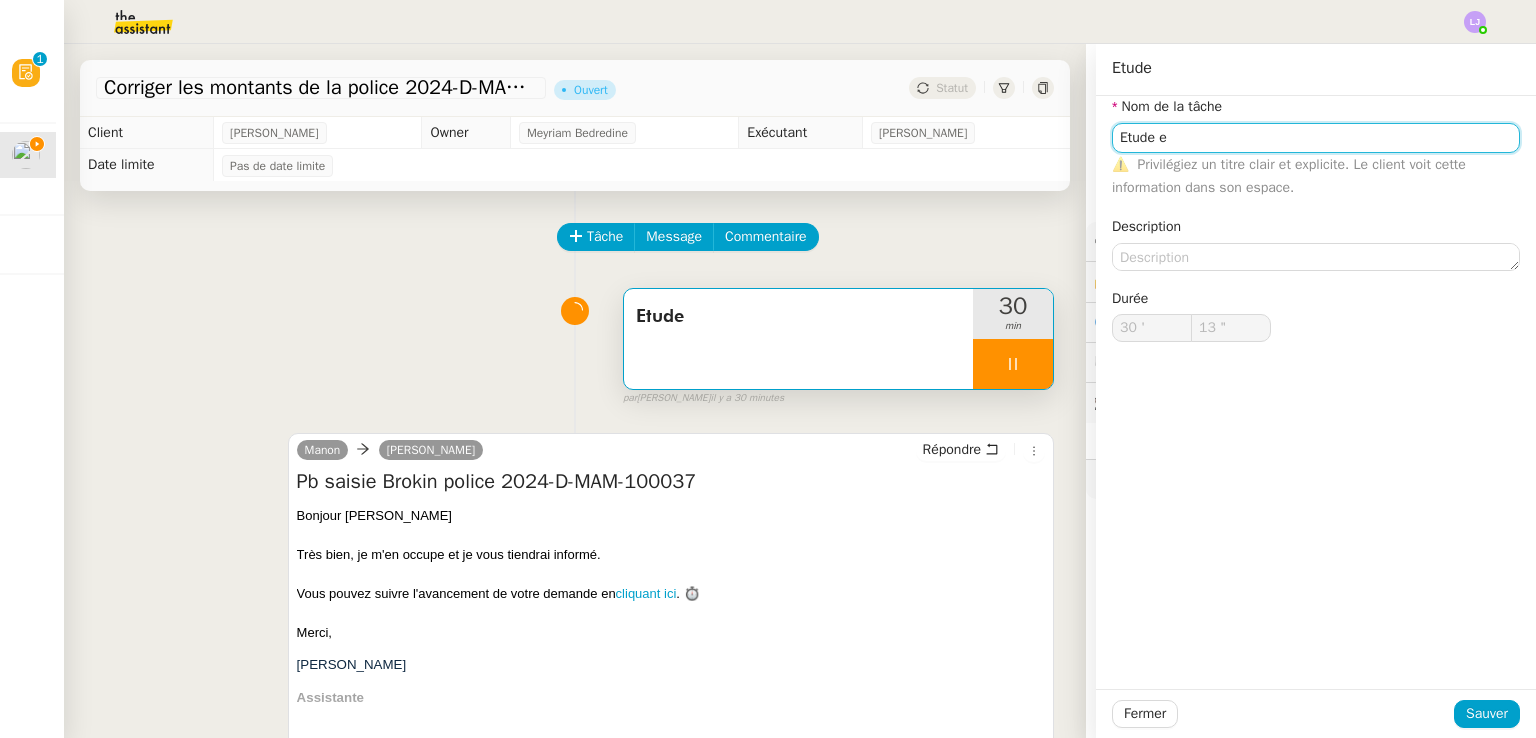 type on "14 "" 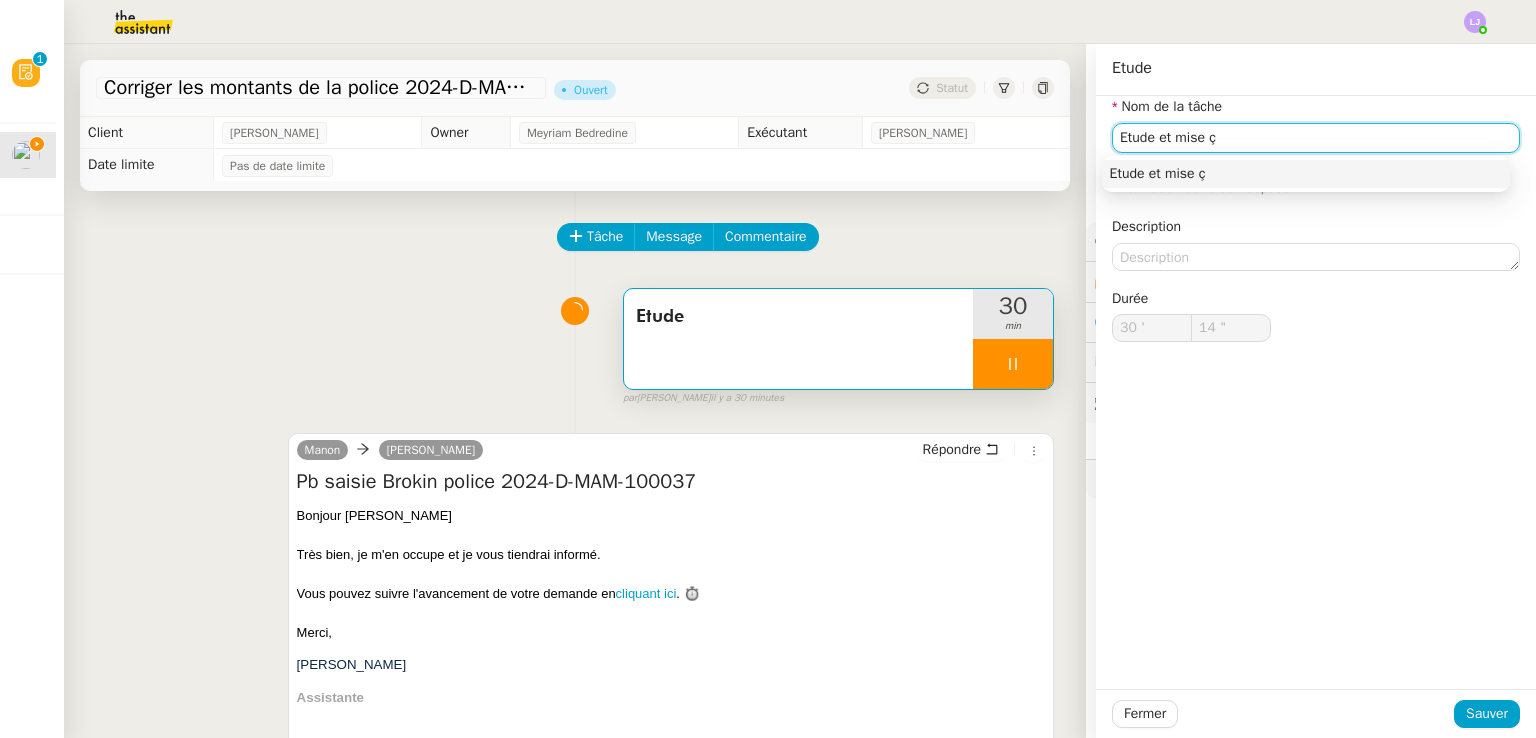 type on "Etude et mise ç j" 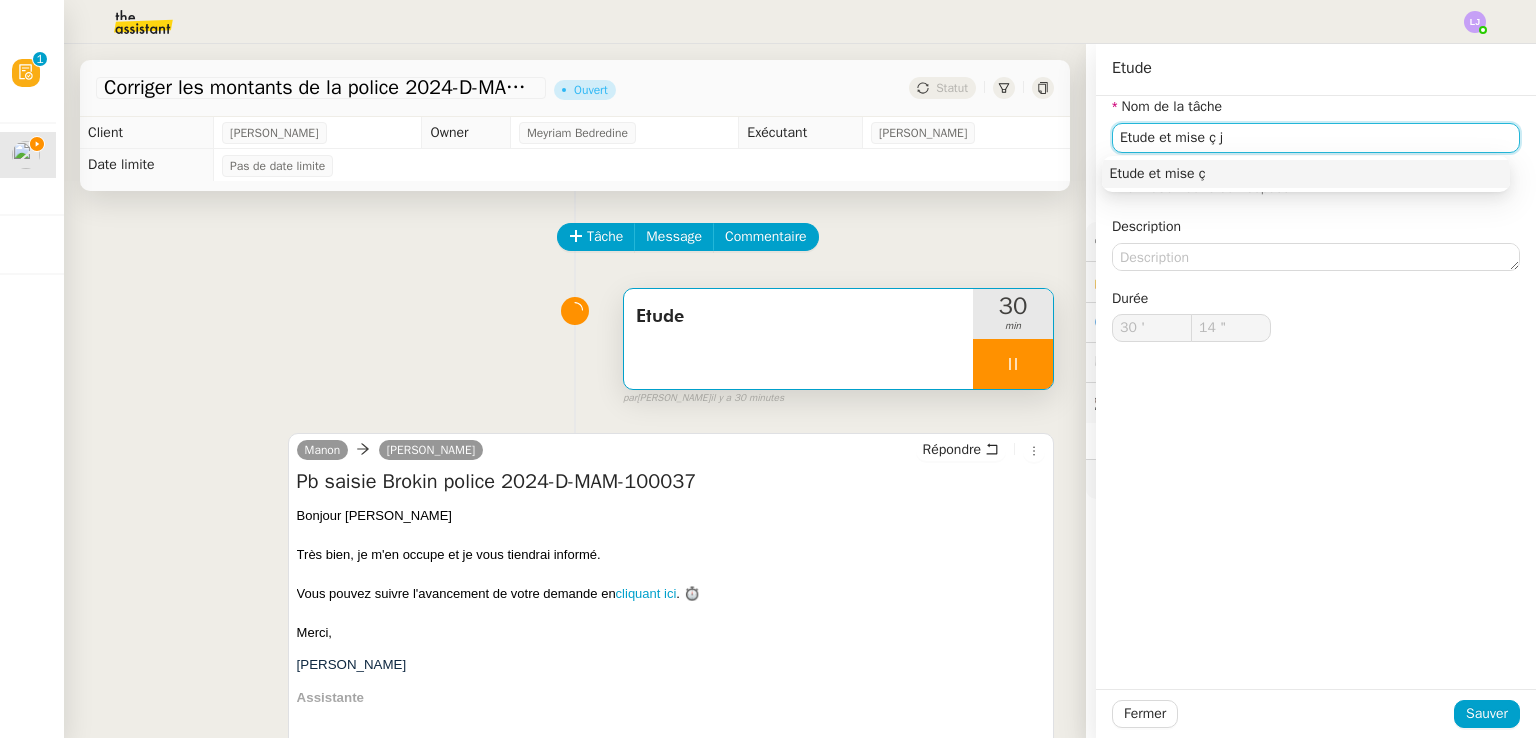 type on "15 "" 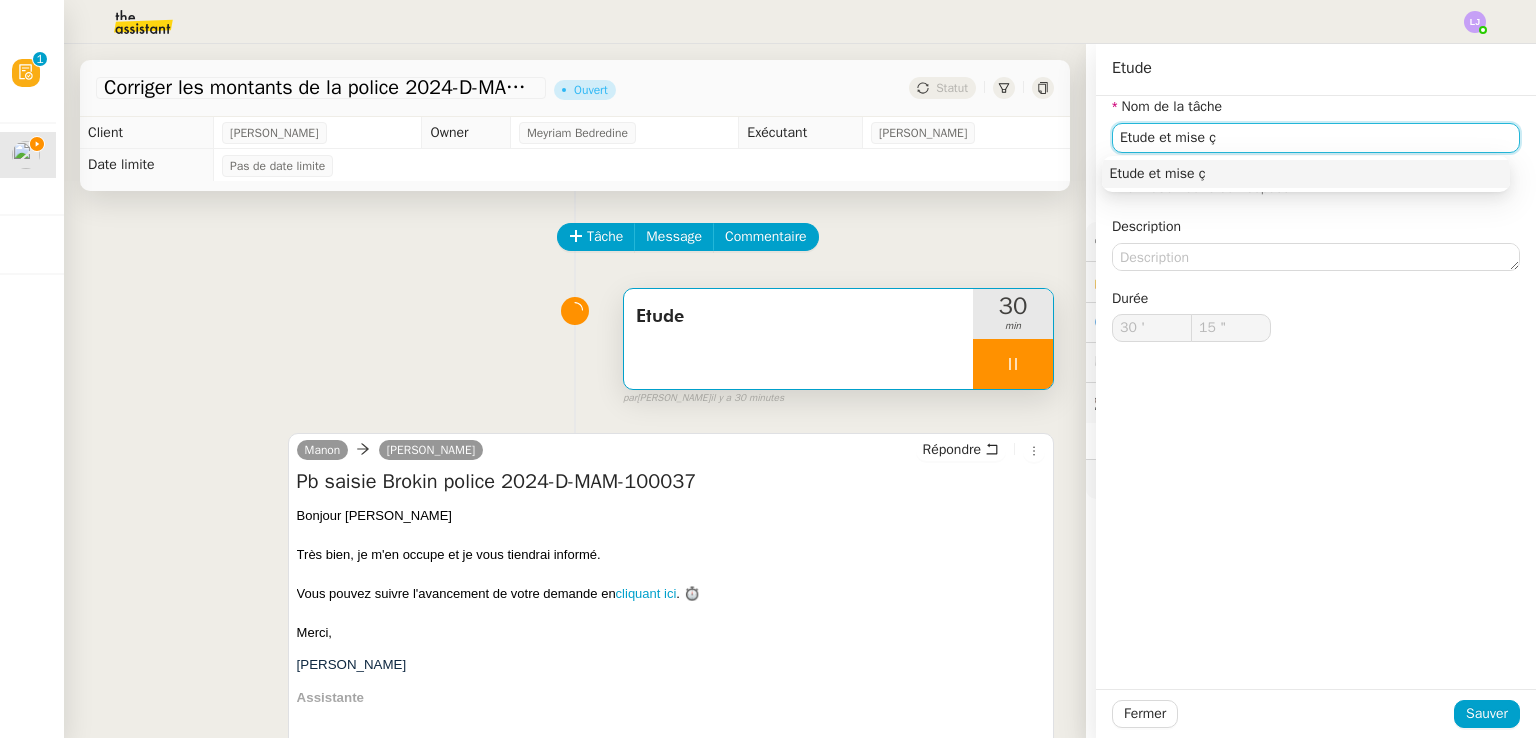 type on "Etude et mise ç" 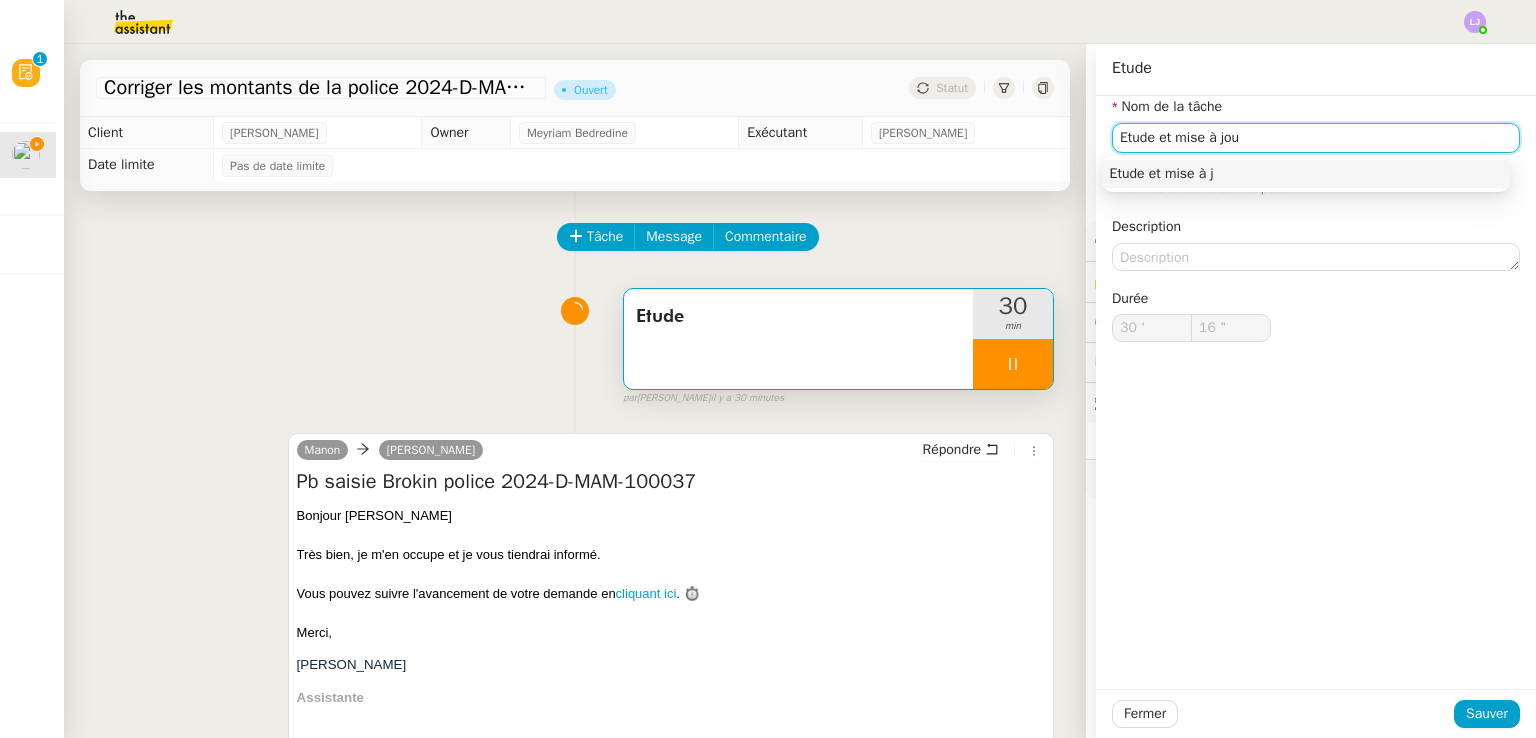 type on "Etude et mise à jour" 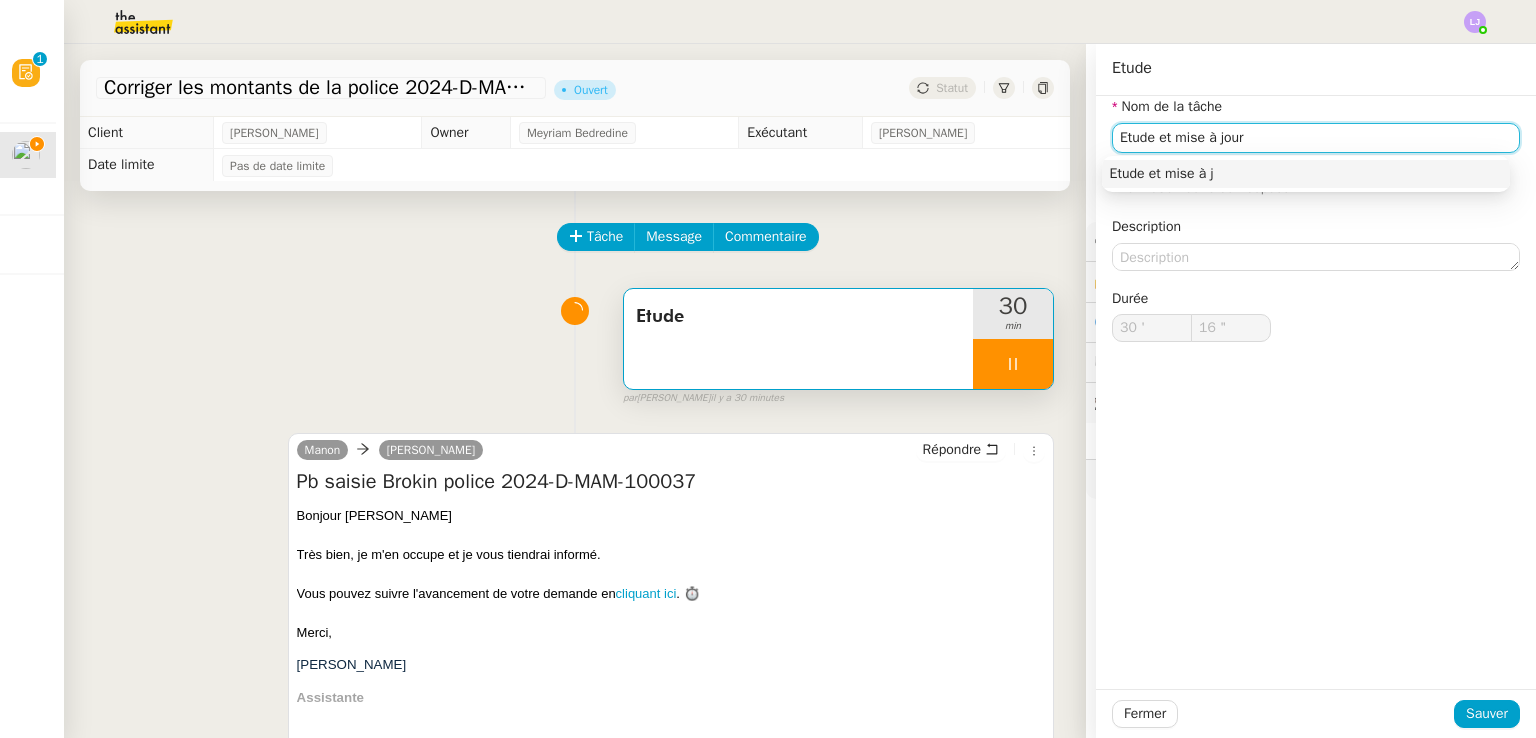 type on "17 "" 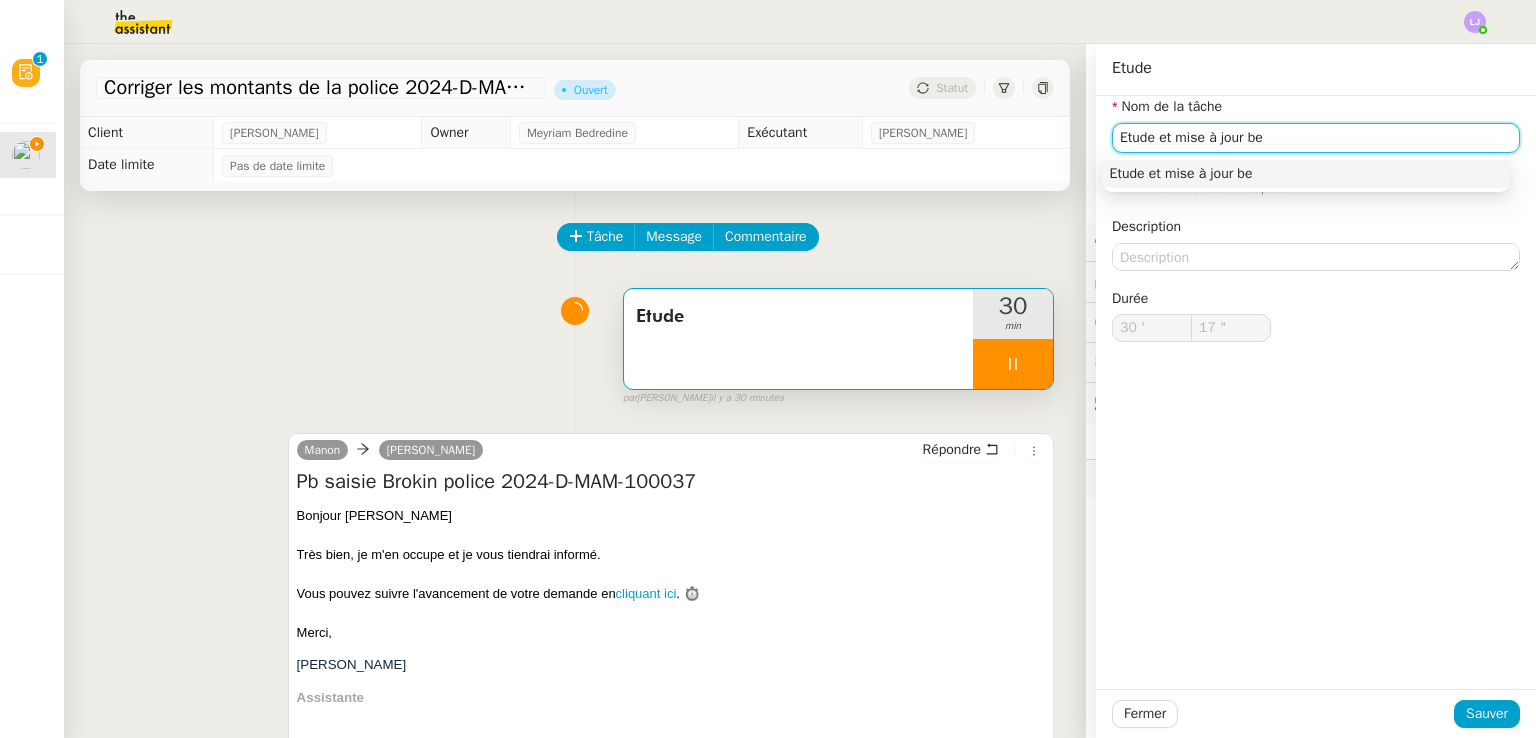 type on "Etude et mise à jour beo" 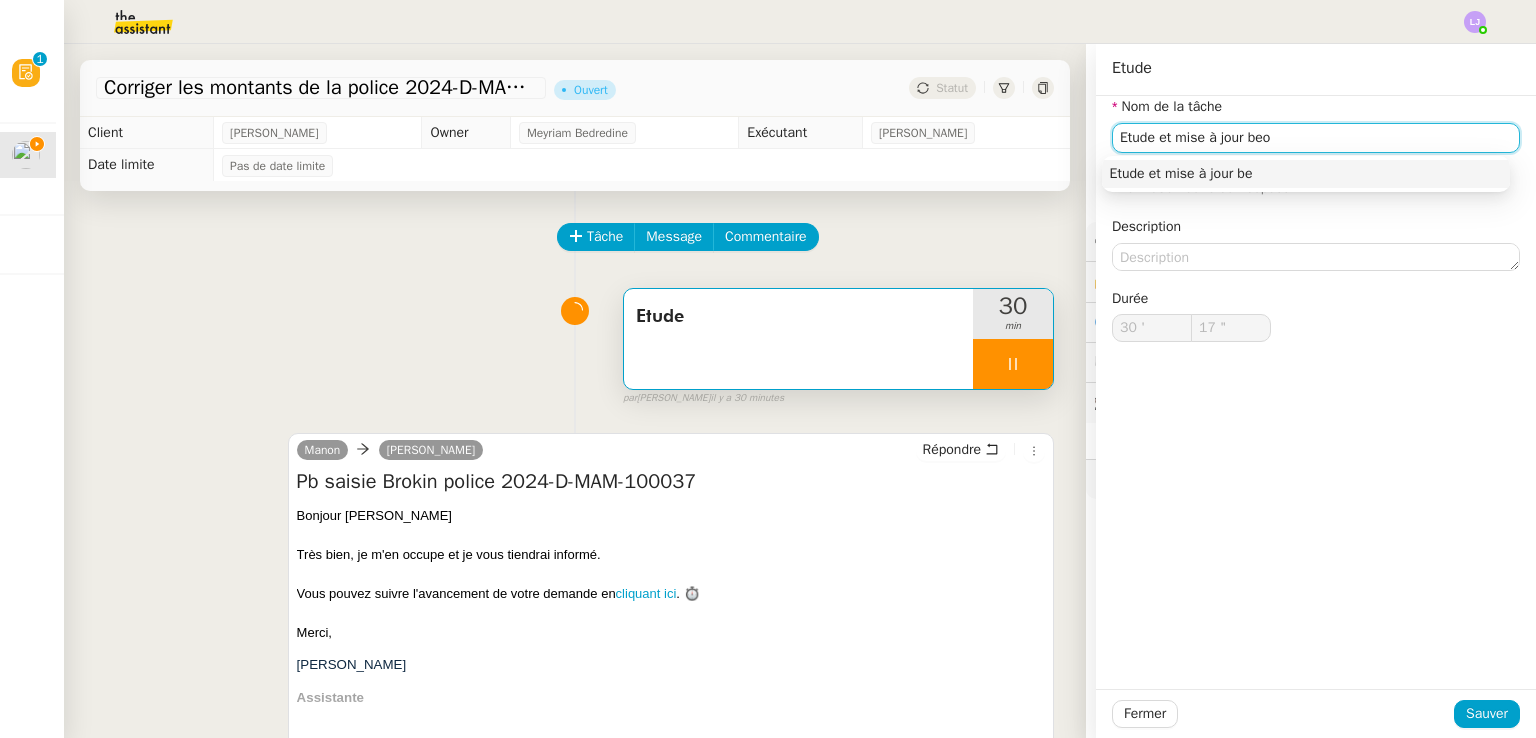 type on "18 "" 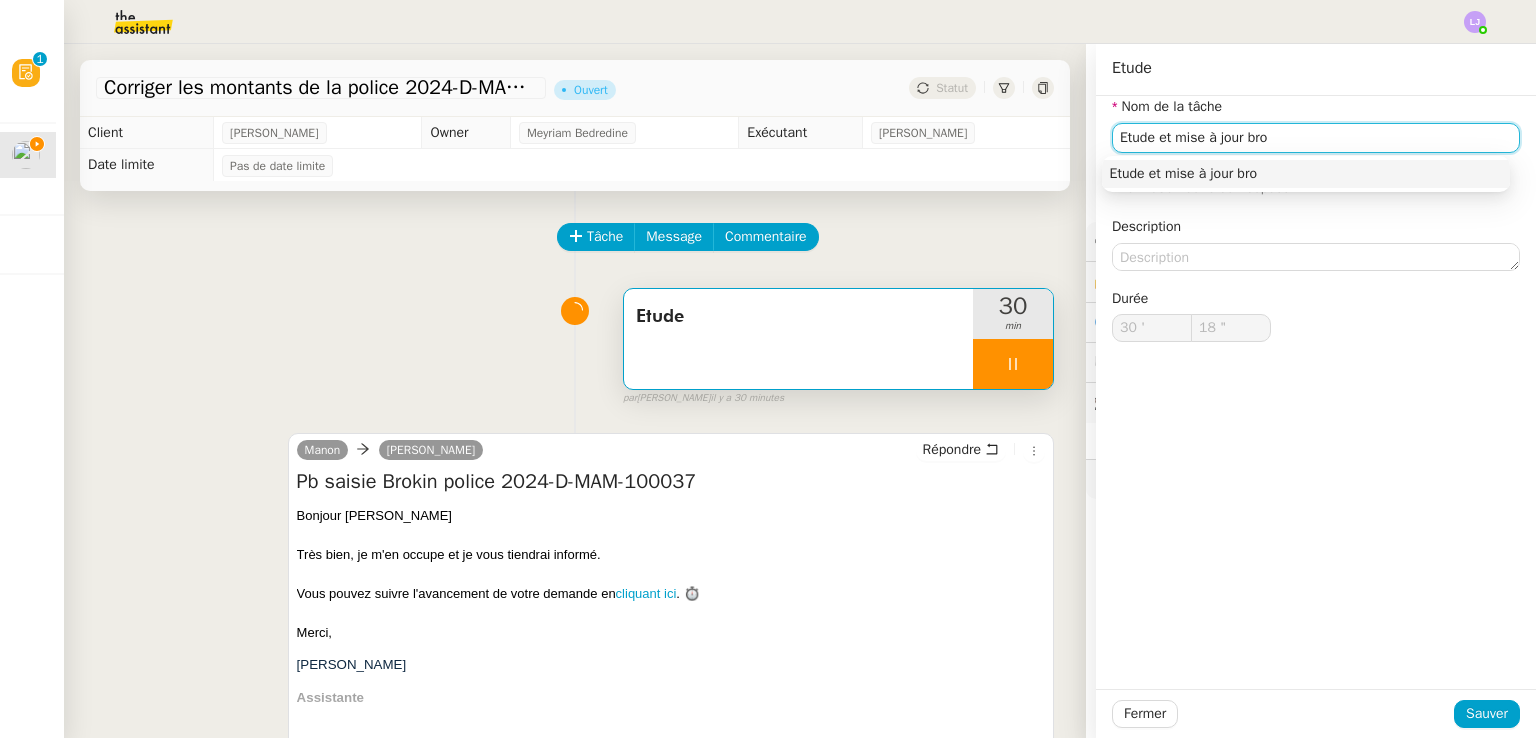 type on "Etude et mise à jour brok" 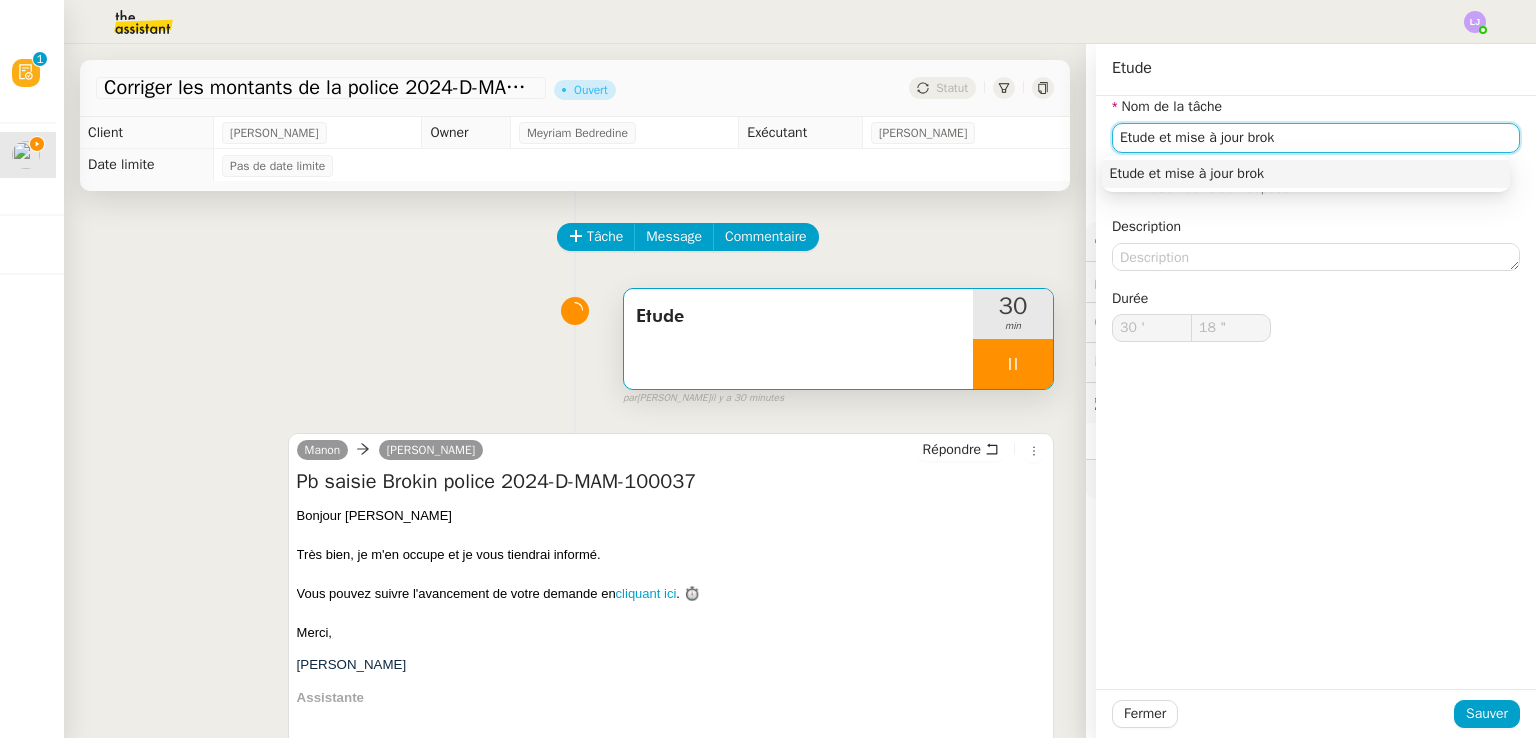 type on "19 "" 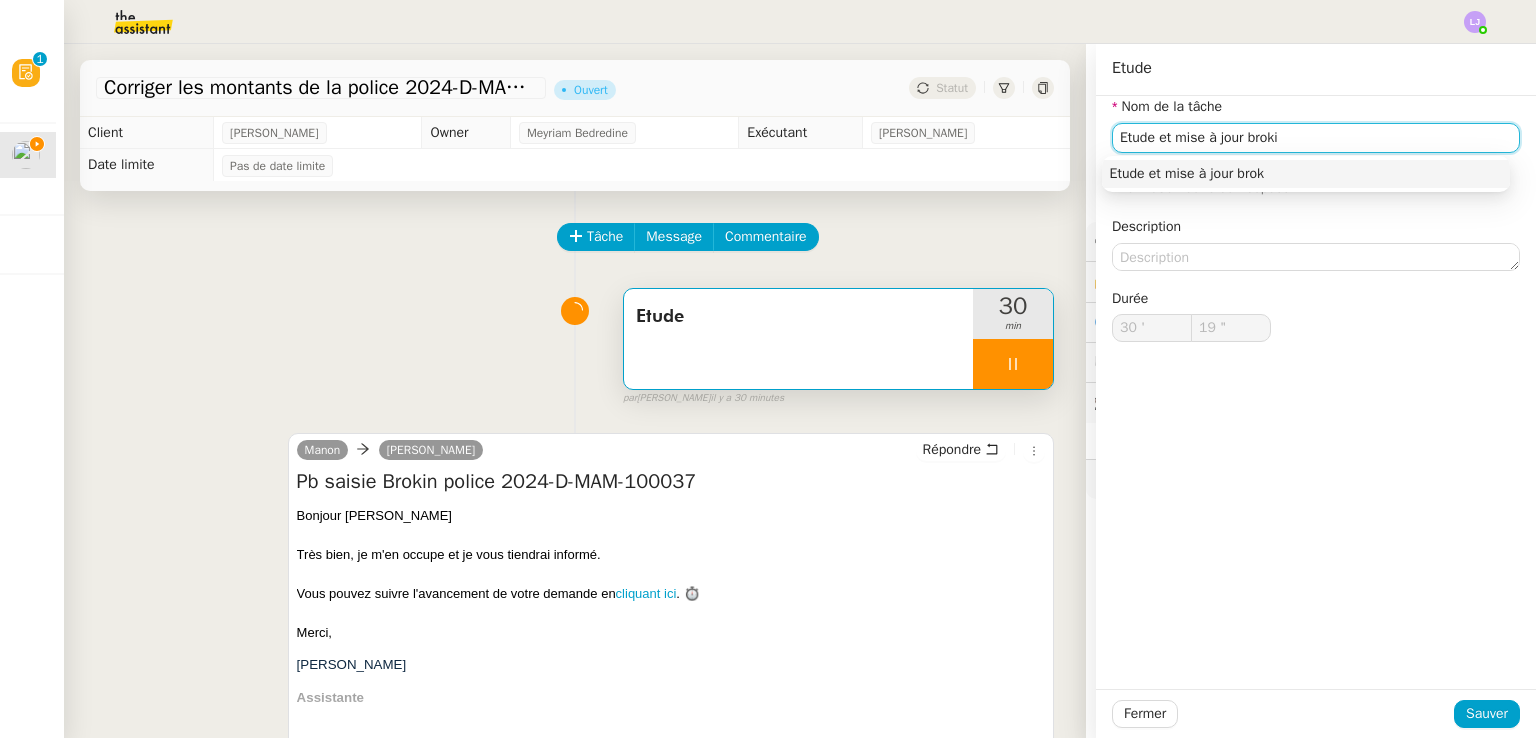 type on "Etude et mise à jour brokin" 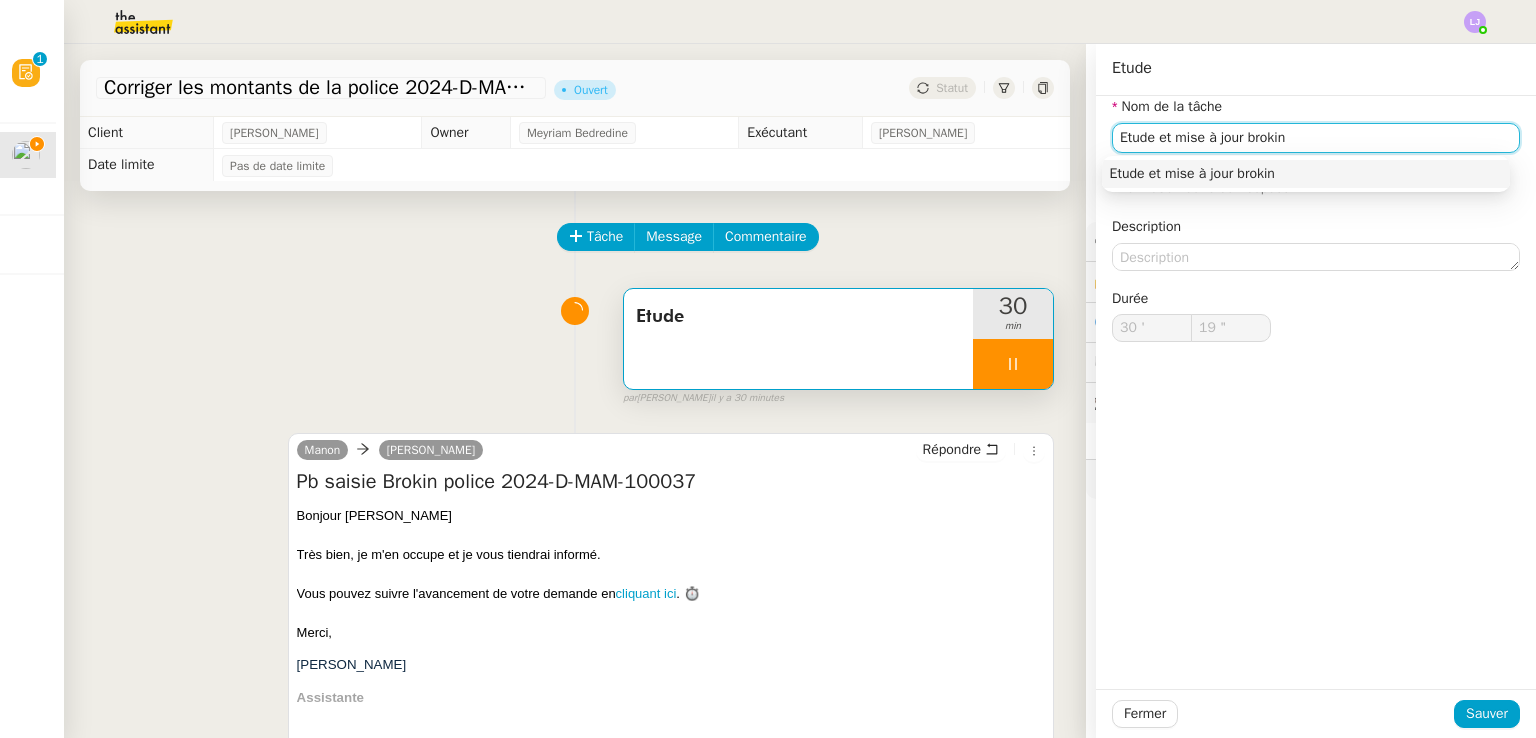 type on "20 "" 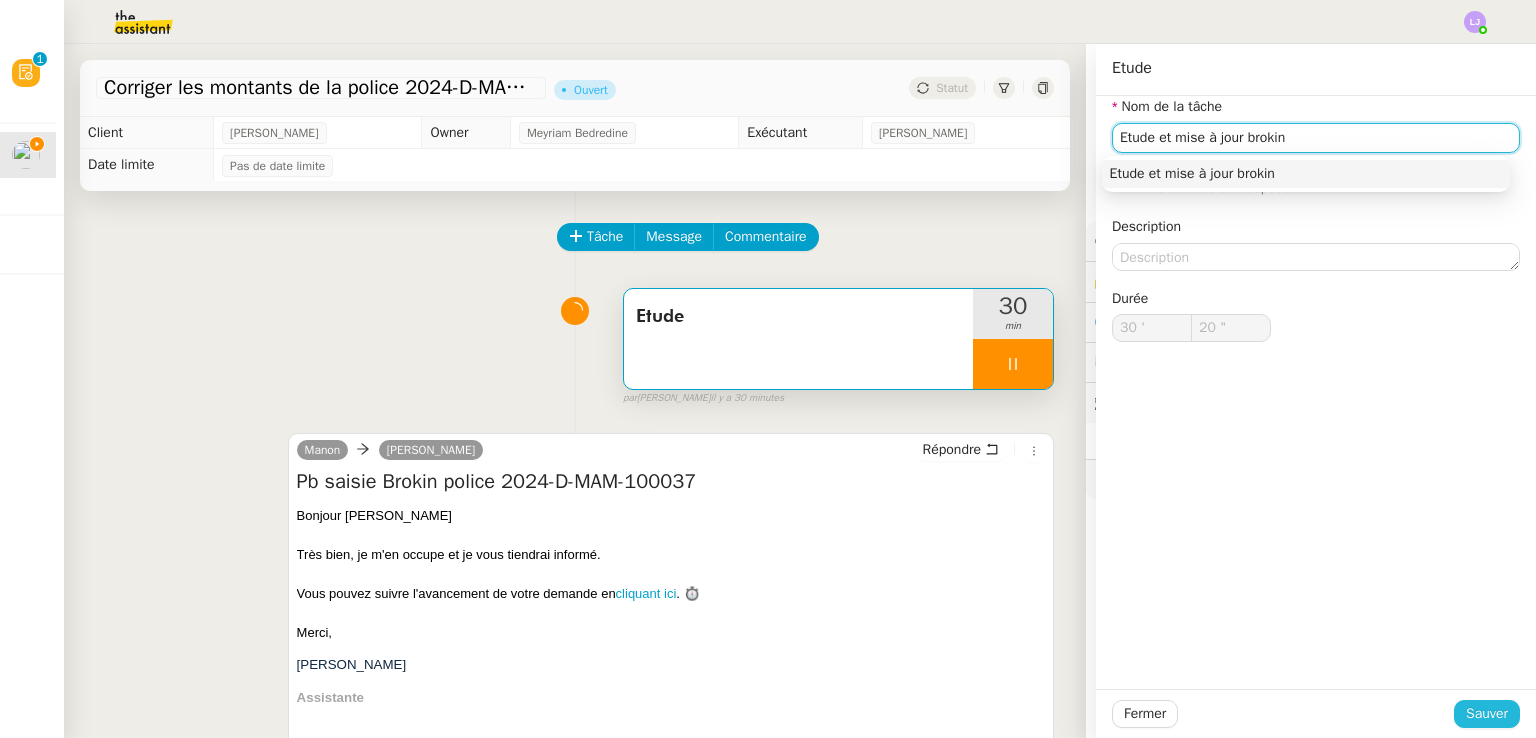 type on "Etude et mise à jour brokin" 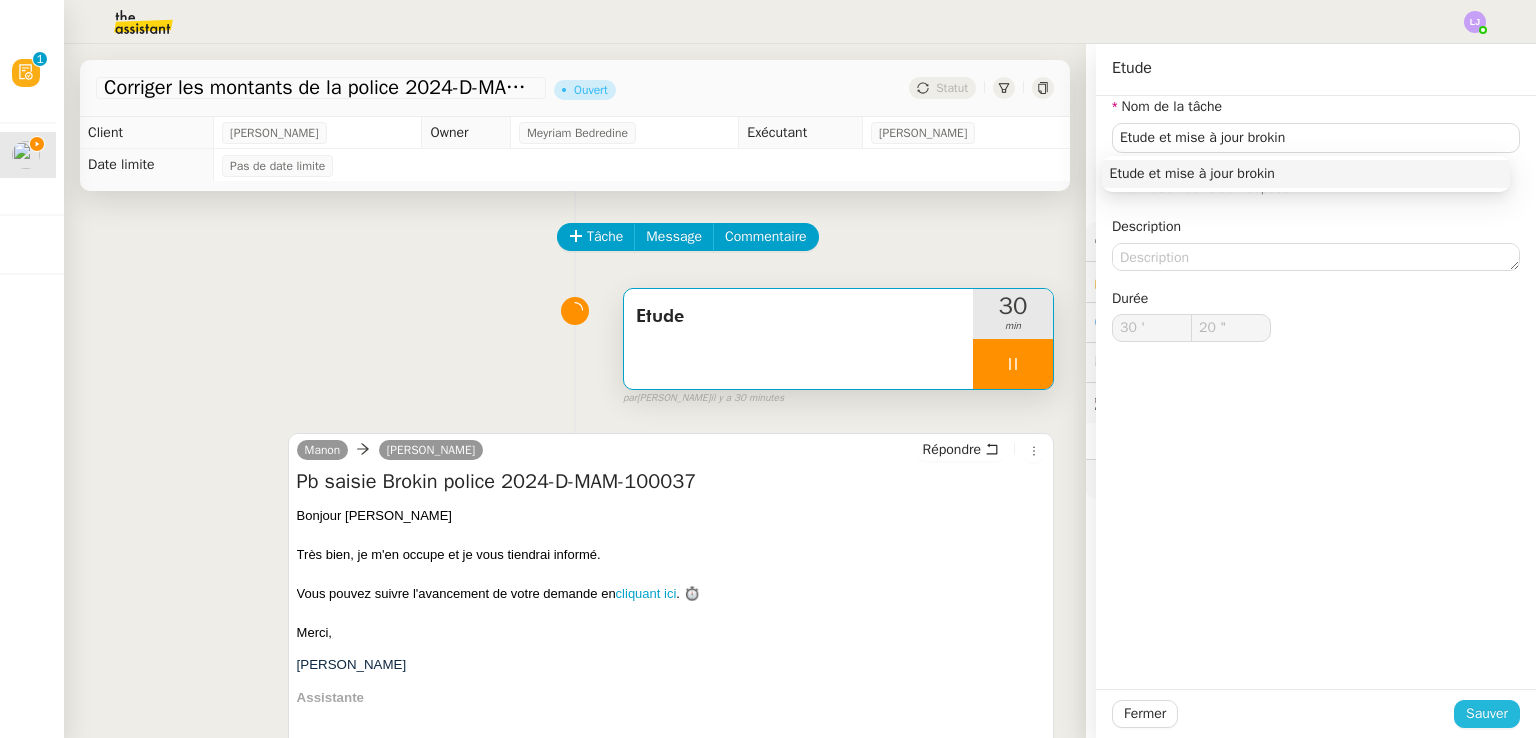 click on "Sauver" 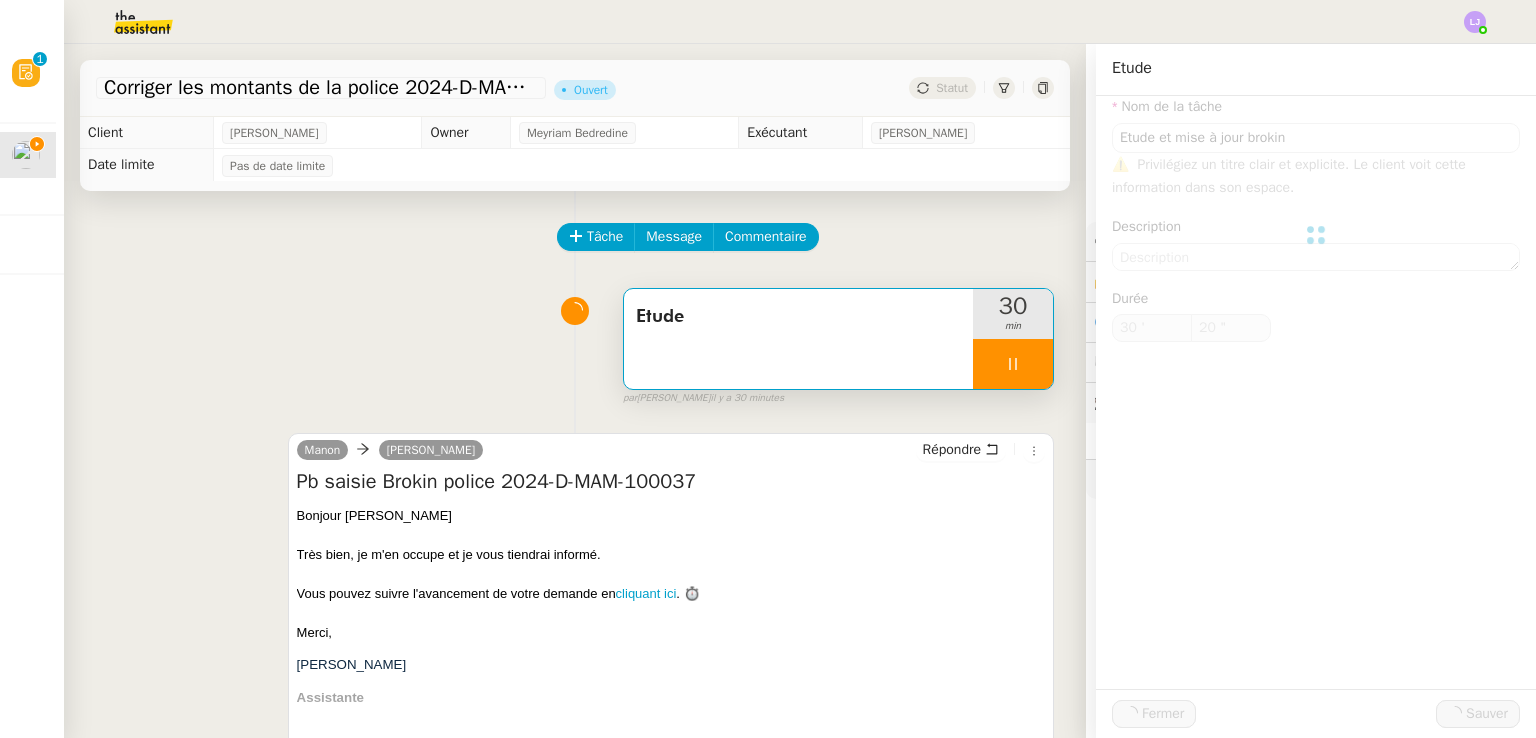 type on "21 "" 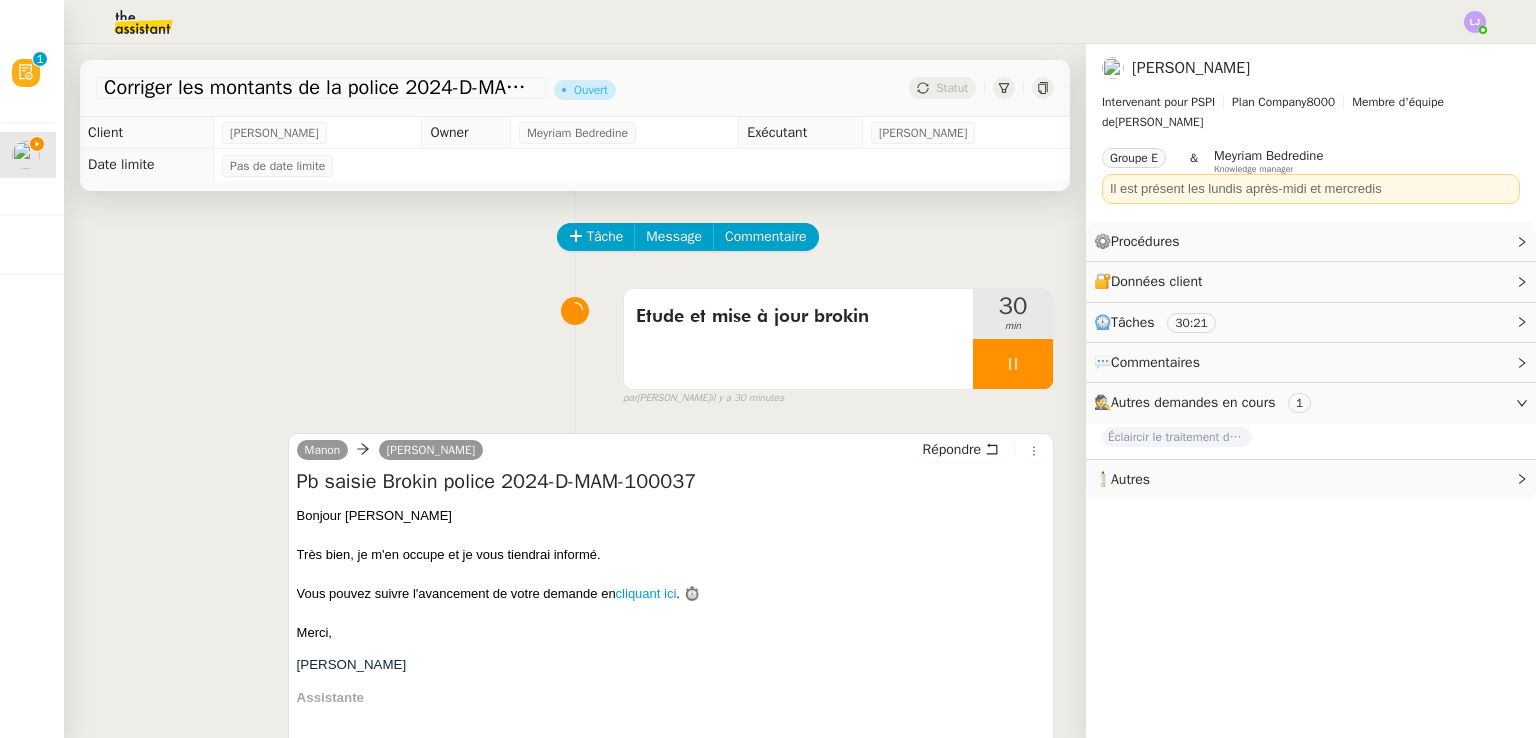 scroll, scrollTop: 544, scrollLeft: 0, axis: vertical 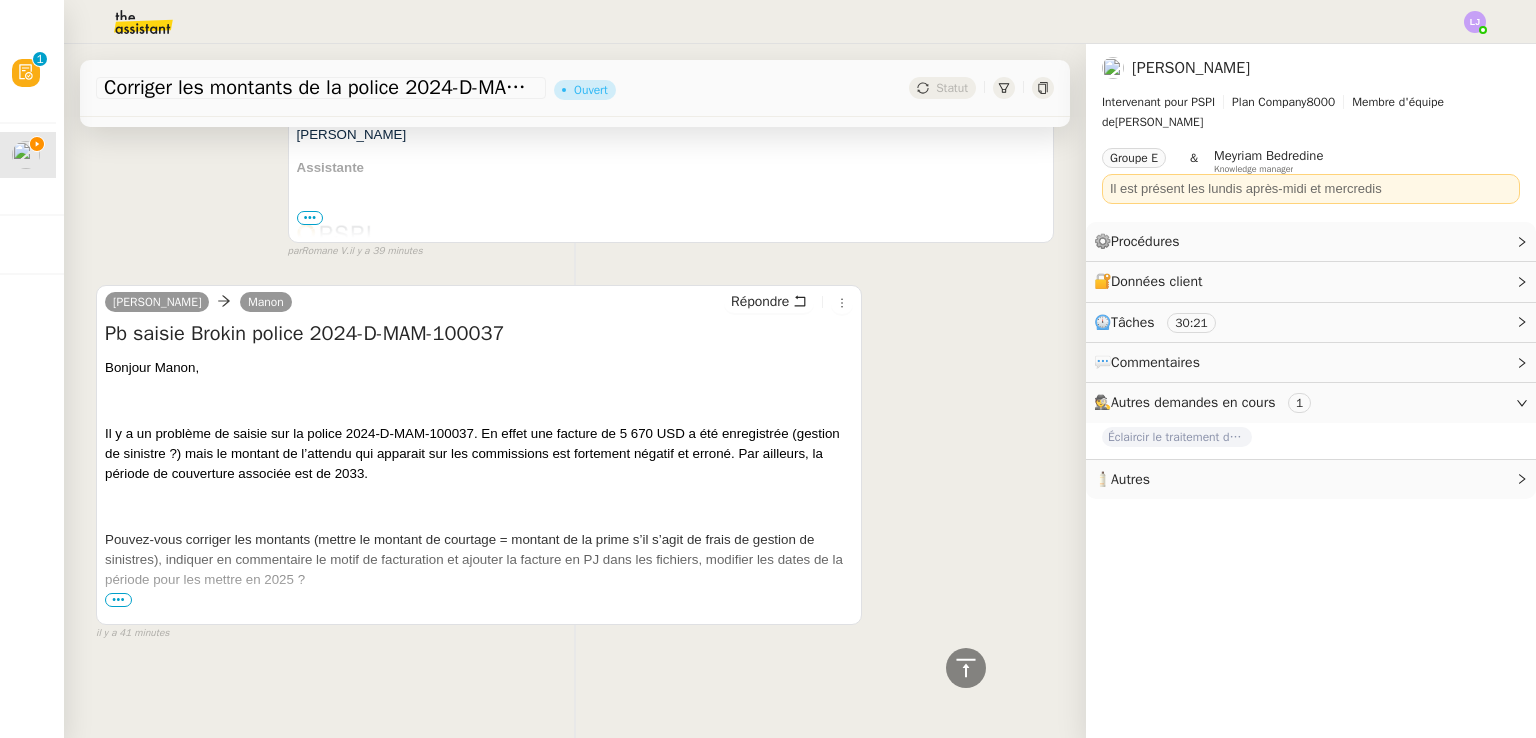 click on "•••" at bounding box center (118, 600) 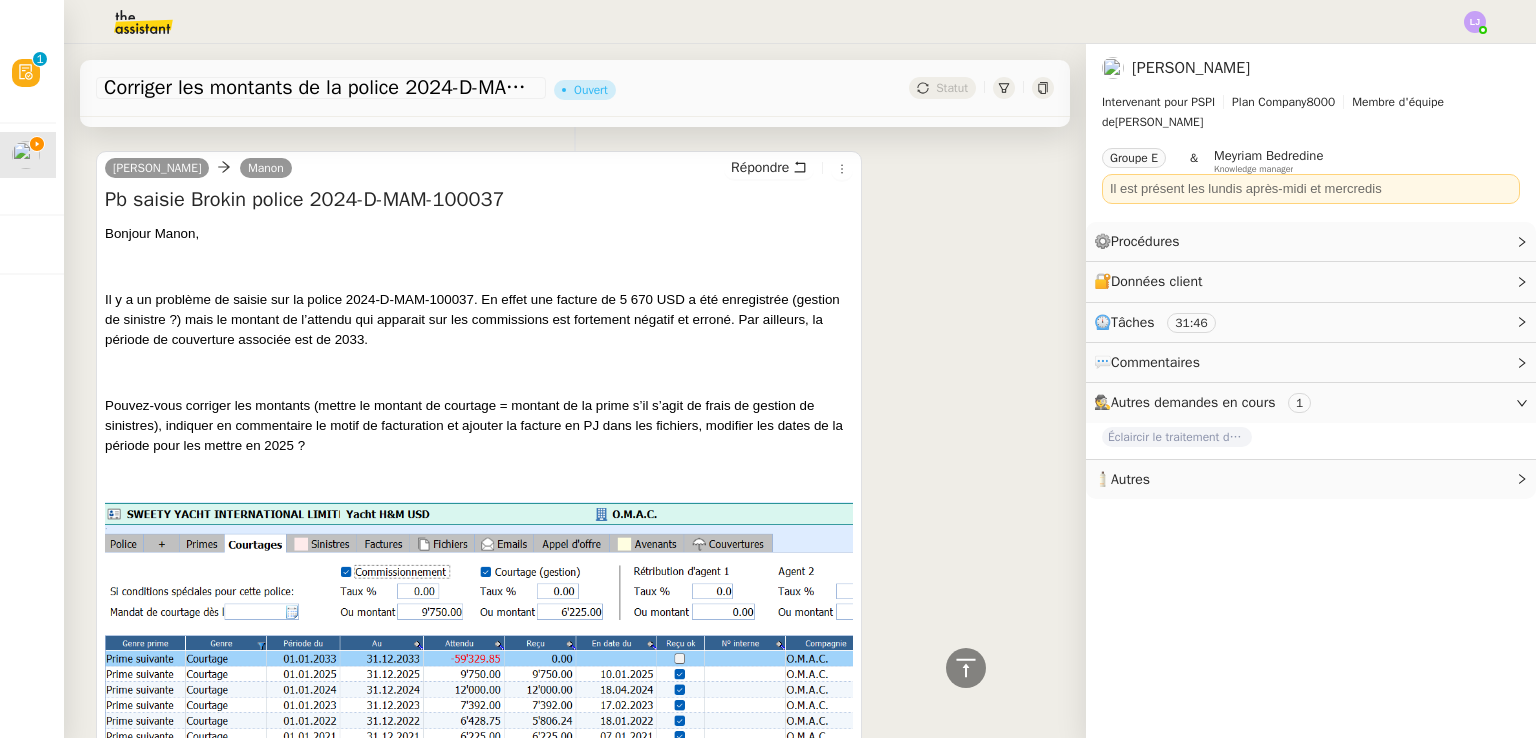 scroll, scrollTop: 668, scrollLeft: 0, axis: vertical 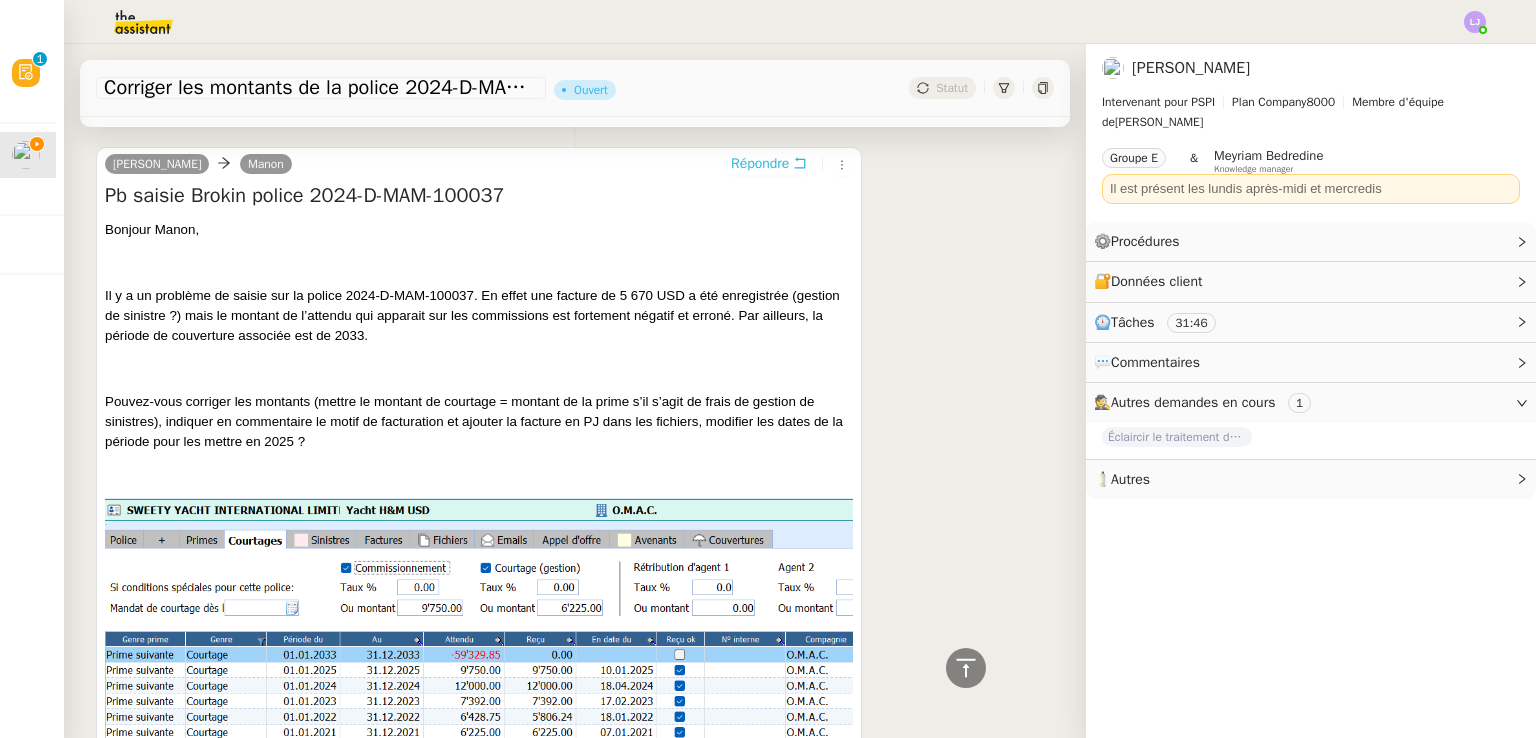 click 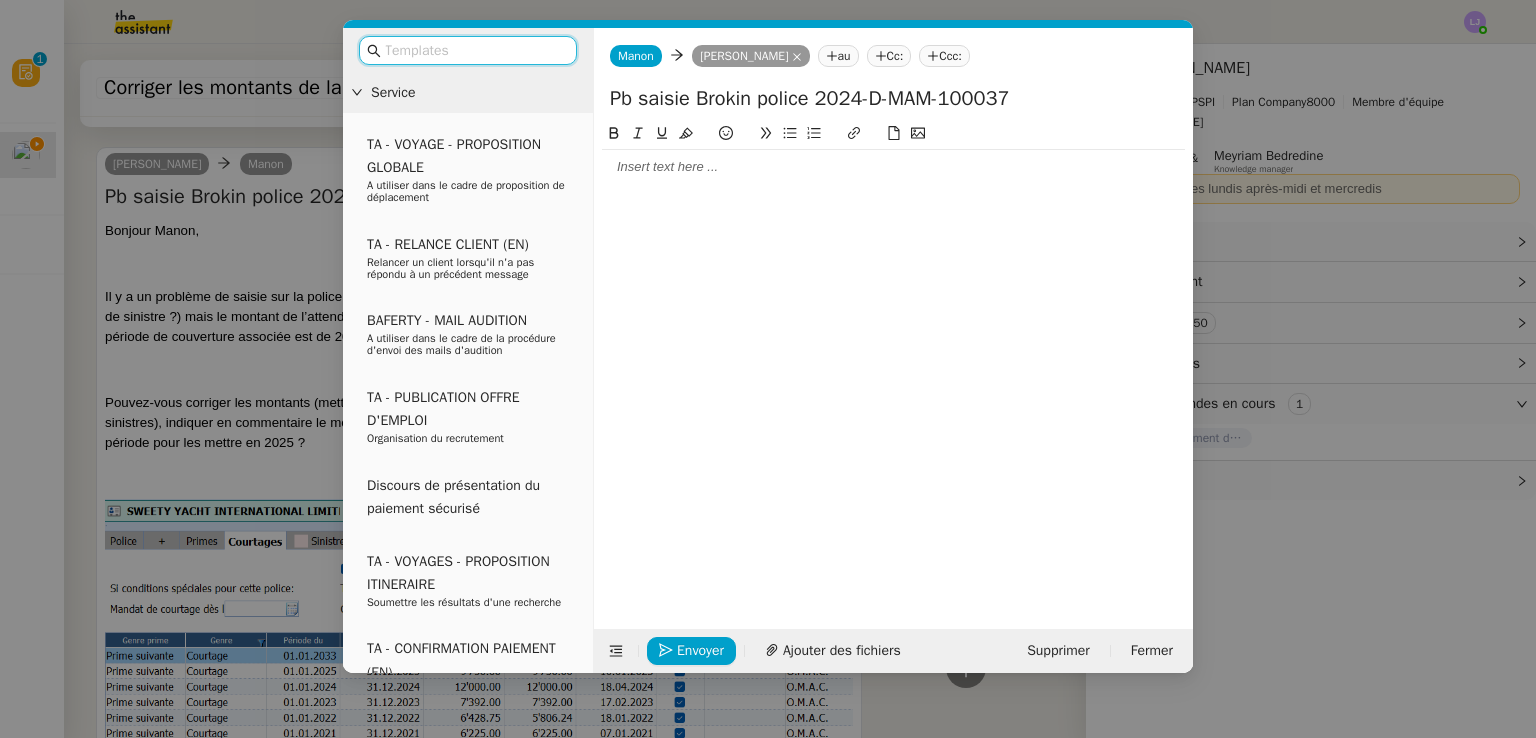 scroll, scrollTop: 824, scrollLeft: 0, axis: vertical 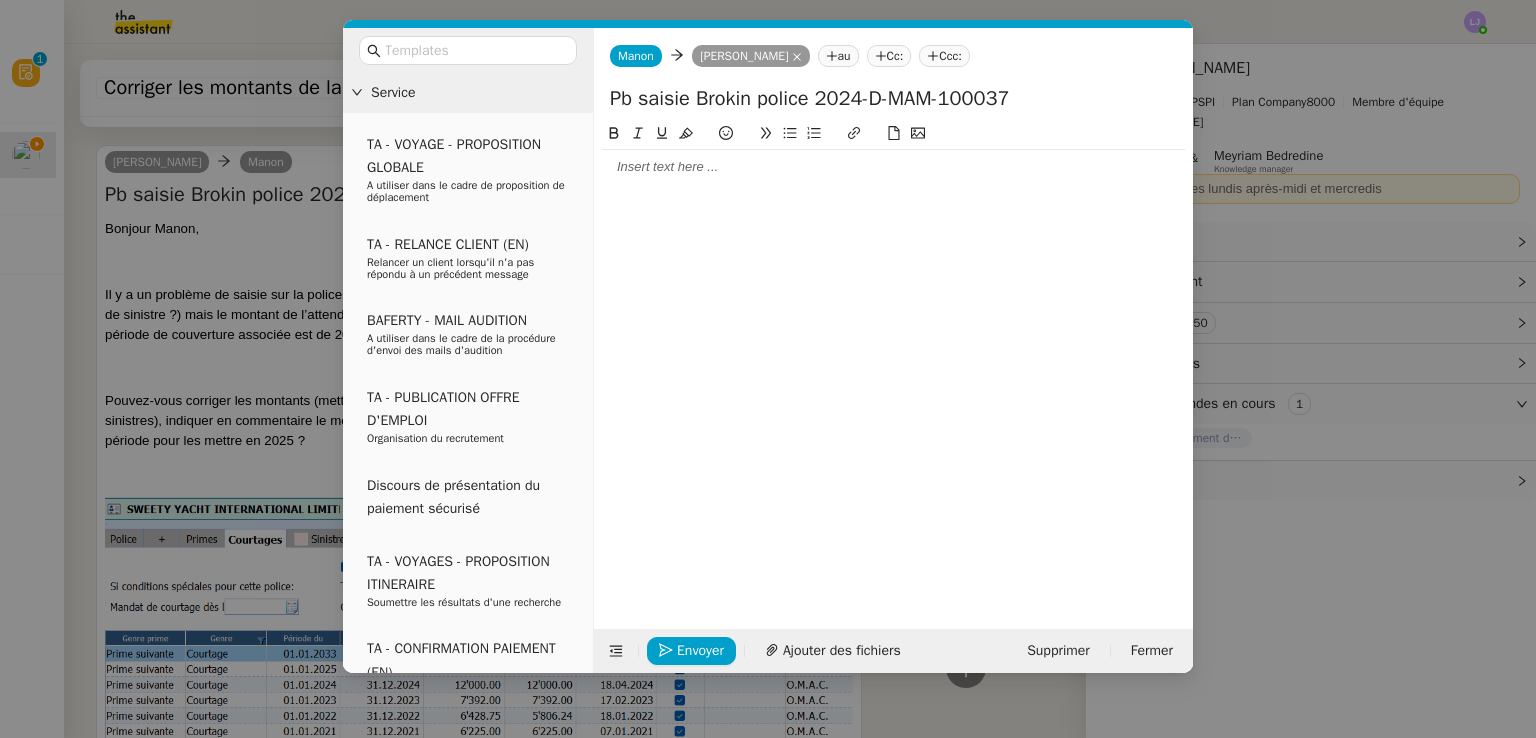 click 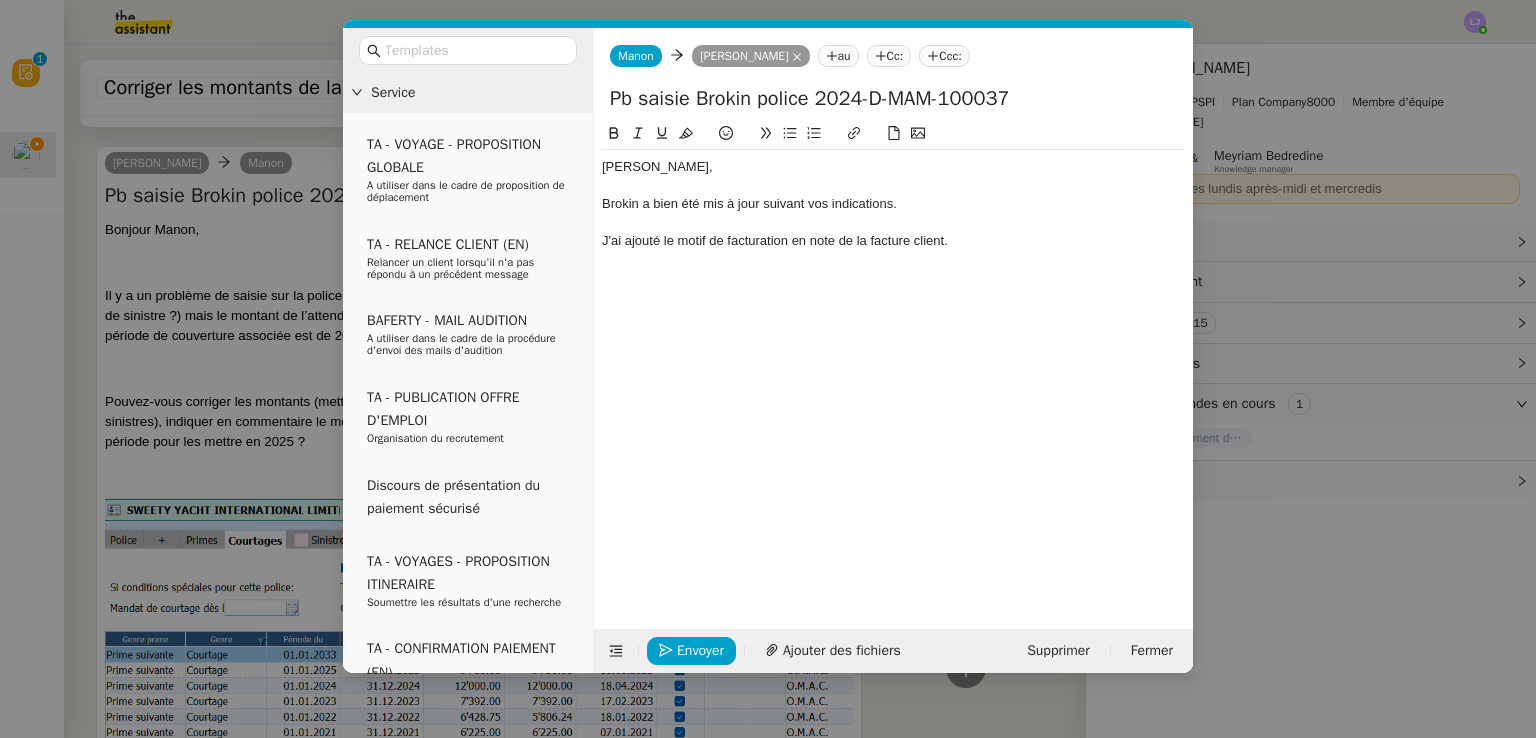 scroll, scrollTop: 960, scrollLeft: 0, axis: vertical 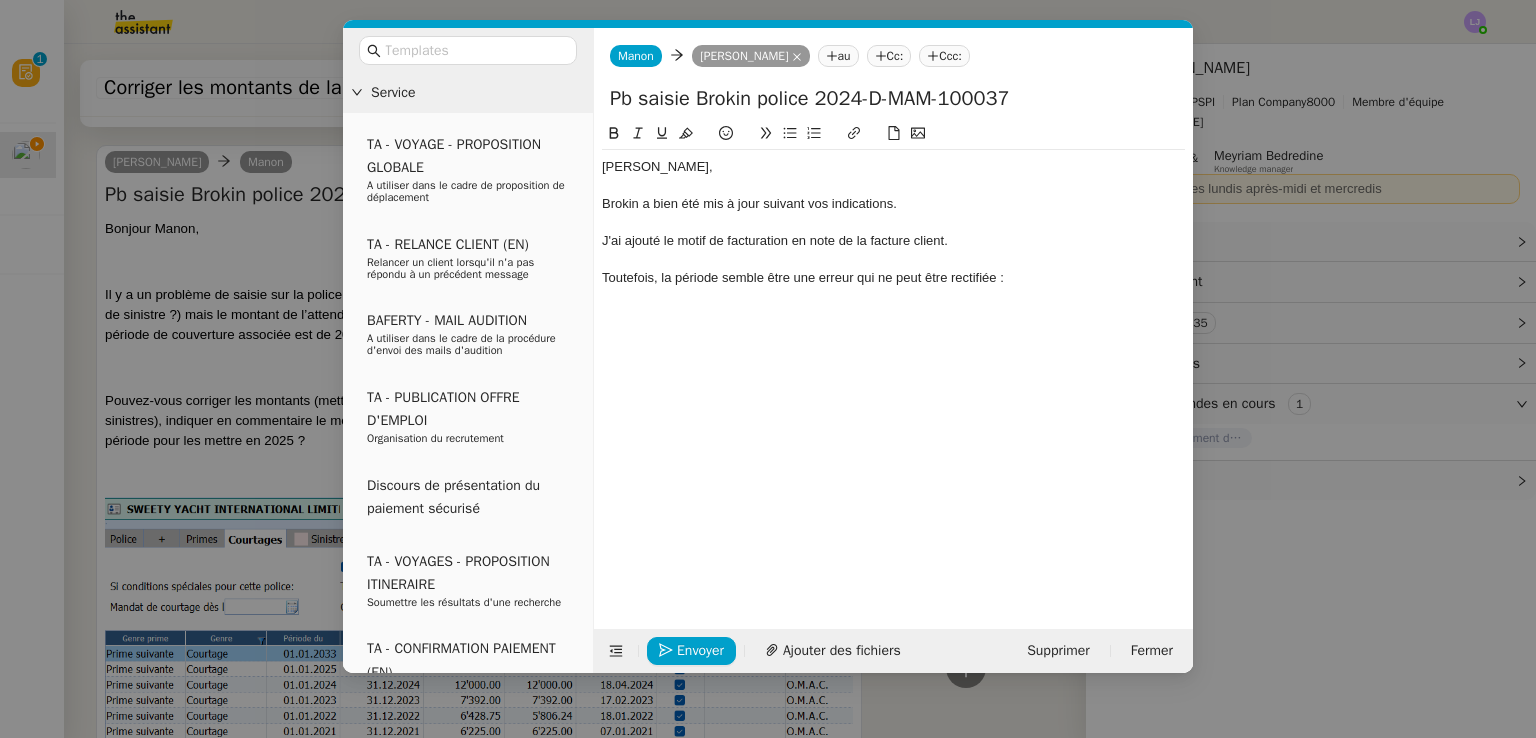click on "Toutefois, la période semble être une erreur qui ne peut être rectifiée :" 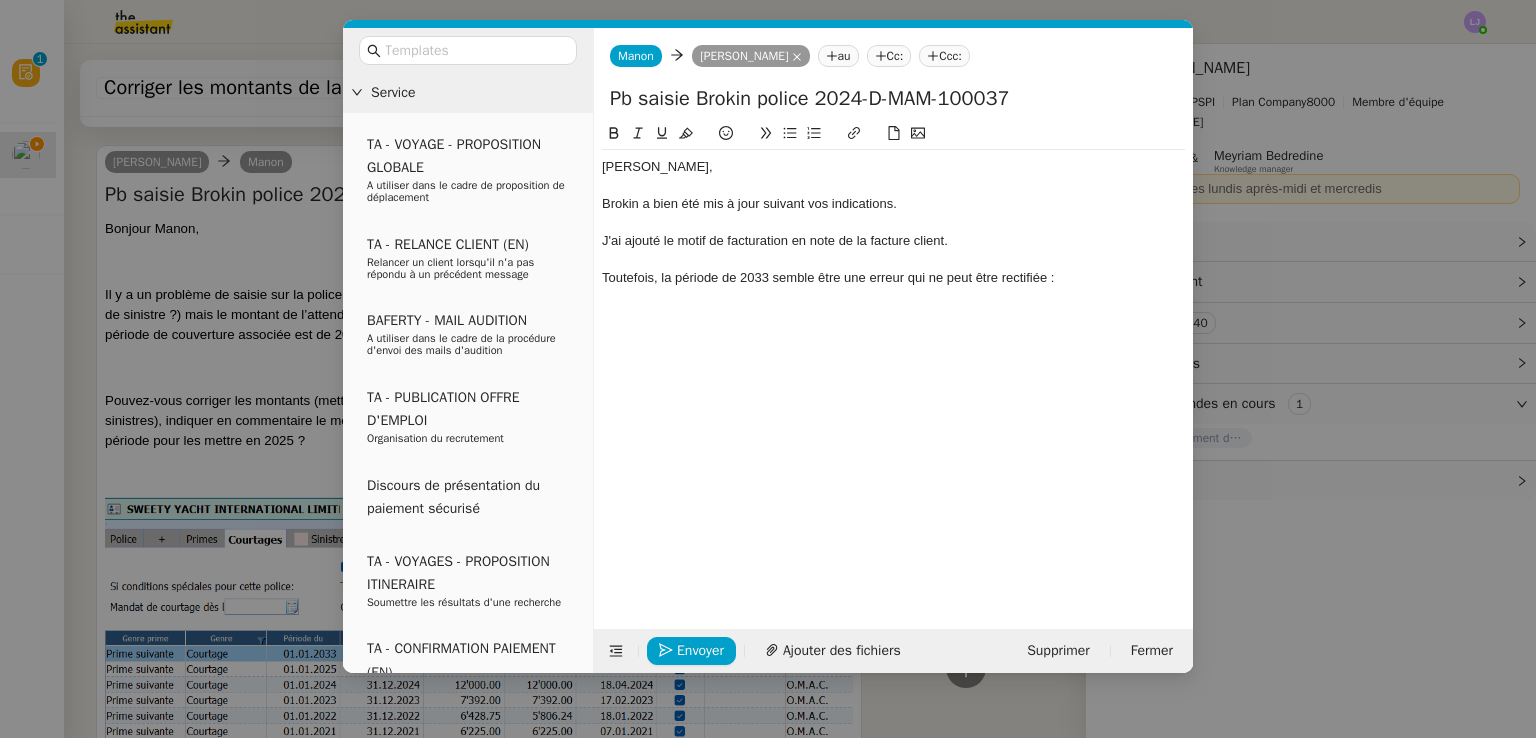 click on "Toutefois, la période de 2033 semble être une erreur qui ne peut être rectifiée :" 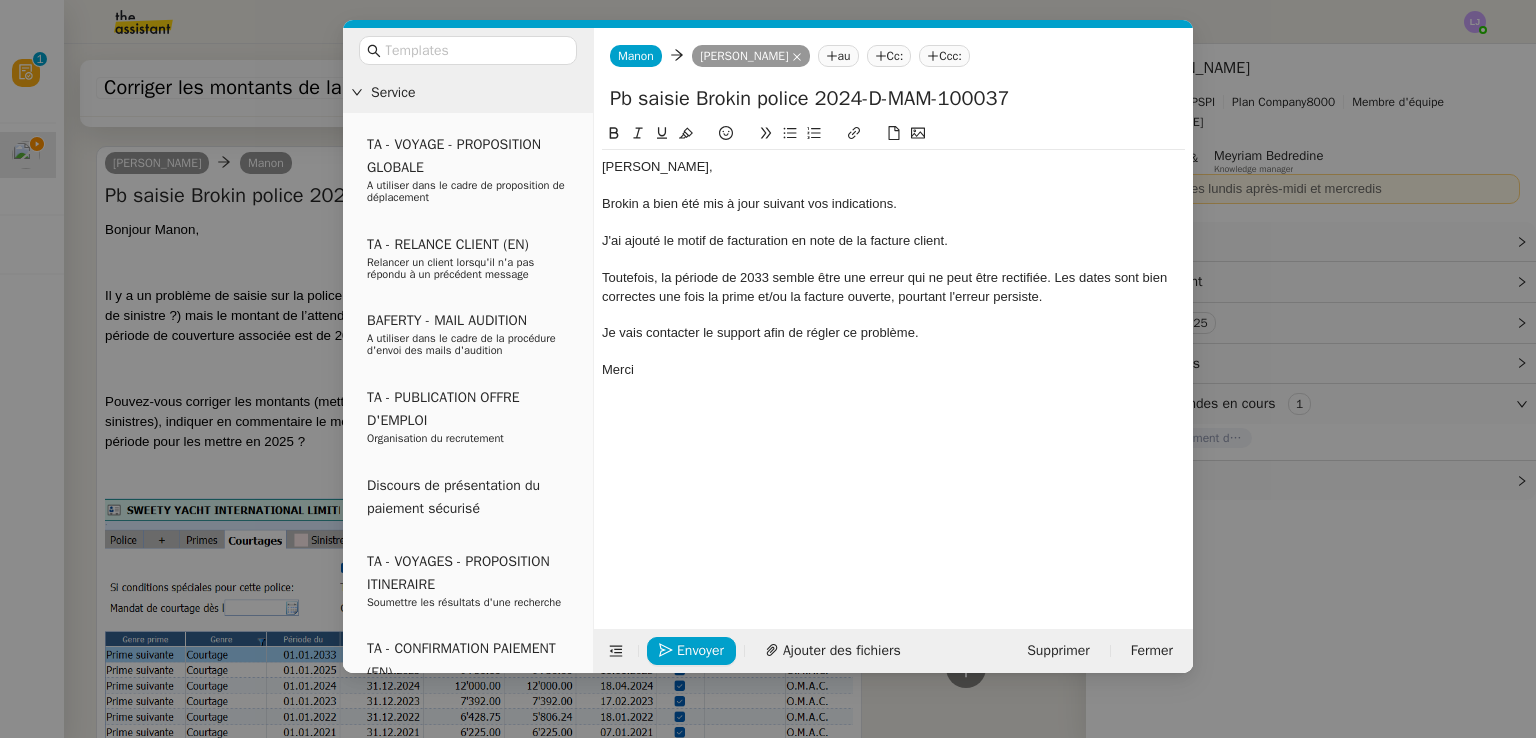 scroll, scrollTop: 1057, scrollLeft: 0, axis: vertical 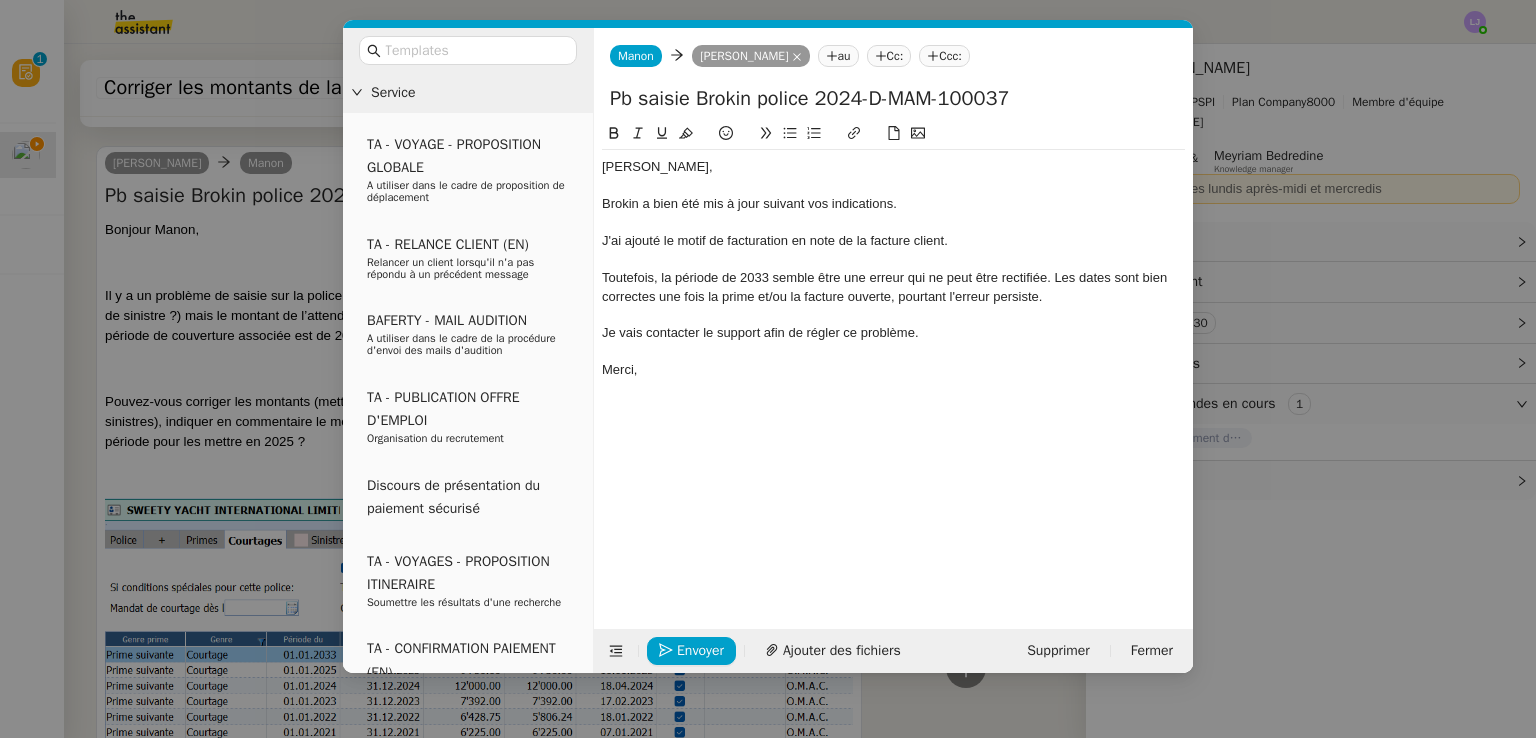 click on "Service TA - VOYAGE - PROPOSITION GLOBALE    A utiliser dans le cadre de proposition de déplacement TA - RELANCE CLIENT (EN)    Relancer un client lorsqu'il n'a pas répondu à un précédent message BAFERTY - MAIL AUDITION    A utiliser dans le cadre de la procédure d'envoi des mails d'audition TA - PUBLICATION OFFRE D'EMPLOI     Organisation du recrutement Discours de présentation du paiement sécurisé    TA - VOYAGES - PROPOSITION ITINERAIRE    Soumettre les résultats d'une recherche TA - CONFIRMATION PAIEMENT (EN)    Confirmer avec le client de modèle de transaction - Attention Plan Pro nécessaire. TA - COURRIER EXPEDIE (recommandé)    A utiliser dans le cadre de l'envoi d'un courrier recommandé TA - PARTAGE DE CALENDRIER (EN)    A utiliser pour demander au client de partager son calendrier afin de faciliter l'accès et la gestion PSPI - Appel de fonds MJL    A utiliser dans le cadre de la procédure d'appel de fonds MJL TA - RELANCE CLIENT    TA - AR PROCEDURES        21 YIELD" at bounding box center [768, 369] 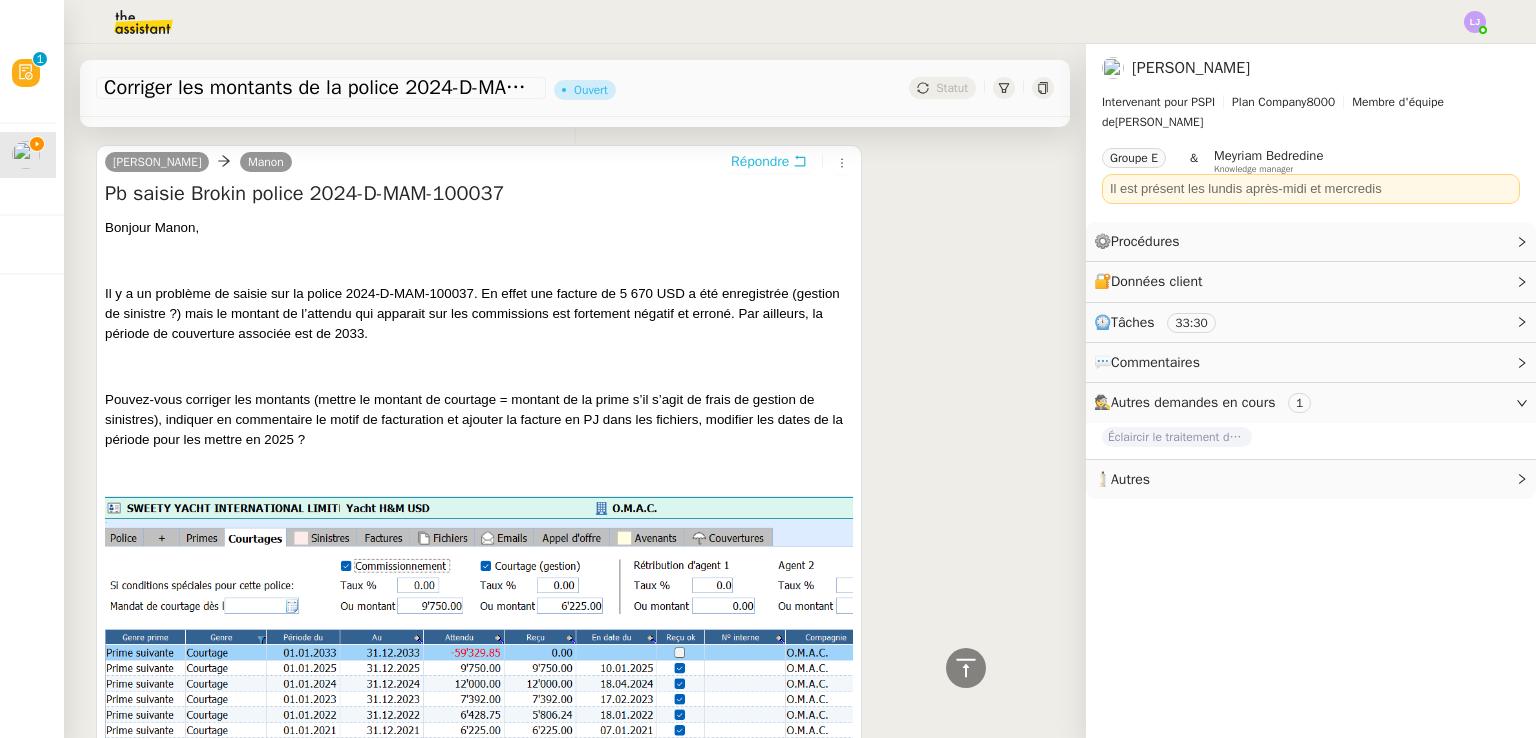 scroll, scrollTop: 1054, scrollLeft: 0, axis: vertical 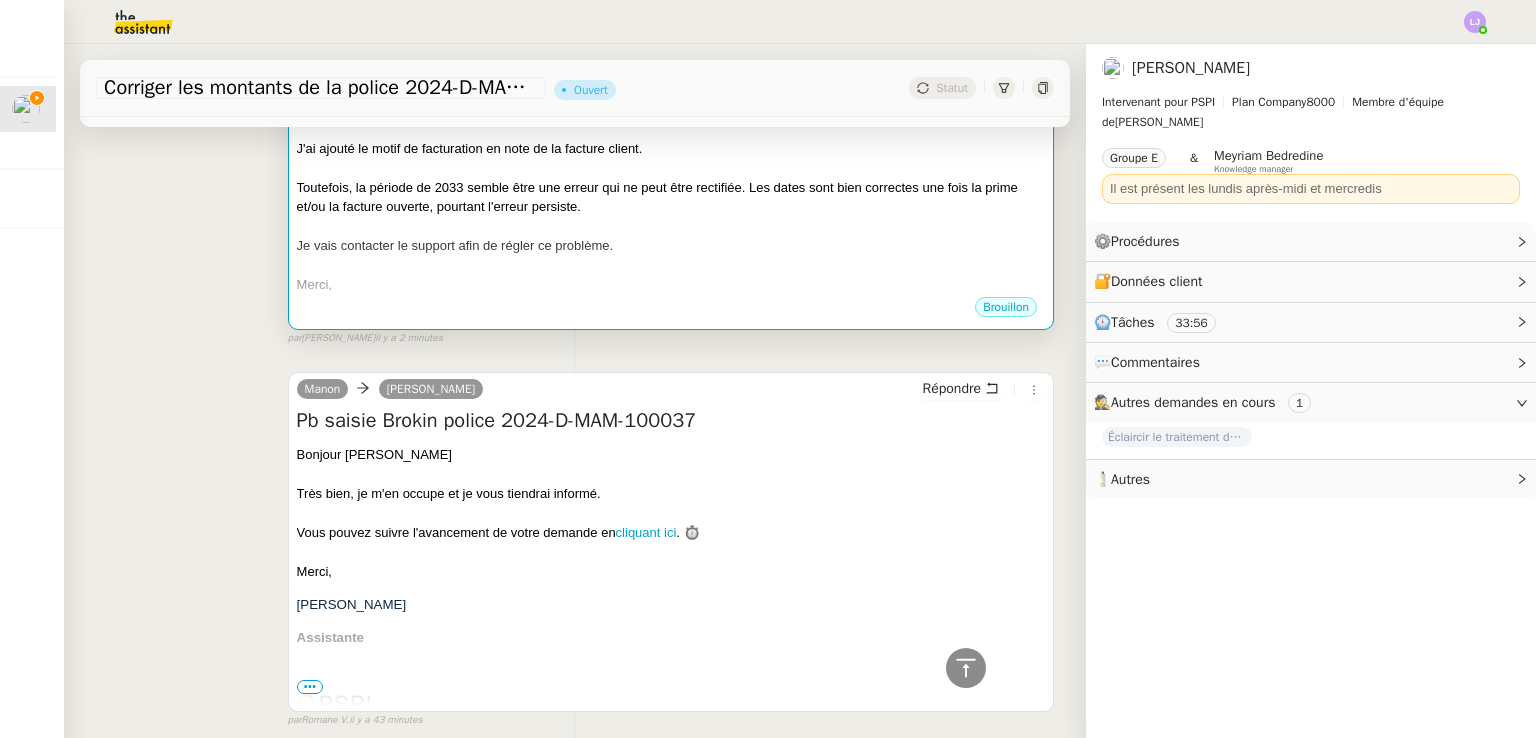 click at bounding box center (671, 266) 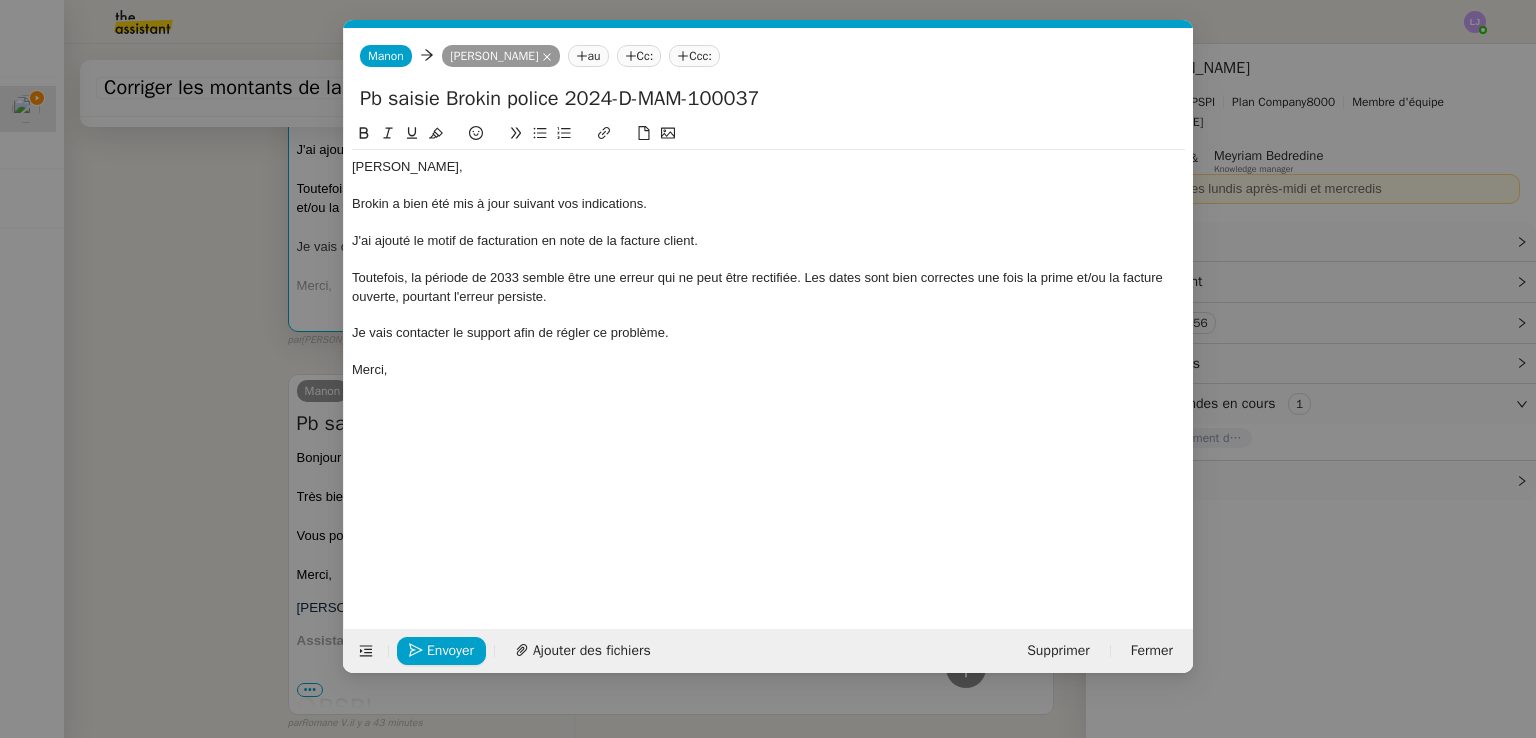 scroll, scrollTop: 446, scrollLeft: 0, axis: vertical 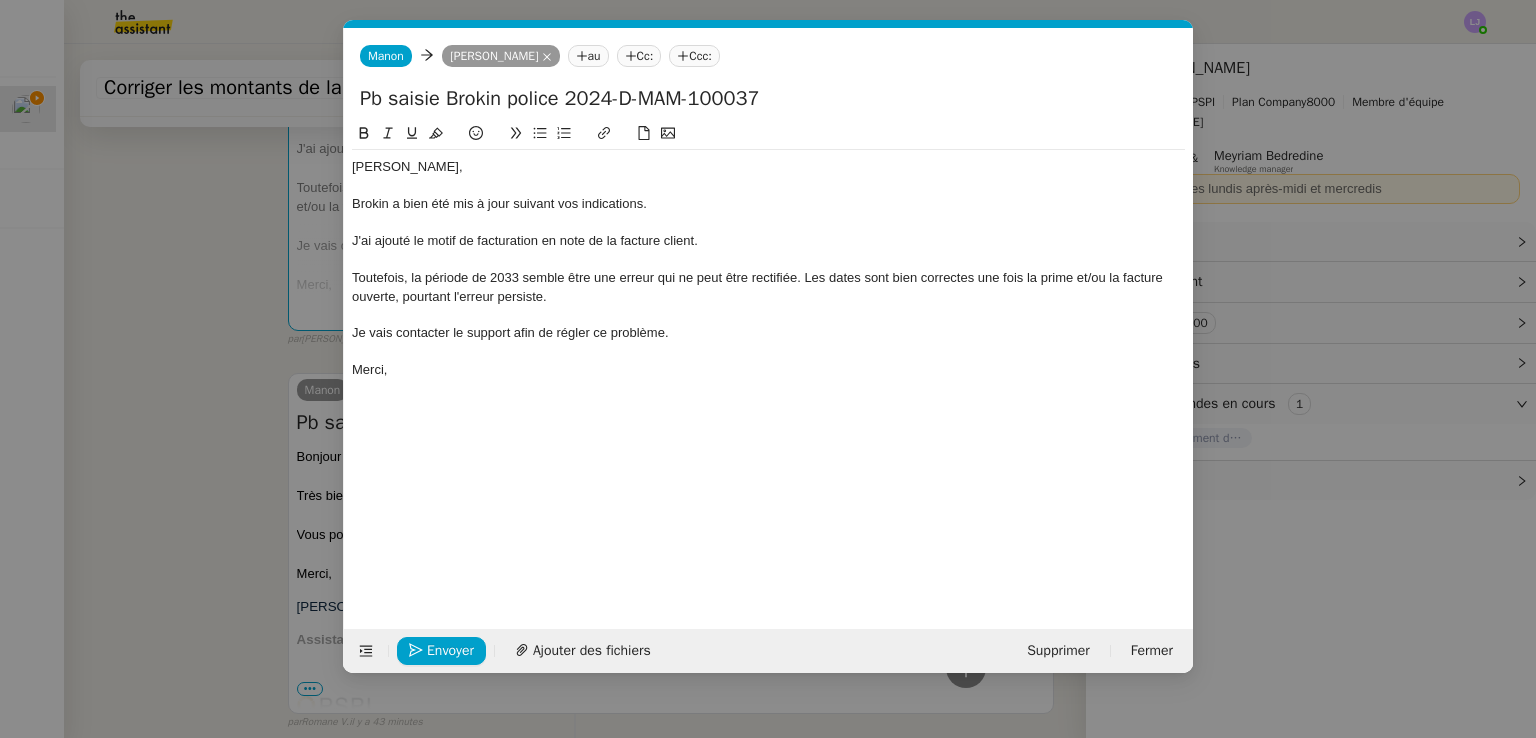 click on "Brokin a bien été mis à jour suivant vos indications." 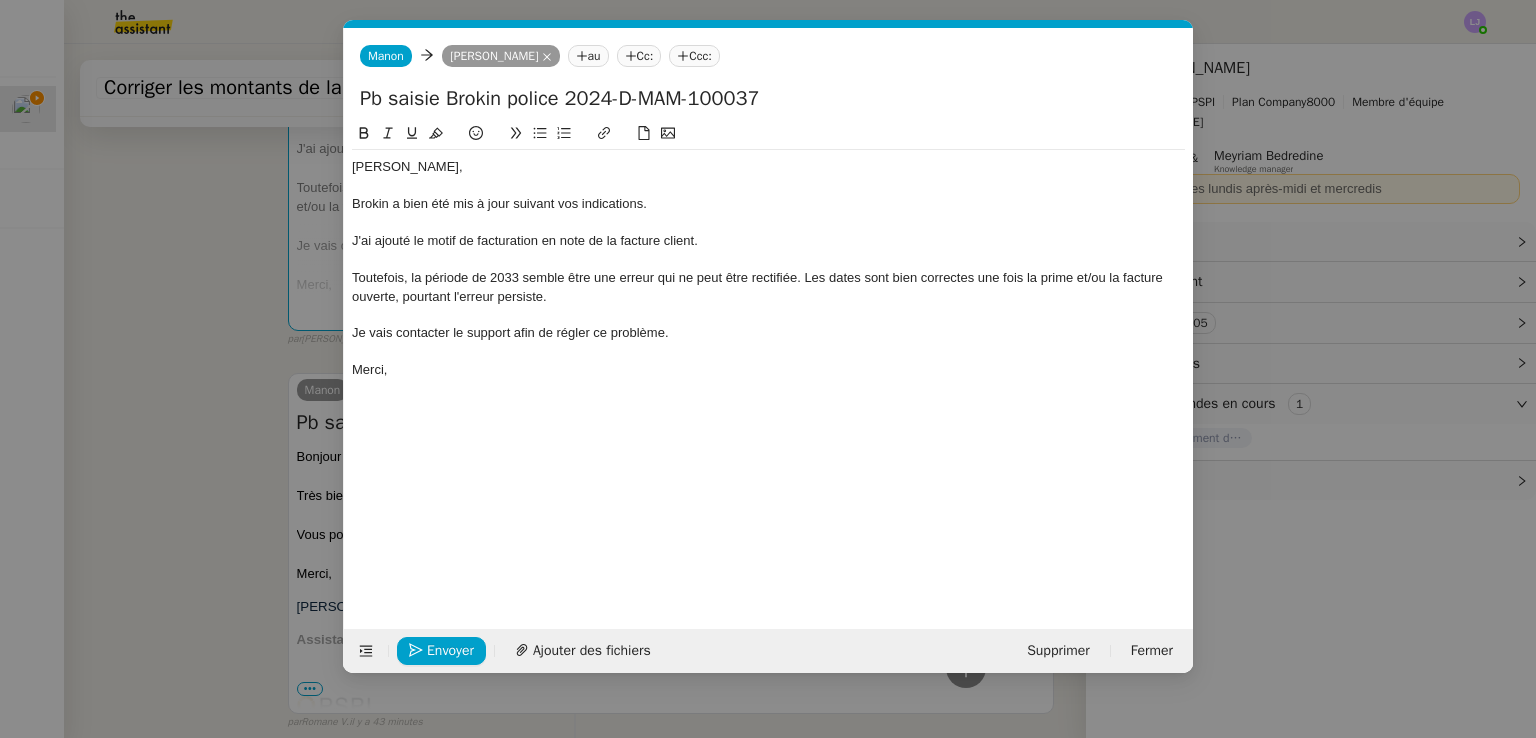 click on "Toutefois, la période de 2033 semble être une erreur qui ne peut être rectifiée. Les dates sont bien correctes une fois la prime et/ou la facture ouverte, pourtant l'erreur persiste." 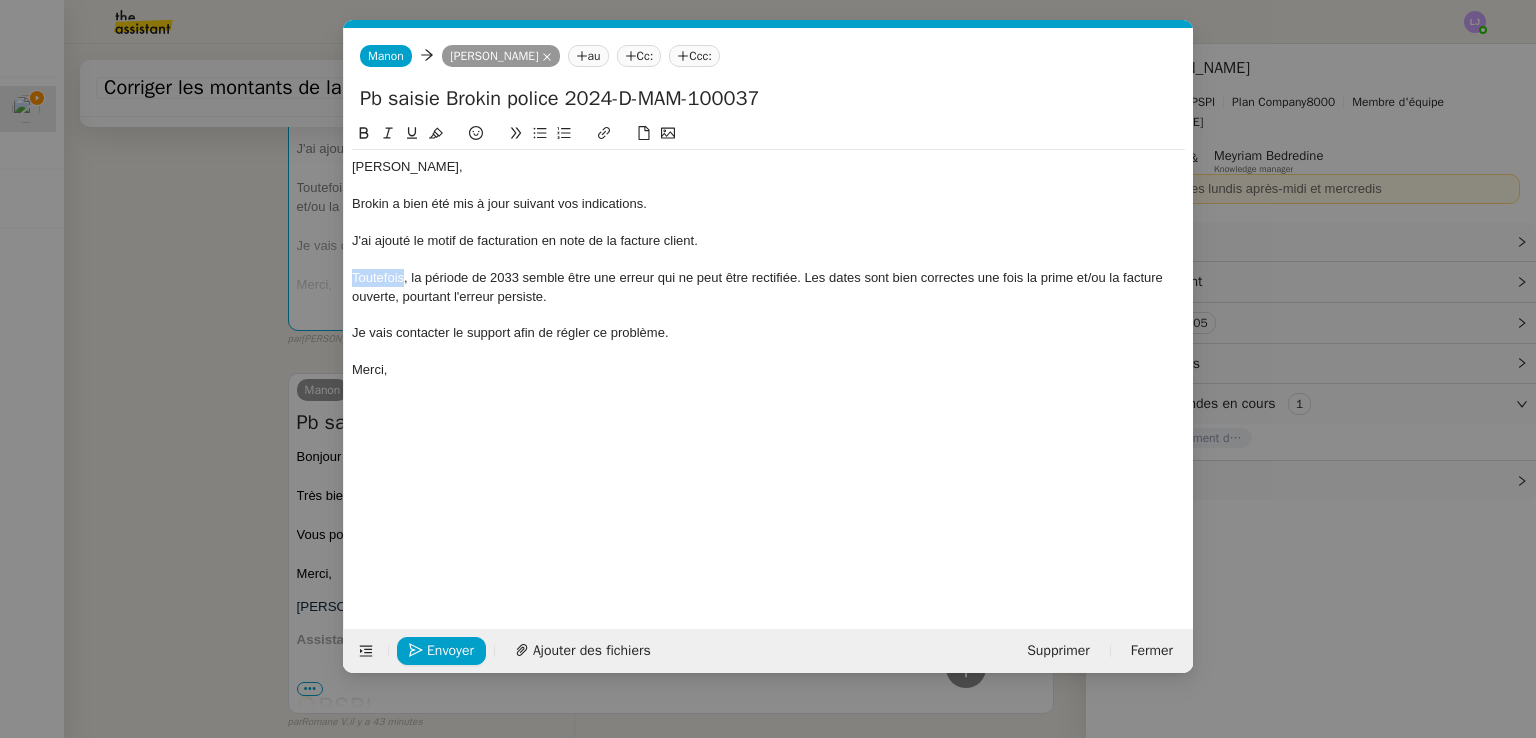 click on "Toutefois, la période de 2033 semble être une erreur qui ne peut être rectifiée. Les dates sont bien correctes une fois la prime et/ou la facture ouverte, pourtant l'erreur persiste." 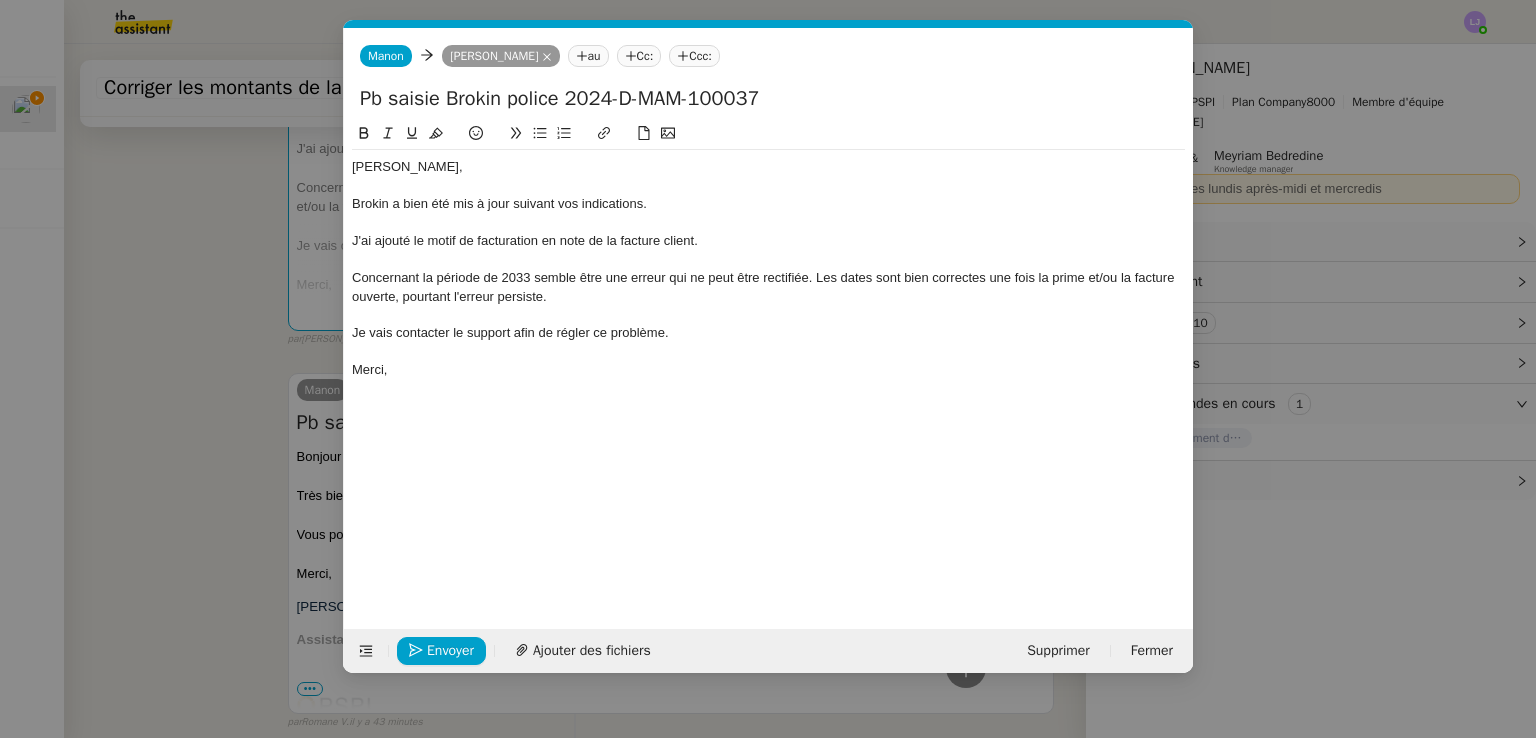 click on "Concernant la période de 2033 semble être une erreur qui ne peut être rectifiée. Les dates sont bien correctes une fois la prime et/ou la facture ouverte, pourtant l'erreur persiste." 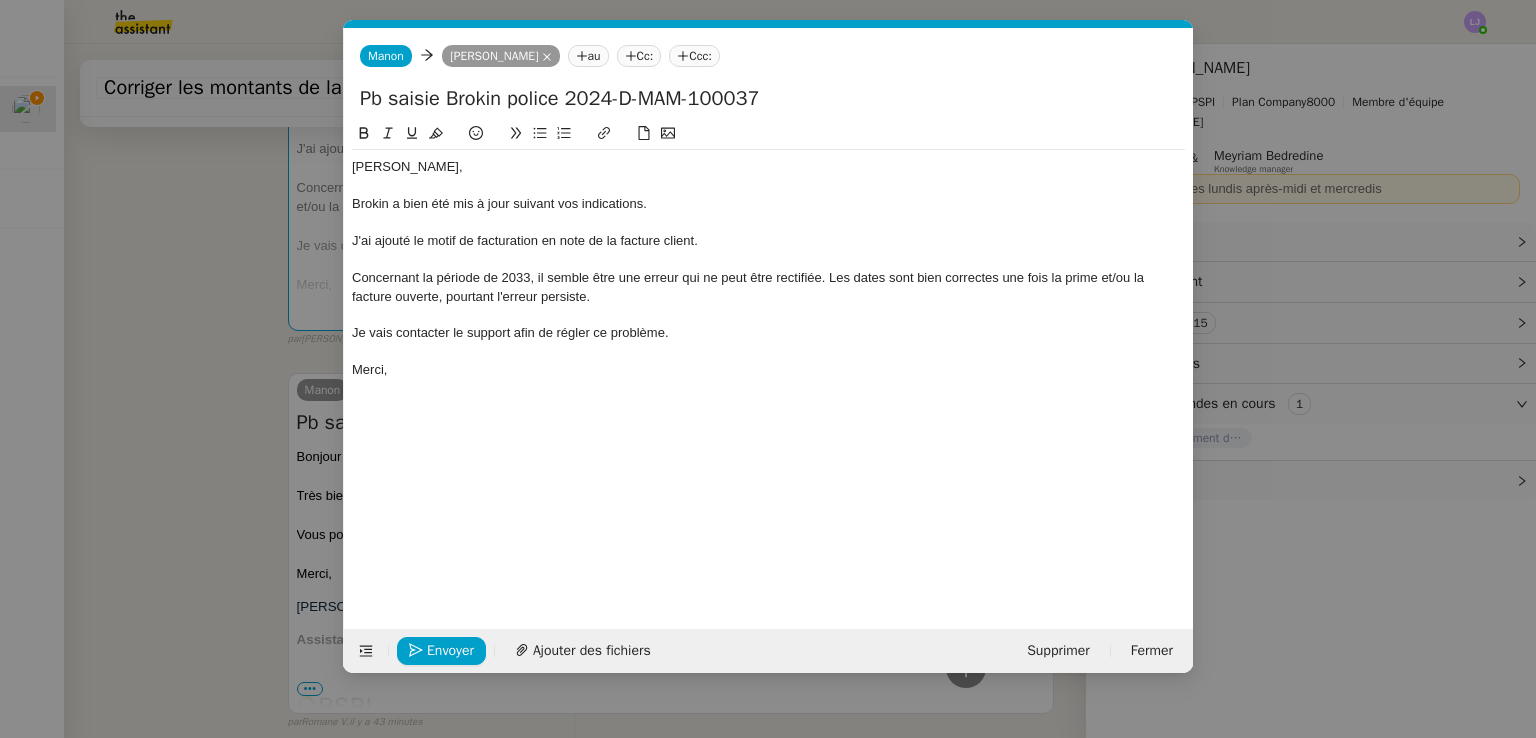 click on "Concernant la période de 2033, il semble être une erreur qui ne peut être rectifiée. Les dates sont bien correctes une fois la prime et/ou la facture ouverte, pourtant l'erreur persiste." 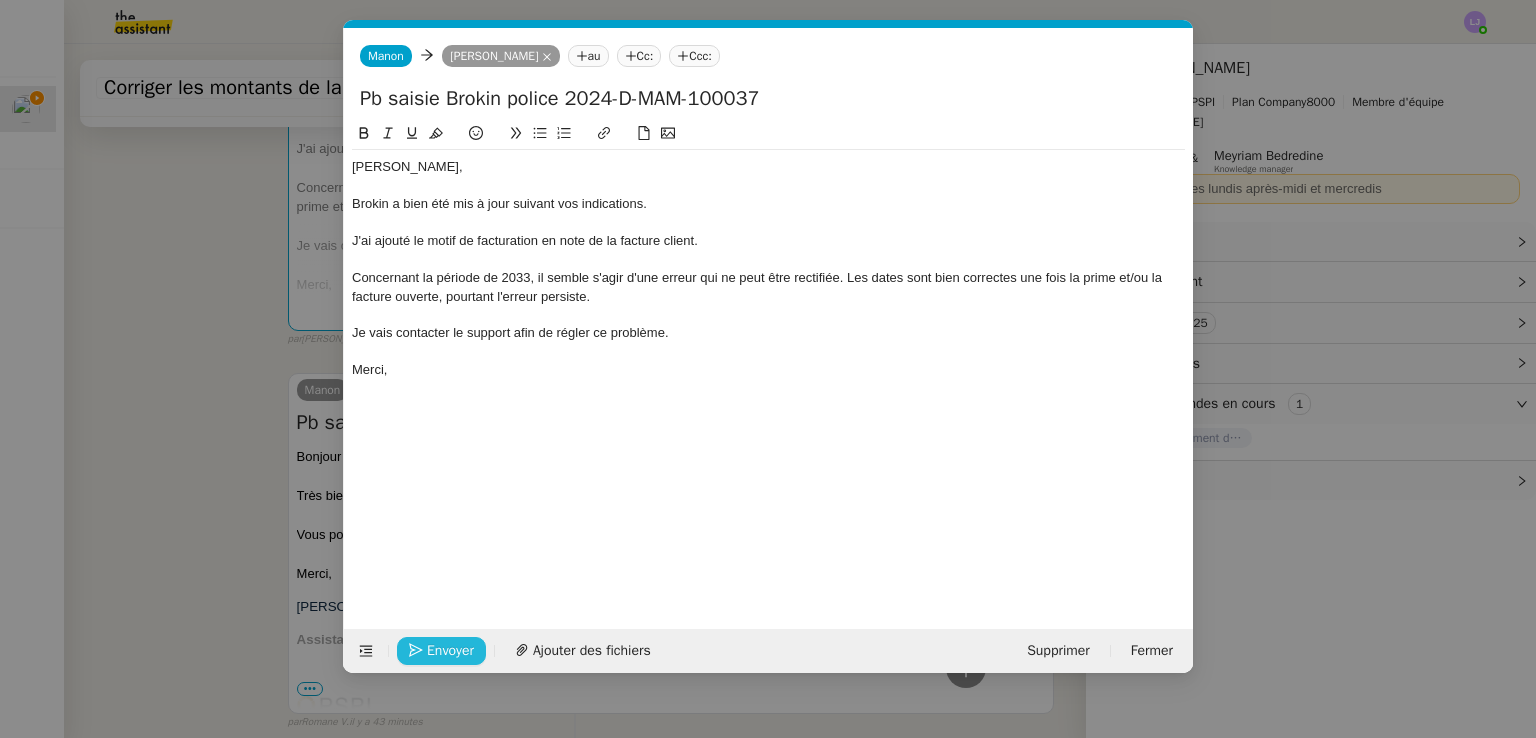 click on "Envoyer" 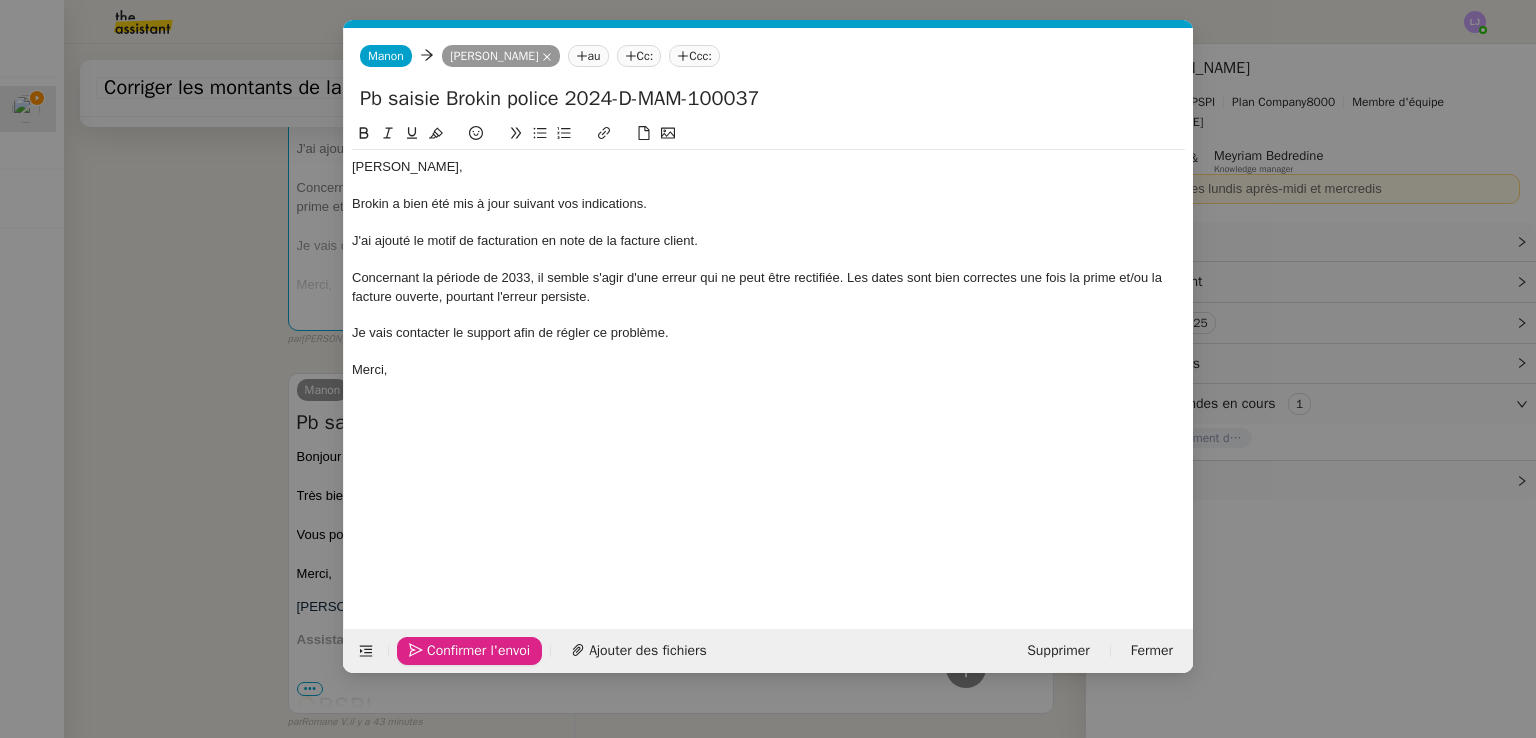 click on "Confirmer l'envoi" 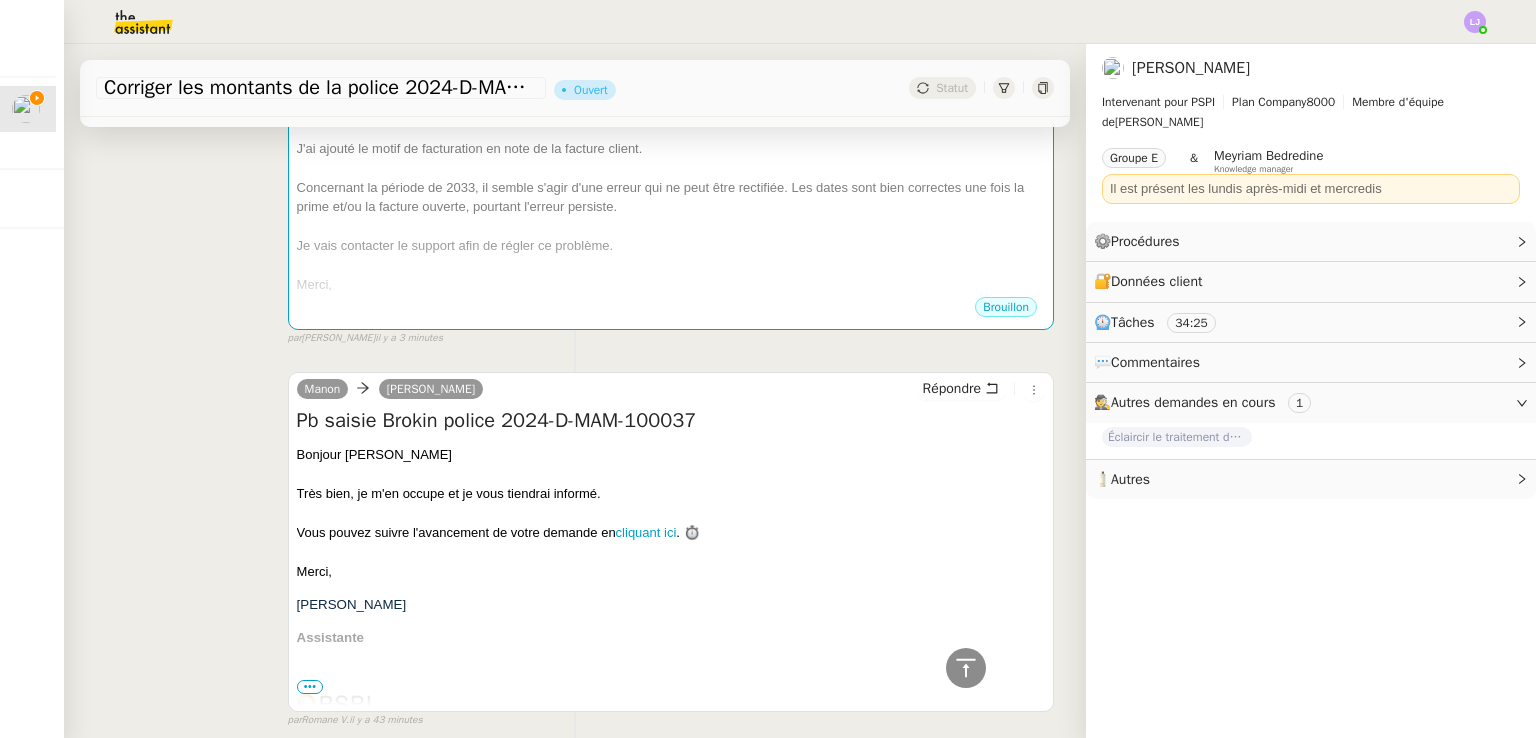 scroll, scrollTop: 0, scrollLeft: 0, axis: both 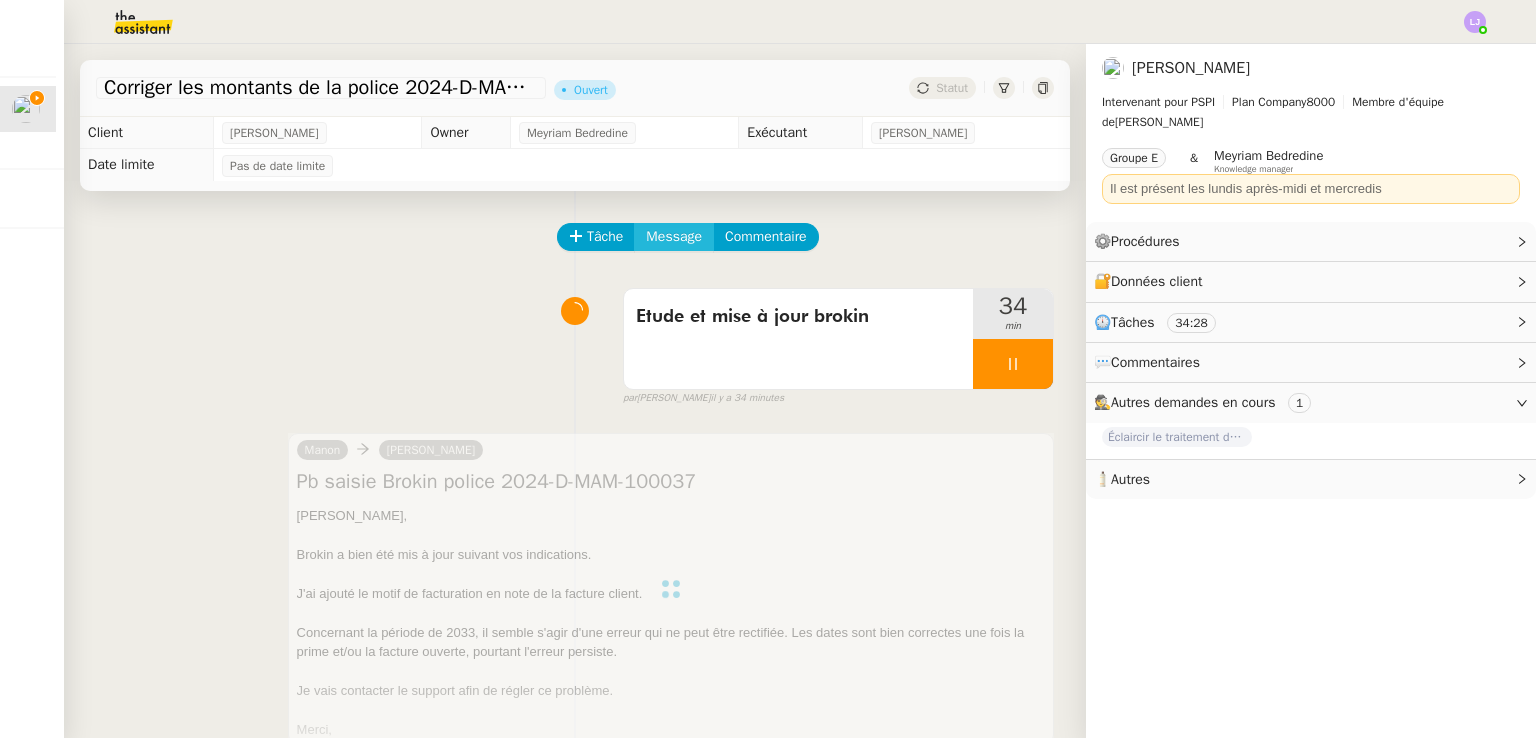 click on "Message" 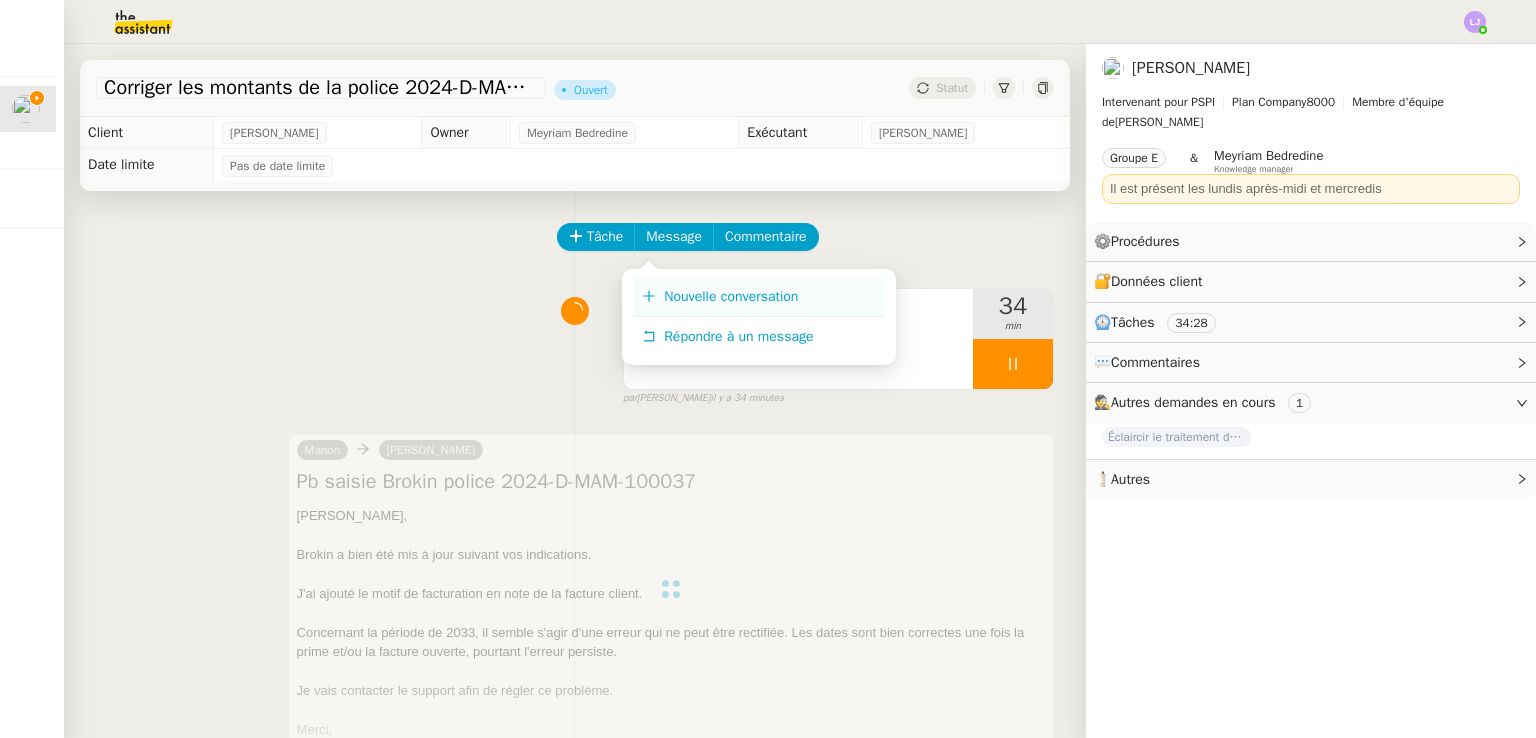 click on "Nouvelle conversation" at bounding box center (759, 297) 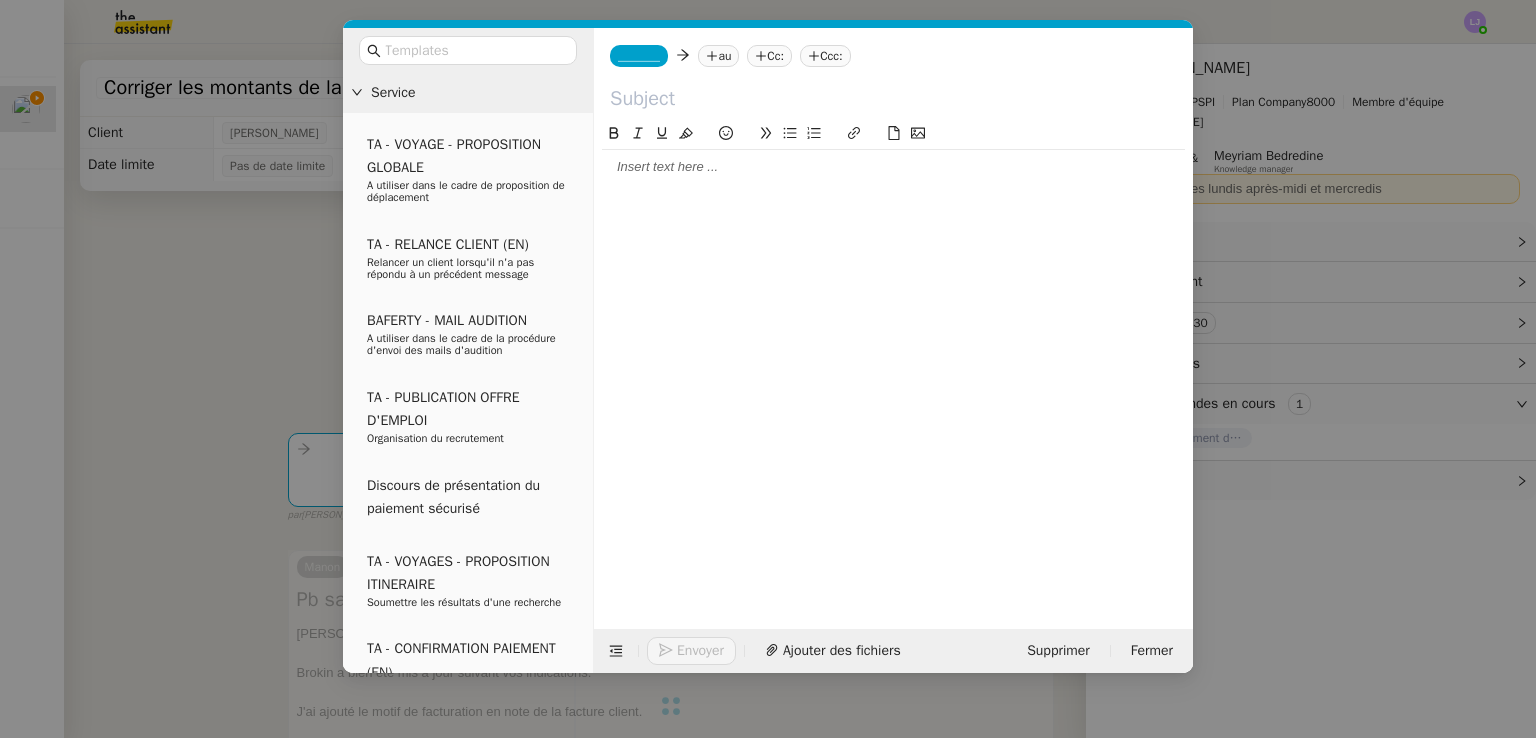 click 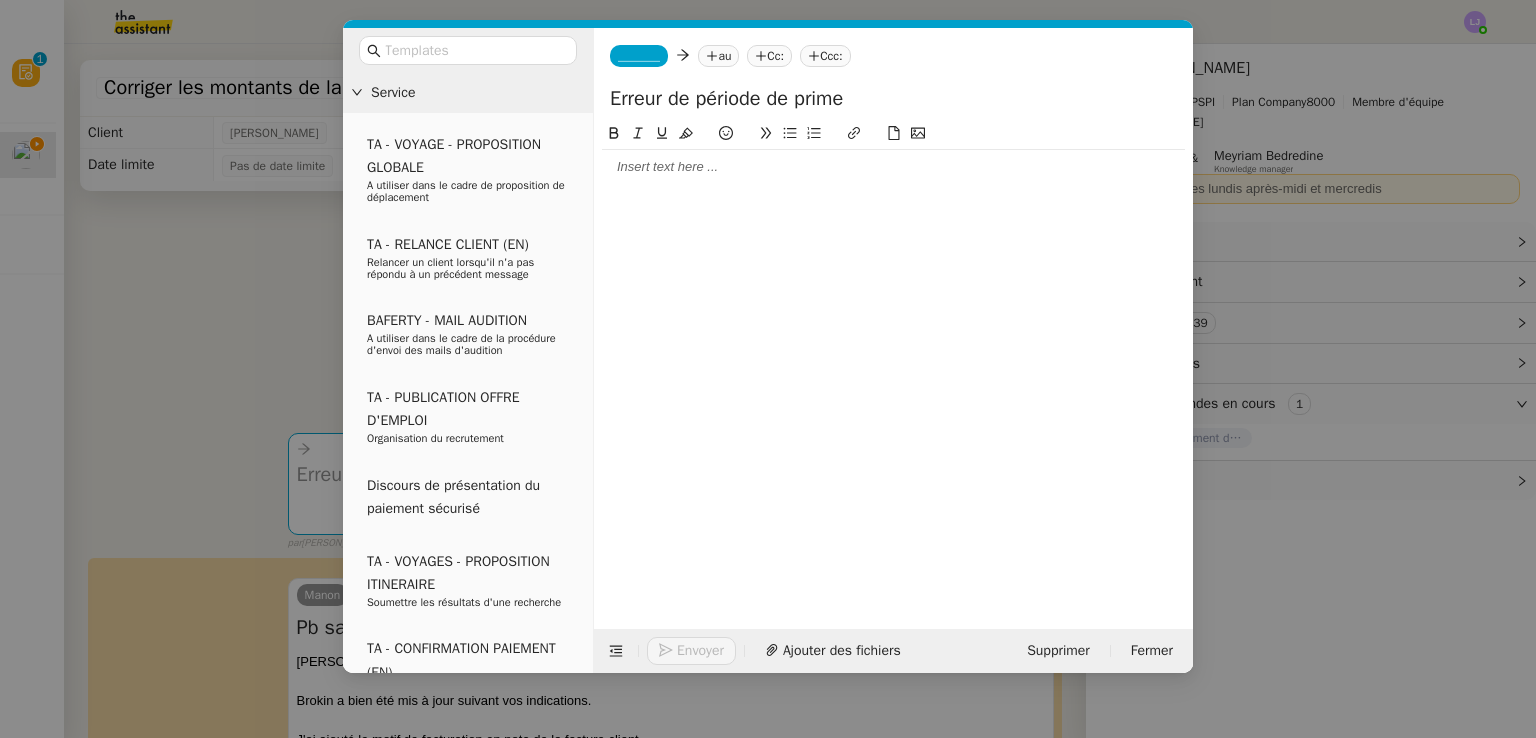 type on "Erreur de période de prime" 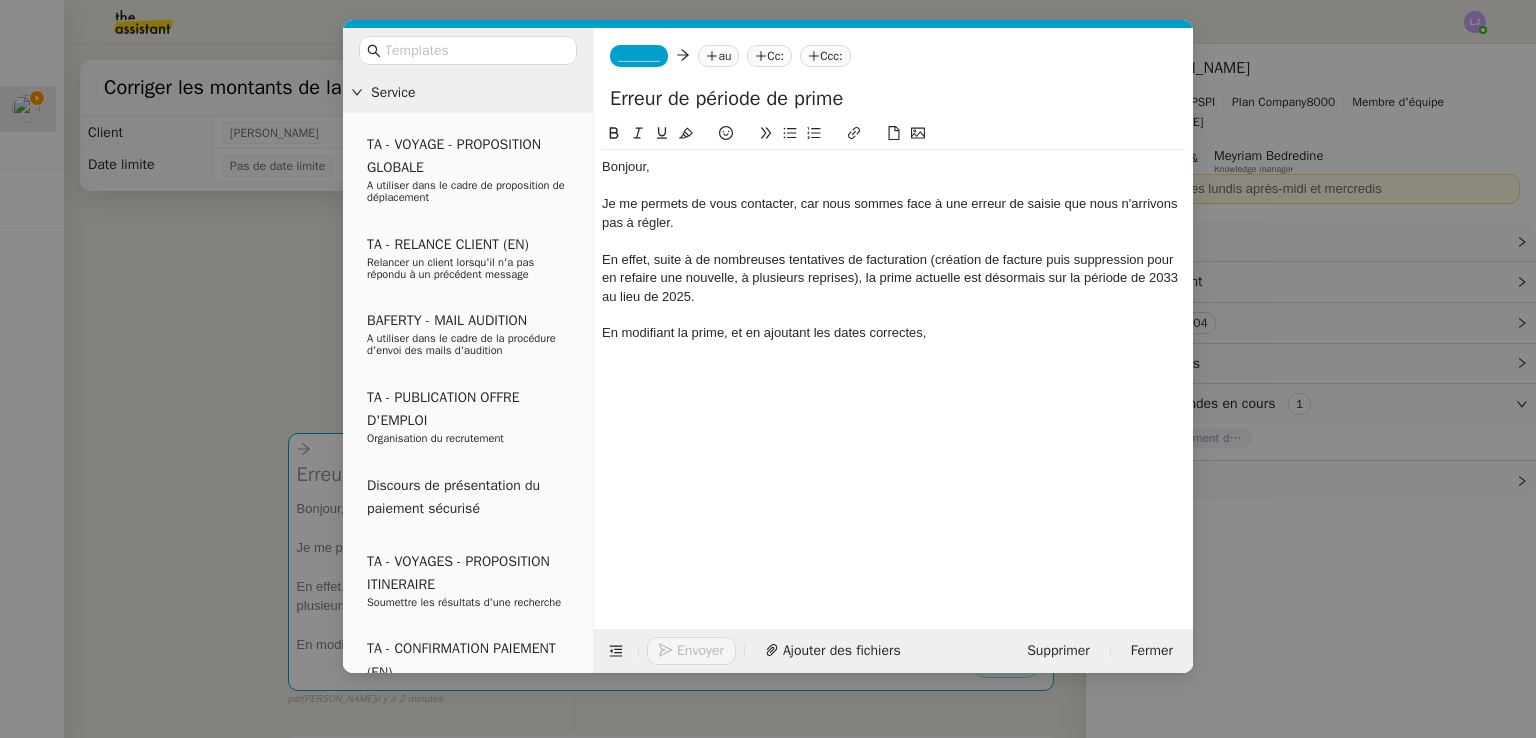 click on "En modifiant la prime, et en ajoutant les dates correctes," 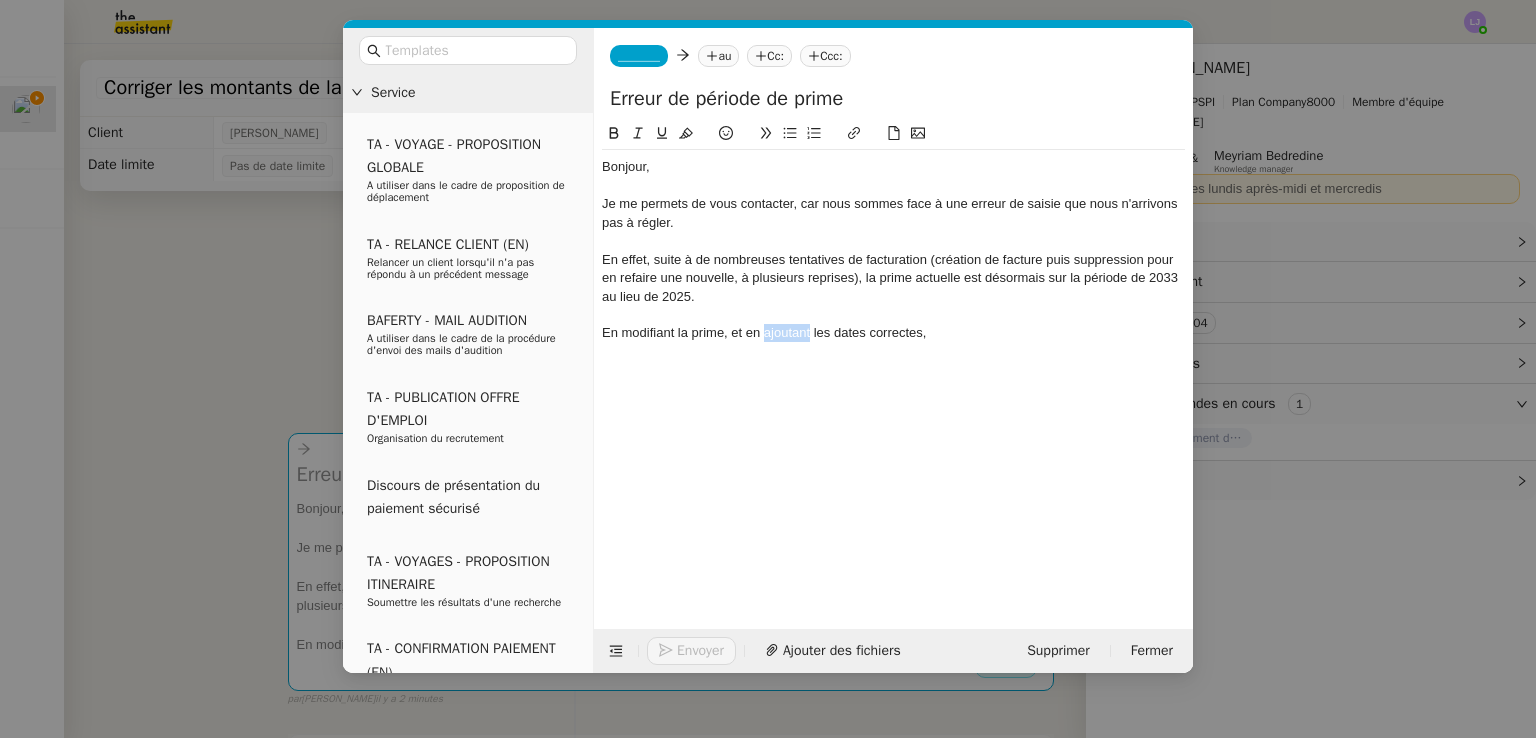 click on "En modifiant la prime, et en ajoutant les dates correctes," 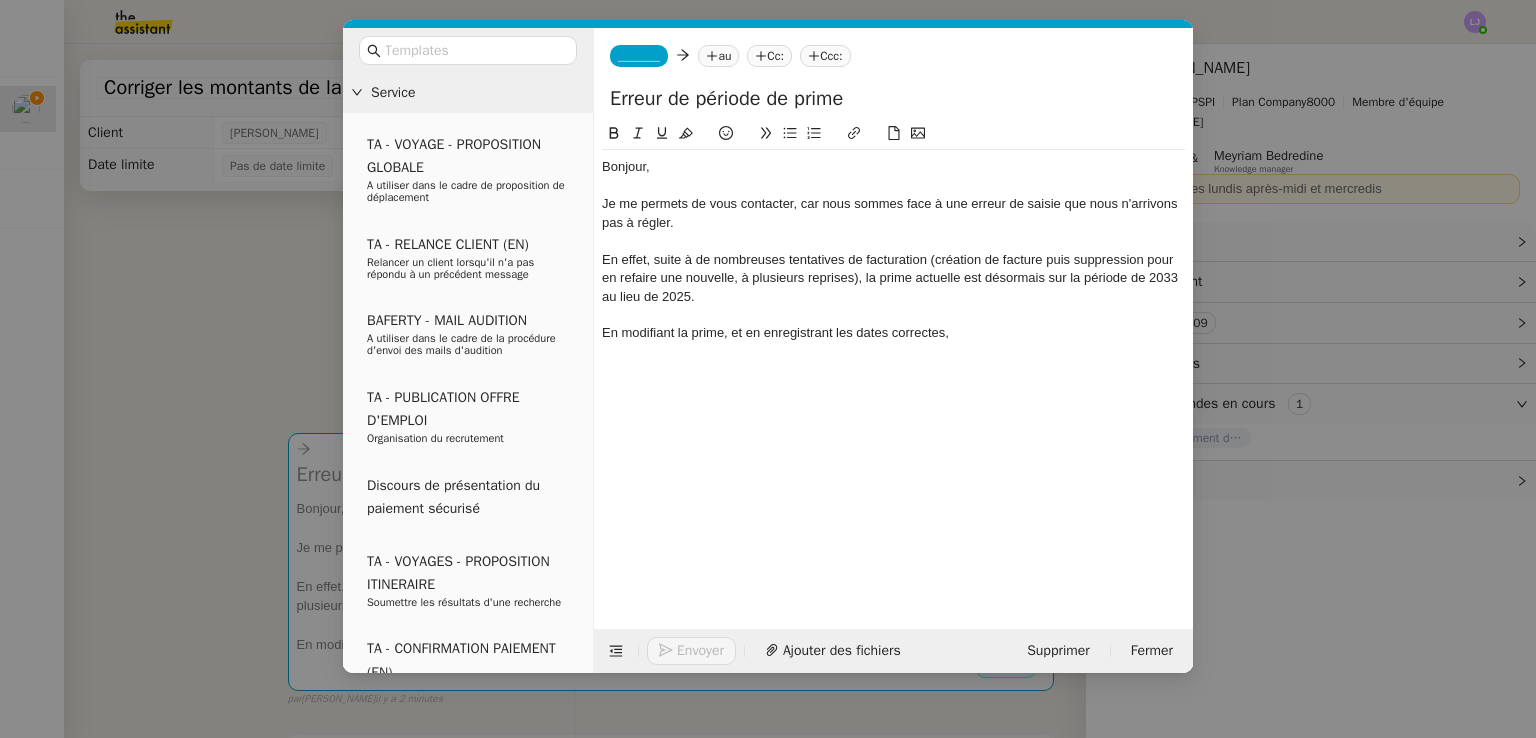 click on "En modifiant la prime, et en enregistrant les dates correctes," 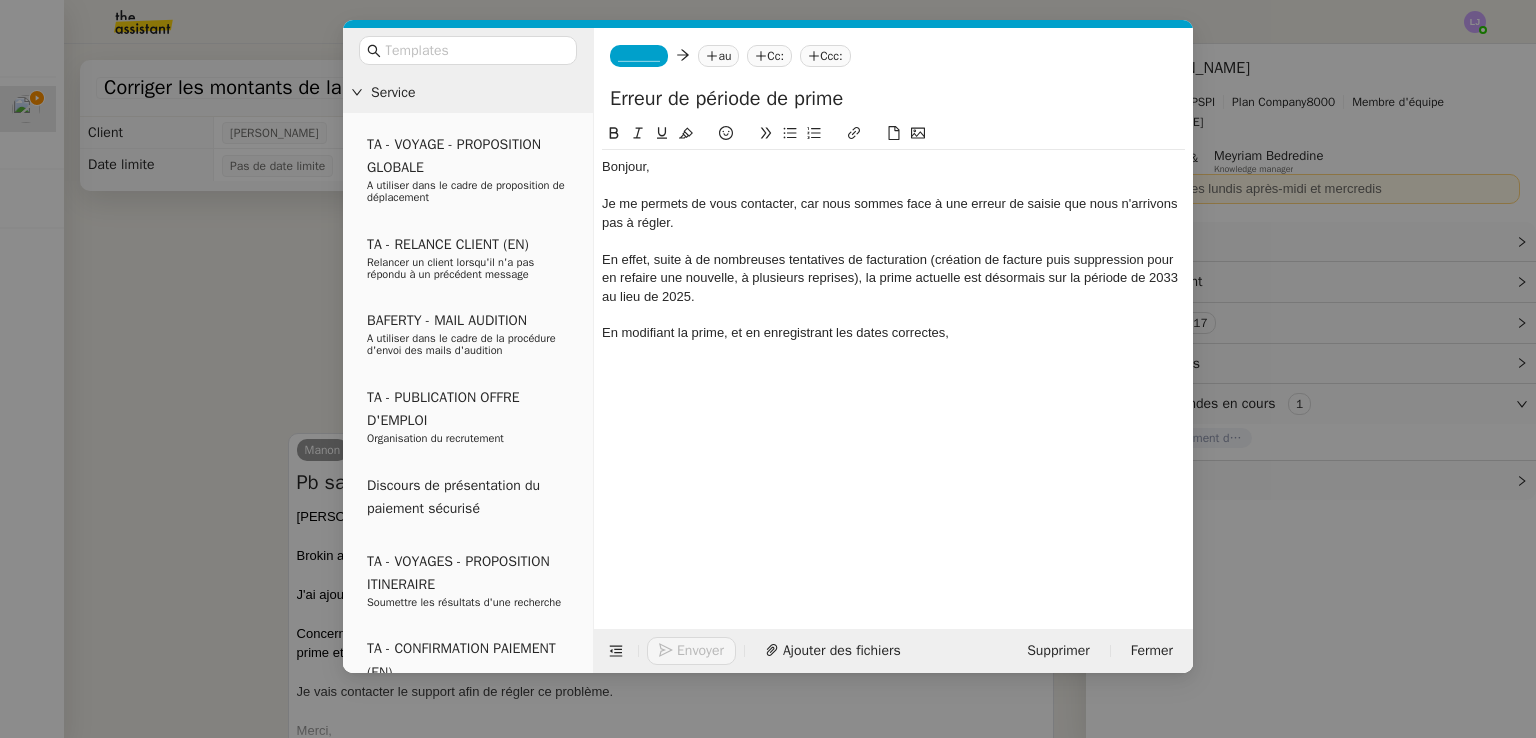 drag, startPoint x: 972, startPoint y: 335, endPoint x: 622, endPoint y: 337, distance: 350.0057 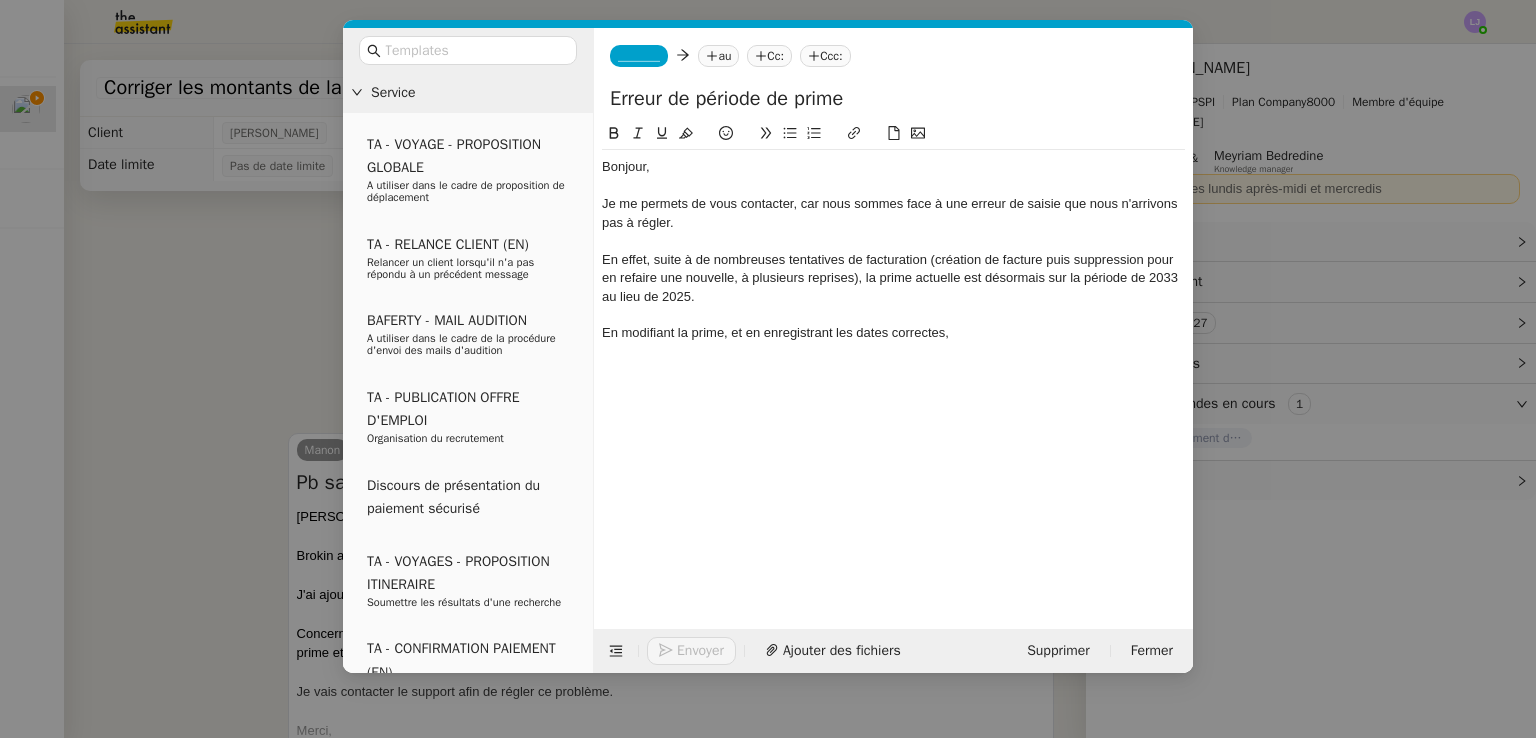 click on "En modifiant la prime, et en enregistrant les dates correctes," 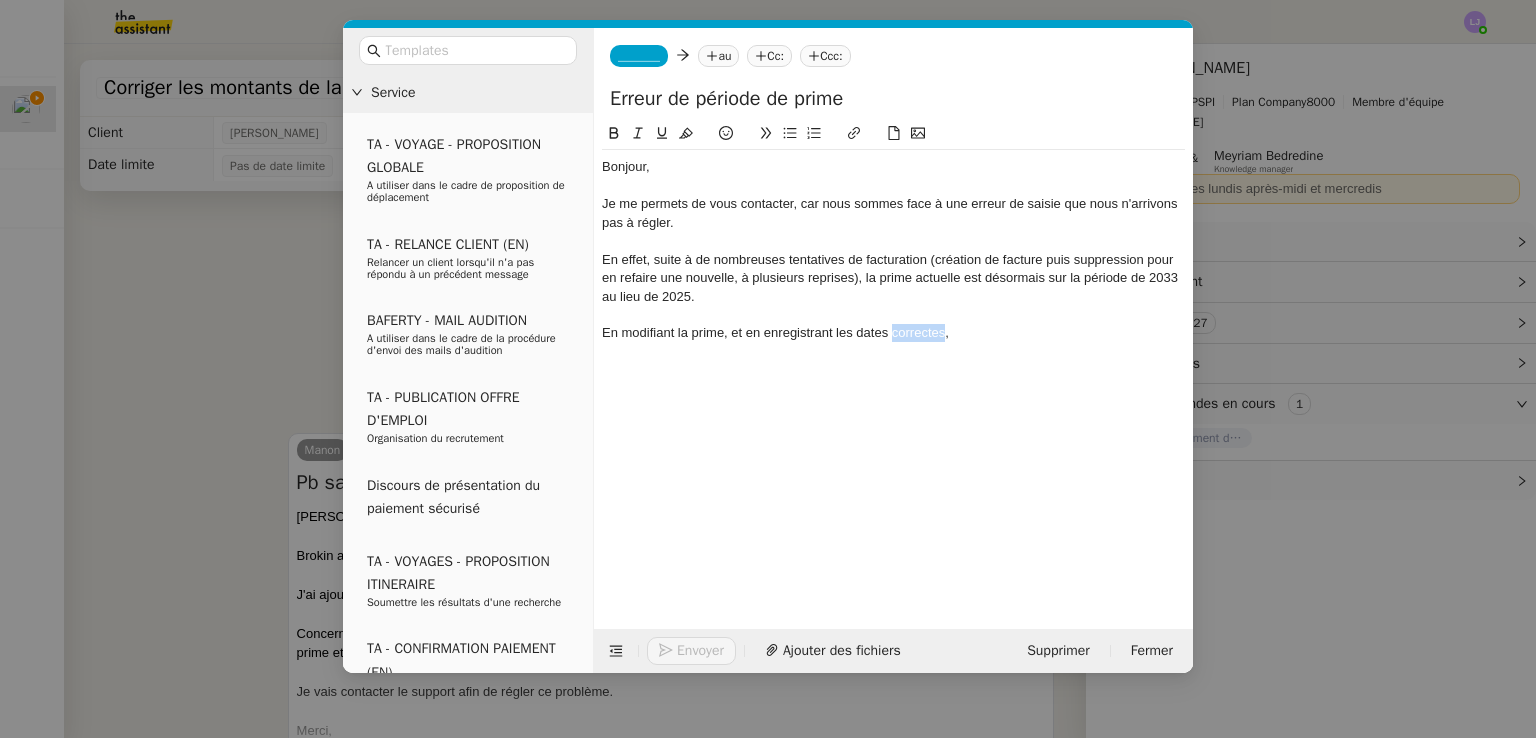 click on "En modifiant la prime, et en enregistrant les dates correctes," 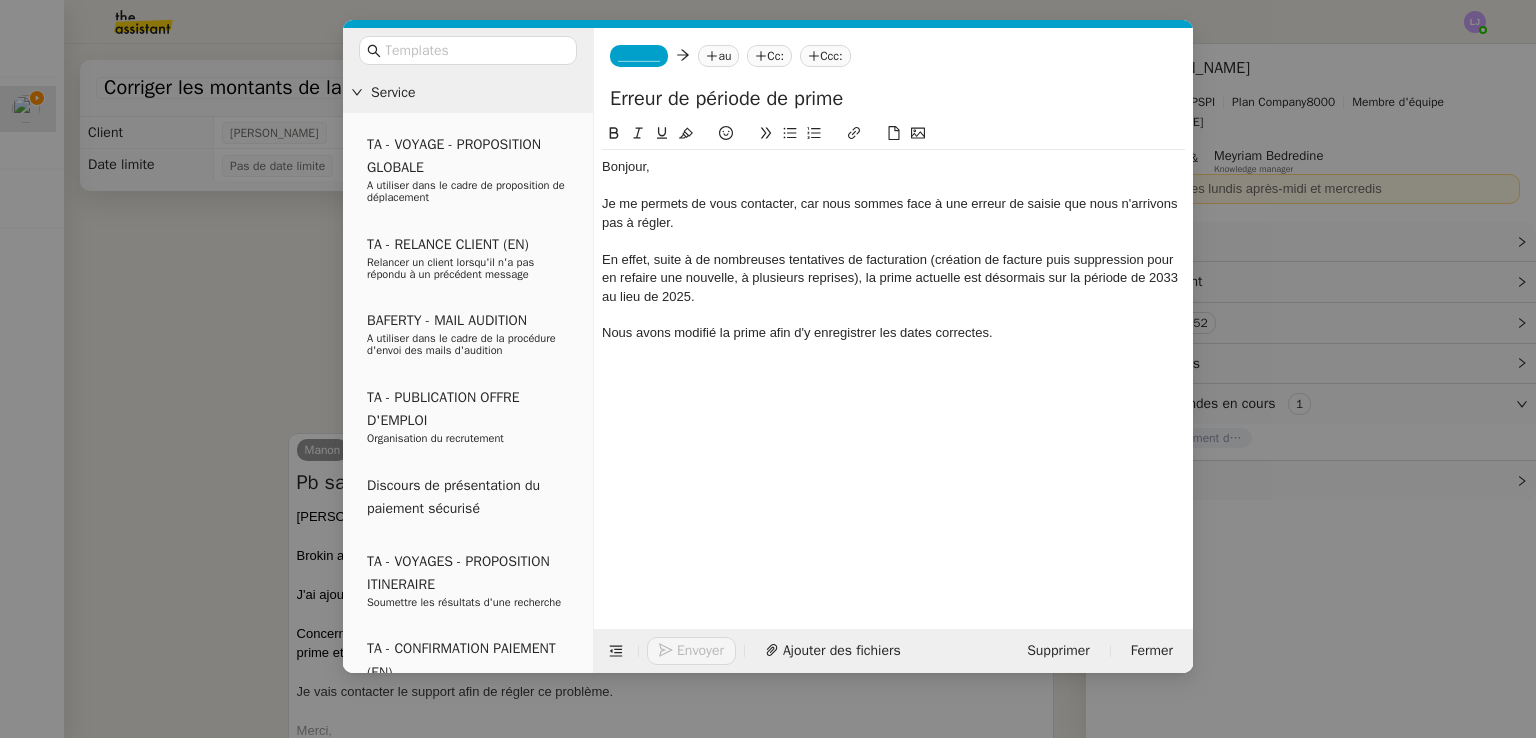 click on "_______" 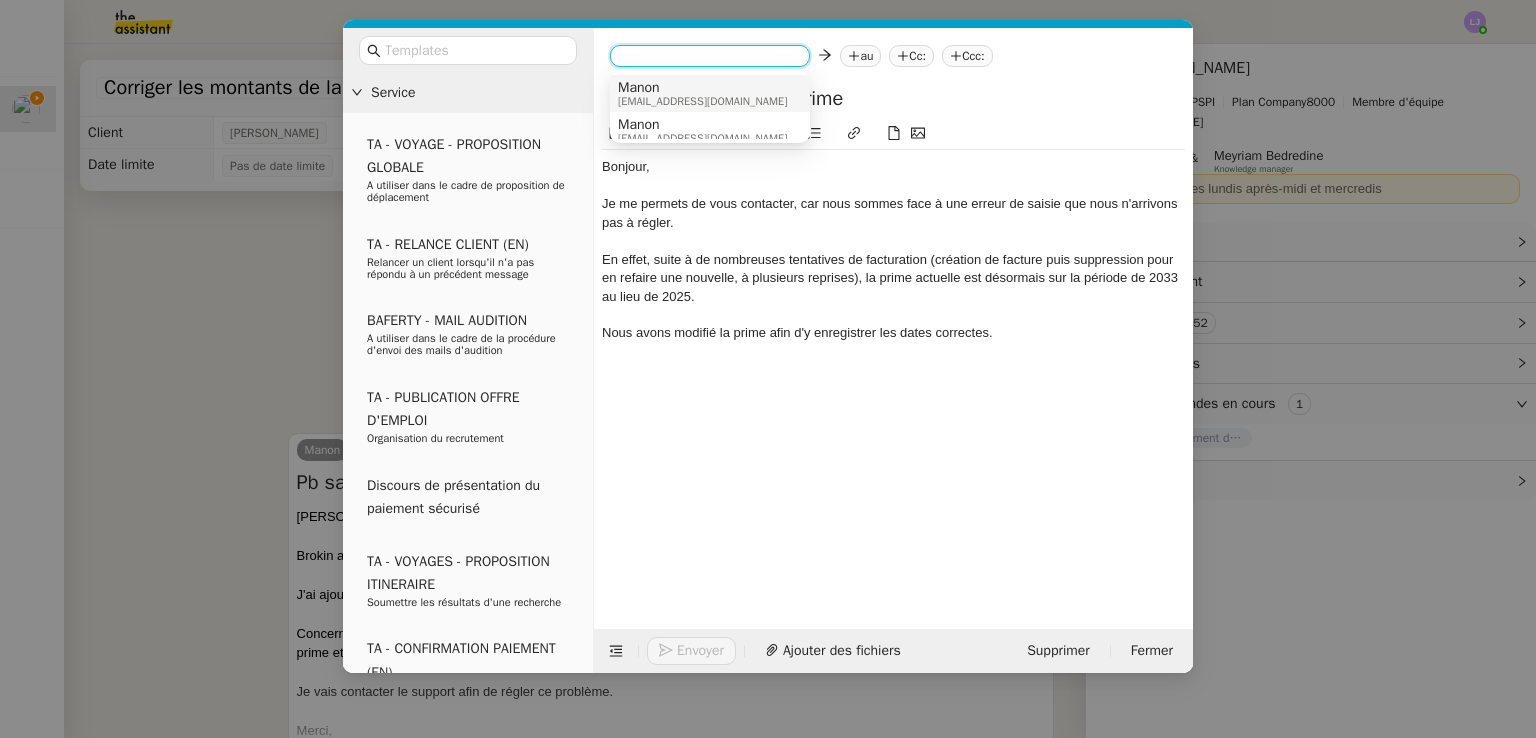 click on "Manon" at bounding box center [702, 88] 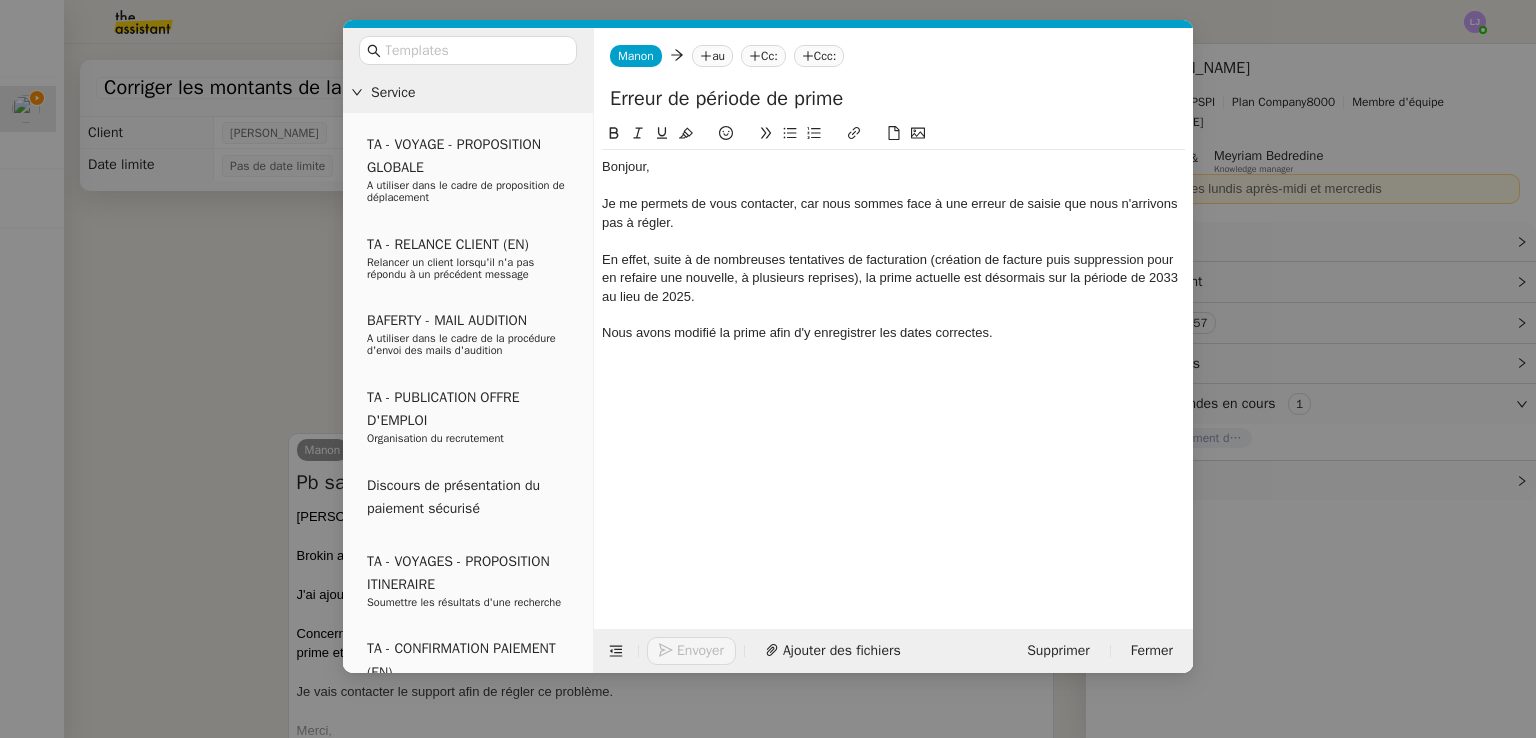 click on "Nous avons modifié la prime afin d'y enregistrer les dates correctes." 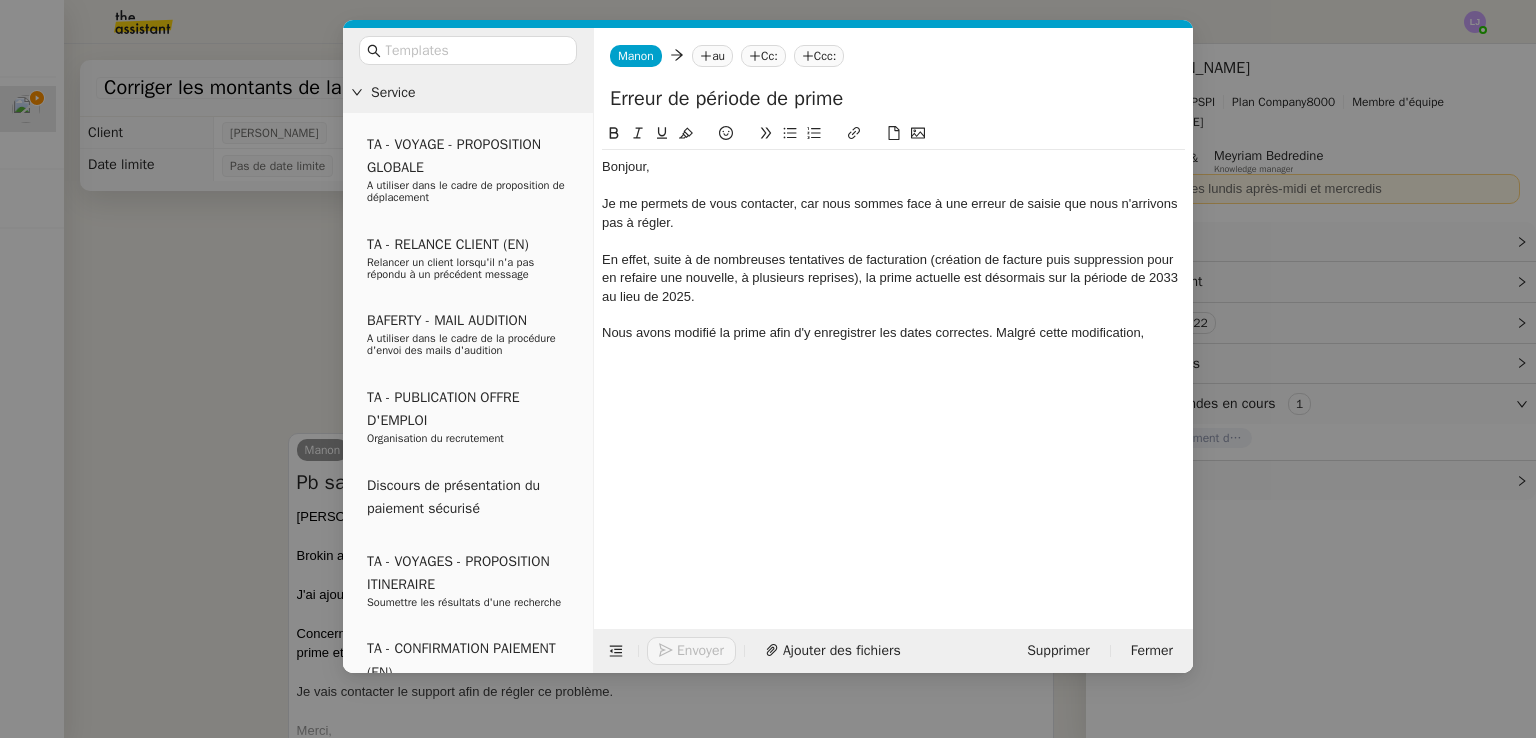 click on "Service TA - VOYAGE - PROPOSITION GLOBALE    A utiliser dans le cadre de proposition de déplacement TA - RELANCE CLIENT (EN)    Relancer un client lorsqu'il n'a pas répondu à un précédent message BAFERTY - MAIL AUDITION    A utiliser dans le cadre de la procédure d'envoi des mails d'audition TA - PUBLICATION OFFRE D'EMPLOI     Organisation du recrutement Discours de présentation du paiement sécurisé    TA - VOYAGES - PROPOSITION ITINERAIRE    Soumettre les résultats d'une recherche TA - CONFIRMATION PAIEMENT (EN)    Confirmer avec le client de modèle de transaction - Attention Plan Pro nécessaire. TA - COURRIER EXPEDIE (recommandé)    A utiliser dans le cadre de l'envoi d'un courrier recommandé TA - PARTAGE DE CALENDRIER (EN)    A utiliser pour demander au client de partager son calendrier afin de faciliter l'accès et la gestion PSPI - Appel de fonds MJL    A utiliser dans le cadre de la procédure d'appel de fonds MJL TA - RELANCE CLIENT    TA - AR PROCEDURES        21 YIELD" at bounding box center (768, 369) 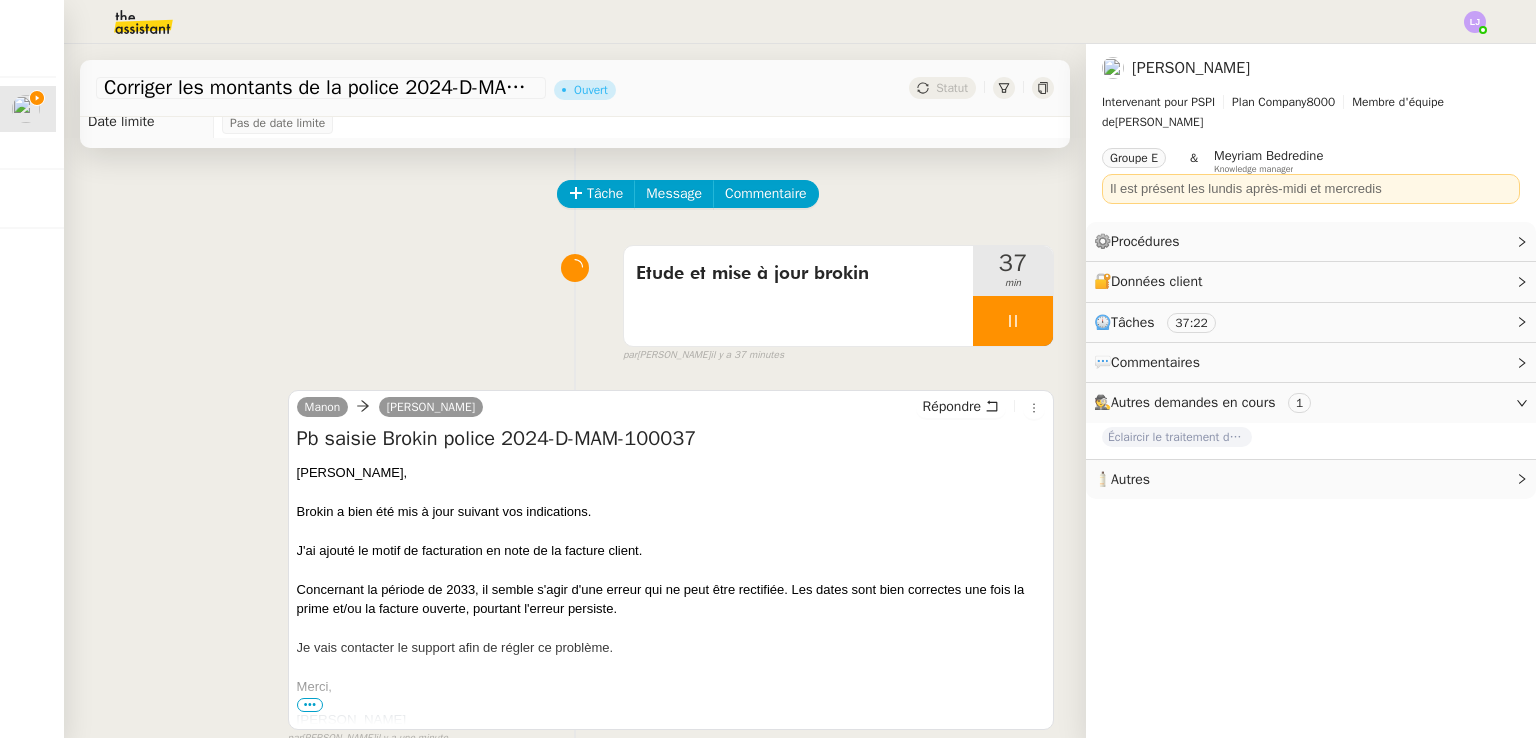 scroll, scrollTop: 0, scrollLeft: 0, axis: both 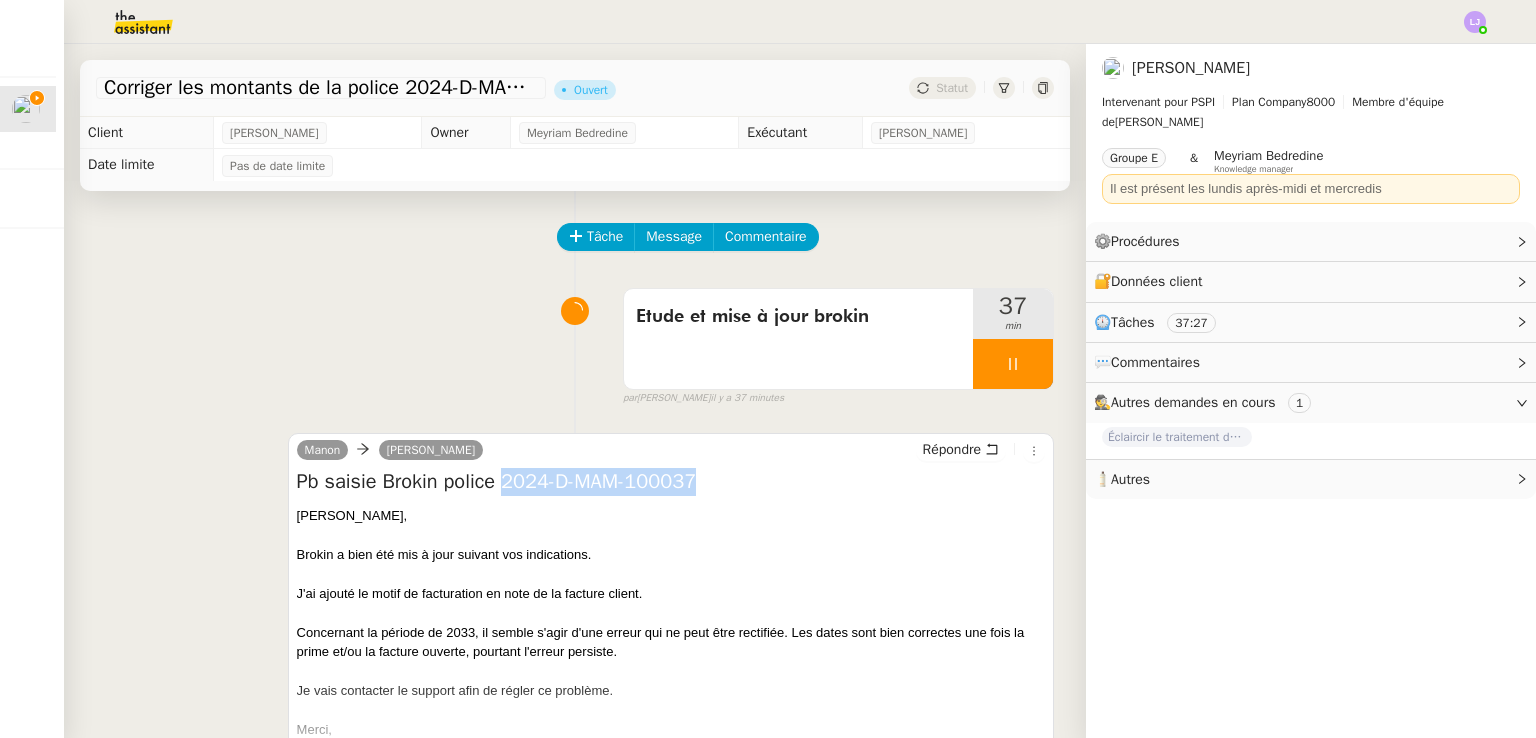 drag, startPoint x: 700, startPoint y: 481, endPoint x: 497, endPoint y: 481, distance: 203 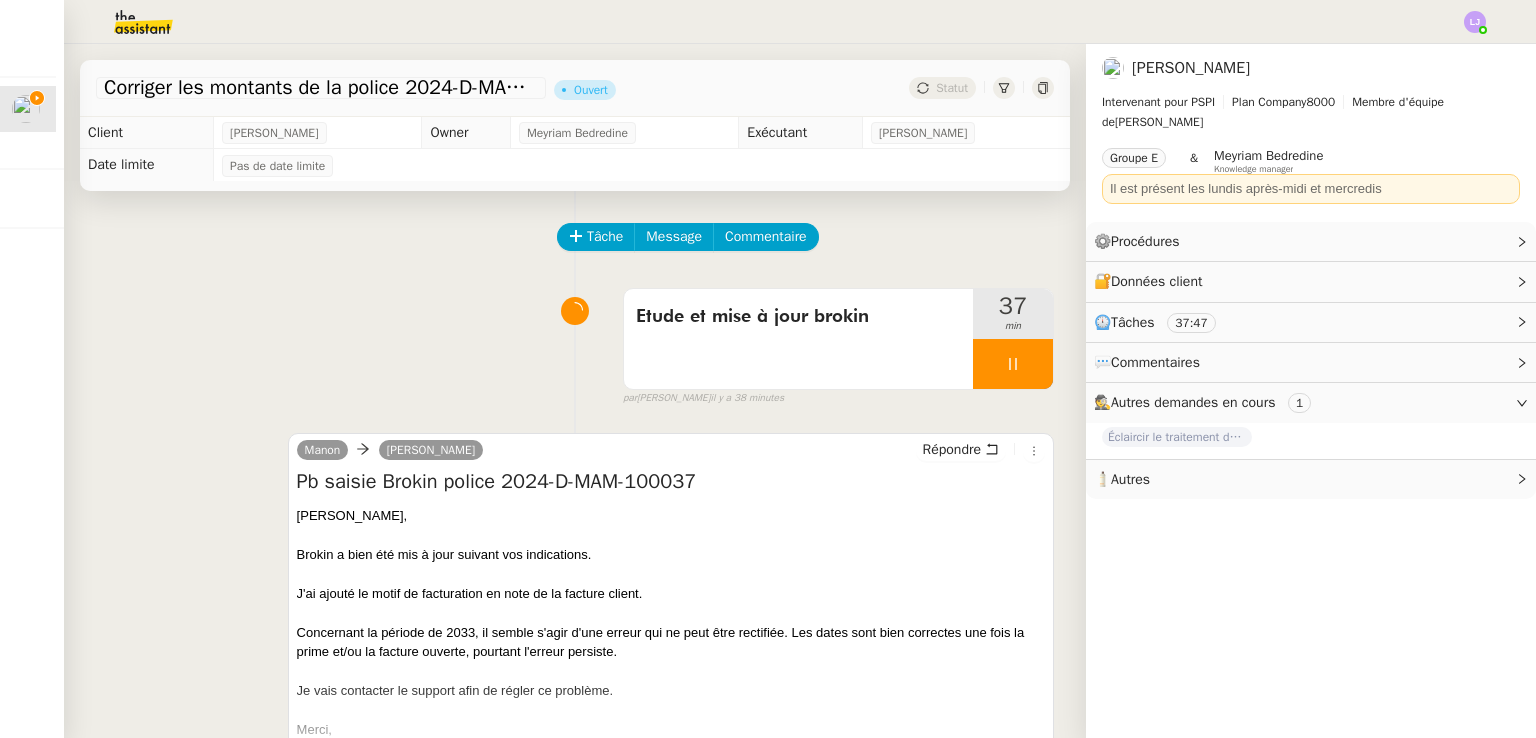 click on "Brokin a bien été mis à jour suivant vos indications." at bounding box center [671, 555] 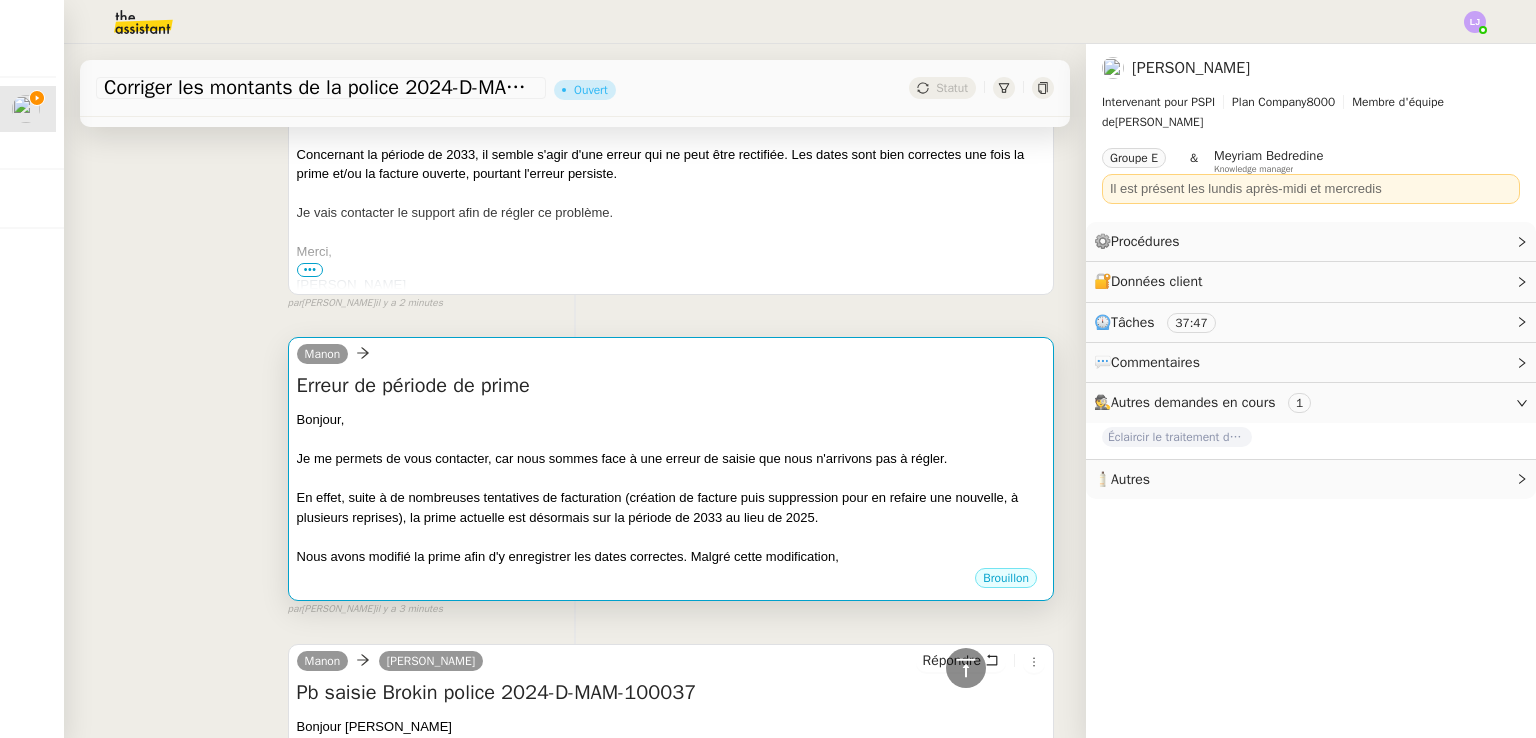 click on "Nous avons modifié la prime afin d'y enregistrer les dates correctes. Malgré cette modification," at bounding box center [671, 557] 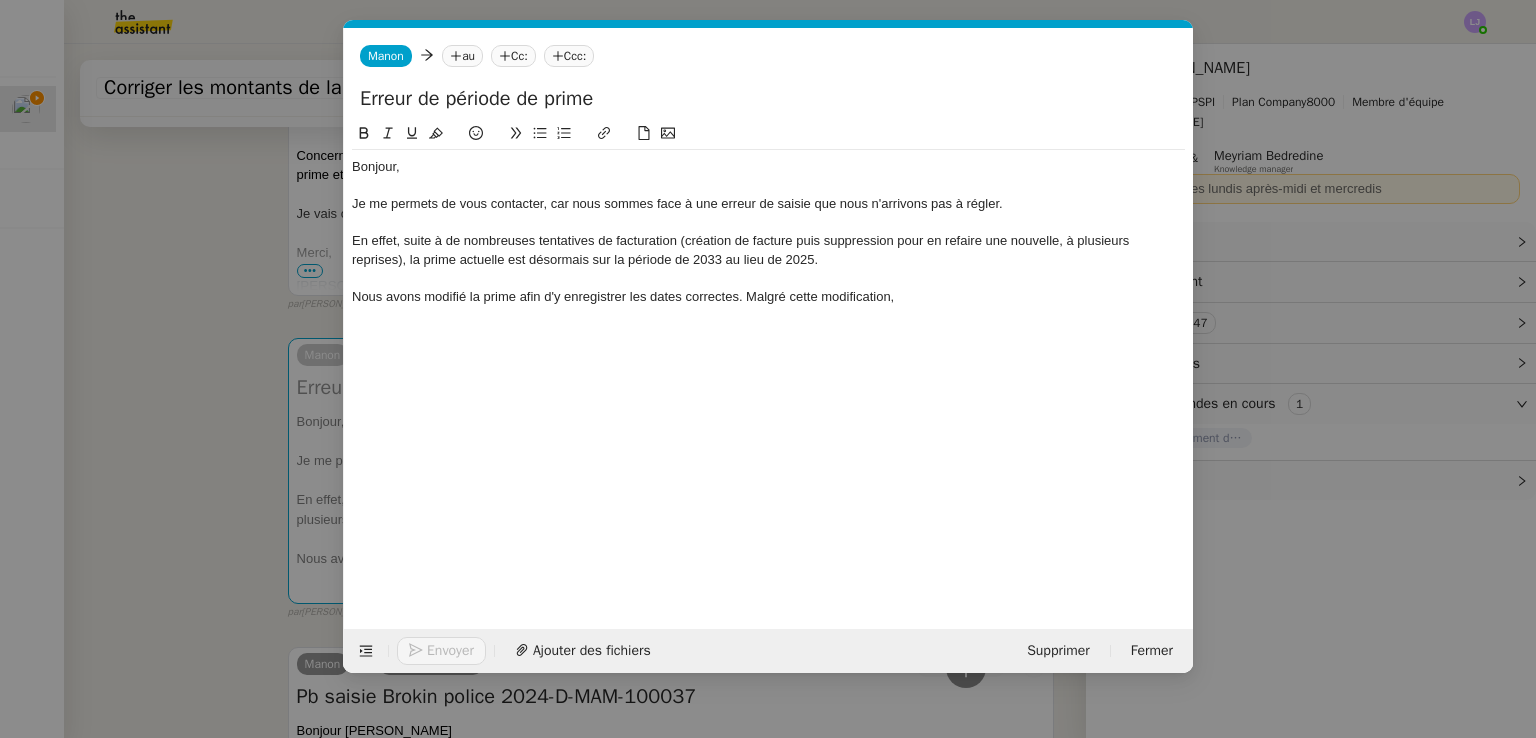 scroll, scrollTop: 479, scrollLeft: 0, axis: vertical 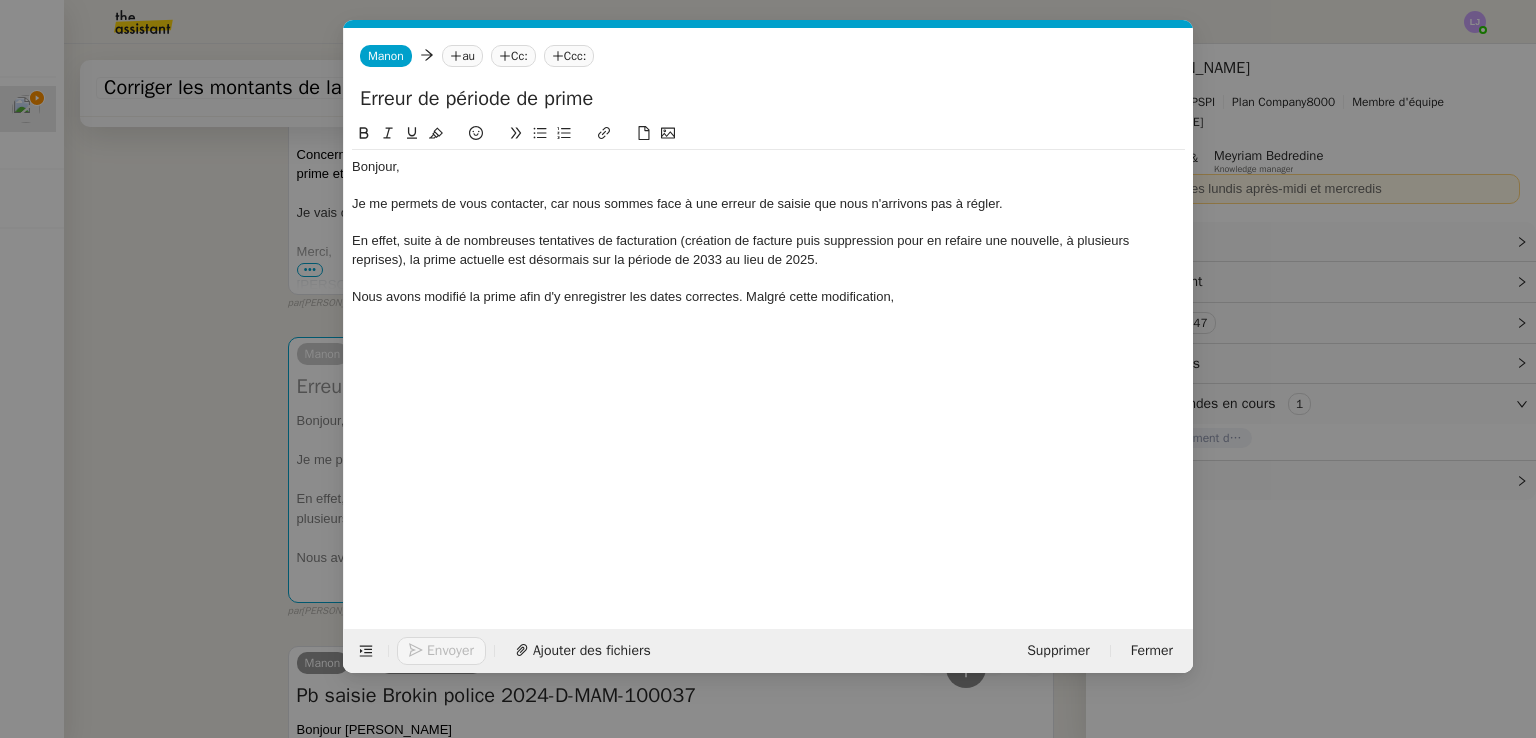 click on "Nous avons modifié la prime afin d'y enregistrer les dates correctes. Malgré cette modification," 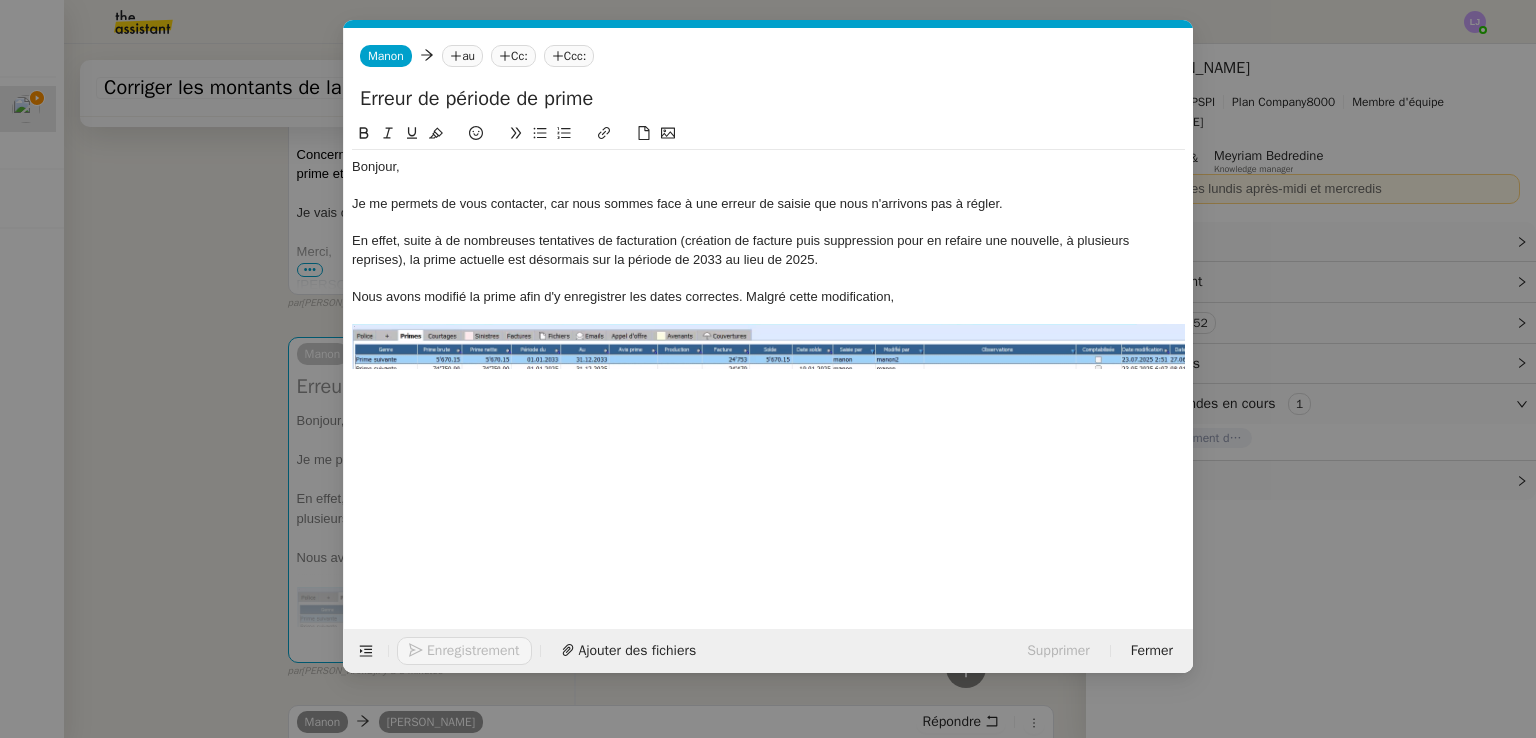 click on "Nous avons modifié la prime afin d'y enregistrer les dates correctes. Malgré cette modification," 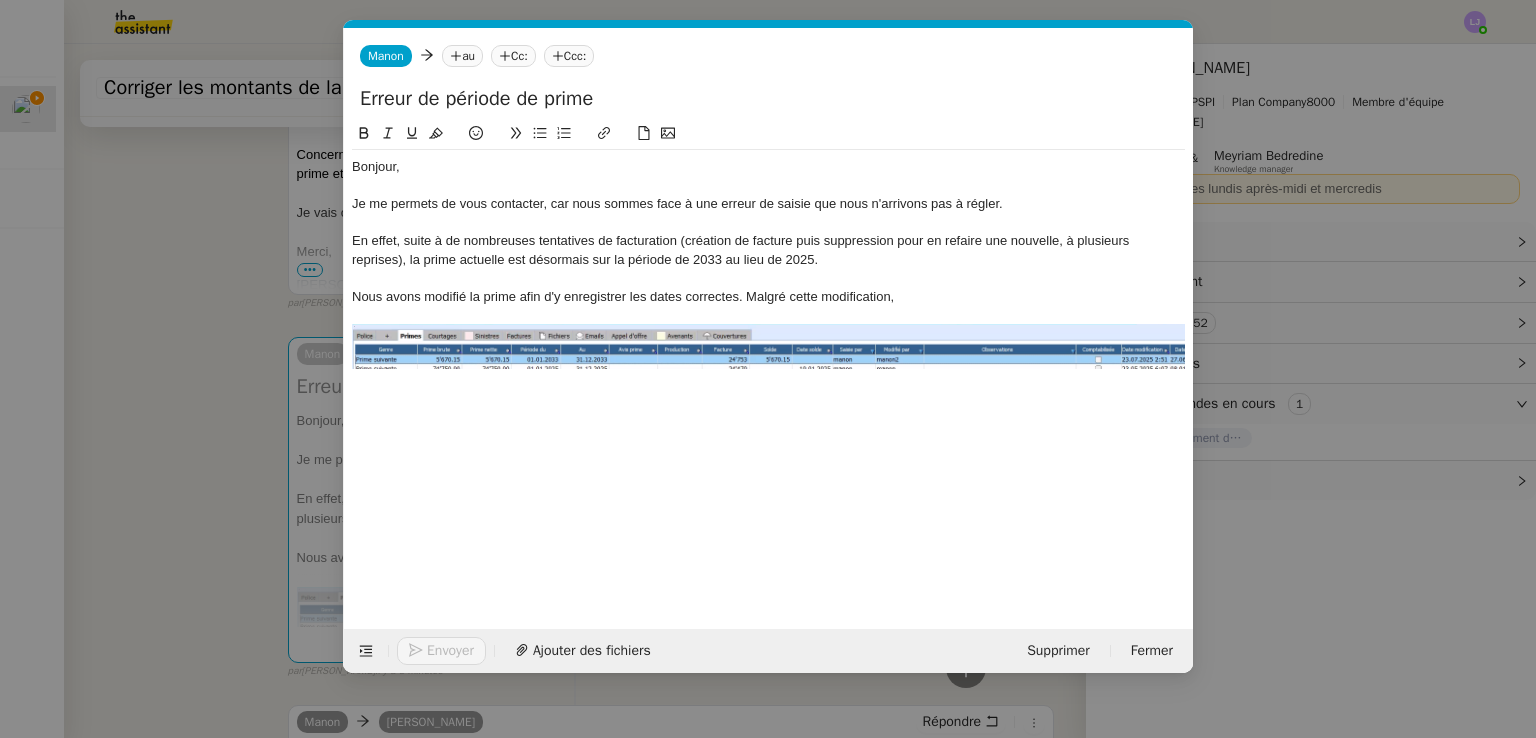 type 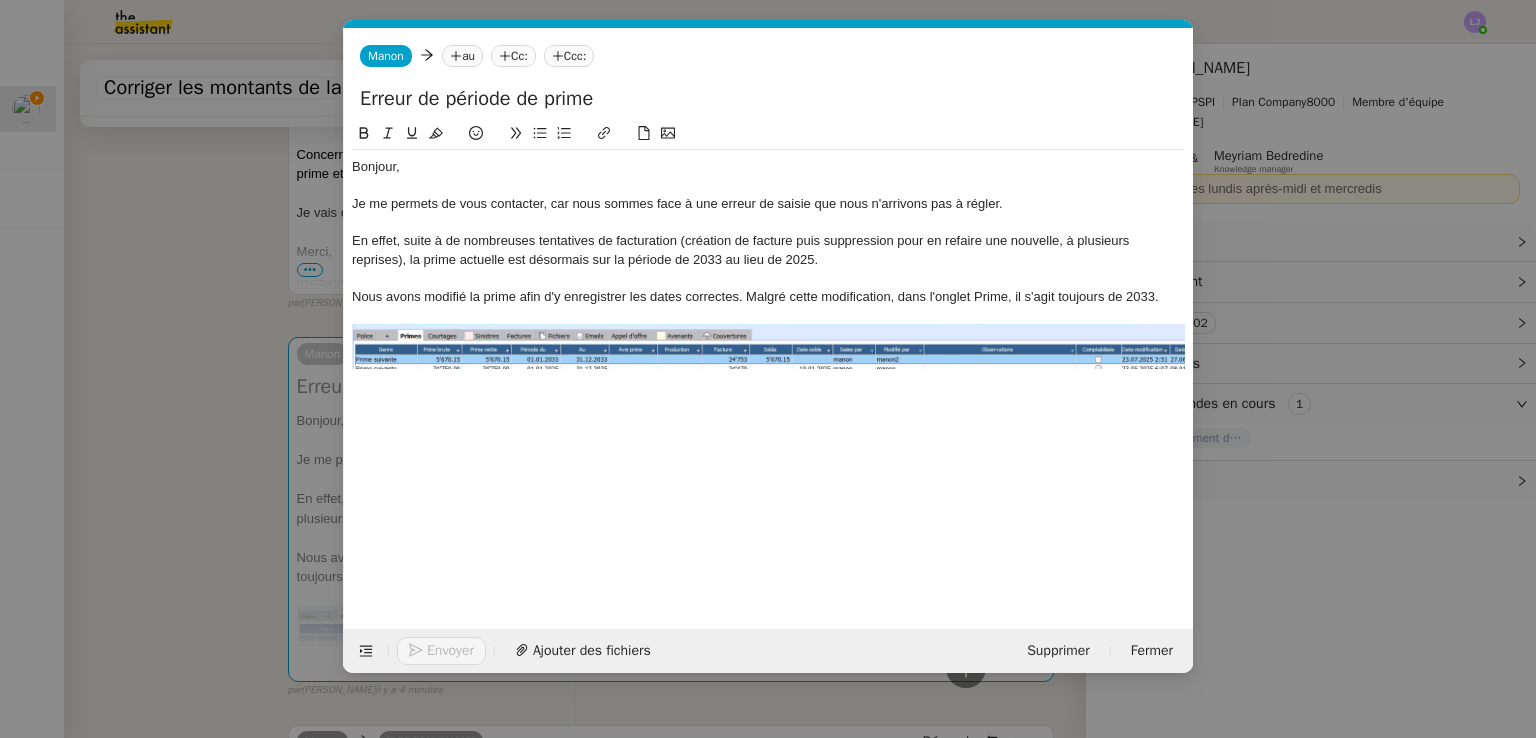 click on "Nous avons modifié la prime afin d'y enregistrer les dates correctes. Malgré cette modification, dans l'onglet Prime, il s'agit toujours de 2033." 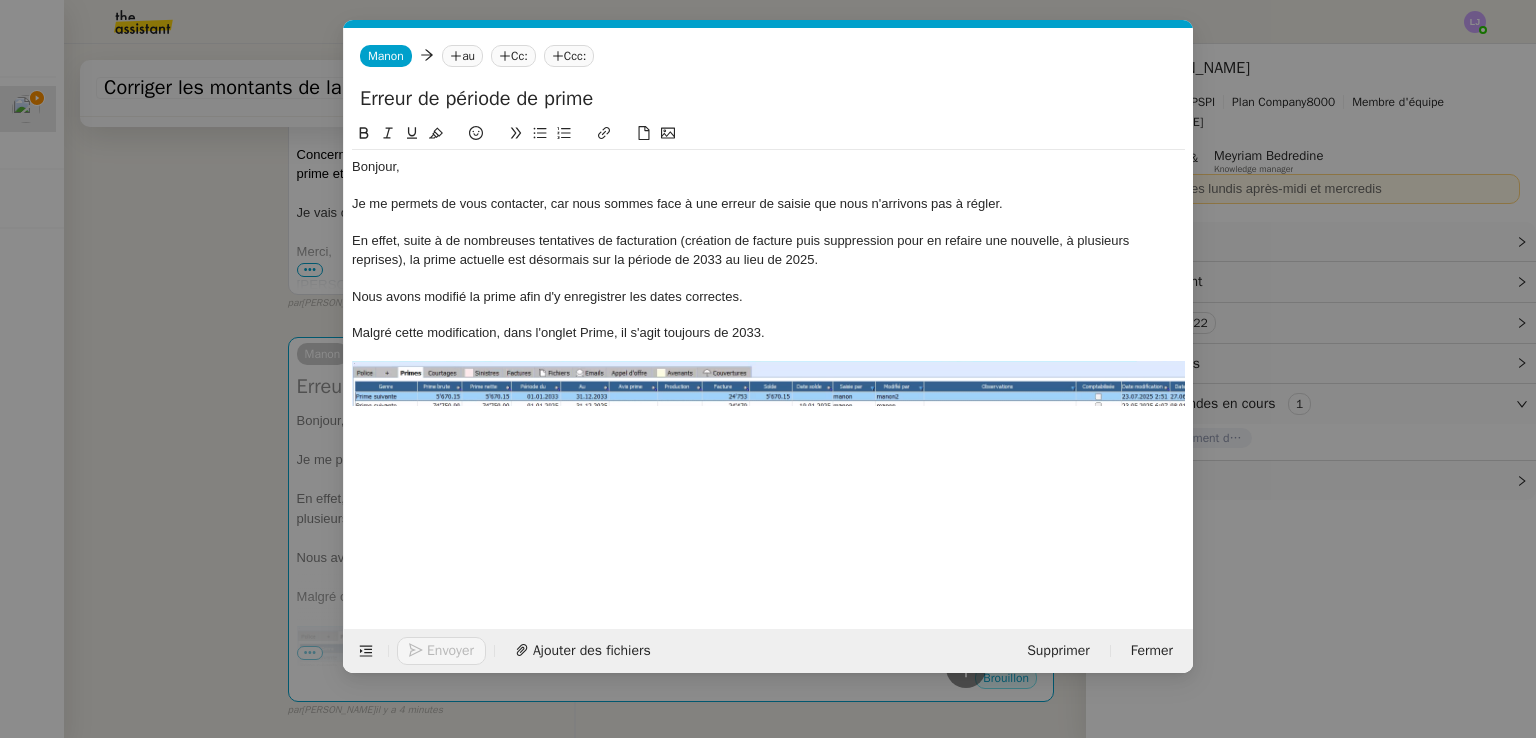 click on "Nous avons modifié la prime afin d'y enregistrer les dates correctes." 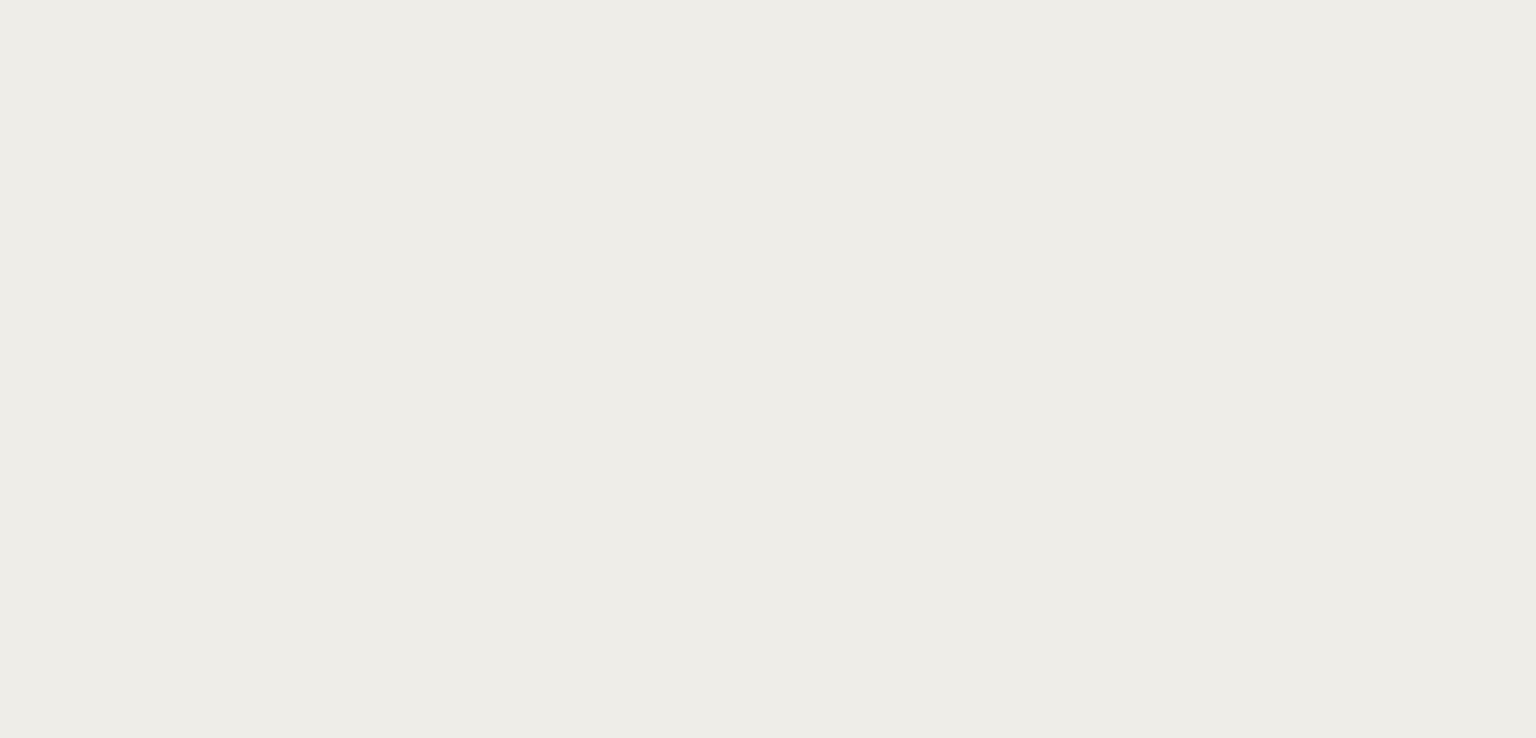 scroll, scrollTop: 0, scrollLeft: 0, axis: both 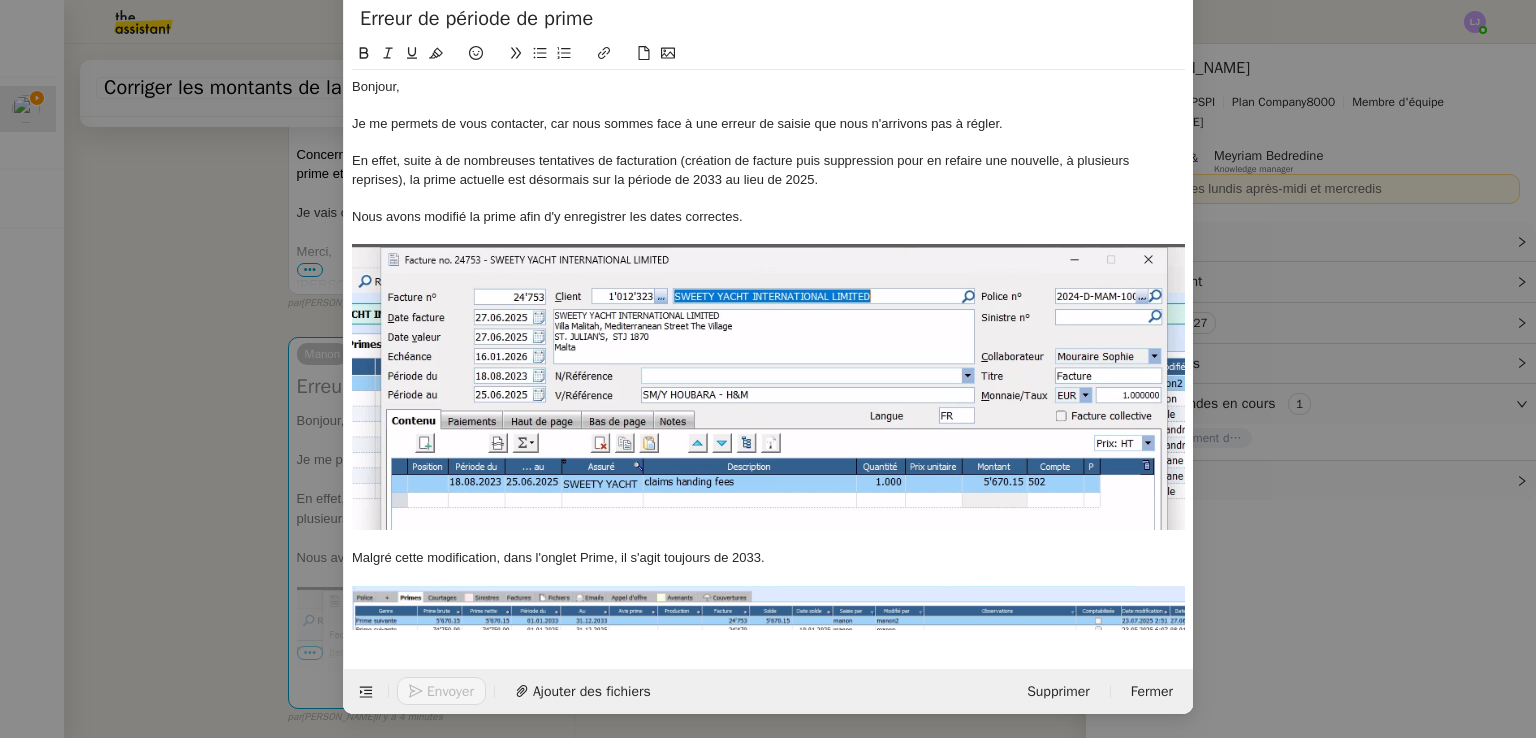 click on "Malgré cette modification, dans l'onglet Prime, il s'agit toujours de 2033." 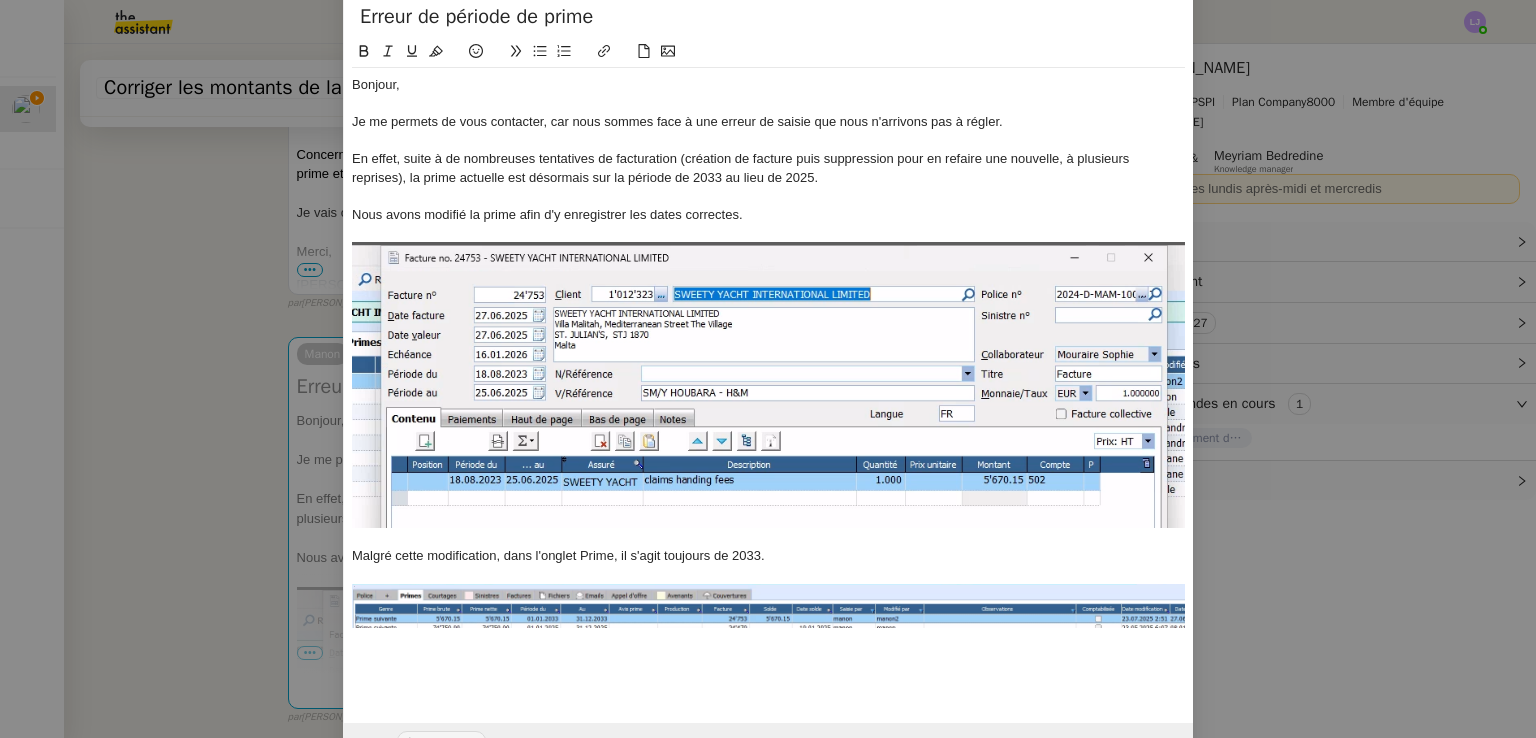 type 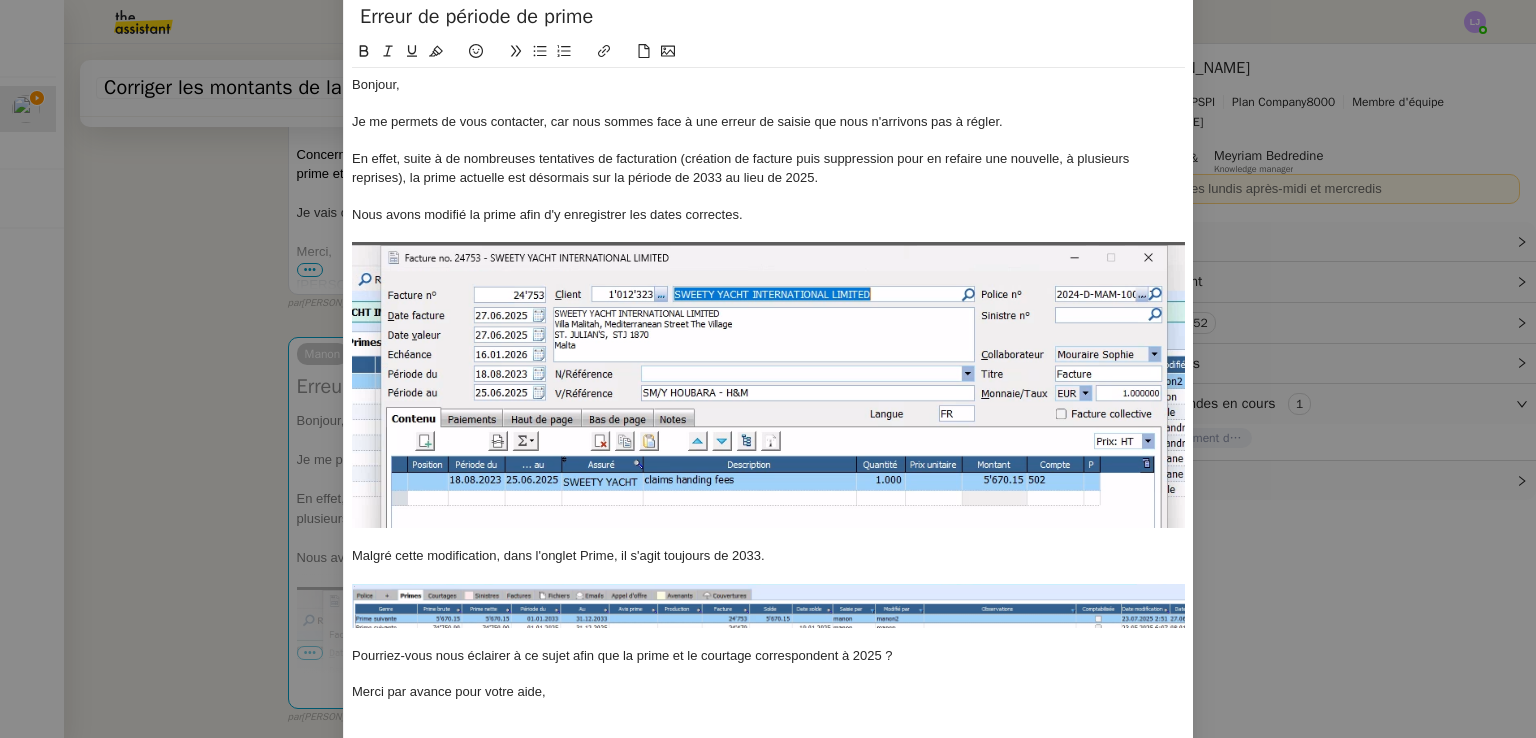 click 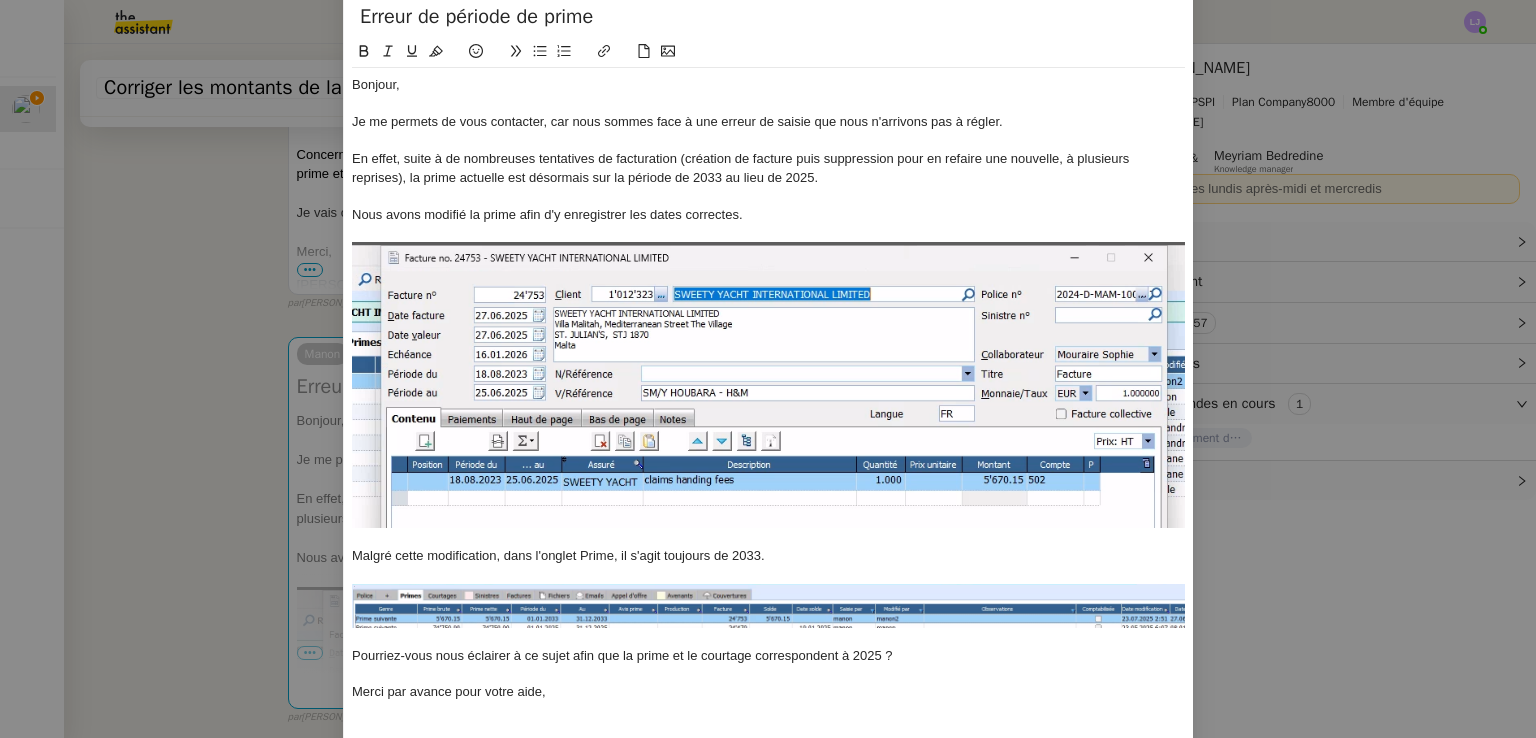 click on "En effet, suite à de nombreuses tentatives de facturation (création de facture puis suppression pour en refaire une nouvelle, à plusieurs reprises), la prime actuelle est désormais sur la période de 2033 au lieu de 2025." 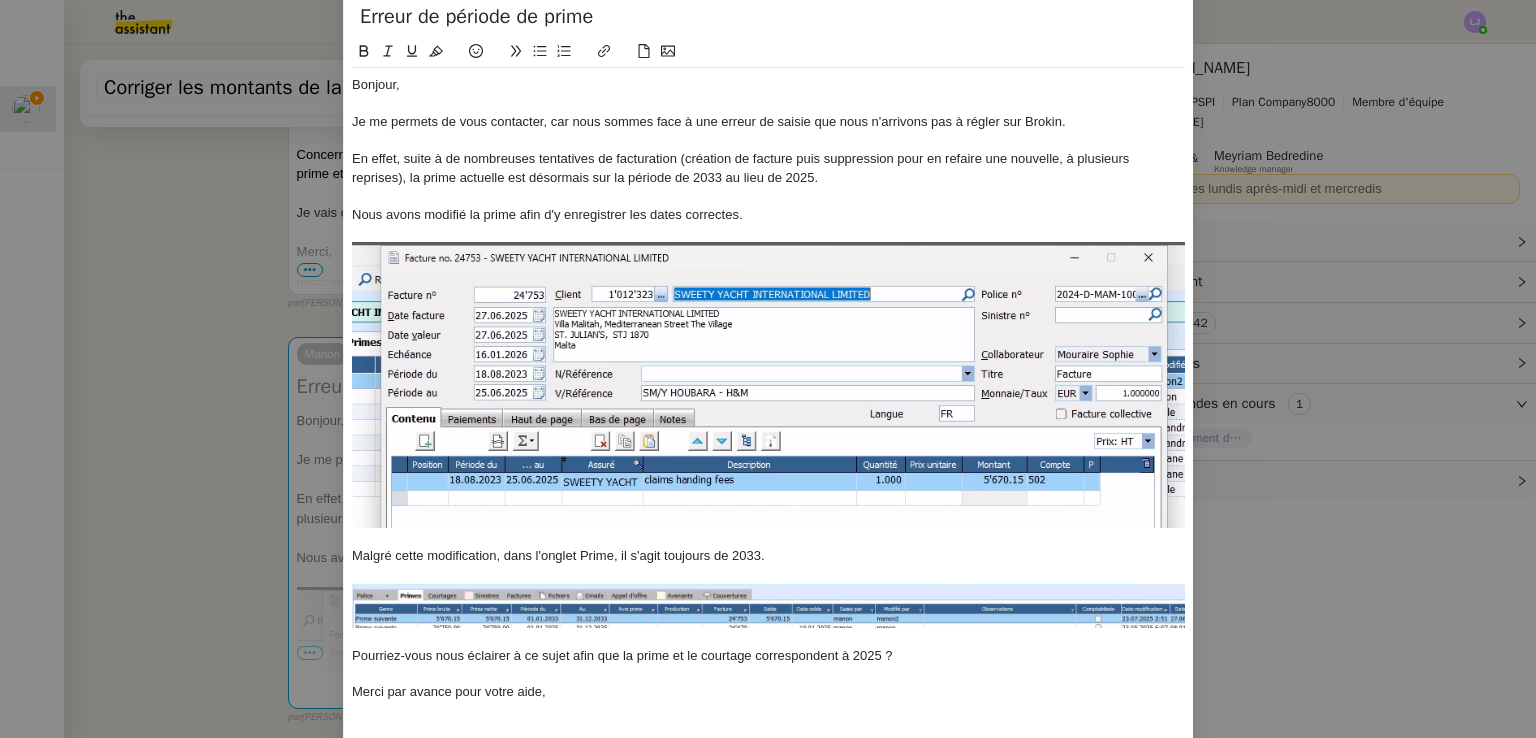 click on "En effet, suite à de nombreuses tentatives de facturation (création de facture puis suppression pour en refaire une nouvelle, à plusieurs reprises), la prime actuelle est désormais sur la période de 2033 au lieu de 2025." 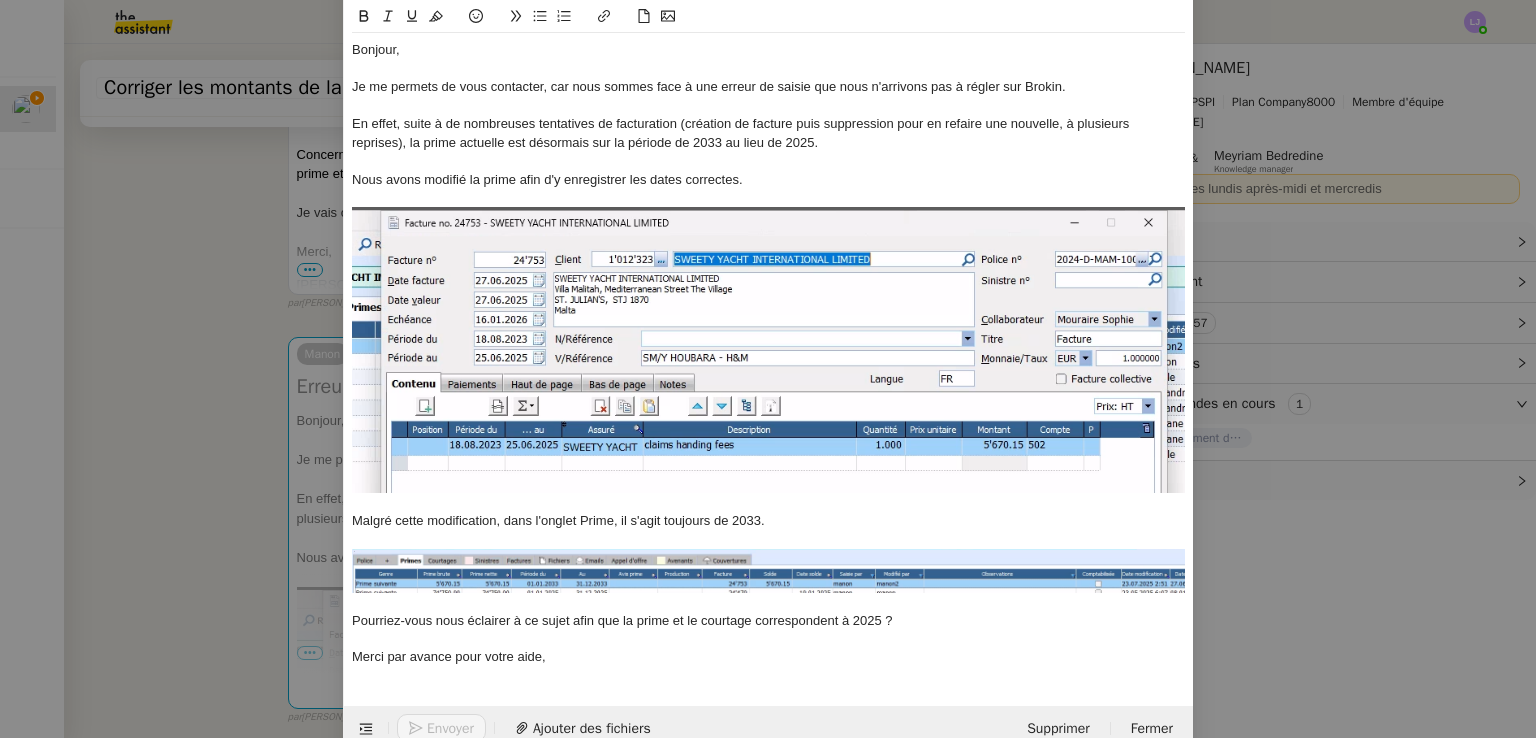 scroll, scrollTop: 156, scrollLeft: 0, axis: vertical 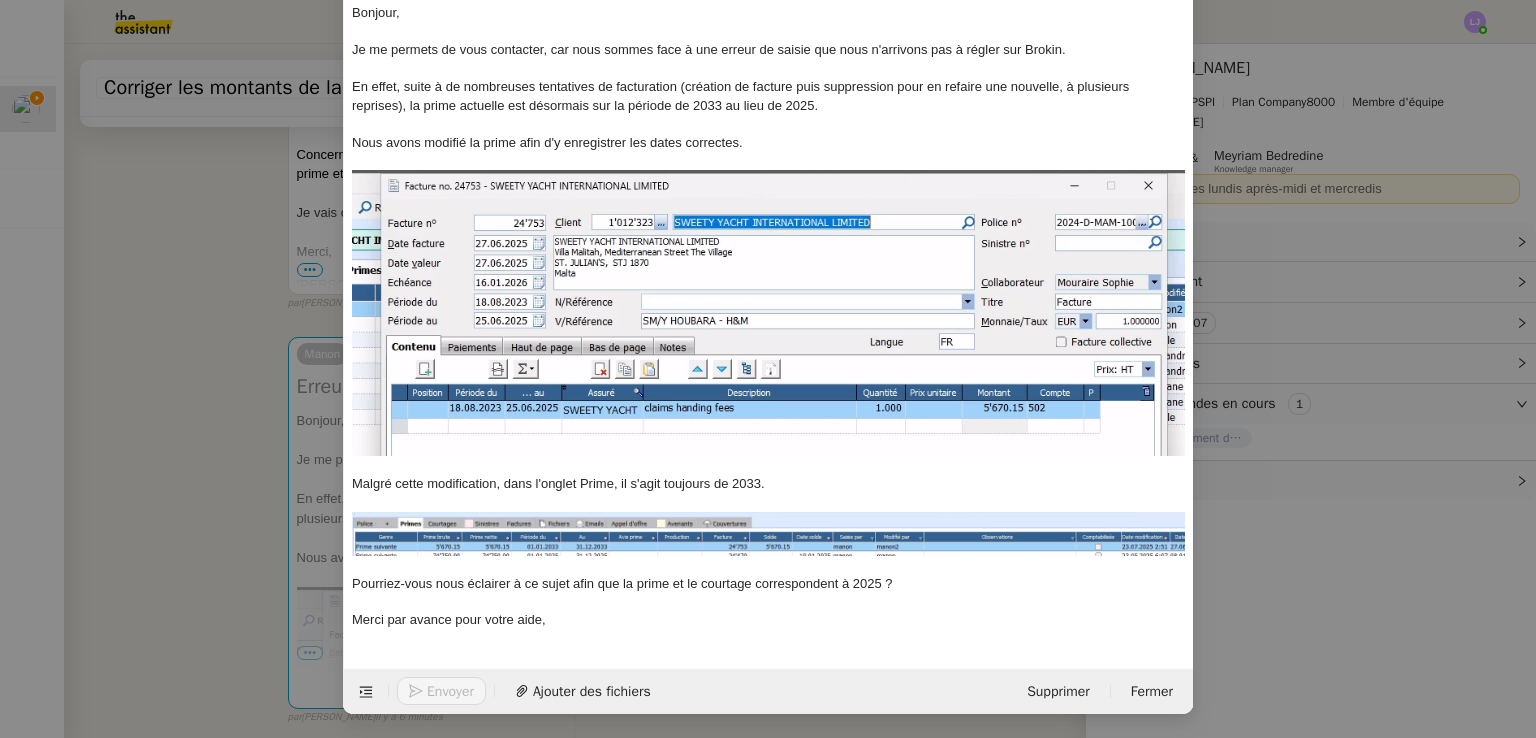 click on "Nous avons modifié la prime afin d'y enregistrer les dates correctes." 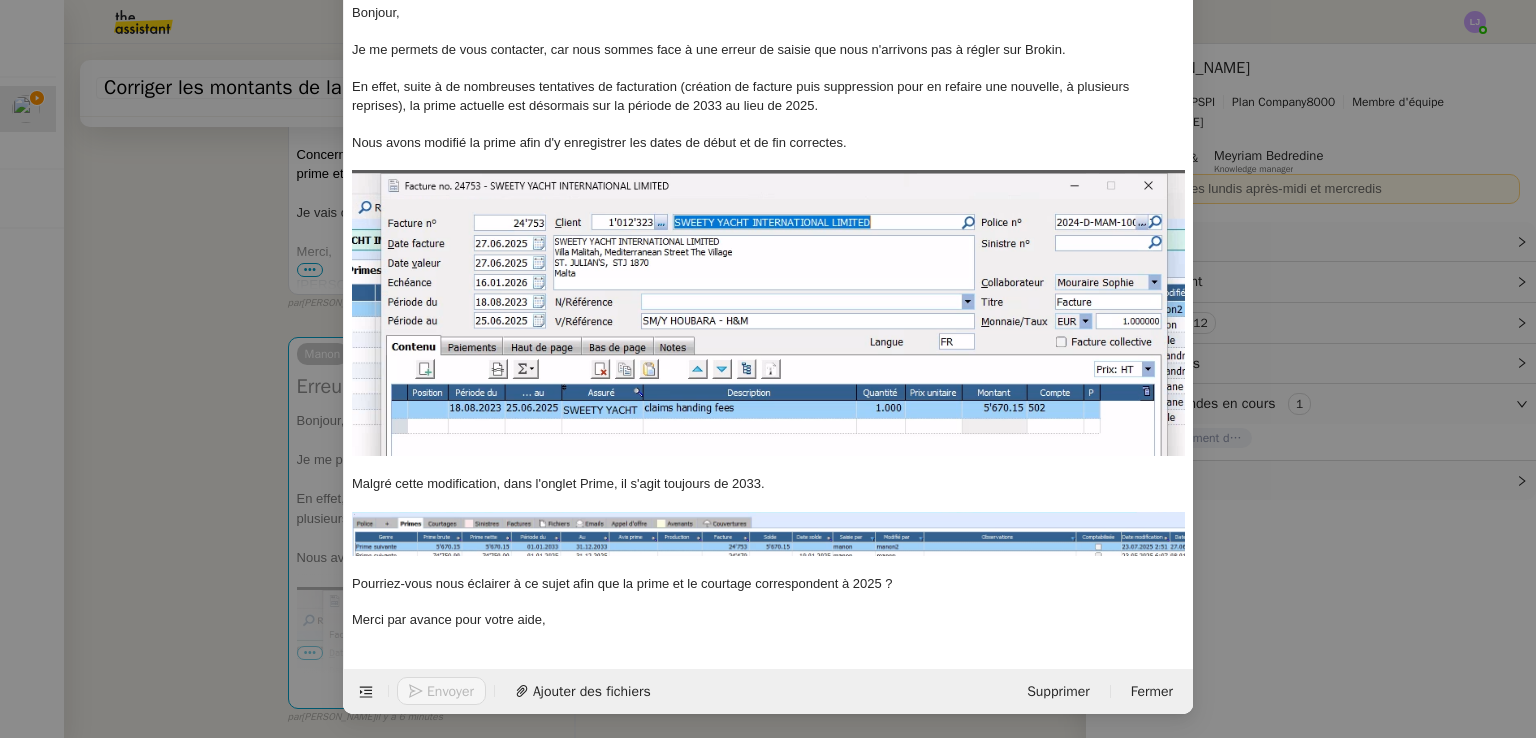 scroll, scrollTop: 144, scrollLeft: 0, axis: vertical 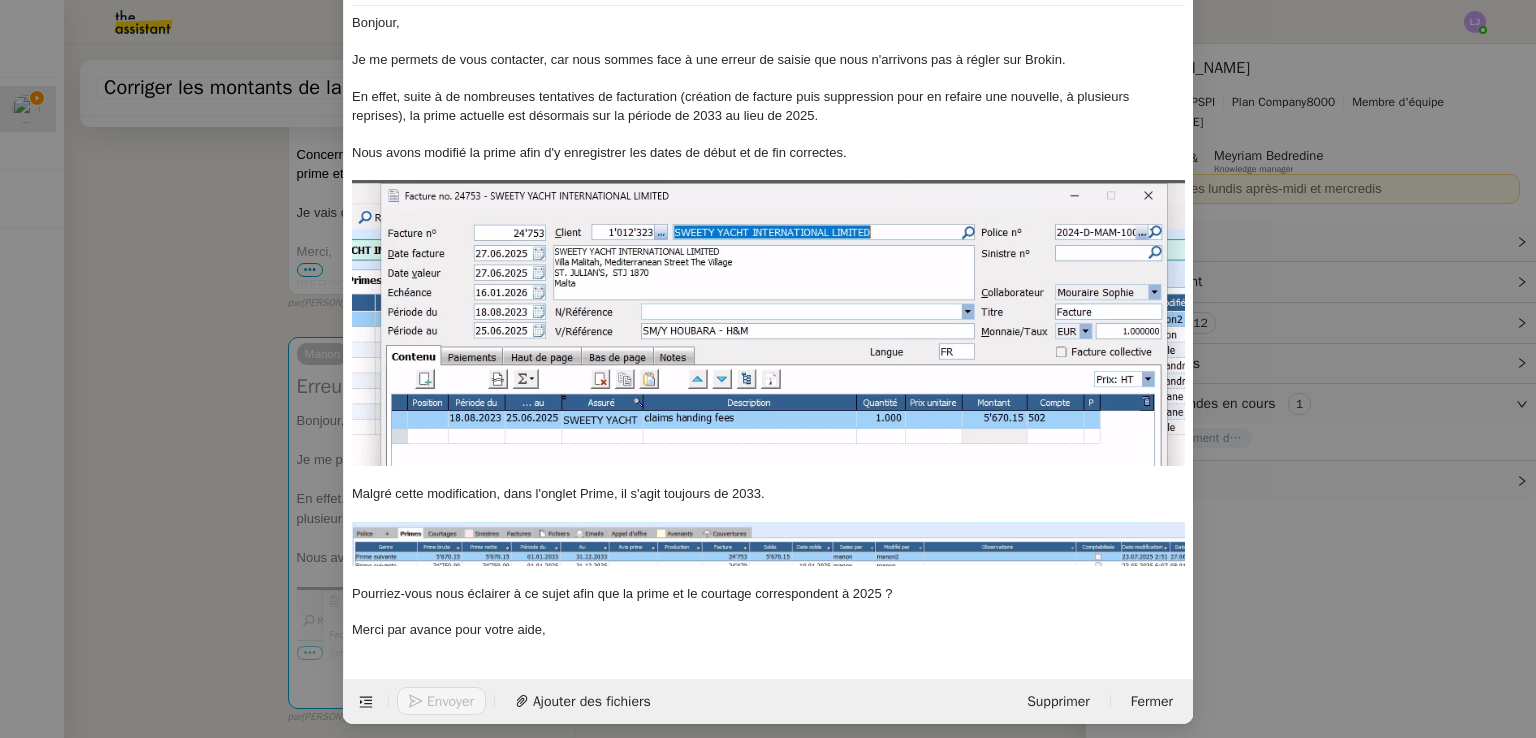 click on "Pourriez-vous nous éclairer à ce sujet afin que la prime et le courtage correspondent à 2025 ?" 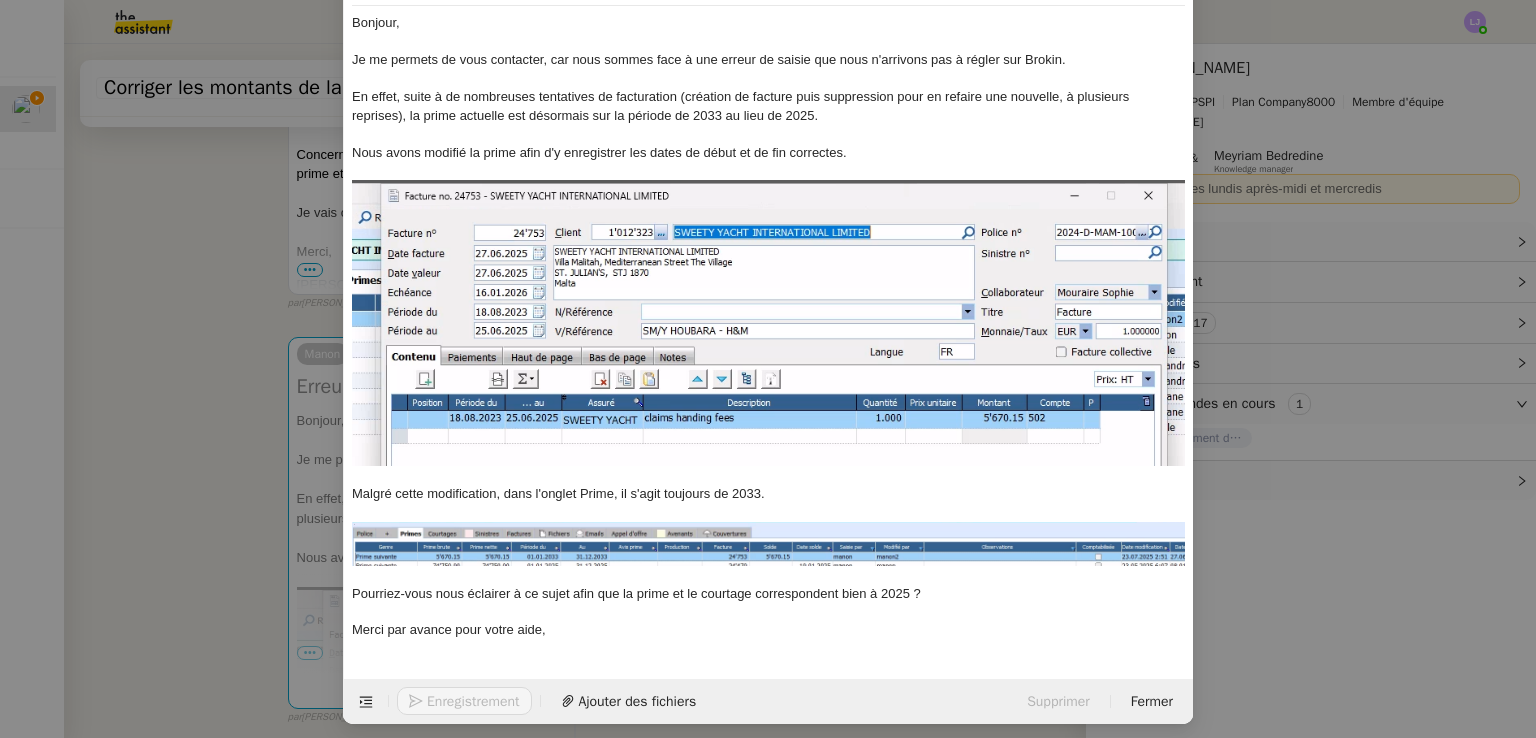 click on "Pourriez-vous nous éclairer à ce sujet afin que la prime et le courtage correspondent bien à 2025 ?" 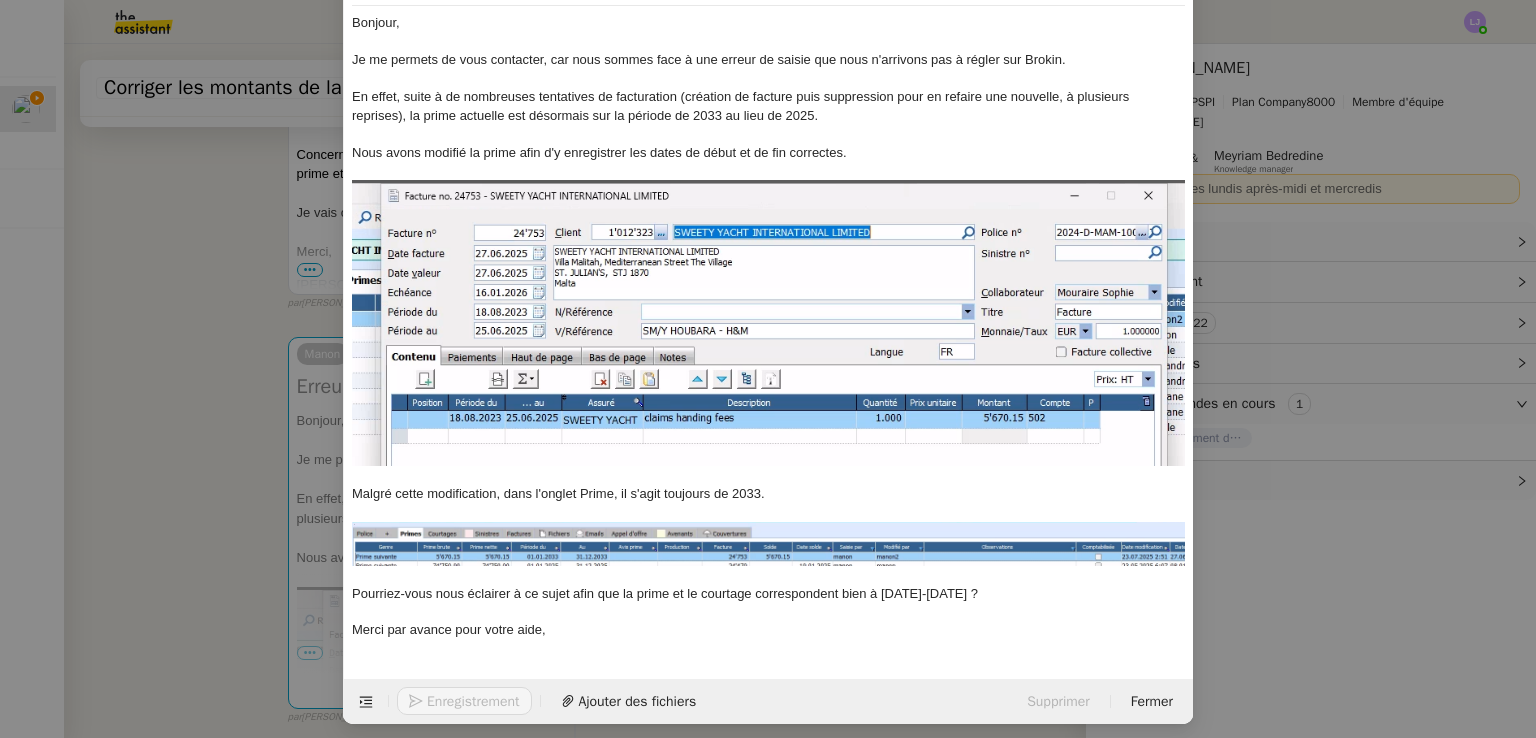 click on "Service TA - VOYAGE - PROPOSITION GLOBALE    A utiliser dans le cadre de proposition de déplacement TA - RELANCE CLIENT (EN)    Relancer un client lorsqu'il n'a pas répondu à un précédent message BAFERTY - MAIL AUDITION    A utiliser dans le cadre de la procédure d'envoi des mails d'audition TA - PUBLICATION OFFRE D'EMPLOI     Organisation du recrutement Discours de présentation du paiement sécurisé    TA - VOYAGES - PROPOSITION ITINERAIRE    Soumettre les résultats d'une recherche TA - CONFIRMATION PAIEMENT (EN)    Confirmer avec le client de modèle de transaction - Attention Plan Pro nécessaire. TA - COURRIER EXPEDIE (recommandé)    A utiliser dans le cadre de l'envoi d'un courrier recommandé TA - PARTAGE DE CALENDRIER (EN)    A utiliser pour demander au client de partager son calendrier afin de faciliter l'accès et la gestion PSPI - Appel de fonds MJL    A utiliser dans le cadre de la procédure d'appel de fonds MJL TA - RELANCE CLIENT    TA - AR PROCEDURES        21 YIELD" at bounding box center [768, 369] 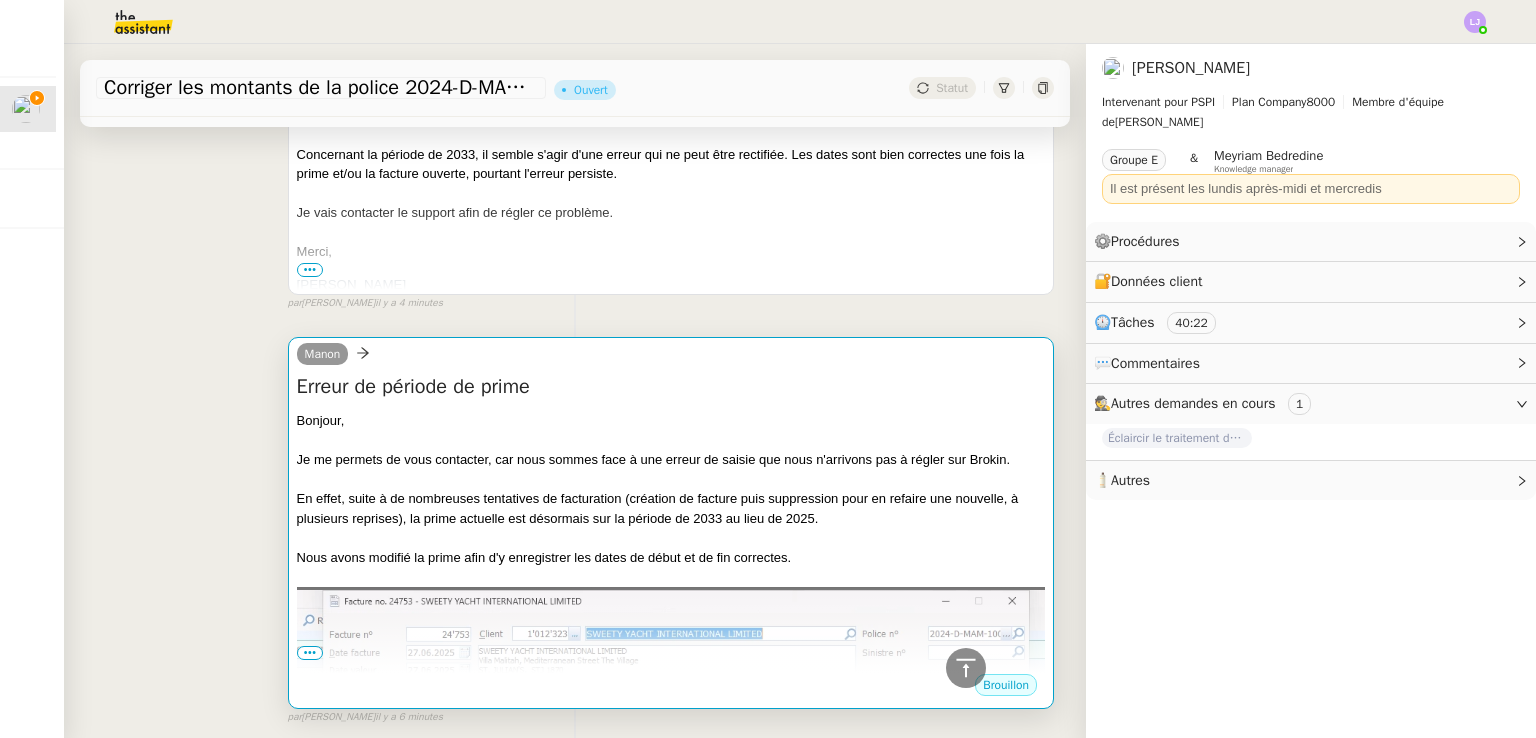 scroll, scrollTop: 478, scrollLeft: 0, axis: vertical 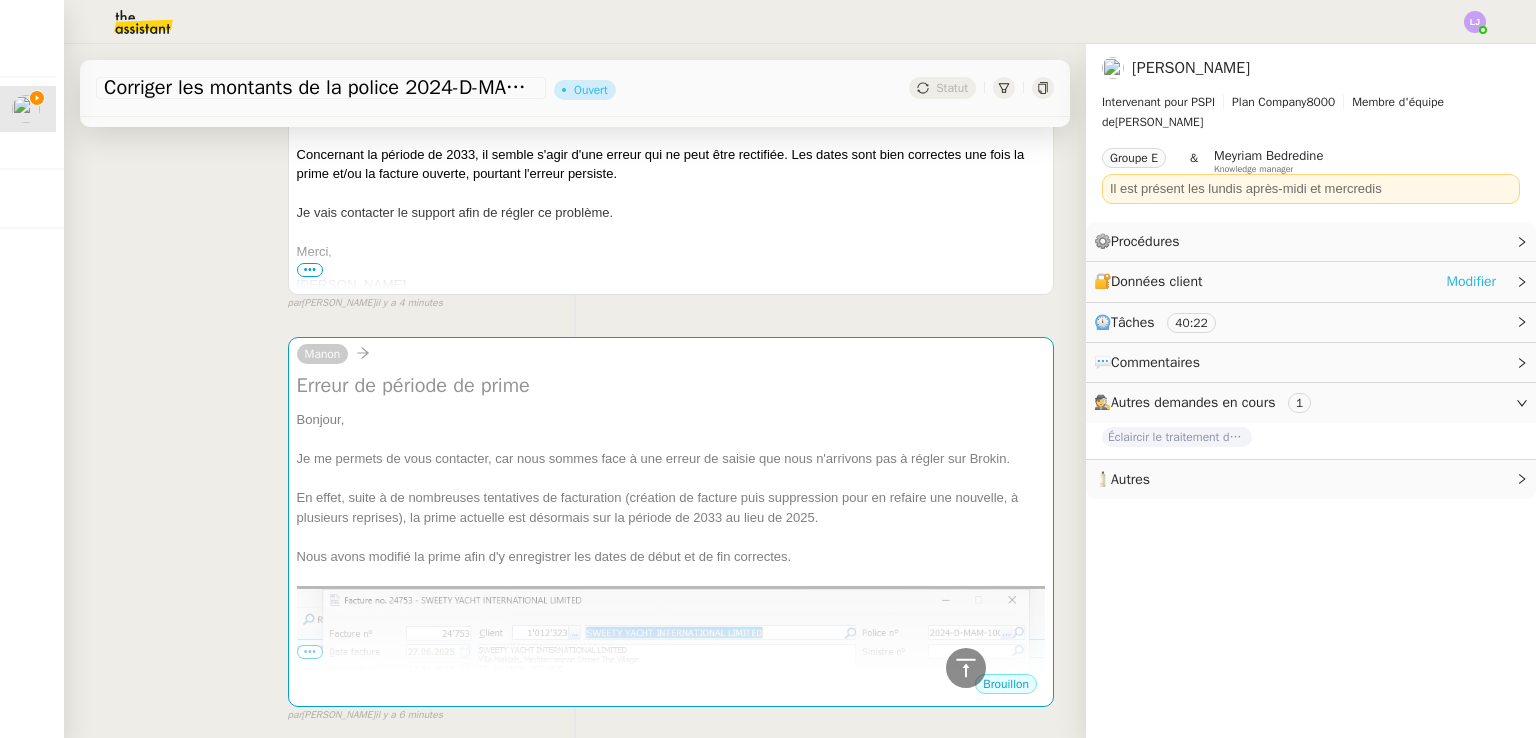 click on "Modifier" 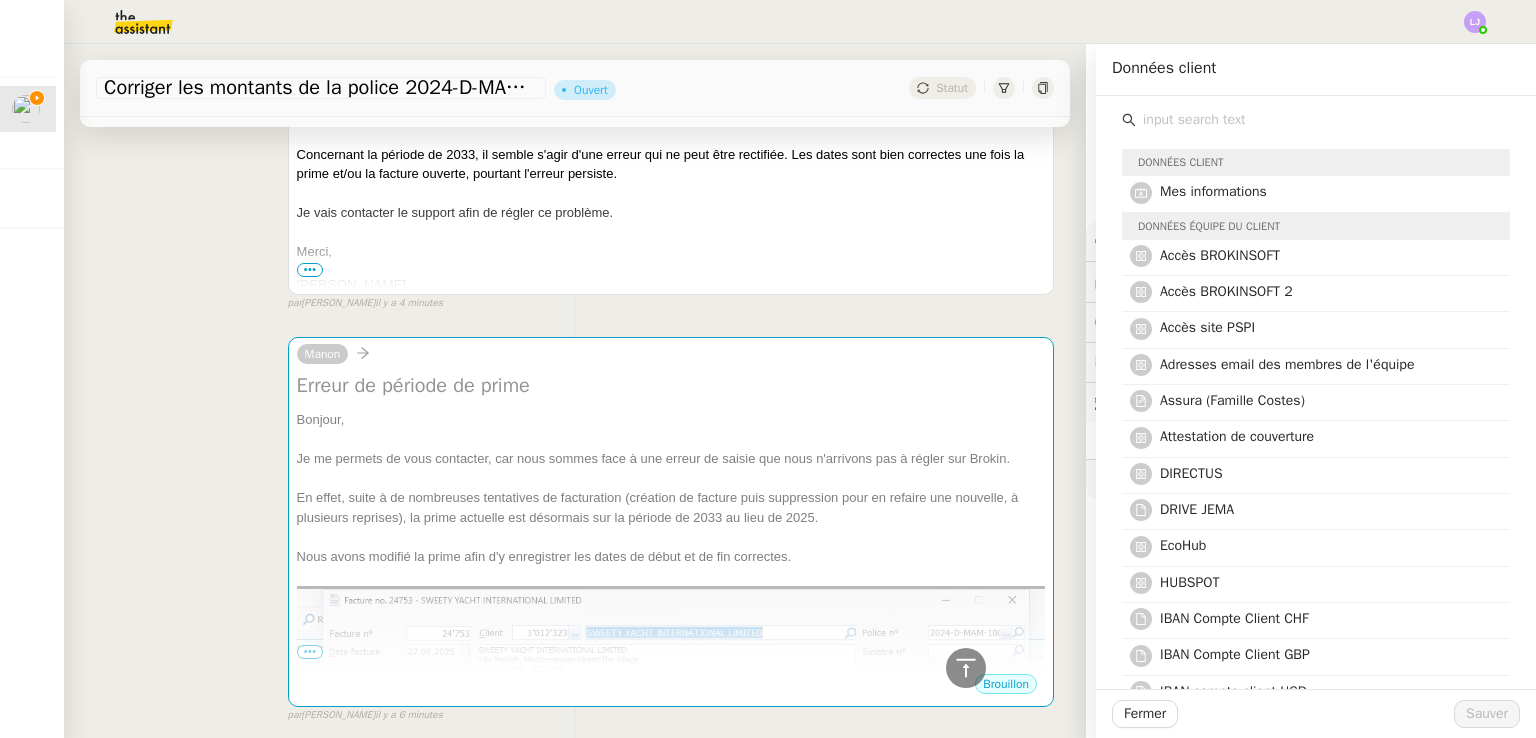 click 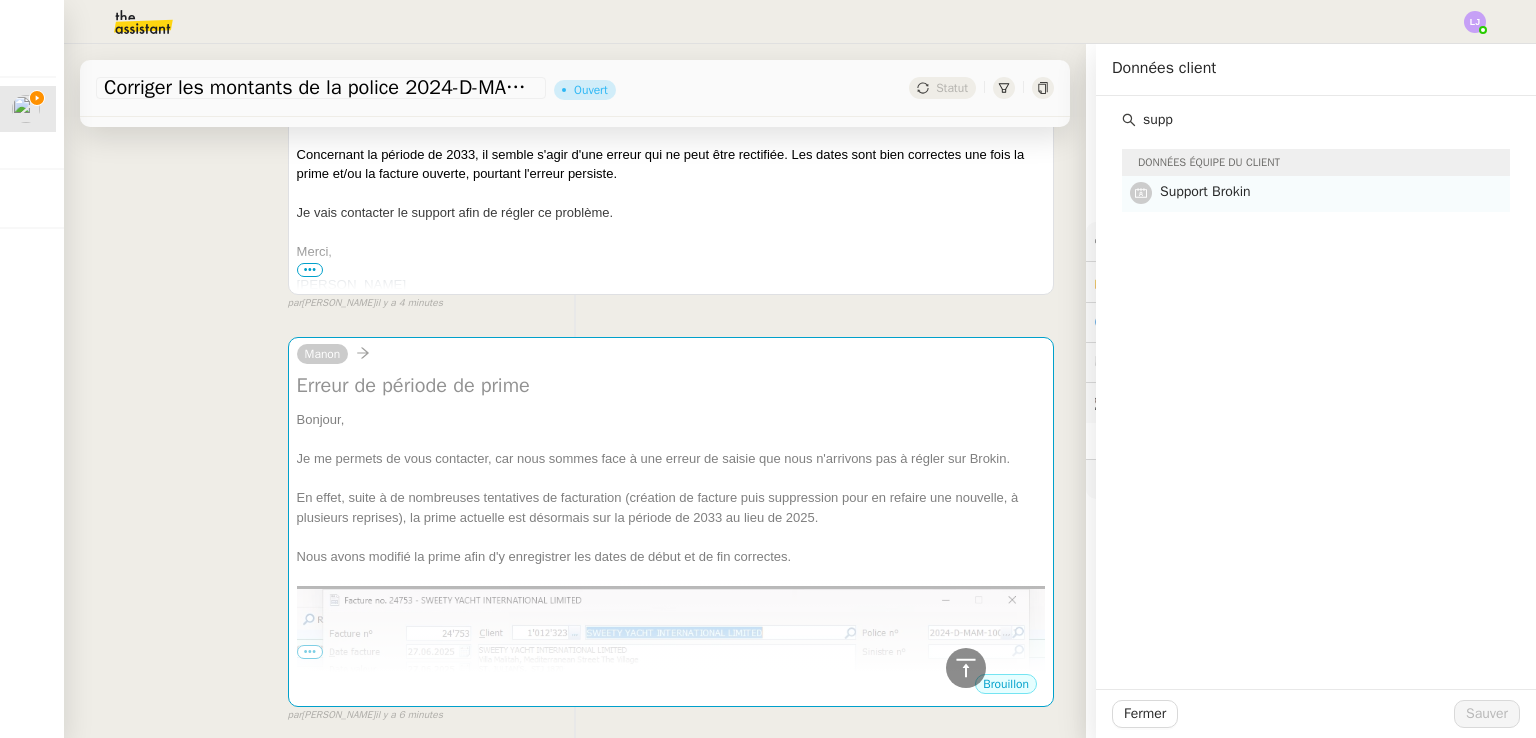 type on "supp" 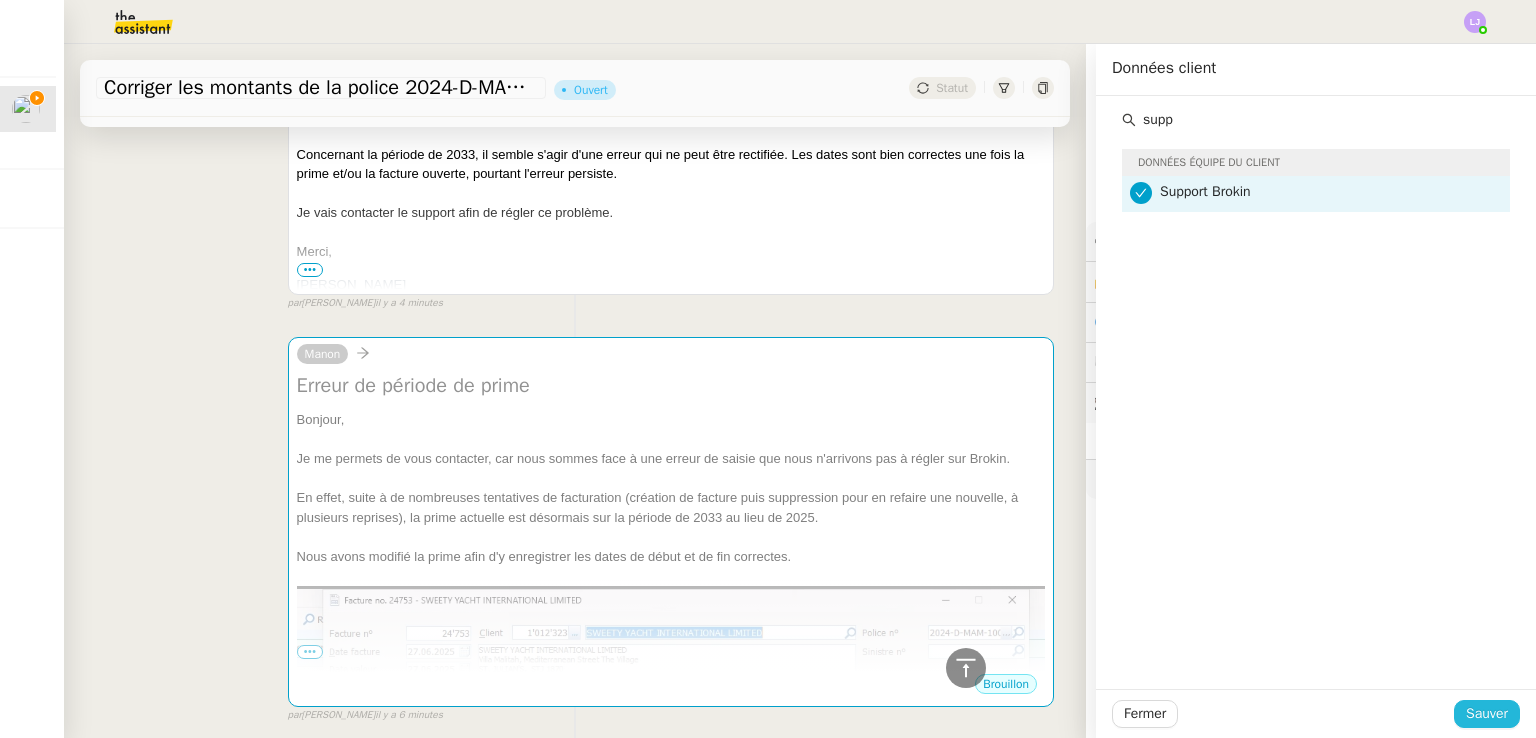 click on "Sauver" 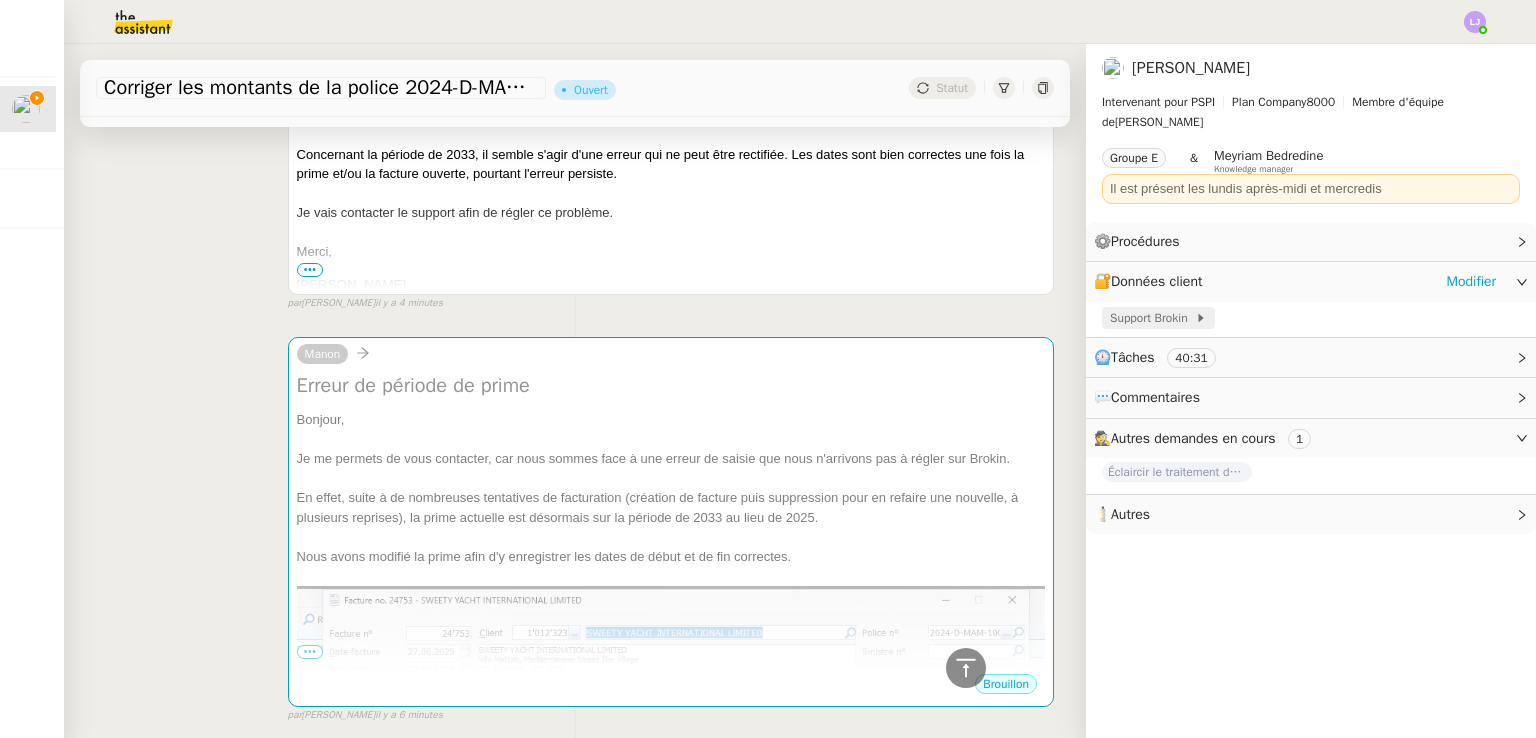 click on "Support Brokin" 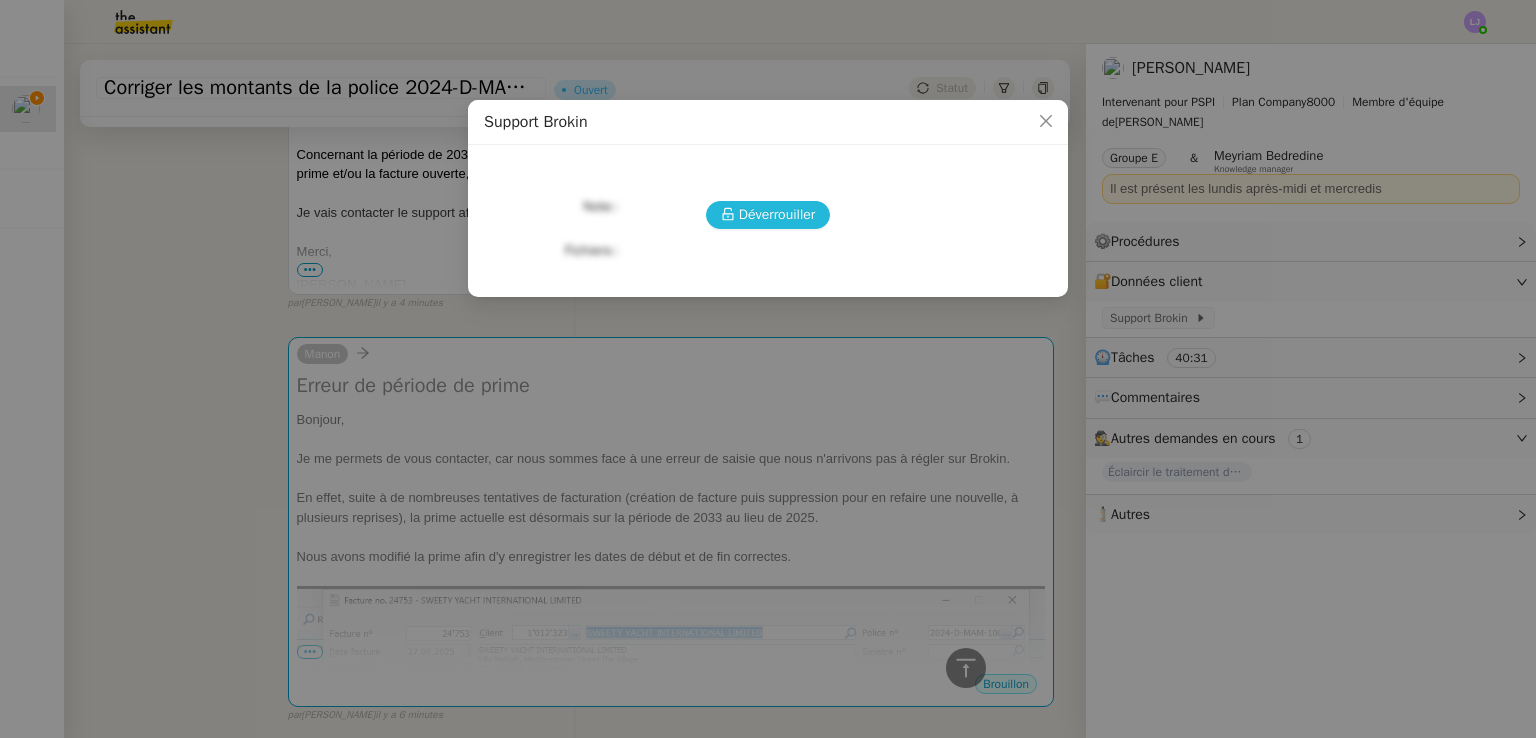 click on "Déverrouiller" at bounding box center (777, 214) 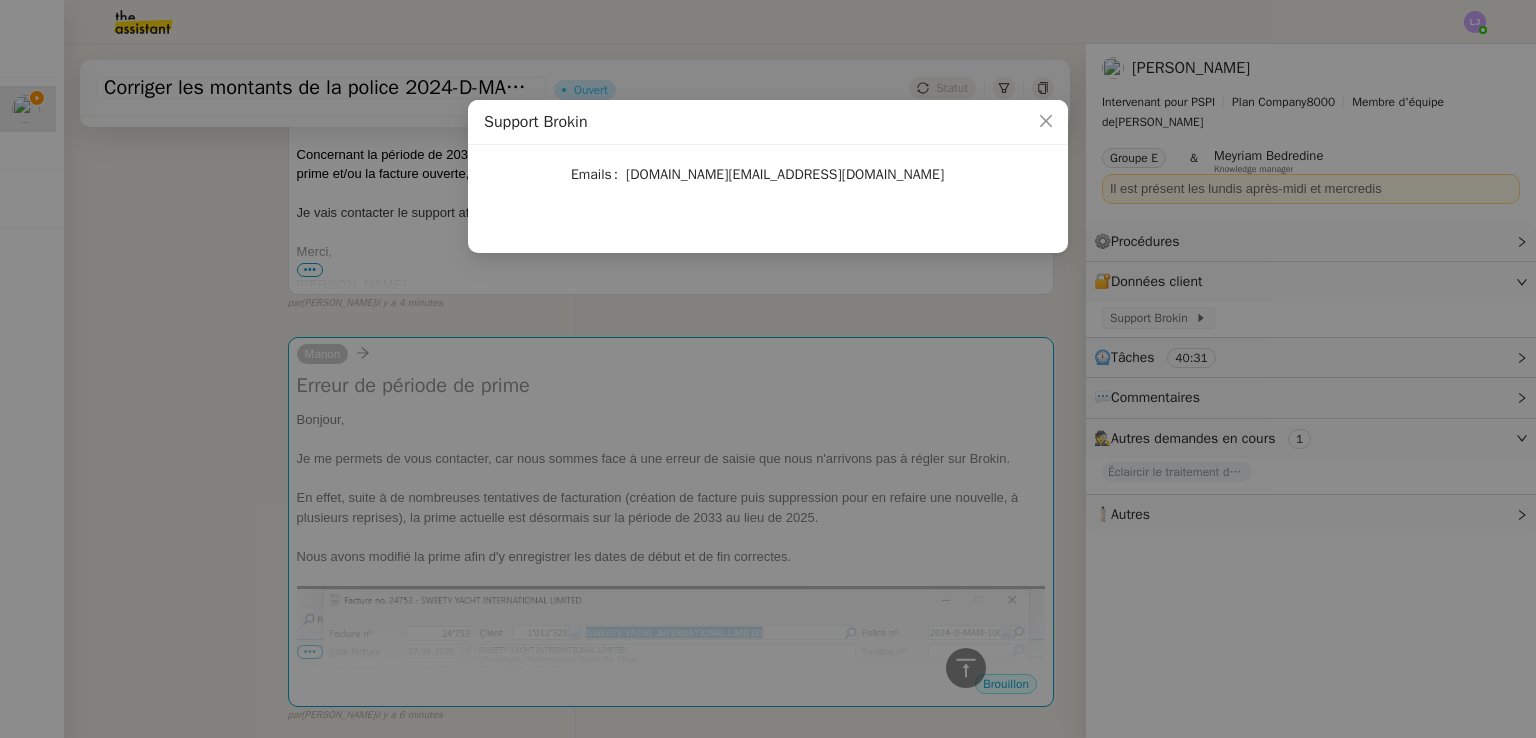 click on "support.fr@brokinsoft.ch" 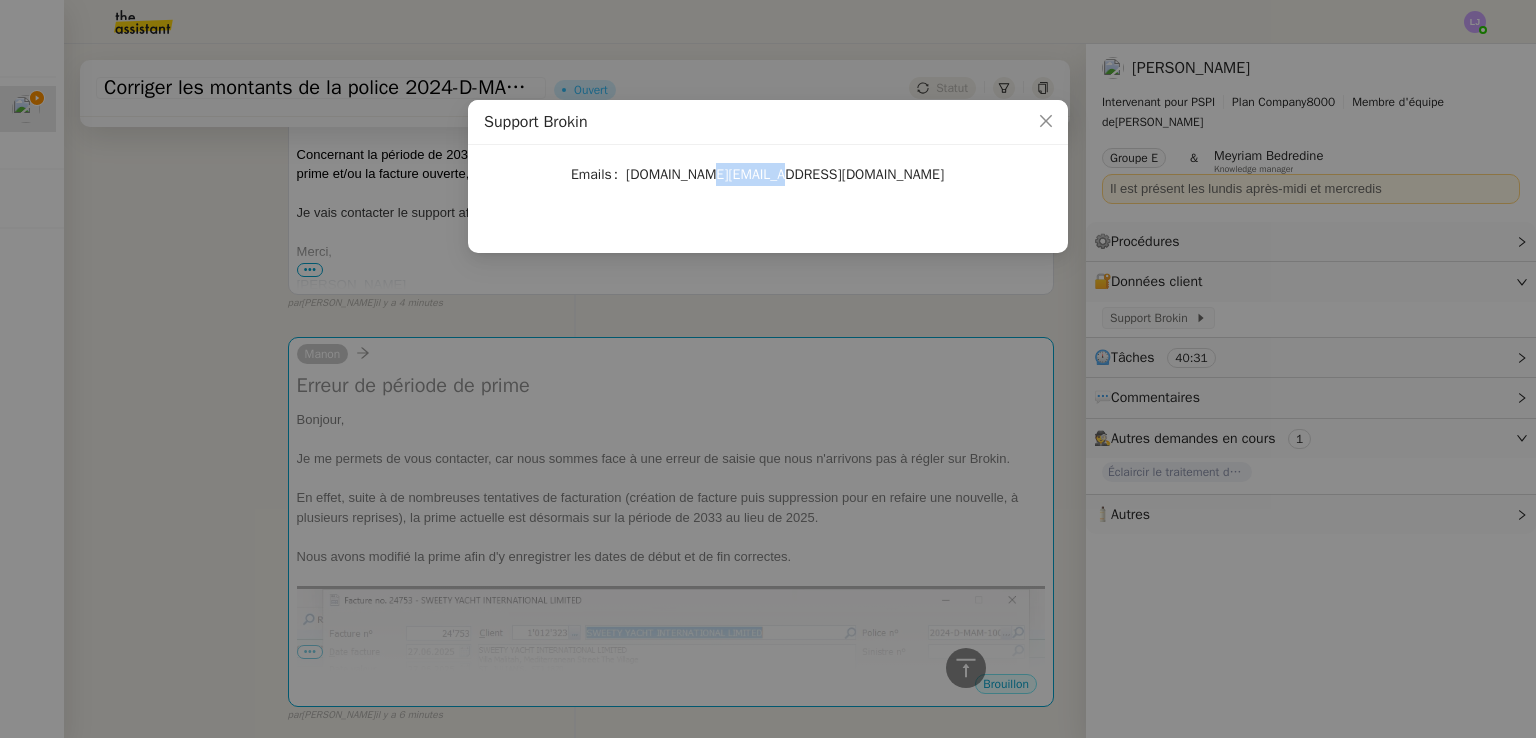 click on "support.fr@brokinsoft.ch" 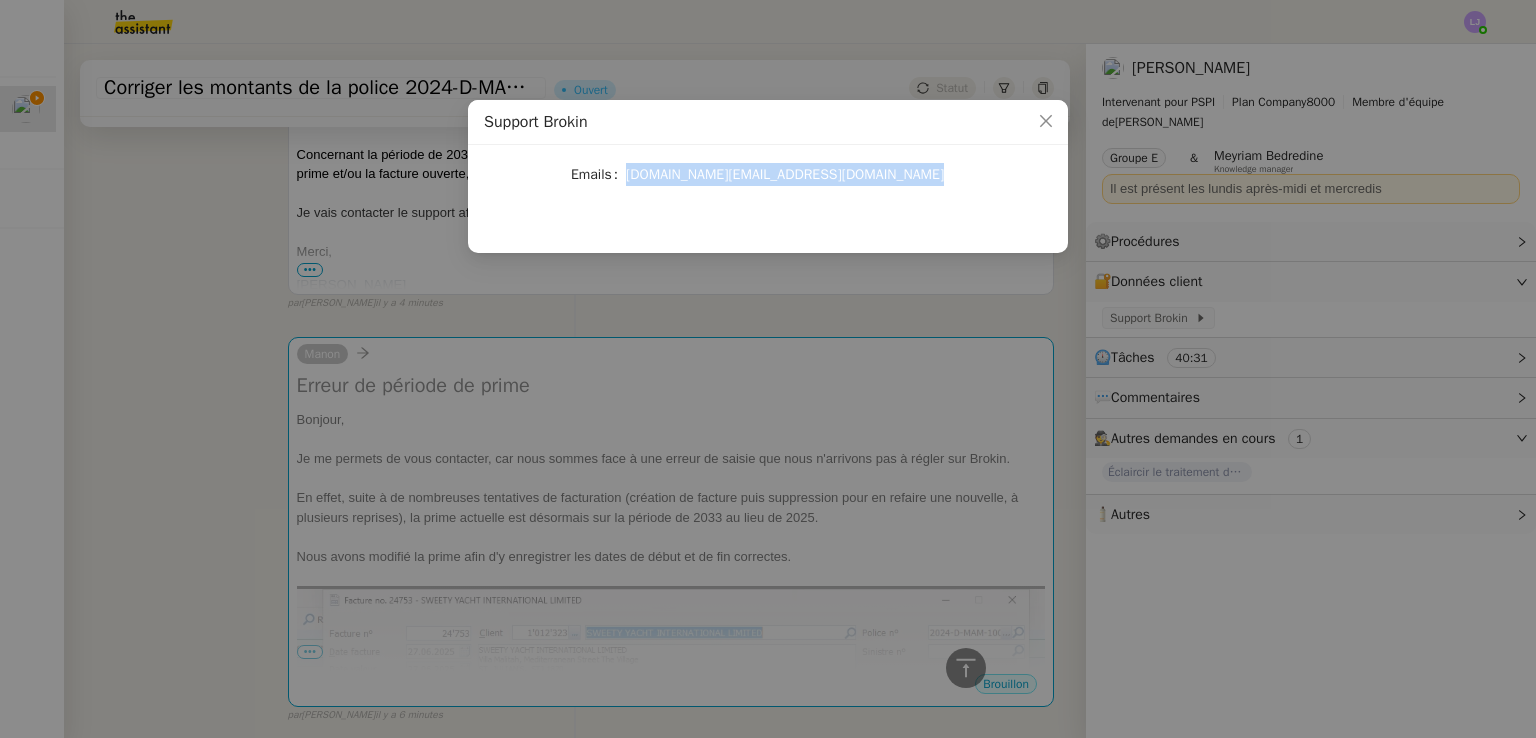 click on "support.fr@brokinsoft.ch" 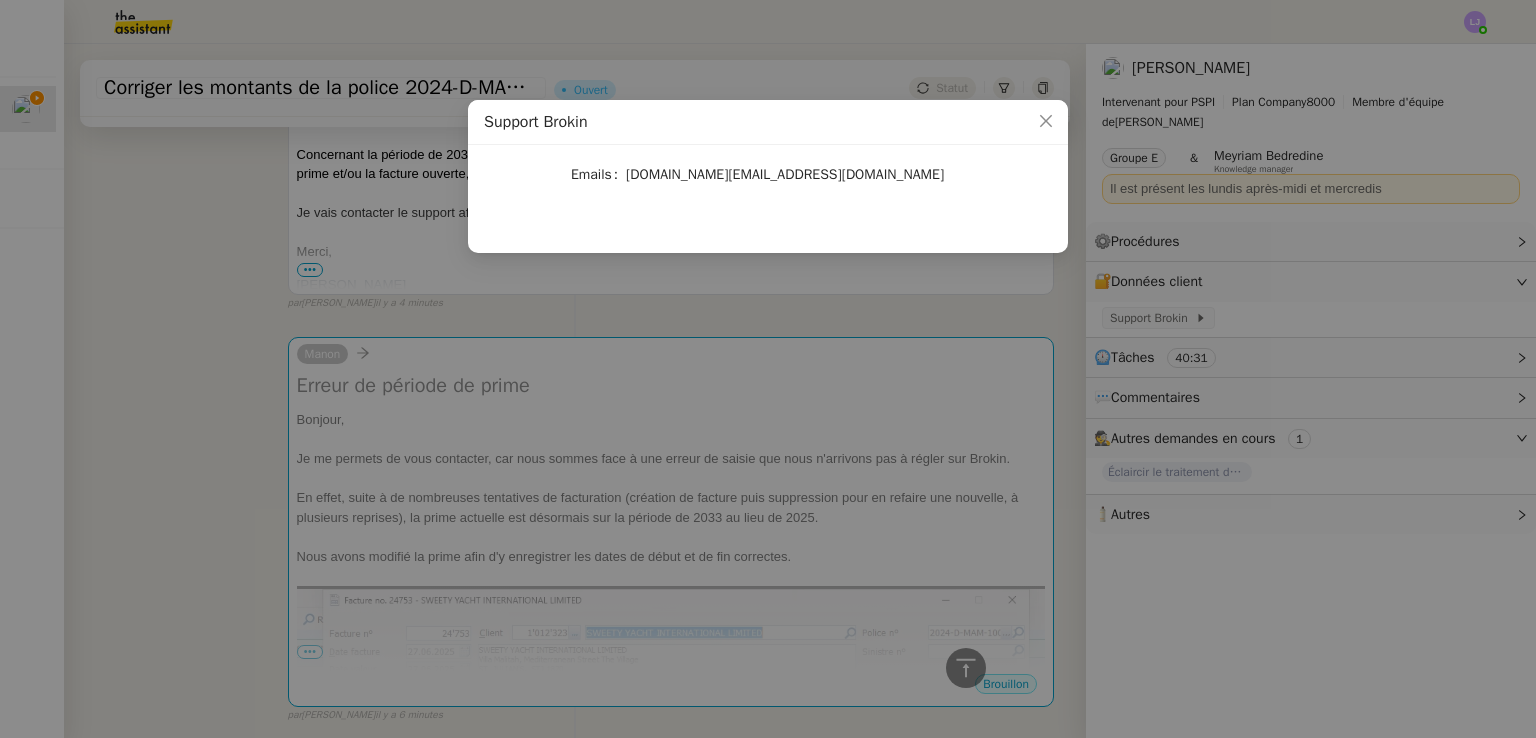 click on "Support Brokin Emails support.fr@brokinsoft.ch" at bounding box center (768, 369) 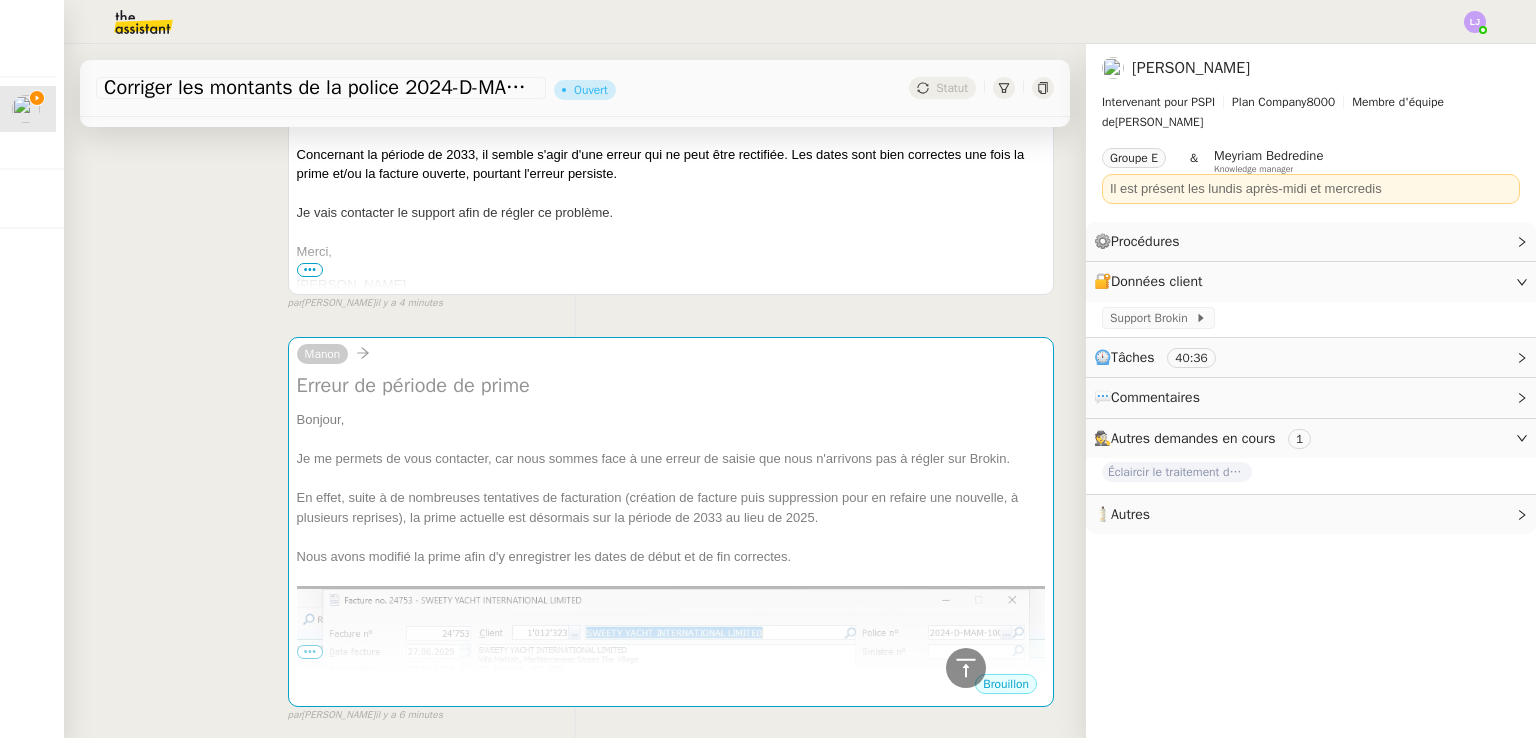 click on "En effet, suite à de nombreuses tentatives de facturation (création de facture puis suppression pour en refaire une nouvelle, à plusieurs reprises), la prime actuelle est désormais sur la période de 2033 au lieu de 2025." at bounding box center (671, 507) 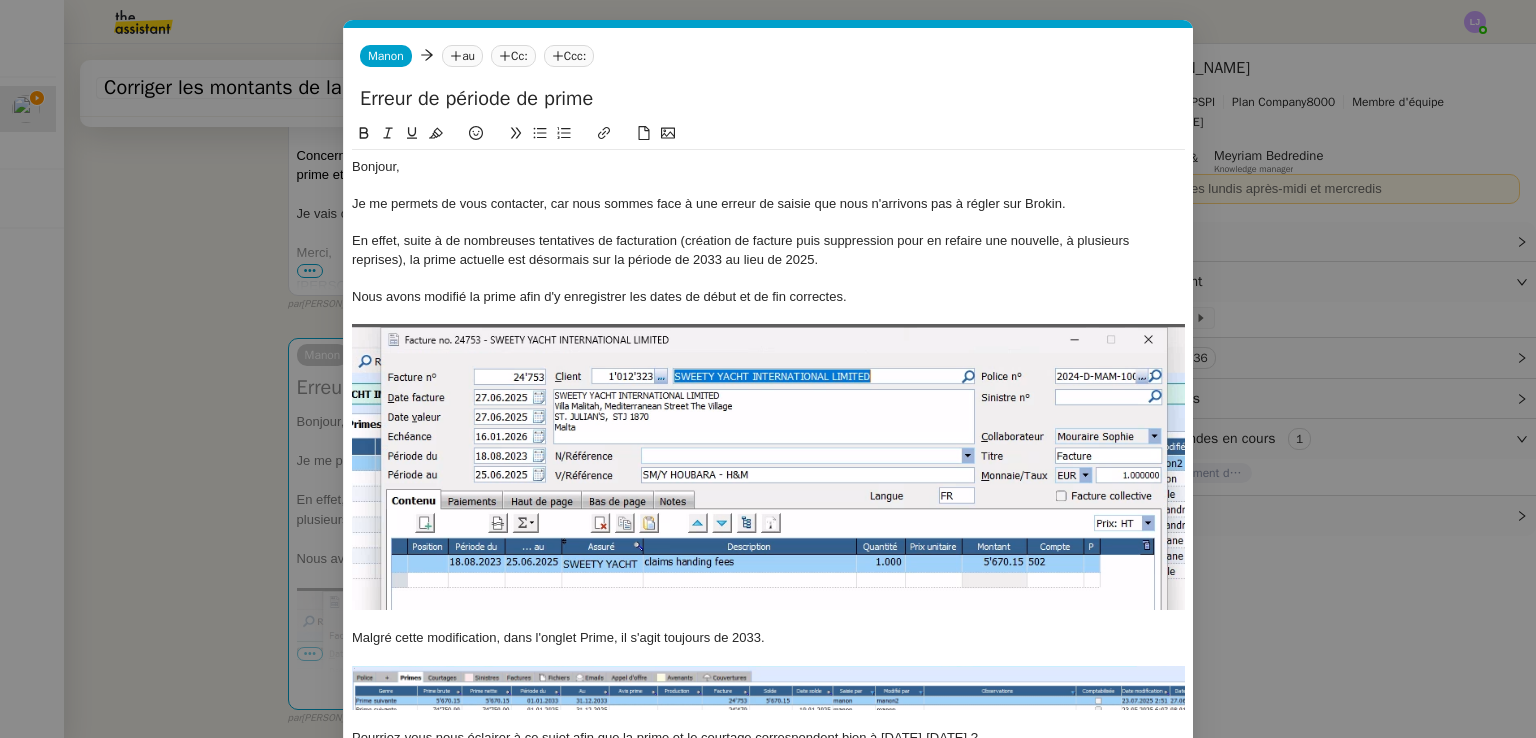 scroll, scrollTop: 479, scrollLeft: 0, axis: vertical 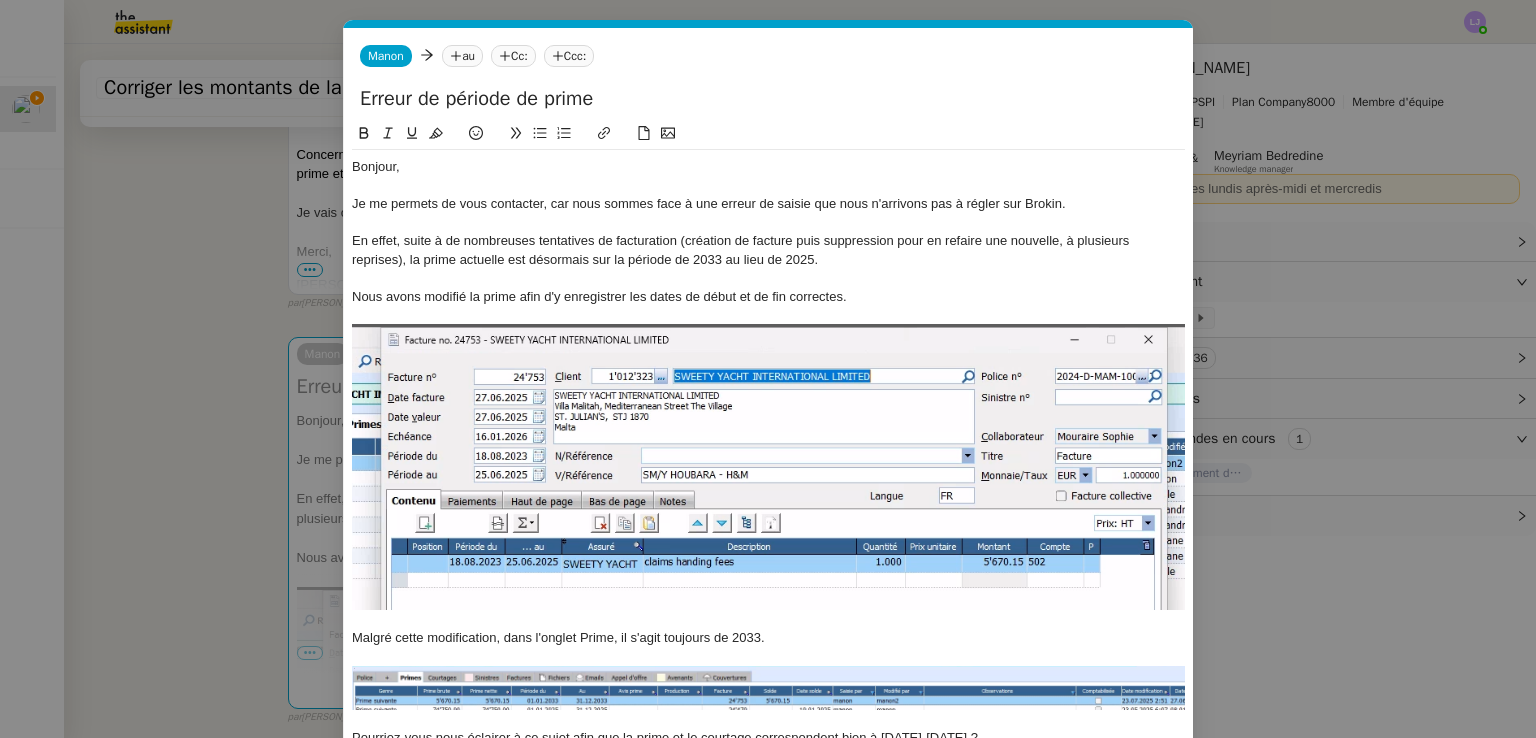 click 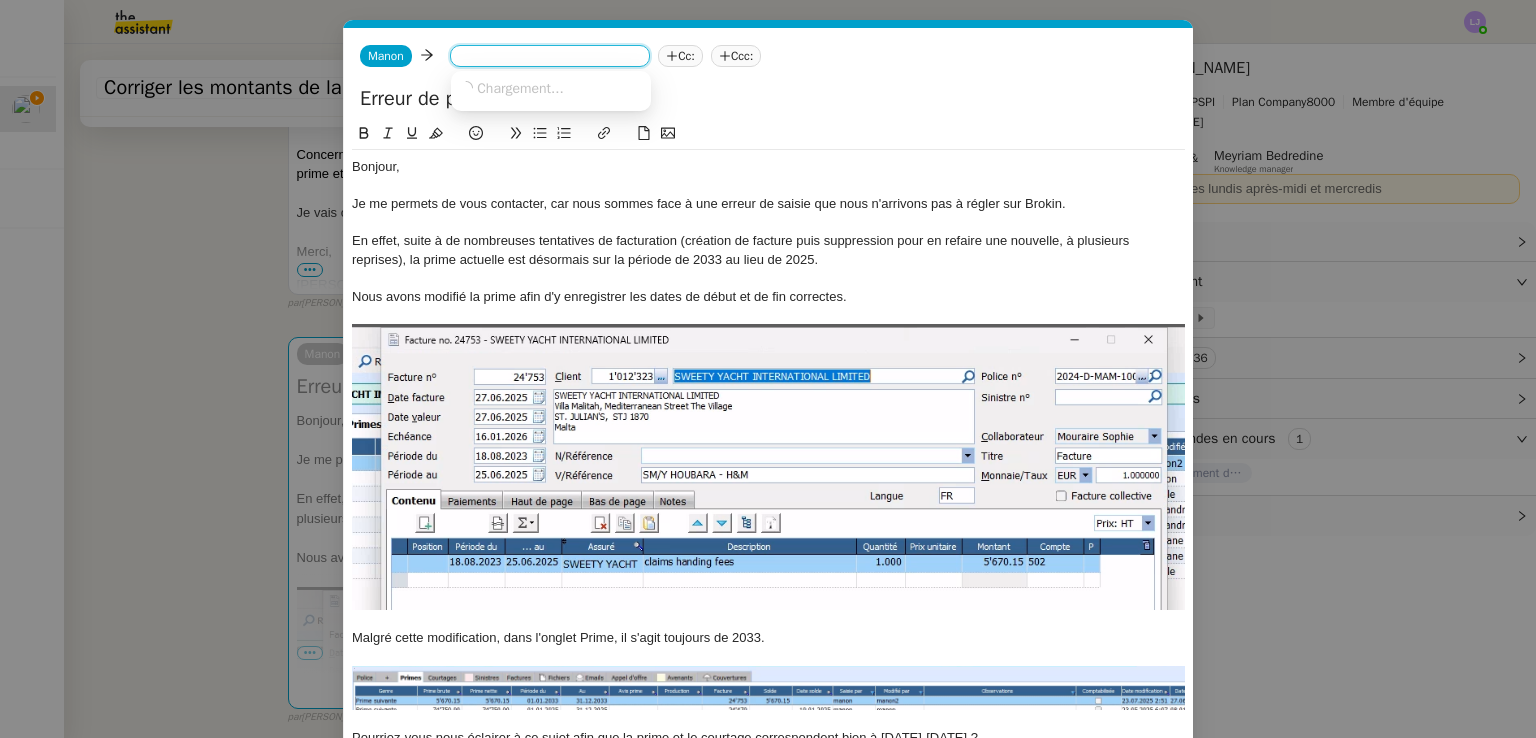 paste on "support.fr@brokinsoft.ch" 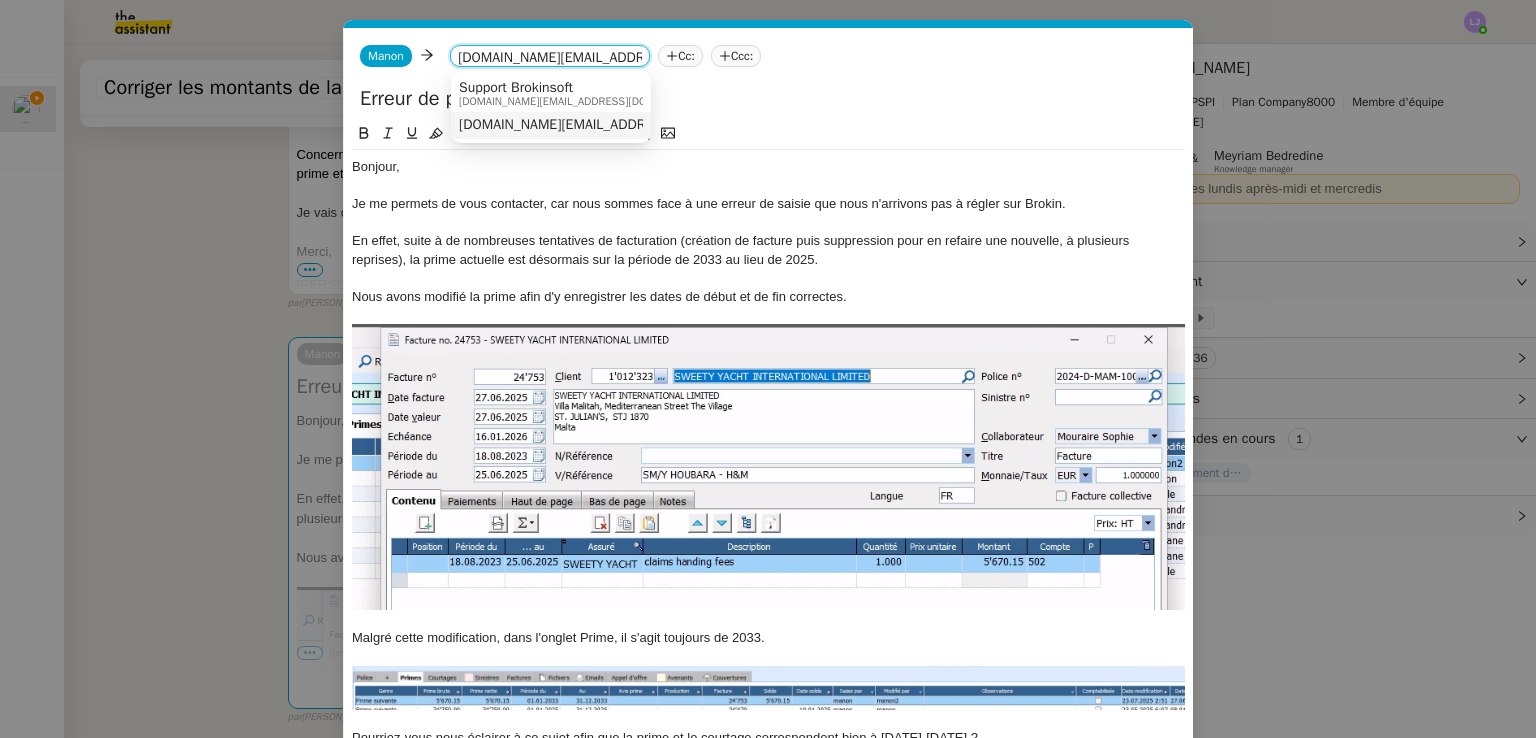 type on "support.fr@brokinsoft.ch" 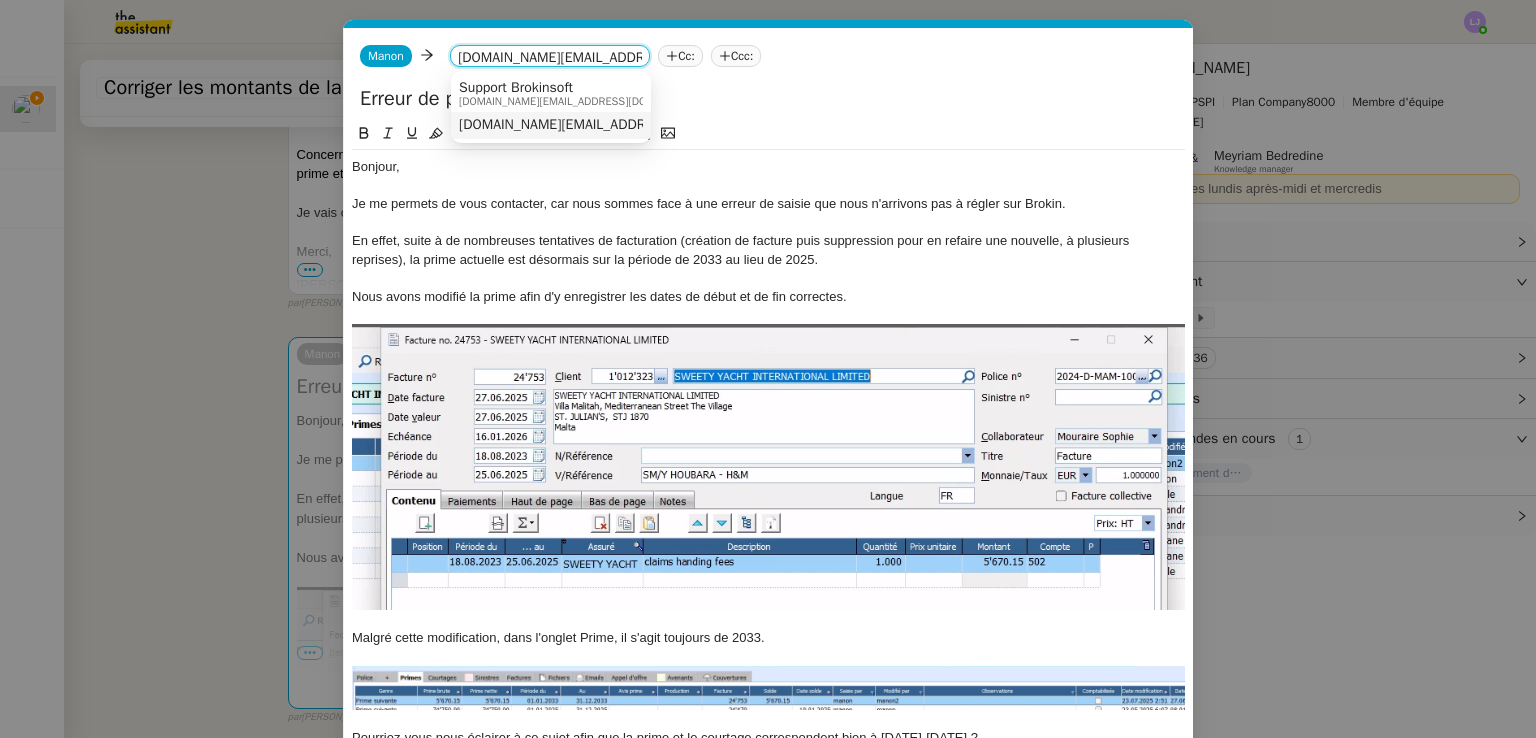 click on "support.fr@brokinsoft.ch" at bounding box center [618, 125] 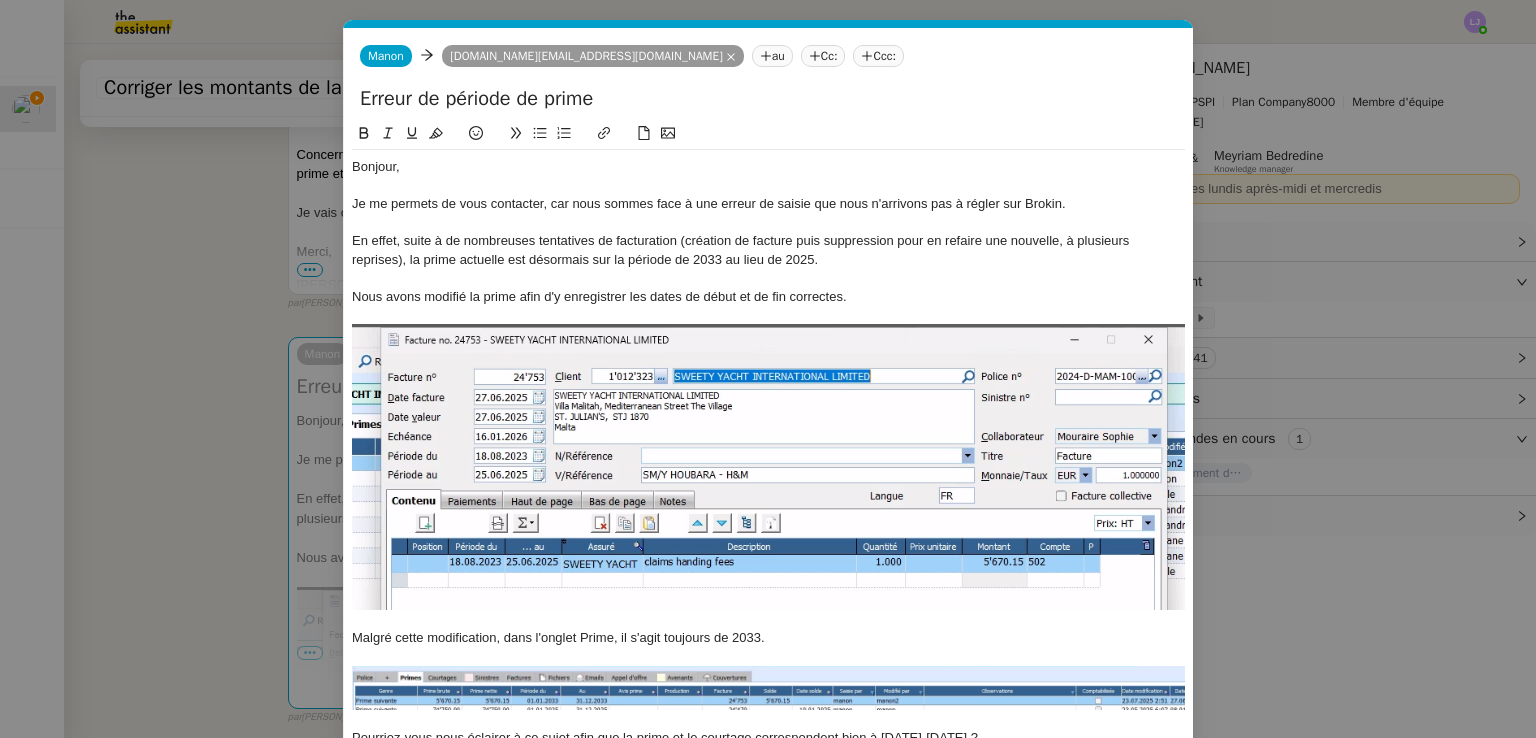 scroll, scrollTop: 156, scrollLeft: 0, axis: vertical 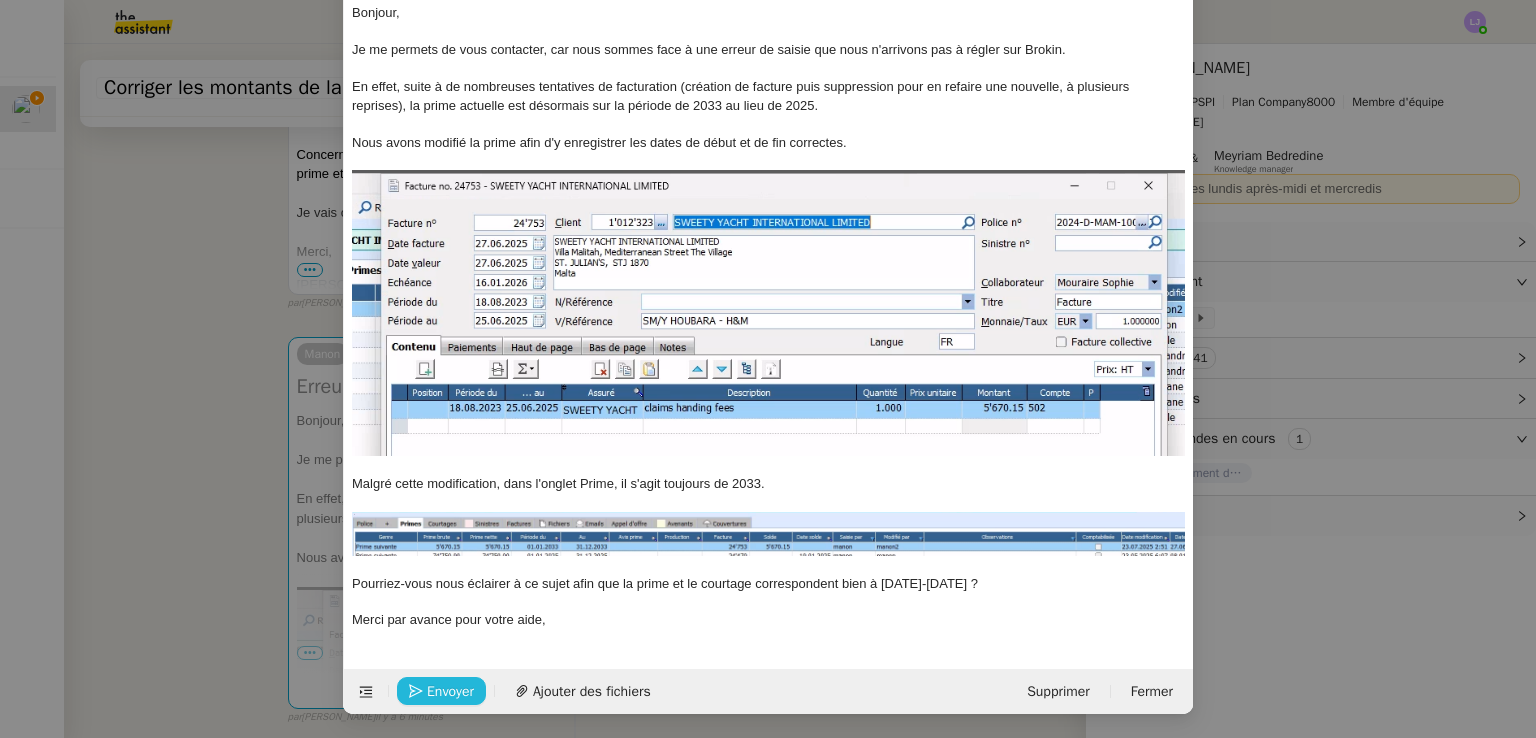 click on "Envoyer" 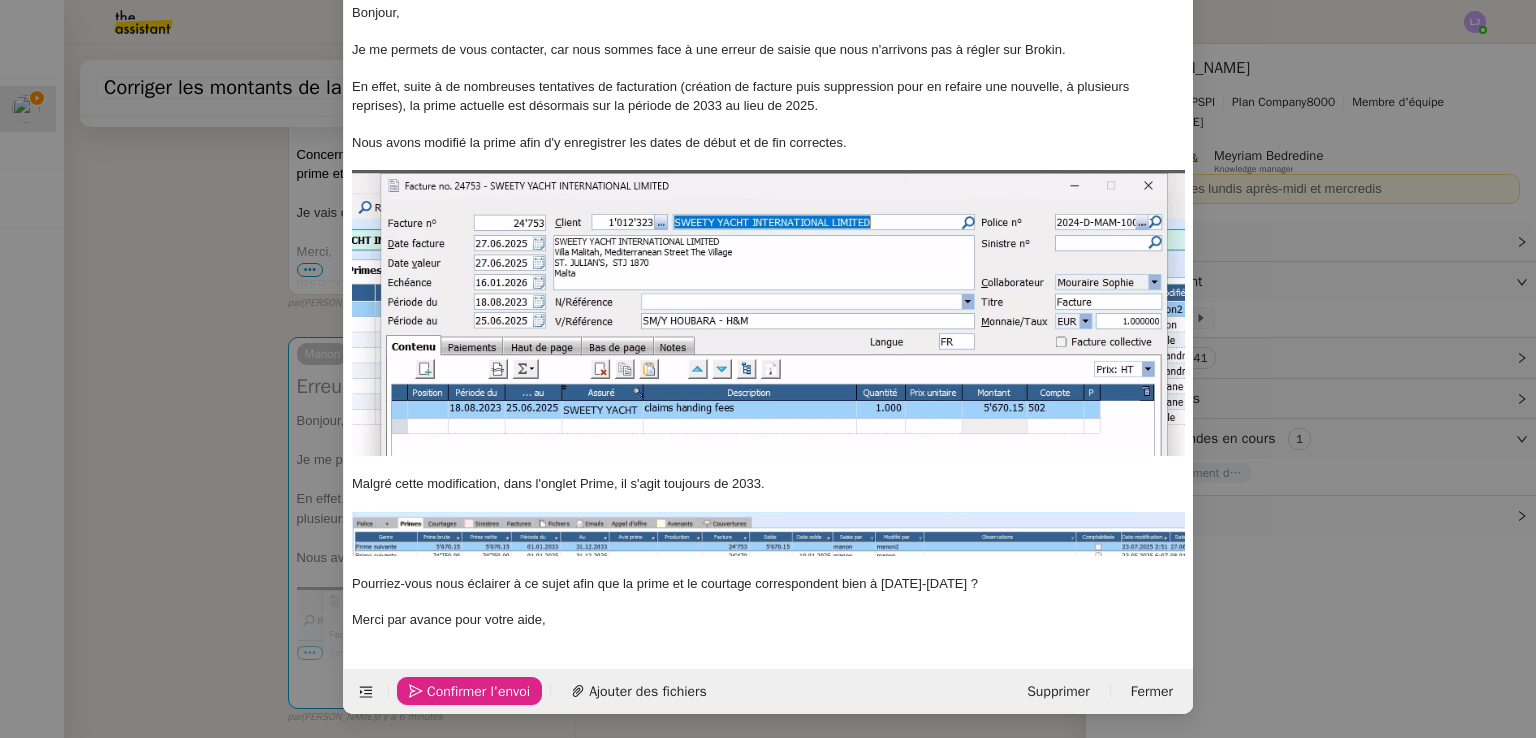 click on "Confirmer l'envoi" 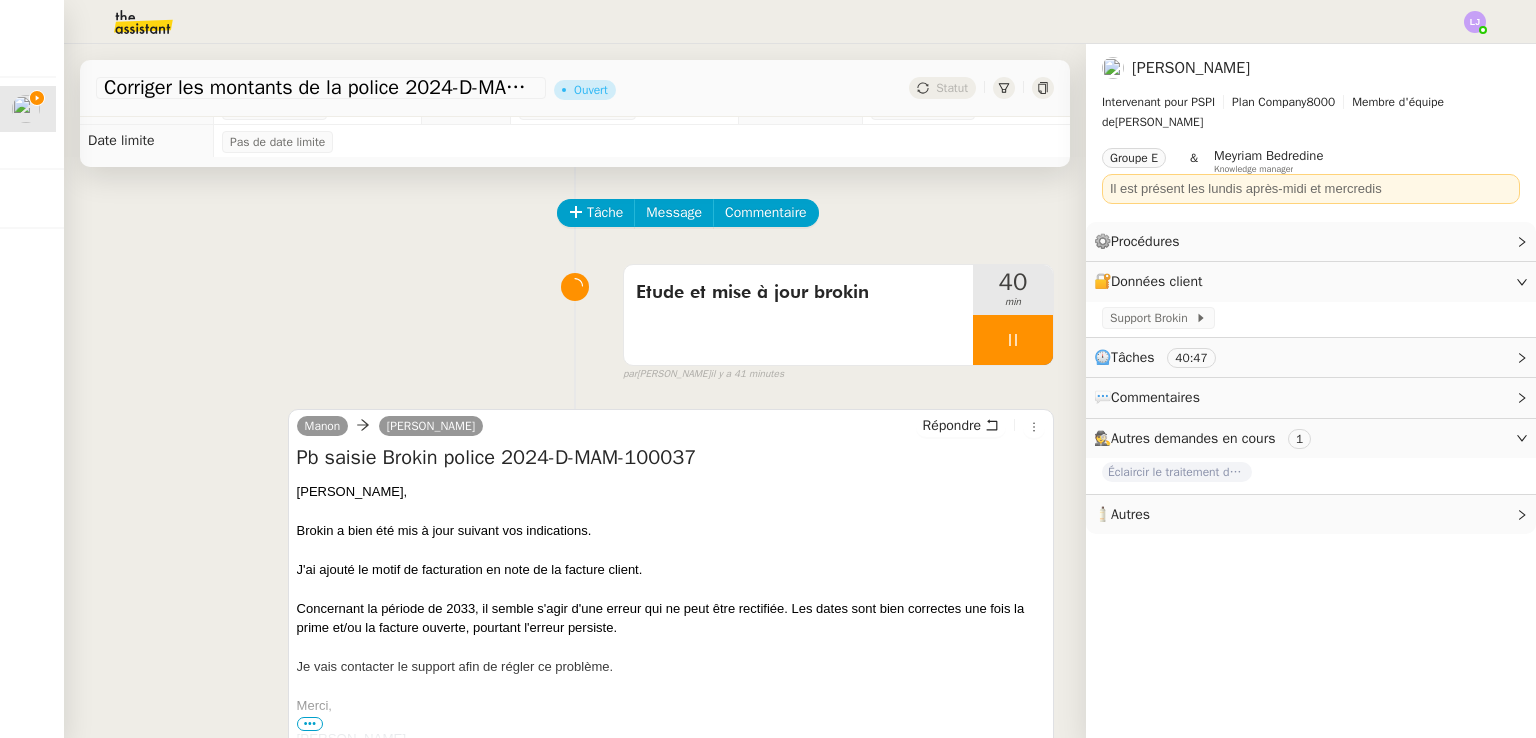 scroll, scrollTop: 0, scrollLeft: 0, axis: both 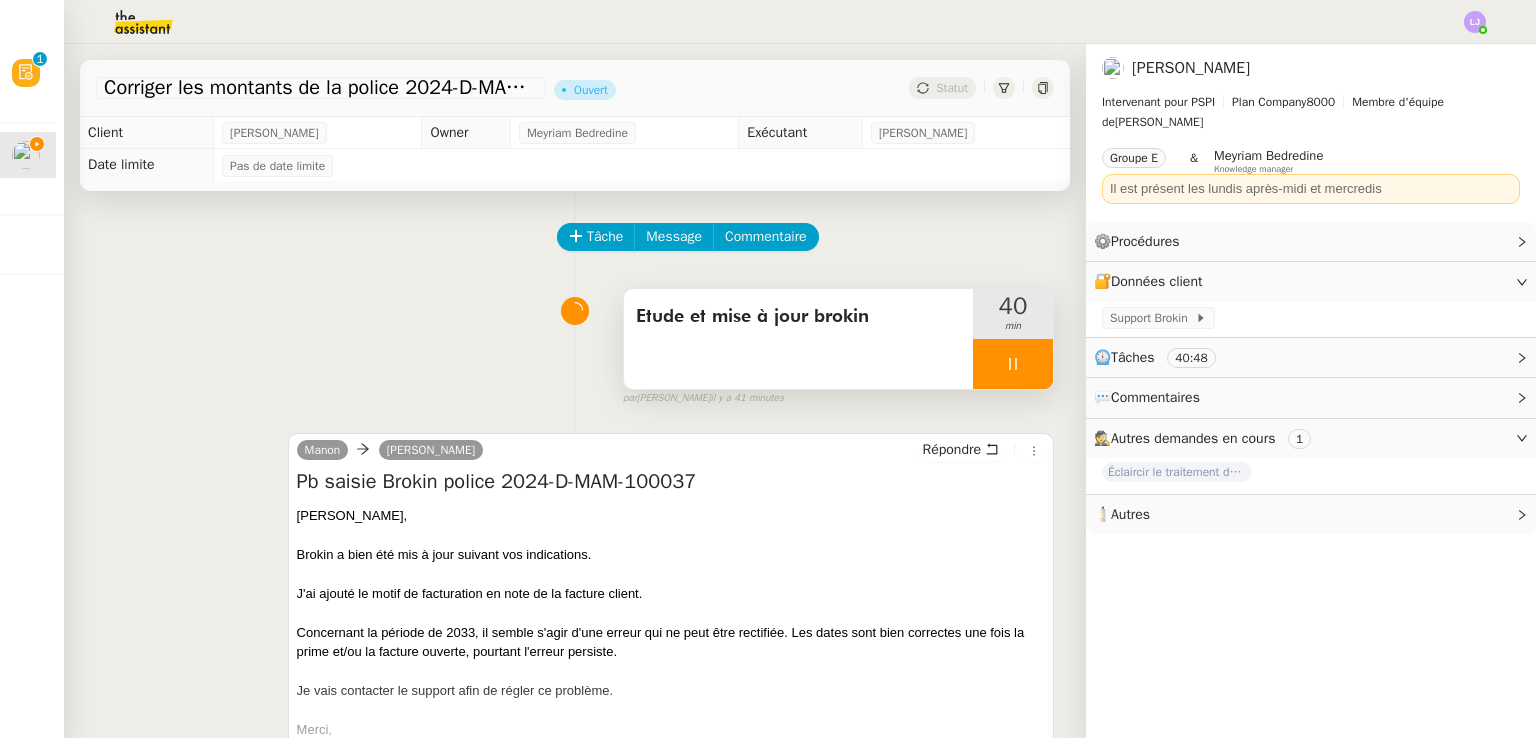 click on "Etude et mise à jour brokin" at bounding box center [798, 339] 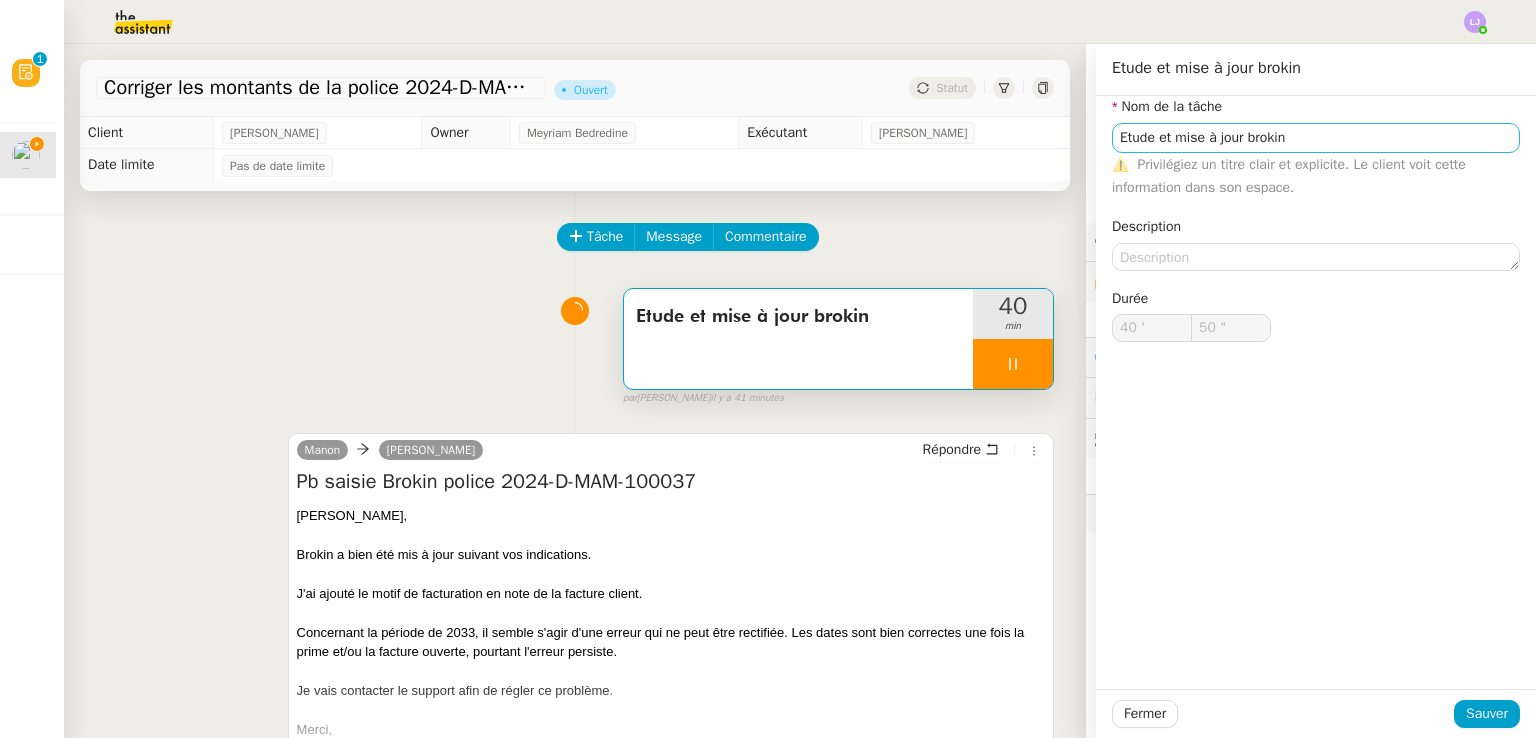 type on "51 "" 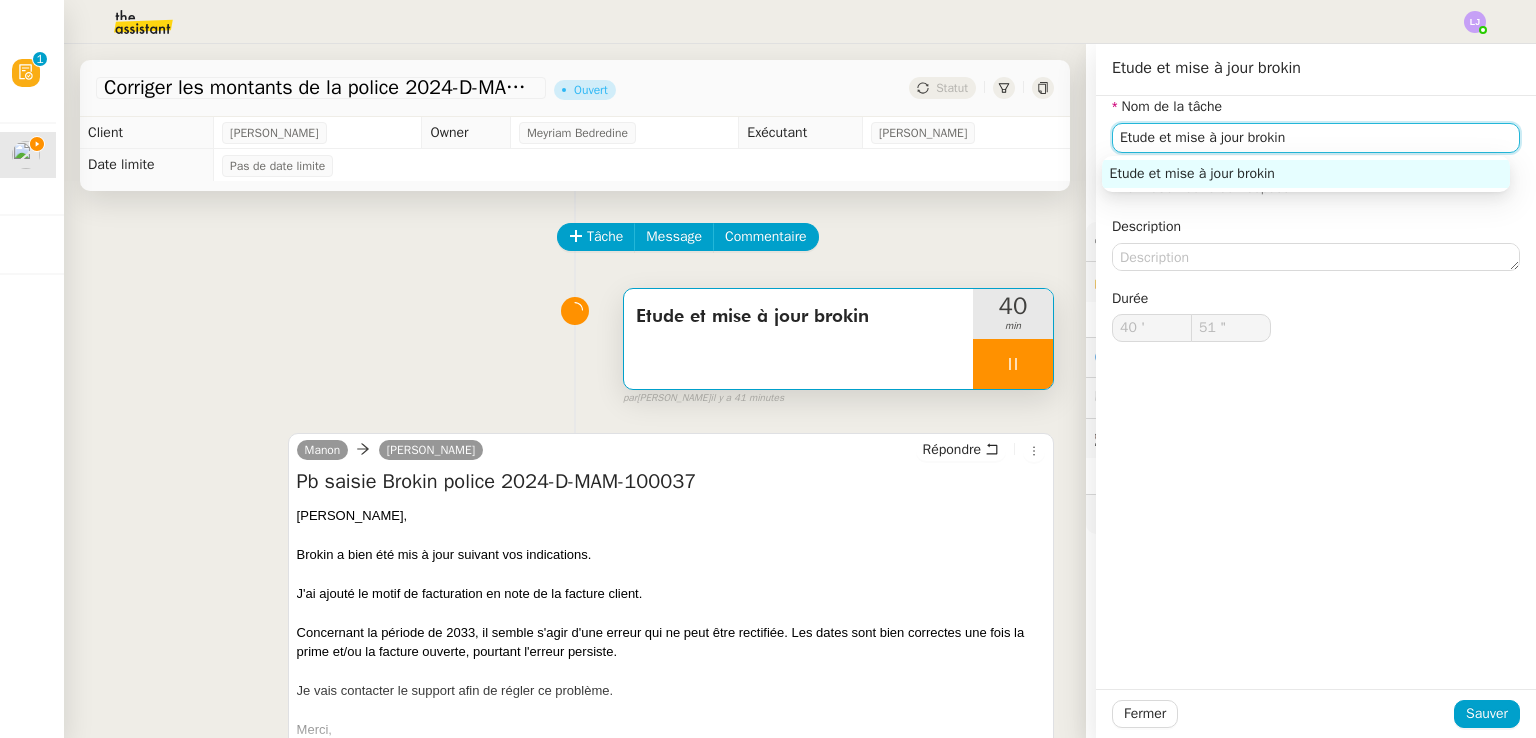click on "Etude et mise à jour brokin" 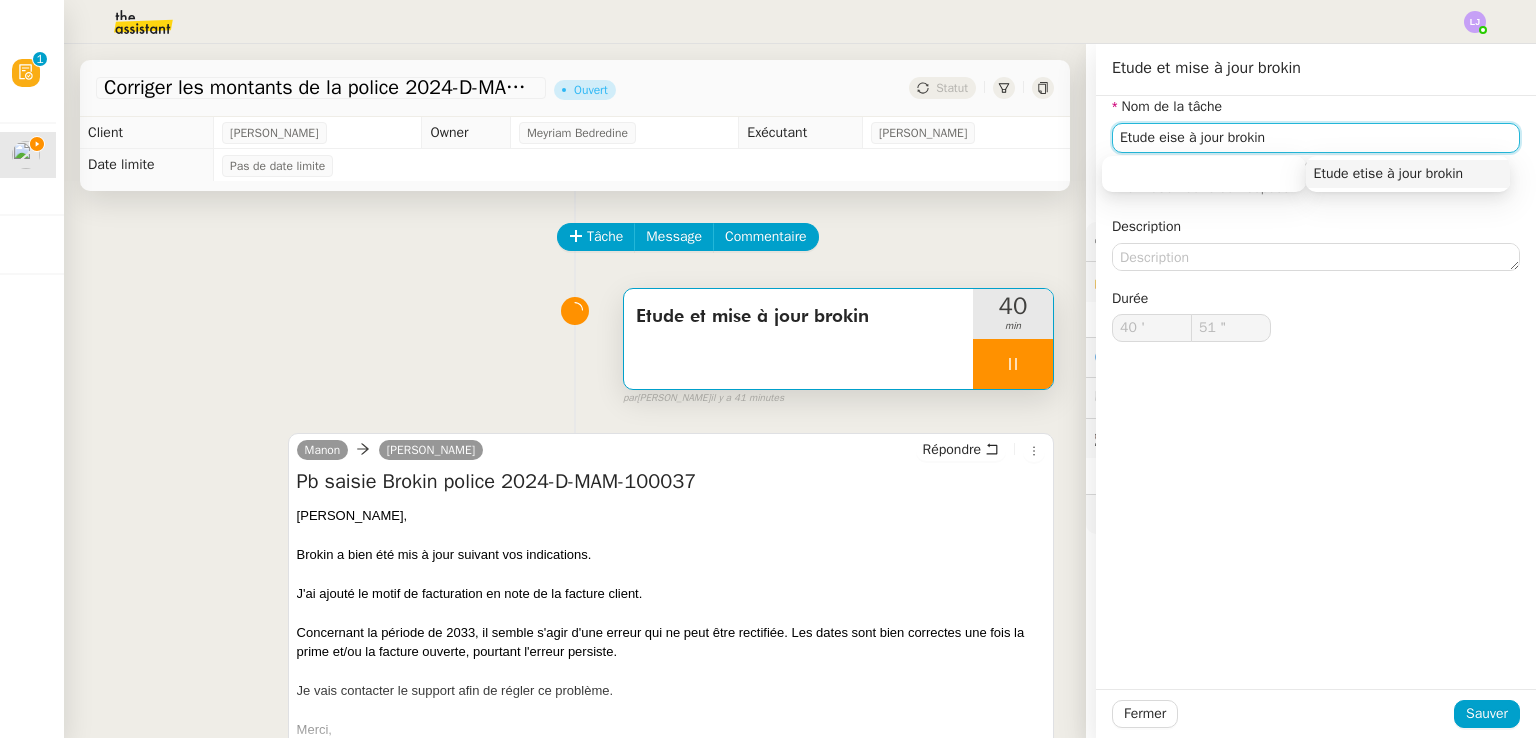 type on "Etude ise à jour brokin" 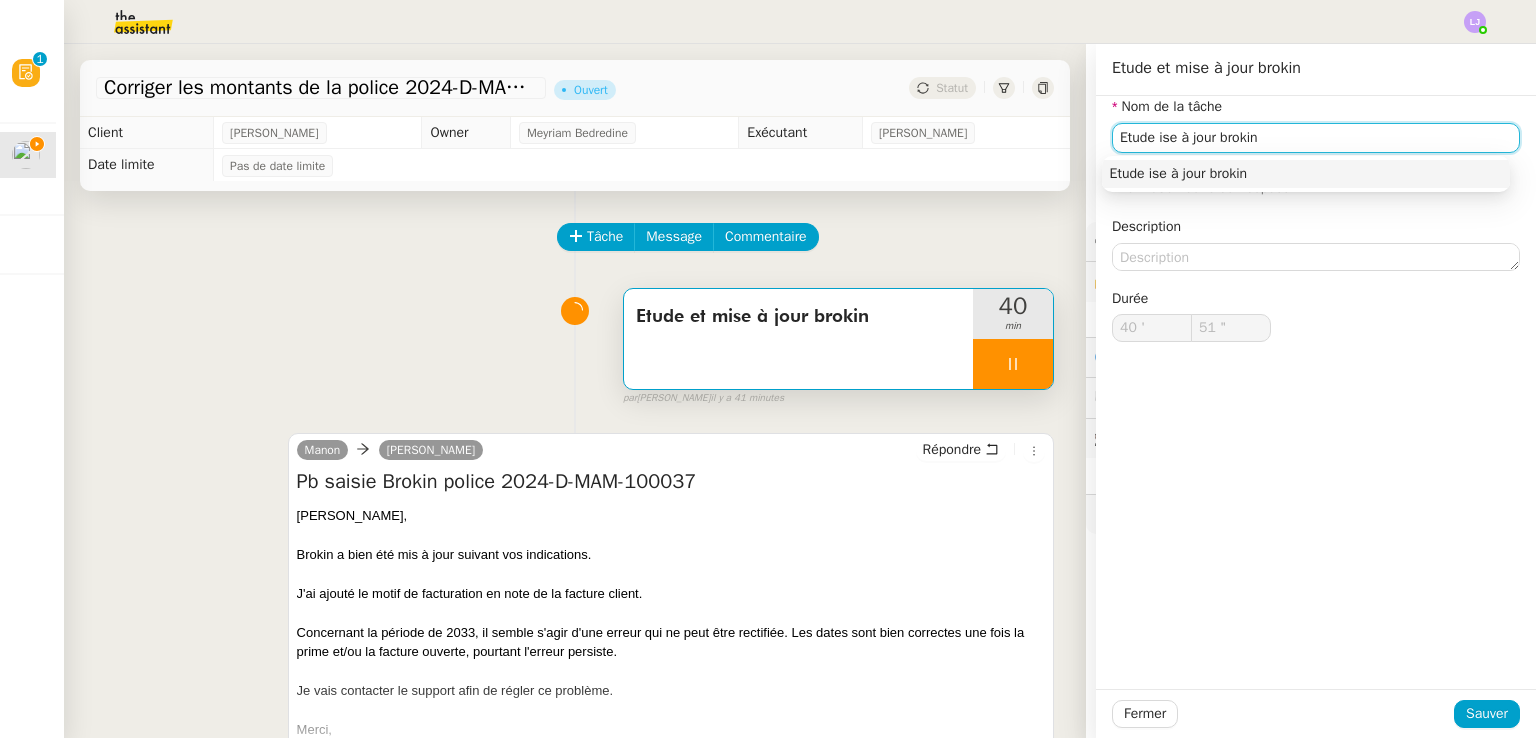type on "52 "" 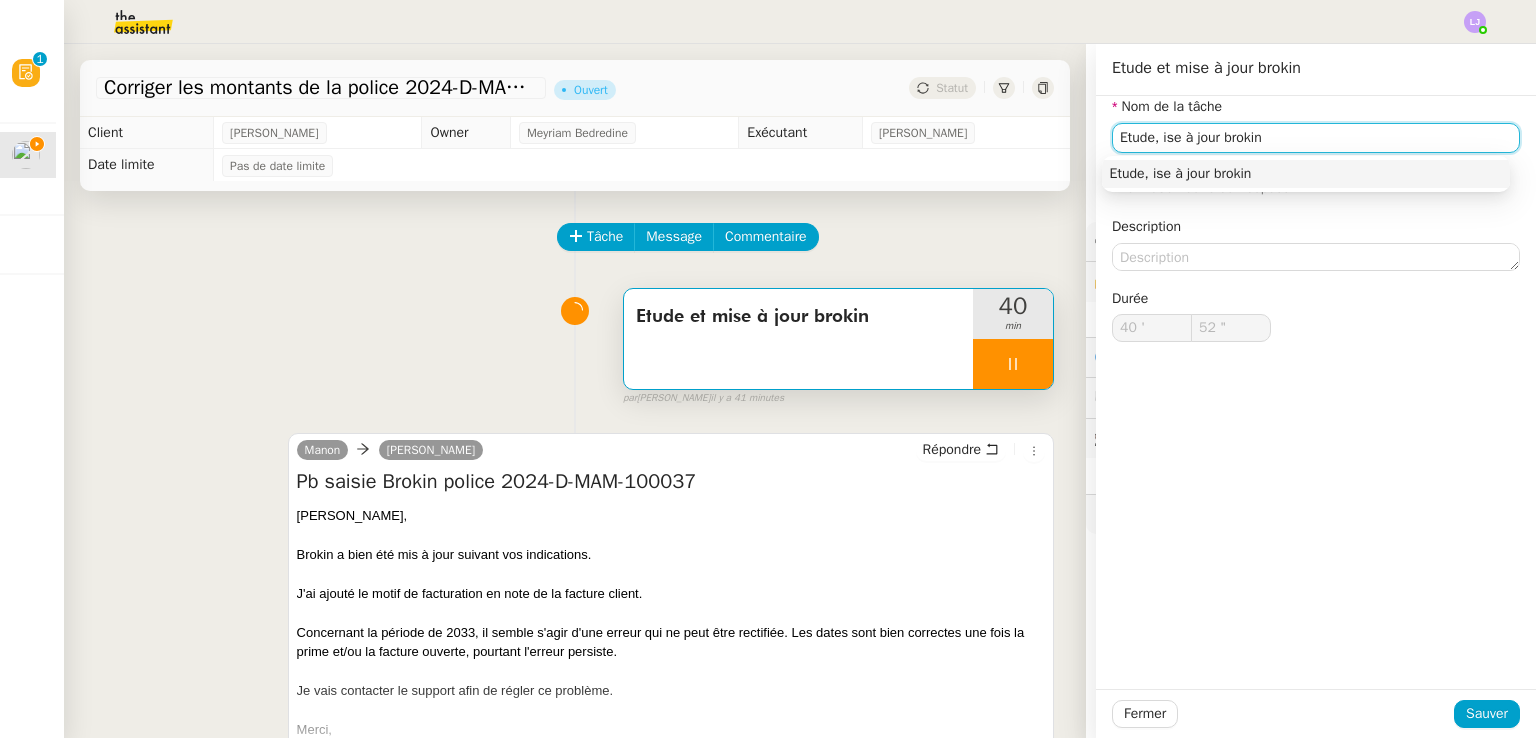 type on "Etude, mise à jour brokin" 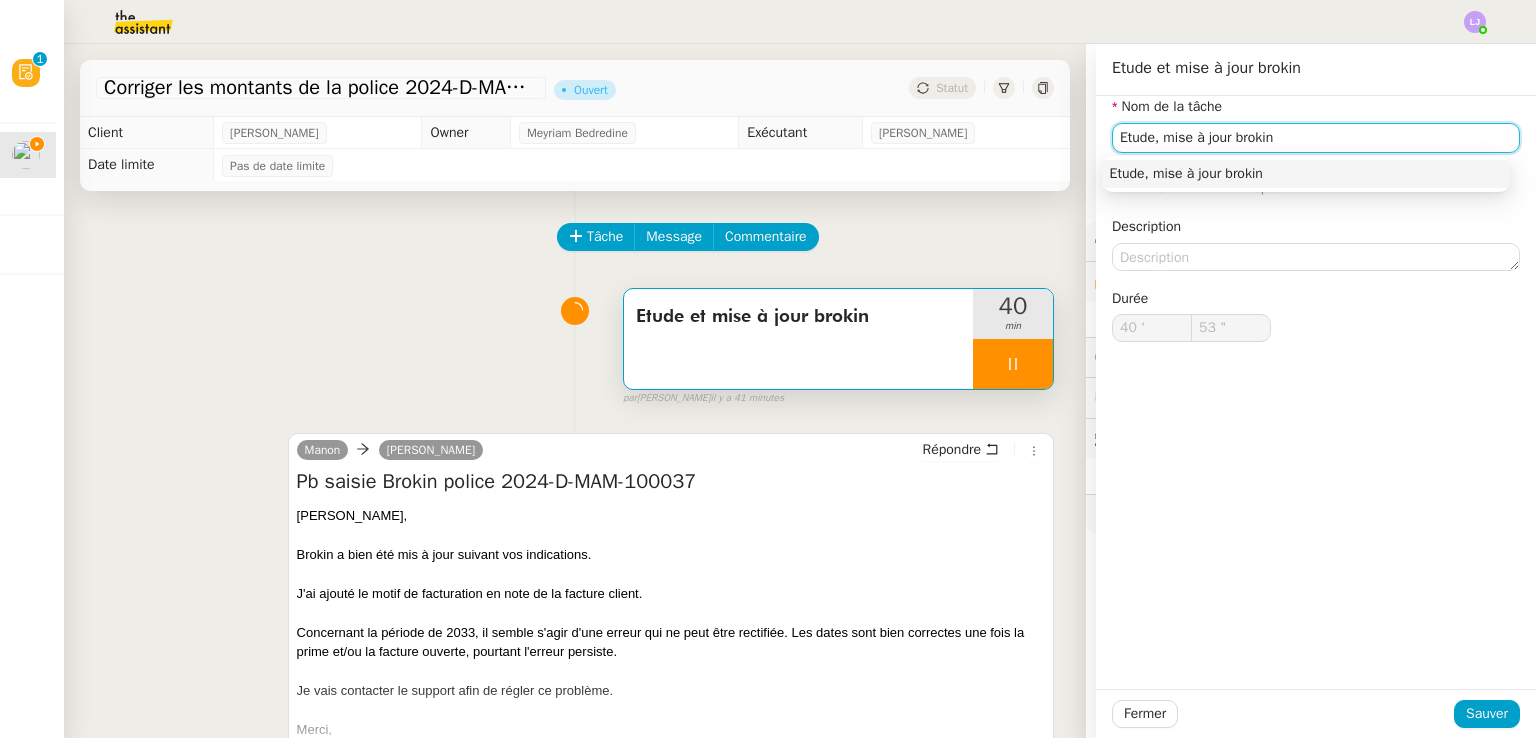 type on "54 "" 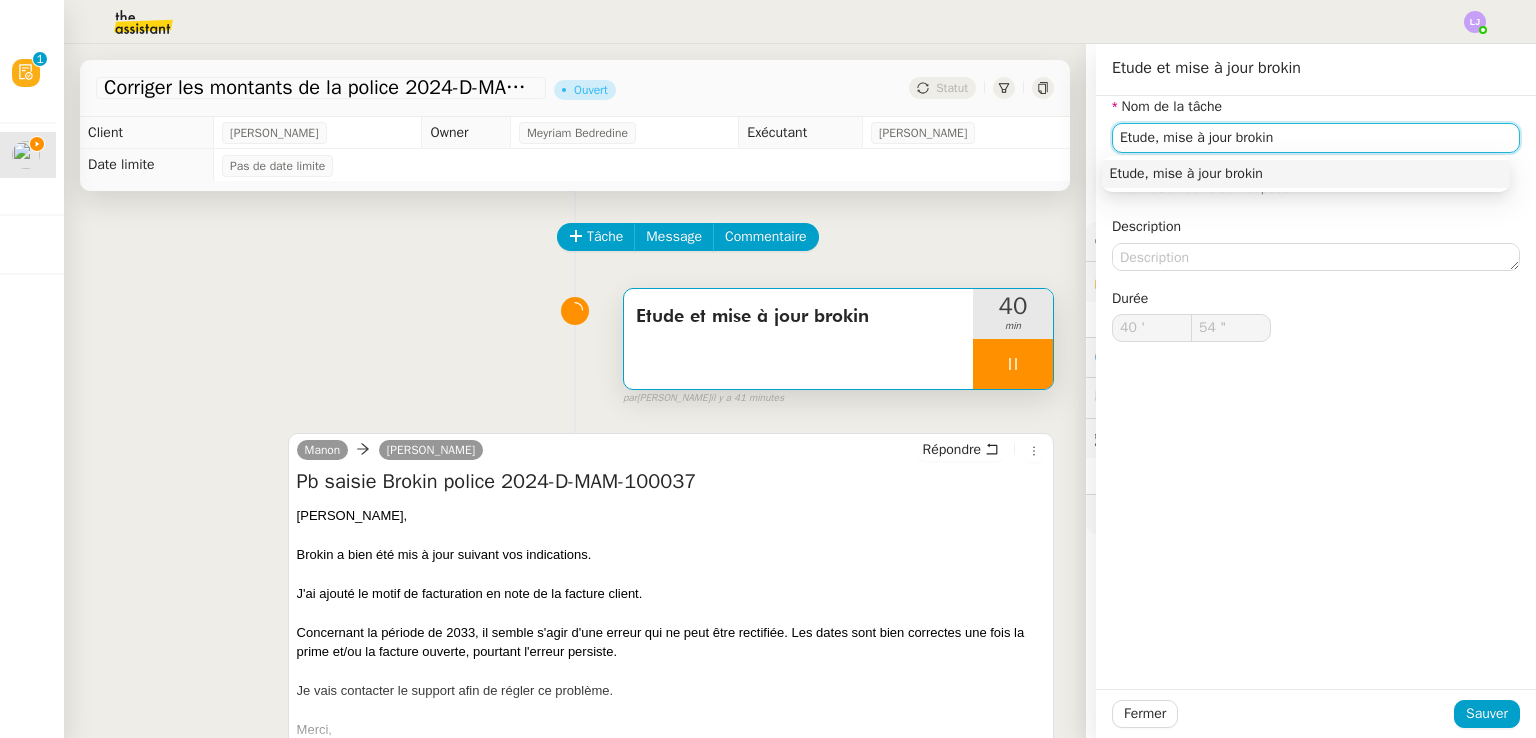 click on "Etude, mise à jour brokin" 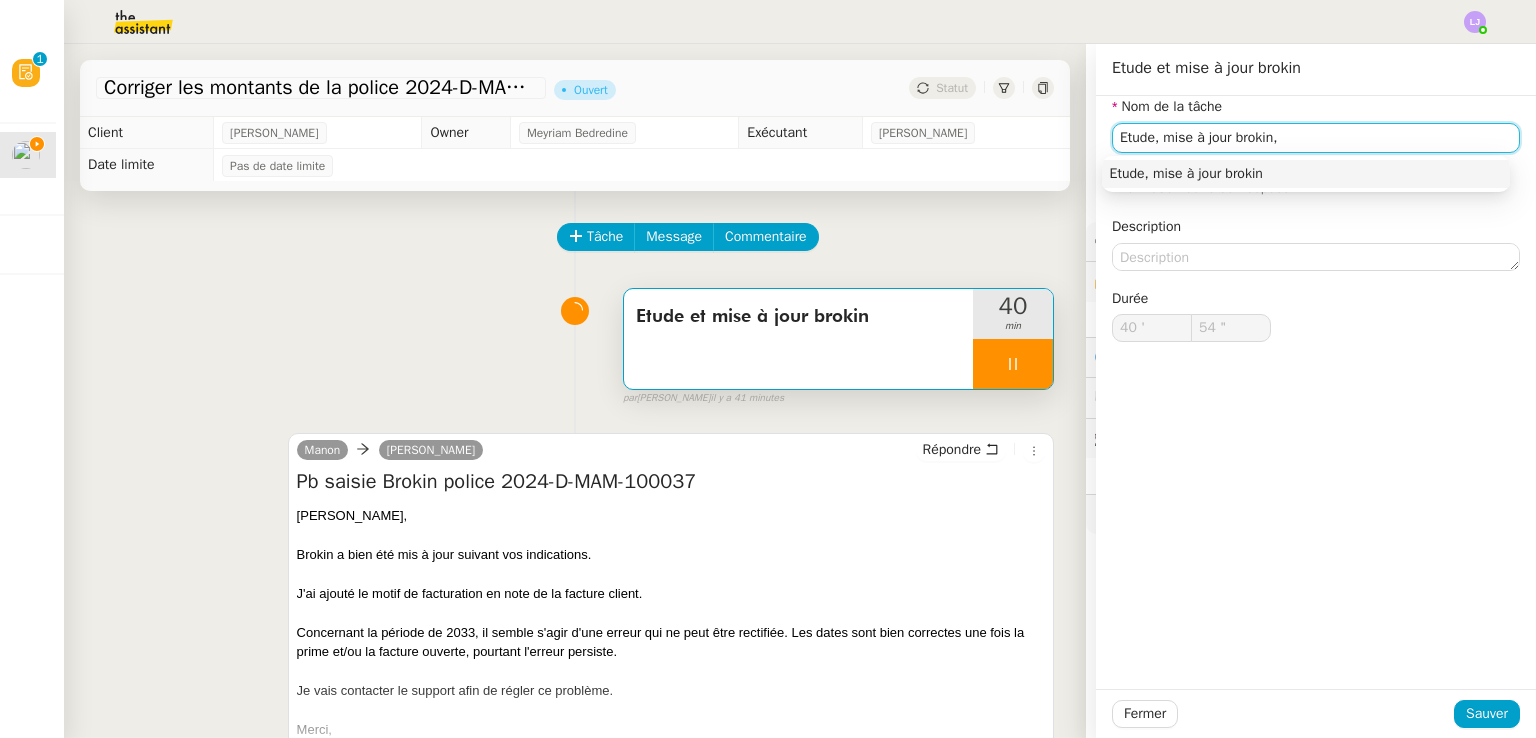 type on "Etude, mise à jour brokin," 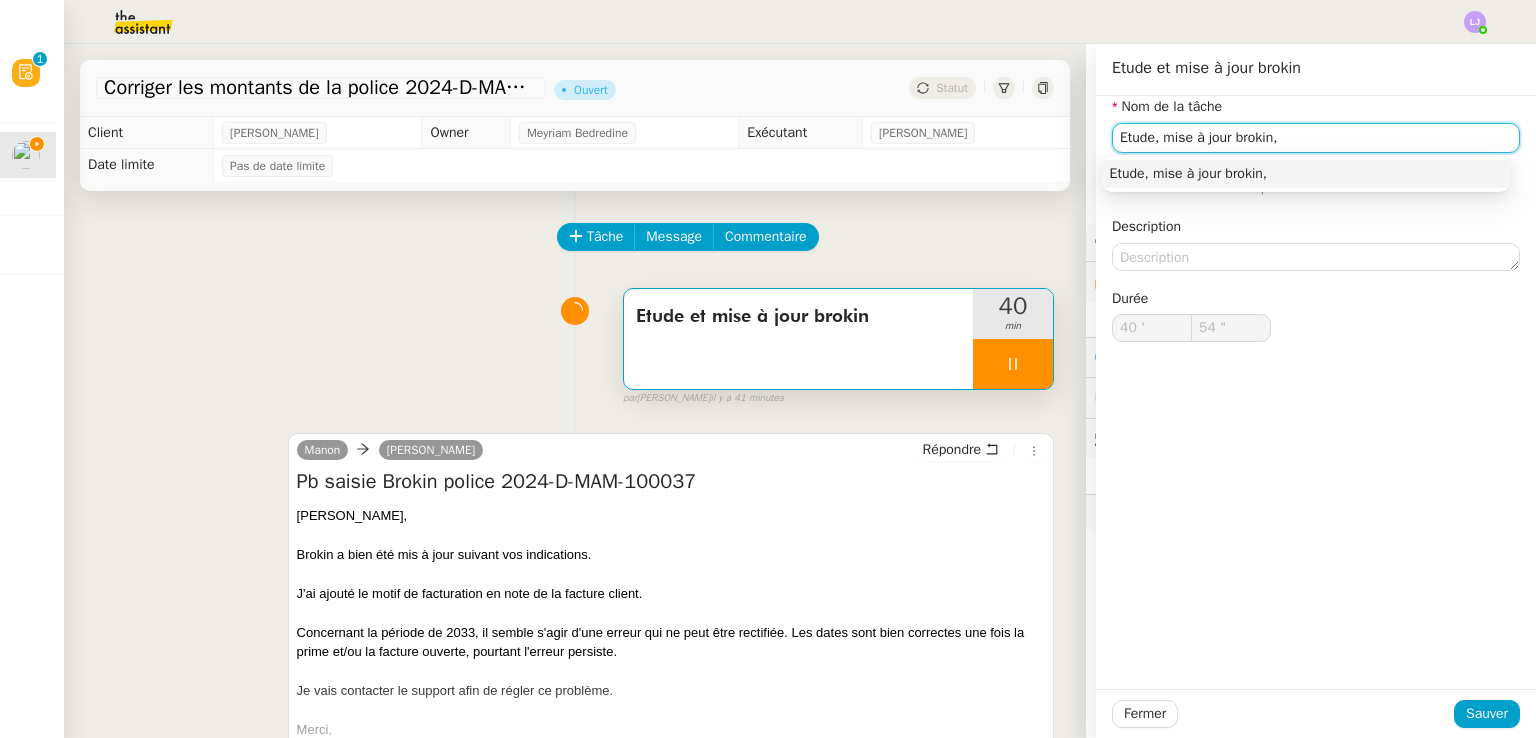 type on "55 "" 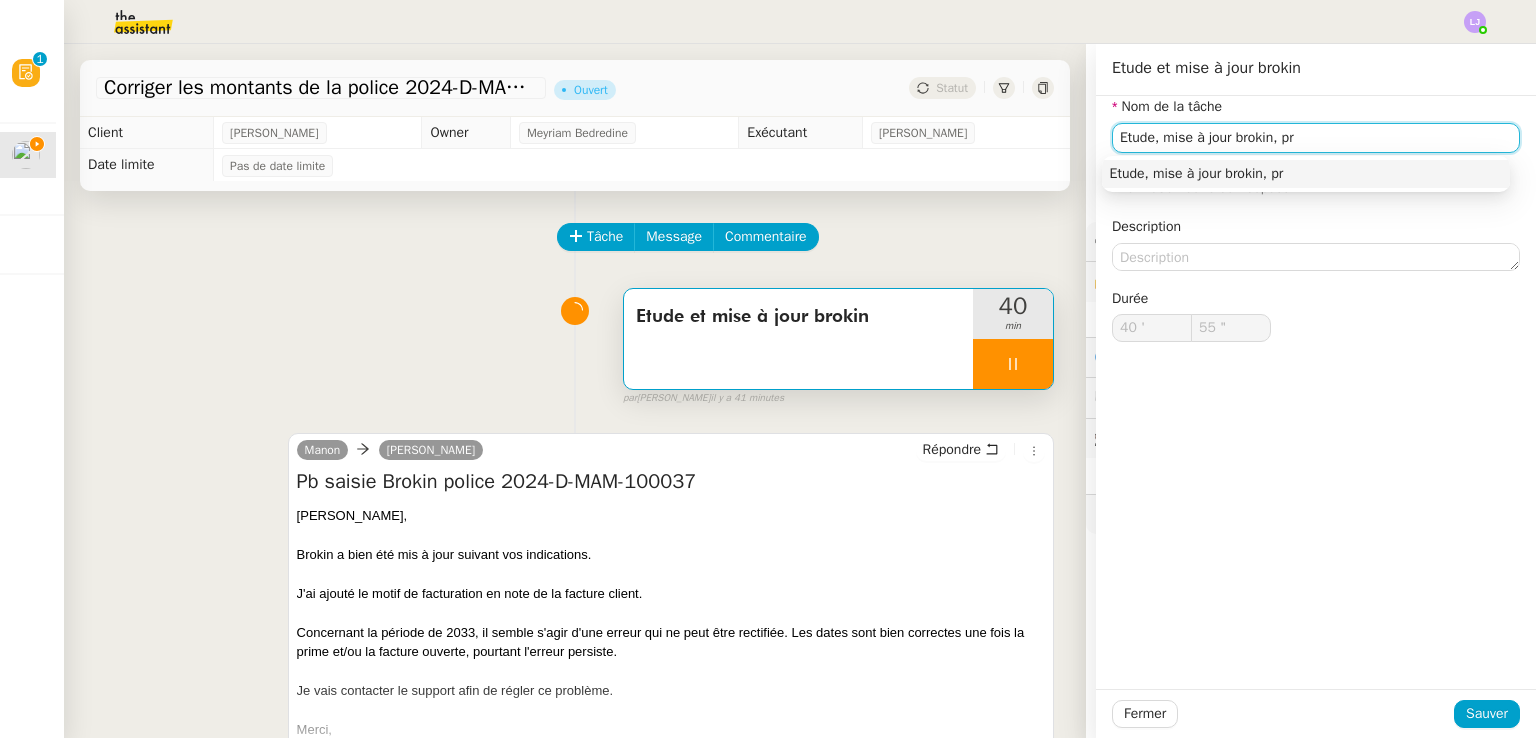 type on "Etude, mise à jour brokin, pri" 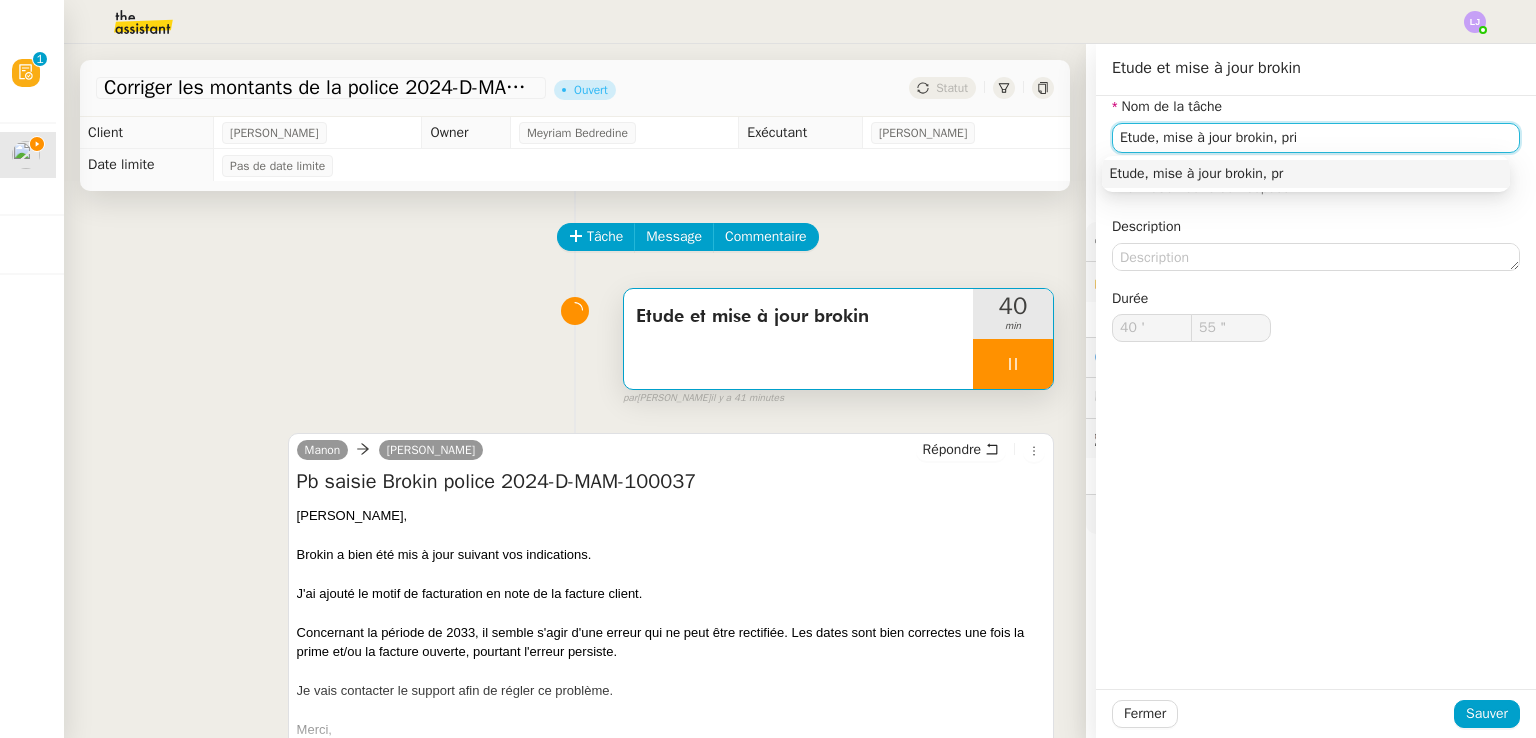 type on "56 "" 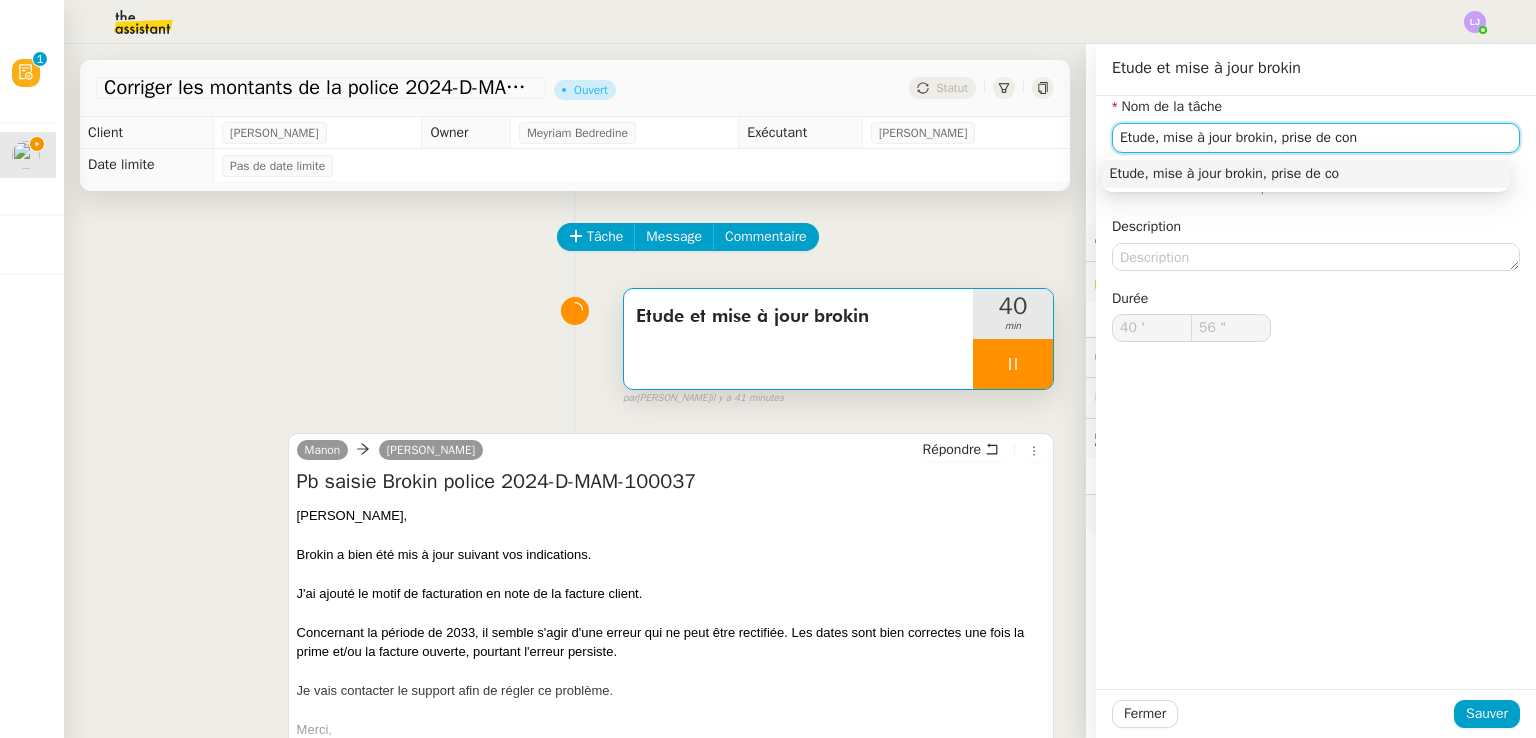 type on "Etude, mise à jour brokin, prise de cont" 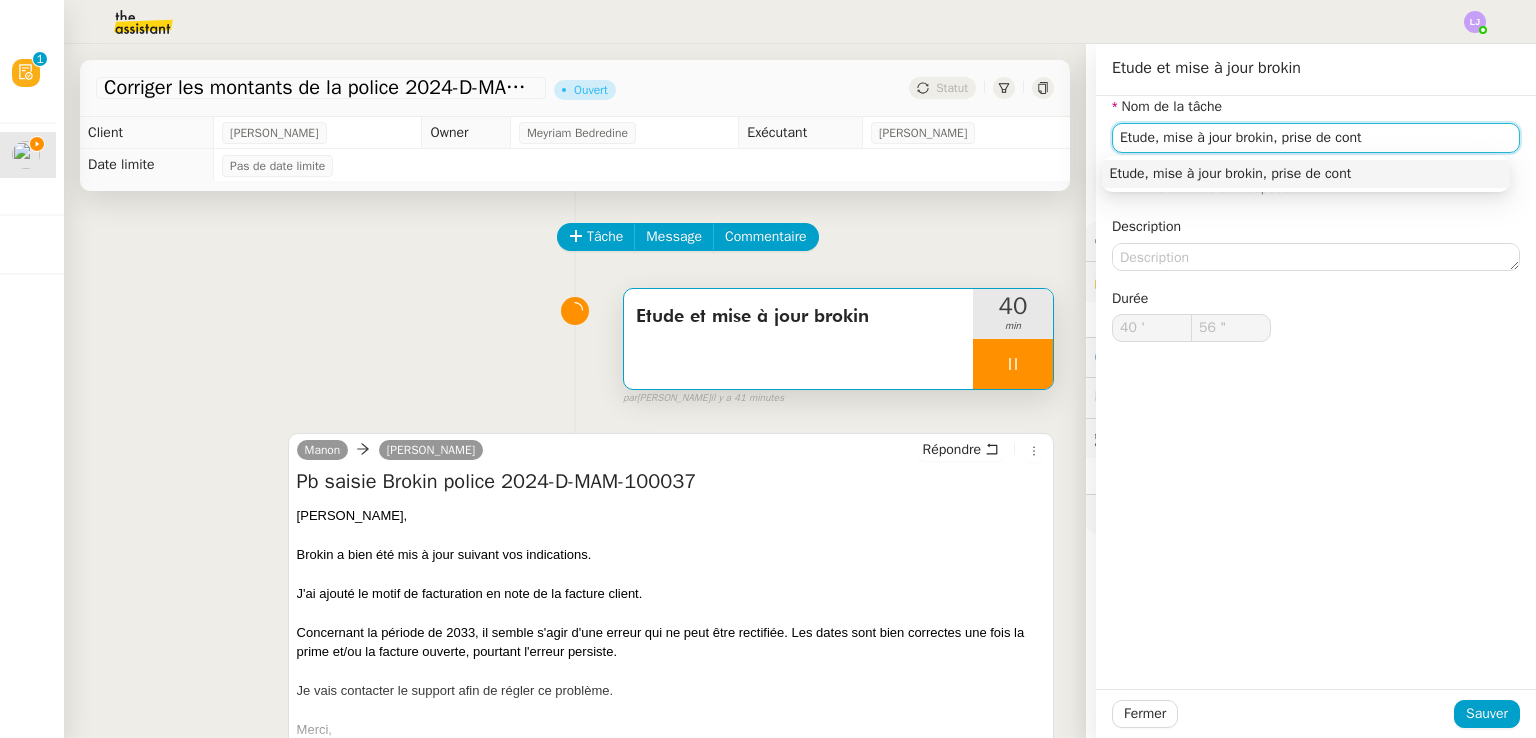 type on "57 "" 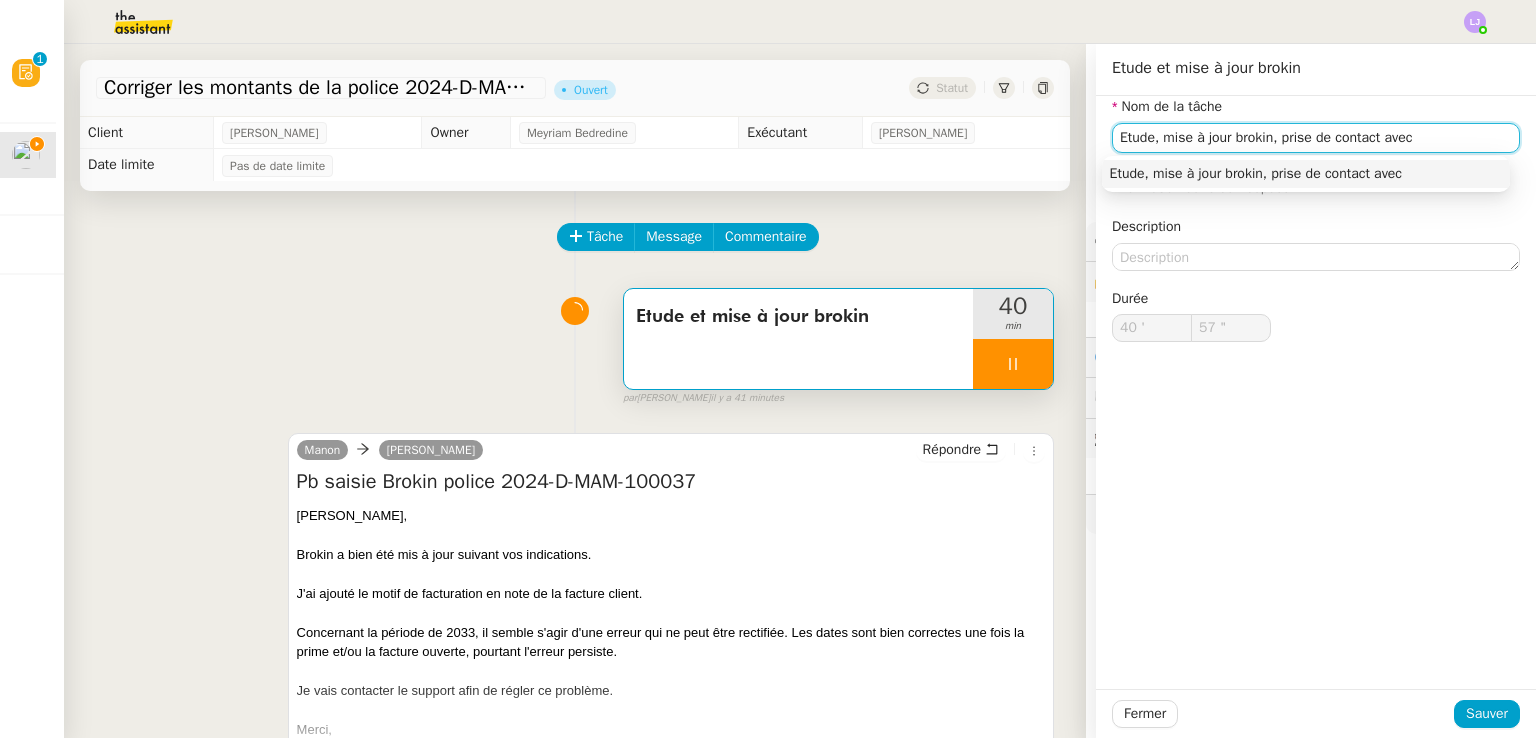 type on "Etude, mise à jour brokin, prise de contact avec l" 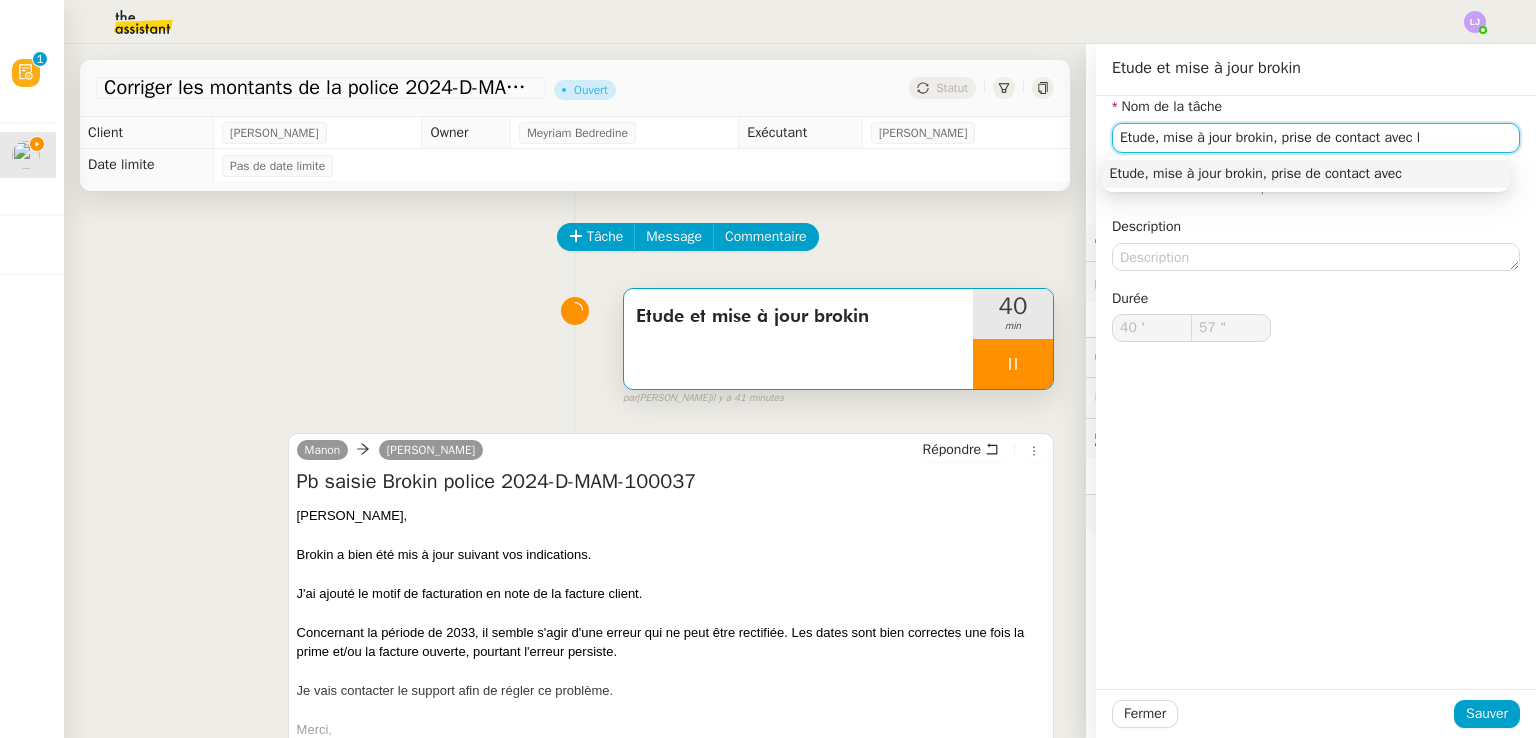 type on "58 "" 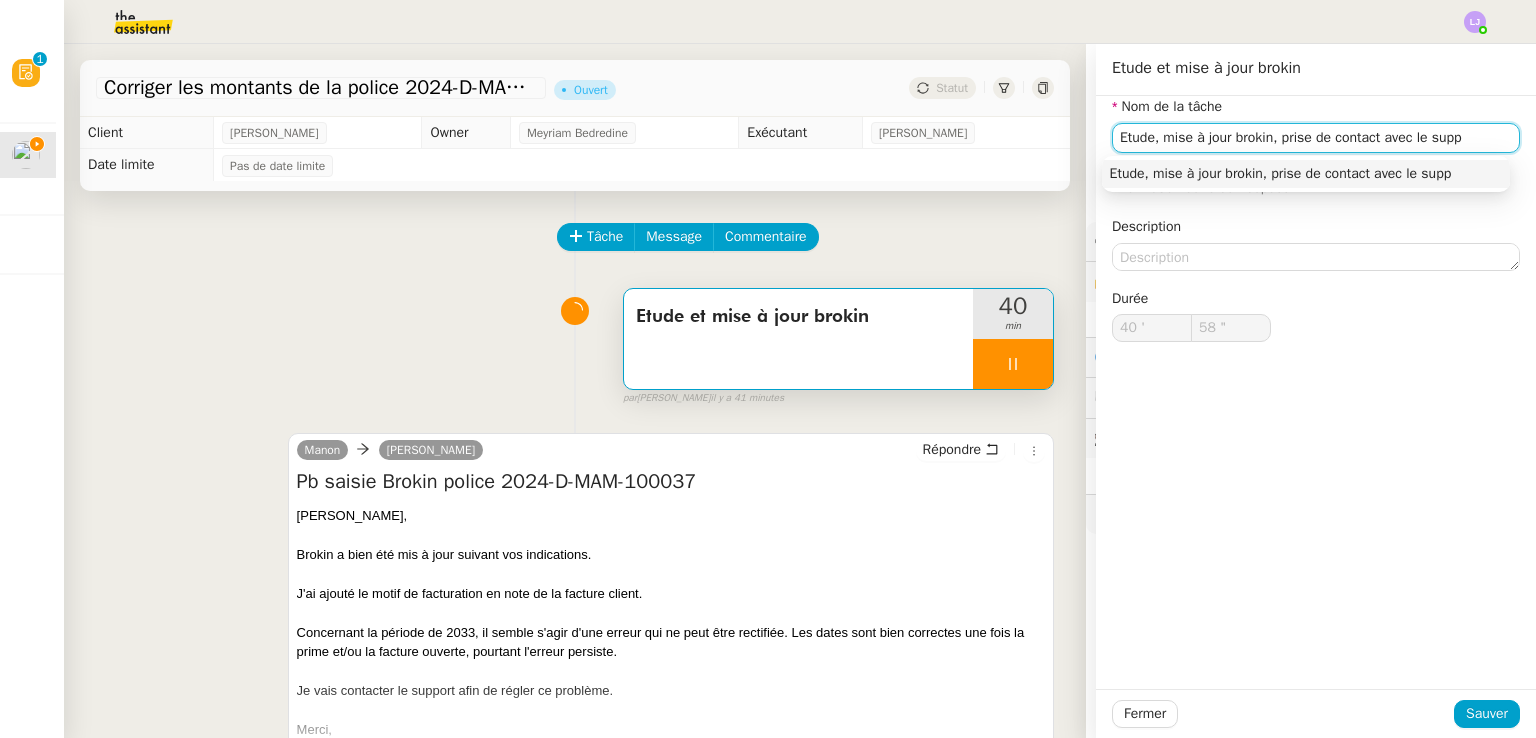 type on "Etude, mise à jour brokin, prise de contact avec le suppo" 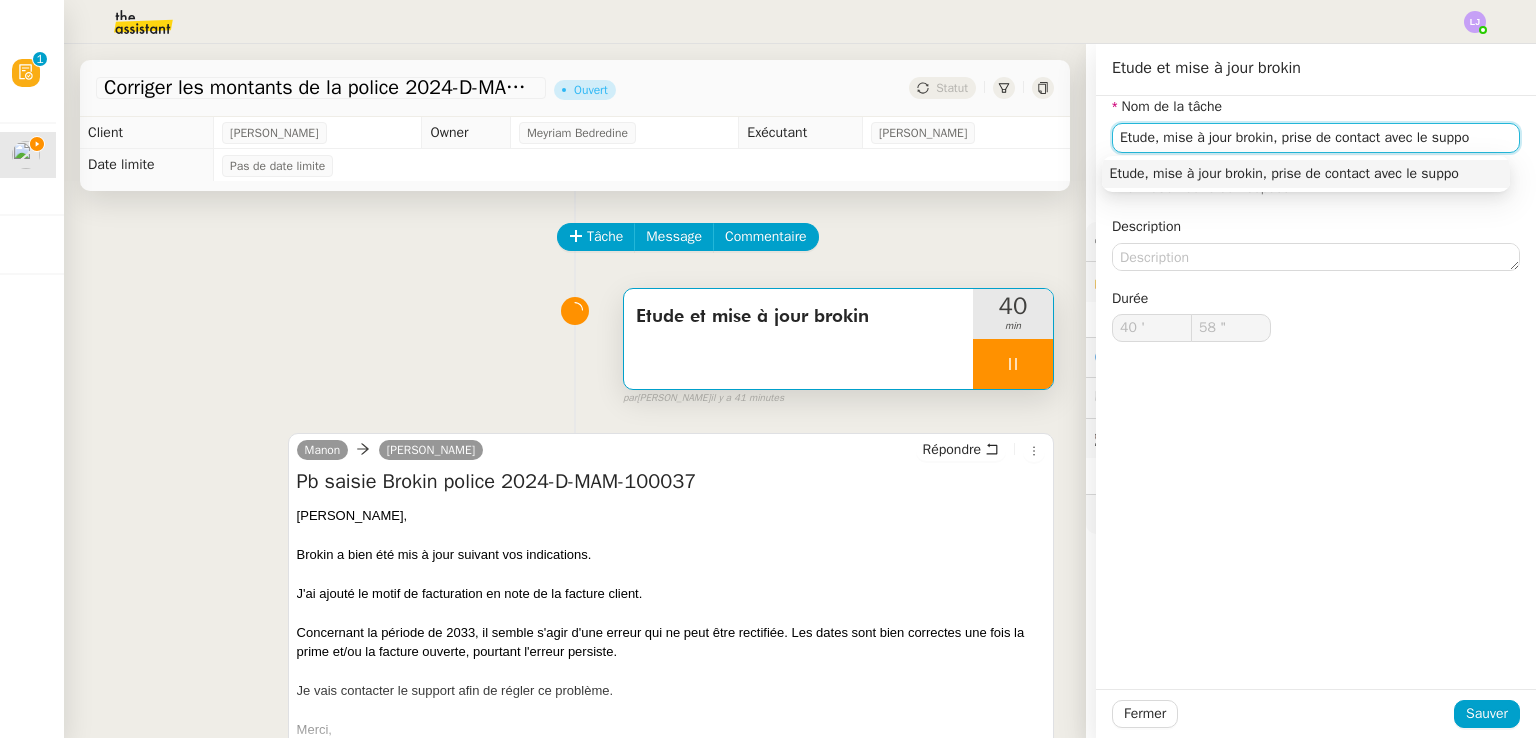 type on "59 "" 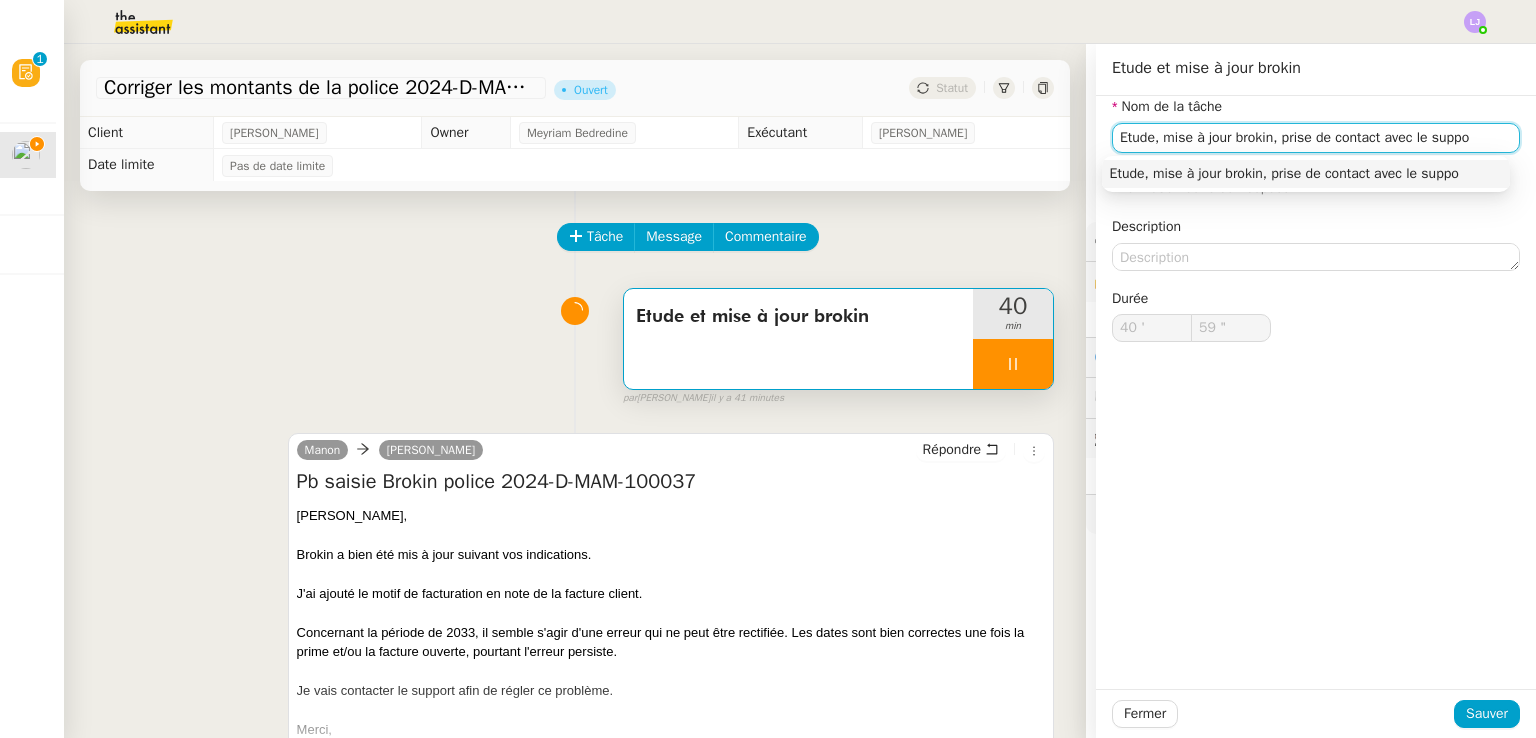 type on "Etude, mise à jour brokin, prise de contact avec le suppor" 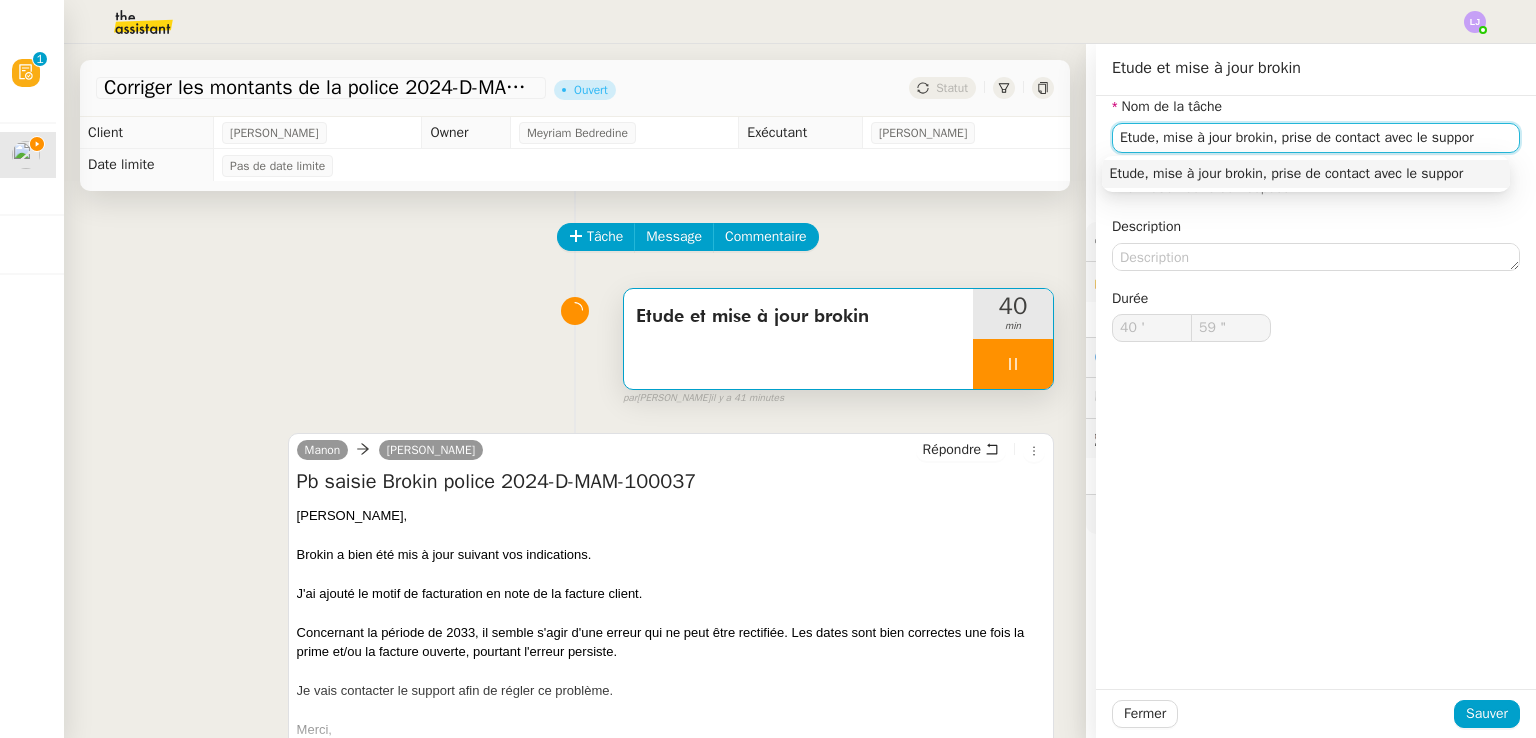 type on "41 '" 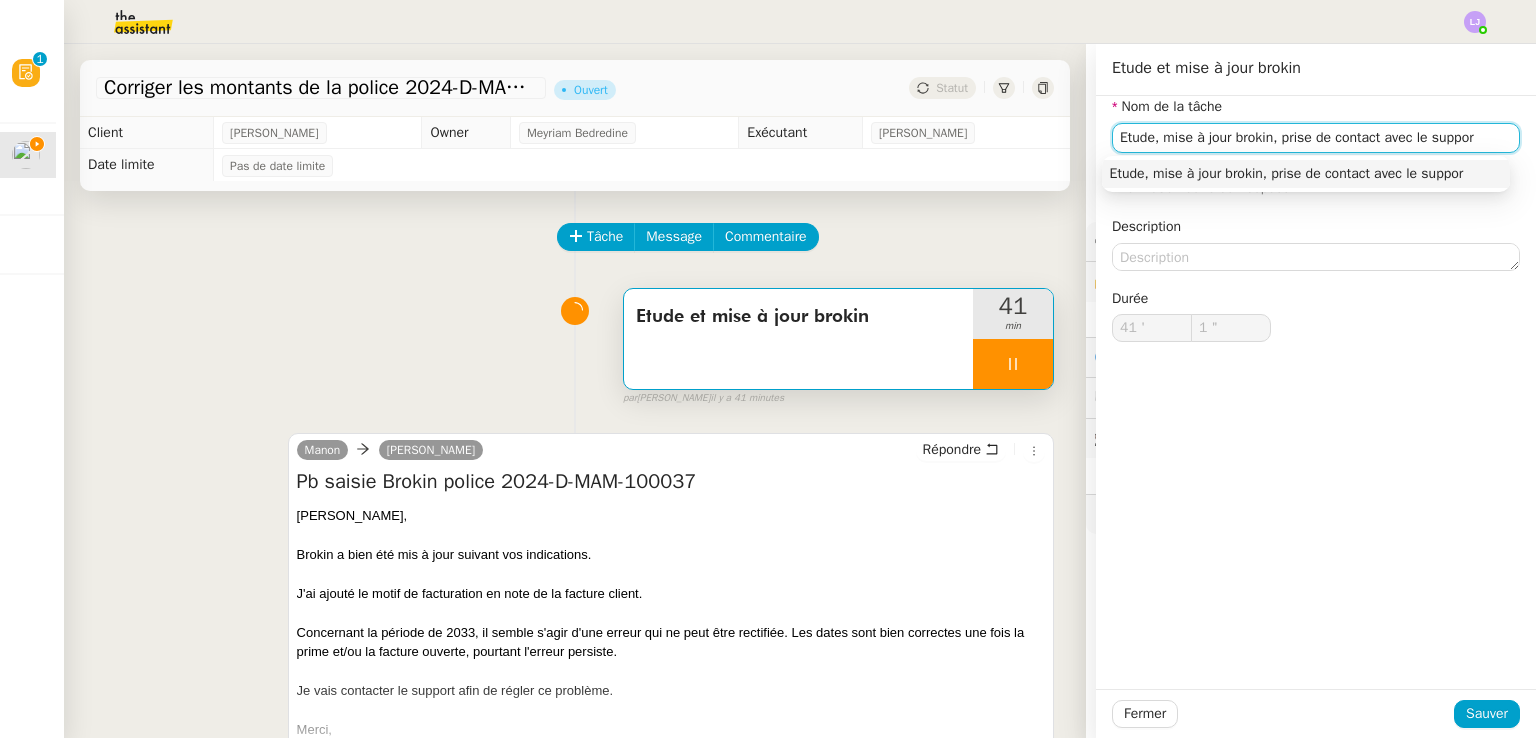 type on "2 "" 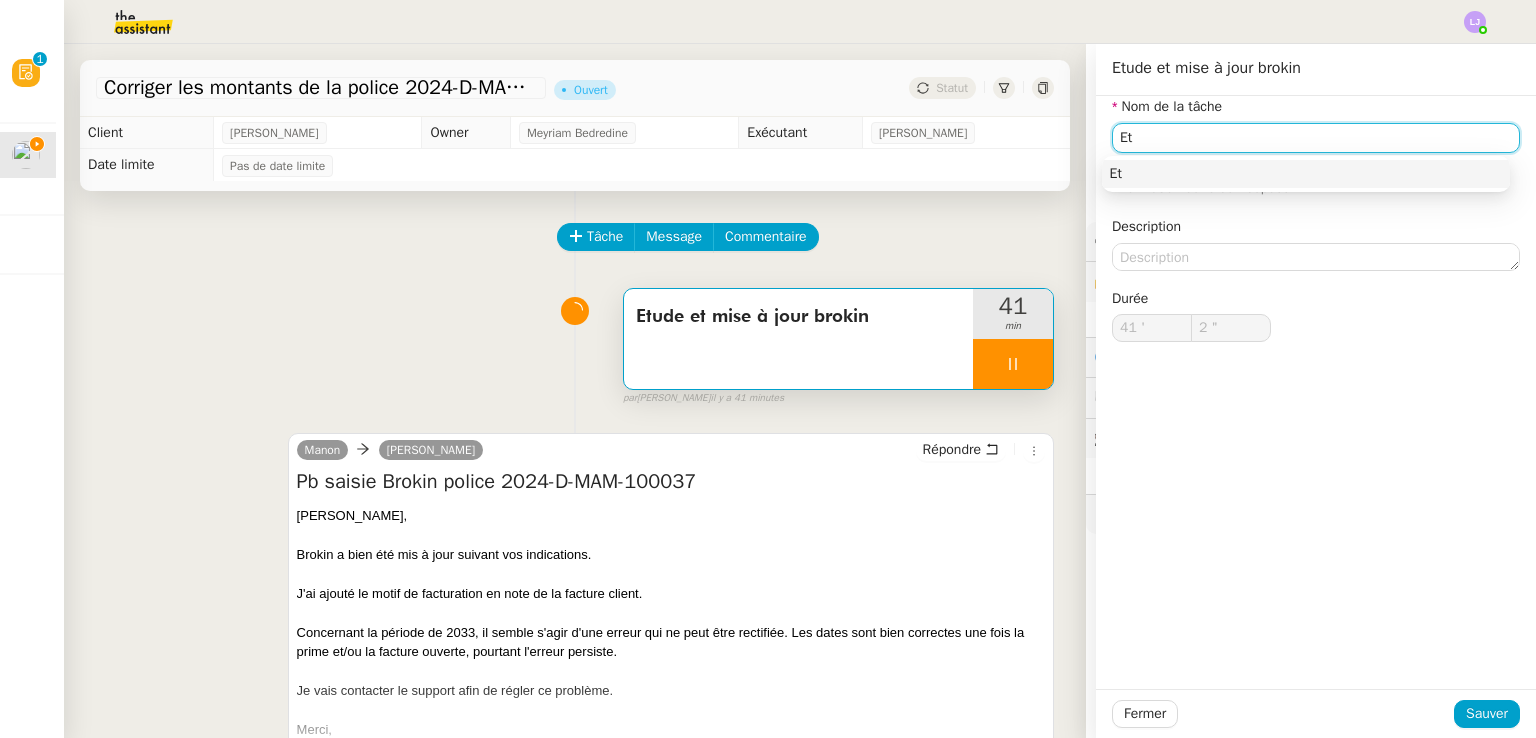 type on "Et" 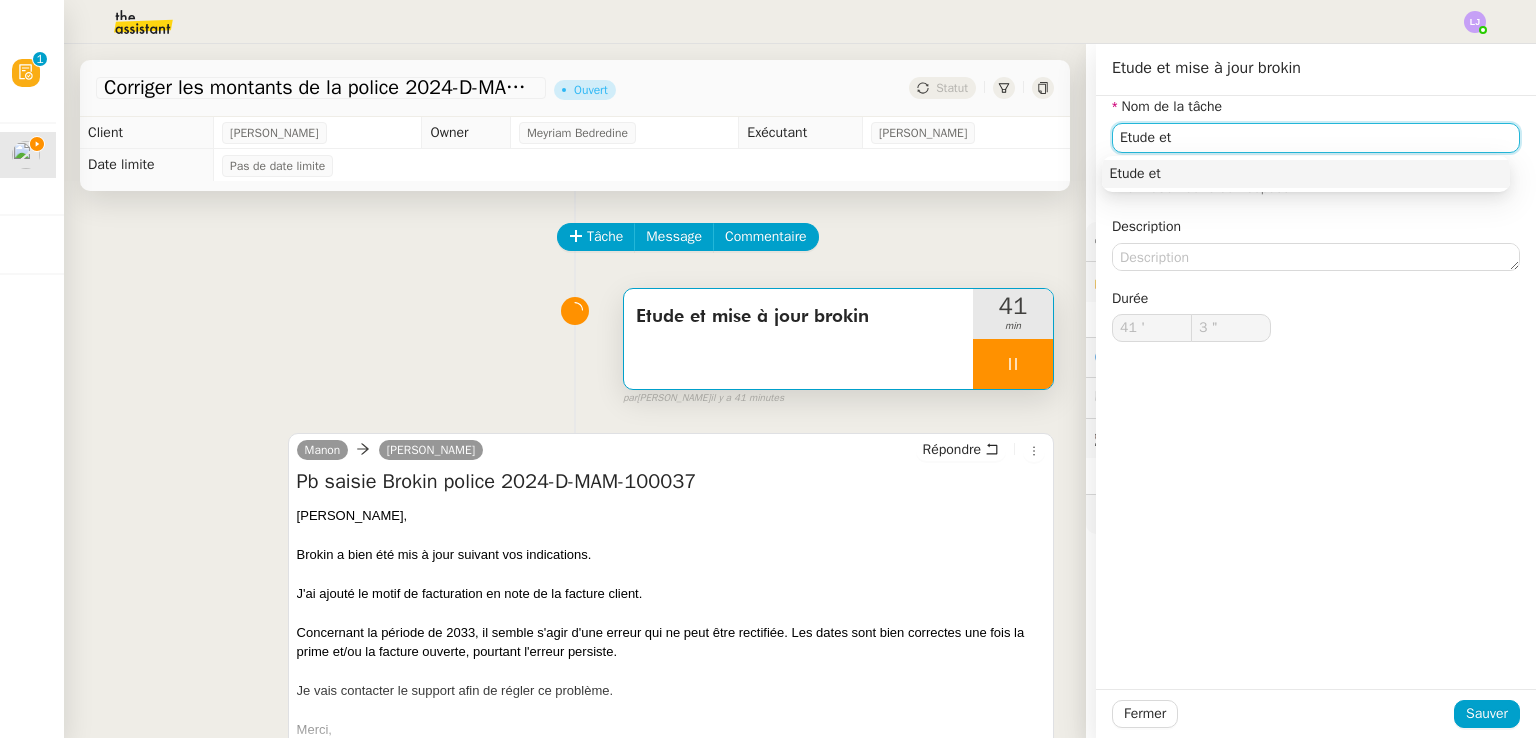 type on "Etude et m" 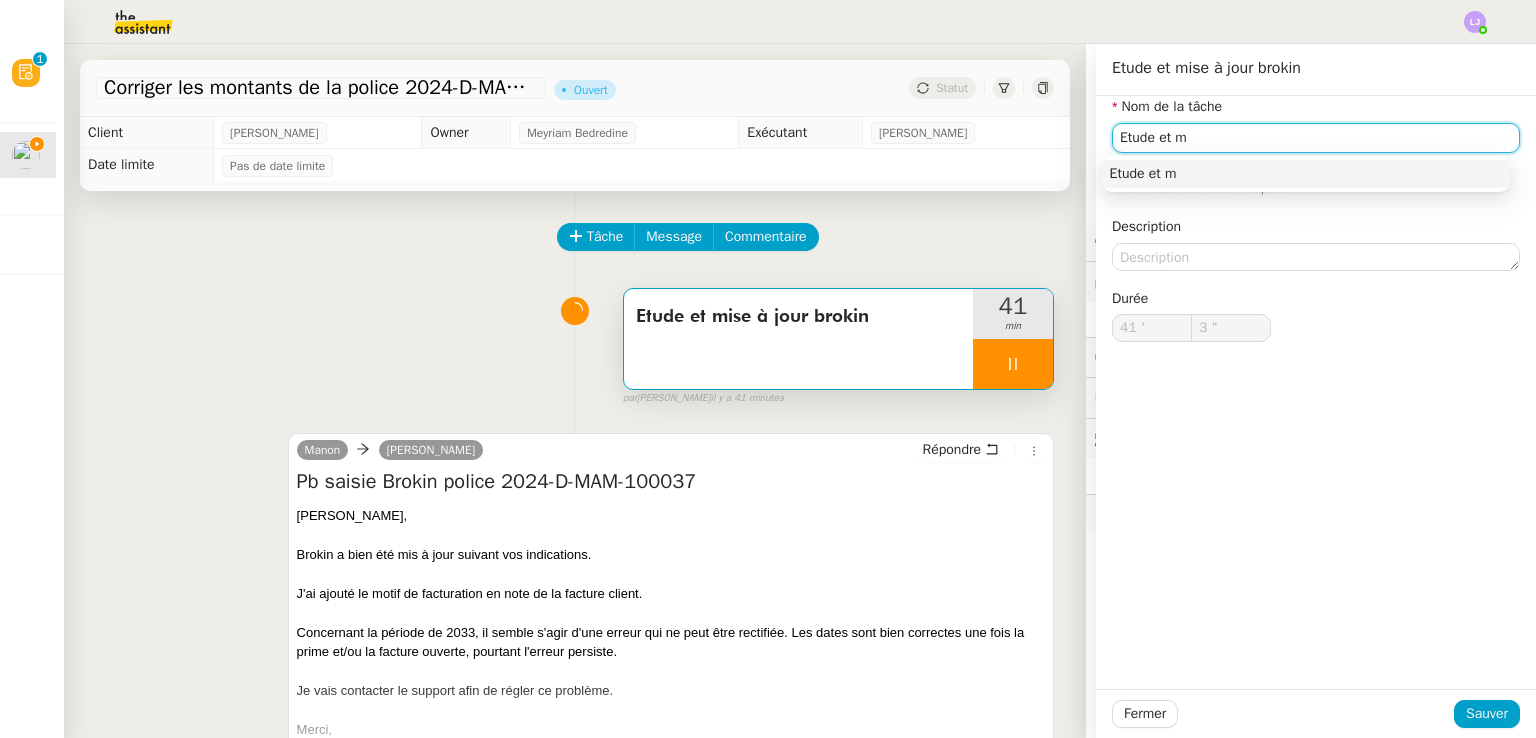 type on "4 "" 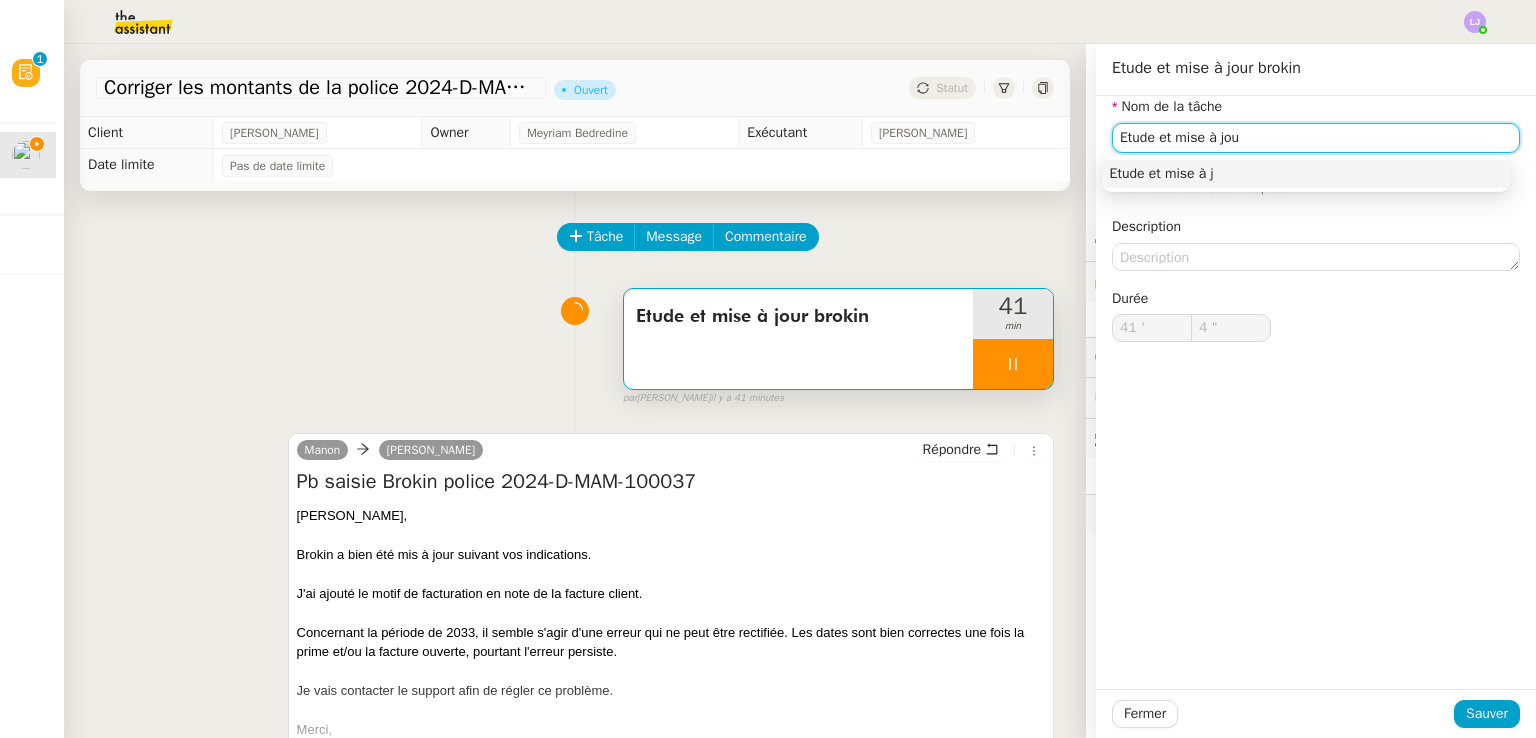 type on "Etude et mise à jour" 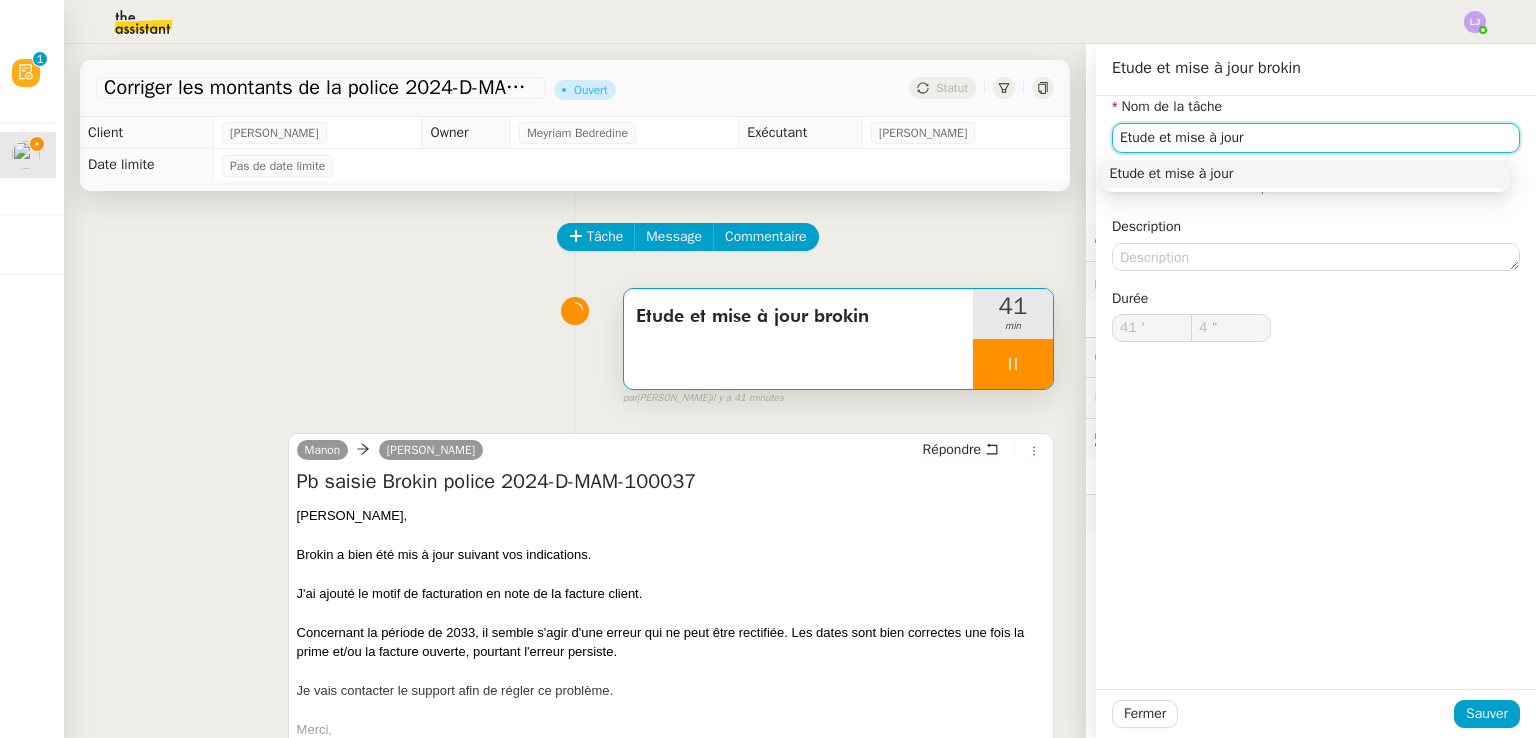 type on "5 "" 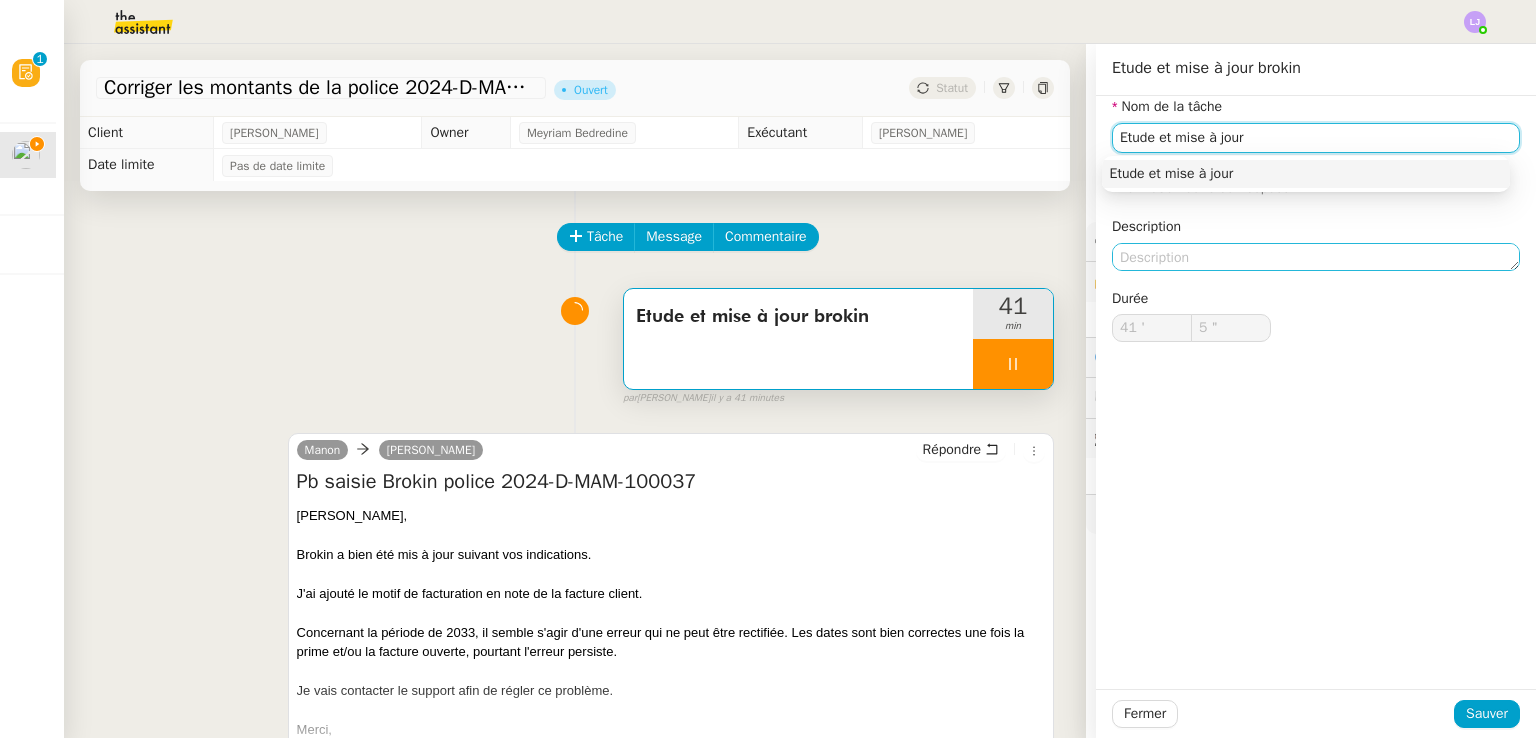type on "Etude et mise à jour" 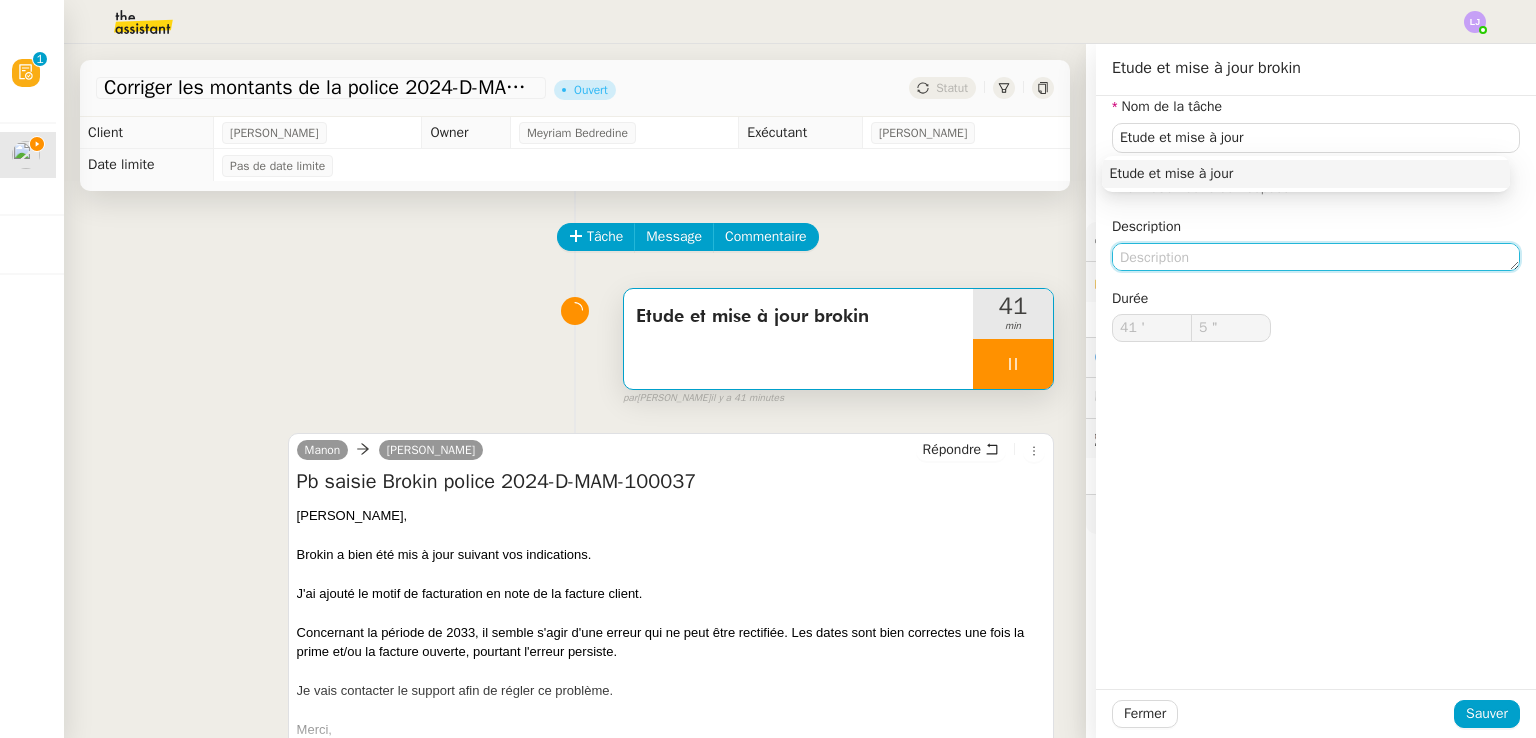type on "6 "" 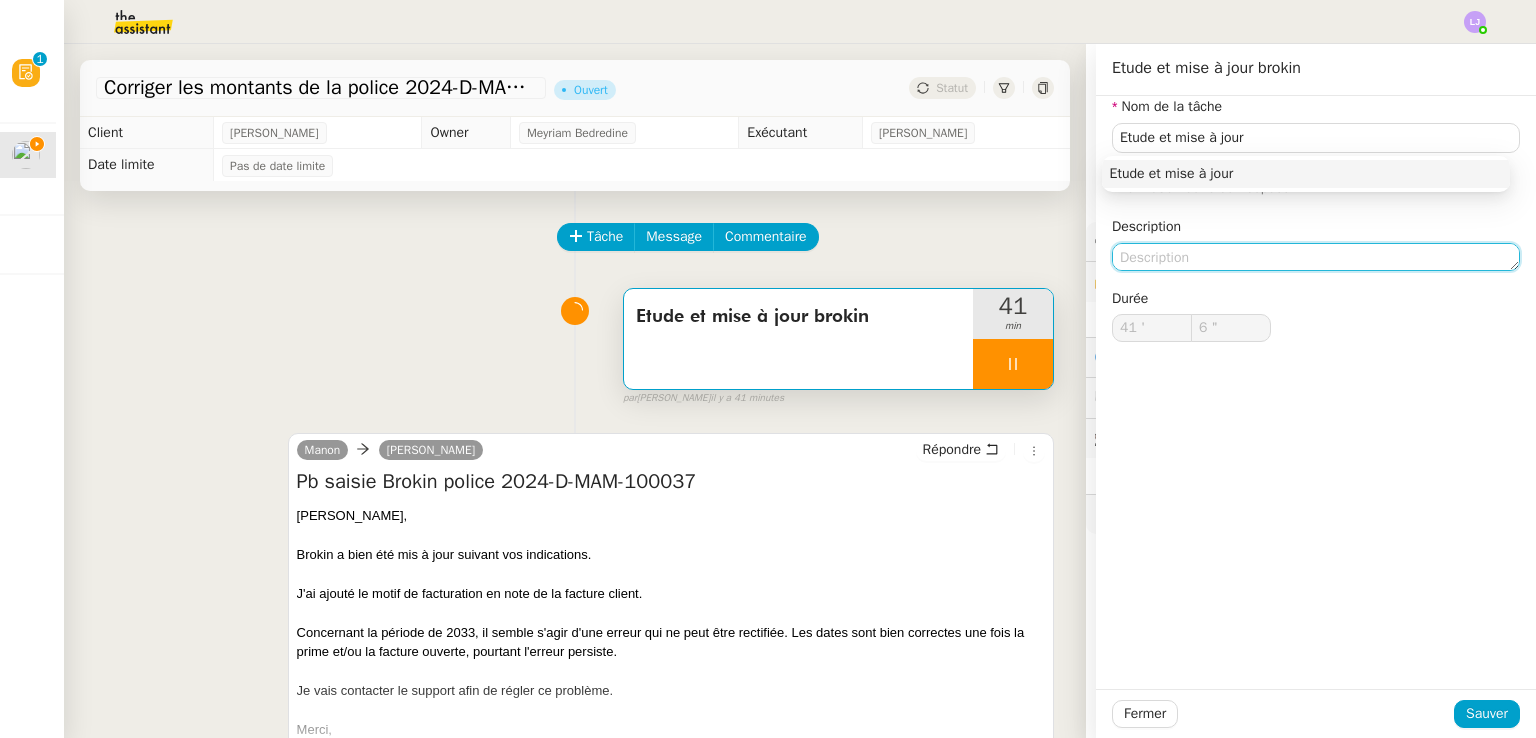 click 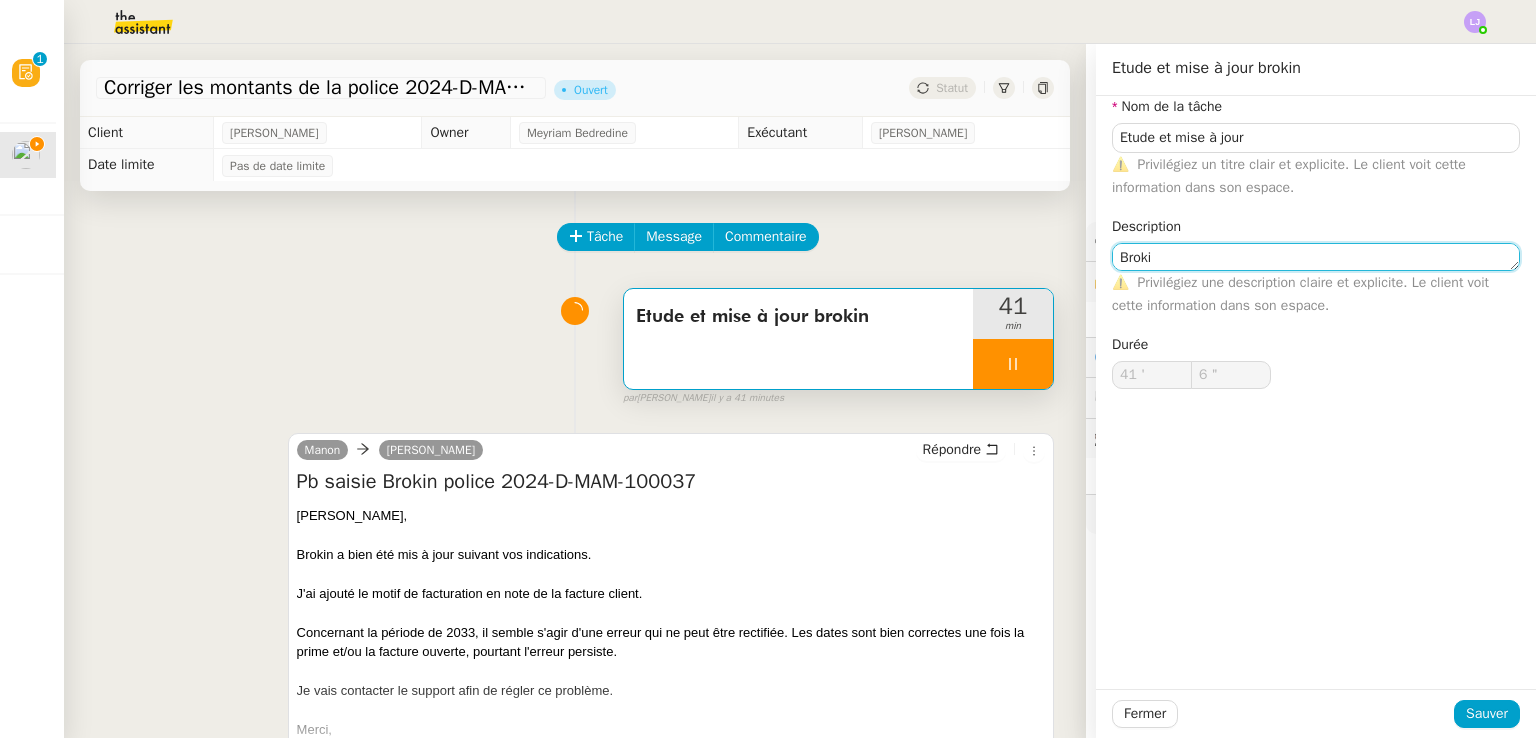 type on "Brokin" 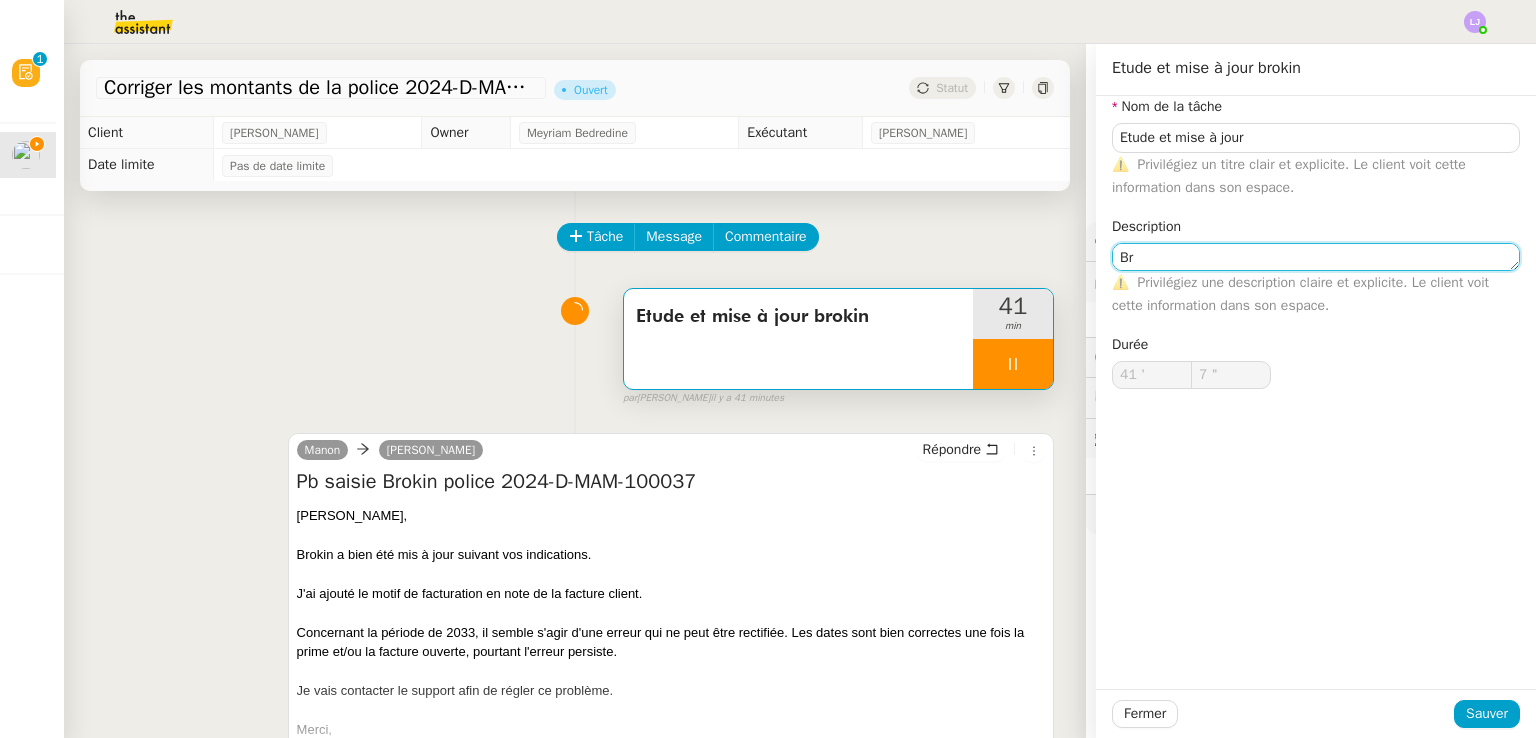 type on "B" 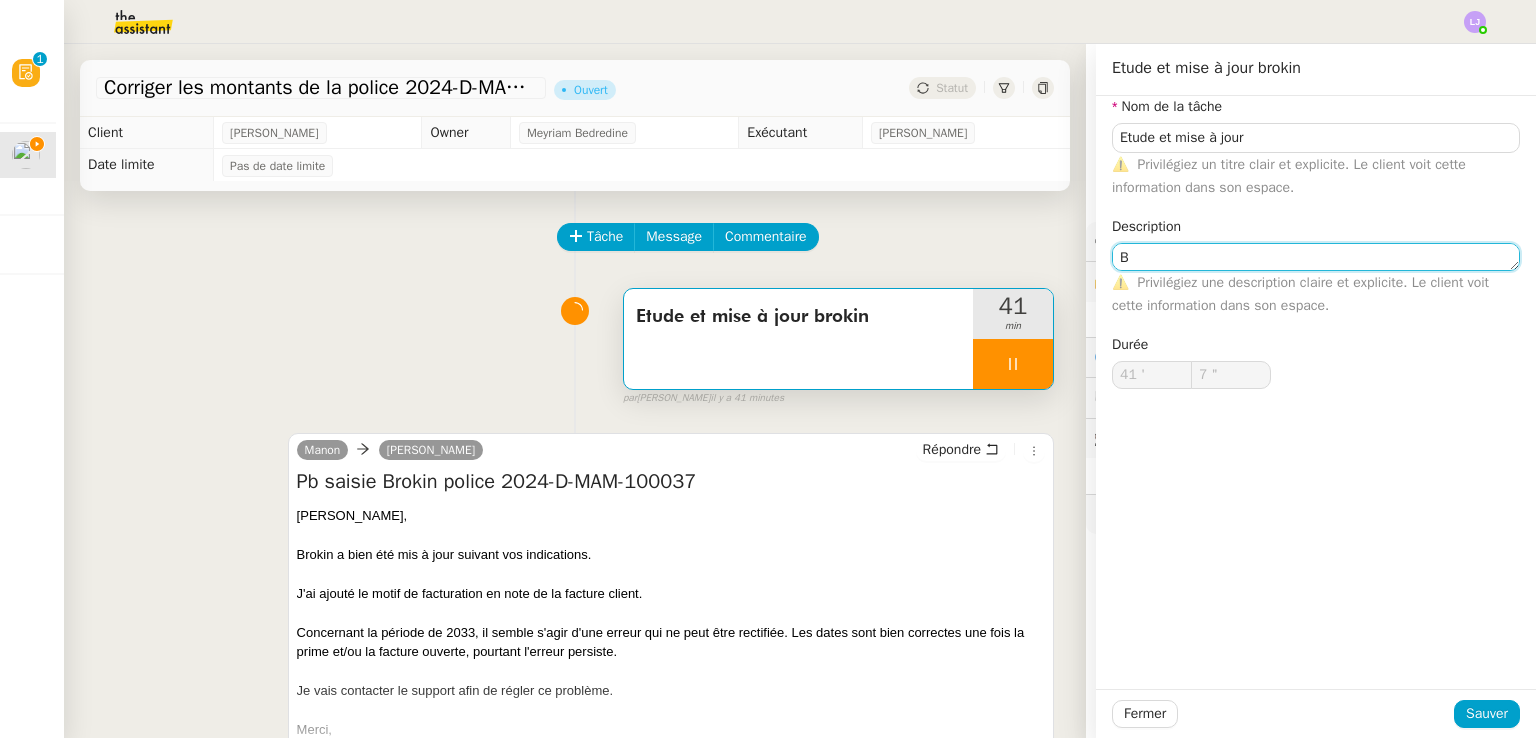 type on "8 "" 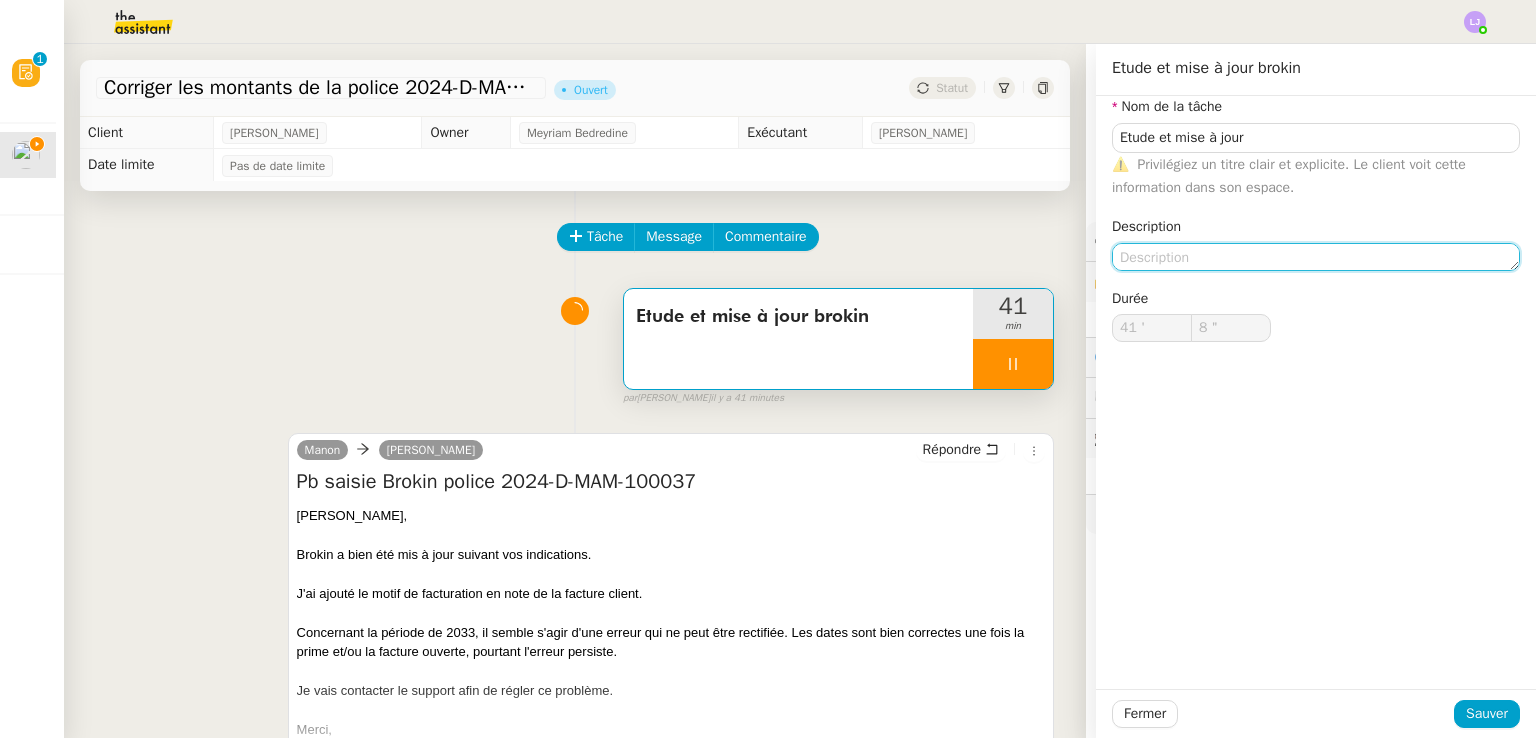 type on "P" 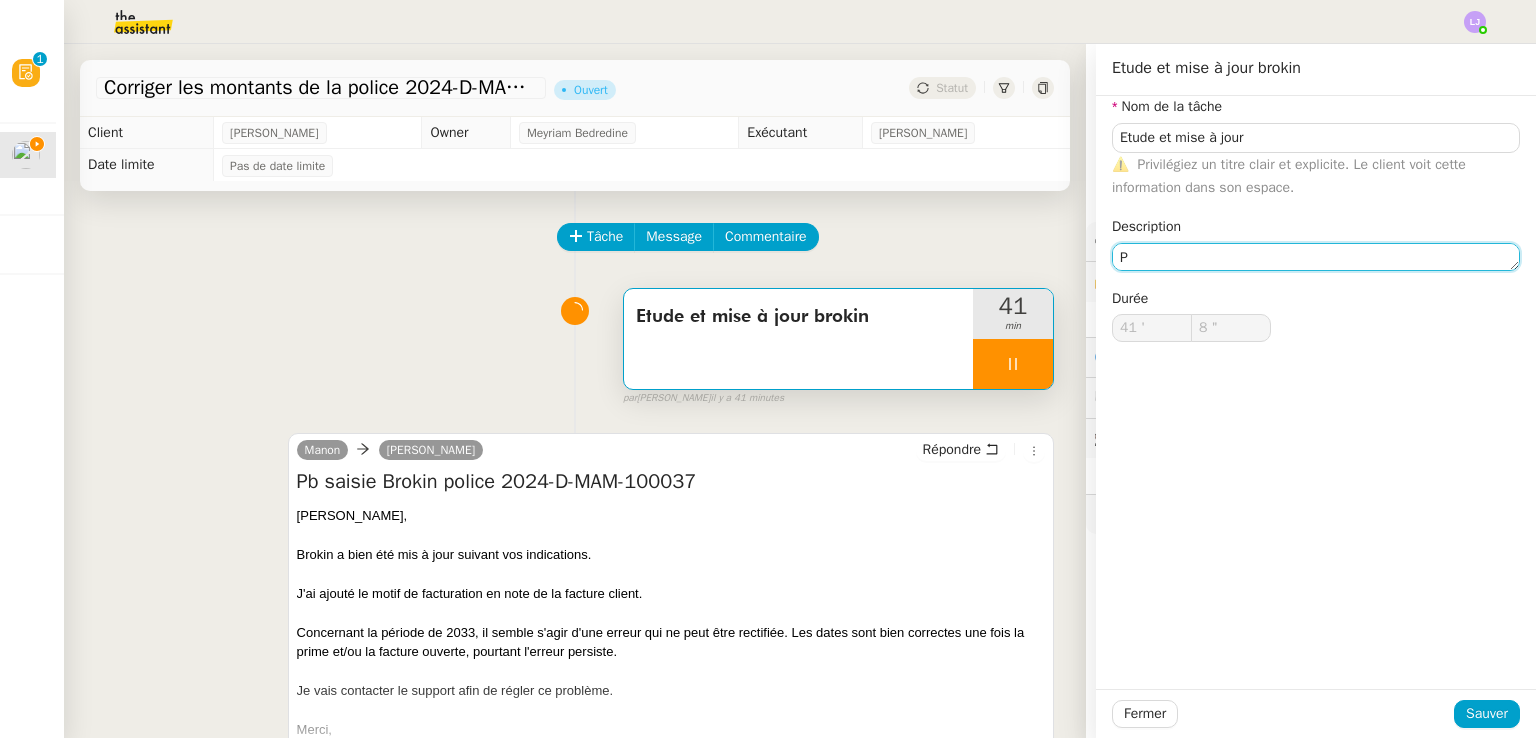 type on "9 "" 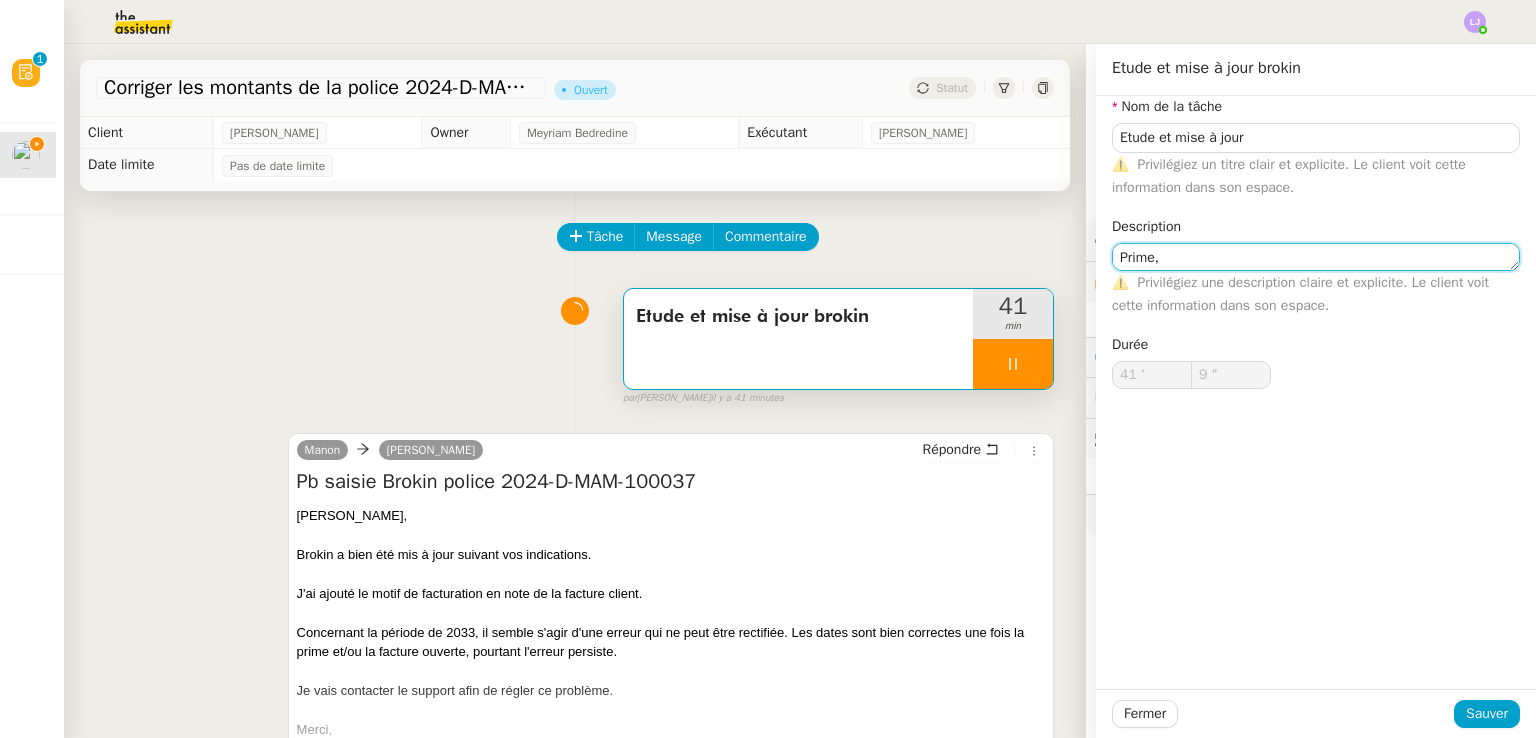 type on "Prime," 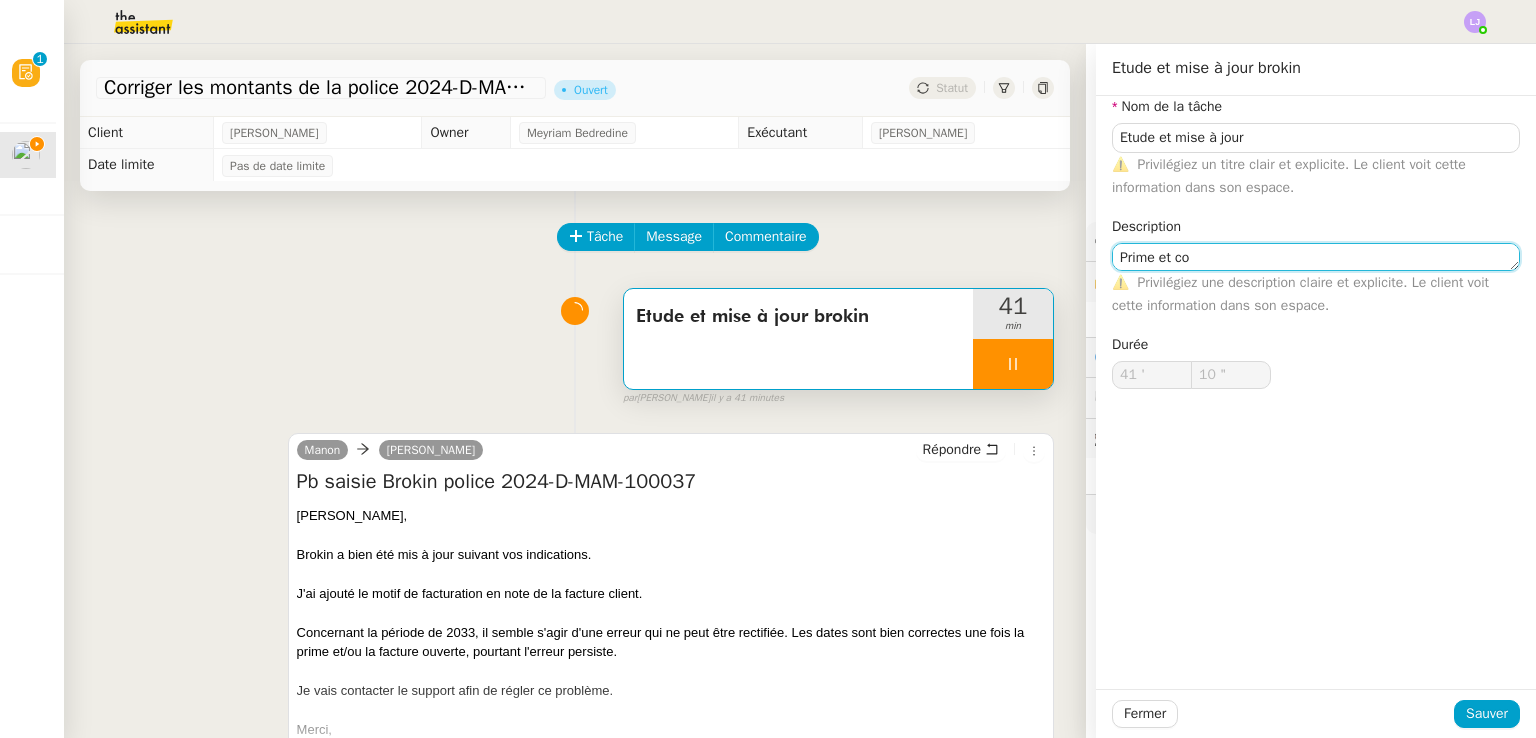 type on "Prime et cou" 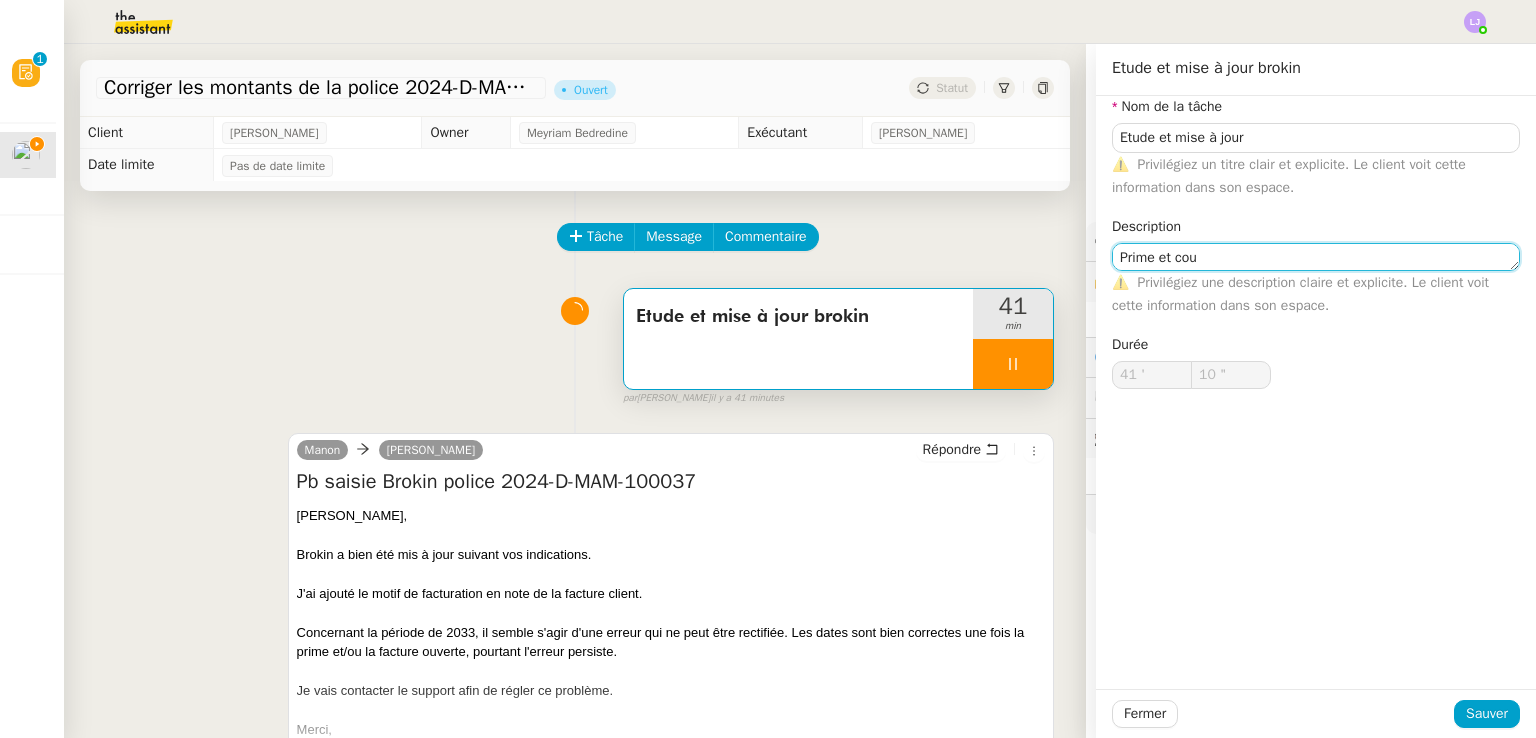 type on "11 "" 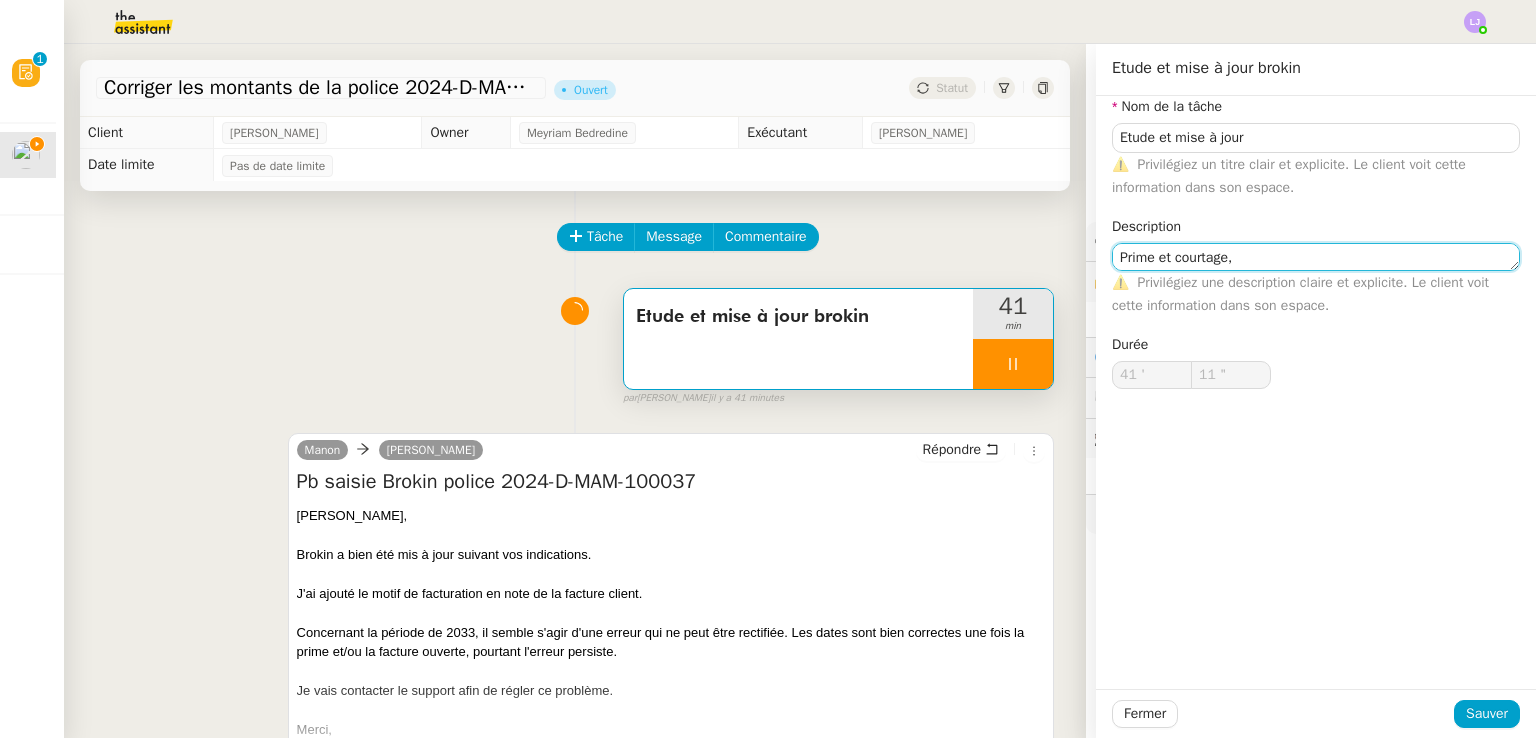 type on "Prime et courtage, s" 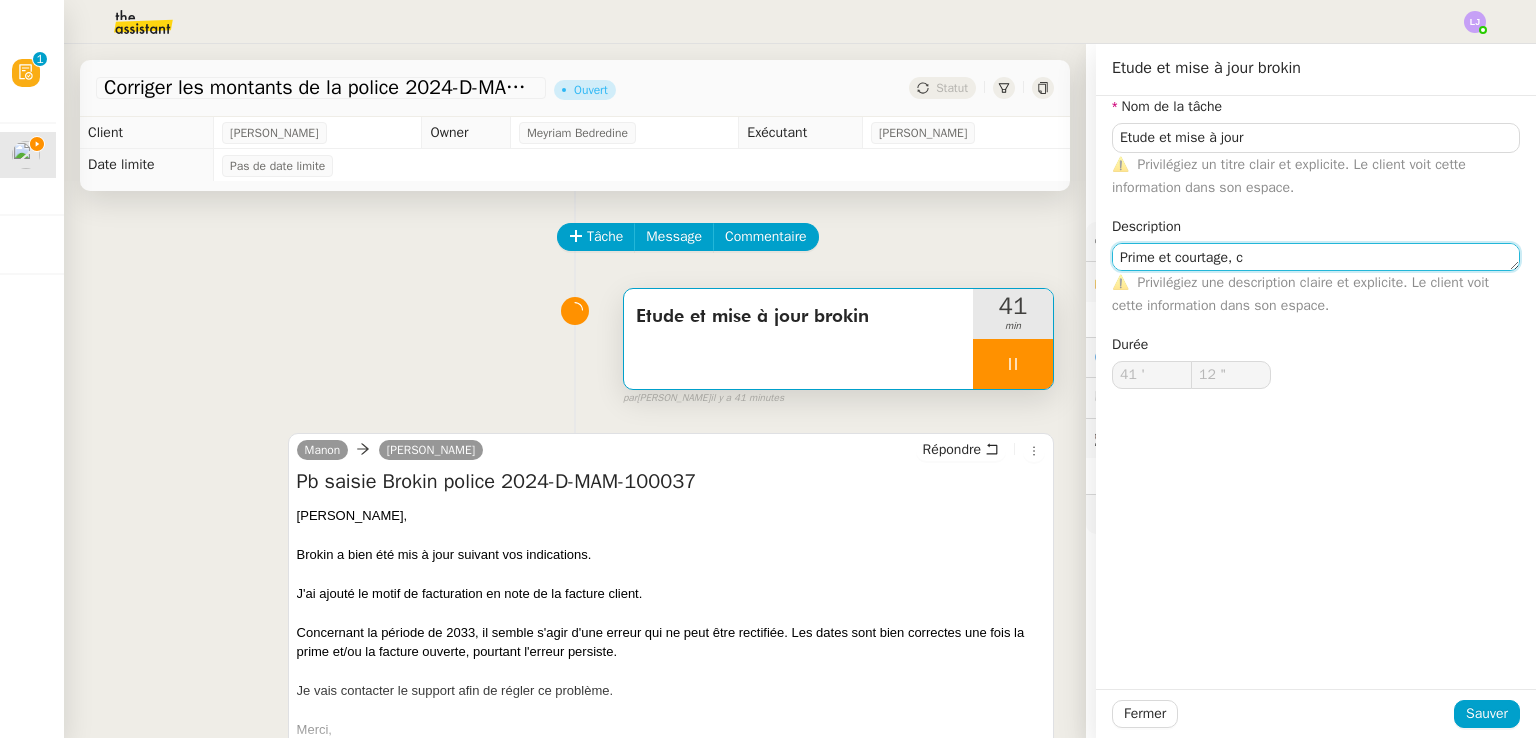 type on "Prime et courtage, co" 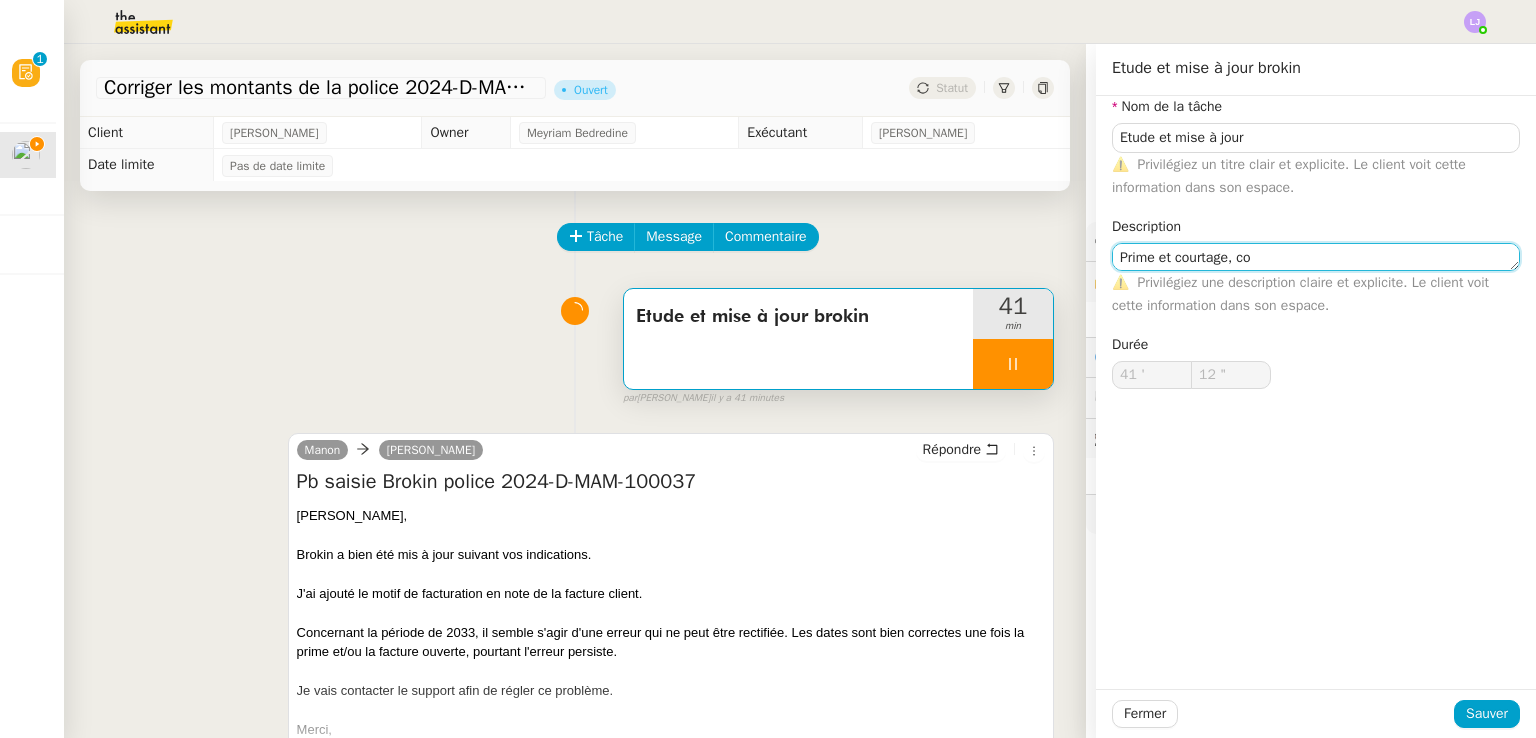 type on "13 "" 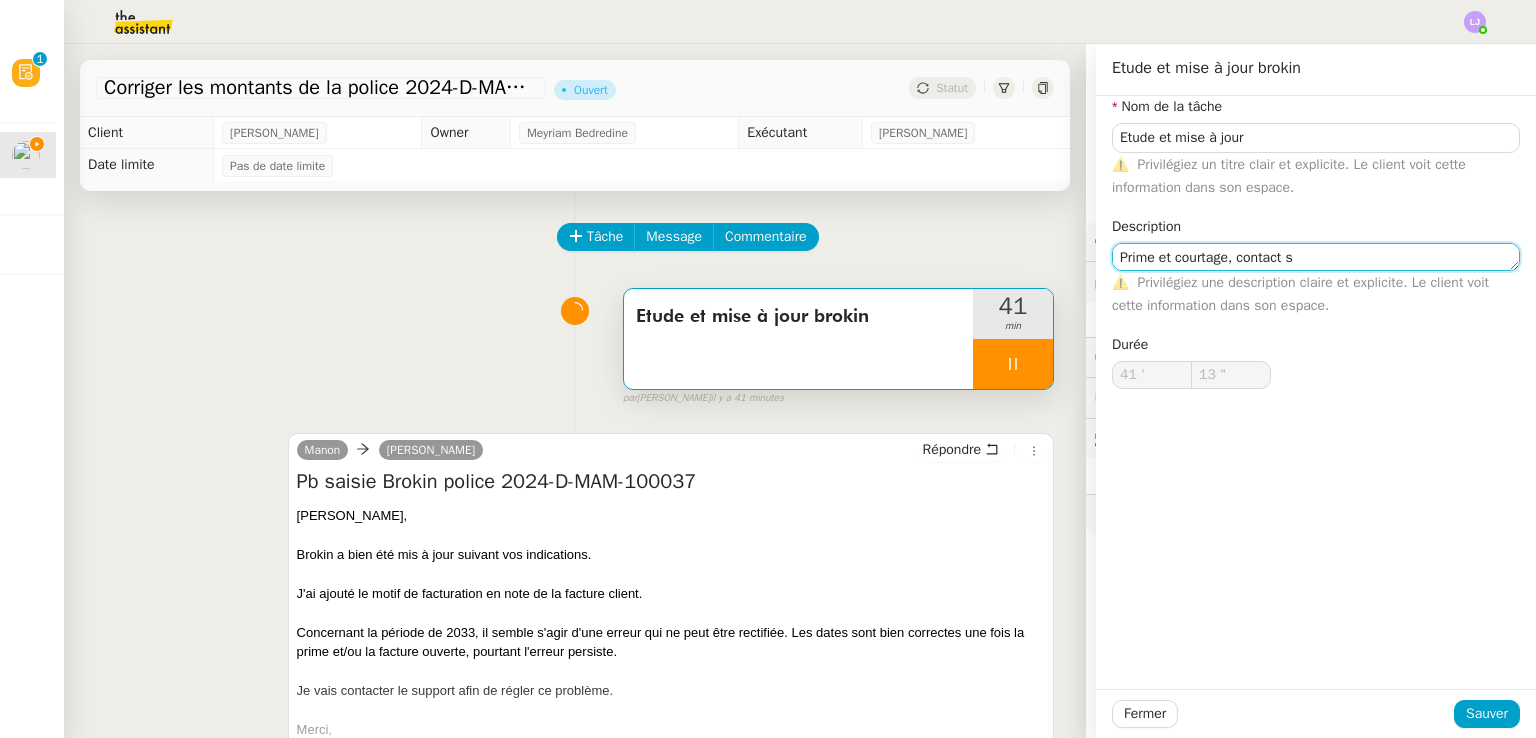 type on "Prime et courtage, contact su" 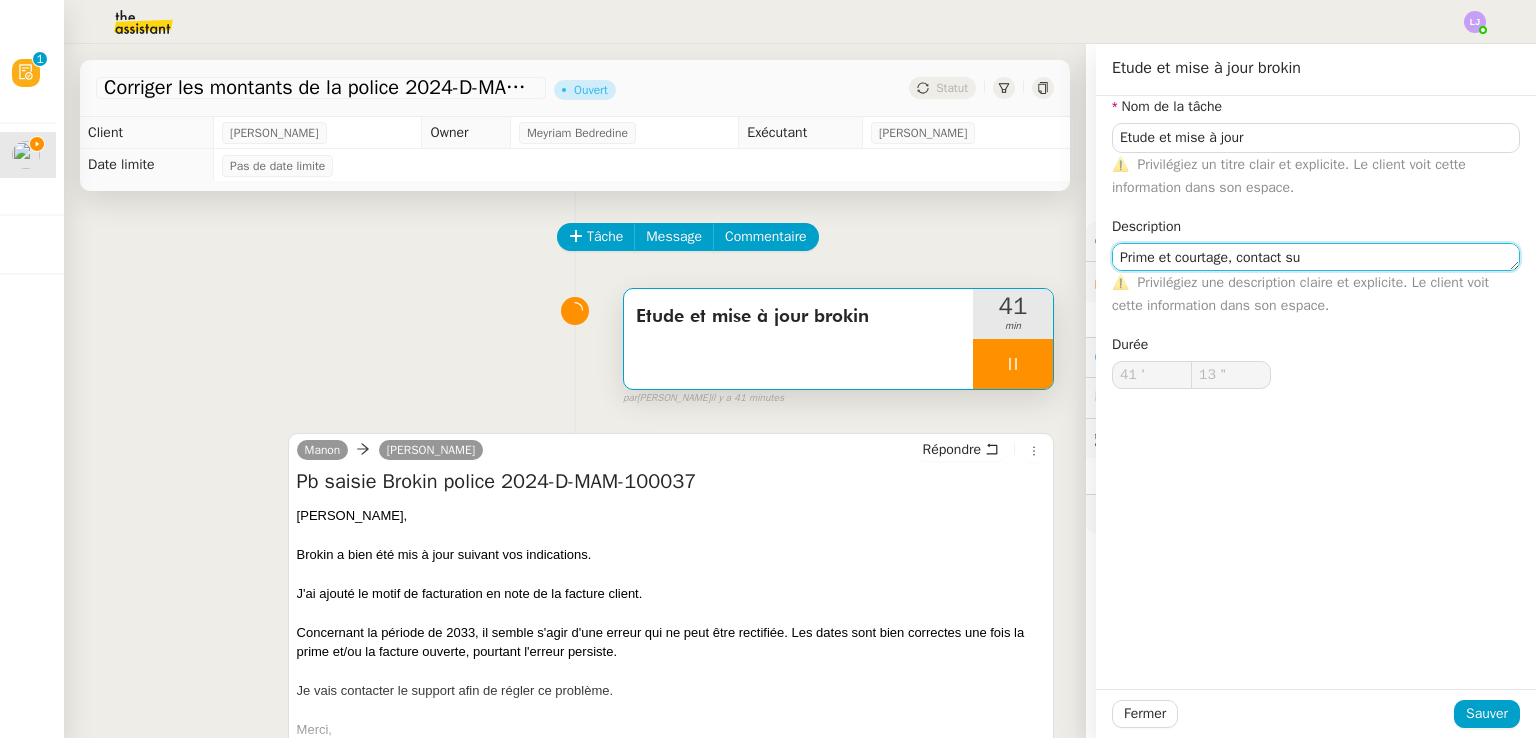 type on "14 "" 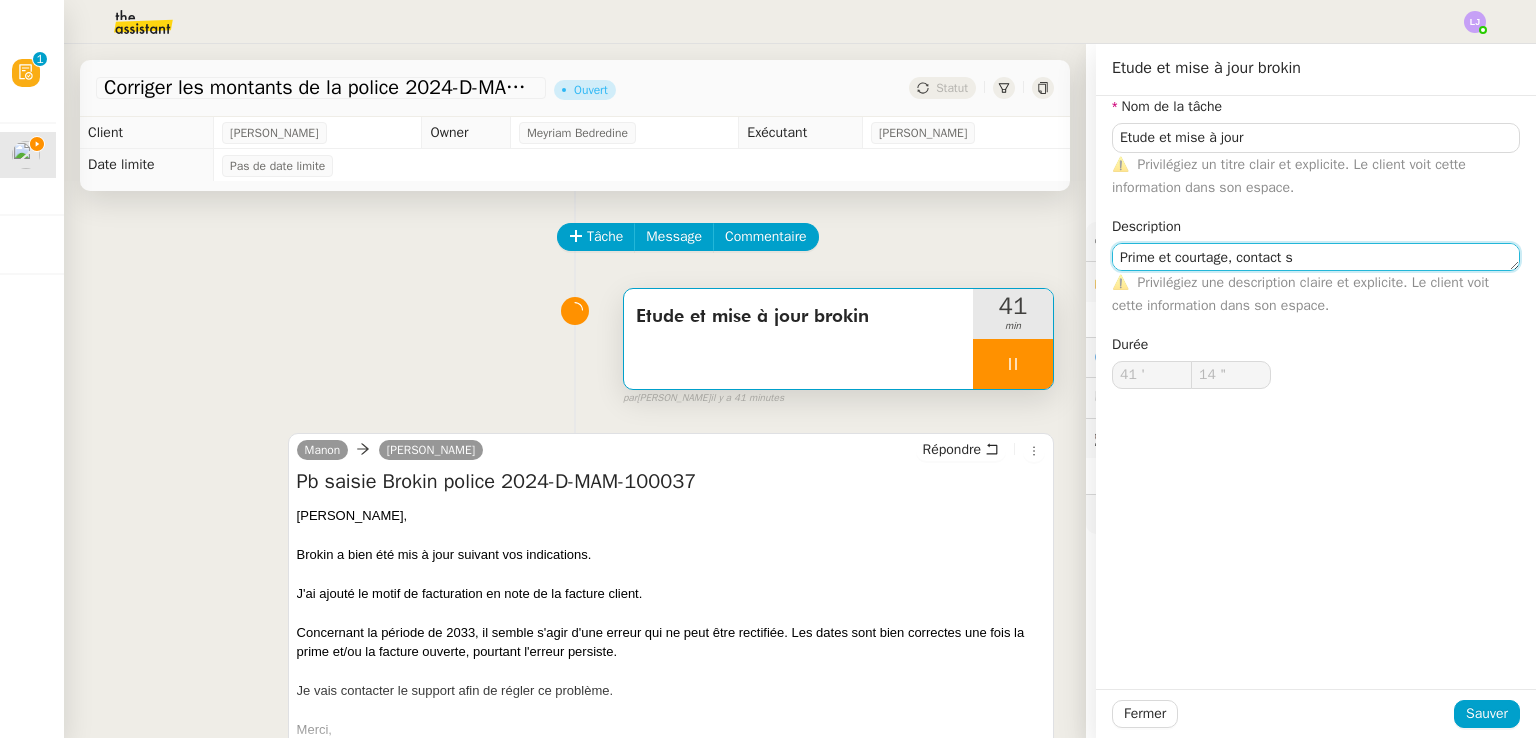 type on "Prime et courtage, contact" 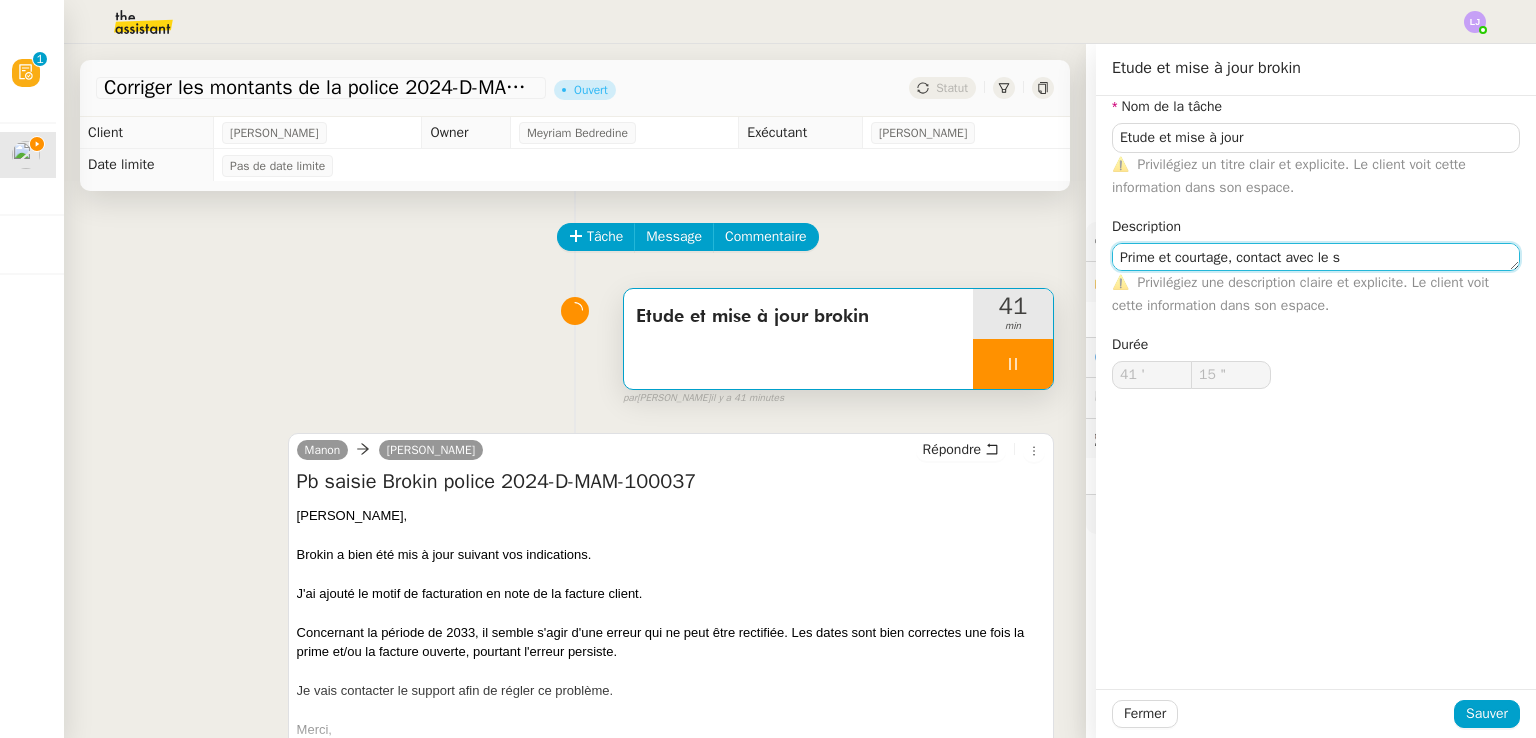 type on "Prime et courtage, contact avec le su" 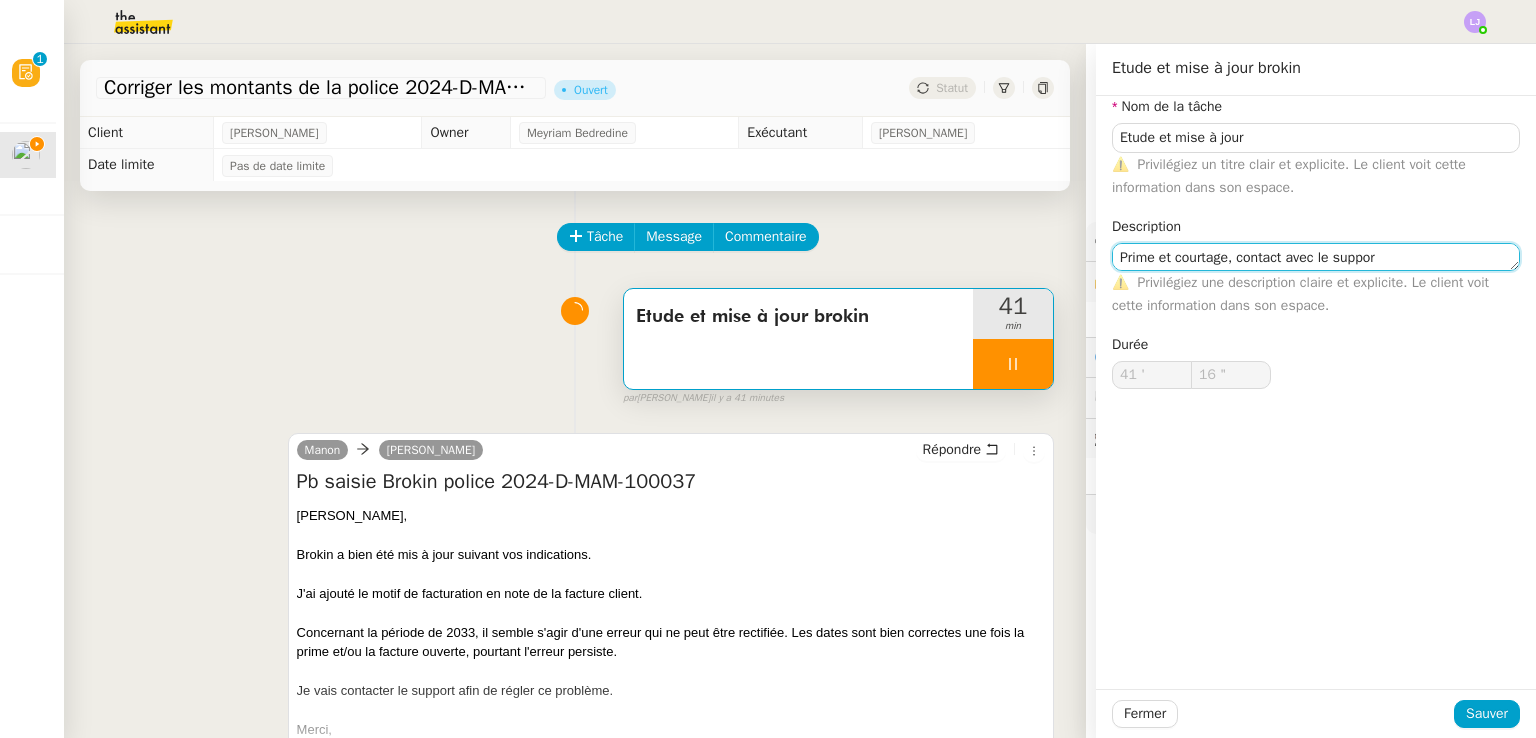 type on "Prime et courtage, contact avec le support" 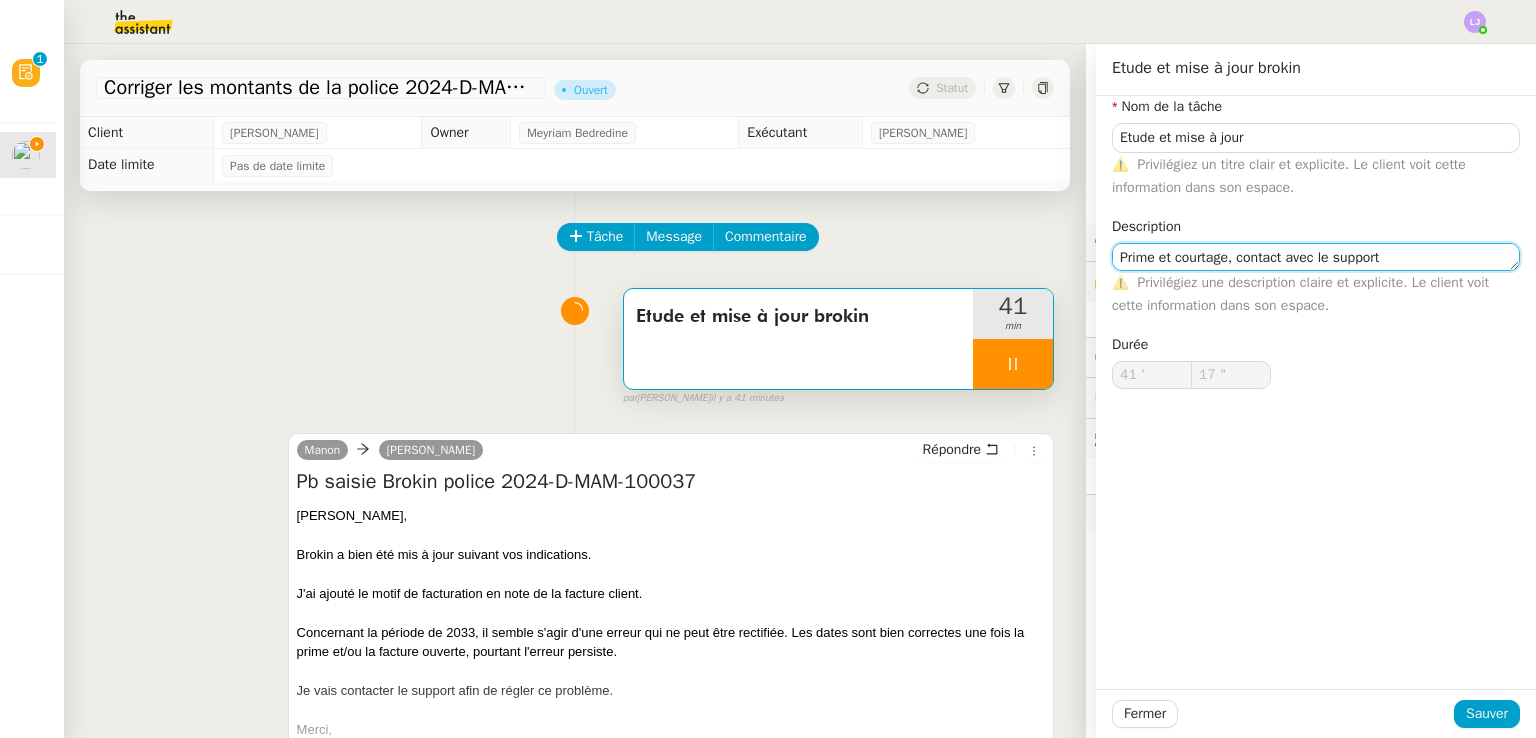 type on "18 "" 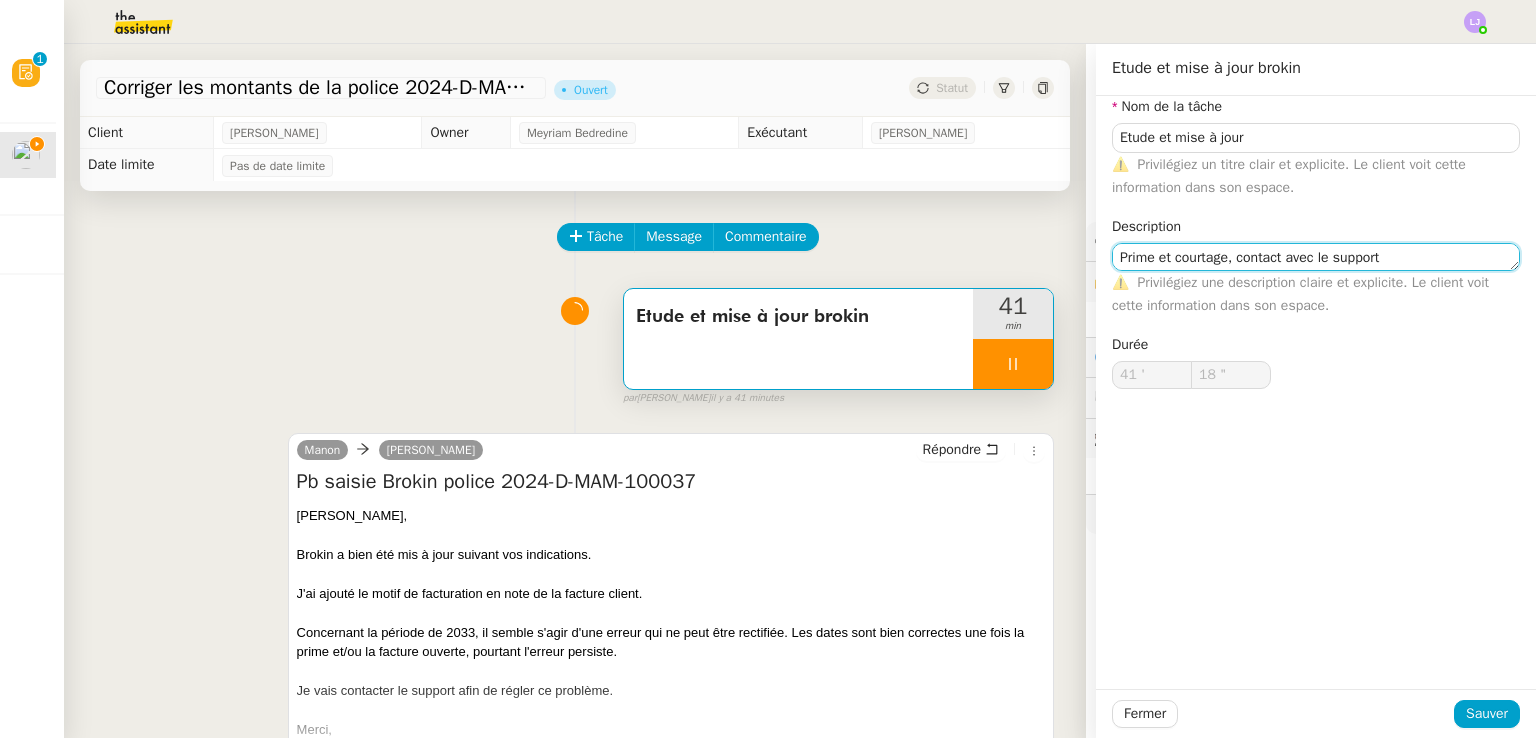 click on "Prime et courtage, contact avec le support" 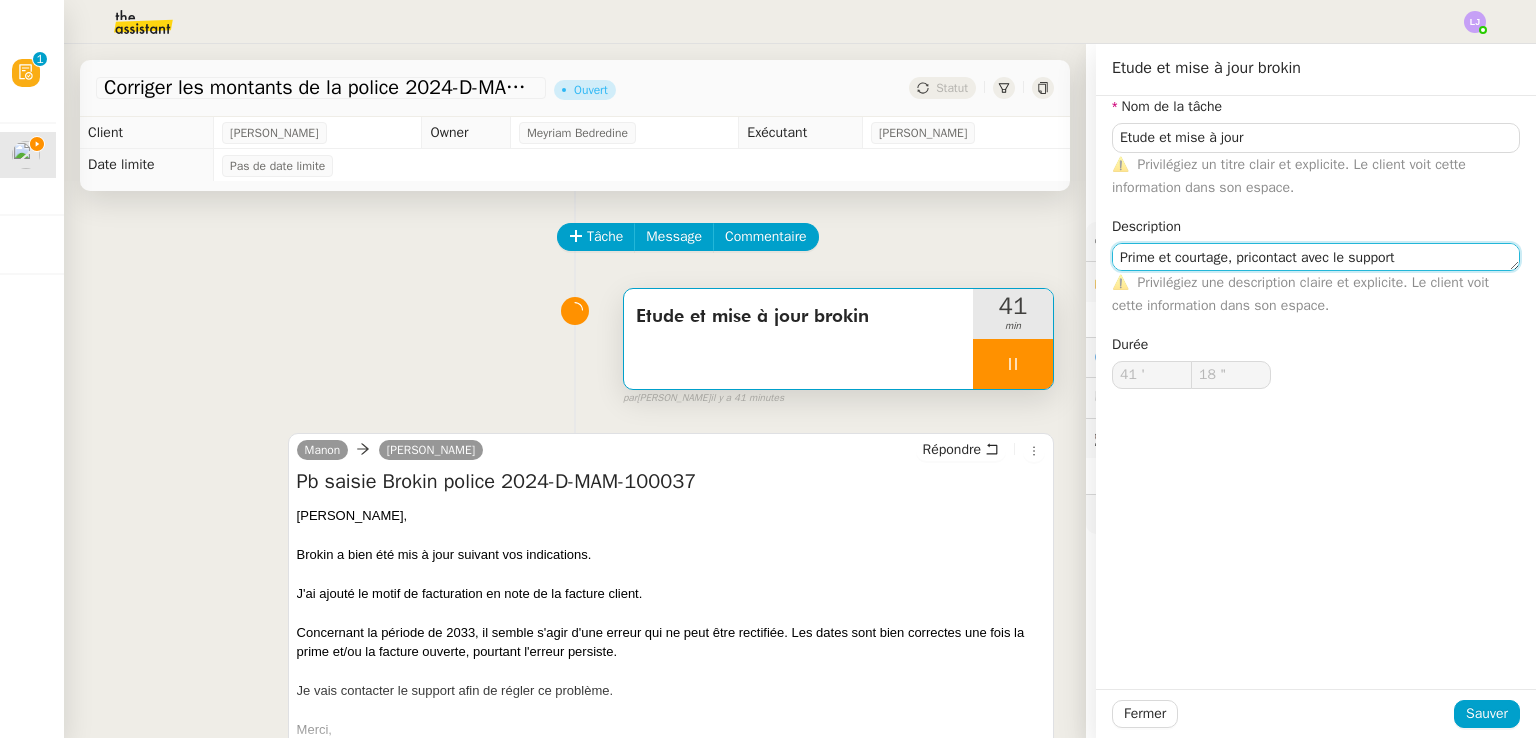 type on "Prime et courtage, priscontact avec le support" 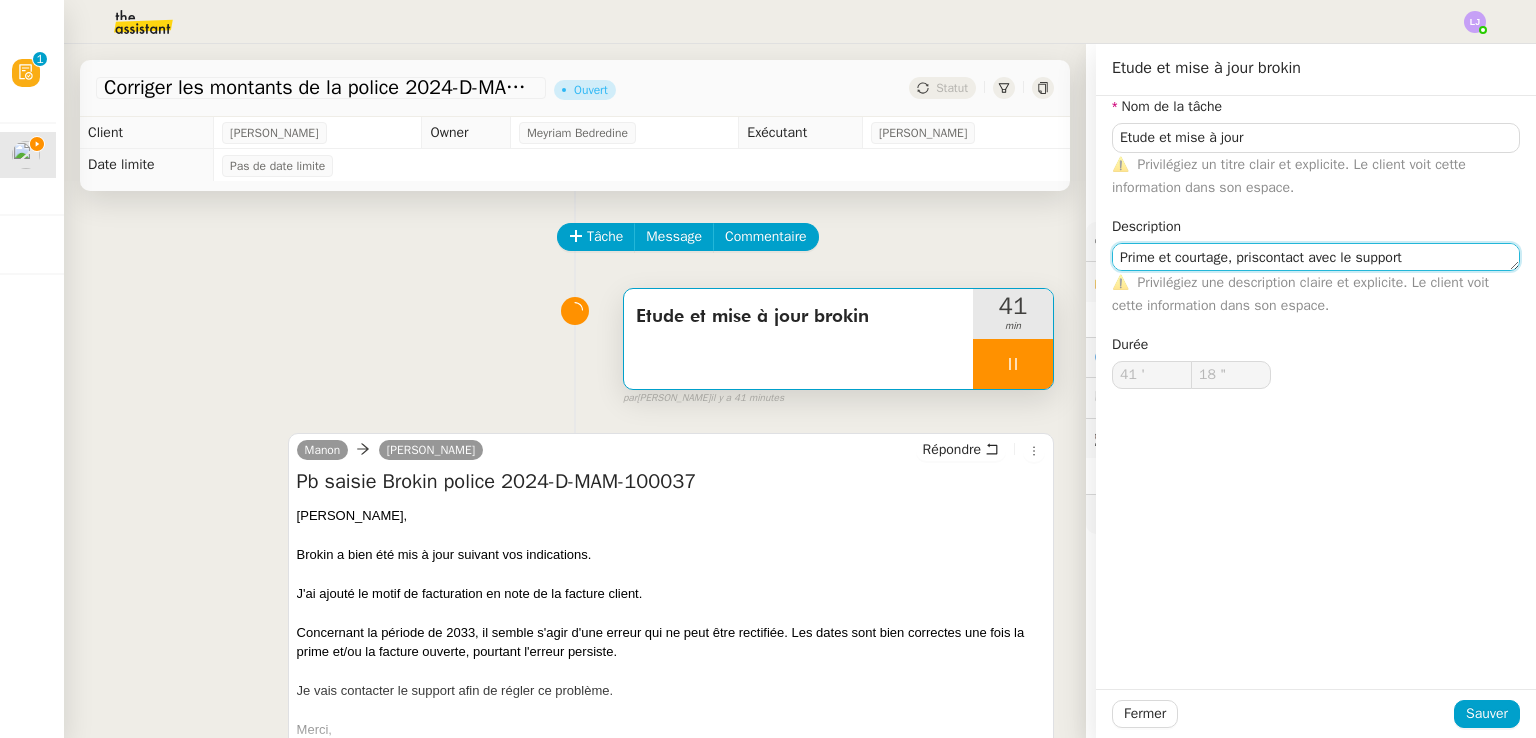 type on "19 "" 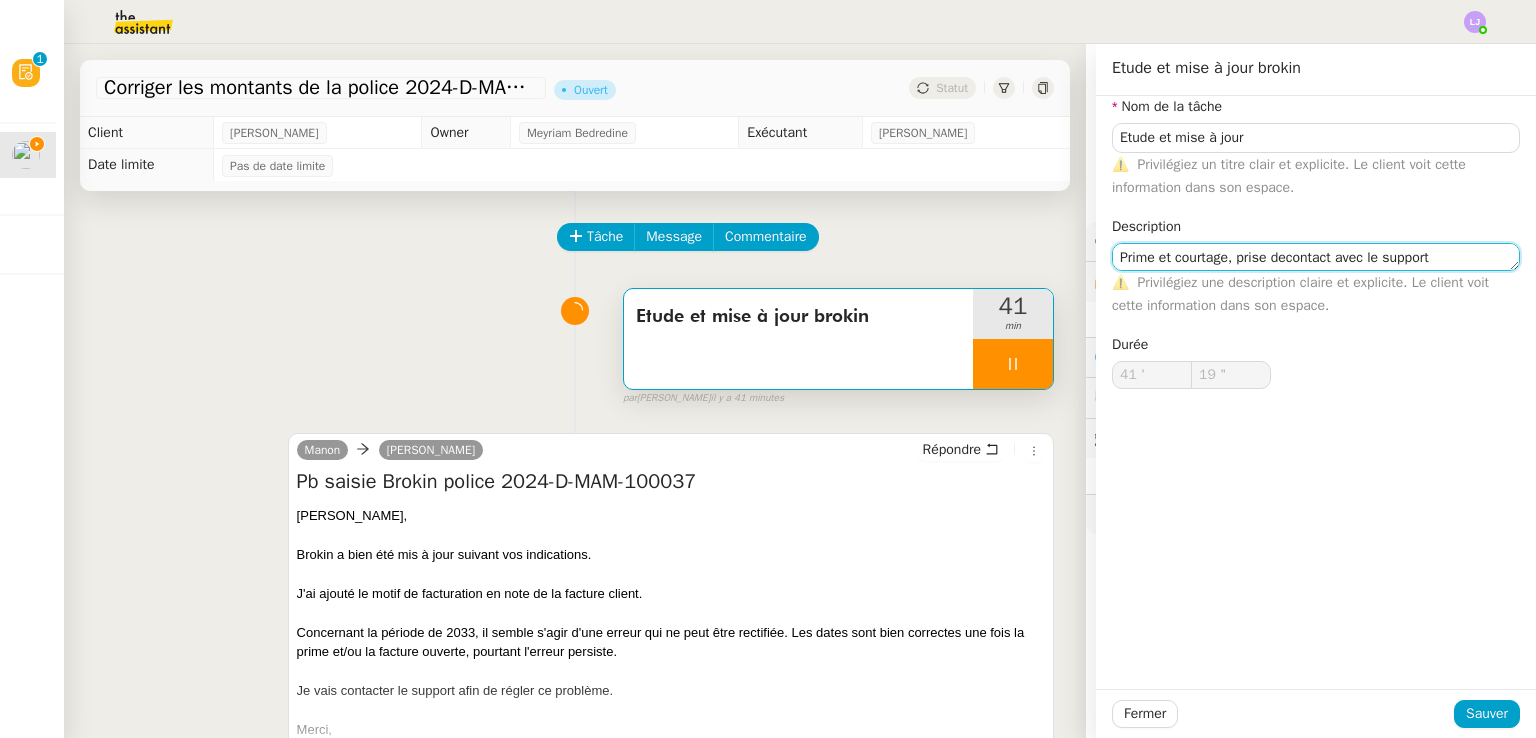 type on "Prime et courtage, prise de contact avec le support" 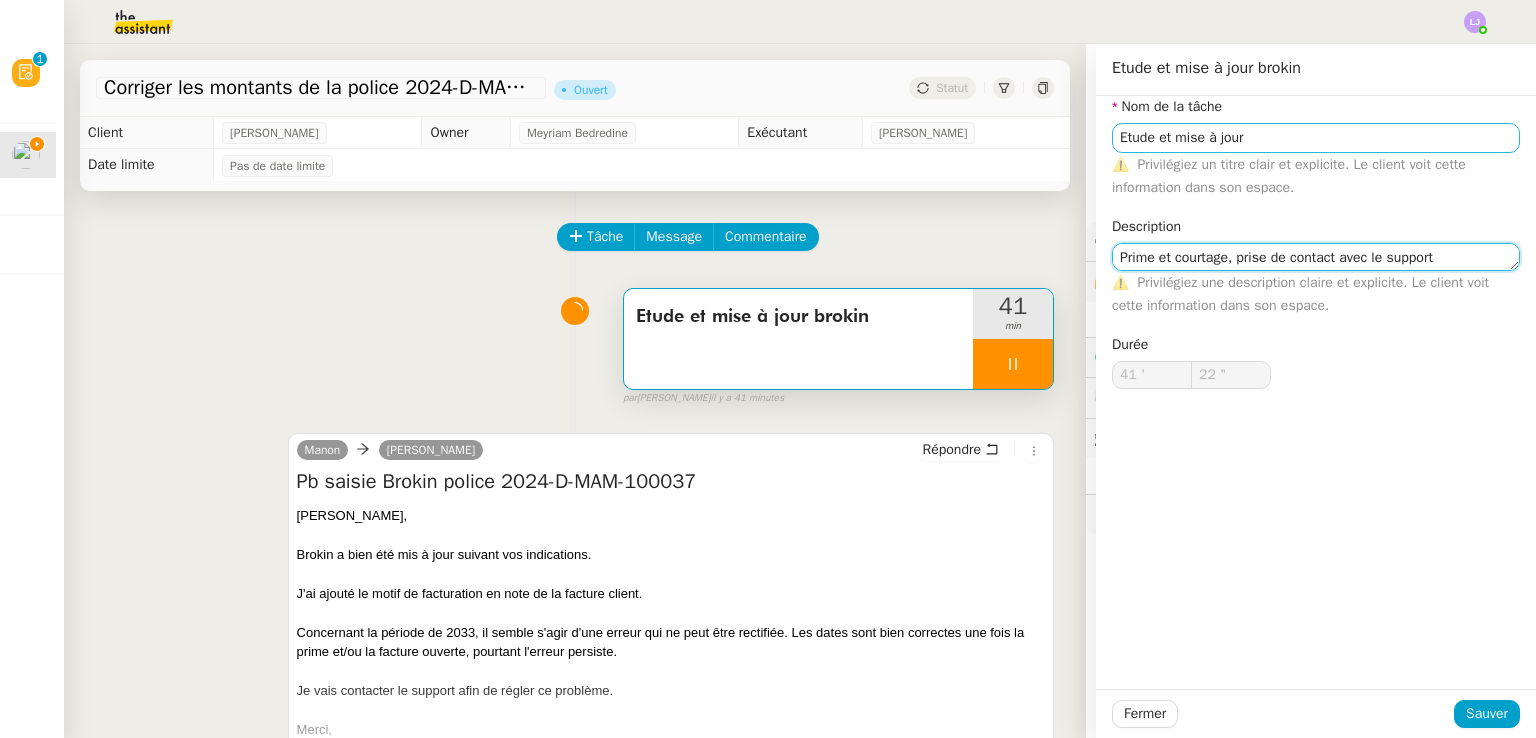 type on "23 "" 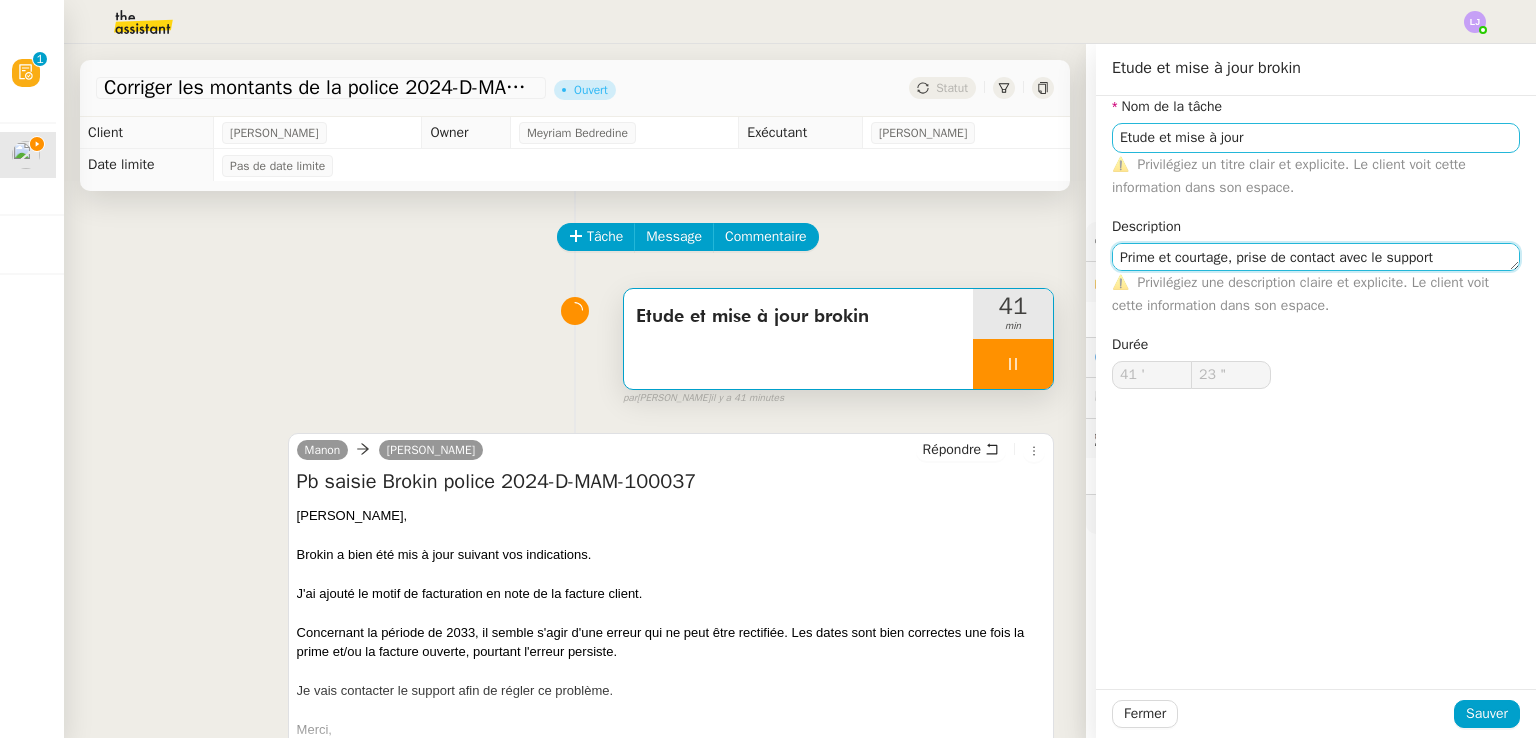 type on "Prime et courtage, prise de contact avec le support" 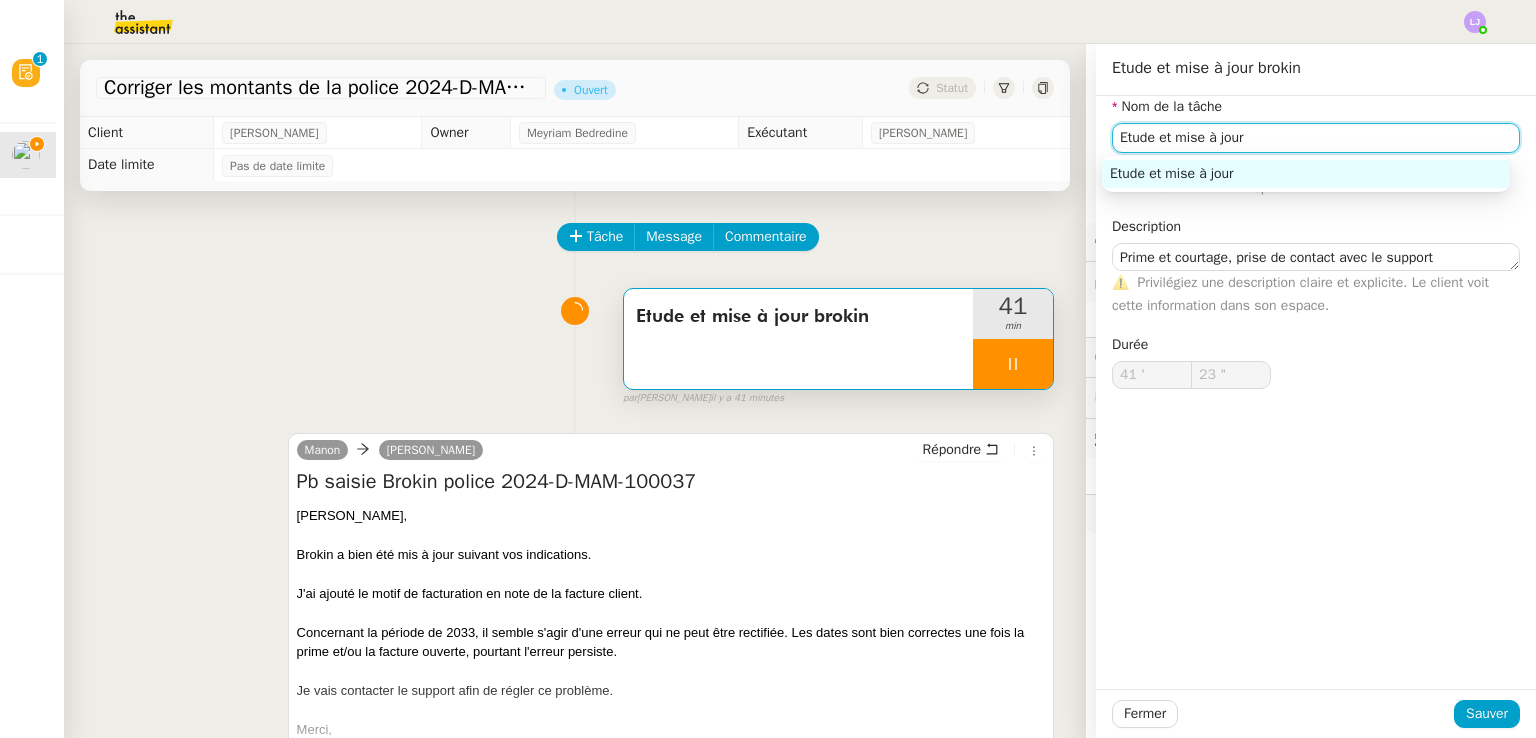 click on "Etude et mise à jour" 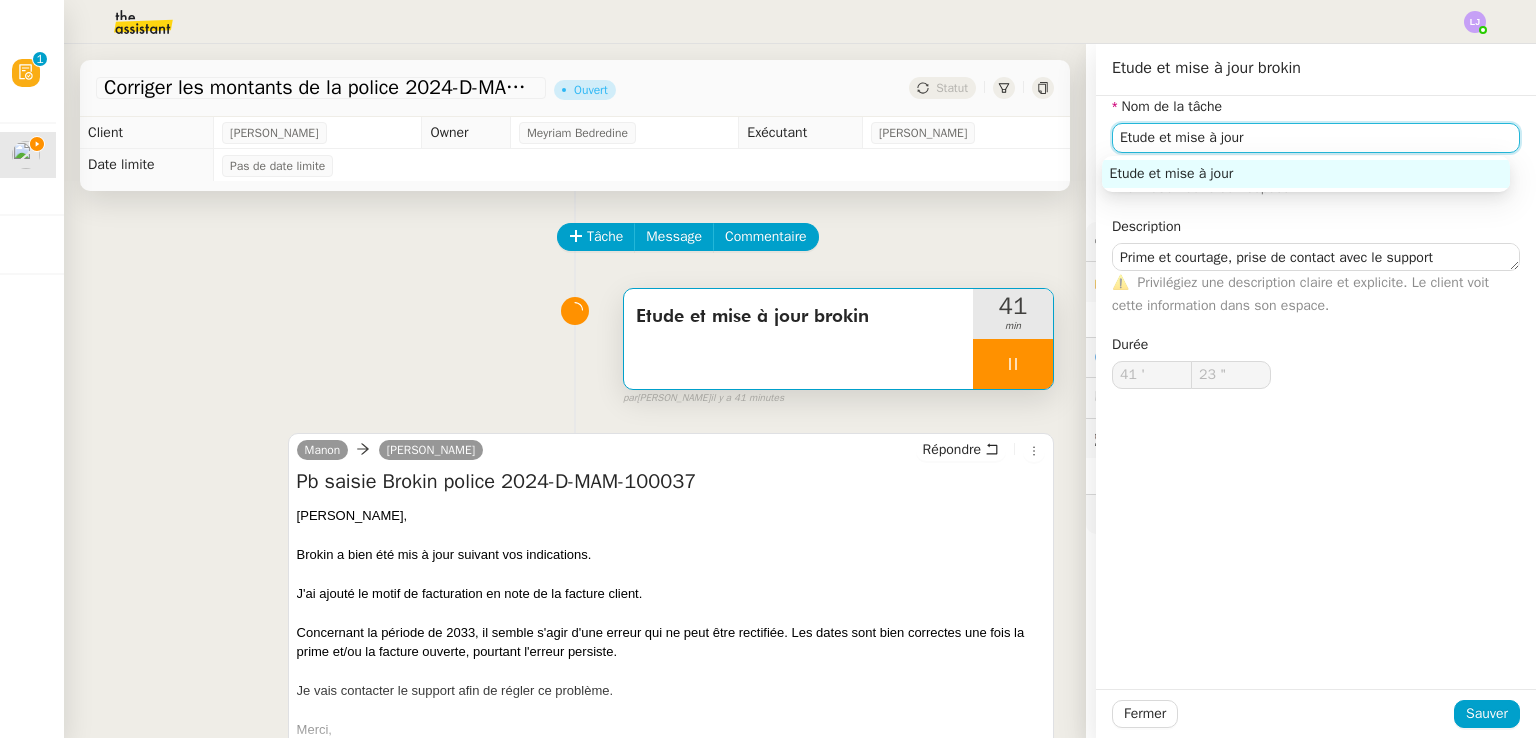 type on "Etude et mise à jour" 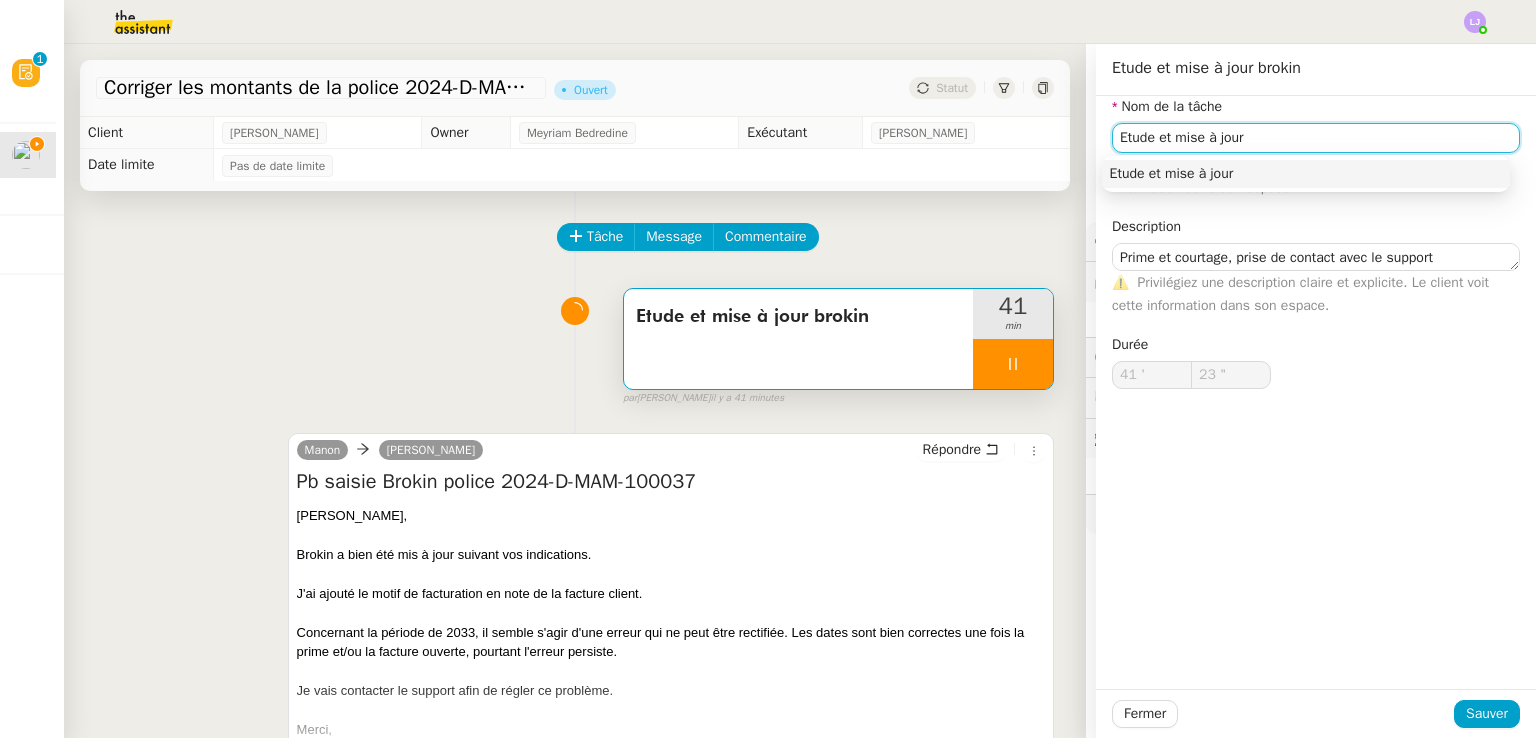 type on "24 "" 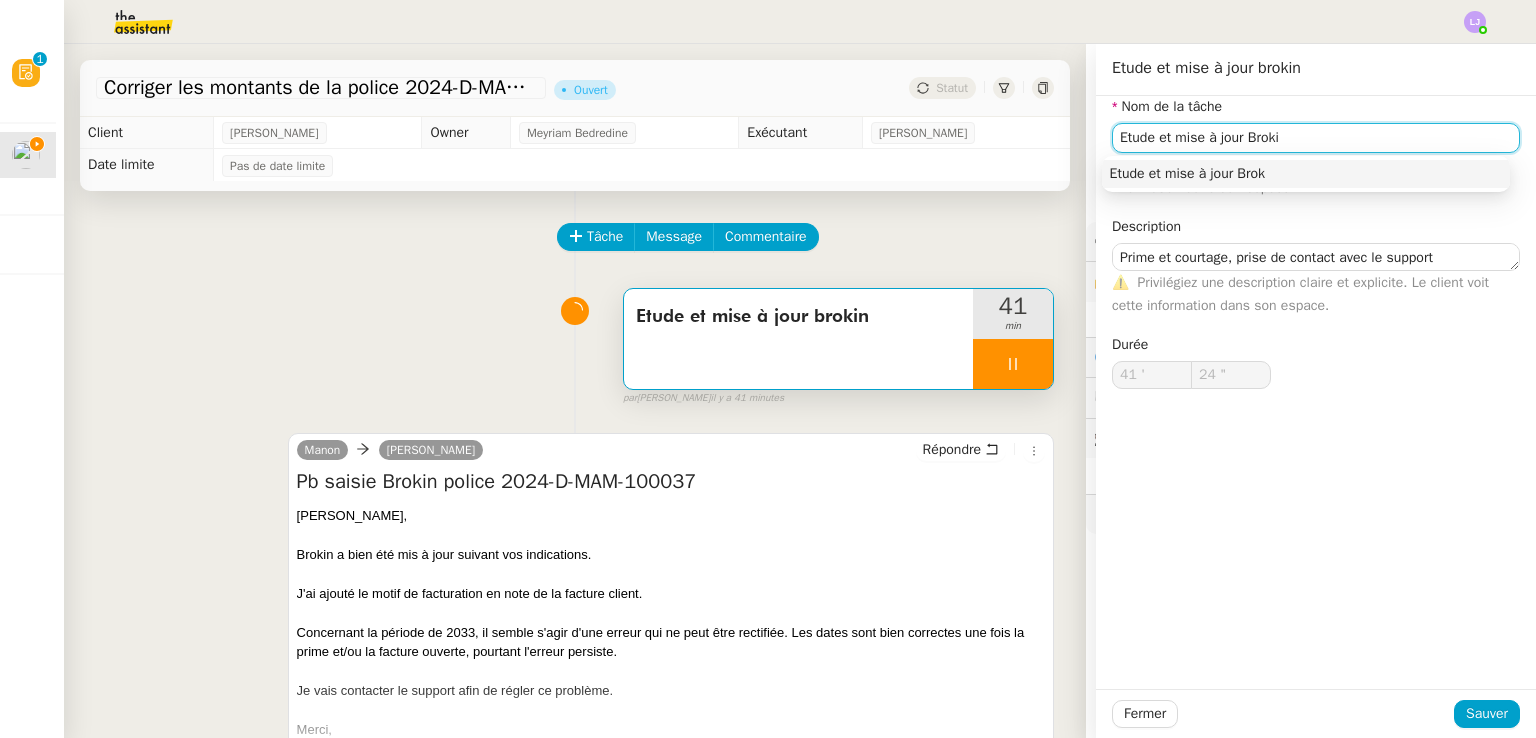 type on "Etude et mise à jour Brokin" 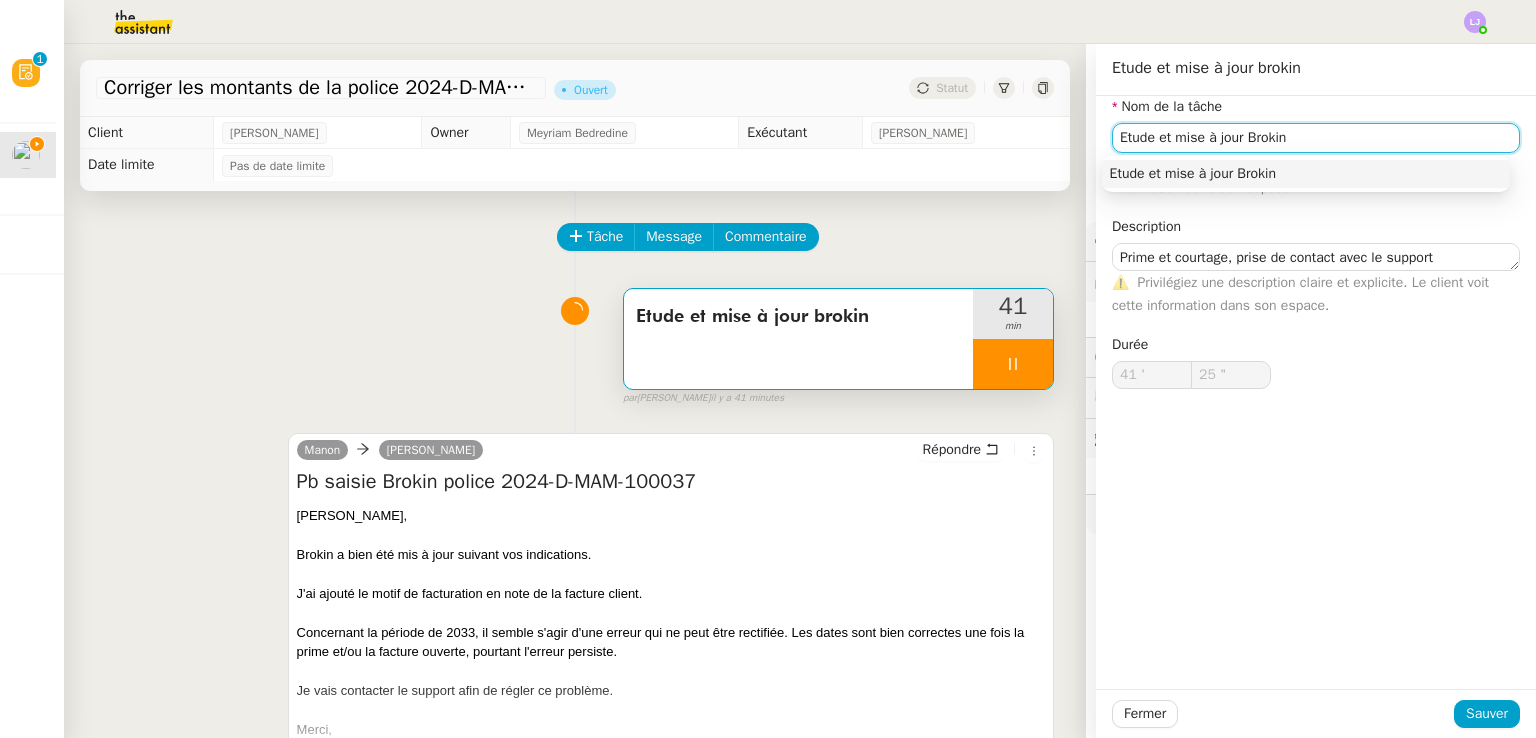 type on "26 "" 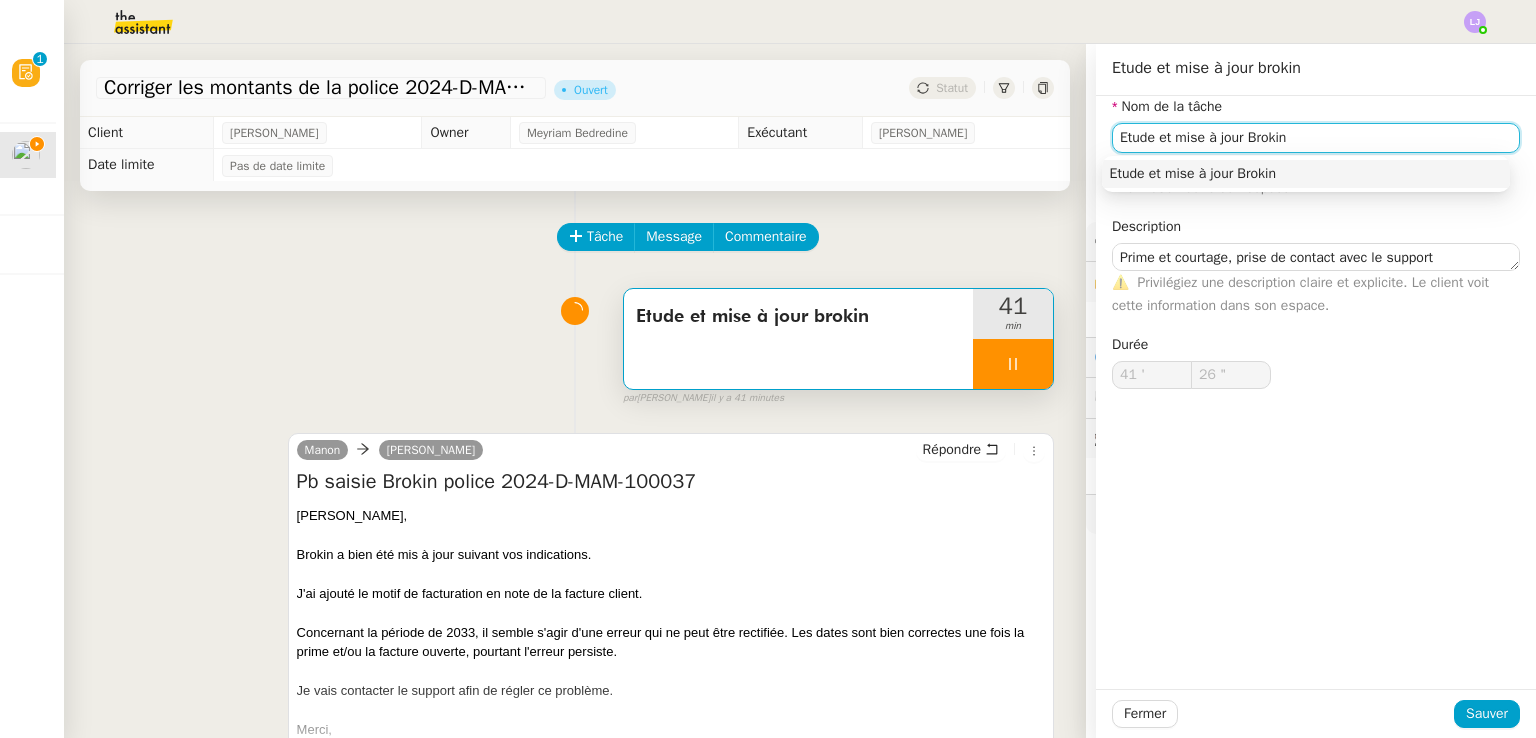 click on "Etude et mise à jour Brokin" 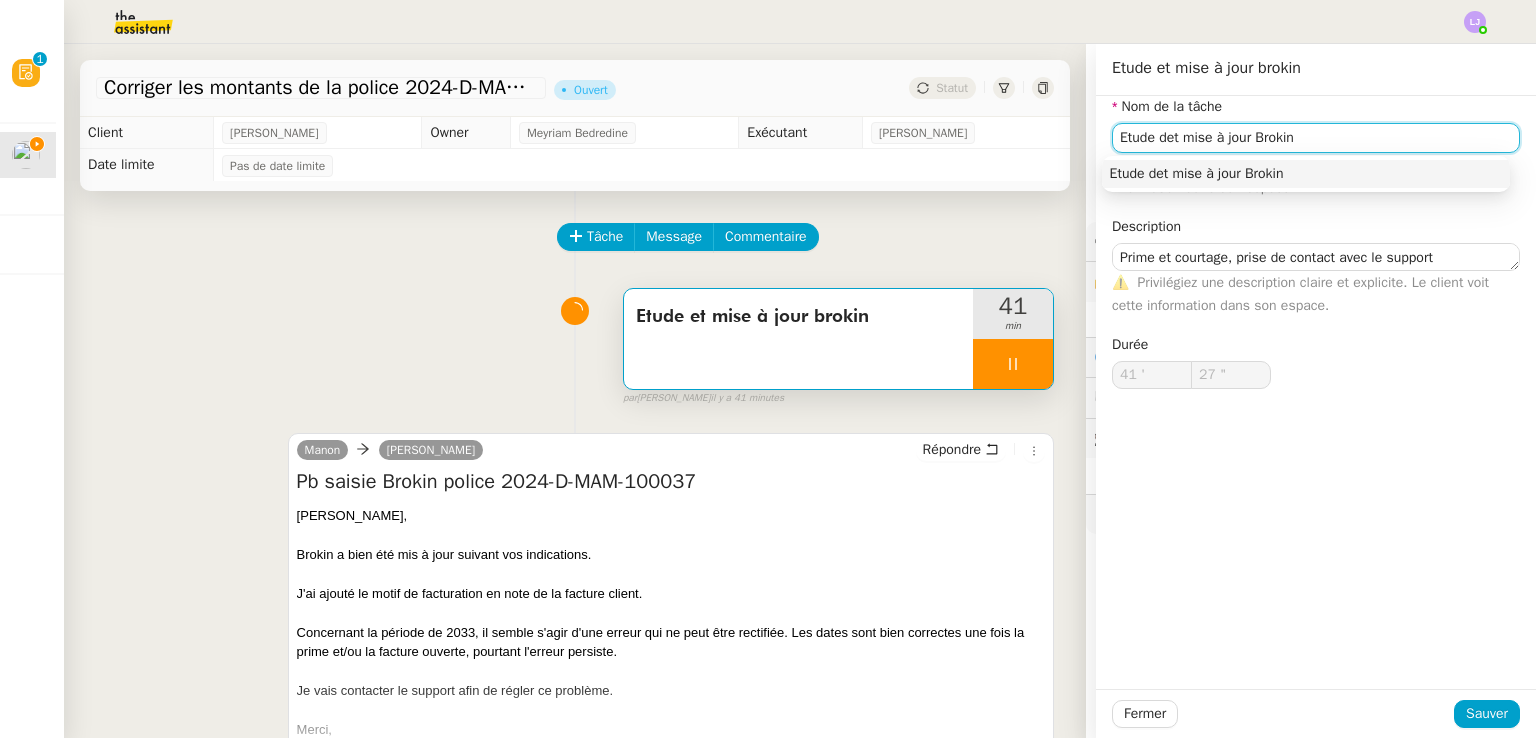 type on "28 "" 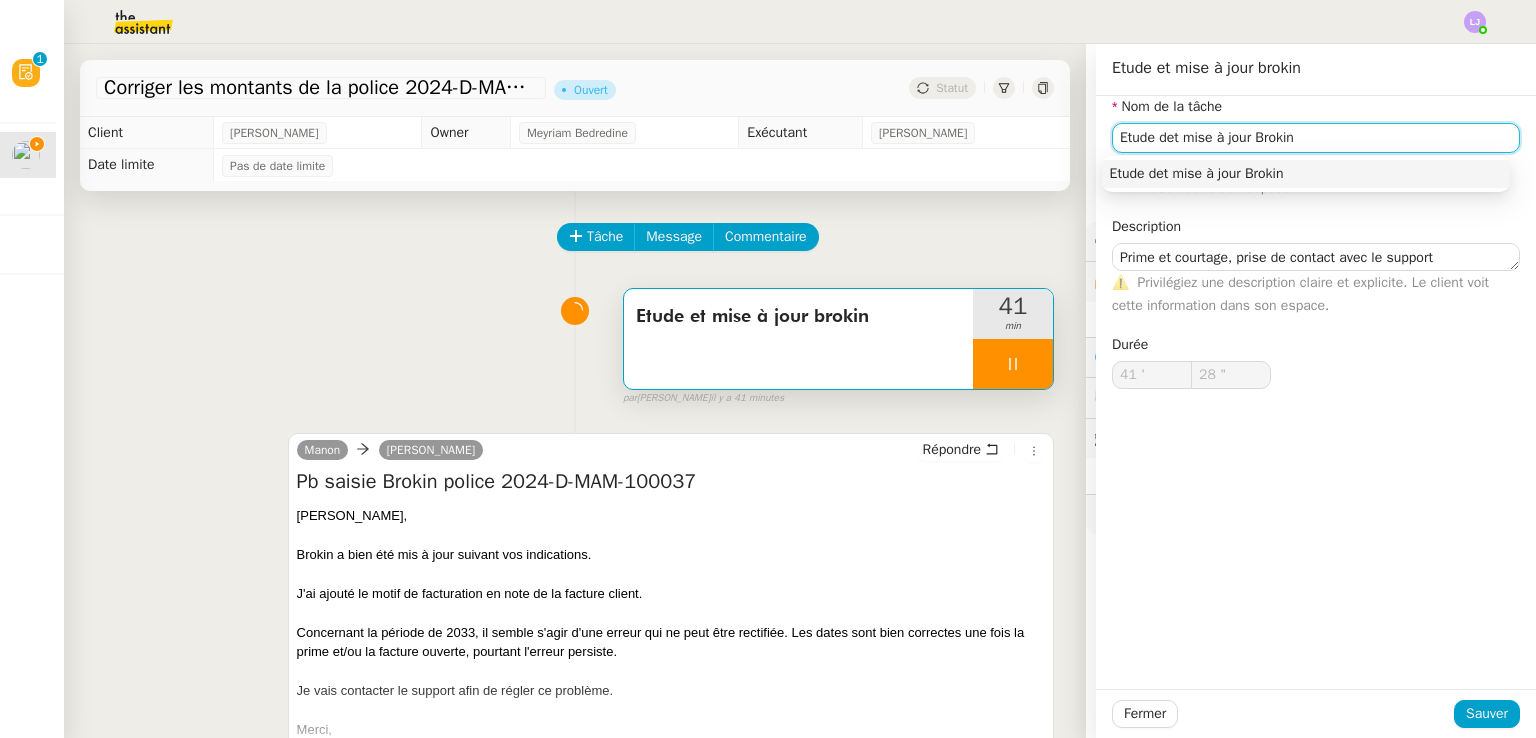 type on "Etude et mise à jour Brokin" 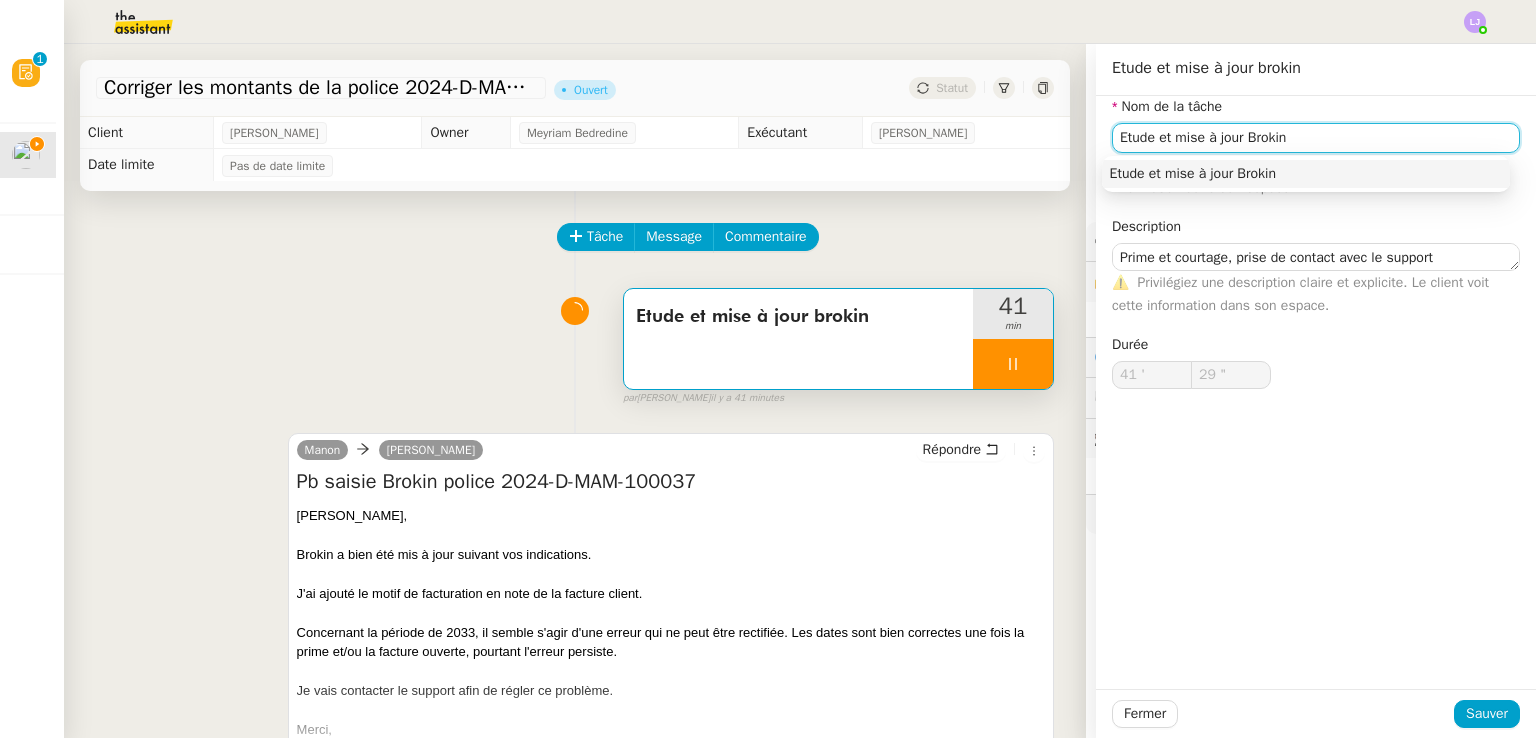 type on "30 "" 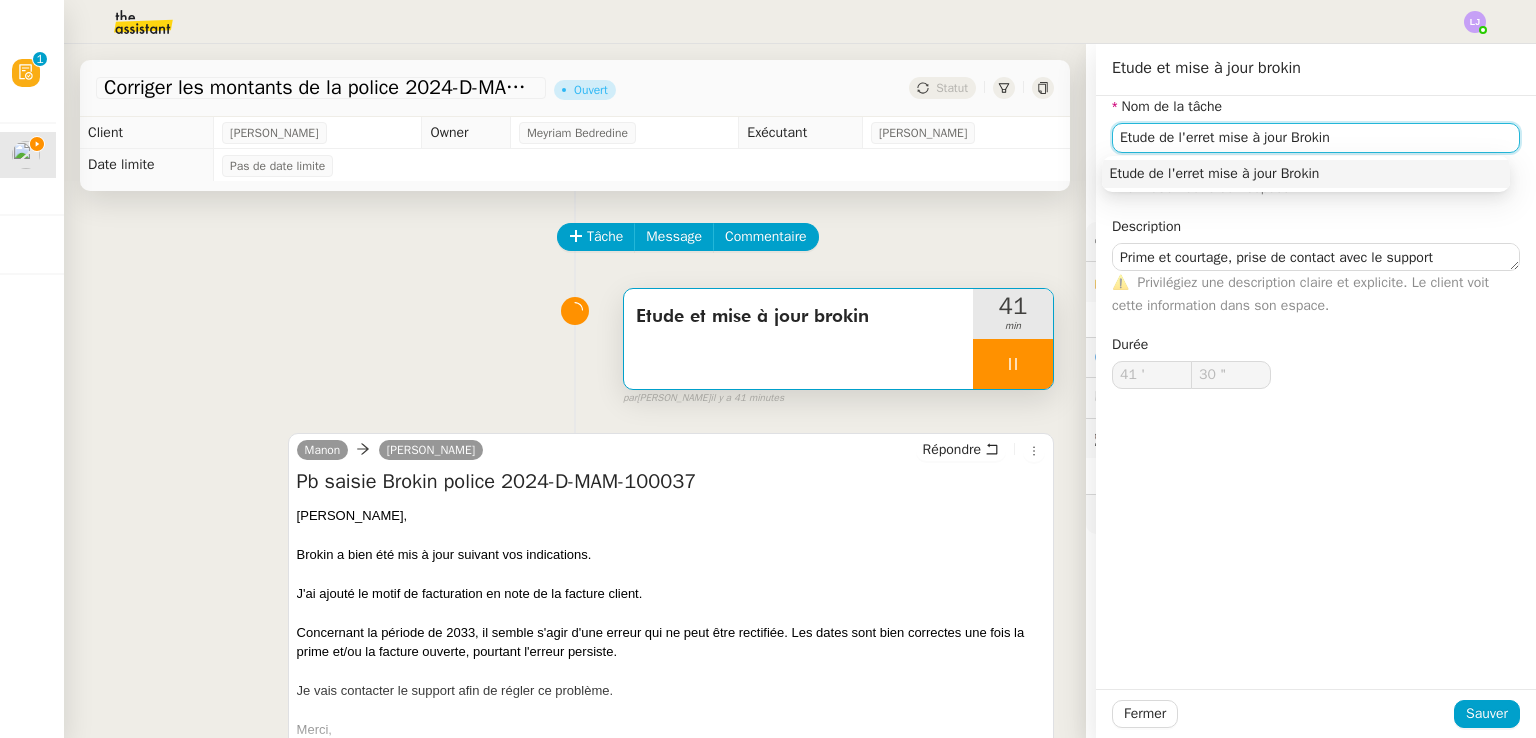 type on "Etude de l'erreet mise à jour Brokin" 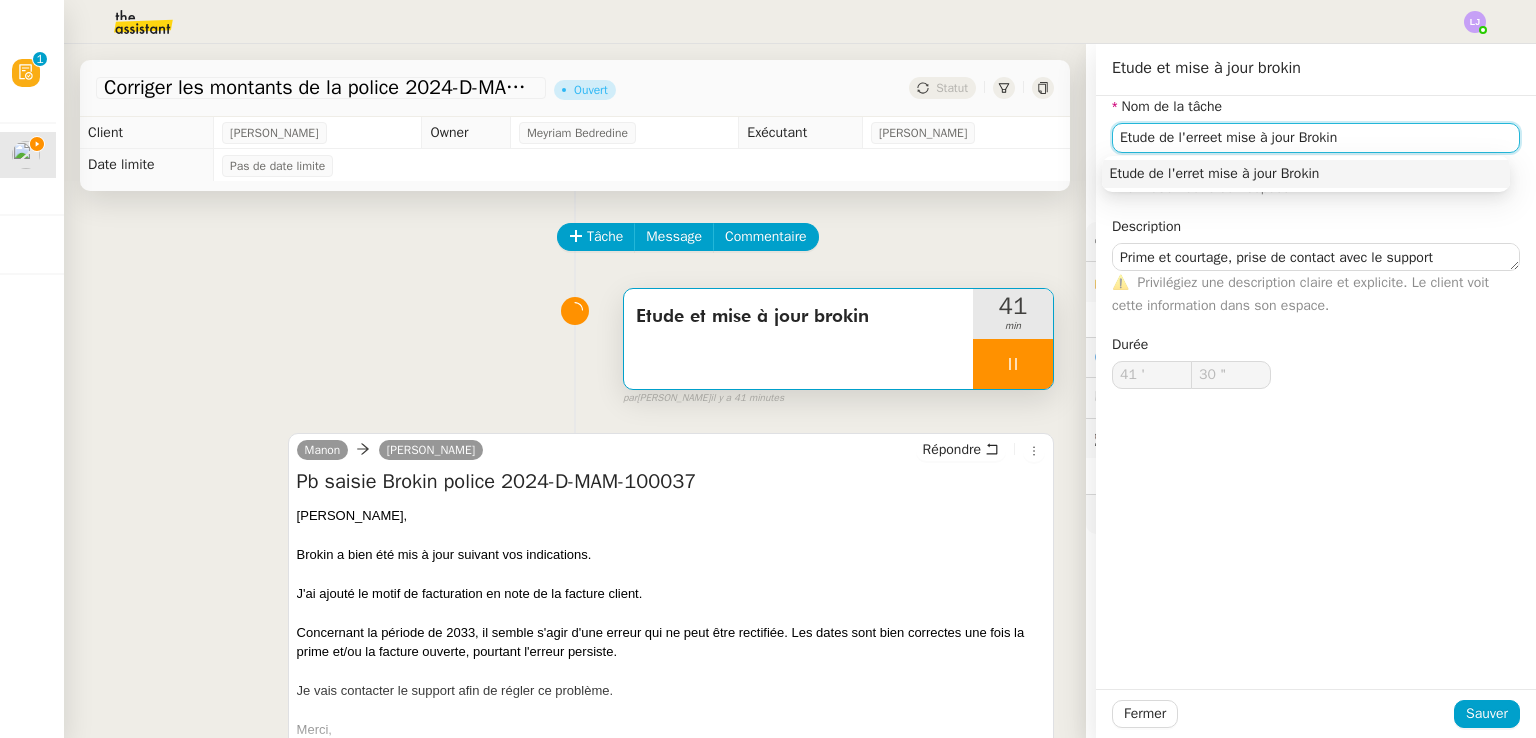 type on "31 "" 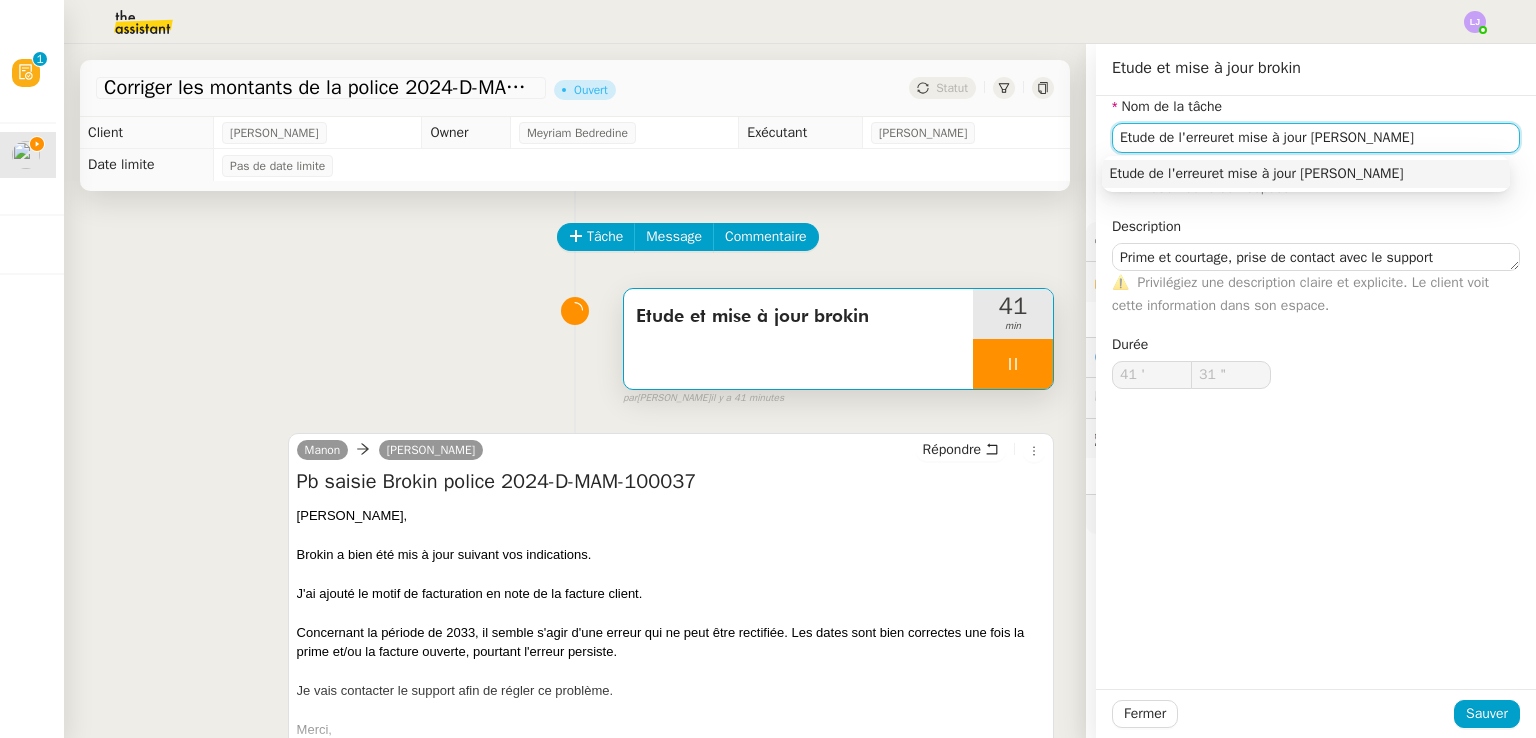 type on "Etude de l'erreur et mise à jour Brokin" 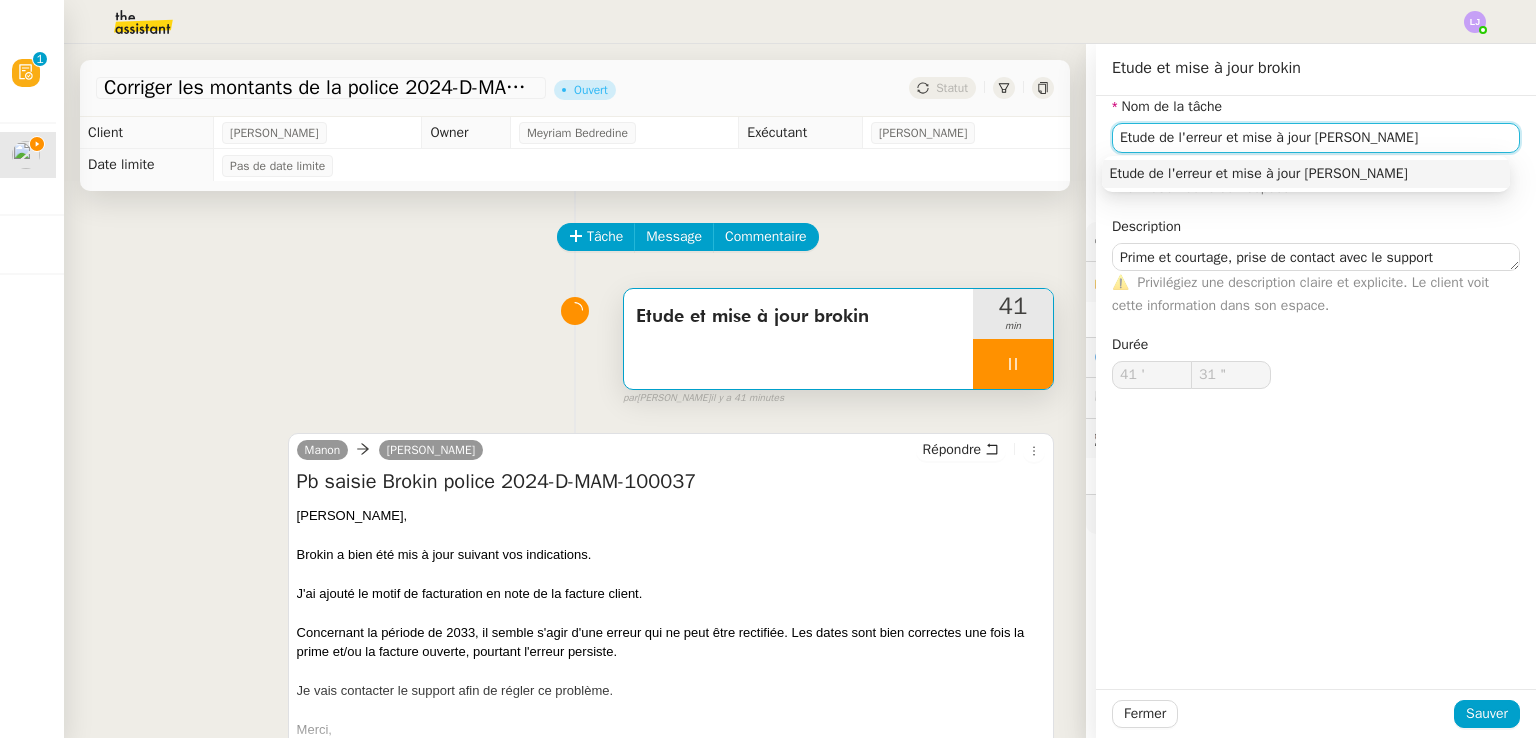 type on "32 "" 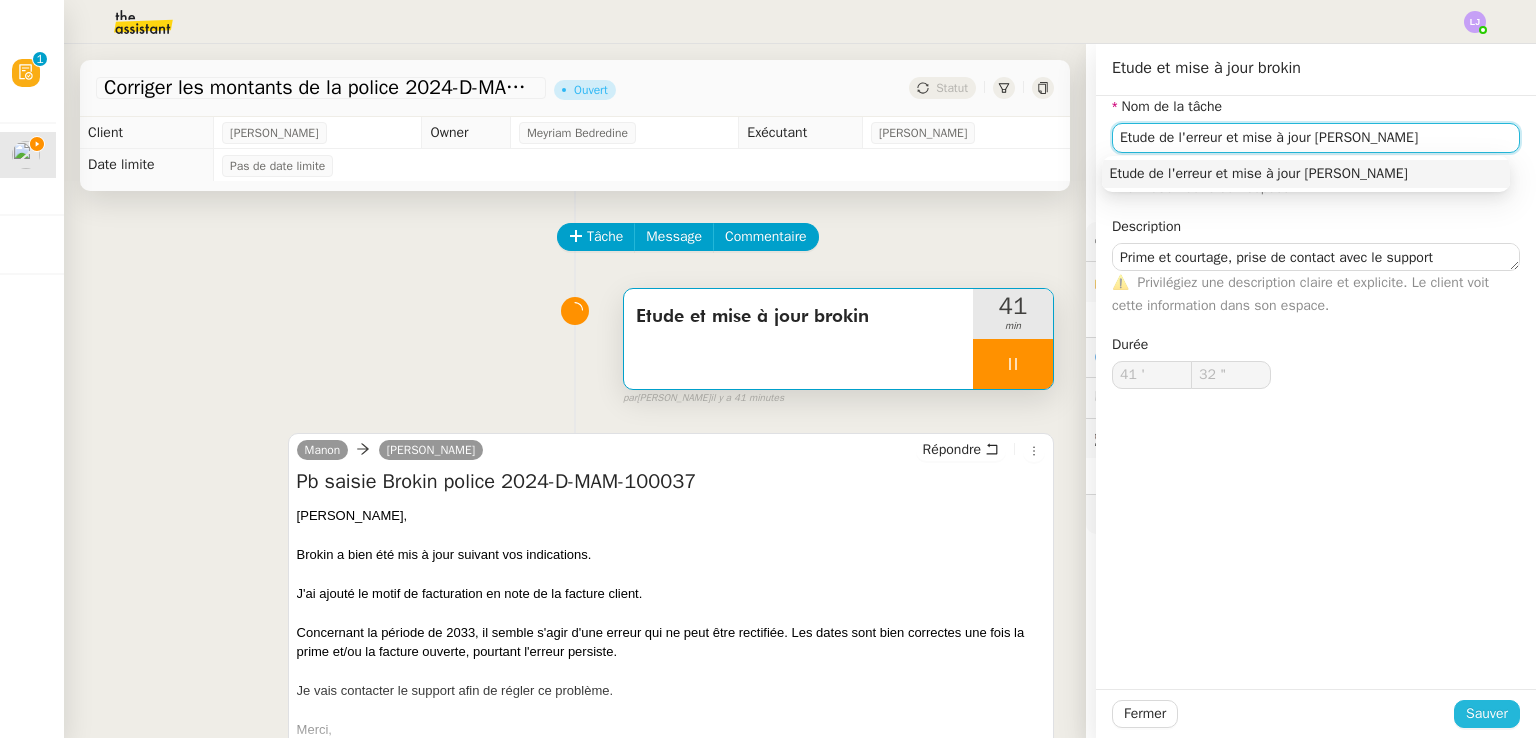 type on "Etude de l'erreur et mise à jour Brokin" 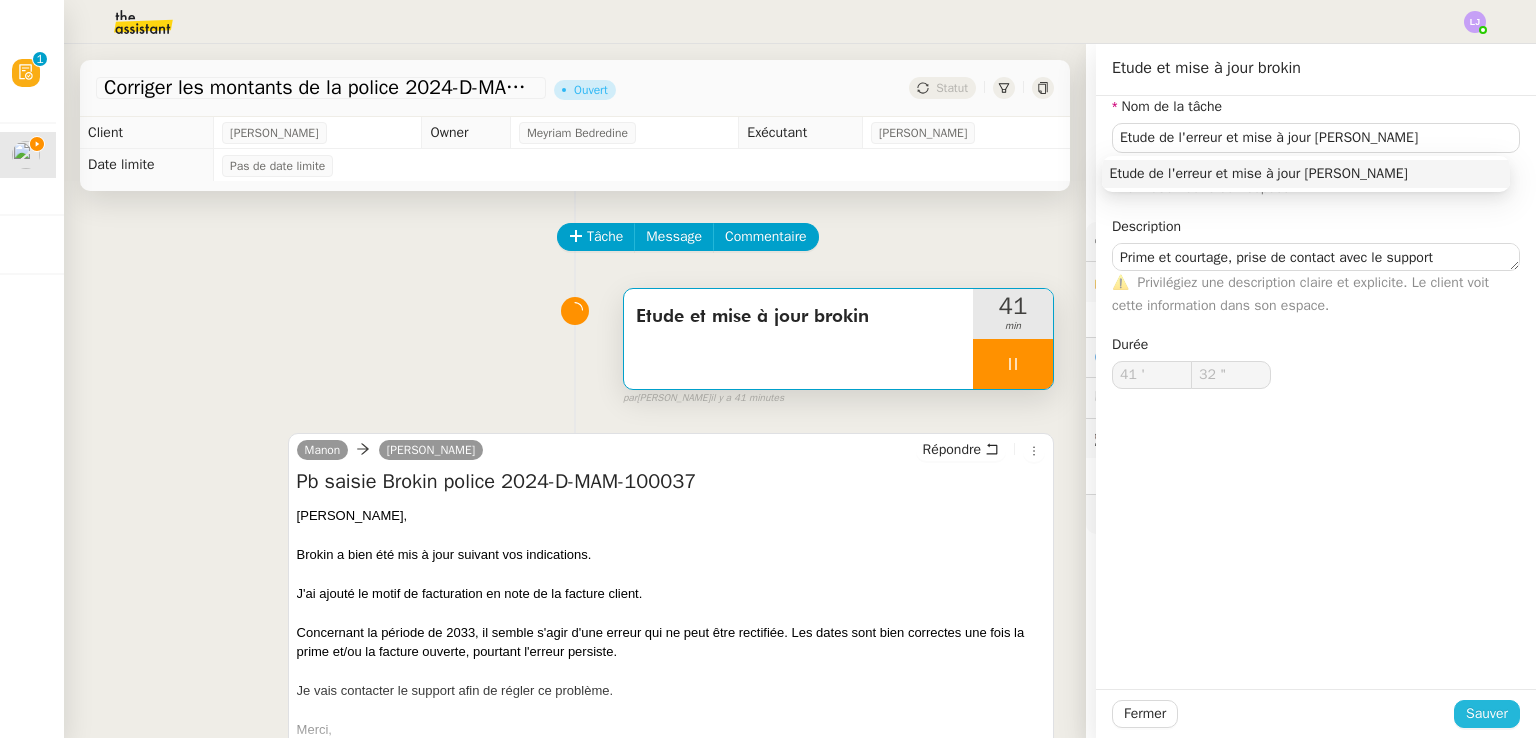click on "Sauver" 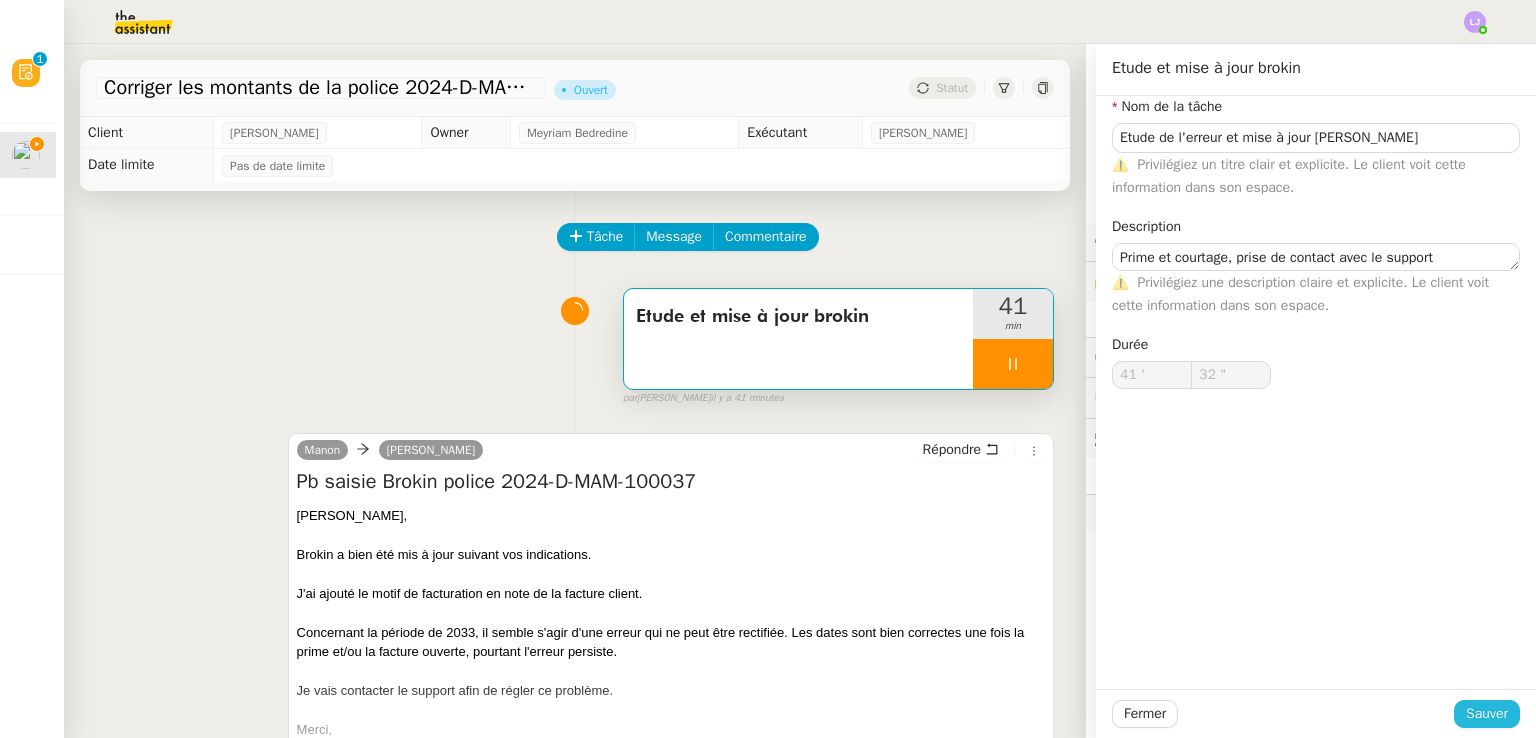 type on "33 "" 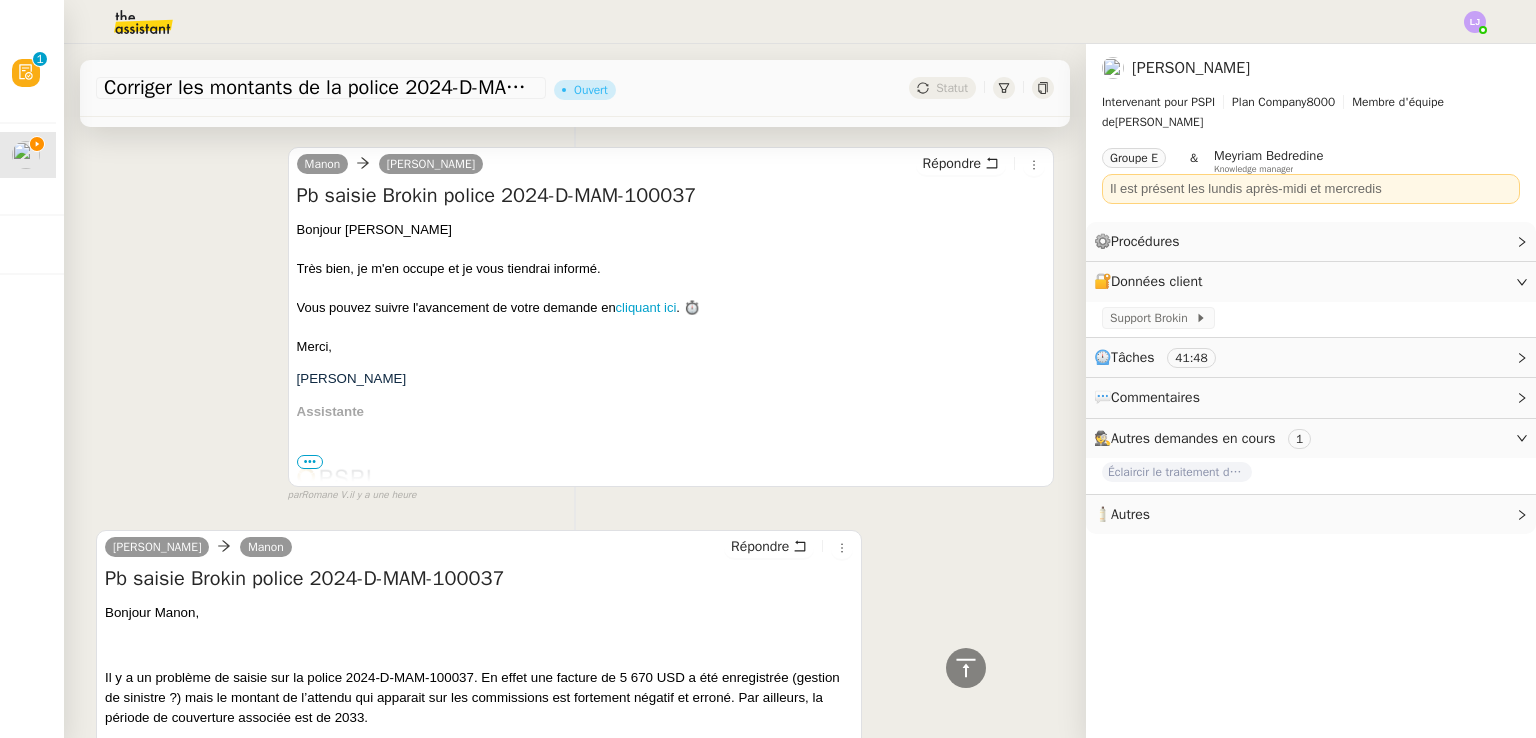 scroll, scrollTop: 1260, scrollLeft: 0, axis: vertical 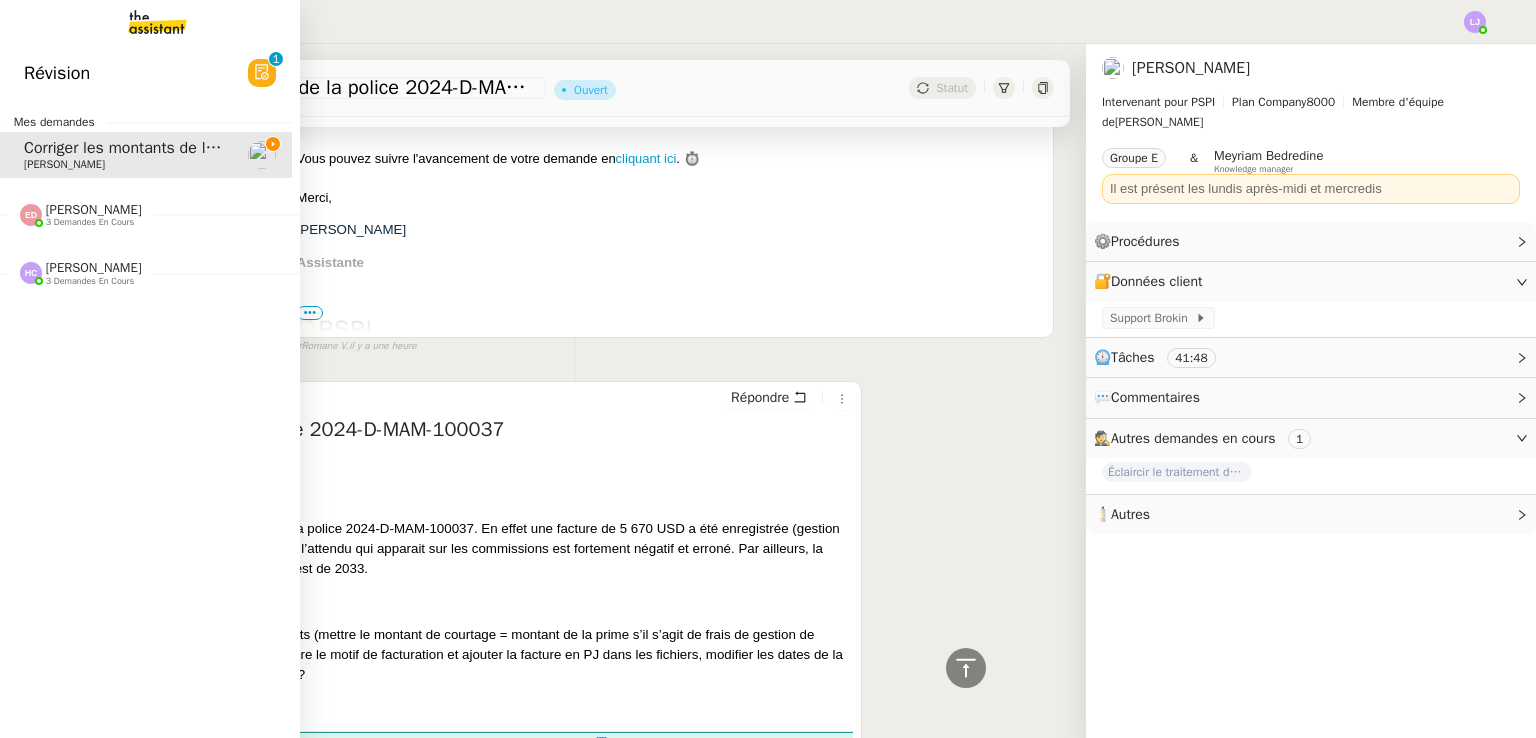 click on "Révision" 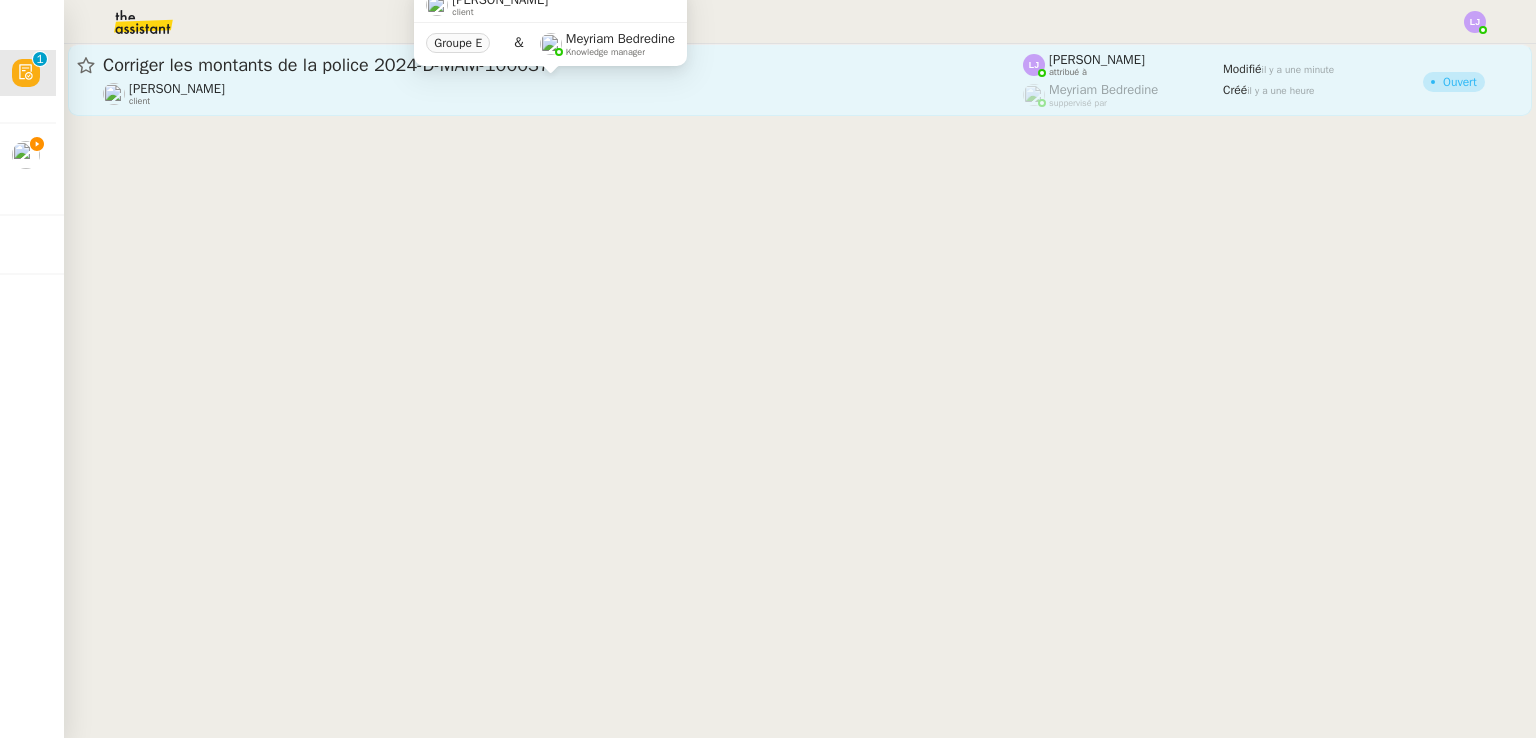 click on "Pierrick  Morel    client" 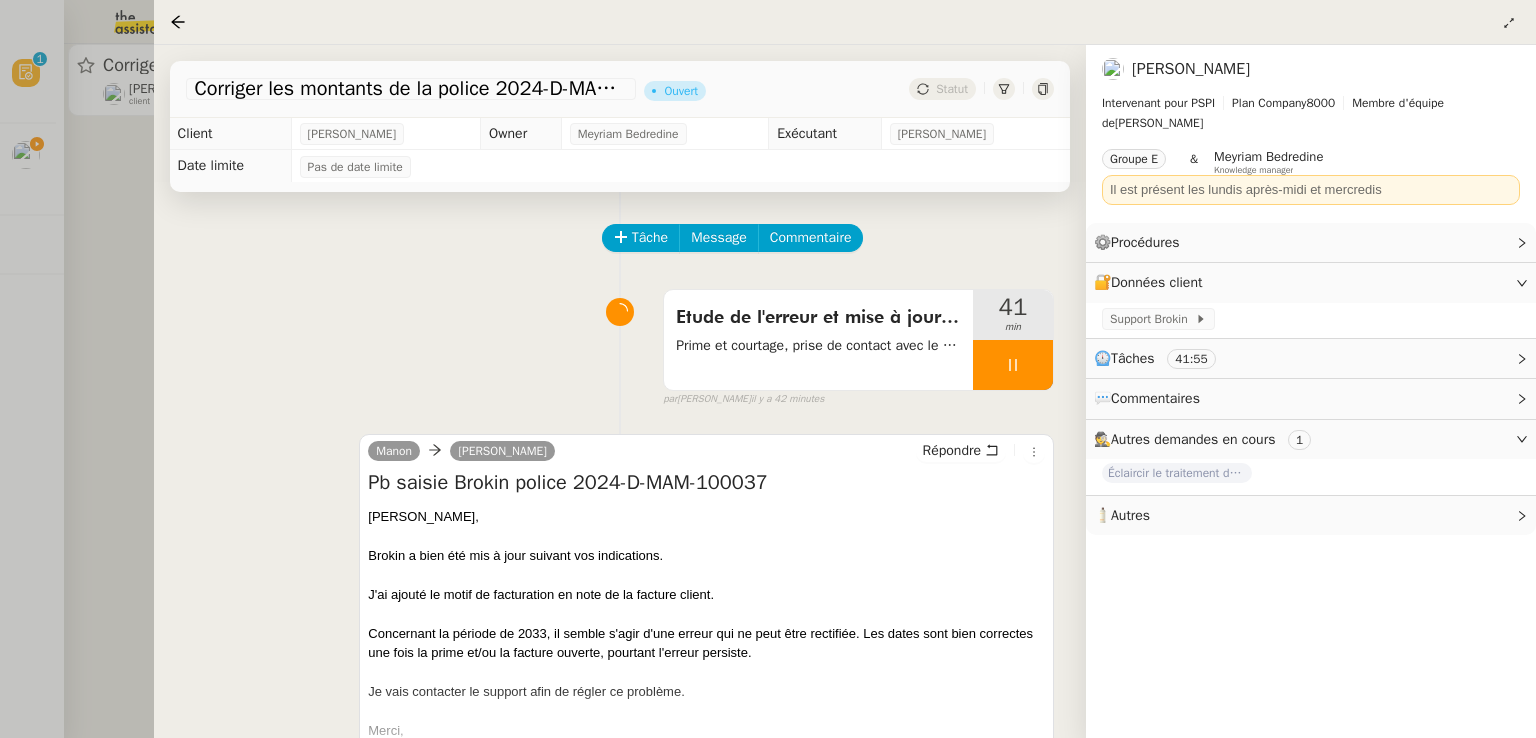 click at bounding box center [768, 369] 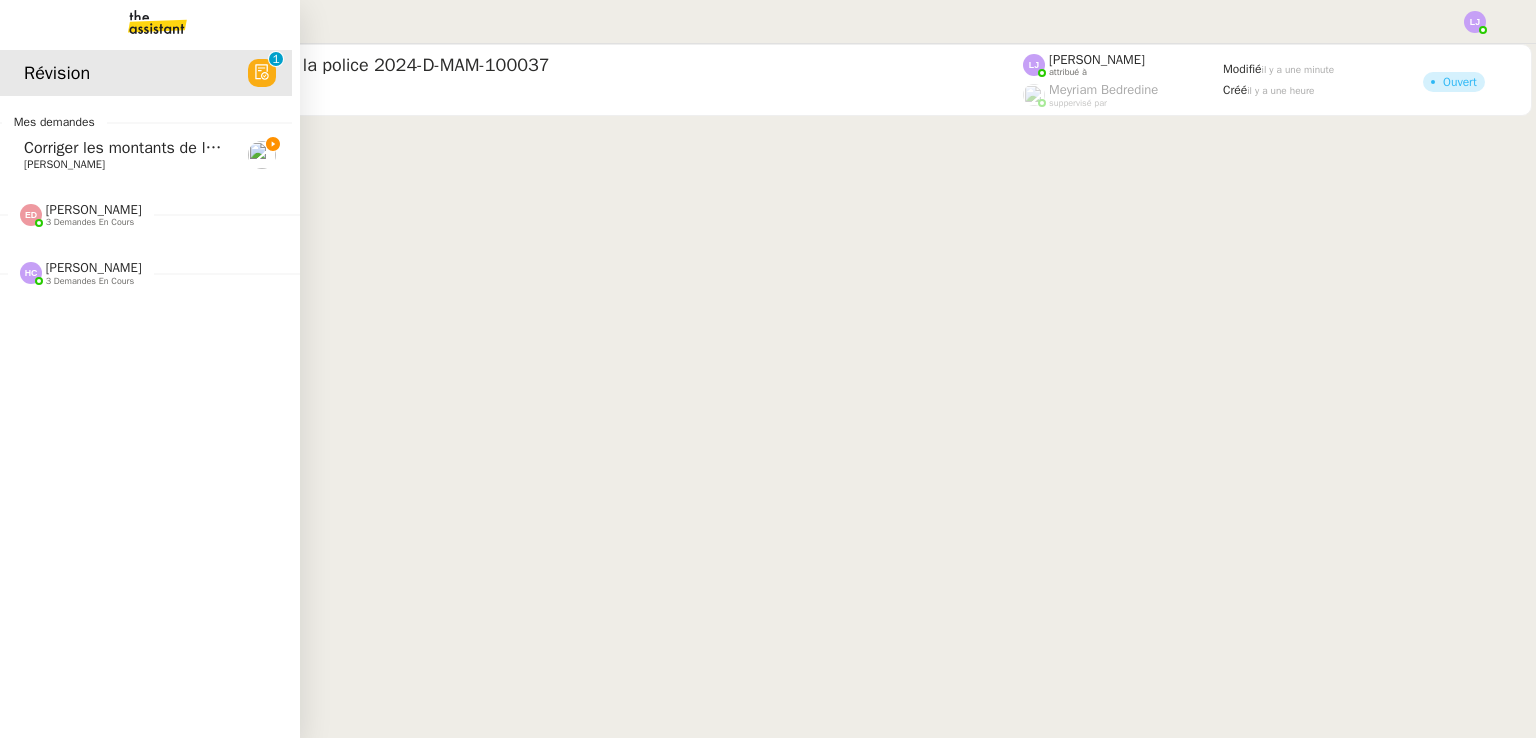 click on "Eva Dubois    3 demandes en cours" 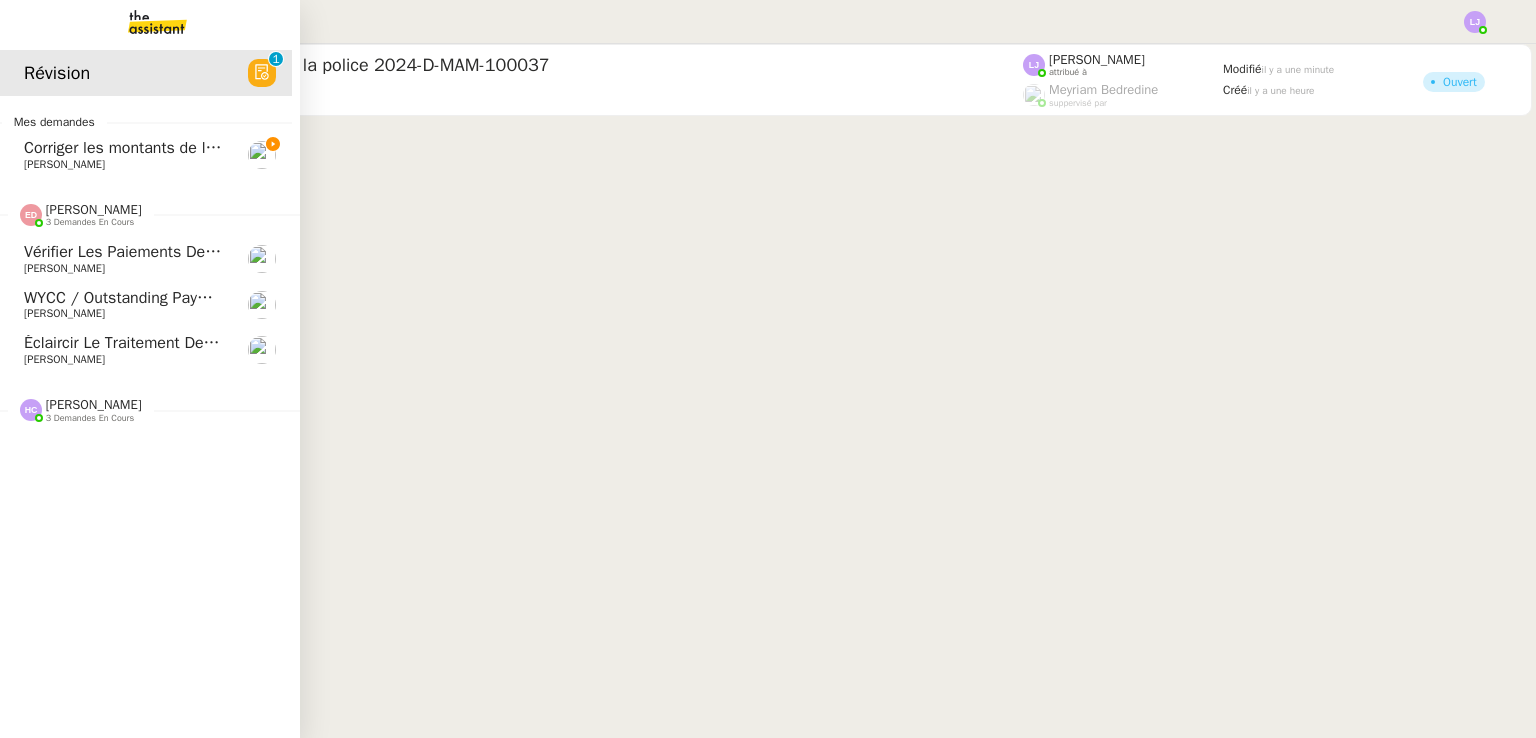 click on "[PERSON_NAME]" 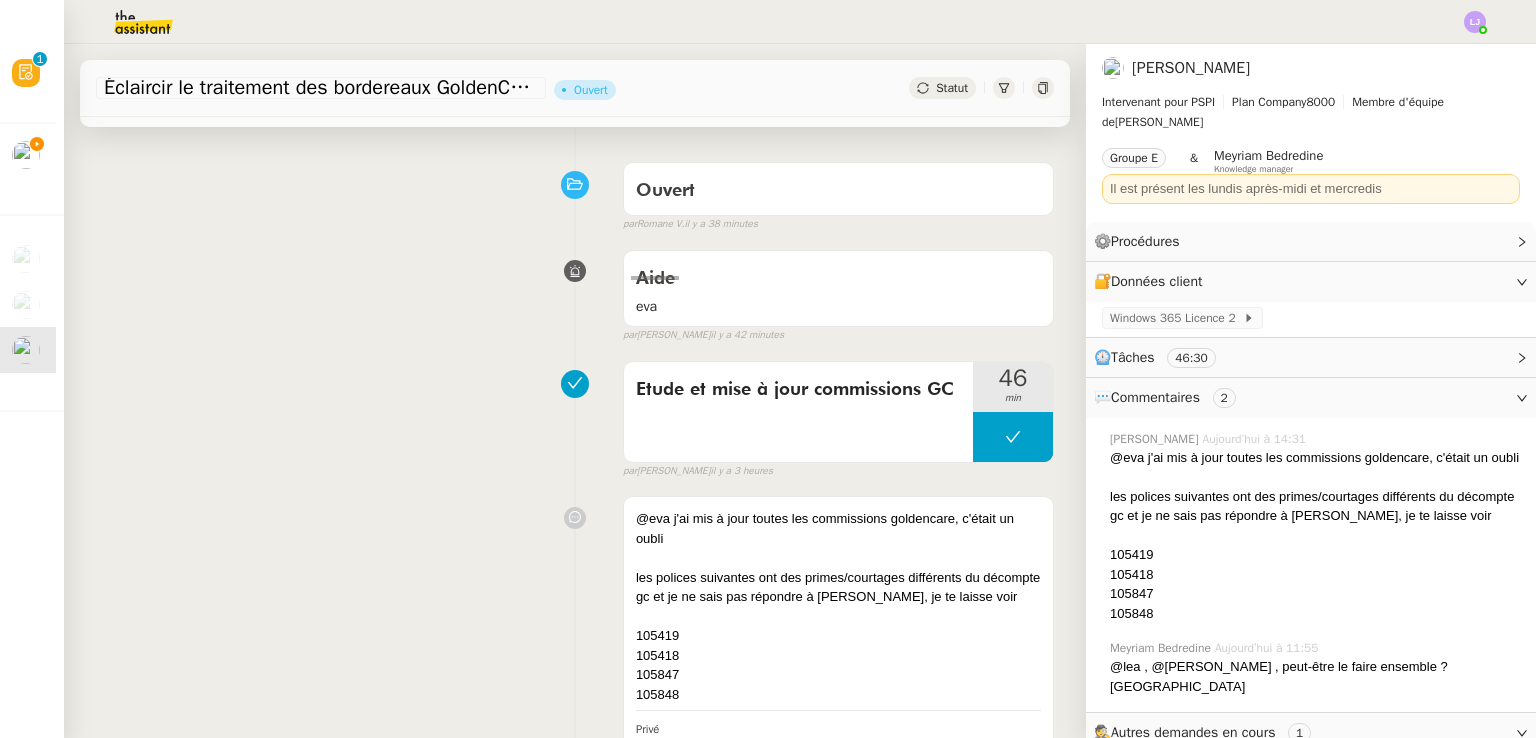 scroll, scrollTop: 160, scrollLeft: 0, axis: vertical 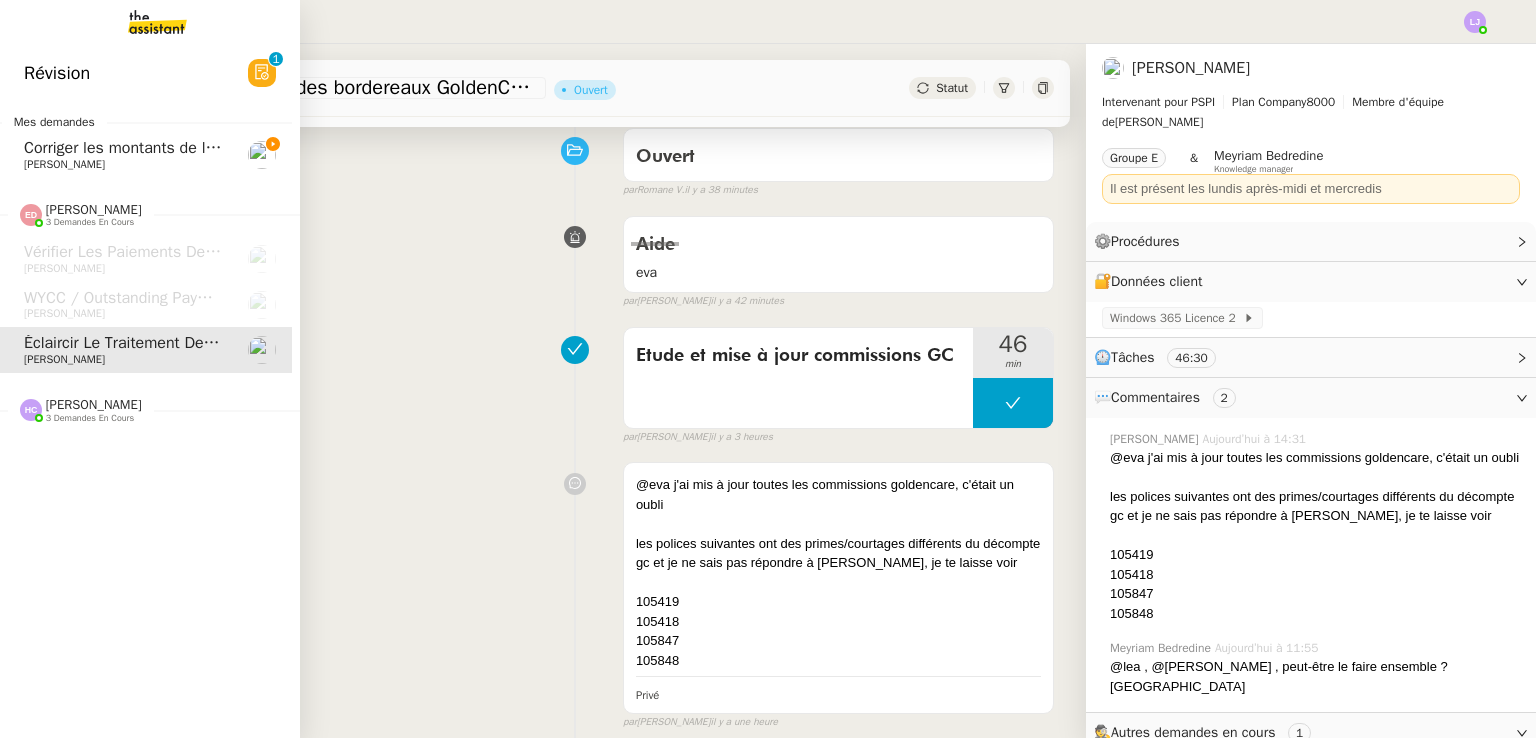 click on "[PERSON_NAME]    3 demandes en cours" 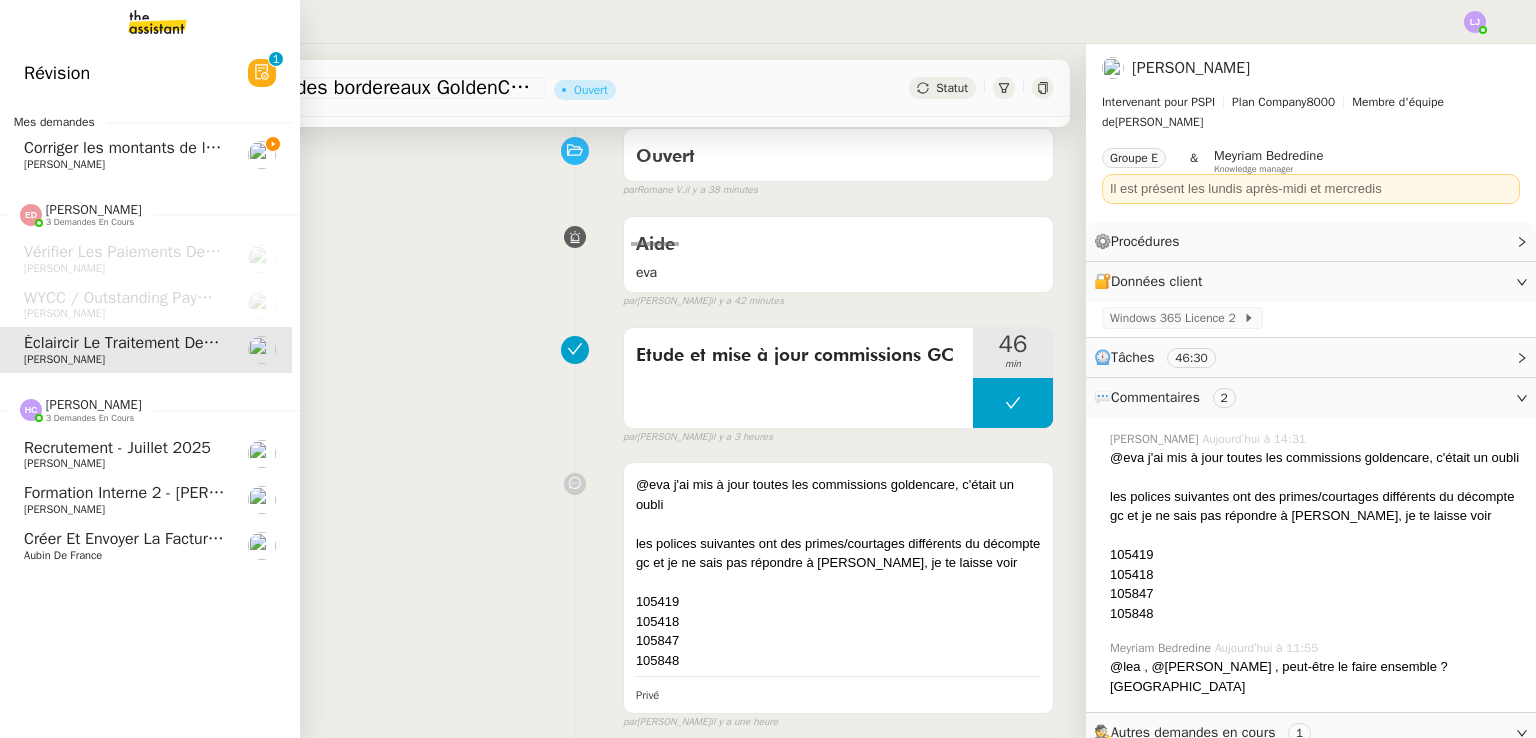 click on "Créer et envoyer la facture Sambouk    Aubin de France" 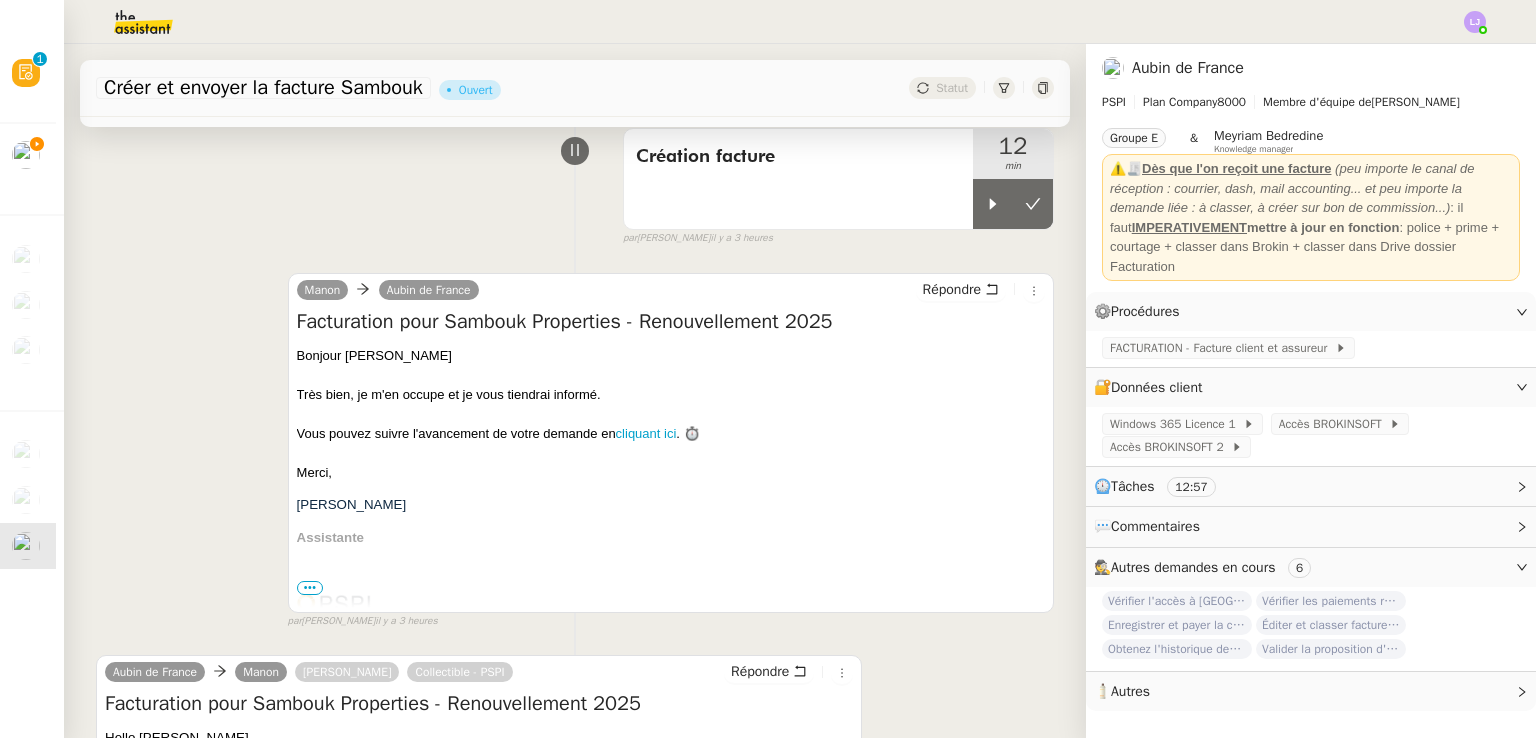scroll, scrollTop: 0, scrollLeft: 0, axis: both 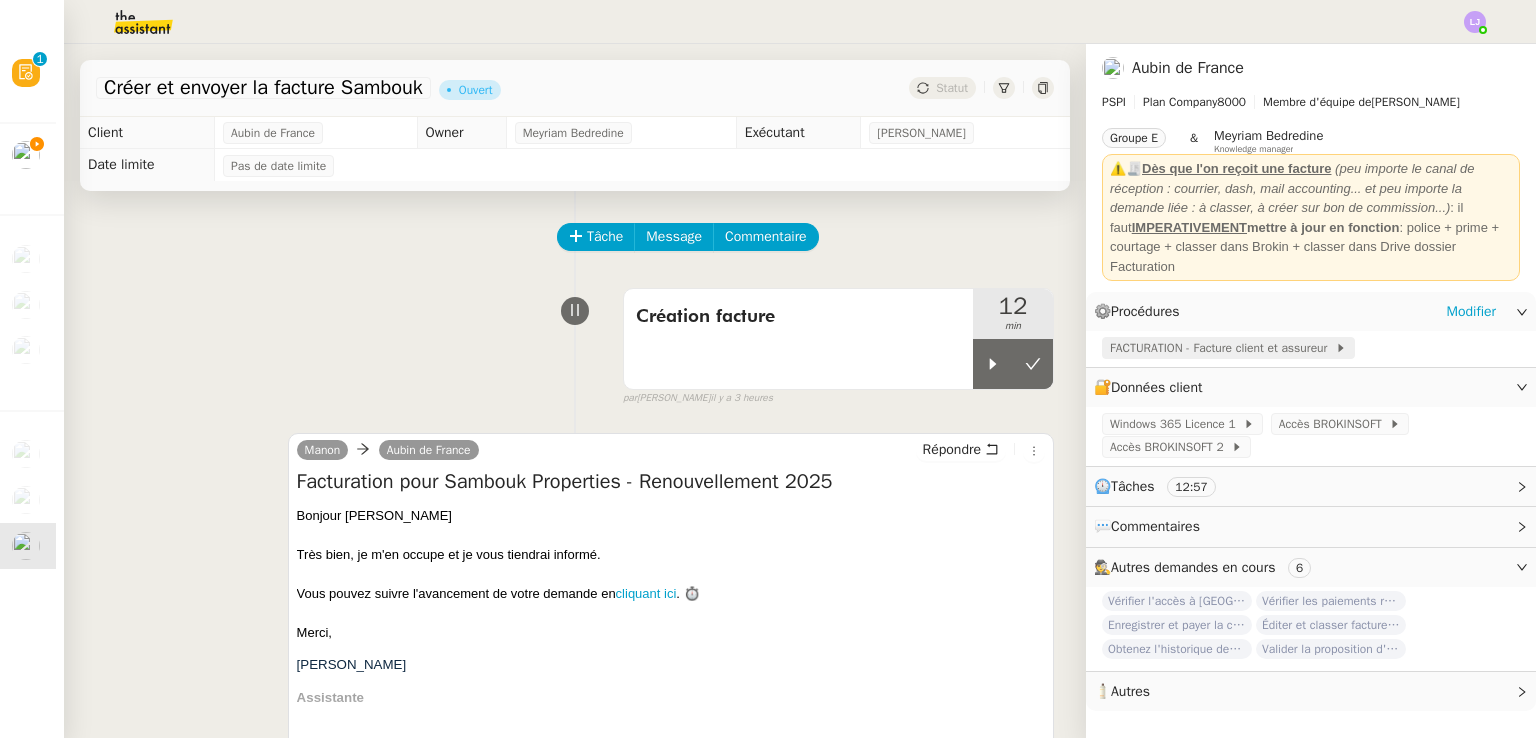 click 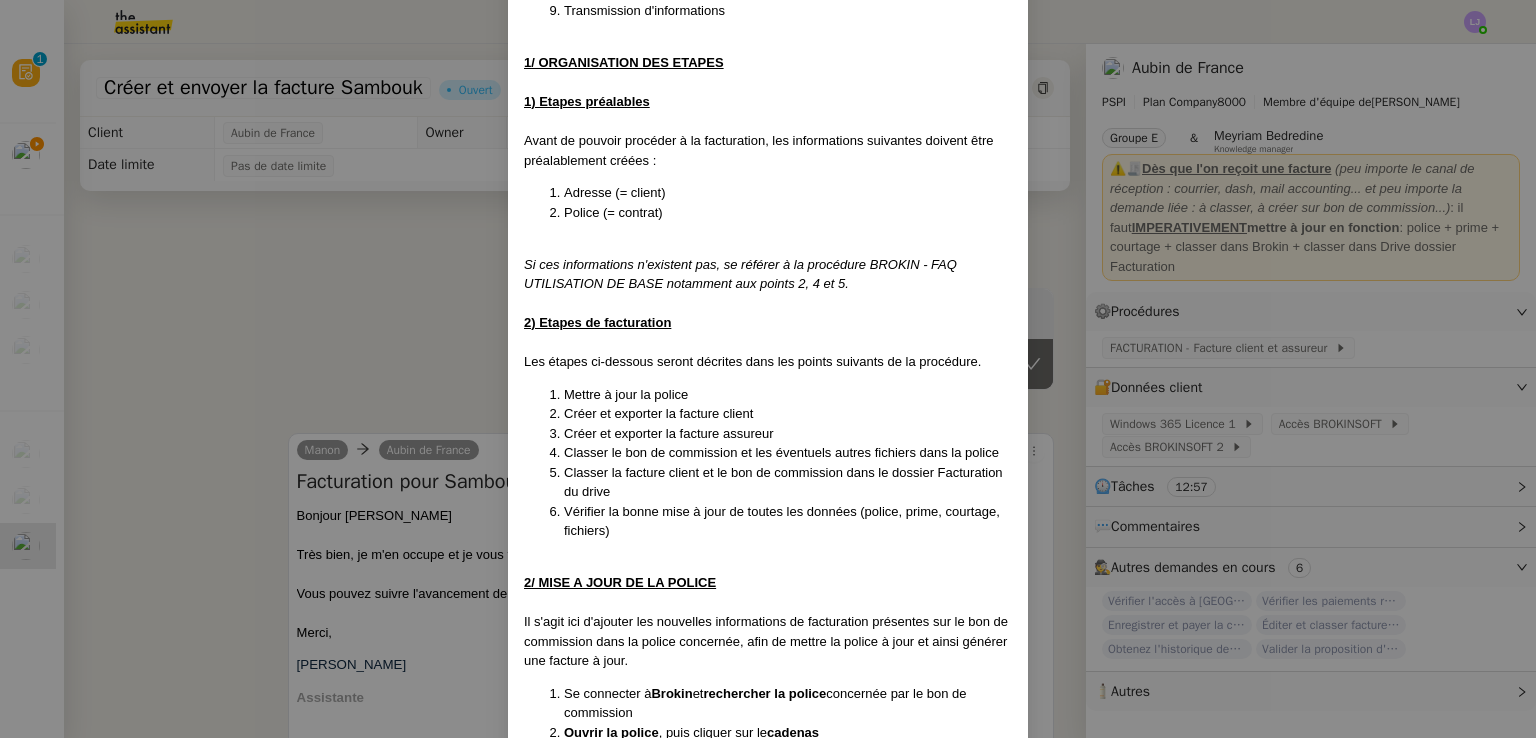 scroll, scrollTop: 779, scrollLeft: 0, axis: vertical 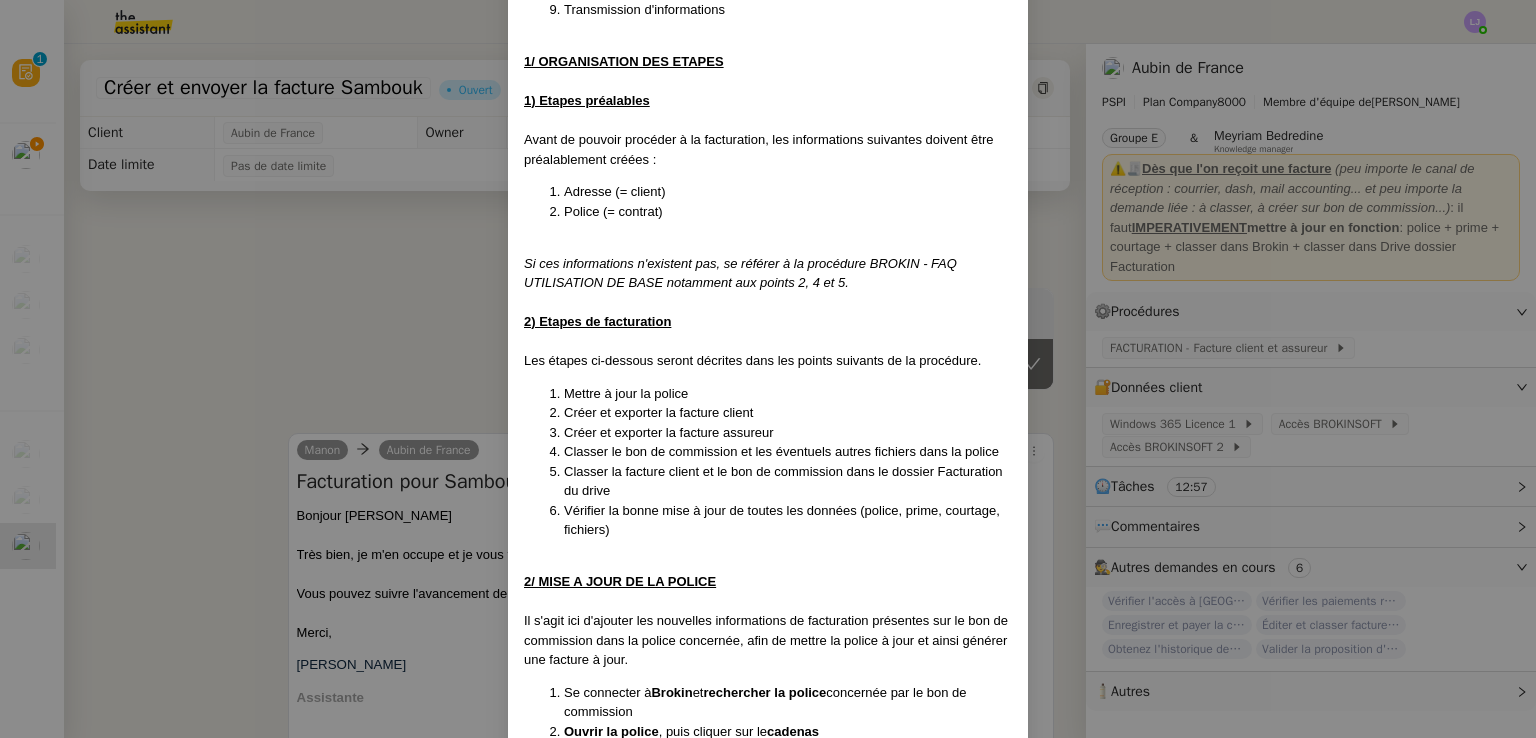 click on "Créée 23/07/25 -après suppression de :  FACTURATION - Export des factures et bons de commission   FACTURATION - Création facture fournisseur (assureur)   FACTURATION - Création facture client ( prime)    FACTURATION - Généralités   FACTURATION - Suppression facture    Contexte  : Il s'agit ici de procéder à la facturation d'une prime (création de la facture client et de la facture assureur), afin d'envoyer la facture au client pour demander son paiement, et afin de se référer à la facture assureur pour verser l'argent à l'assureur ensuite. ⚠️A titre informatif uniquement, la facturation concerne seulement les contrats confiés (= pour lesquels nous sommes l'intermédiaire entre l'assureur et le client en terme de facturation). Les contrats non-confiés sont facturés directement depuis l'assureur au client (par exemple pour les contrats Goldencare qui par conséquent n'ont aucune facture enregistrée dans Brokin bien que les contrats soient actifs). Déclenchement  : Sur demande" at bounding box center [768, 369] 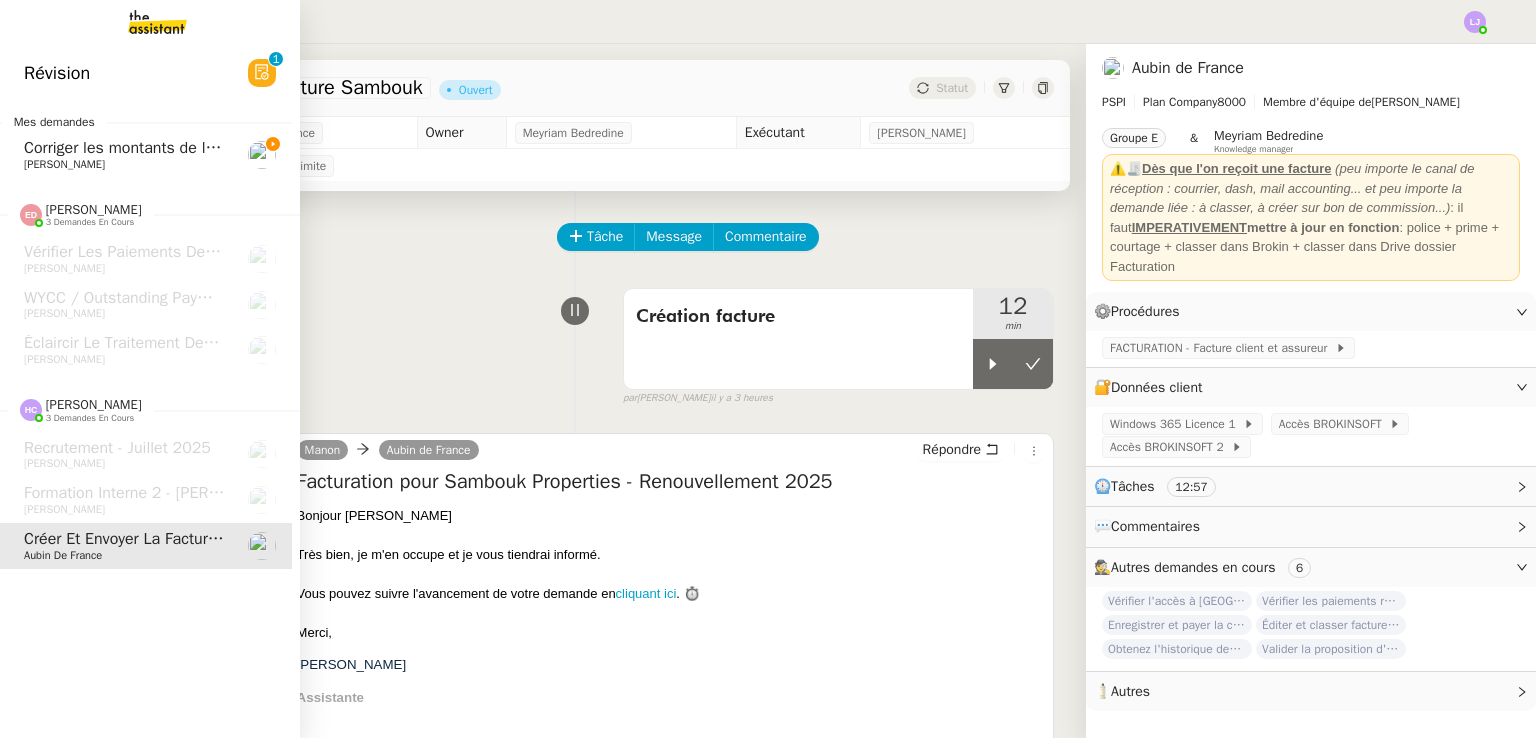 click on "[PERSON_NAME]" 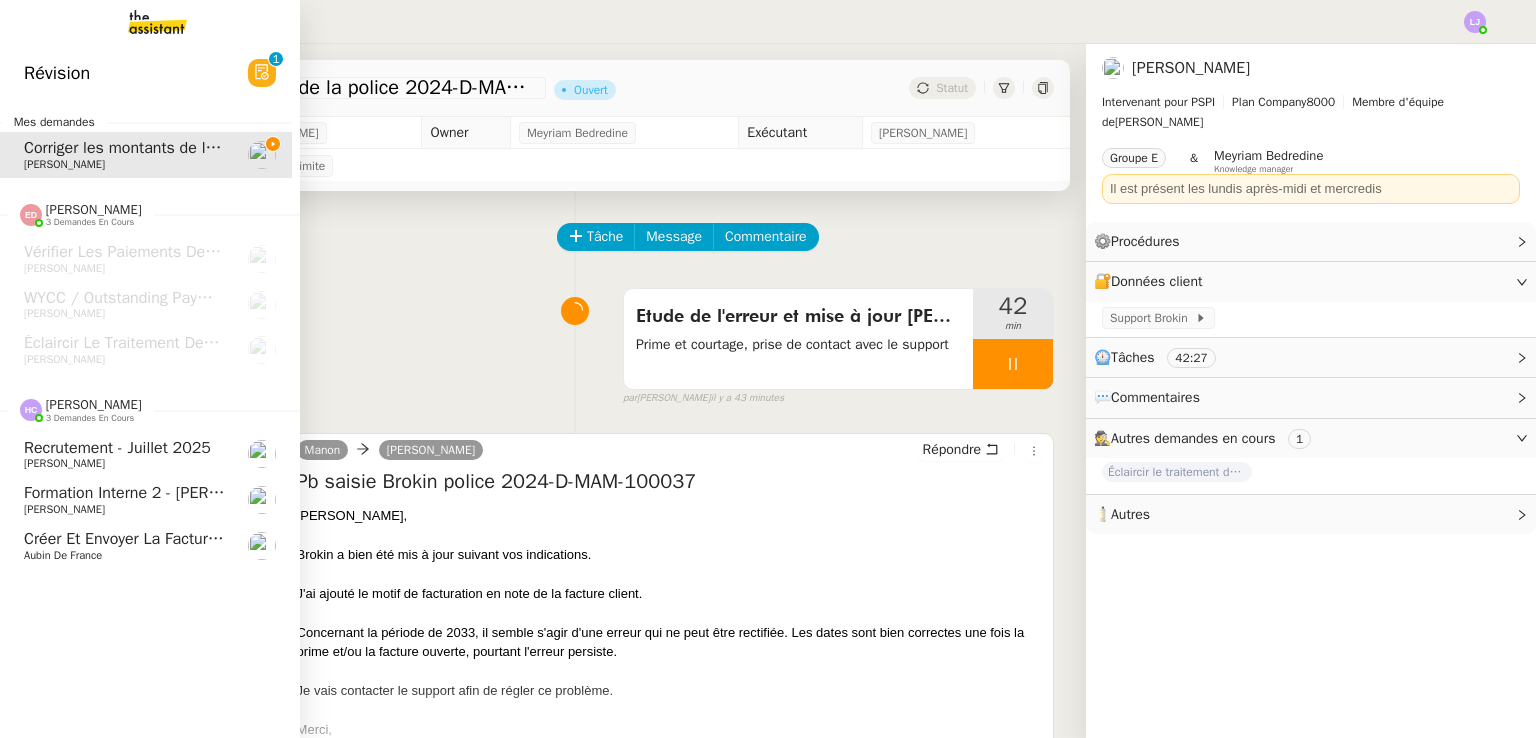 click on "Aubin de France" 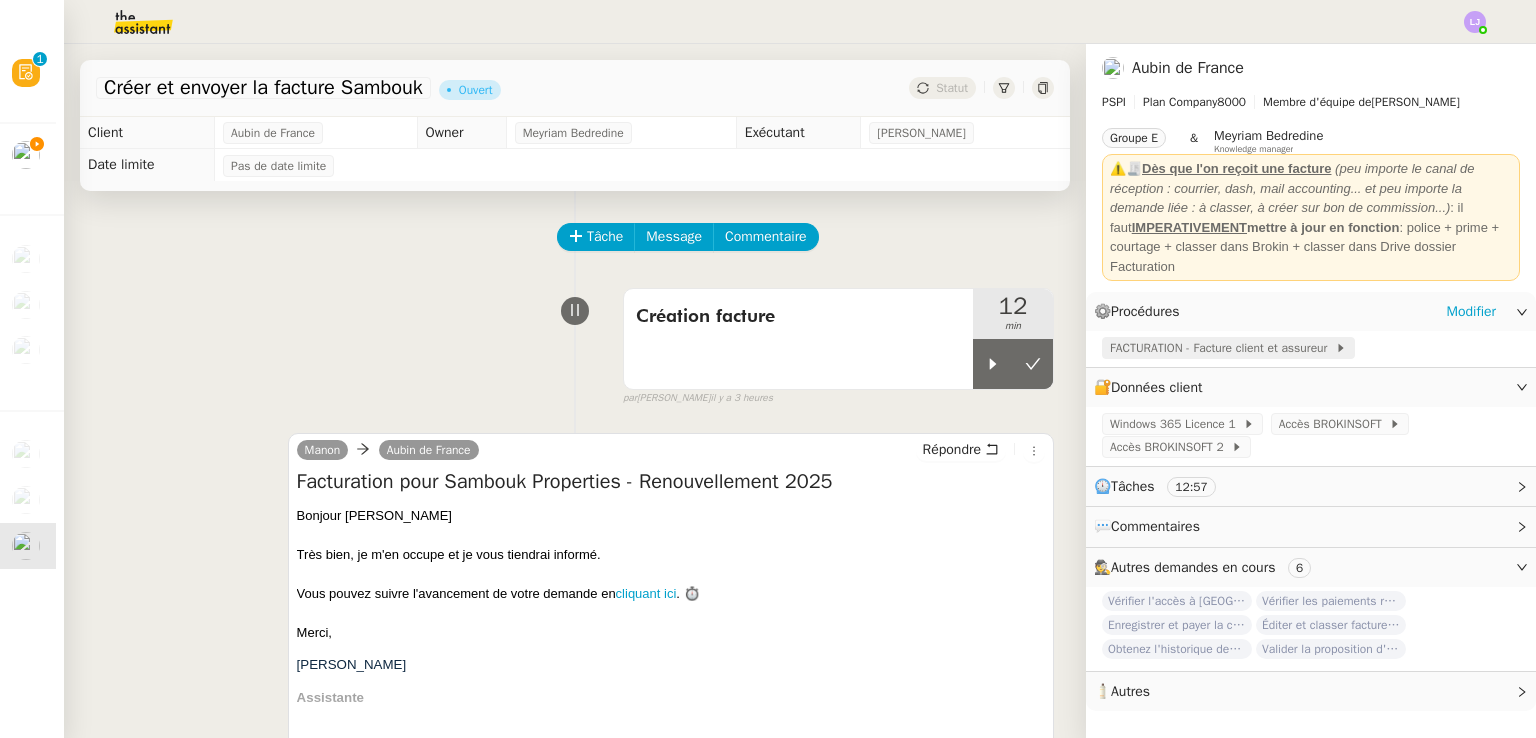 click on "FACTURATION - Facture client et assureur" 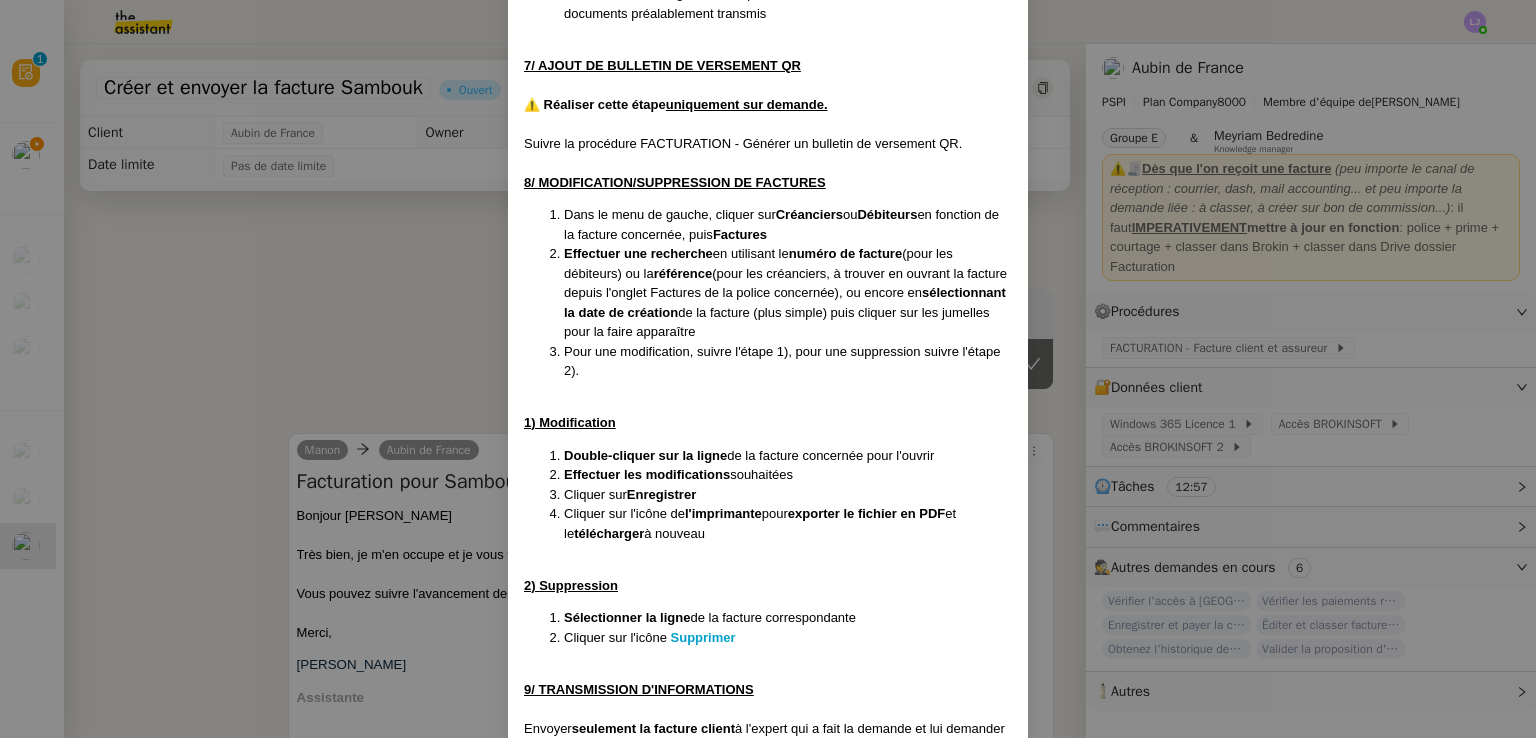 scroll, scrollTop: 3792, scrollLeft: 0, axis: vertical 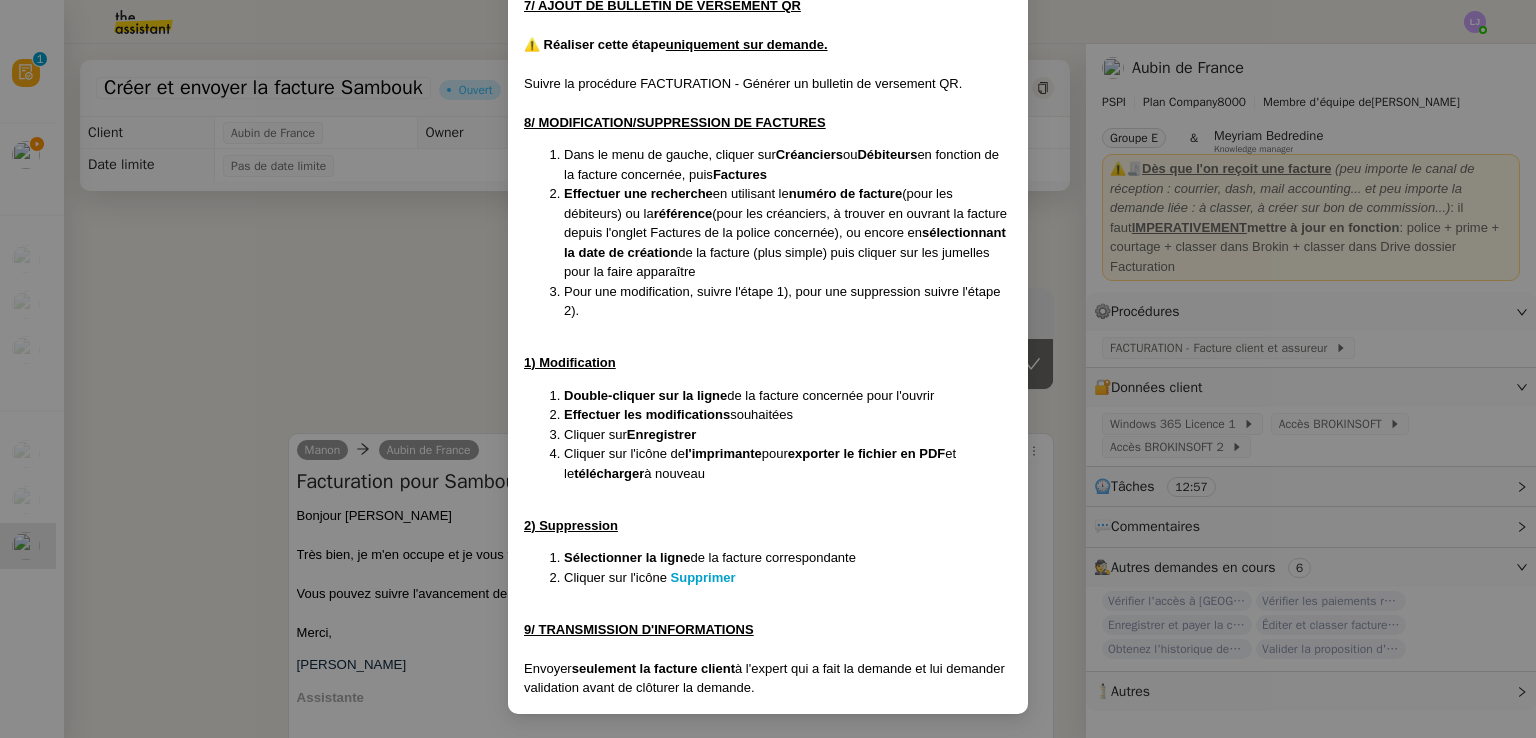 click on "Créée 23/07/25 -après suppression de :  FACTURATION - Export des factures et bons de commission   FACTURATION - Création facture fournisseur (assureur)   FACTURATION - Création facture client ( prime)    FACTURATION - Généralités   FACTURATION - Suppression facture    Contexte  : Il s'agit ici de procéder à la facturation d'une prime (création de la facture client et de la facture assureur), afin d'envoyer la facture au client pour demander son paiement, et afin de se référer à la facture assureur pour verser l'argent à l'assureur ensuite. ⚠️A titre informatif uniquement, la facturation concerne seulement les contrats confiés (= pour lesquels nous sommes l'intermédiaire entre l'assureur et le client en terme de facturation). Les contrats non-confiés sont facturés directement depuis l'assureur au client (par exemple pour les contrats Goldencare qui par conséquent n'ont aucune facture enregistrée dans Brokin bien que les contrats soient actifs). Déclenchement  : Sur demande" at bounding box center [768, 369] 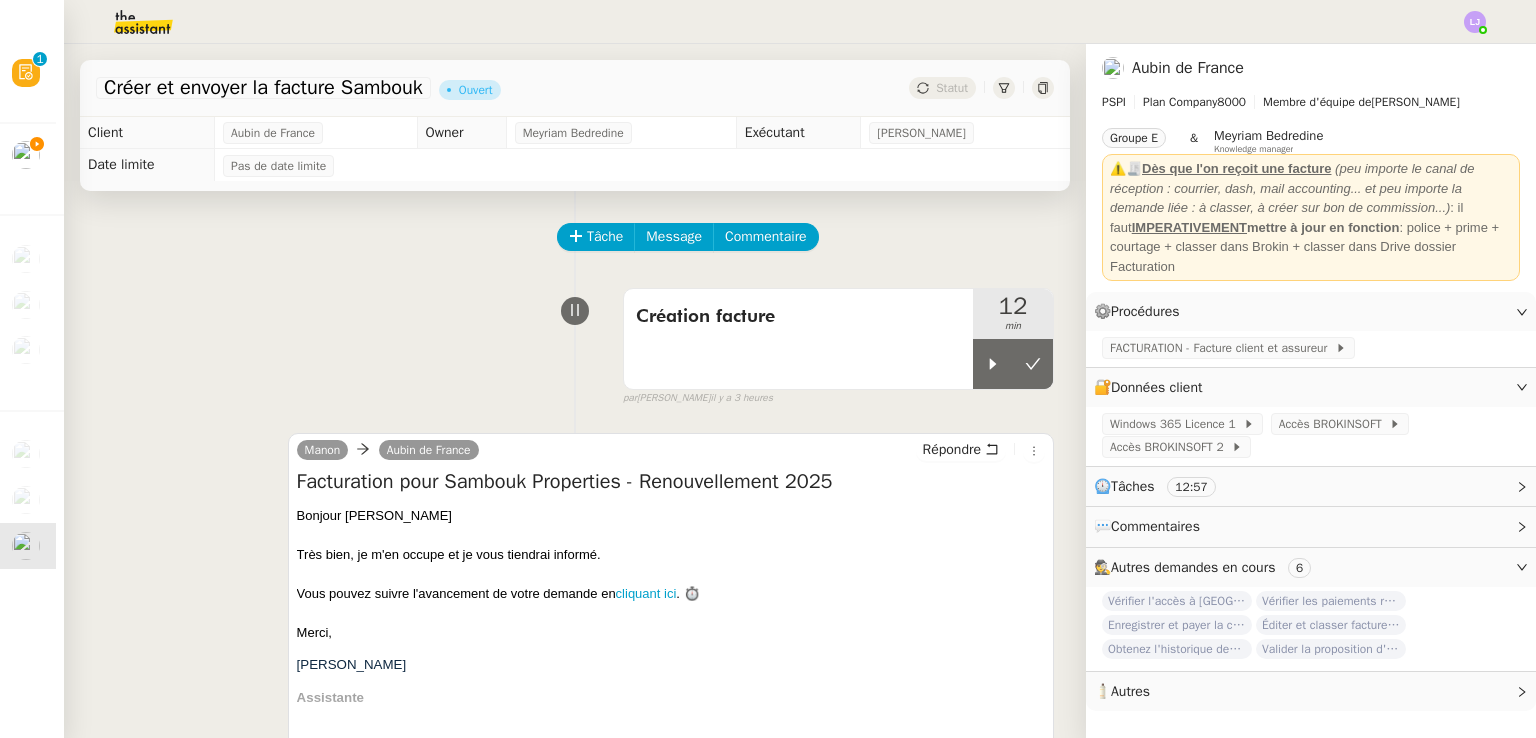 scroll, scrollTop: 3692, scrollLeft: 0, axis: vertical 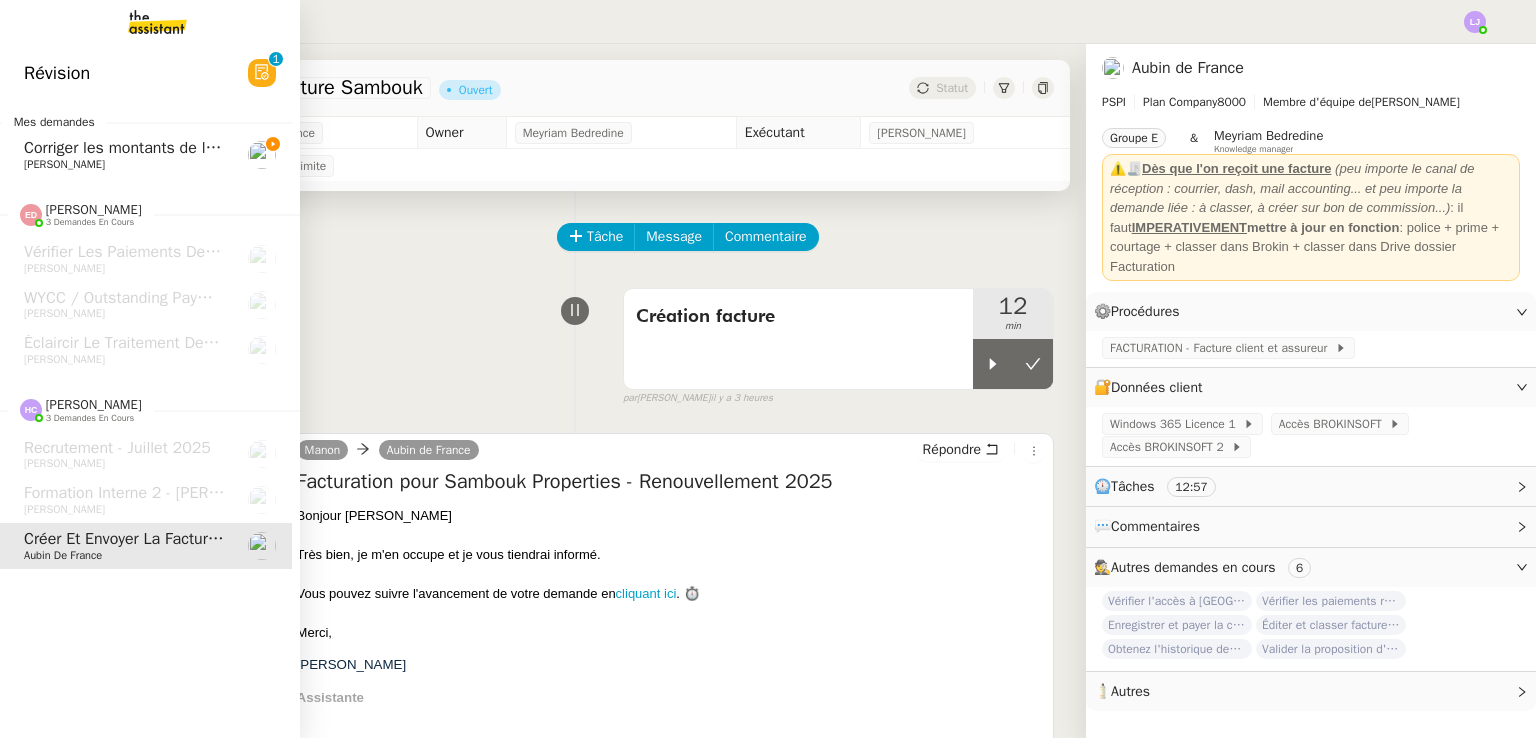 click on "Corriger les montants de la police 2024-D-MAM-100037" 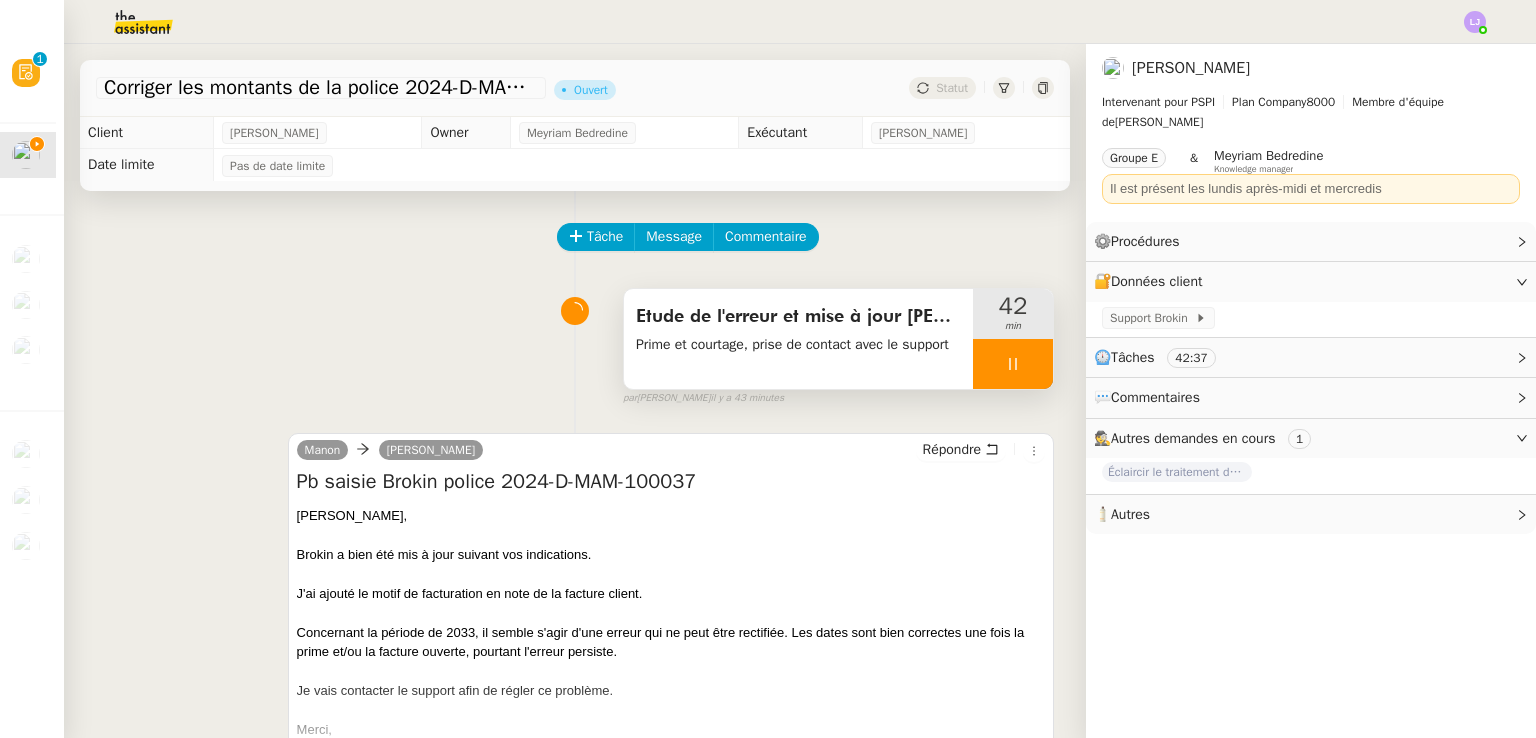 click at bounding box center (1013, 364) 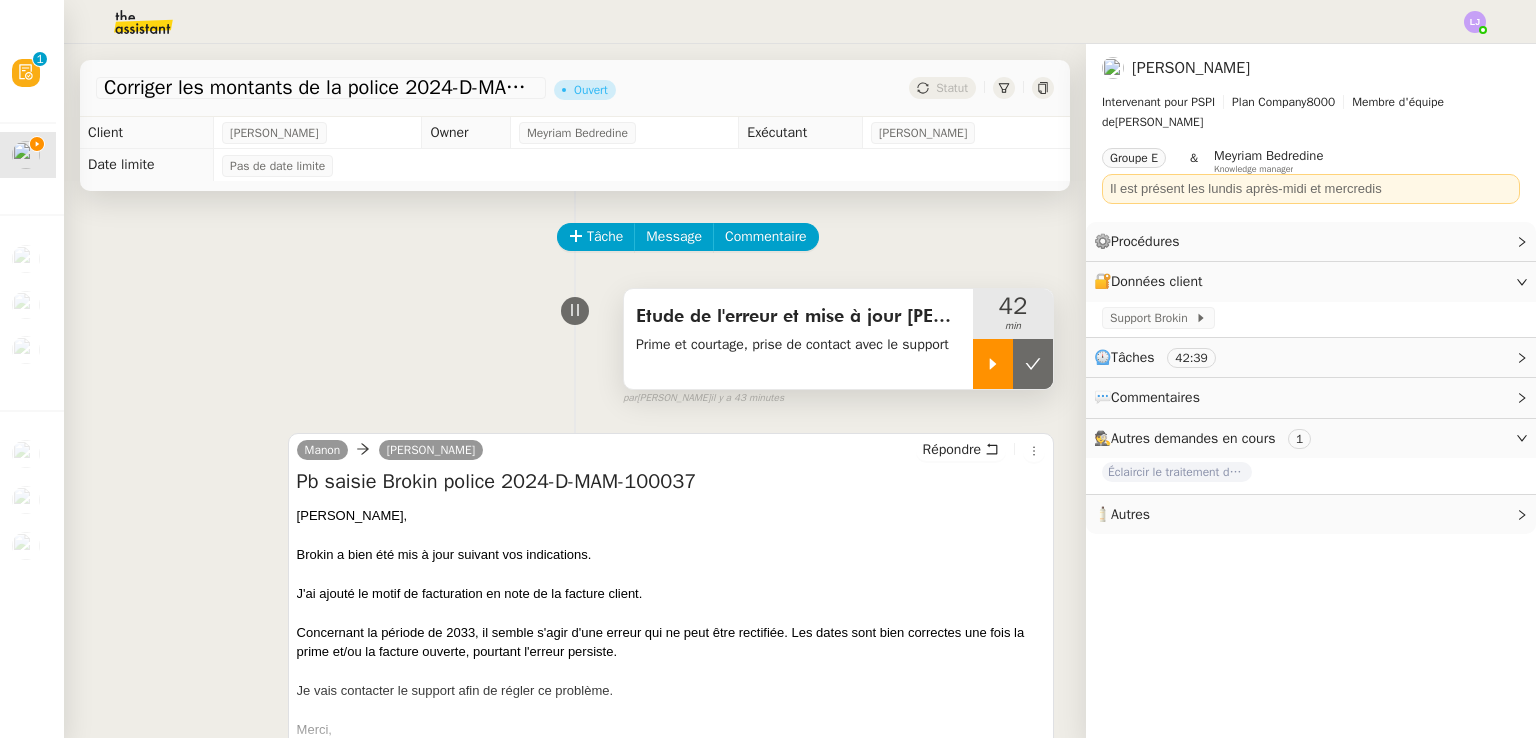 click at bounding box center [1033, 364] 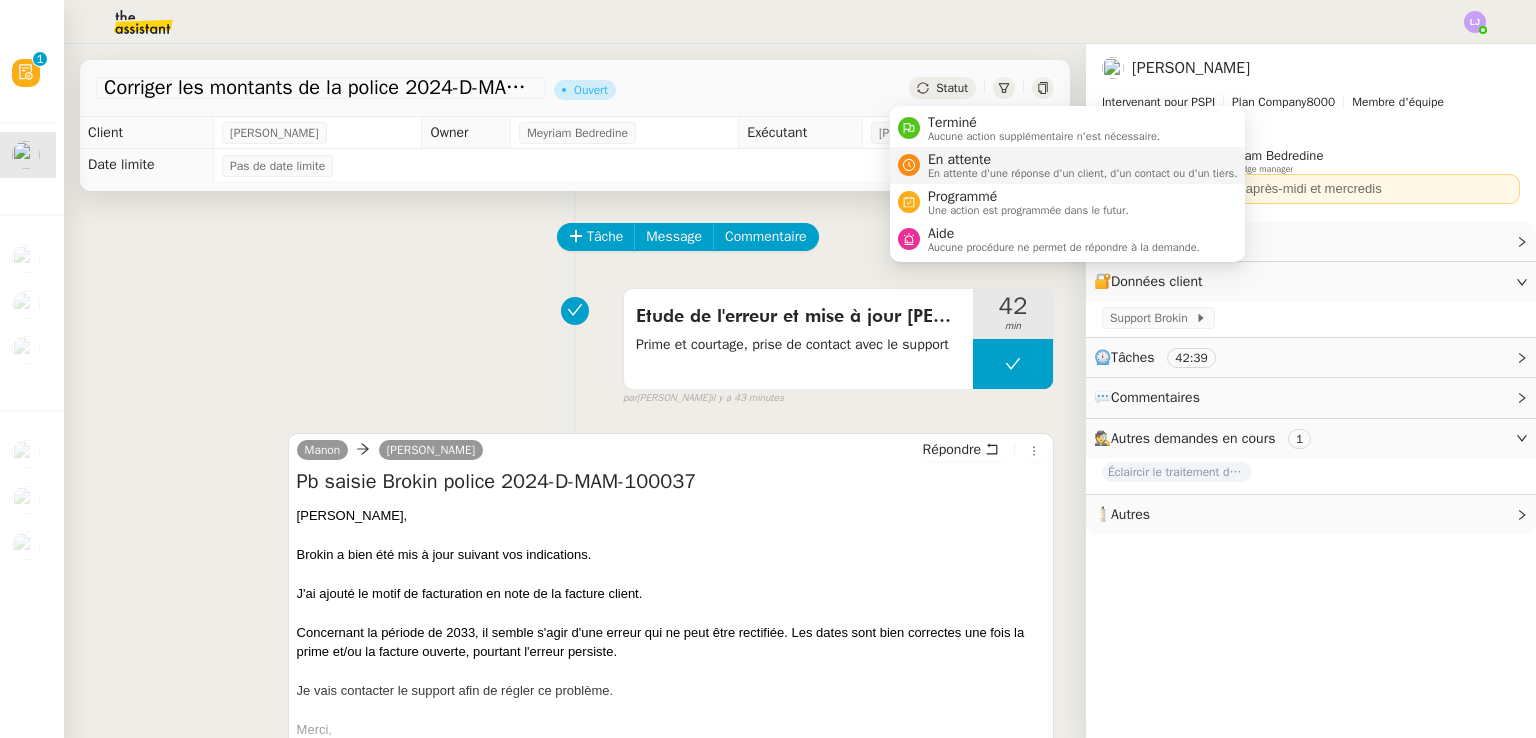 click on "En attente" at bounding box center [1083, 160] 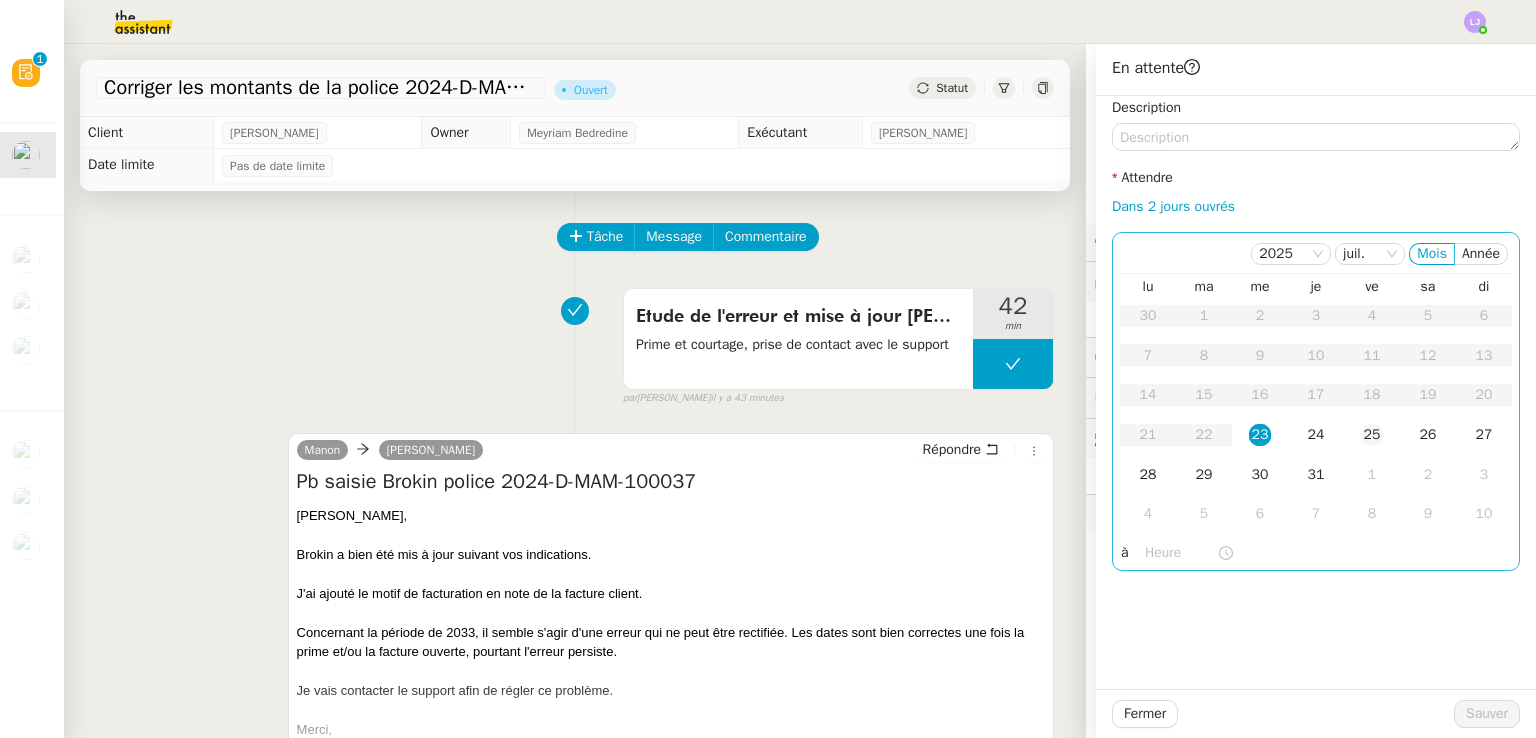 click on "25" 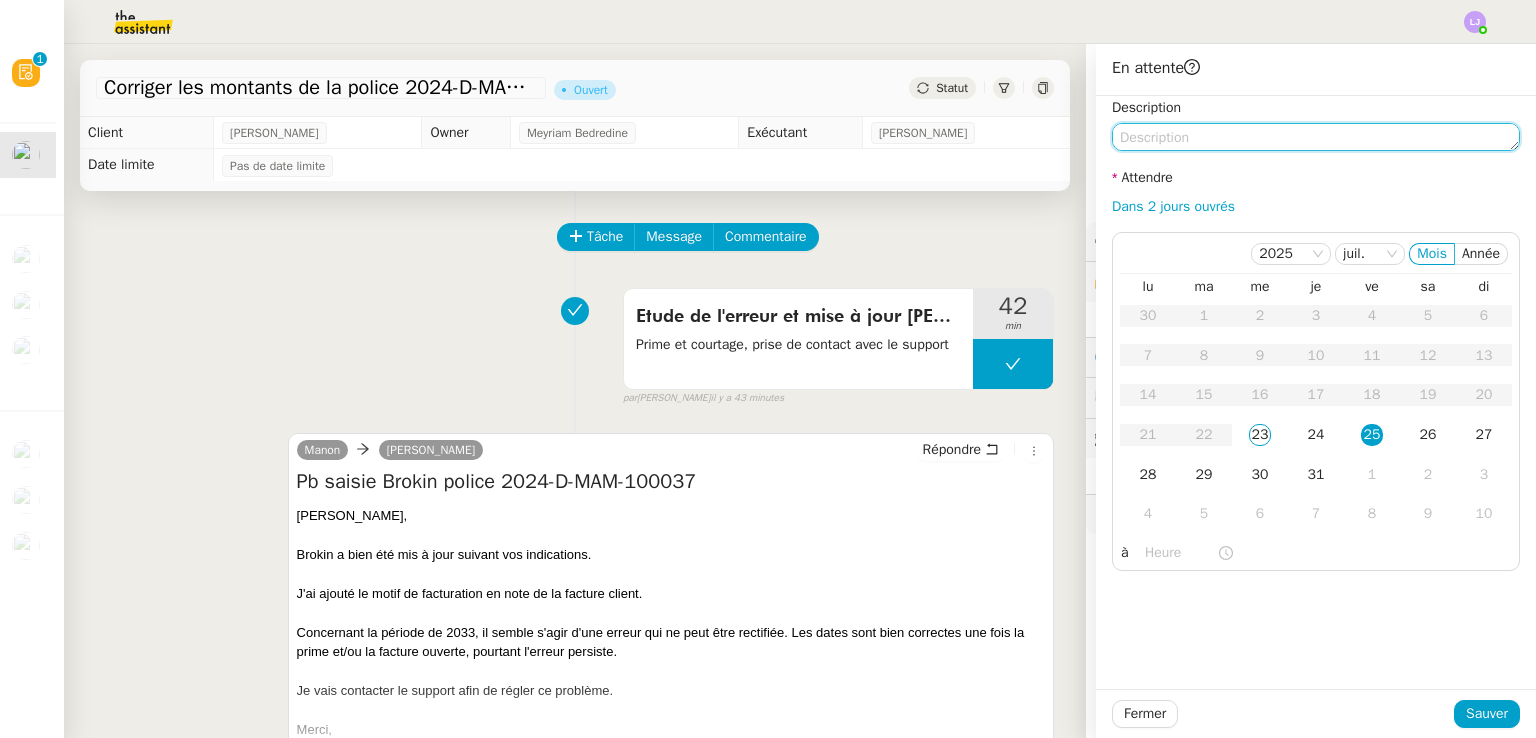 click 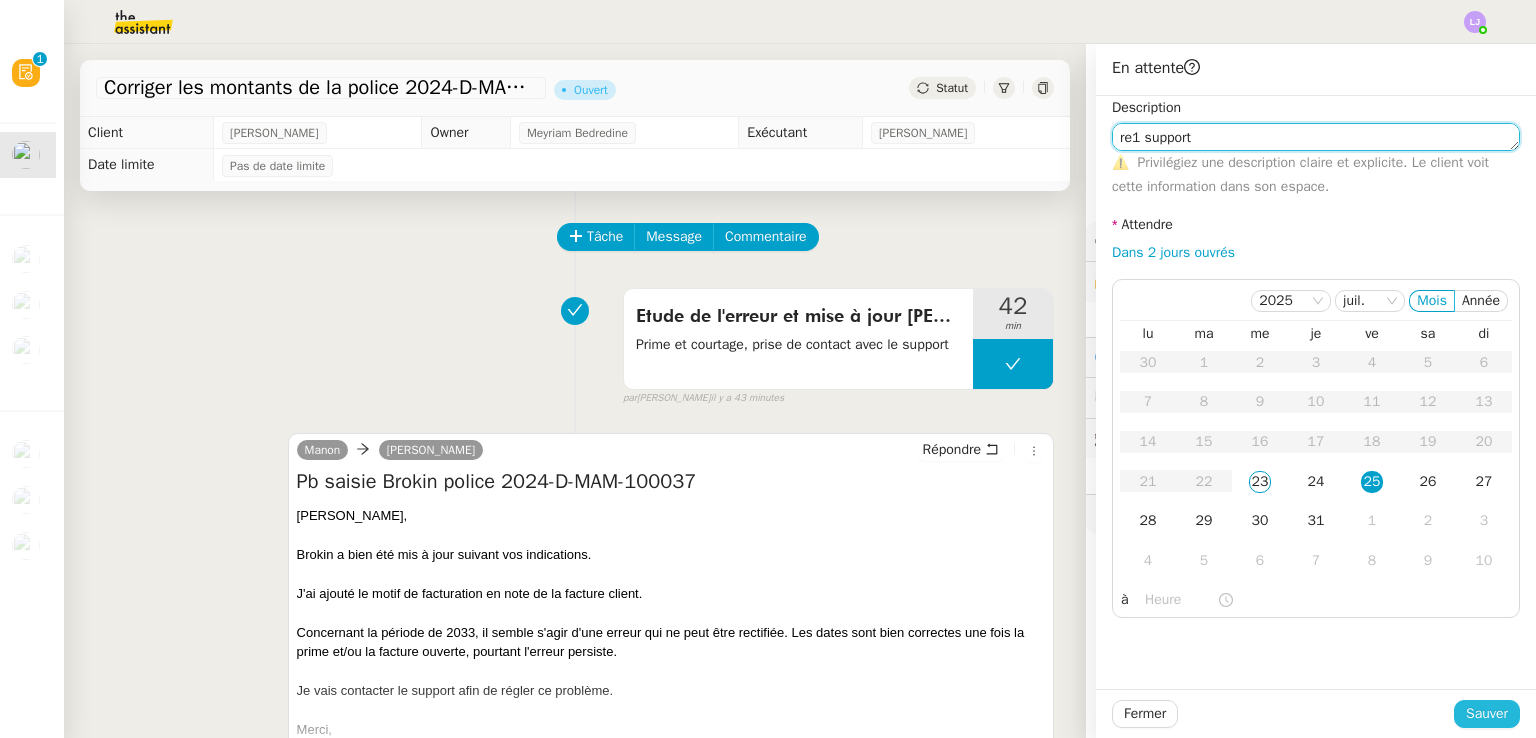 type on "re1 support" 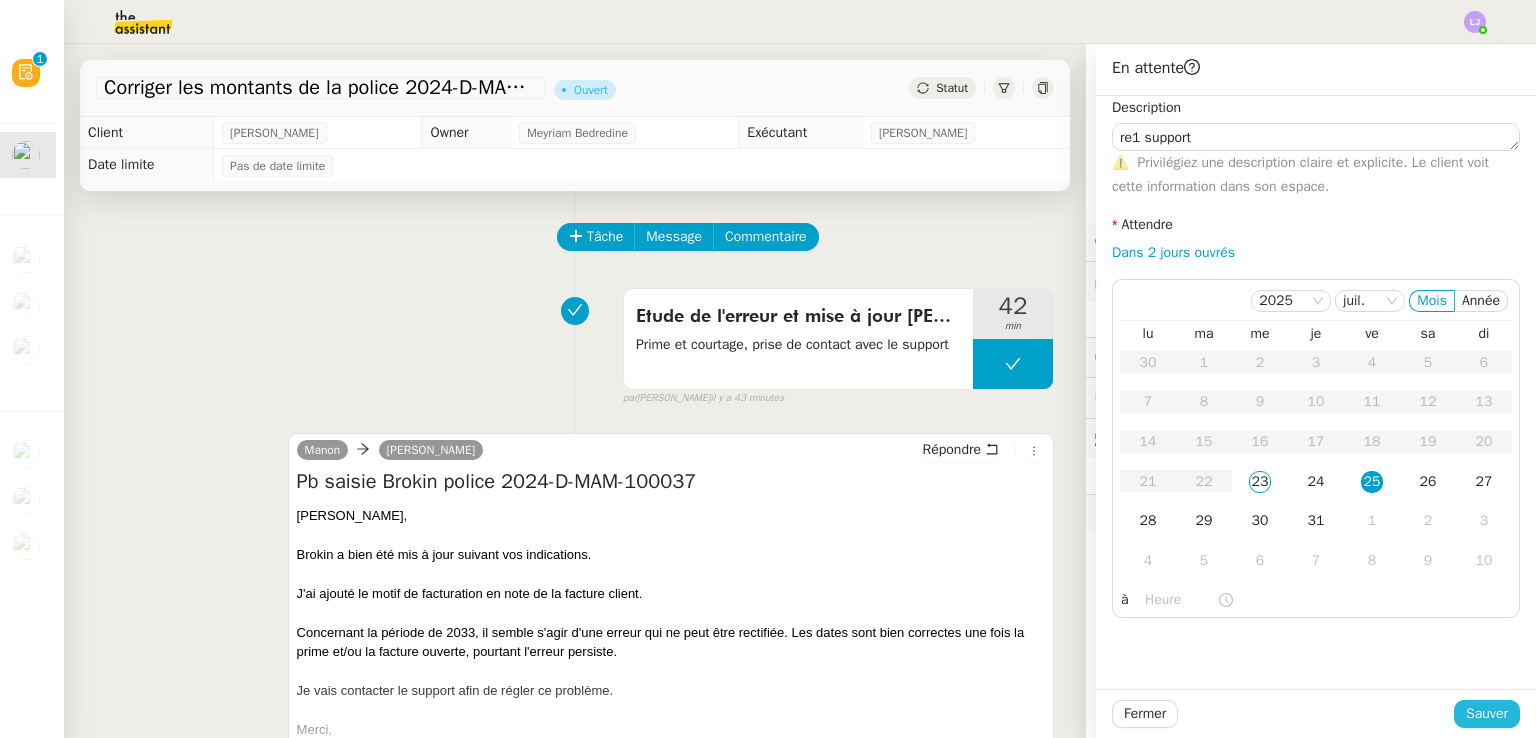 click on "Sauver" 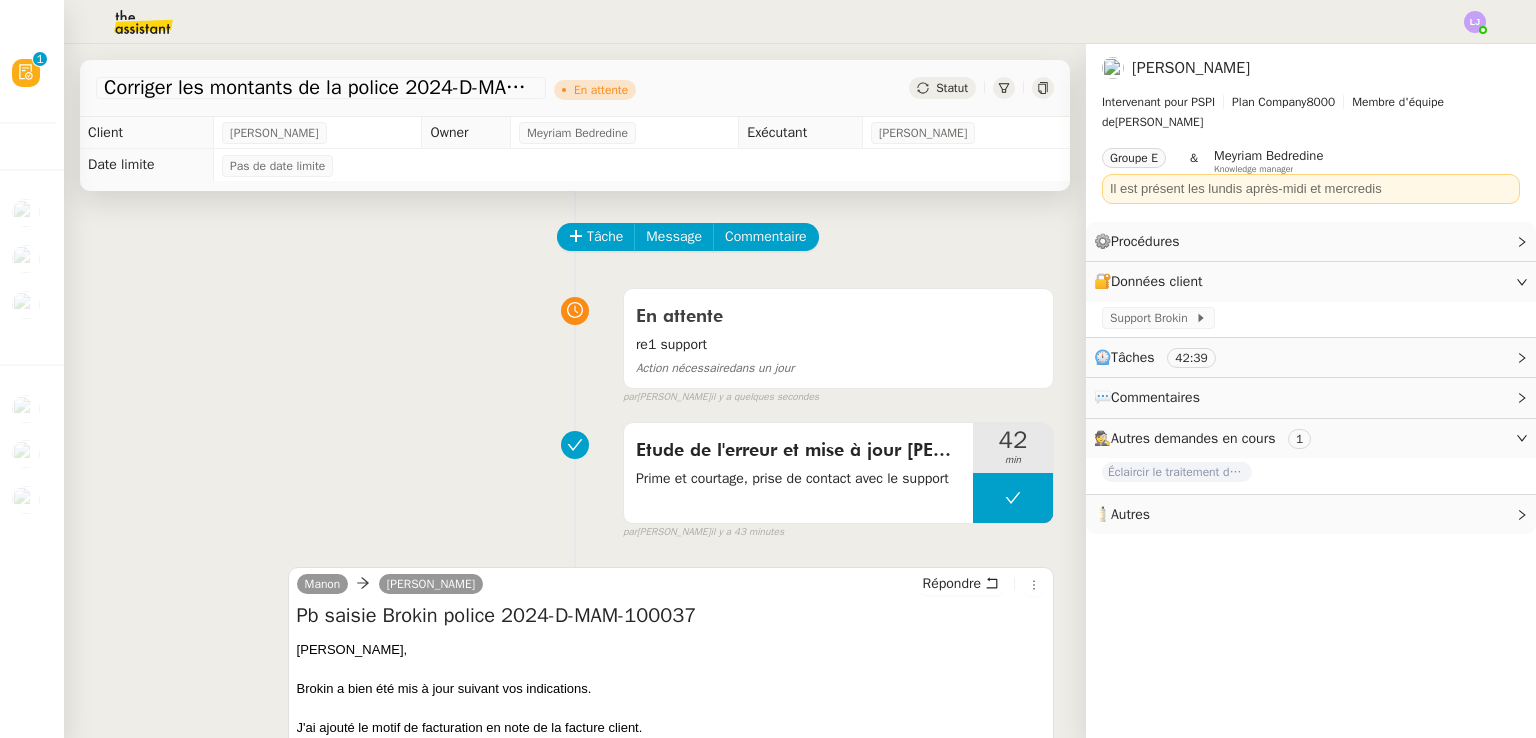 click on "par   Léa J.   il y a quelques secondes" at bounding box center (838, 397) 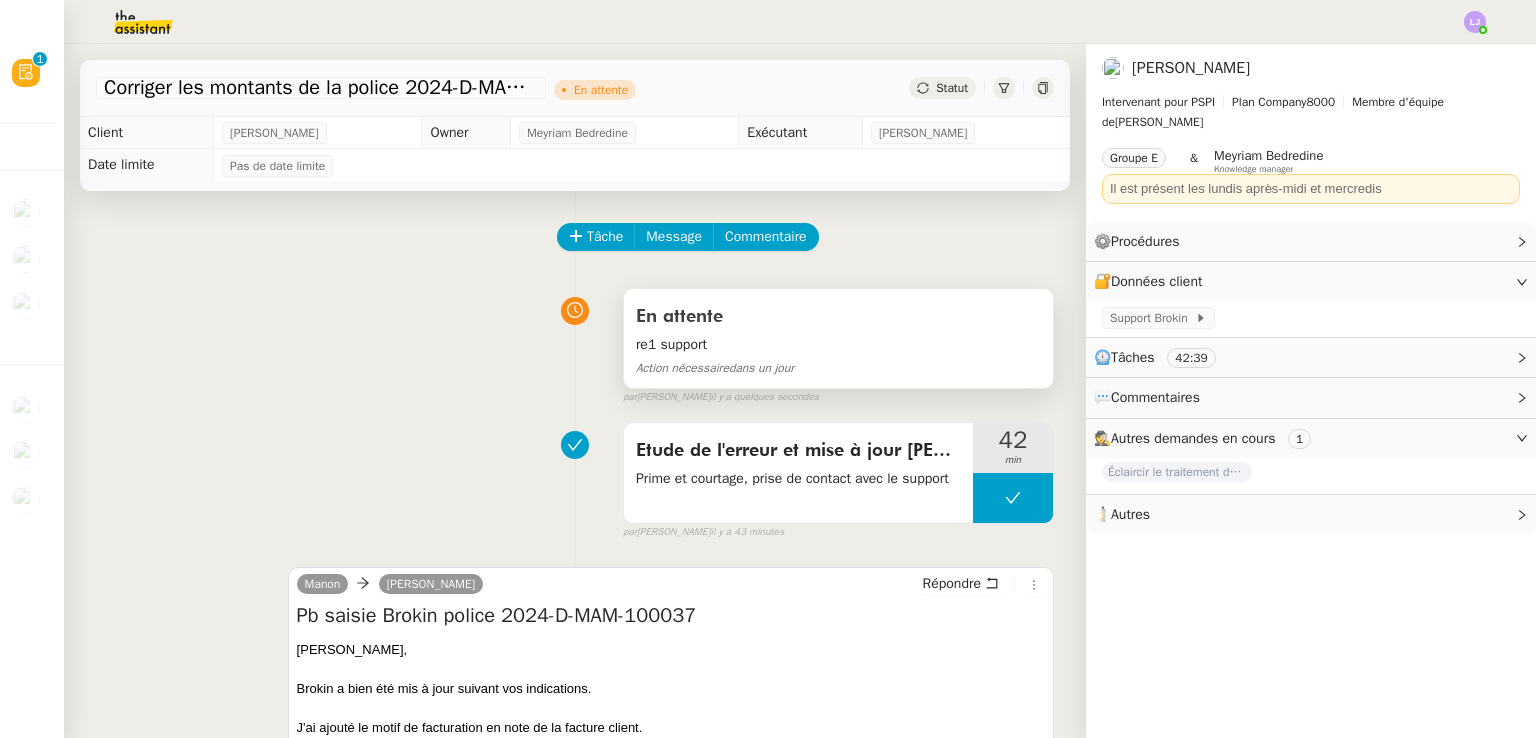 click on "re1 support    Action nécessaire  dans un jour" at bounding box center (838, 356) 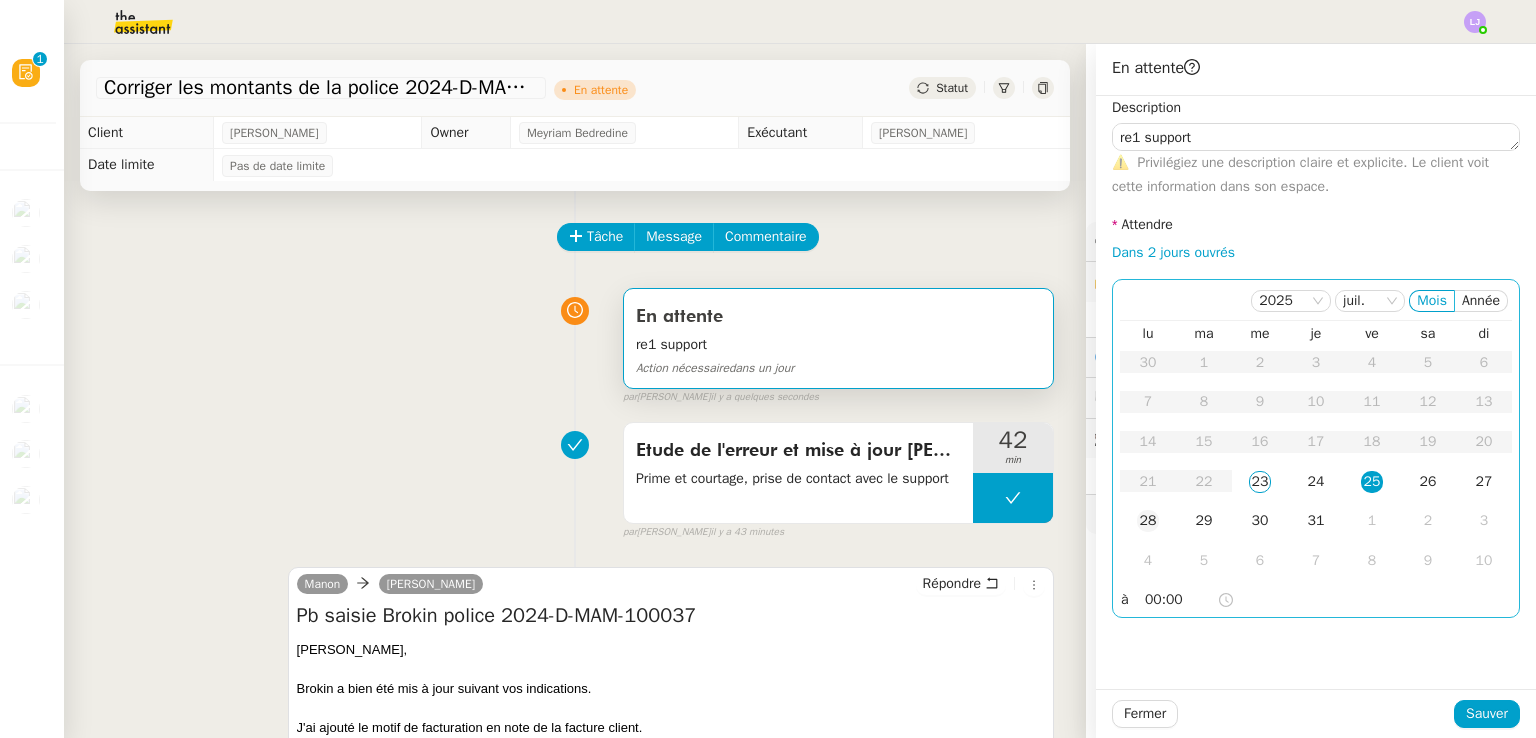click on "28" 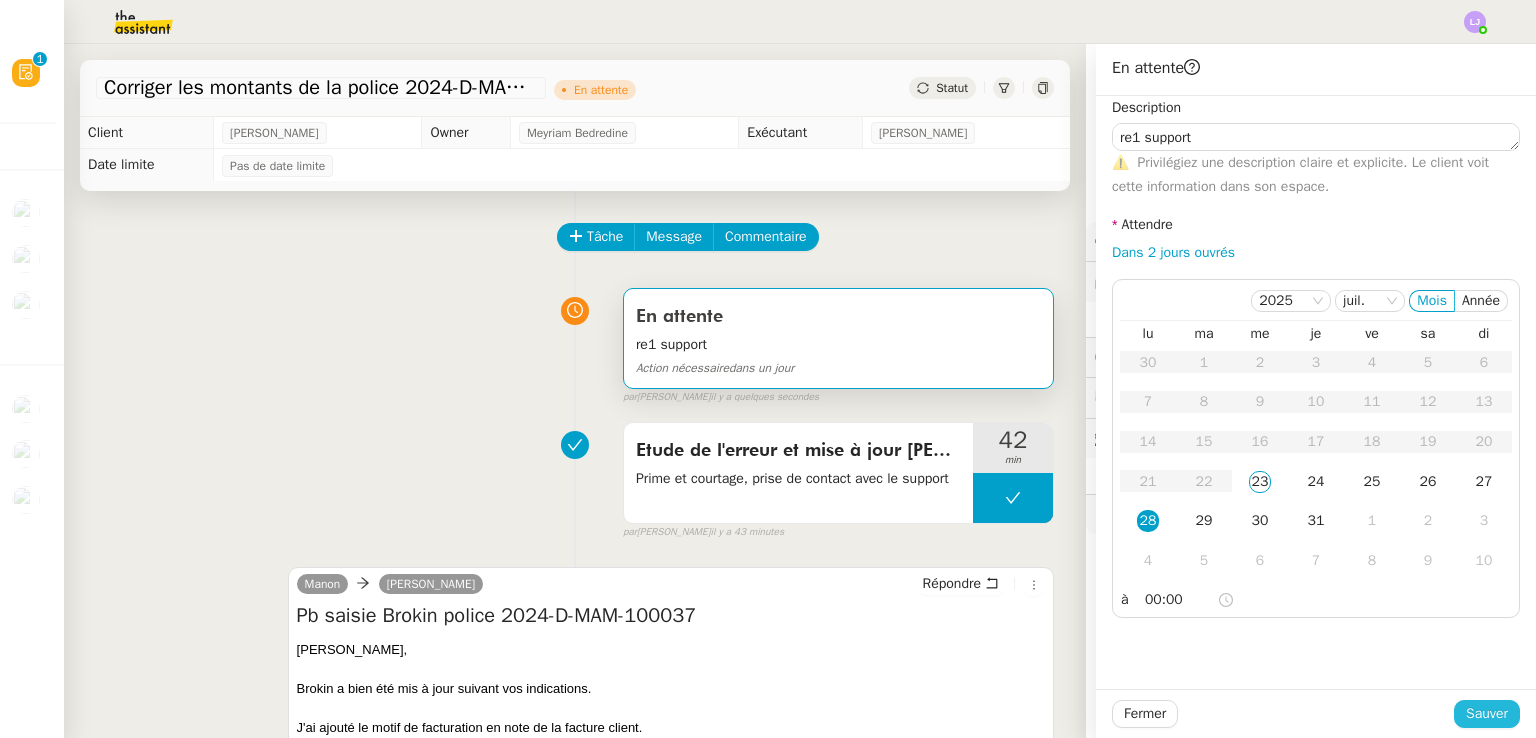 click on "Sauver" 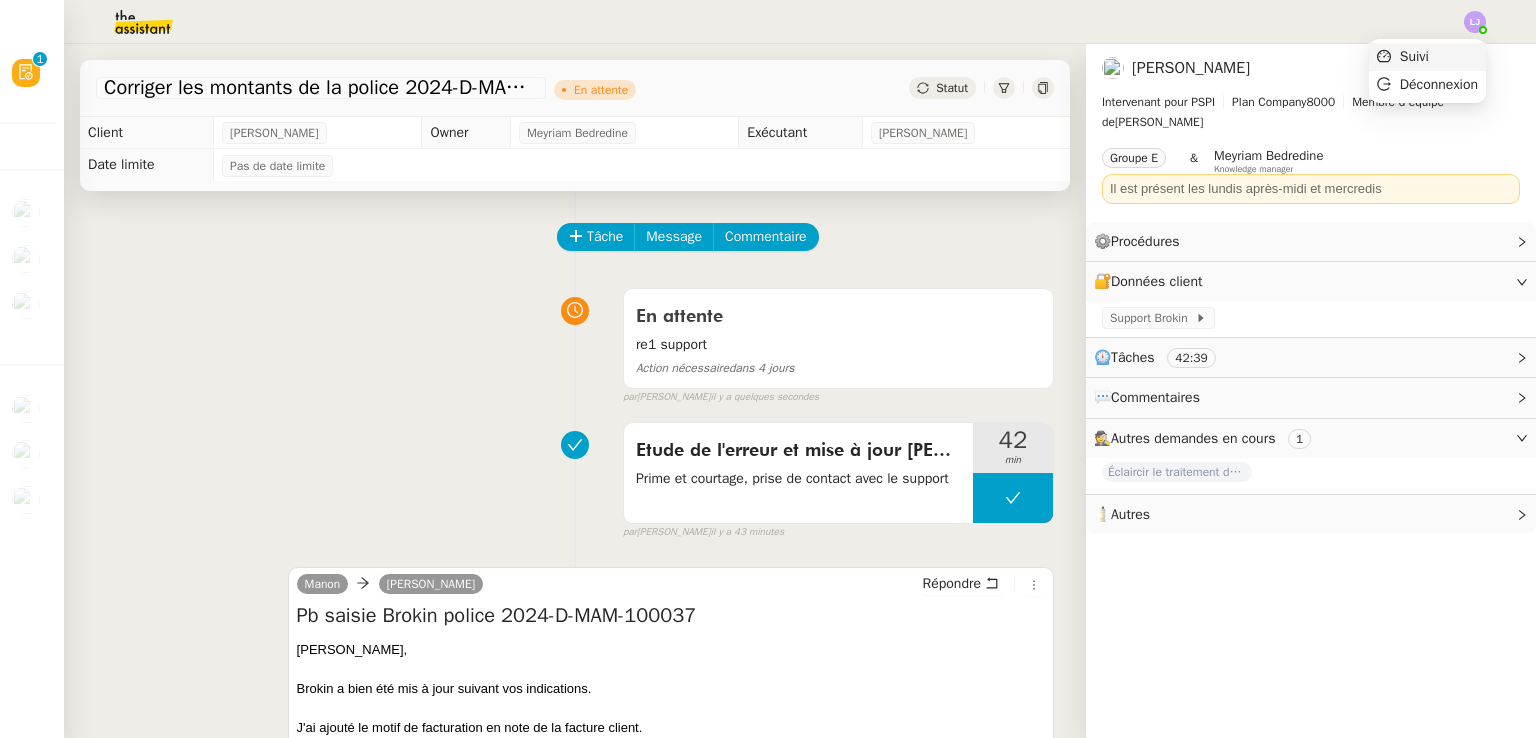 click on "Suivi" at bounding box center (1427, 57) 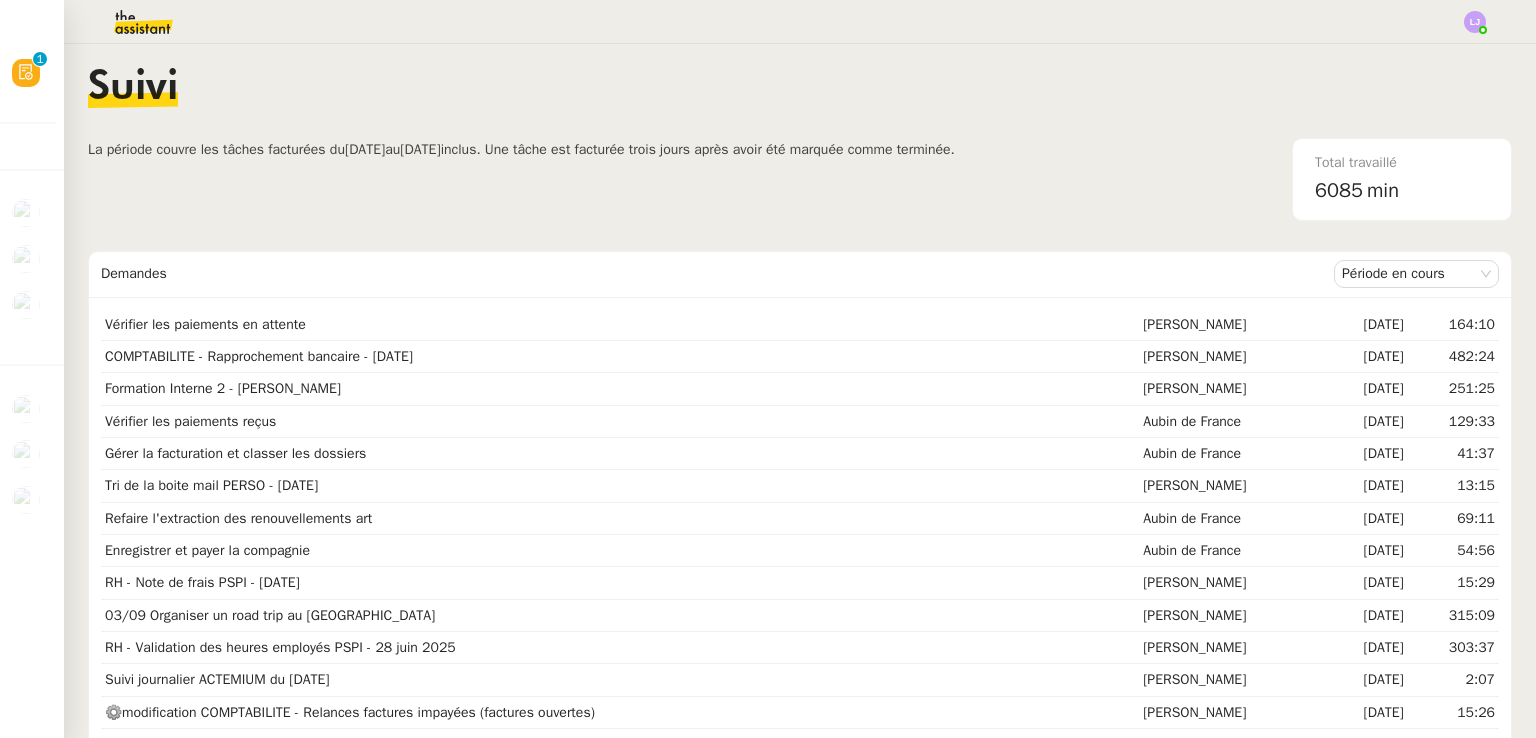 click 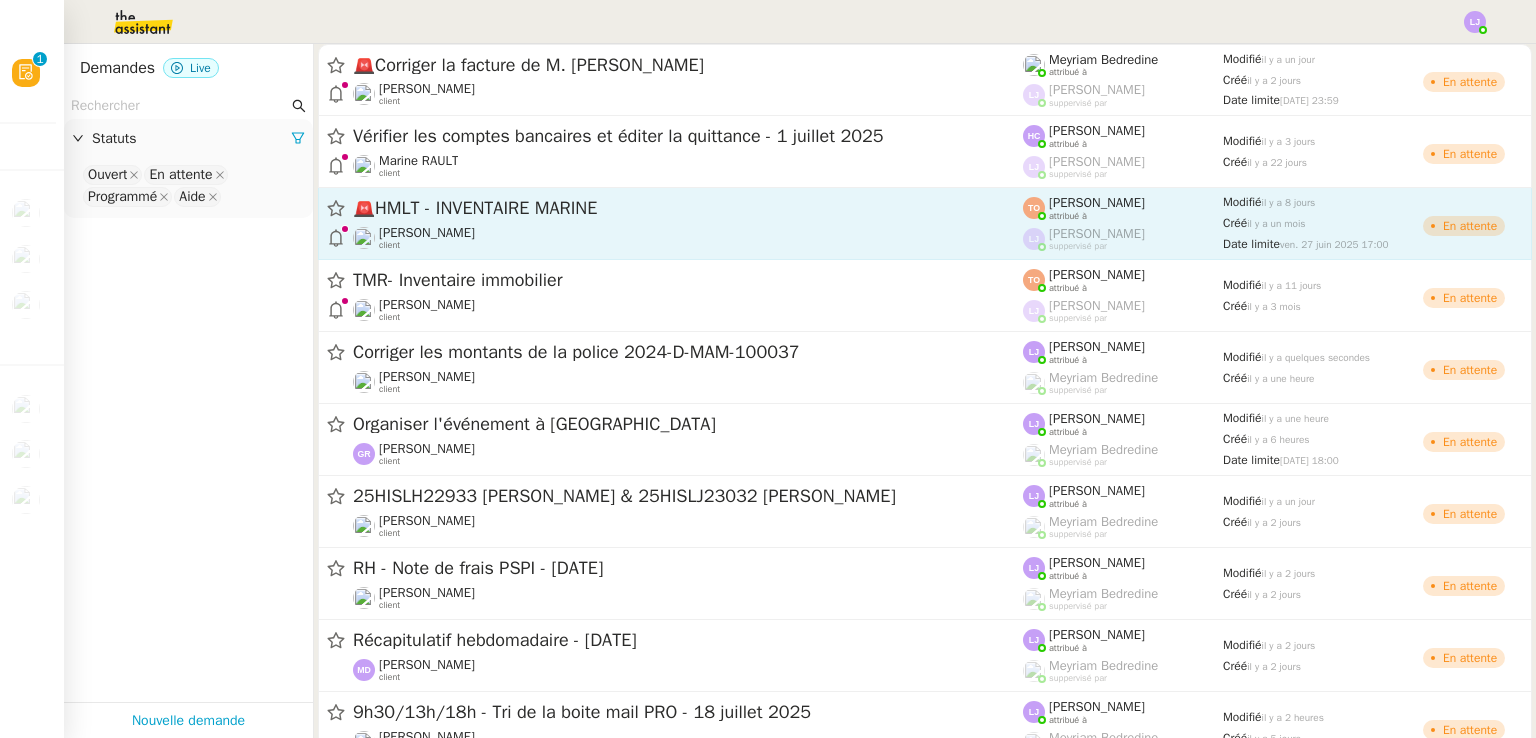 click on "🚨   HMLT -  INVENTAIRE MARINE" 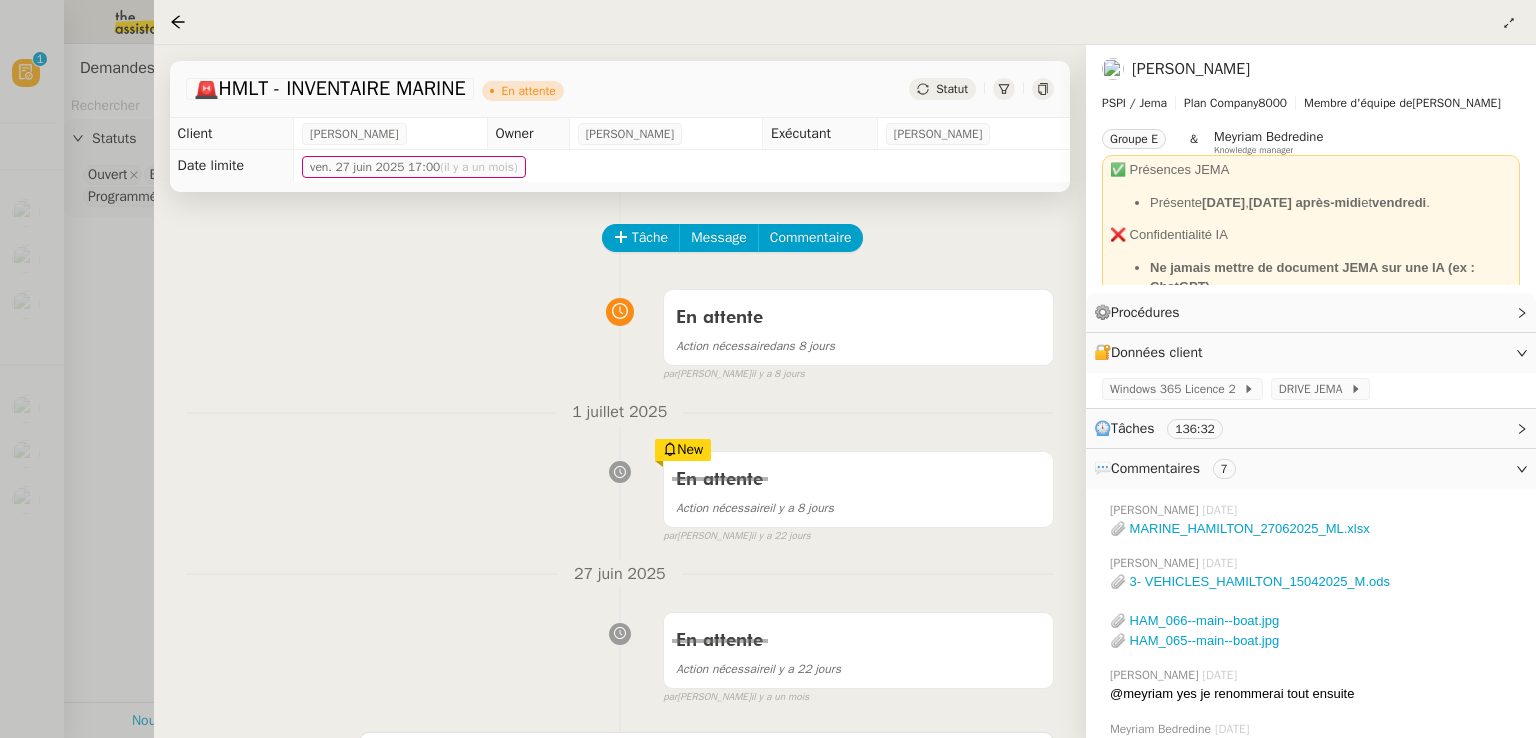 click at bounding box center [768, 369] 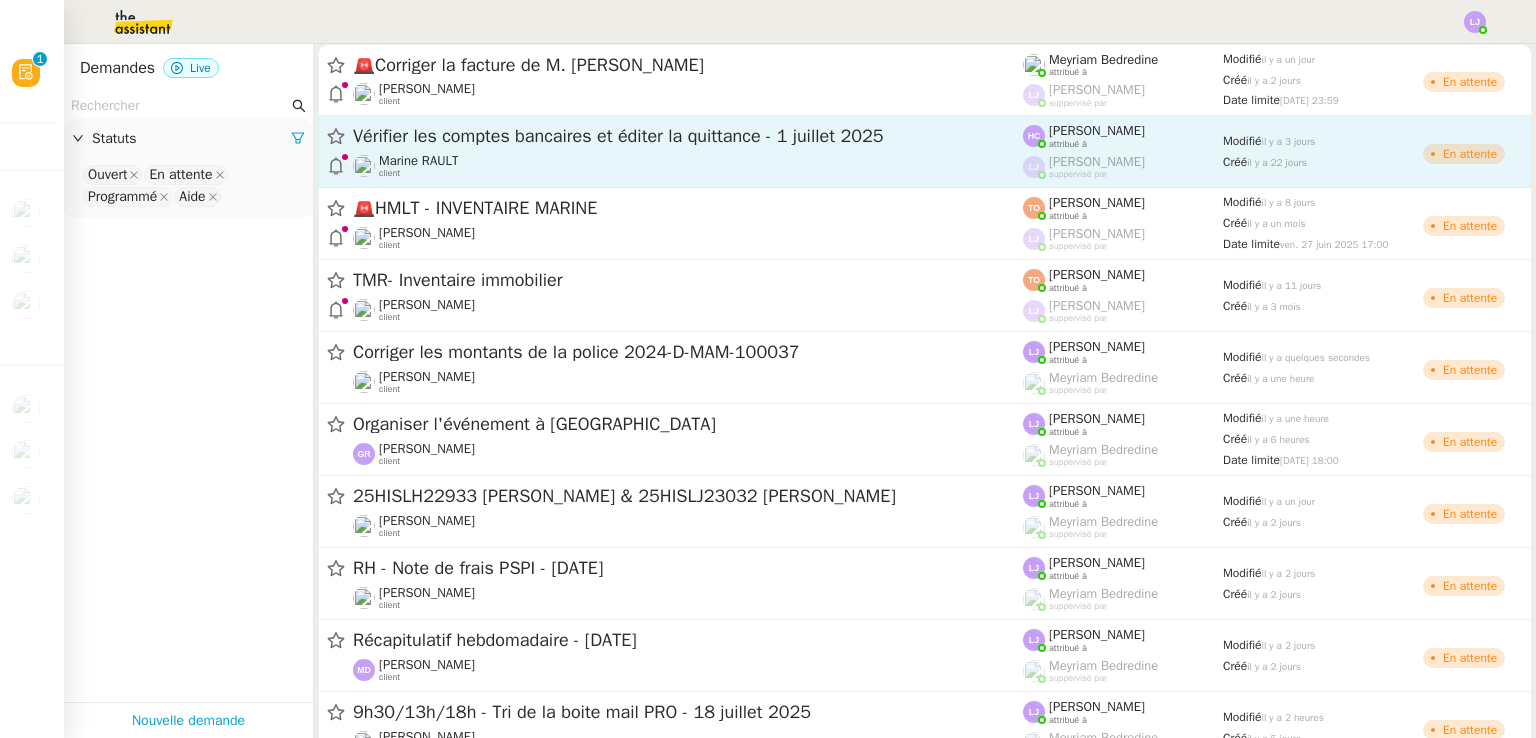 click on "Vérifier les comptes bancaires et éditer la quittance   - 1 juillet 2025" 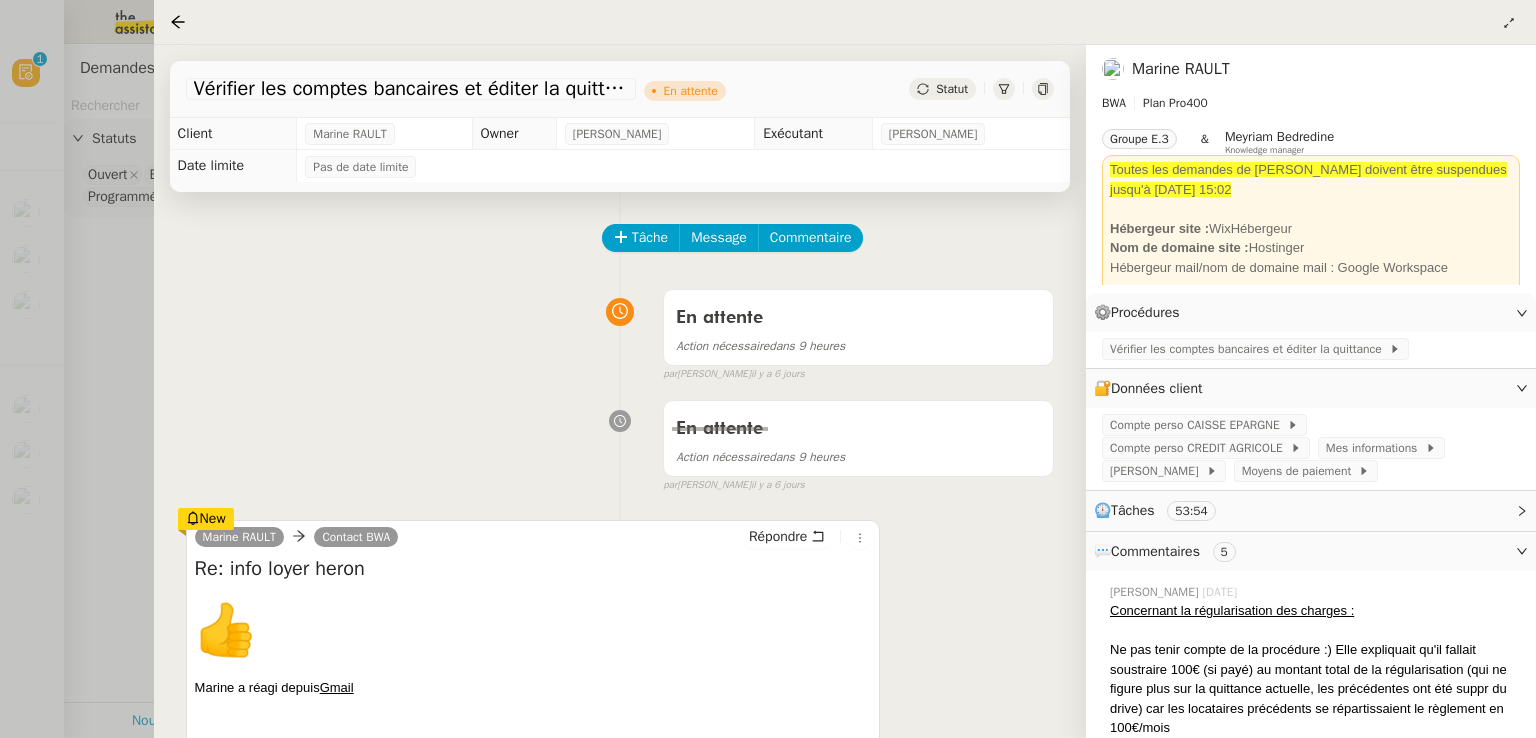 click at bounding box center (768, 369) 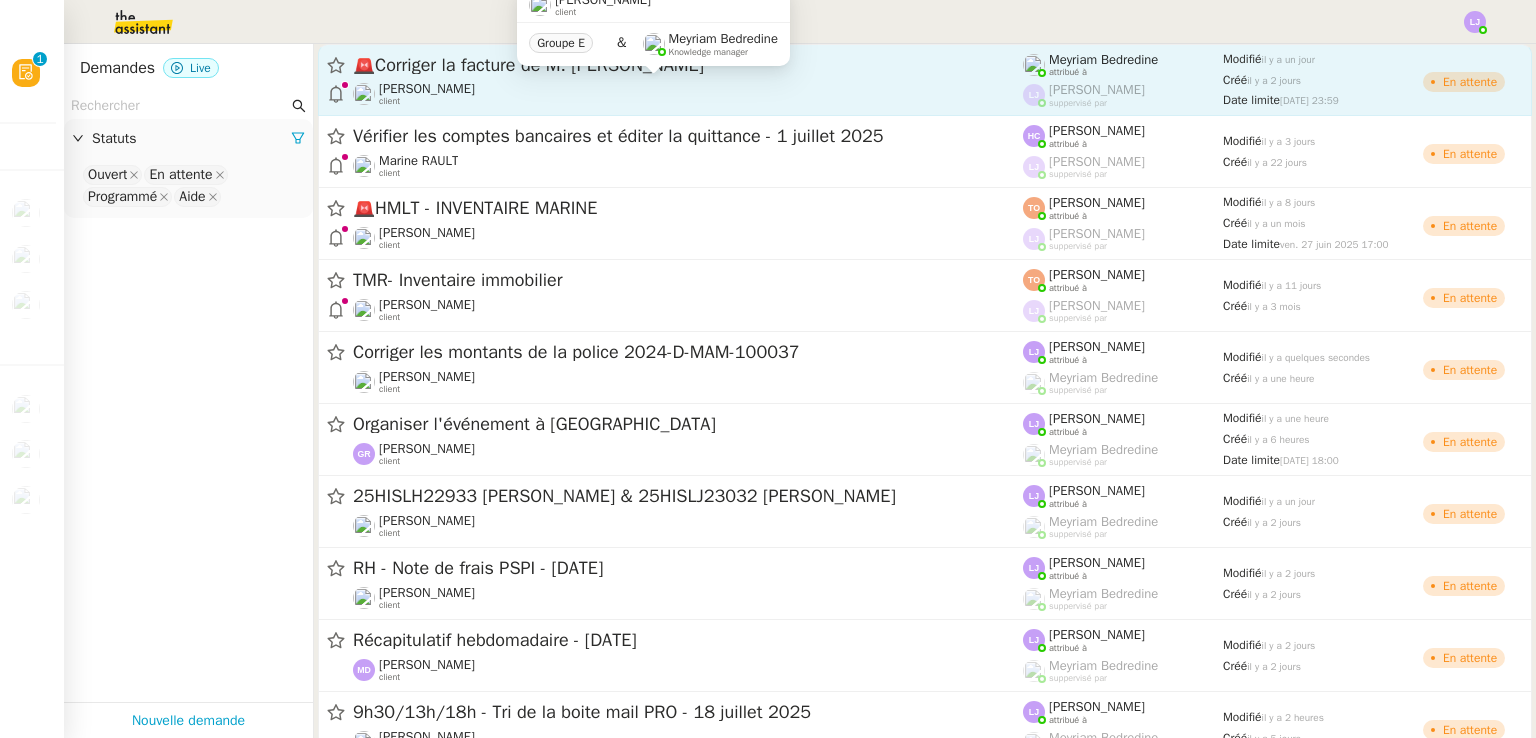 click on "Sharlen Torrado    client" 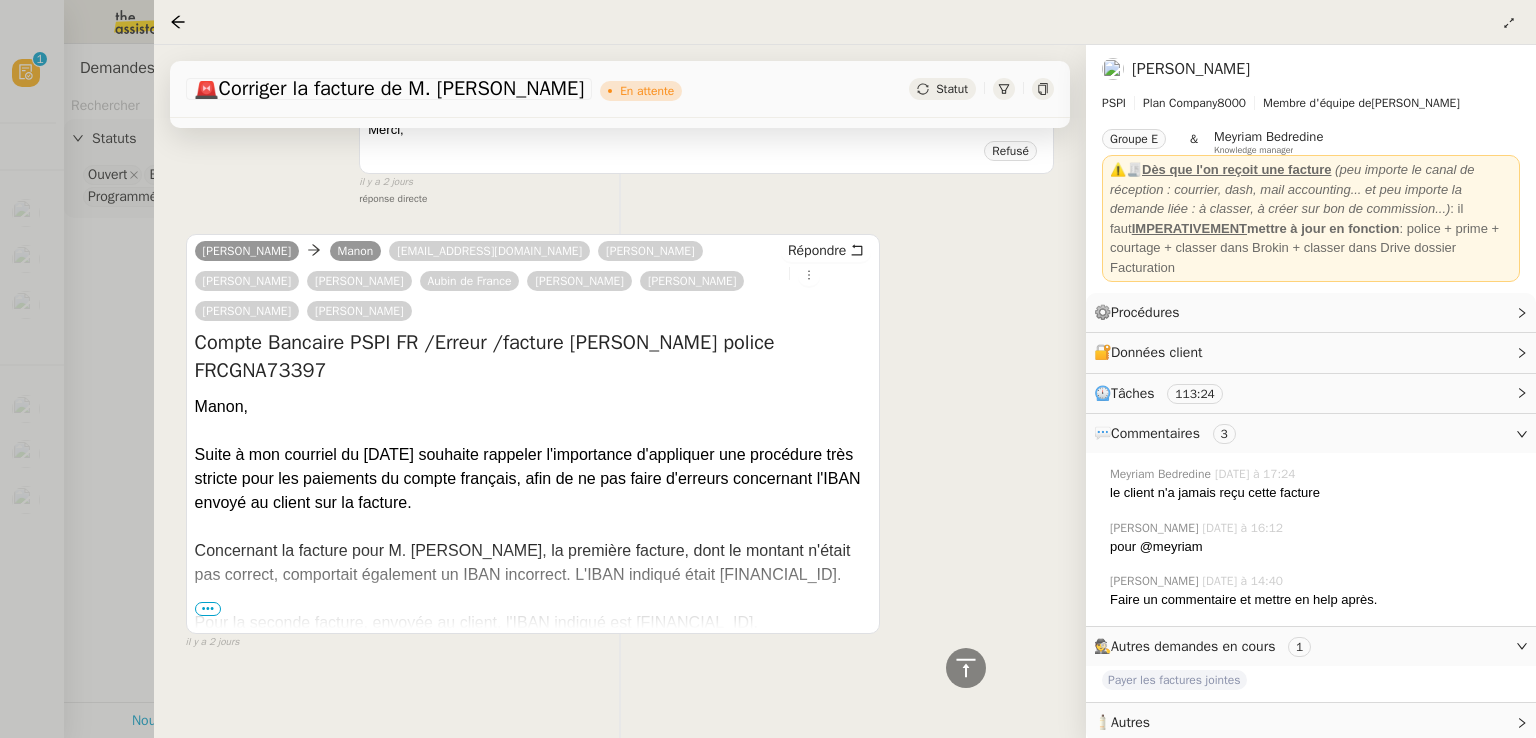 scroll, scrollTop: 1932, scrollLeft: 0, axis: vertical 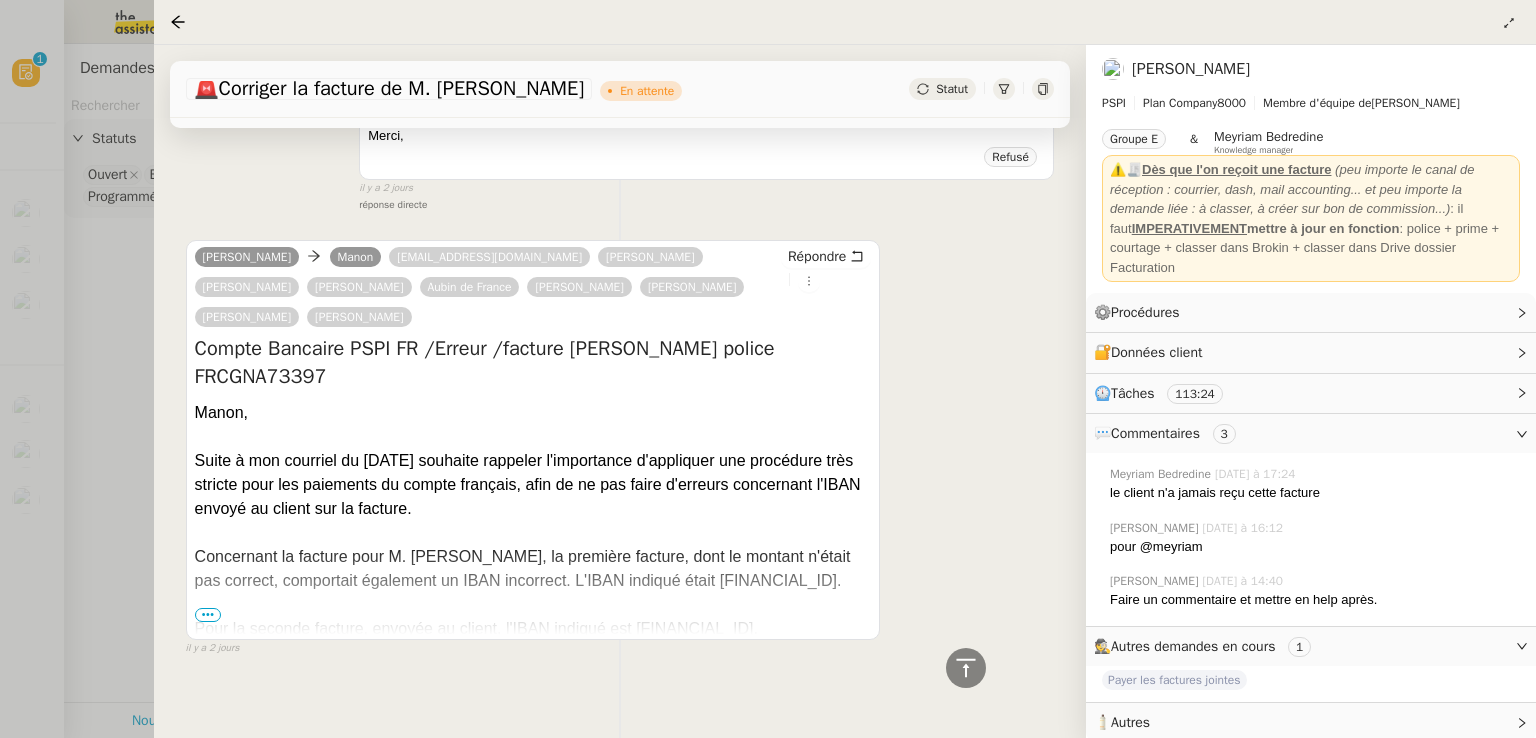 click on "•••" at bounding box center (208, 615) 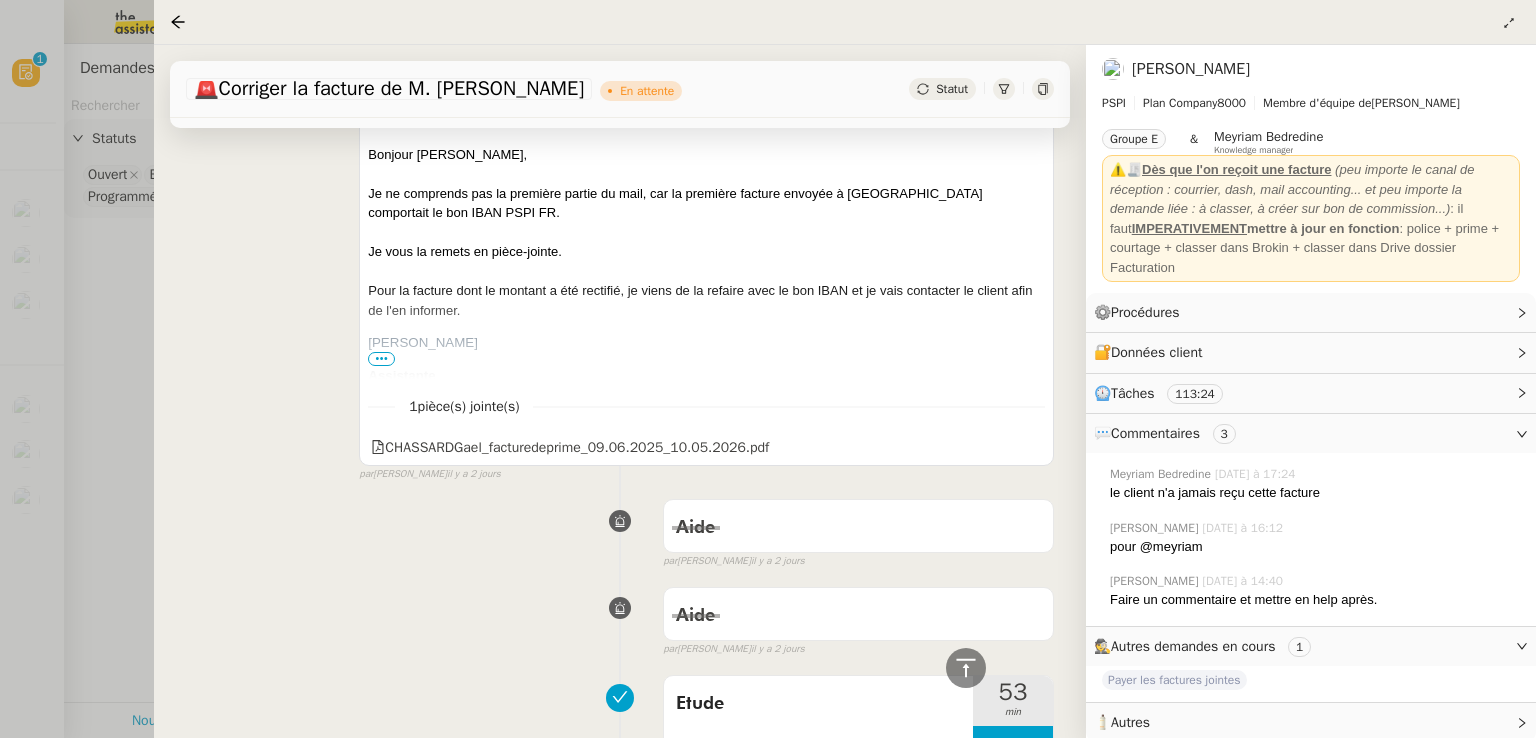 scroll, scrollTop: 668, scrollLeft: 0, axis: vertical 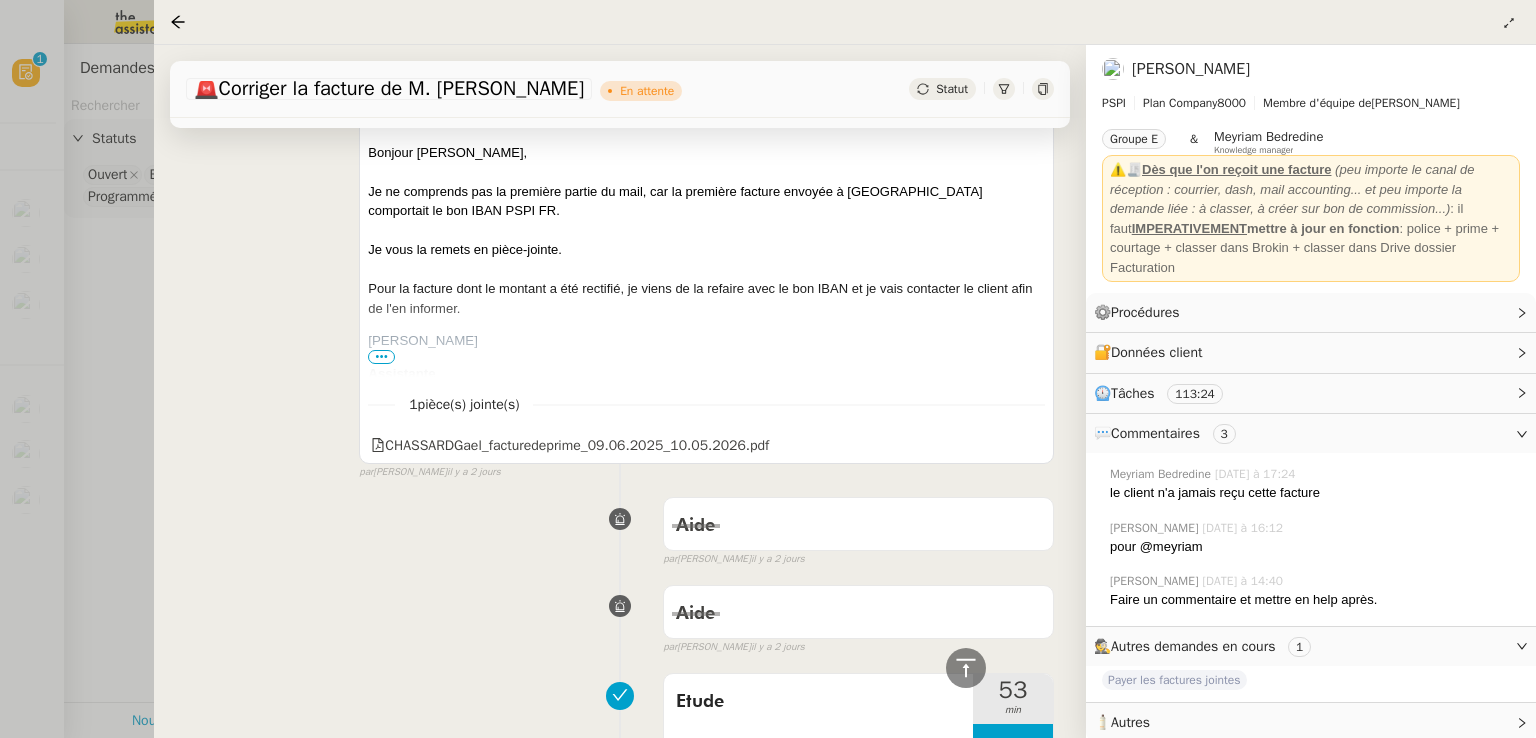 click at bounding box center (768, 369) 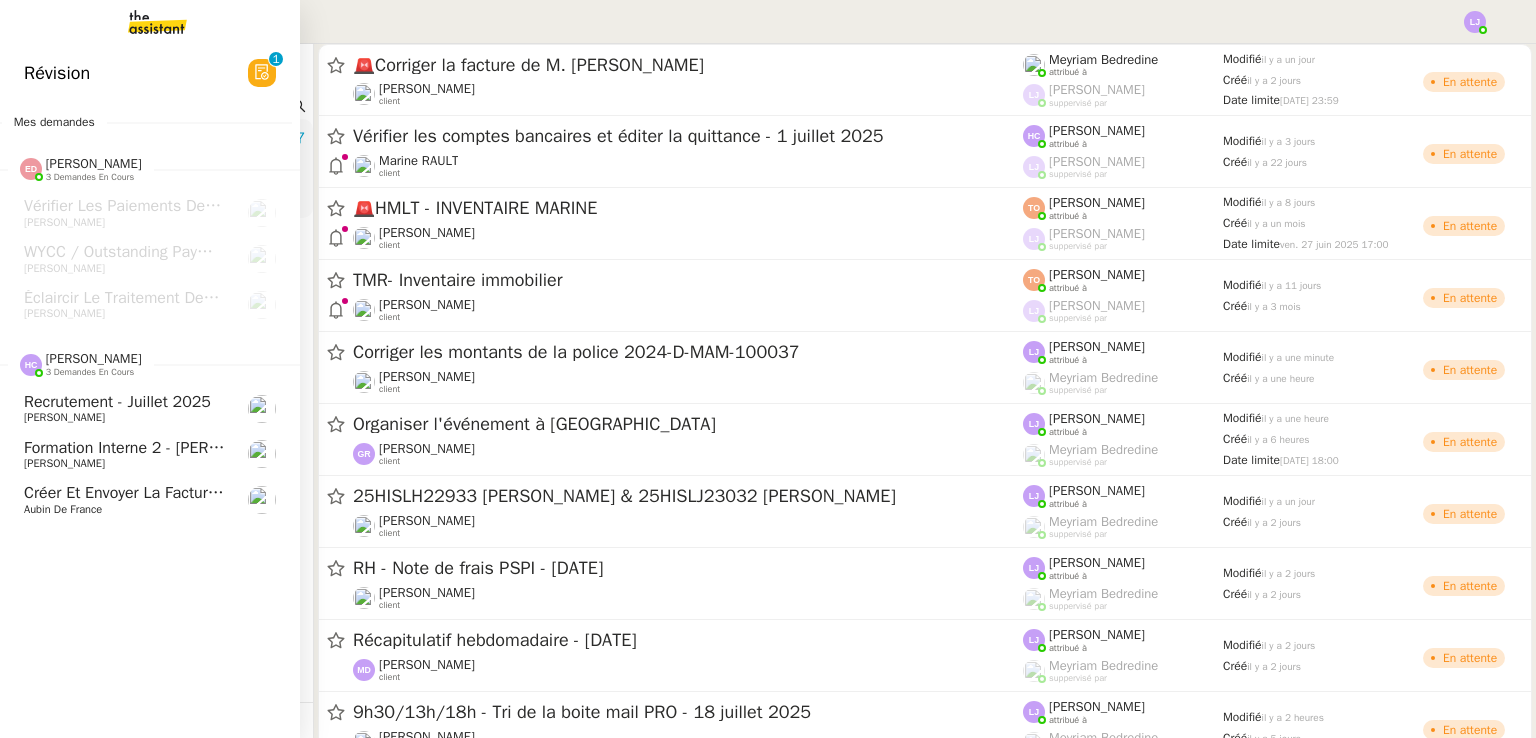 click on "Créer et envoyer la facture Sambouk" 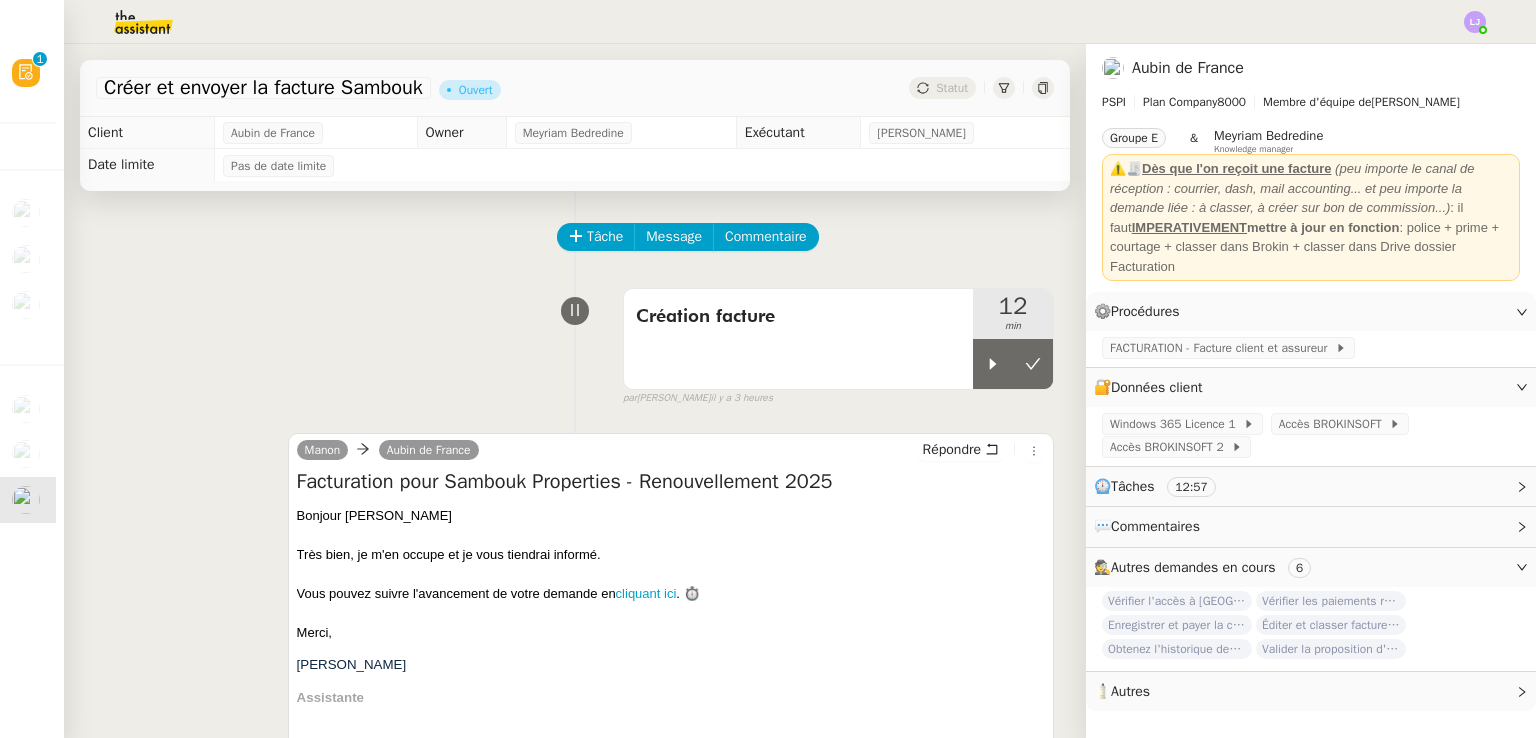 scroll, scrollTop: 474, scrollLeft: 0, axis: vertical 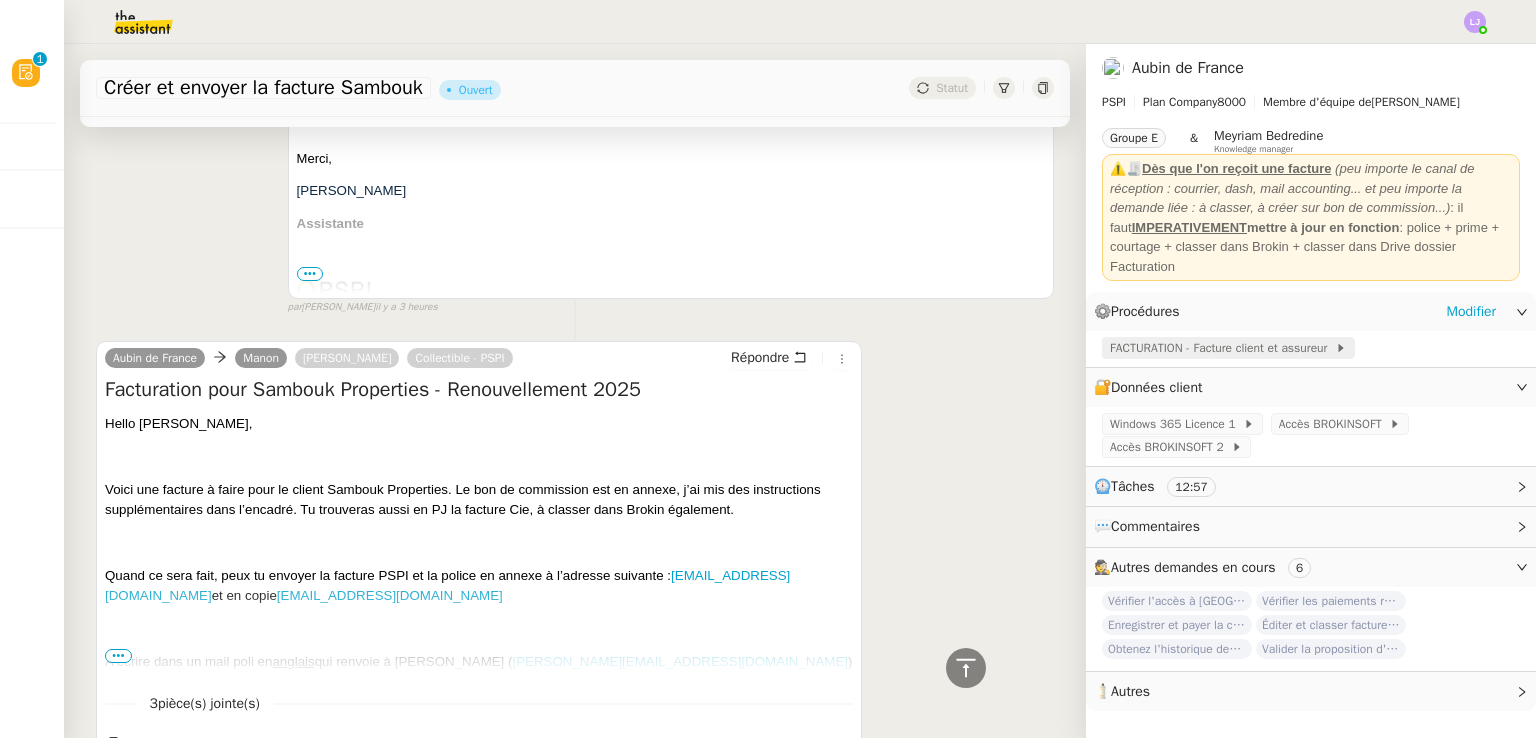 click on "FACTURATION - Facture client et assureur" 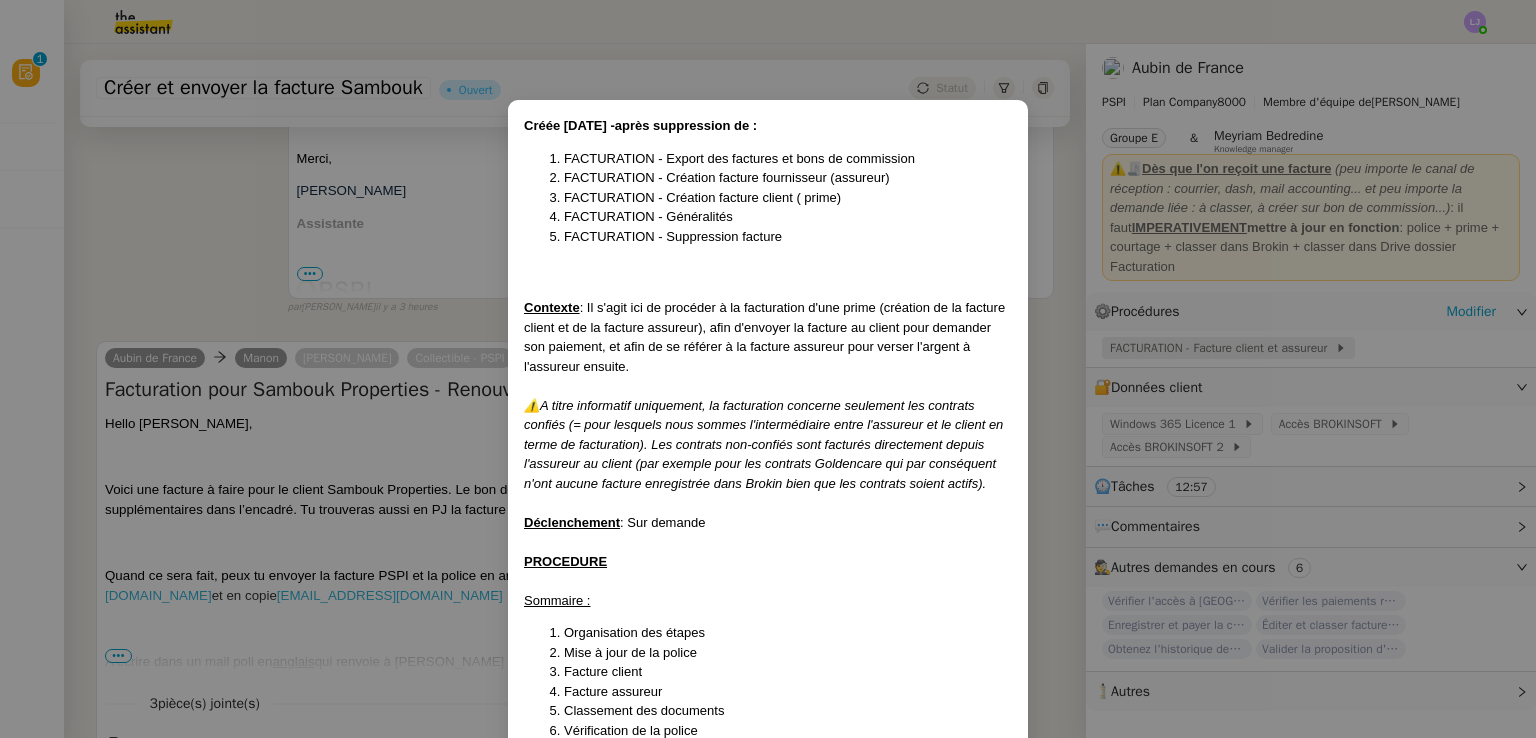 scroll, scrollTop: 1258, scrollLeft: 0, axis: vertical 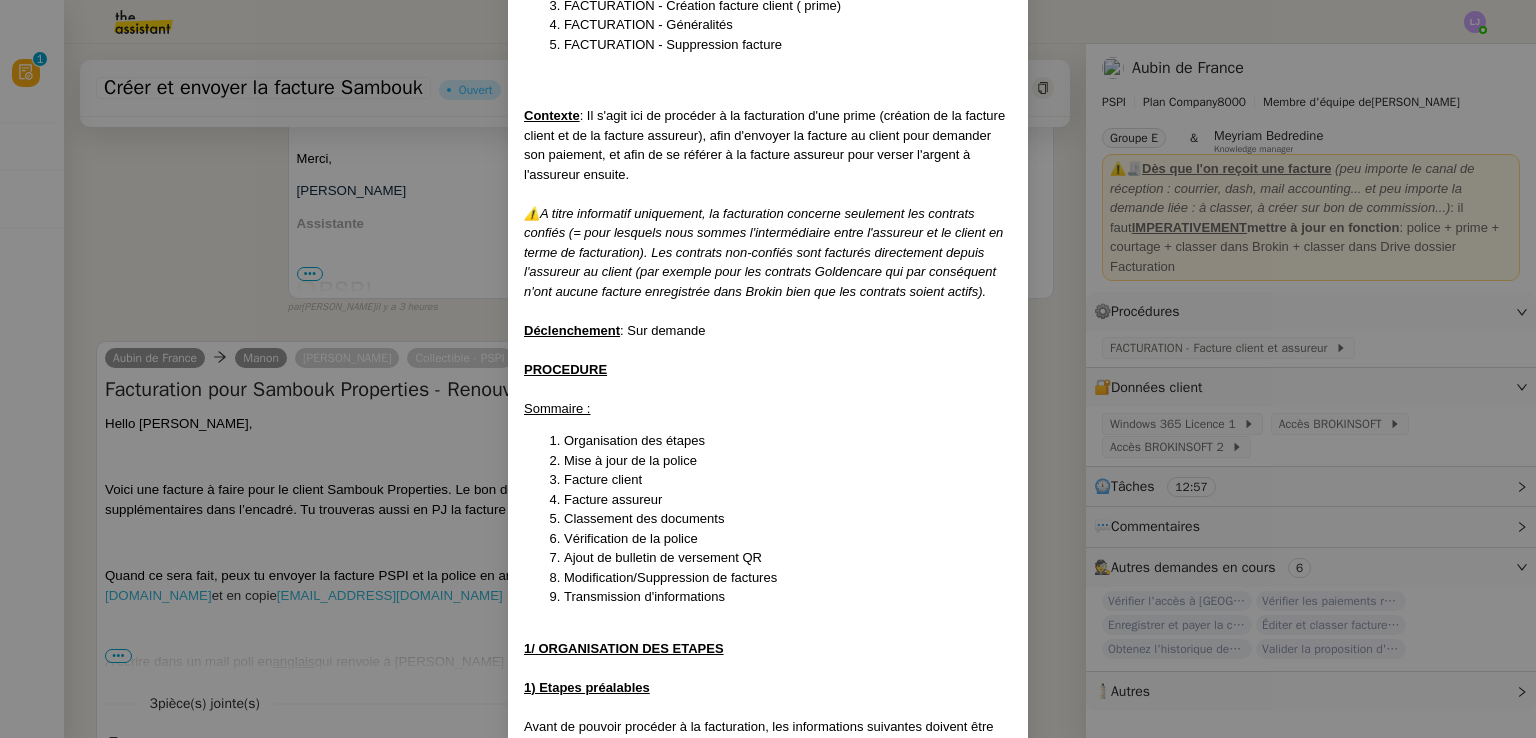 click on "Créée 23/07/25 -après suppression de :  FACTURATION - Export des factures et bons de commission   FACTURATION - Création facture fournisseur (assureur)   FACTURATION - Création facture client ( prime)    FACTURATION - Généralités   FACTURATION - Suppression facture    Contexte  : Il s'agit ici de procéder à la facturation d'une prime (création de la facture client et de la facture assureur), afin d'envoyer la facture au client pour demander son paiement, et afin de se référer à la facture assureur pour verser l'argent à l'assureur ensuite. ⚠️A titre informatif uniquement, la facturation concerne seulement les contrats confiés (= pour lesquels nous sommes l'intermédiaire entre l'assureur et le client en terme de facturation). Les contrats non-confiés sont facturés directement depuis l'assureur au client (par exemple pour les contrats Goldencare qui par conséquent n'ont aucune facture enregistrée dans Brokin bien que les contrats soient actifs). Déclenchement  : Sur demande" at bounding box center (768, 369) 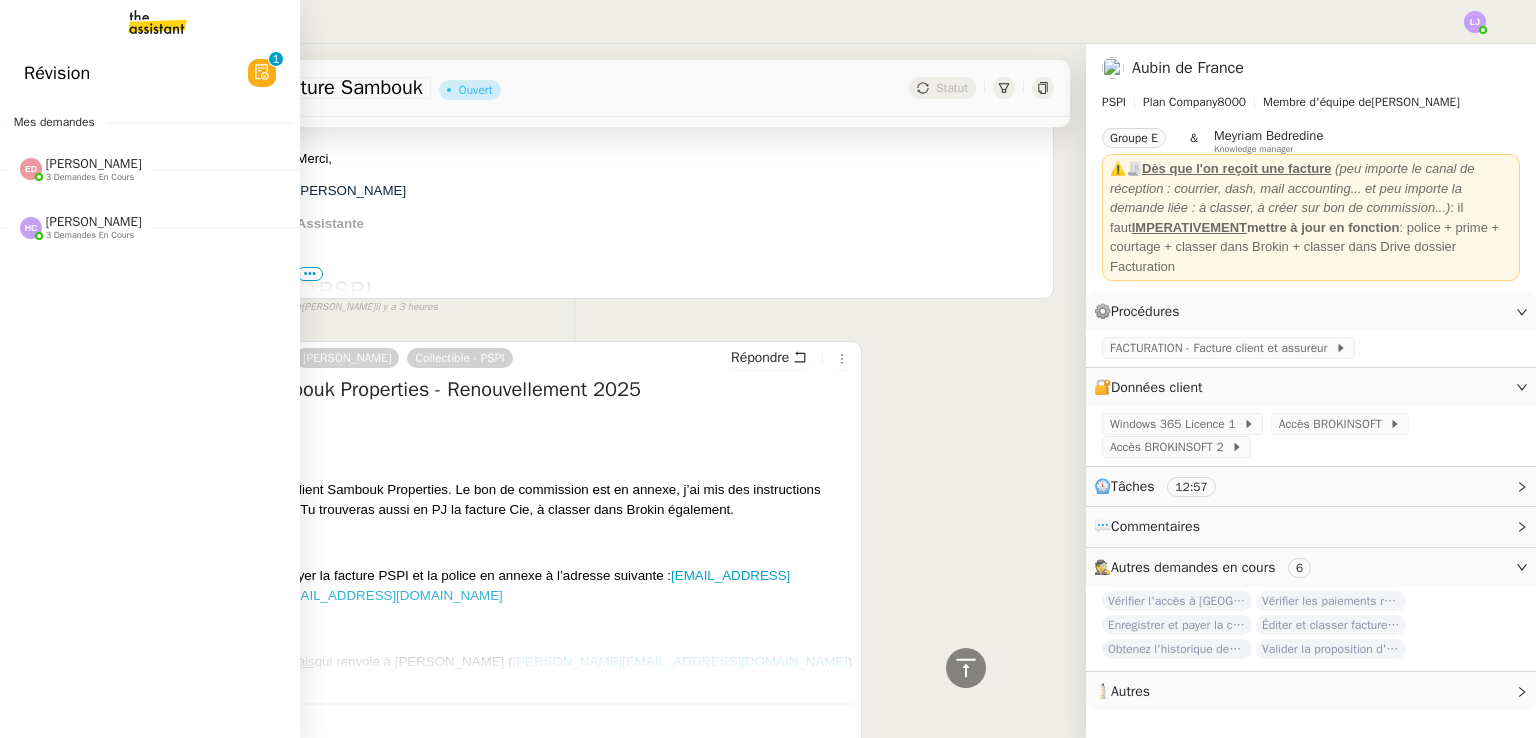 click on "Révision" 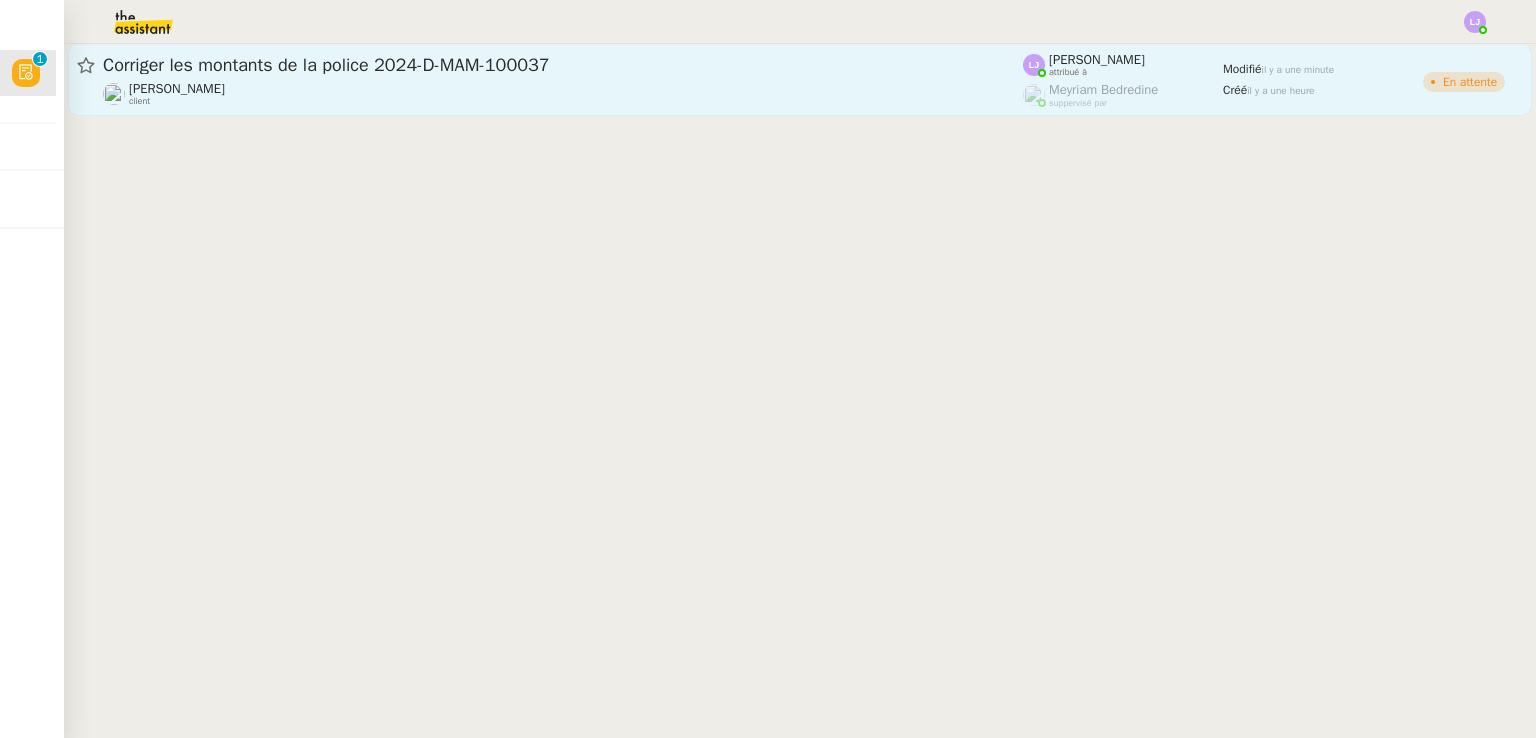 click on "Corriger les montants de la police 2024-D-MAM-100037" 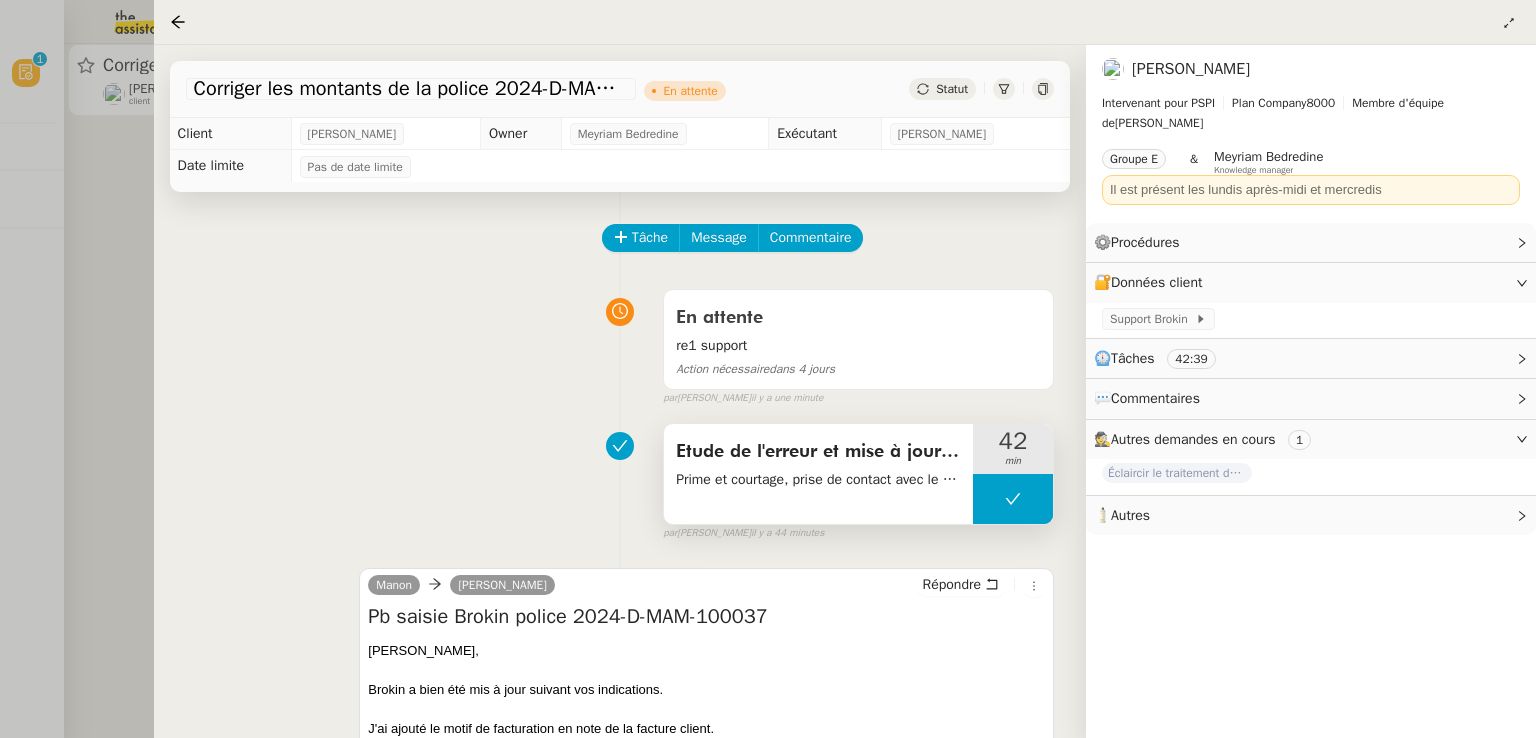 click at bounding box center [1013, 499] 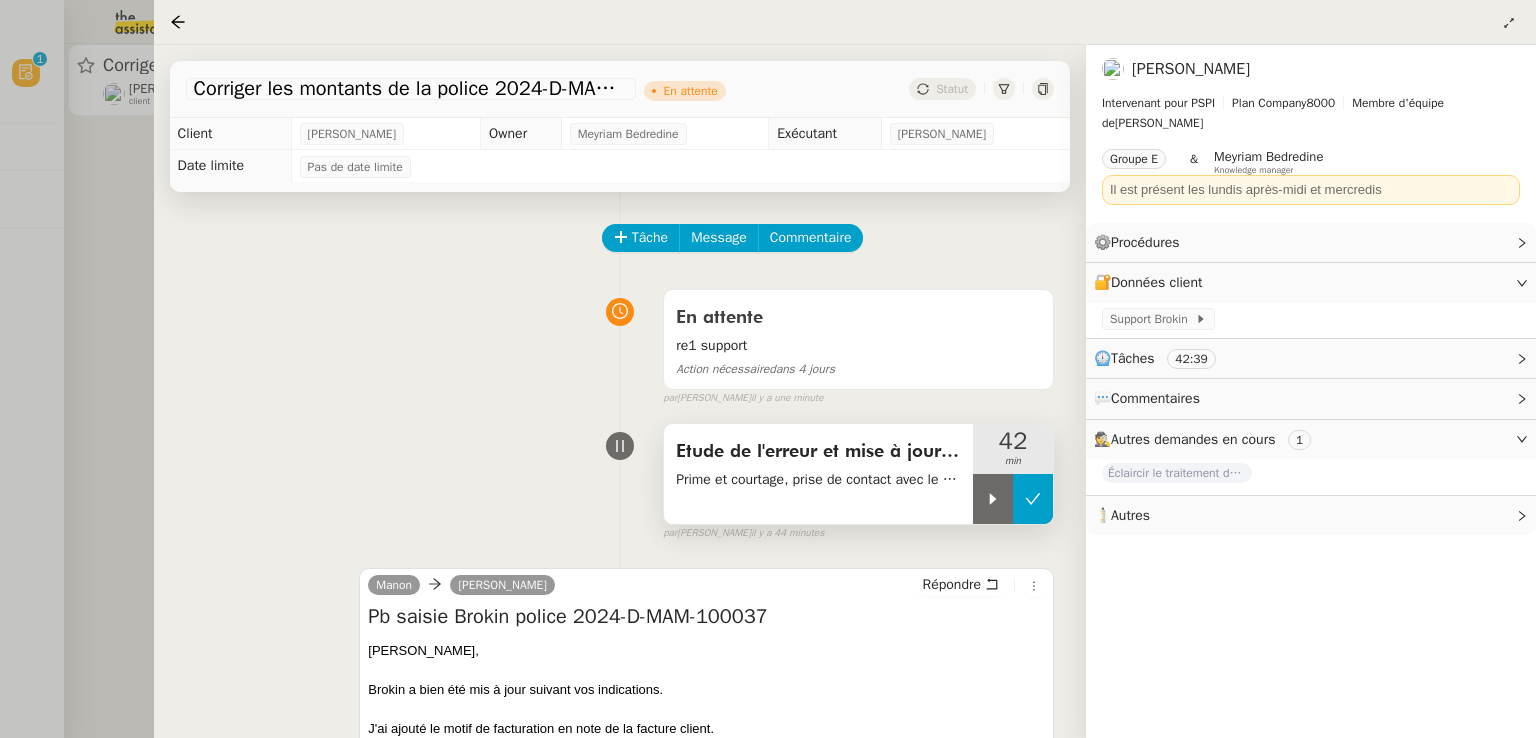 click at bounding box center [993, 499] 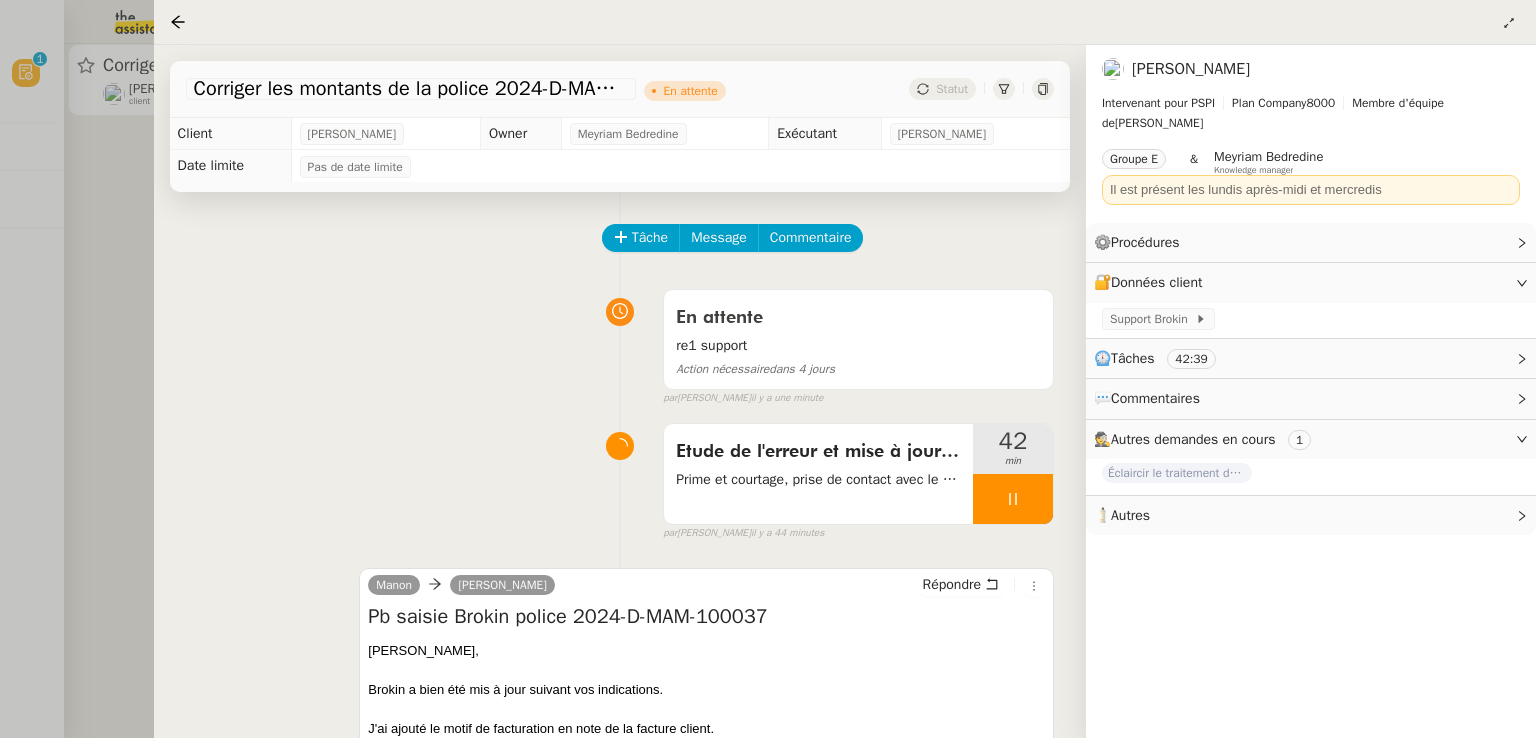 click at bounding box center (768, 369) 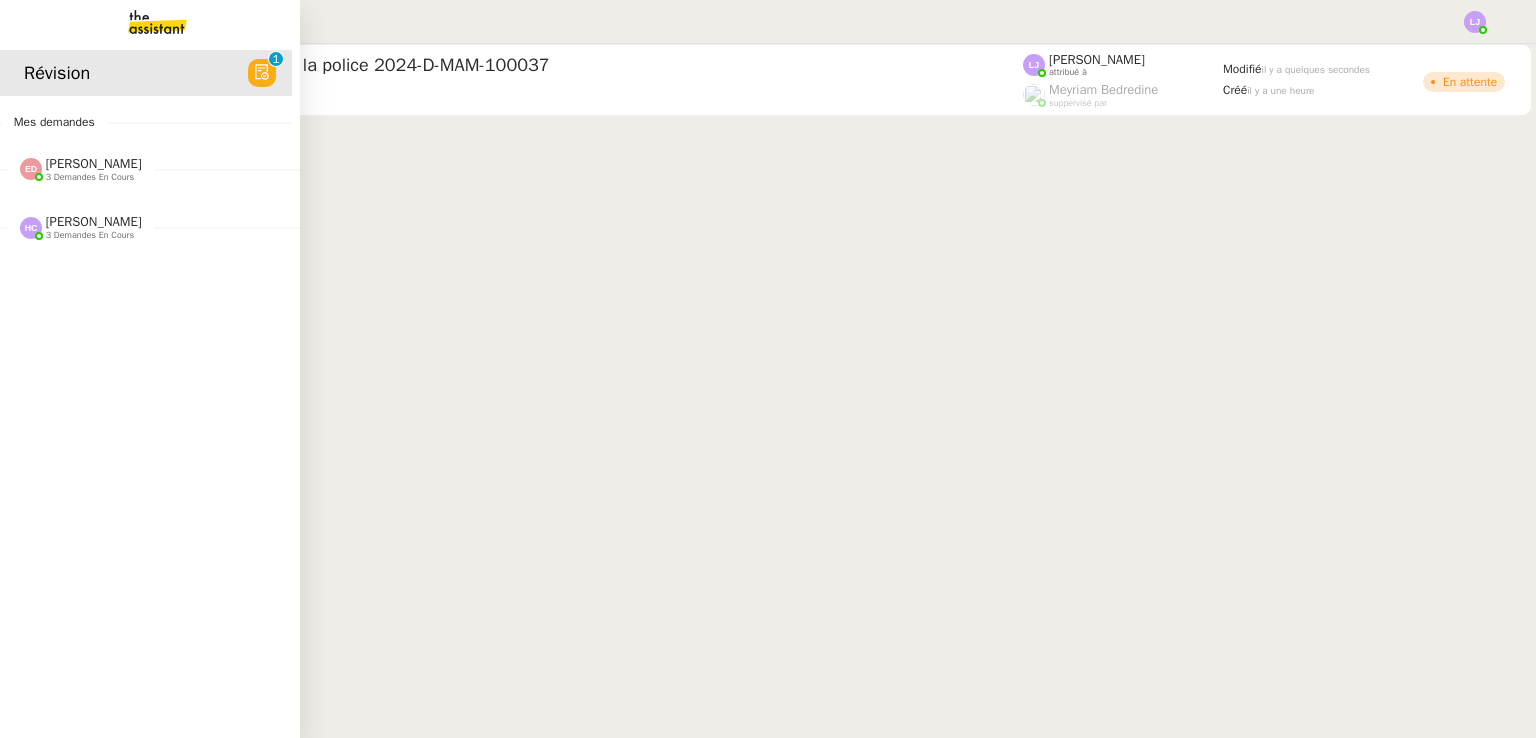 click on "[PERSON_NAME]" 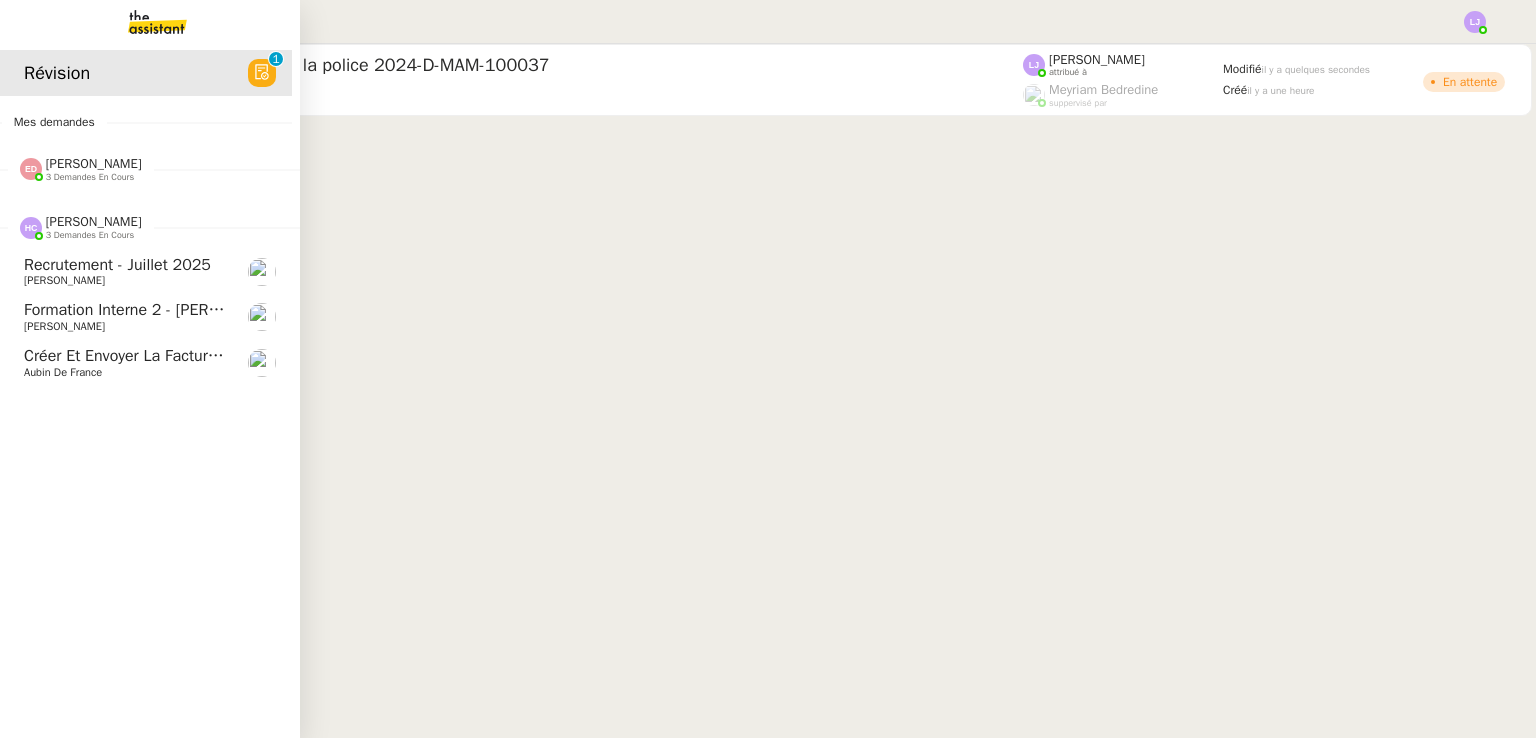 click on "Aubin de France" 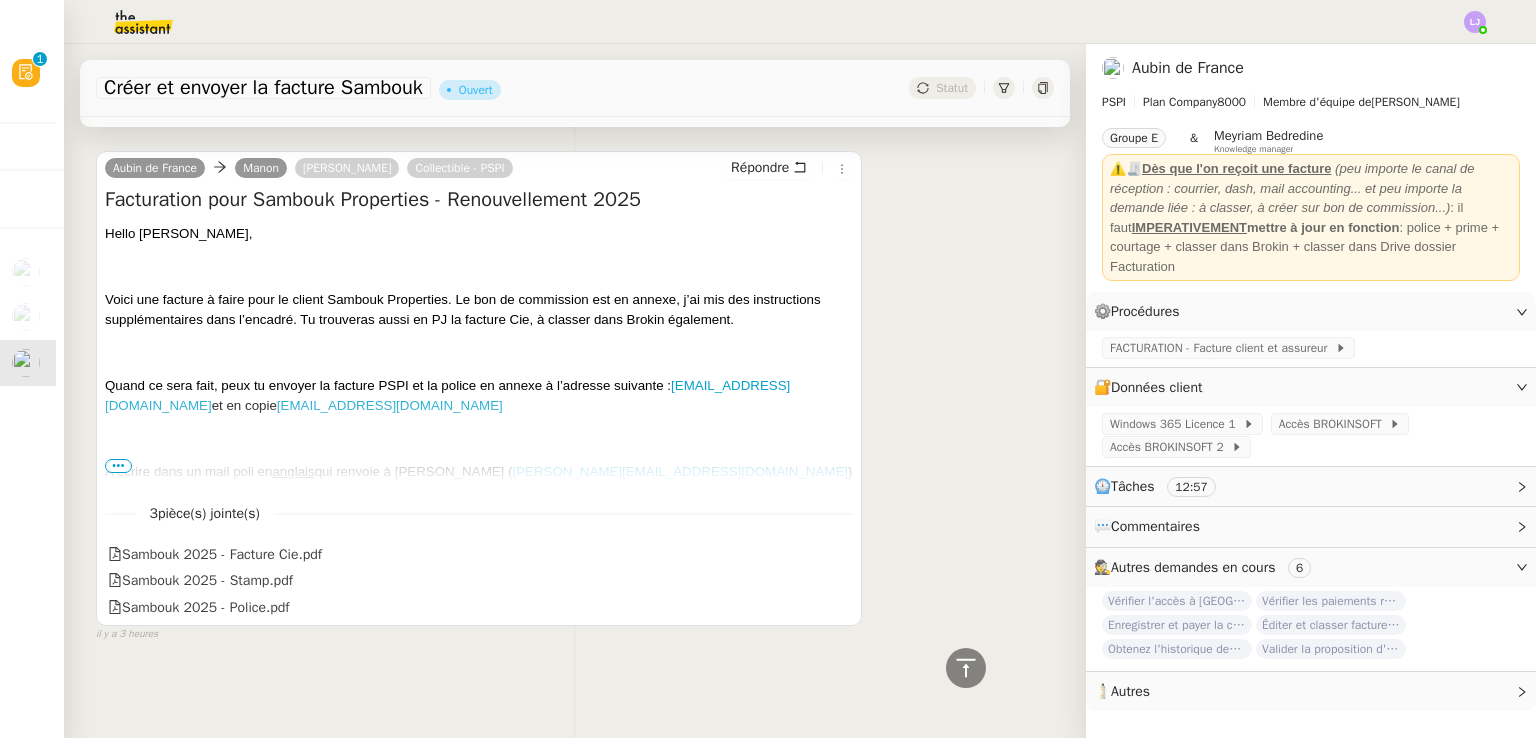 scroll, scrollTop: 678, scrollLeft: 0, axis: vertical 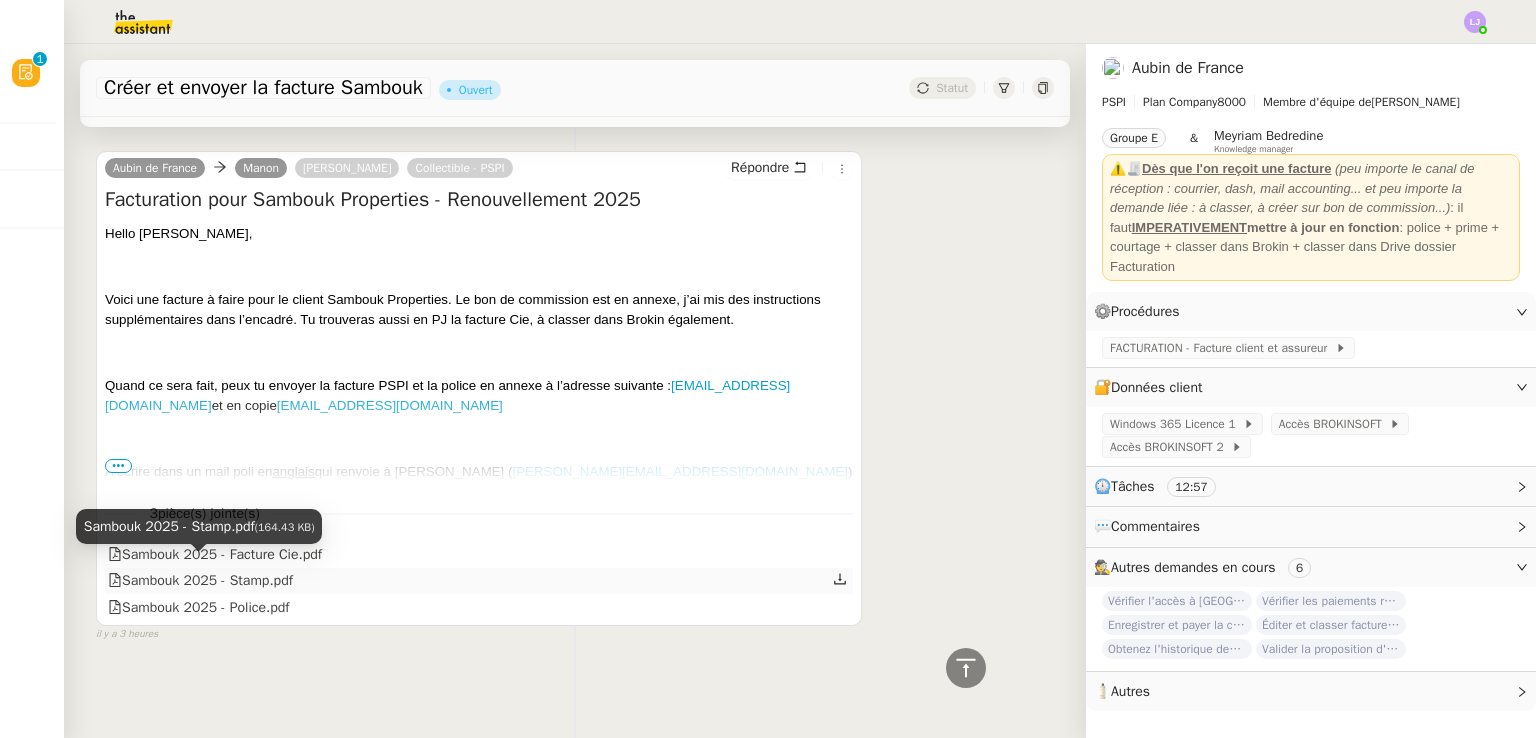 click on "Sambouk 2025 - Stamp.pdf" 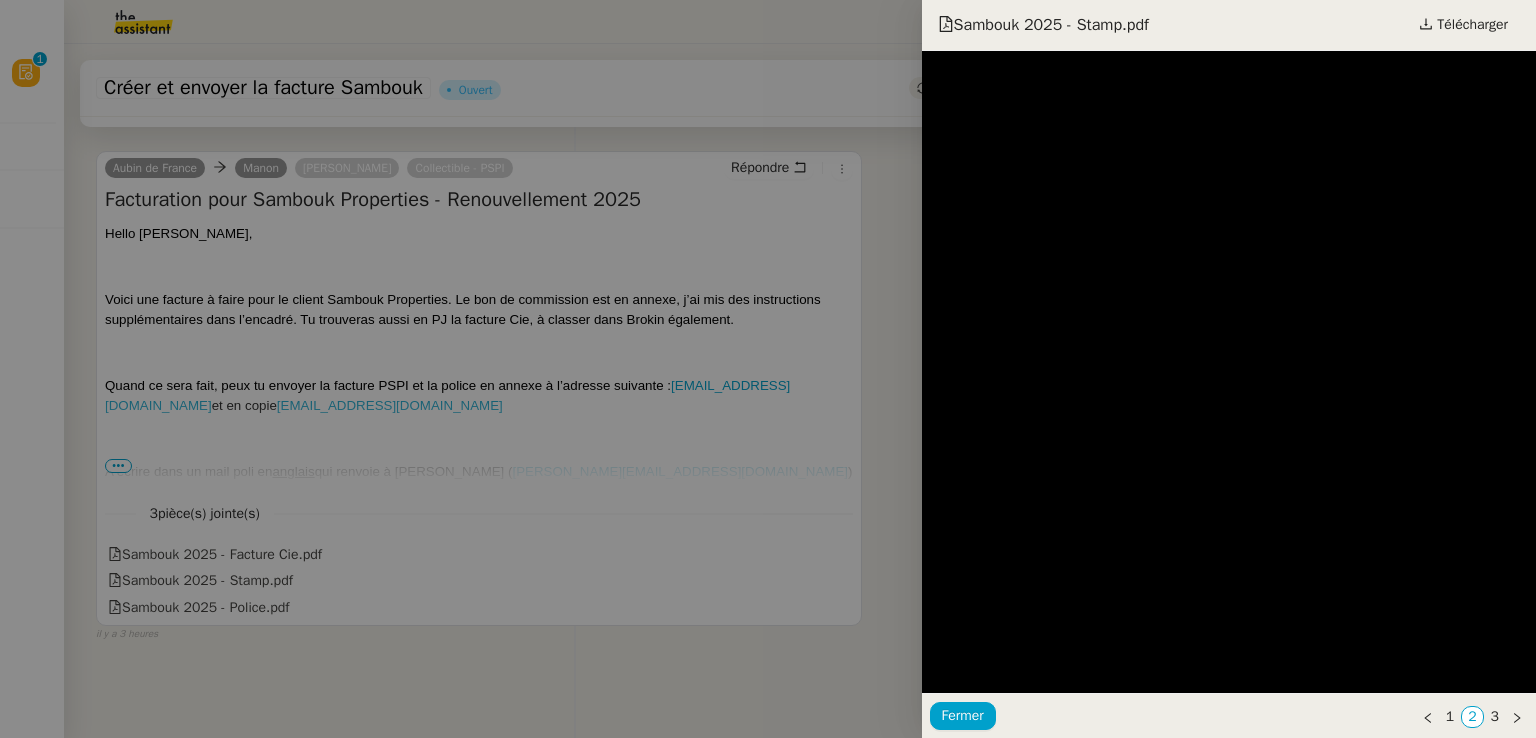click at bounding box center (768, 369) 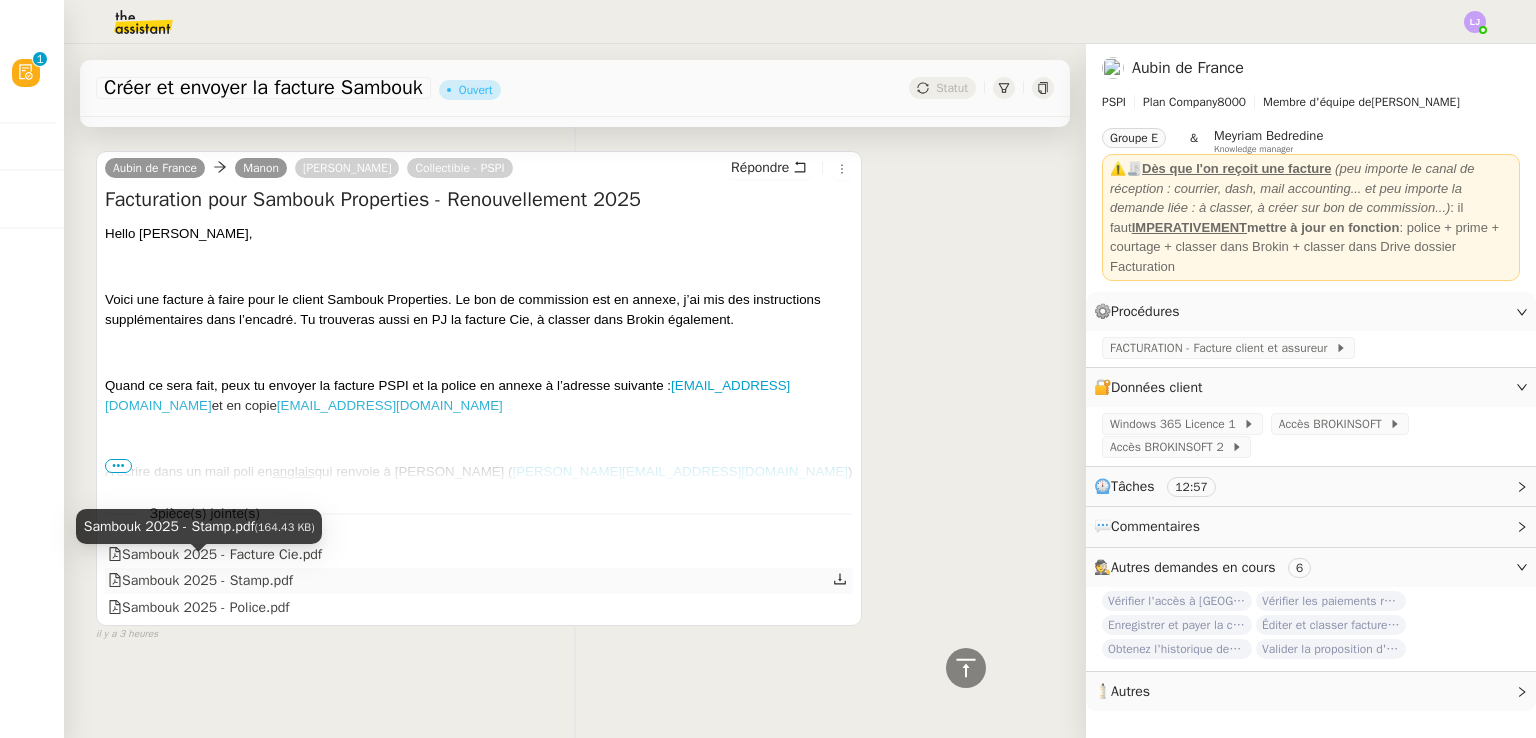 click on "Sambouk 2025 - Stamp.pdf" 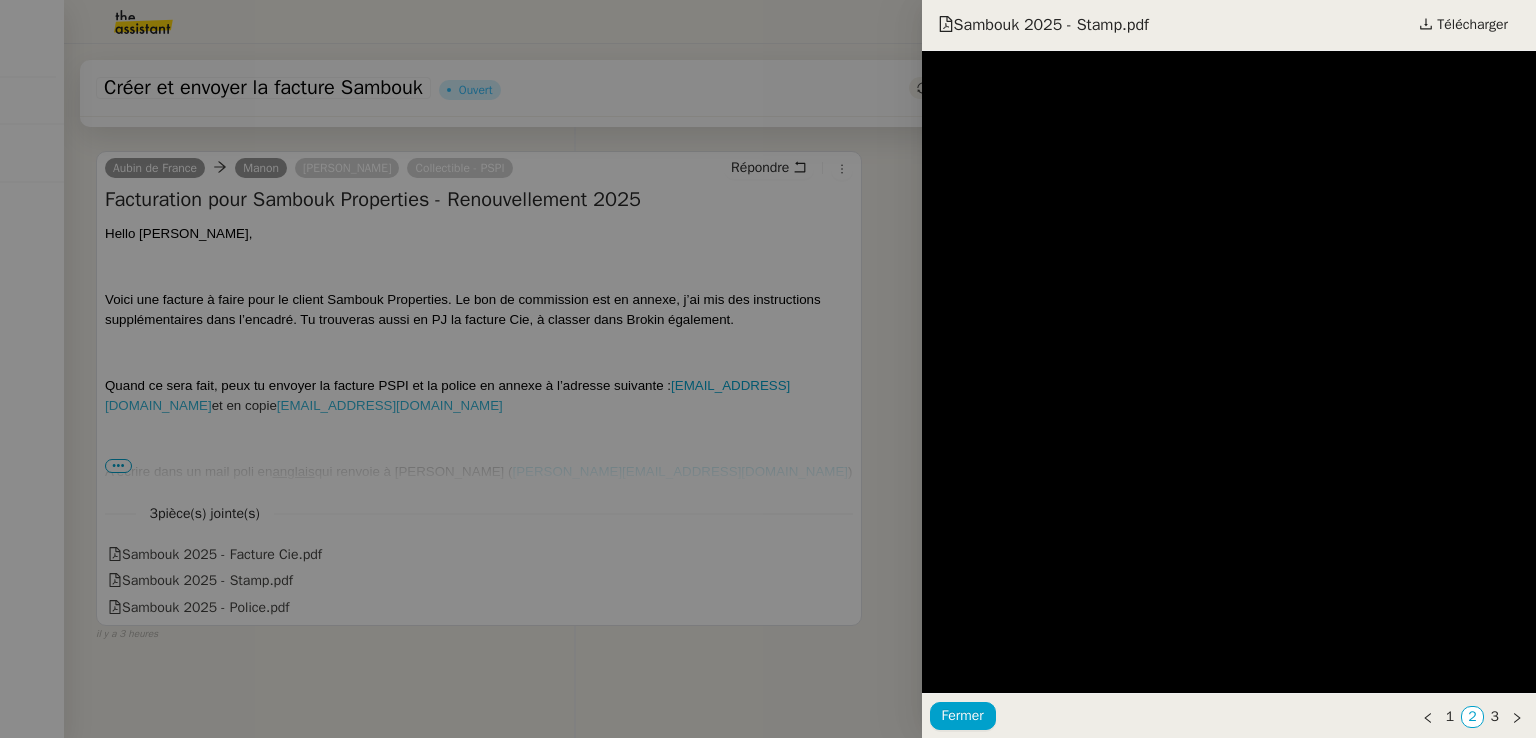 click at bounding box center (768, 369) 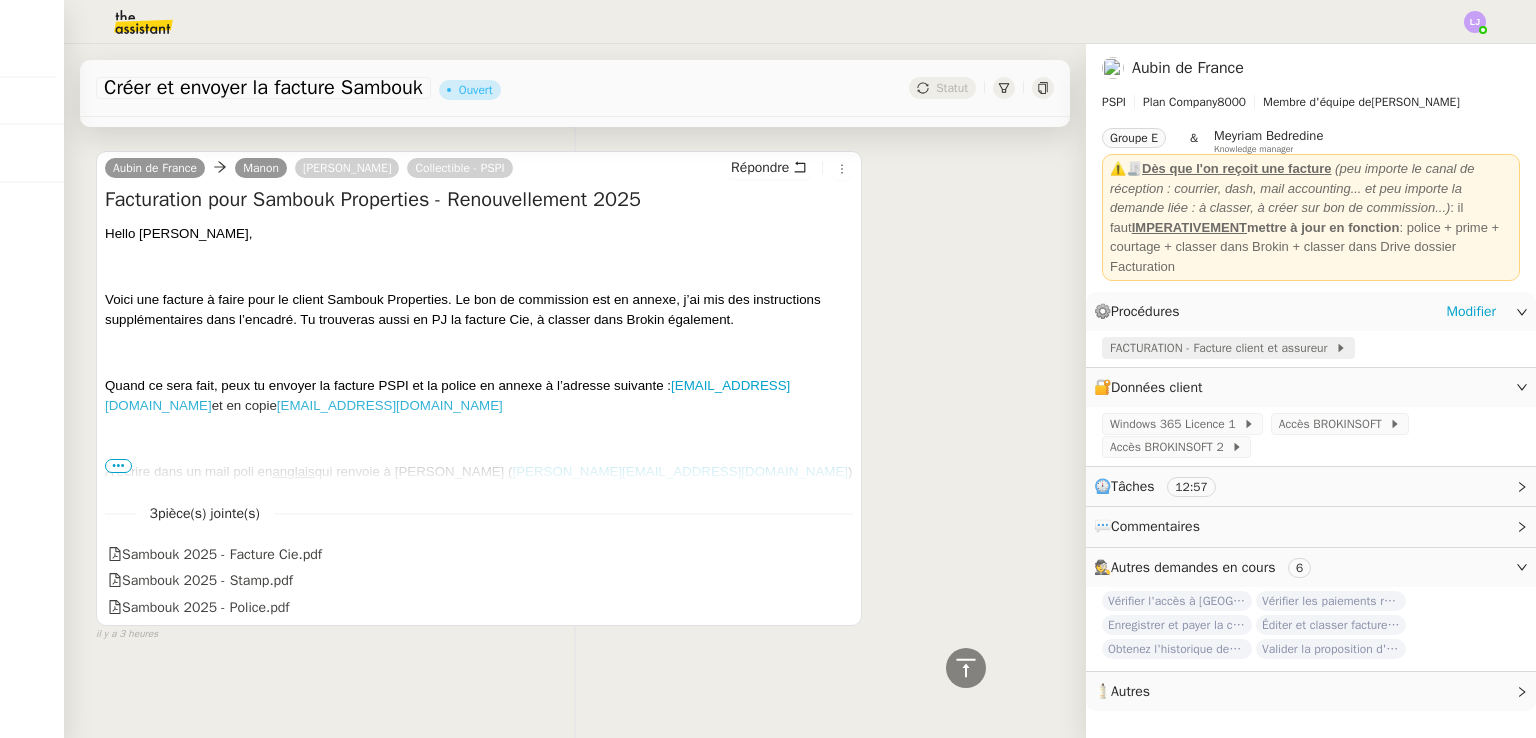 click on "FACTURATION - Facture client et assureur" 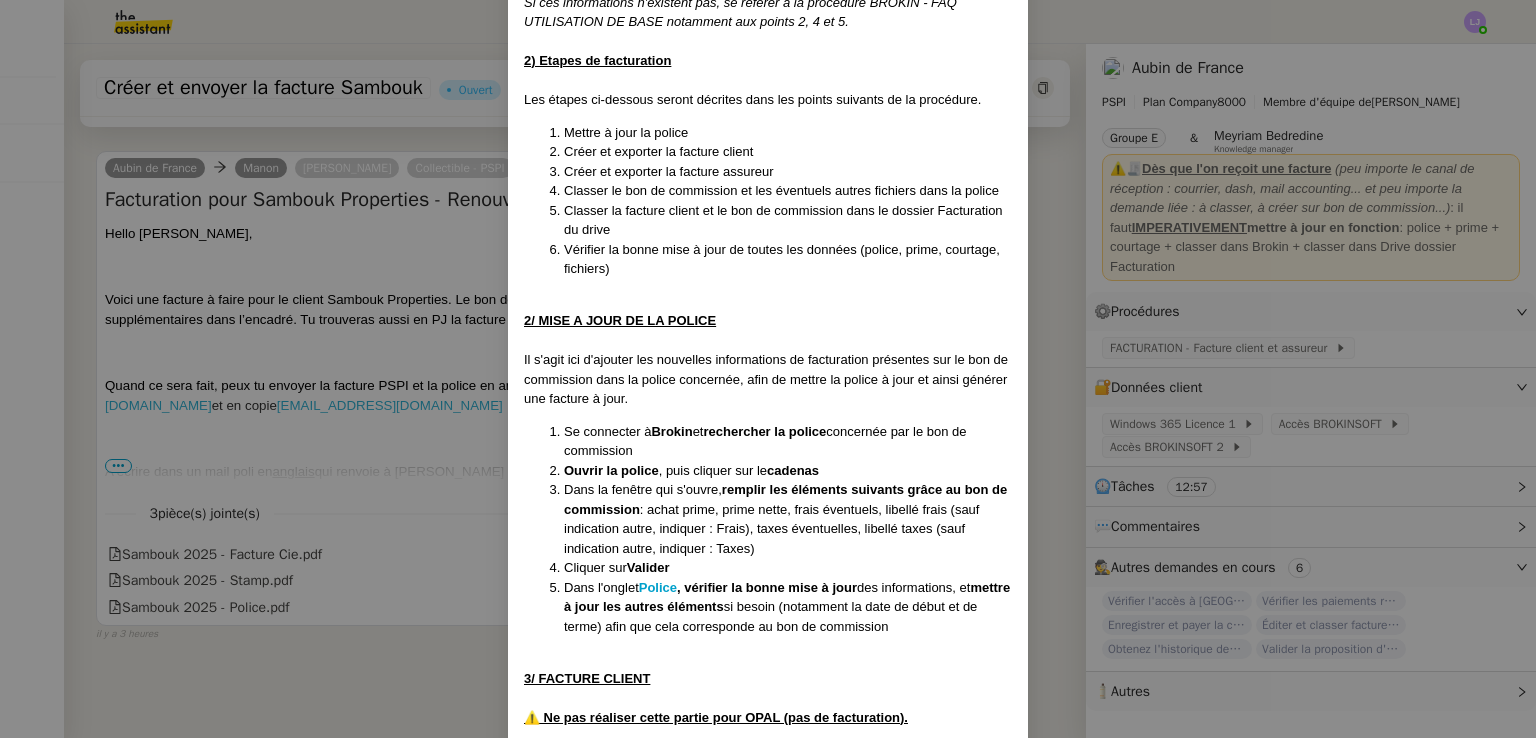 scroll, scrollTop: 1091, scrollLeft: 0, axis: vertical 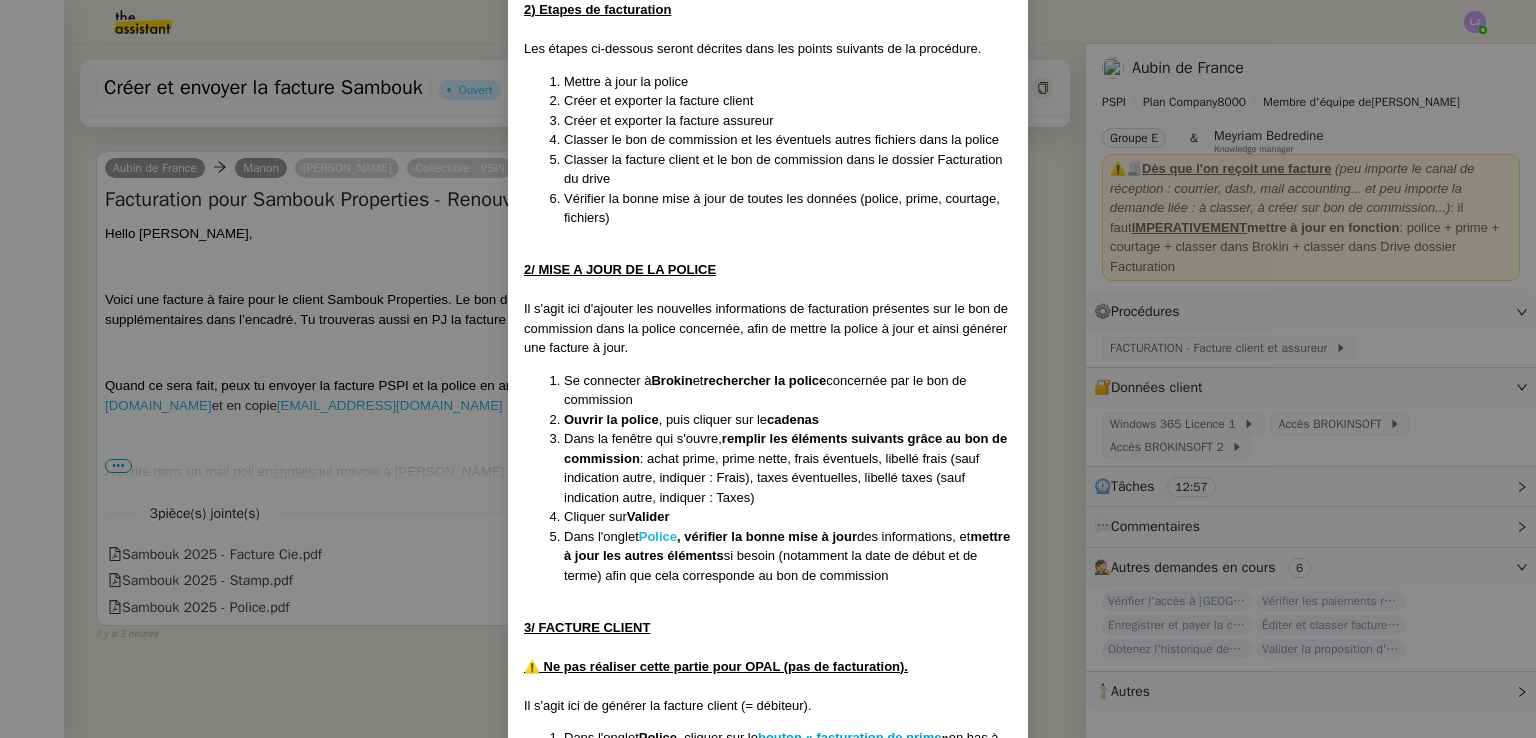 click on "Police" at bounding box center (658, 536) 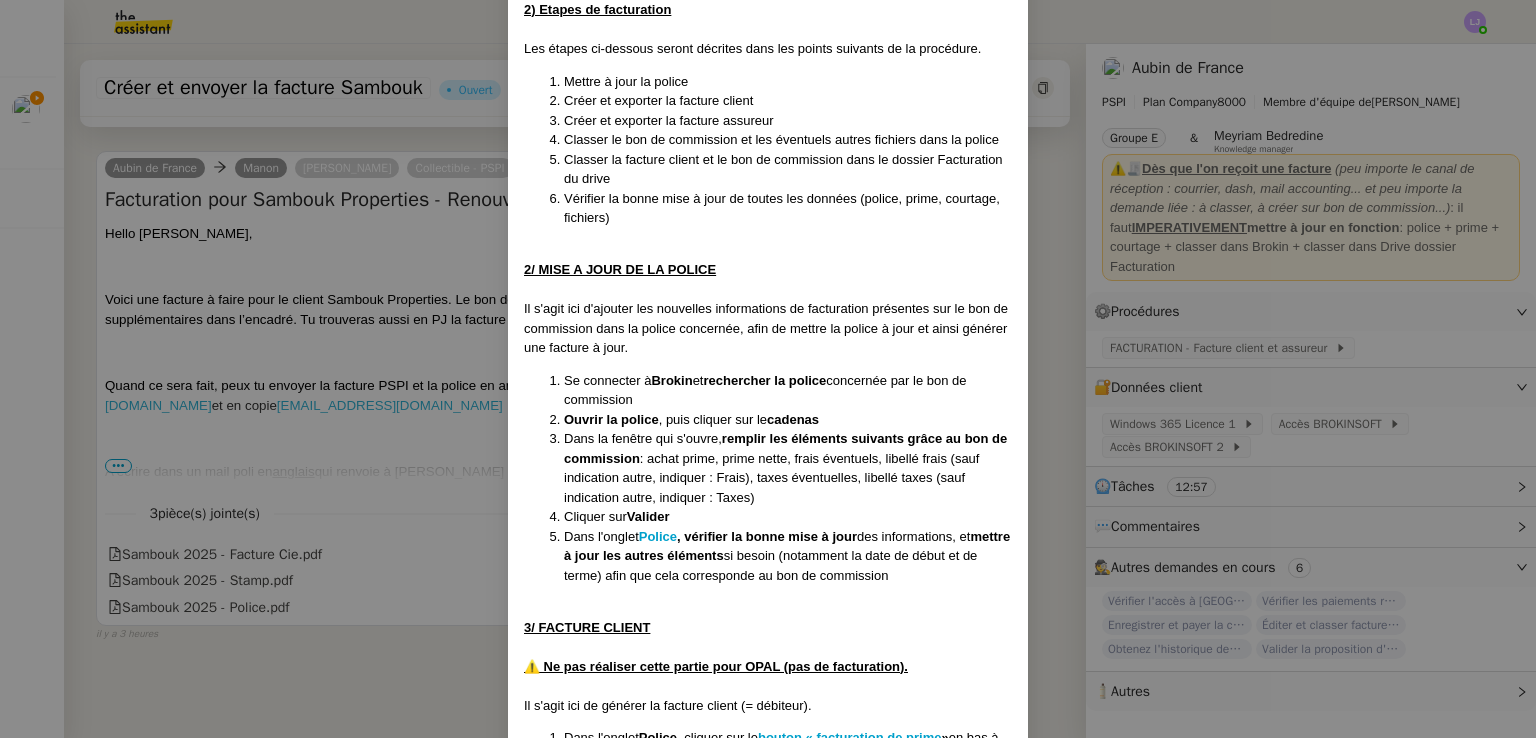 drag, startPoint x: 601, startPoint y: 438, endPoint x: 747, endPoint y: 490, distance: 154.98387 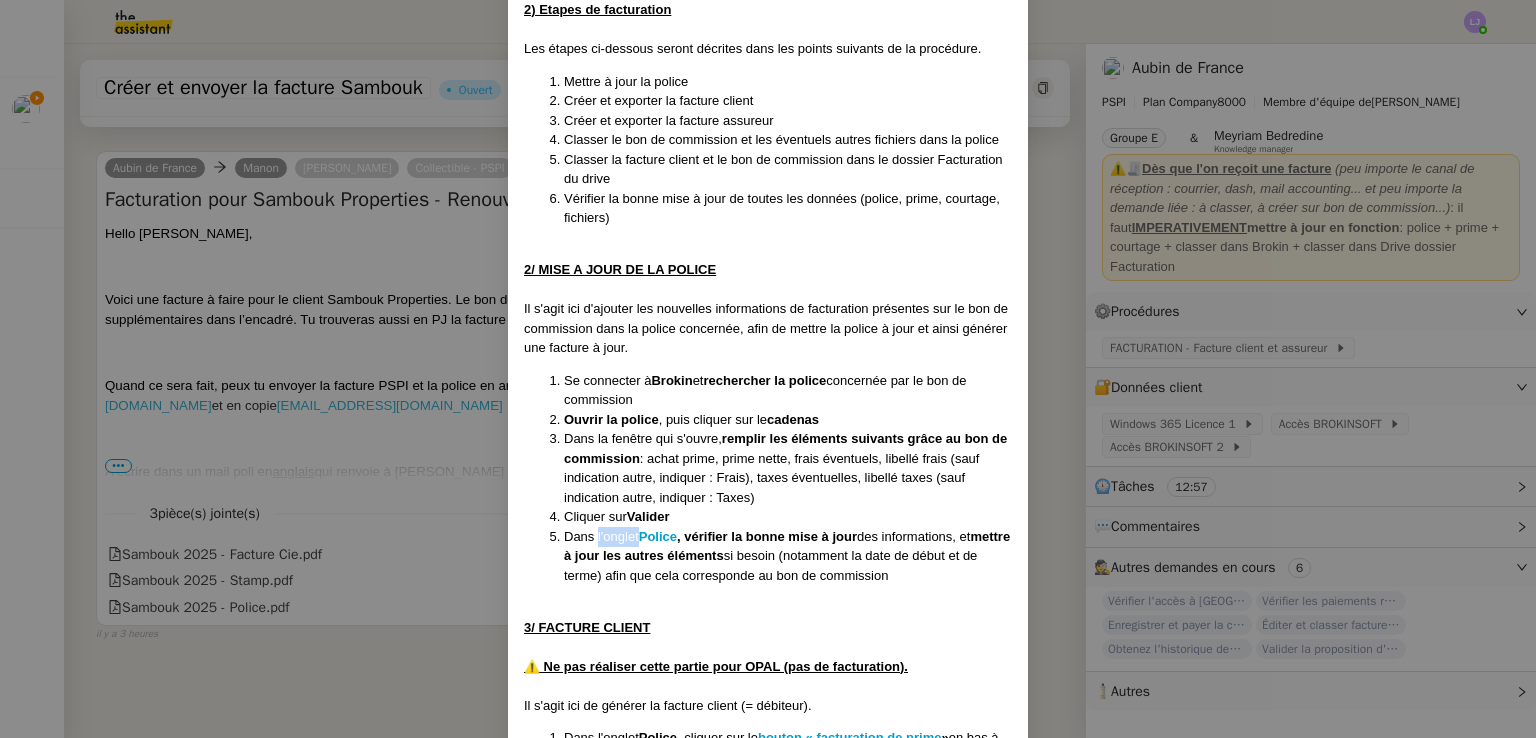 click on "Dans l'onglet  Police ,   vérifier la bonne mise à jour  des informations, et  mettre à jour les autres éléments  si besoin (notamment la date de début et de terme) afin que cela corresponde au bon de commission" at bounding box center [788, 556] 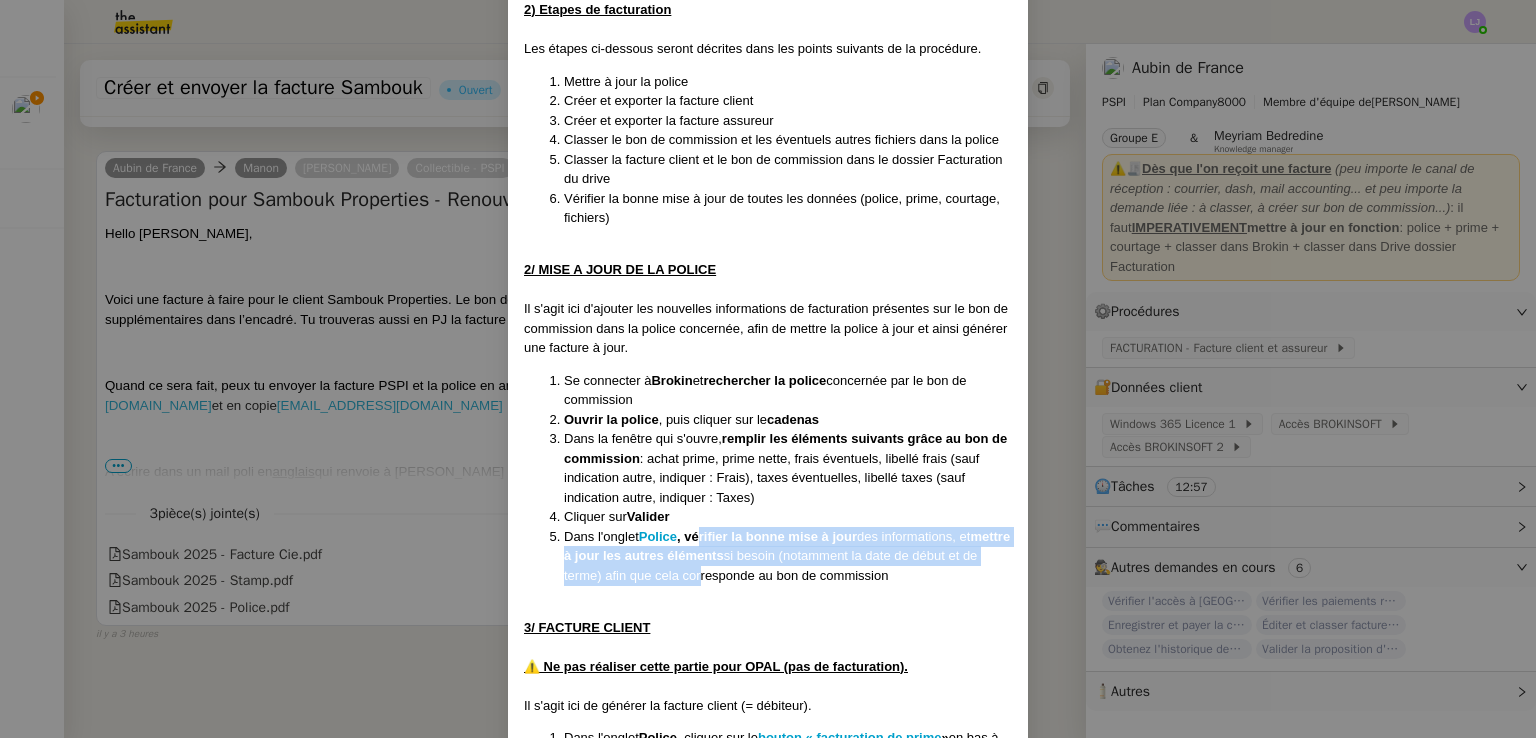 drag, startPoint x: 697, startPoint y: 541, endPoint x: 712, endPoint y: 565, distance: 28.301943 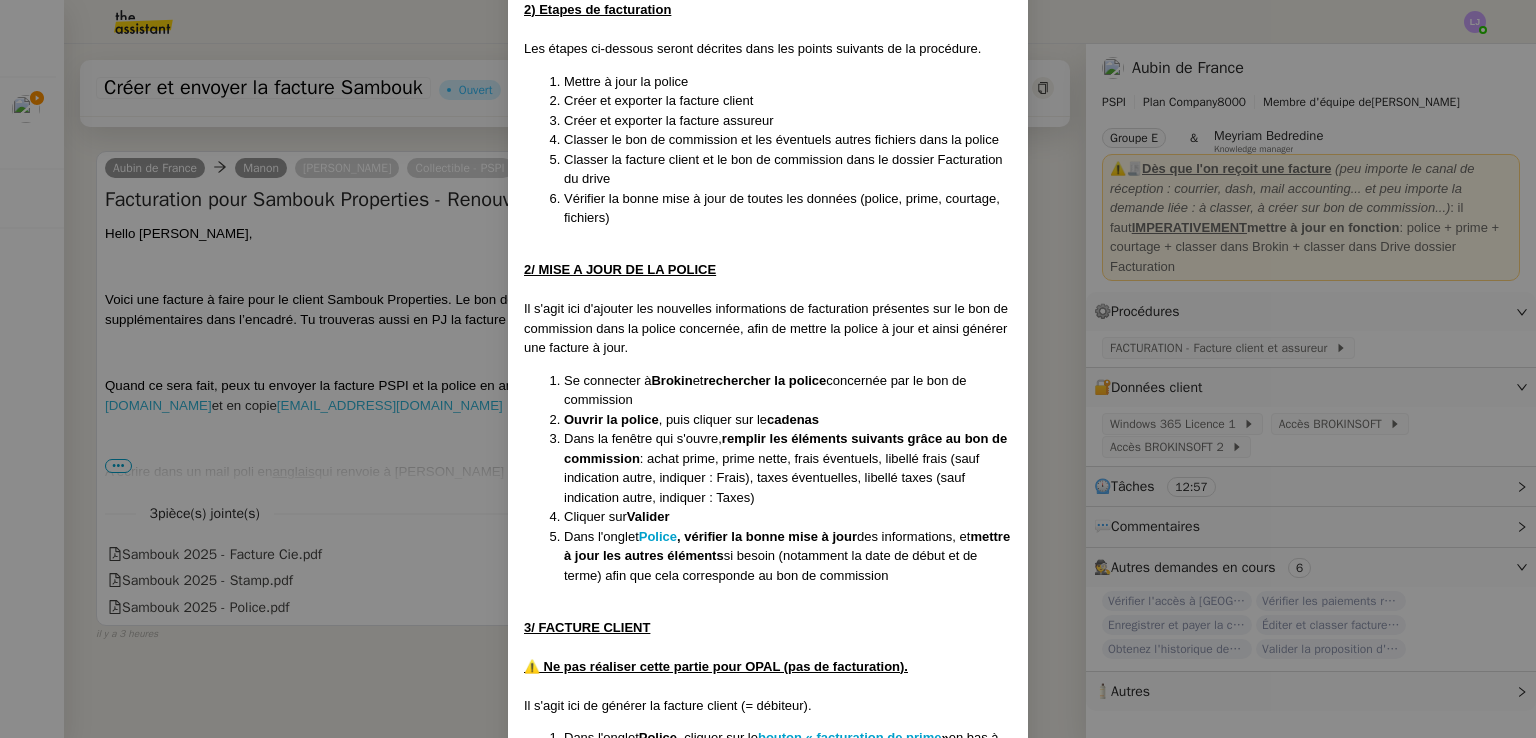 click on "Dans l'onglet  Police ,   vérifier la bonne mise à jour  des informations, et  mettre à jour les autres éléments  si besoin (notamment la date de début et de terme) afin que cela corresponde au bon de commission" at bounding box center (788, 556) 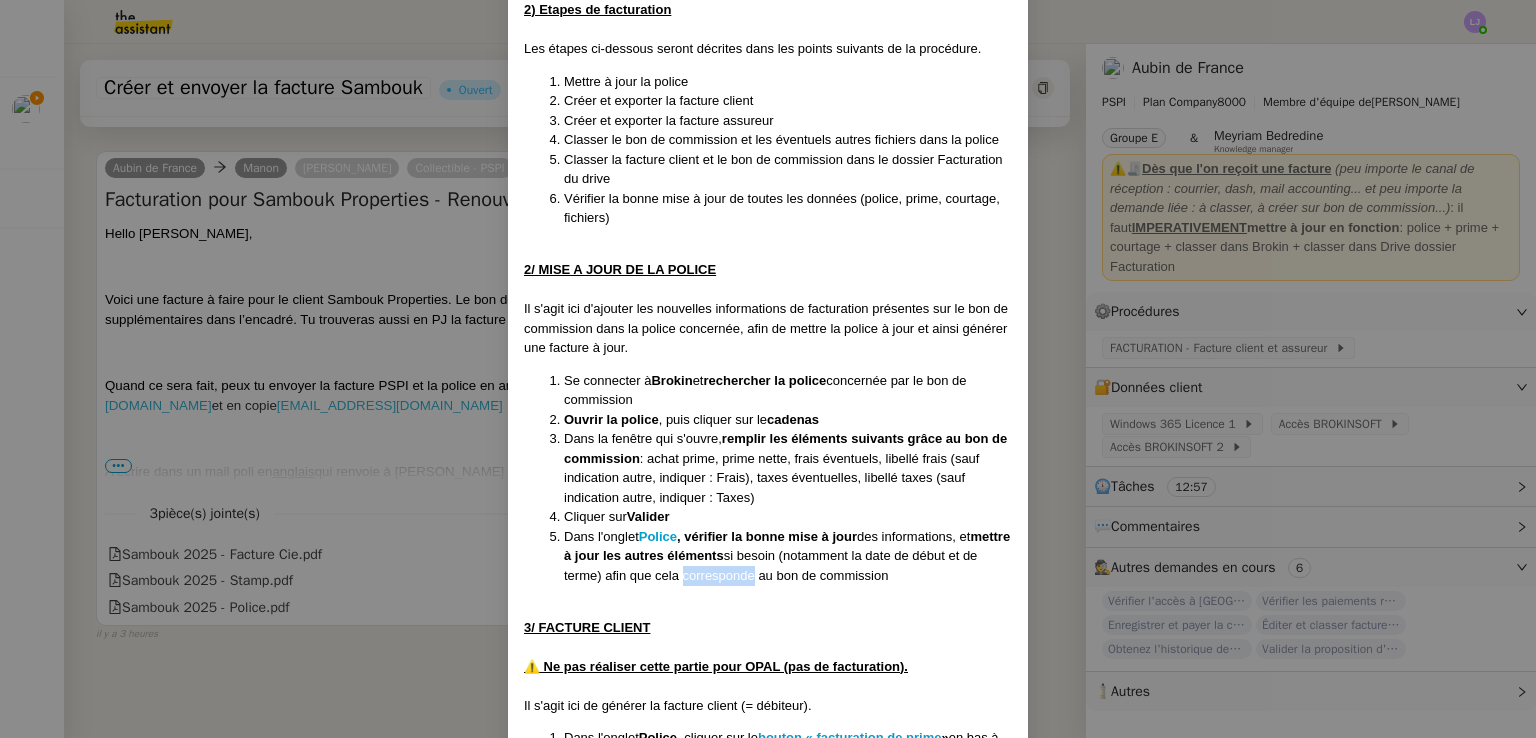 click on "Dans l'onglet  Police ,   vérifier la bonne mise à jour  des informations, et  mettre à jour les autres éléments  si besoin (notamment la date de début et de terme) afin que cela corresponde au bon de commission" at bounding box center [788, 556] 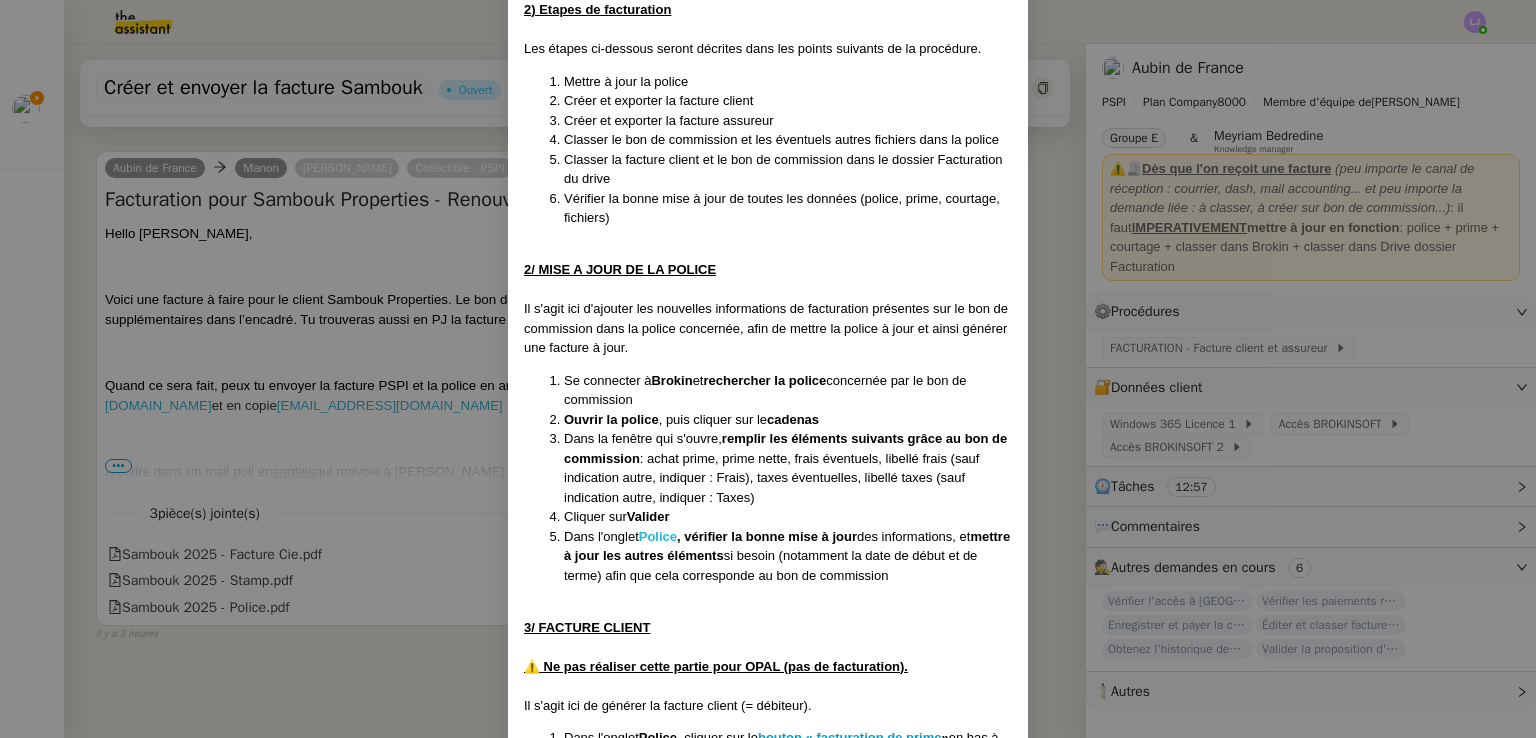 click on "Police" at bounding box center [658, 536] 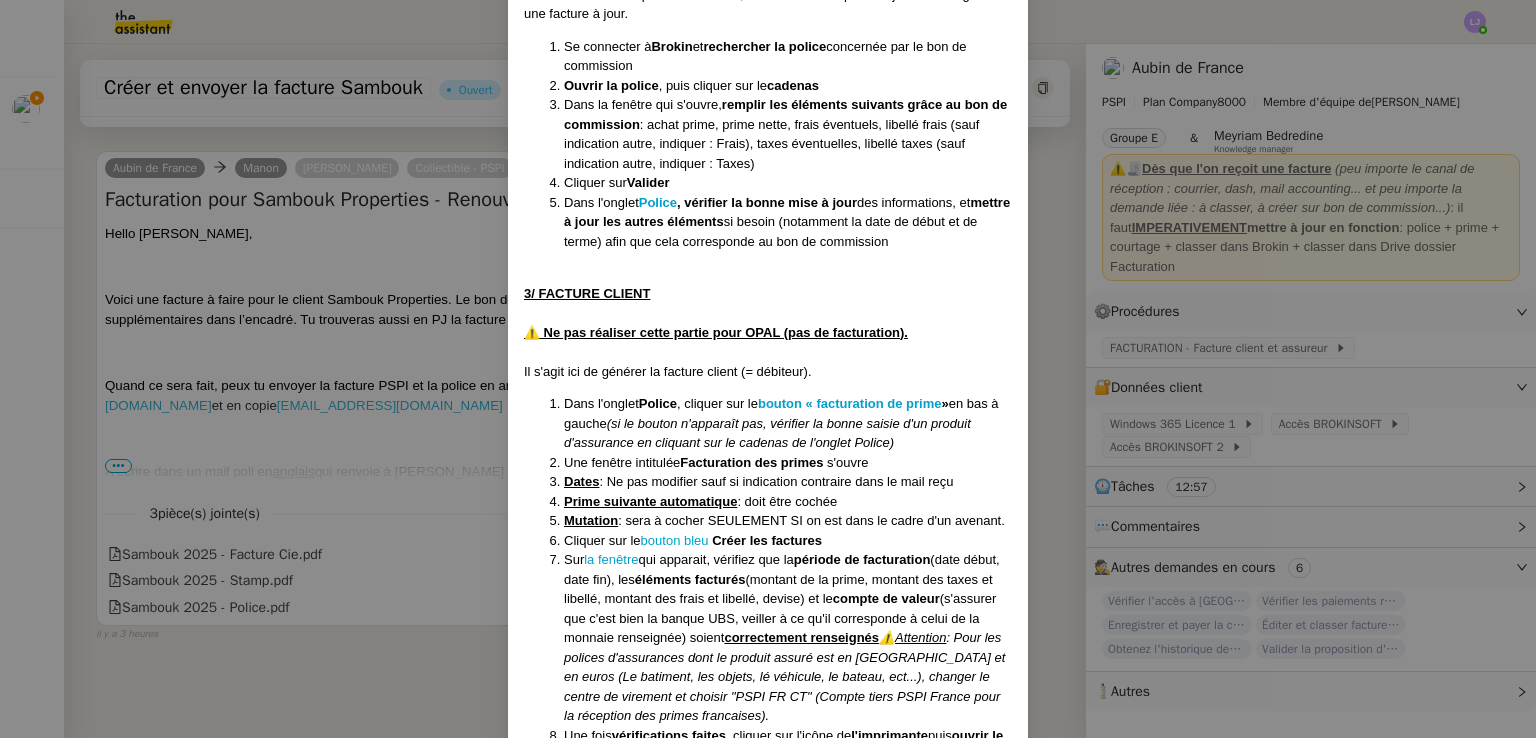 scroll, scrollTop: 1426, scrollLeft: 0, axis: vertical 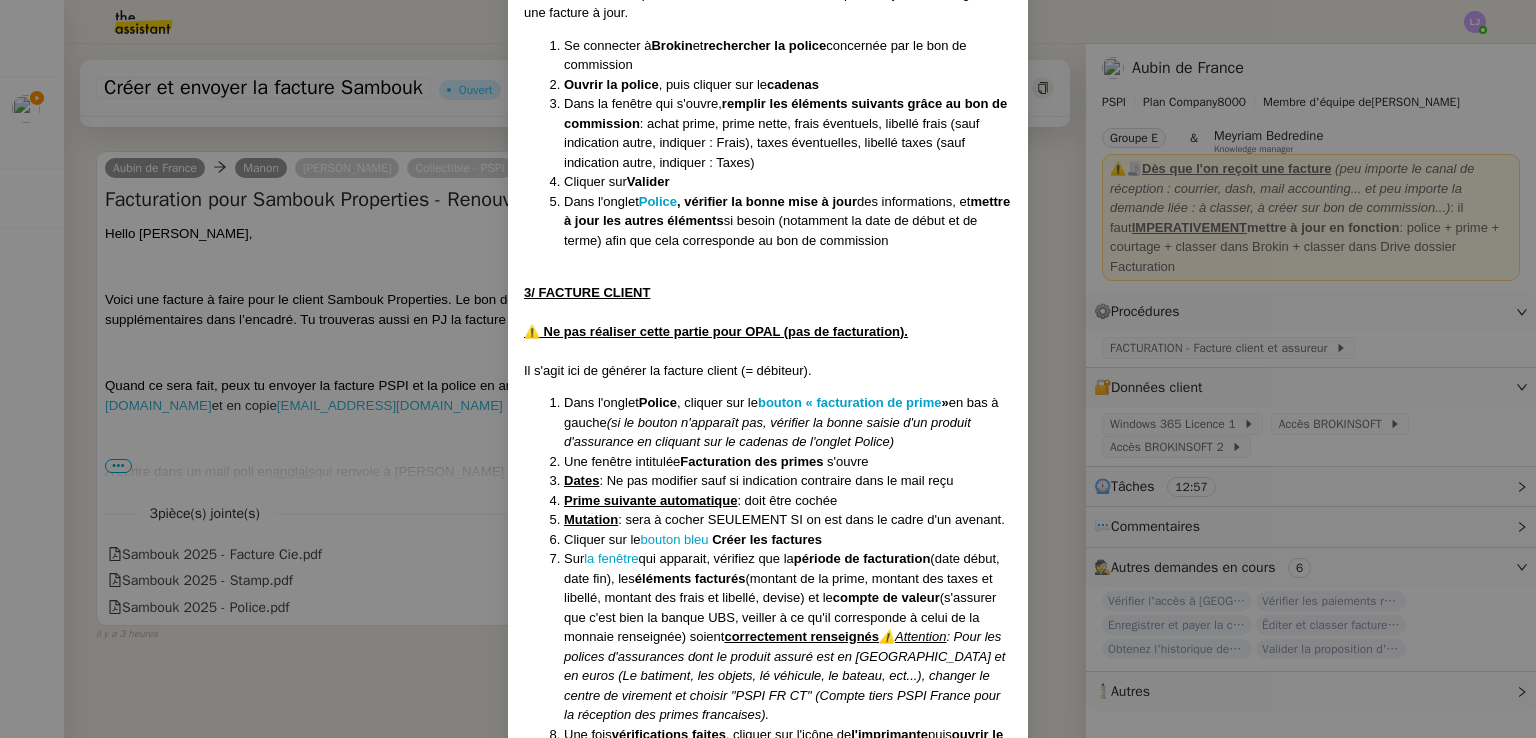 click on "Dates  : Ne pas modifier sauf si indication contraire dans le mail reçu" at bounding box center (788, 481) 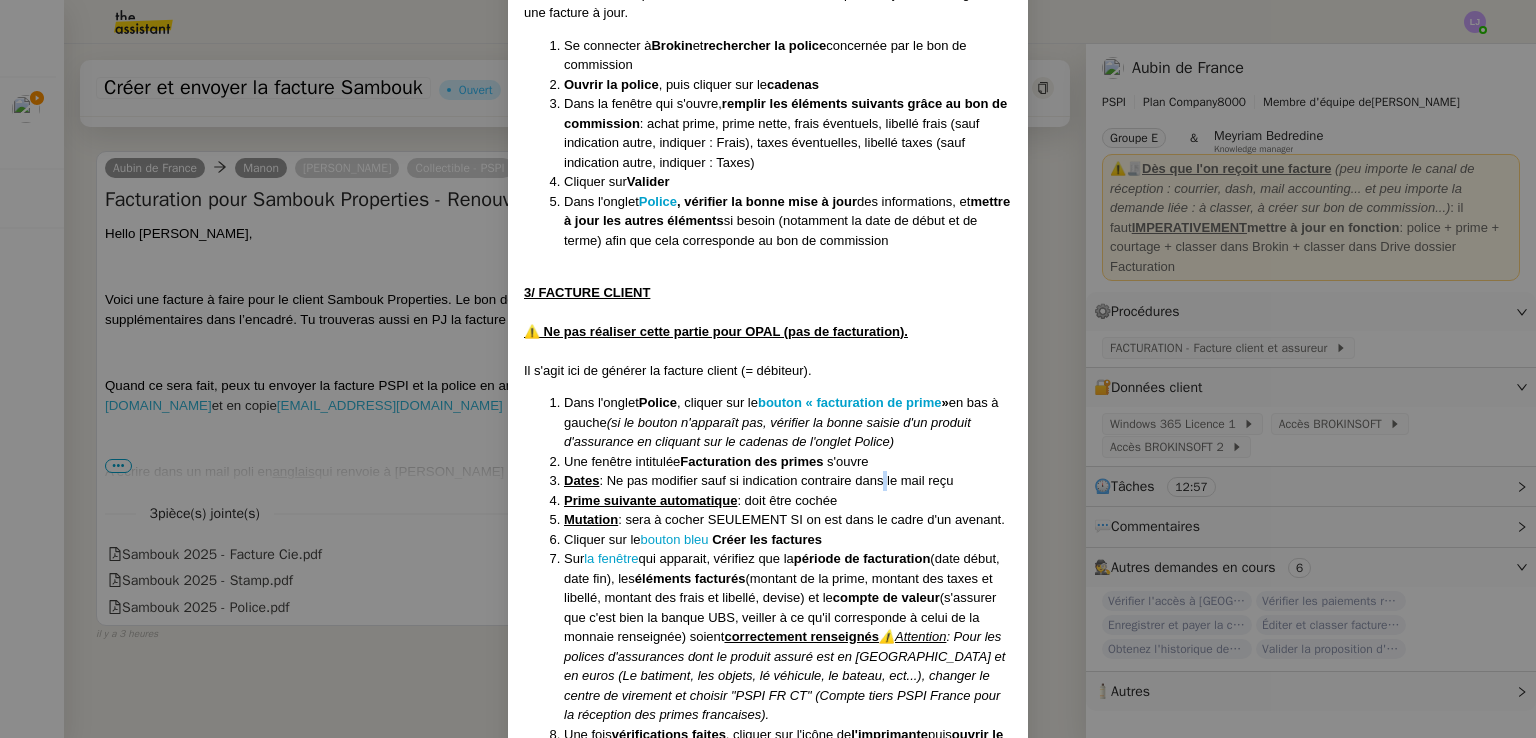 click on "Dates  : Ne pas modifier sauf si indication contraire dans le mail reçu" at bounding box center [788, 481] 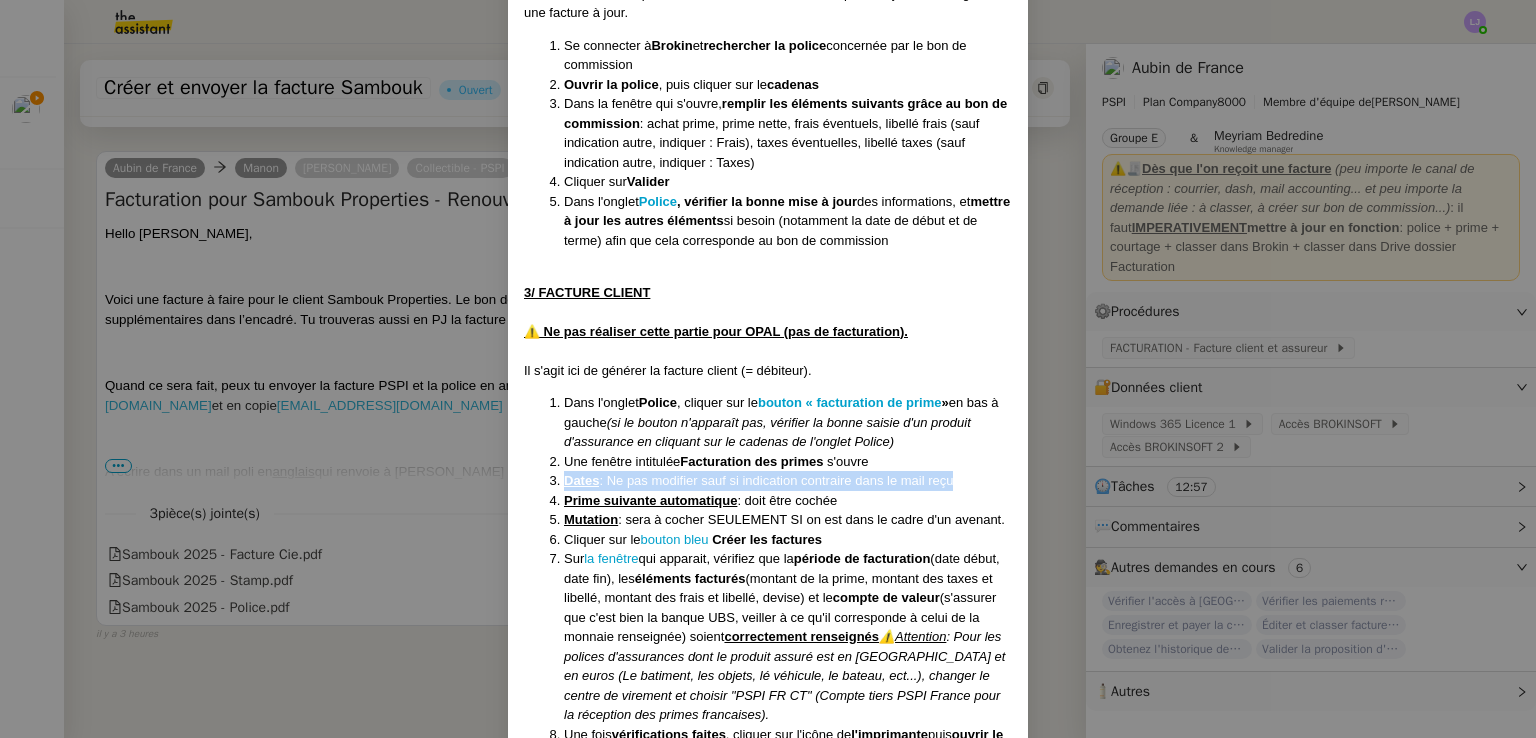 click on "Dates  : Ne pas modifier sauf si indication contraire dans le mail reçu" at bounding box center [788, 481] 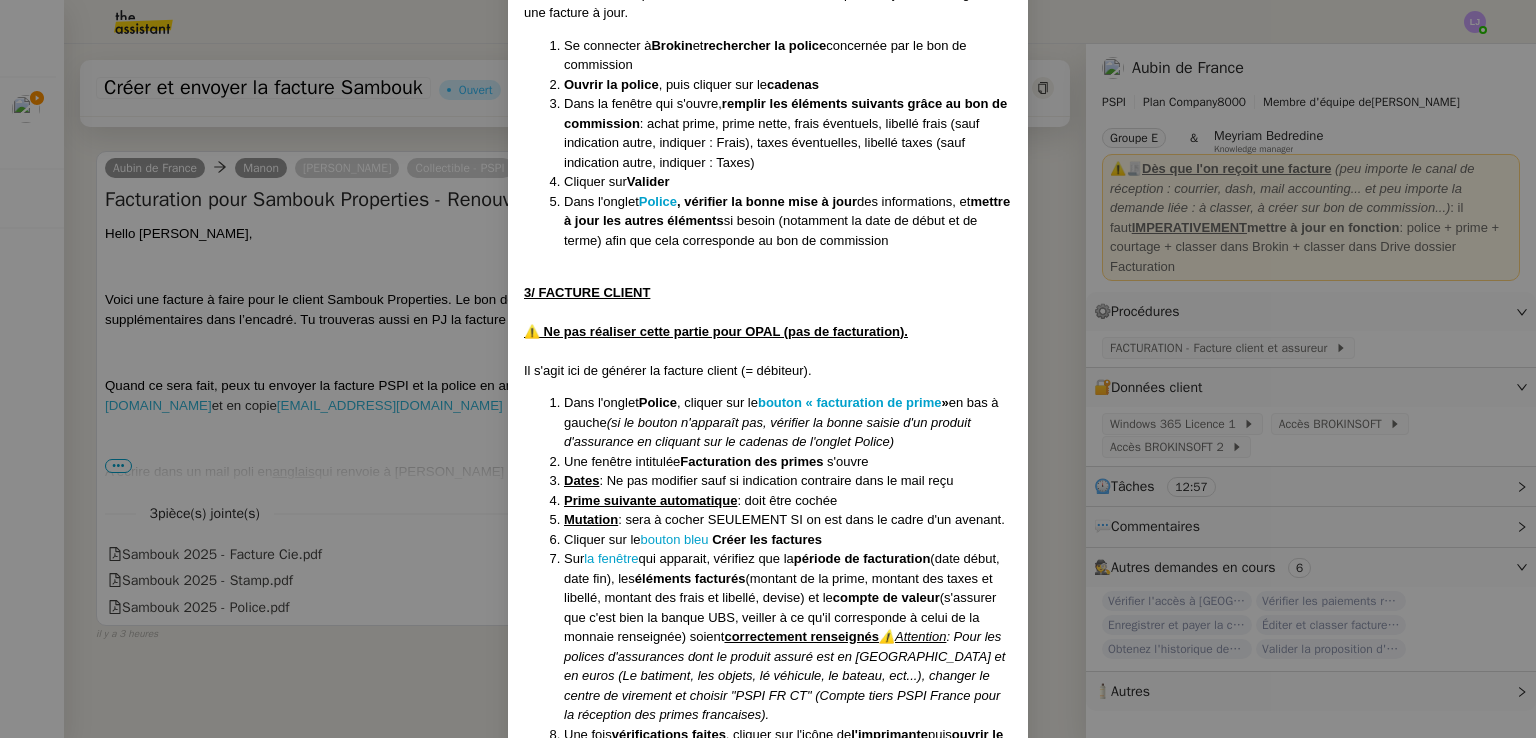 click on "Dates  : Ne pas modifier sauf si indication contraire dans le mail reçu" at bounding box center [788, 481] 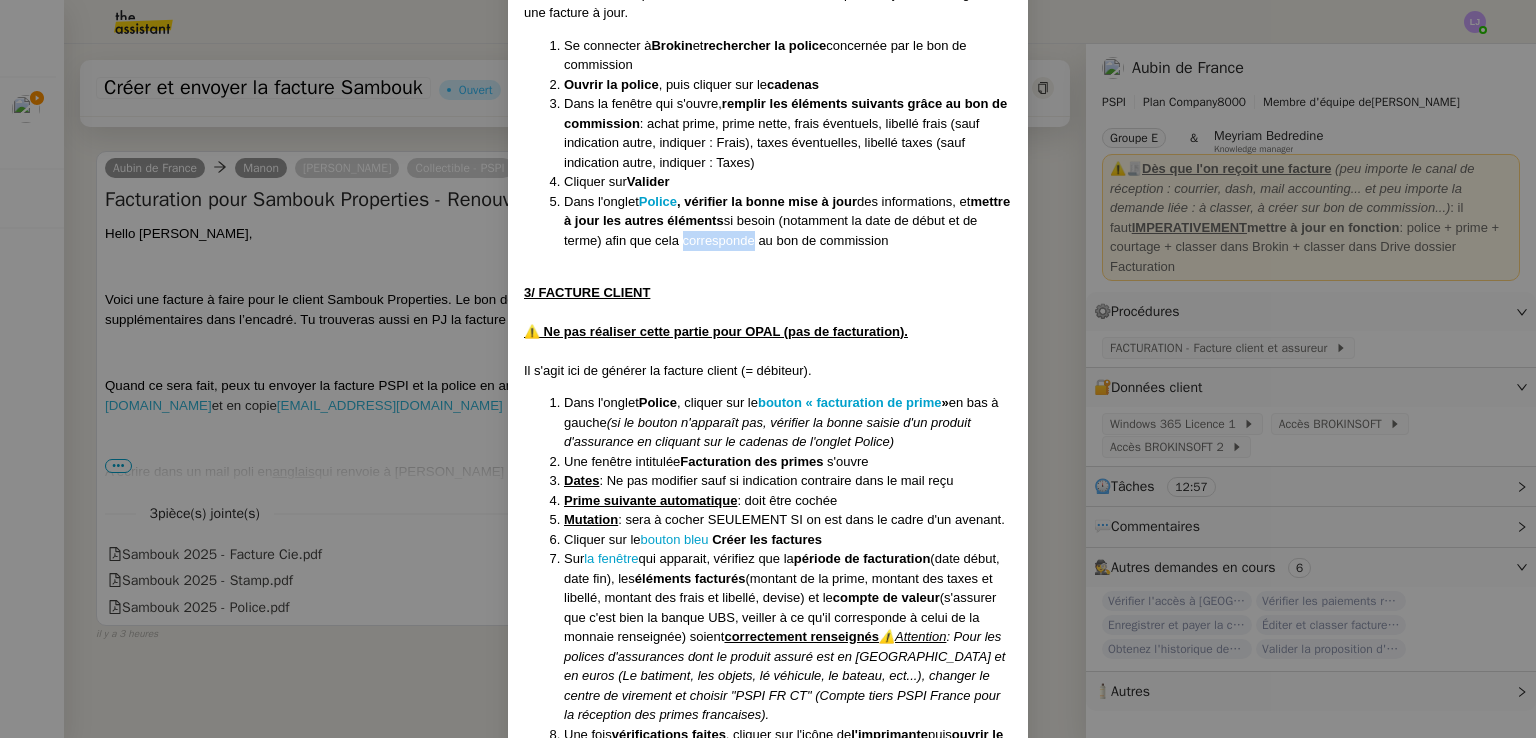 click on "Dans l'onglet  Police ,   vérifier la bonne mise à jour  des informations, et  mettre à jour les autres éléments  si besoin (notamment la date de début et de terme) afin que cela corresponde au bon de commission" at bounding box center (788, 221) 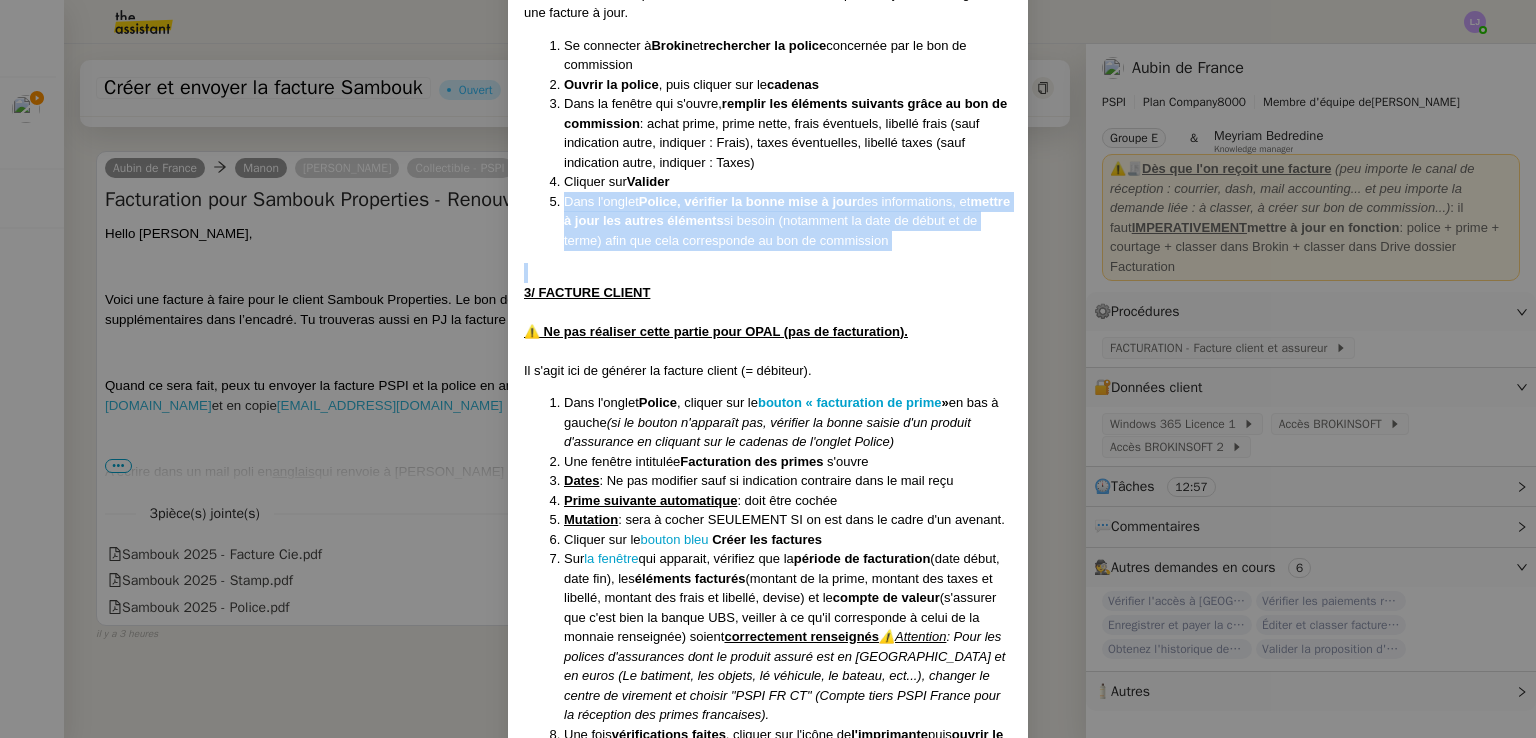 click on "Dans l'onglet  Police ,   vérifier la bonne mise à jour  des informations, et  mettre à jour les autres éléments  si besoin (notamment la date de début et de terme) afin que cela corresponde au bon de commission" at bounding box center [788, 221] 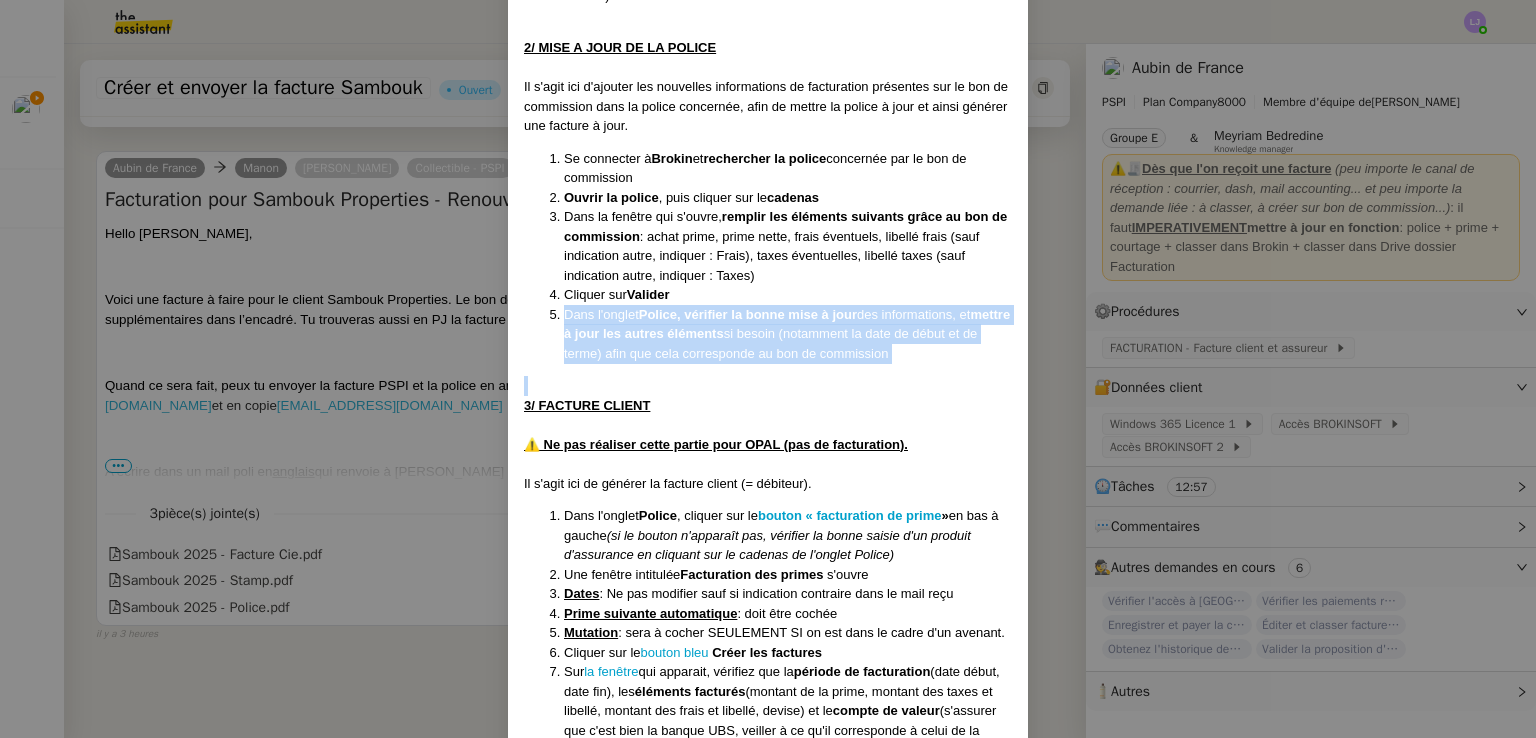 scroll, scrollTop: 1418, scrollLeft: 0, axis: vertical 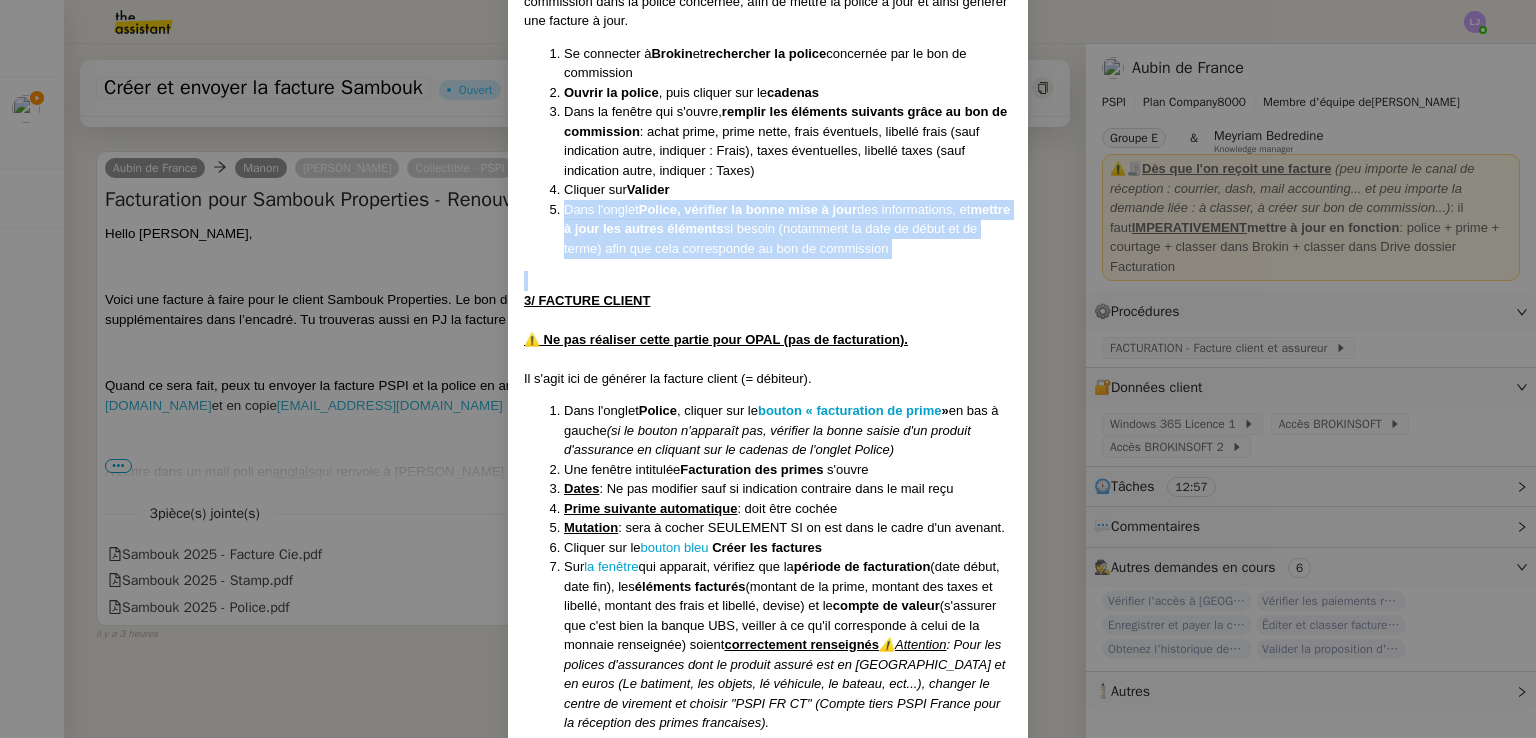 drag, startPoint x: 183, startPoint y: 256, endPoint x: 157, endPoint y: 208, distance: 54.589375 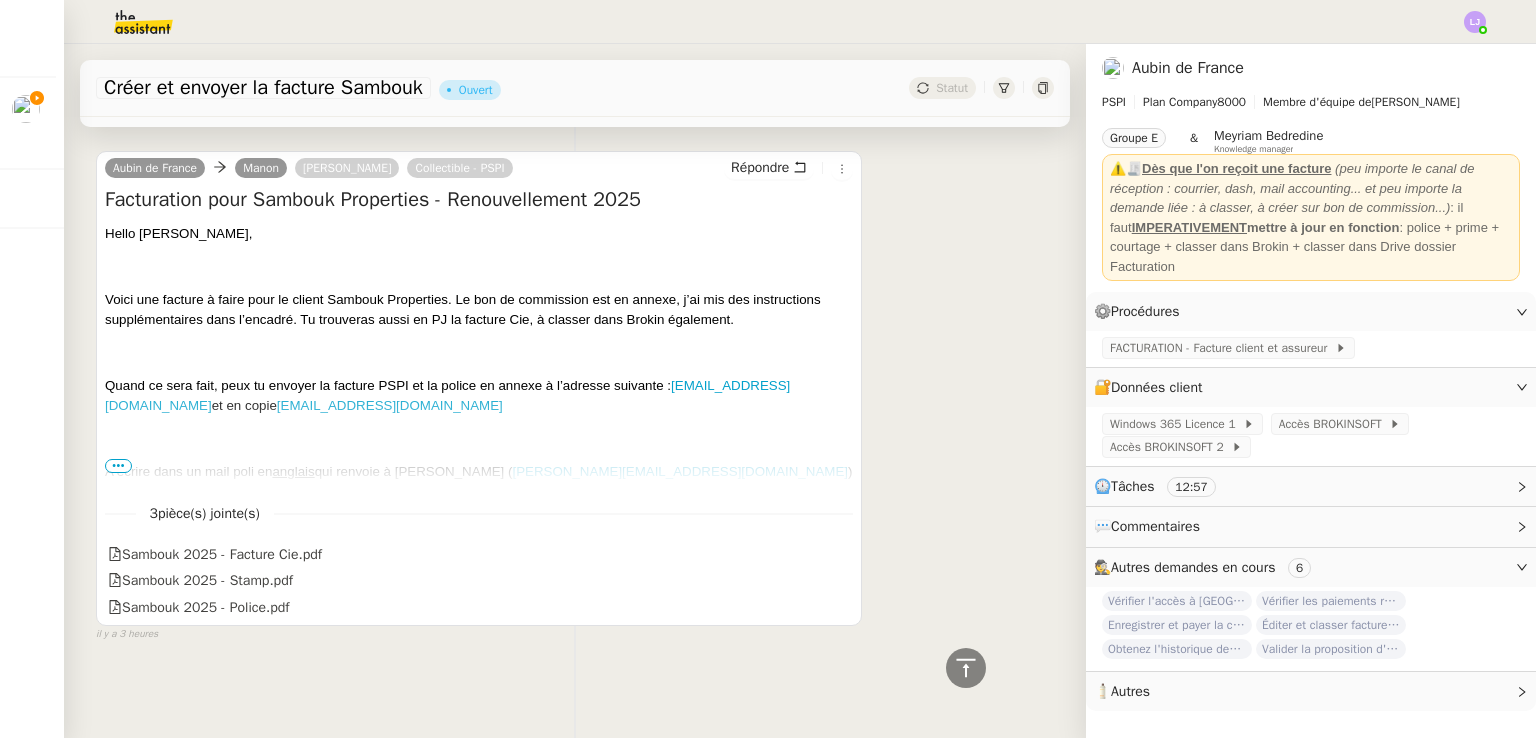 scroll, scrollTop: 0, scrollLeft: 0, axis: both 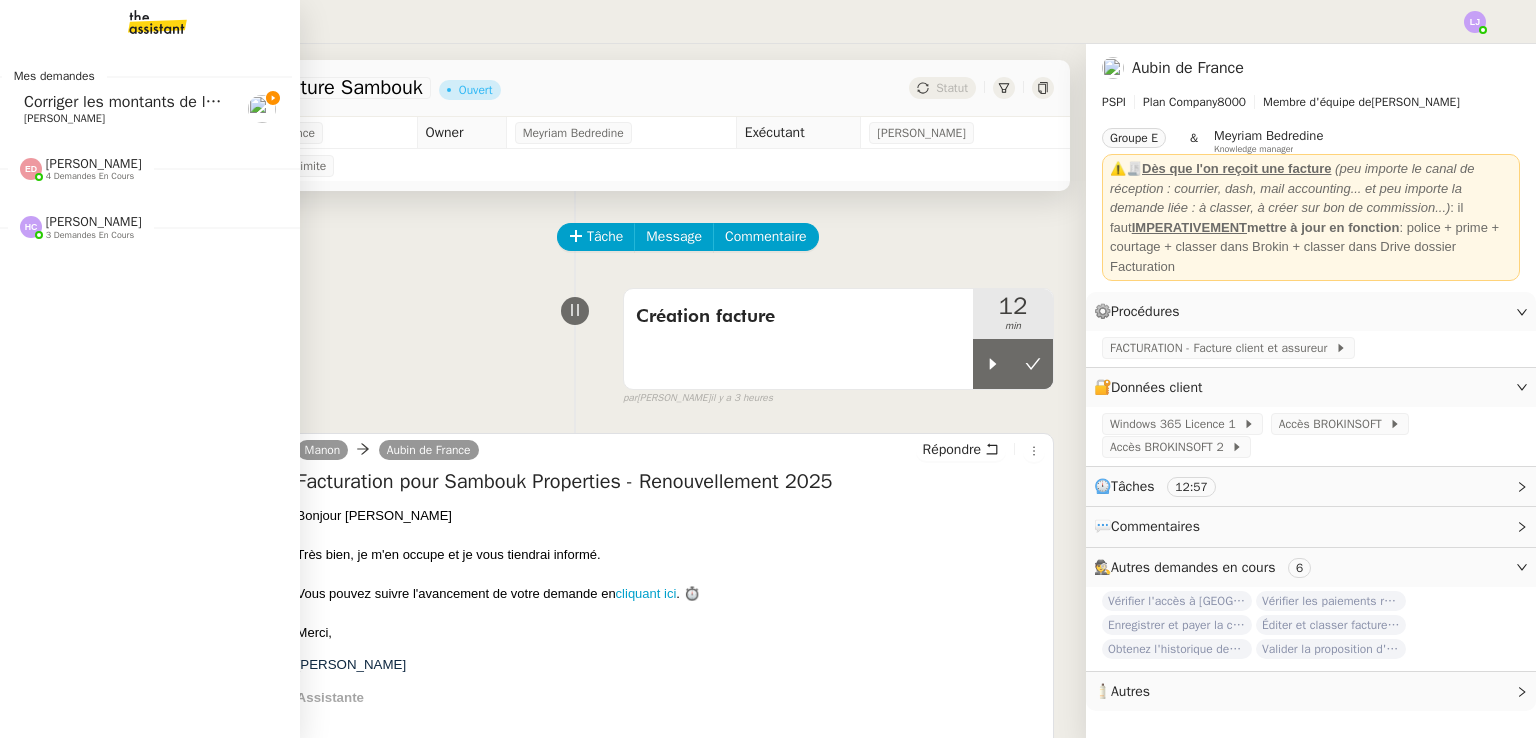 click on "Corriger les montants de la police 2024-D-MAM-100037" 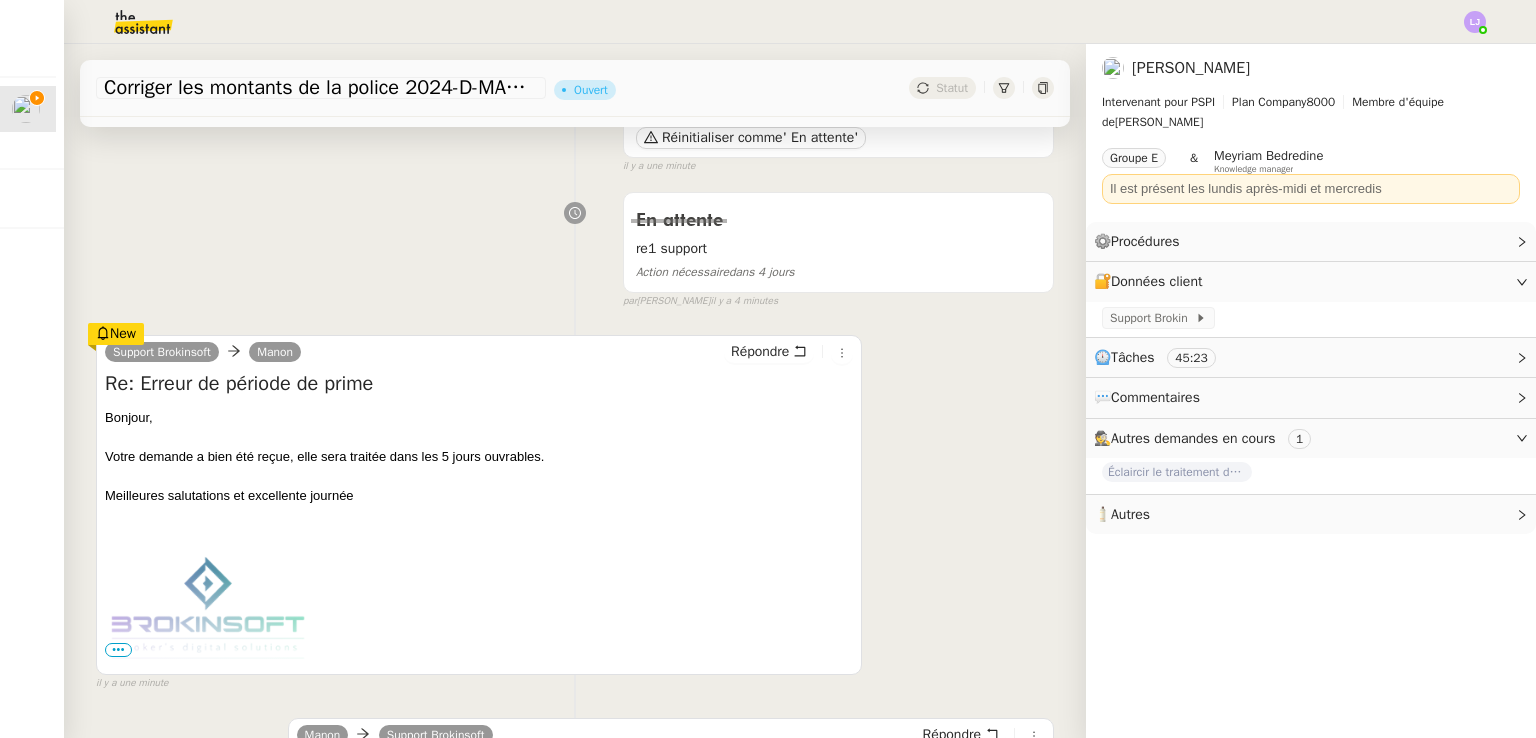click on "Support Brokinsoft      Manon  Répondre Re: Erreur de période de prime
Bonjour, Votre demande a bien été reçue, elle sera traitée dans les 5 jours ouvrables. Meilleures salutations et excellente journée   {#FS:YXV0b3JlcGx5LTEzODYzLTk0OWI5ODQ0Zjk3NjMxMmNAYnJva2luc29mdC5jaA==#}   •••  New  il y a une minute" at bounding box center [575, 504] 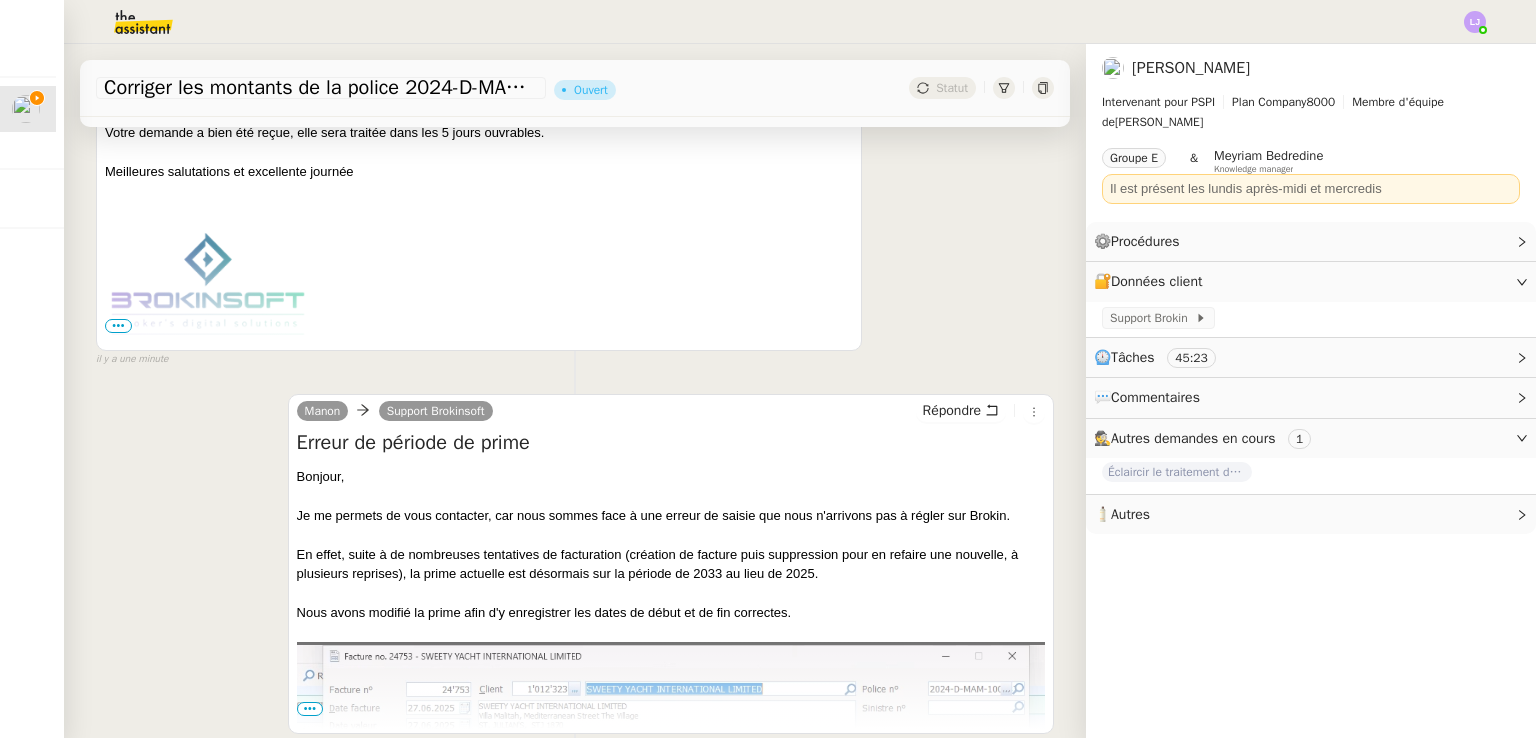 scroll, scrollTop: 919, scrollLeft: 0, axis: vertical 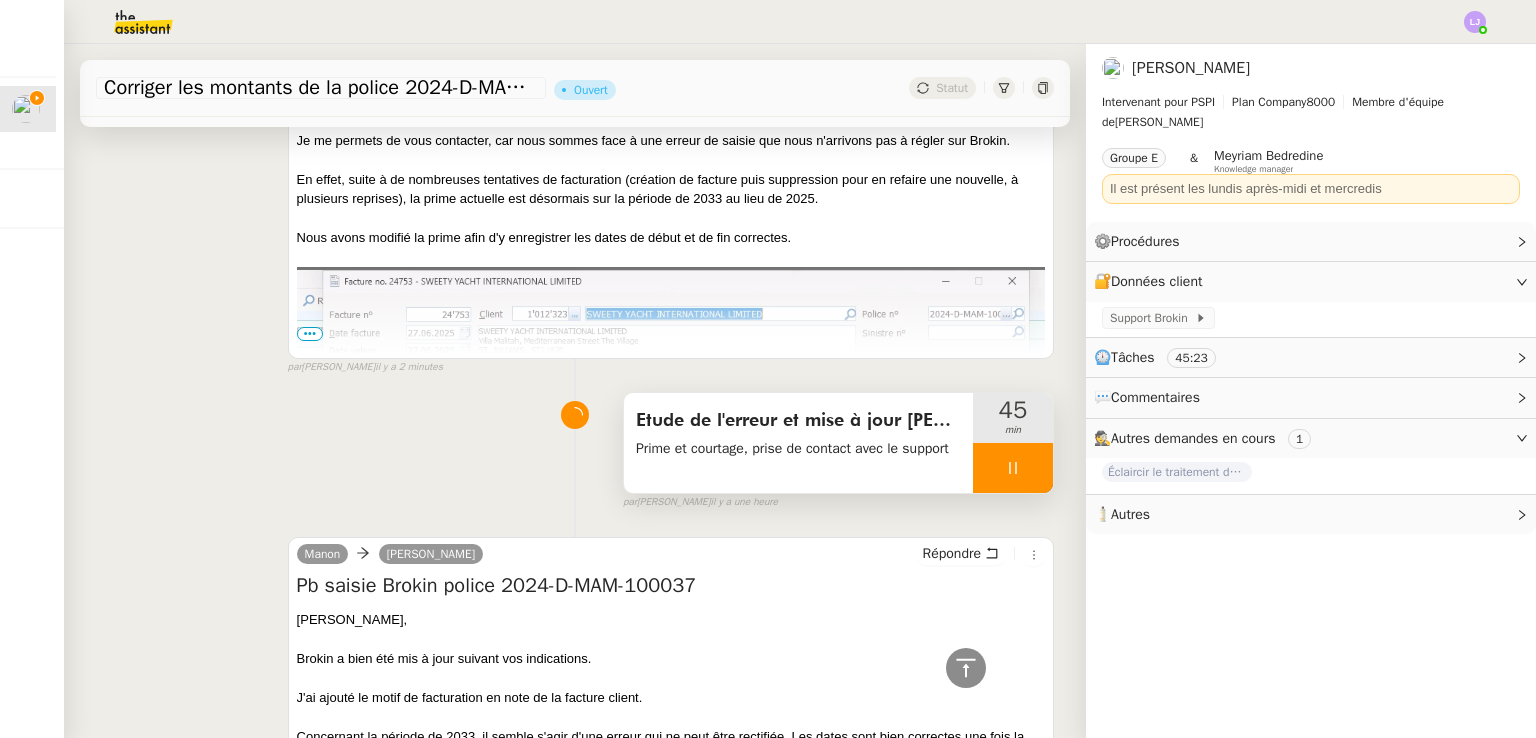 click at bounding box center [1013, 468] 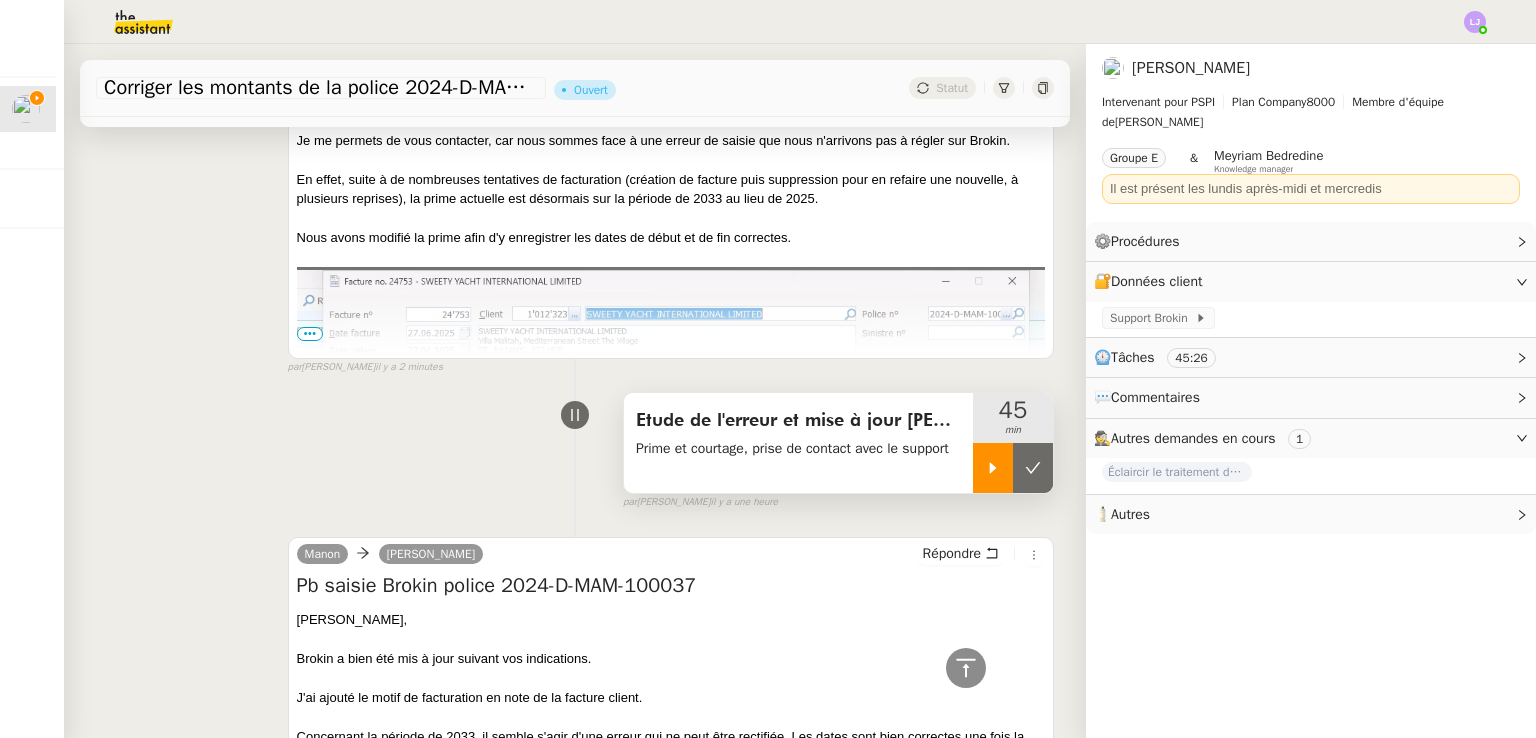 click 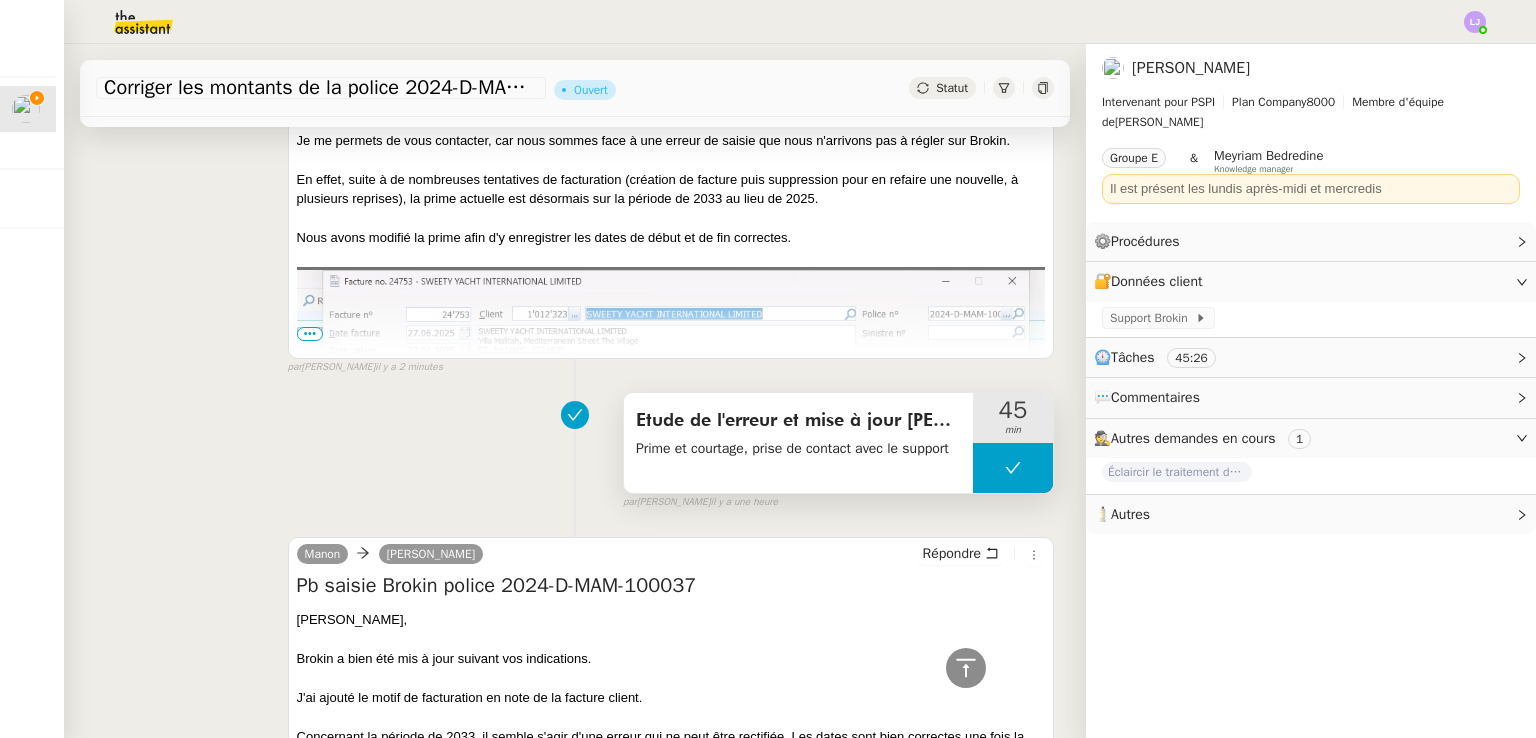 scroll, scrollTop: 0, scrollLeft: 0, axis: both 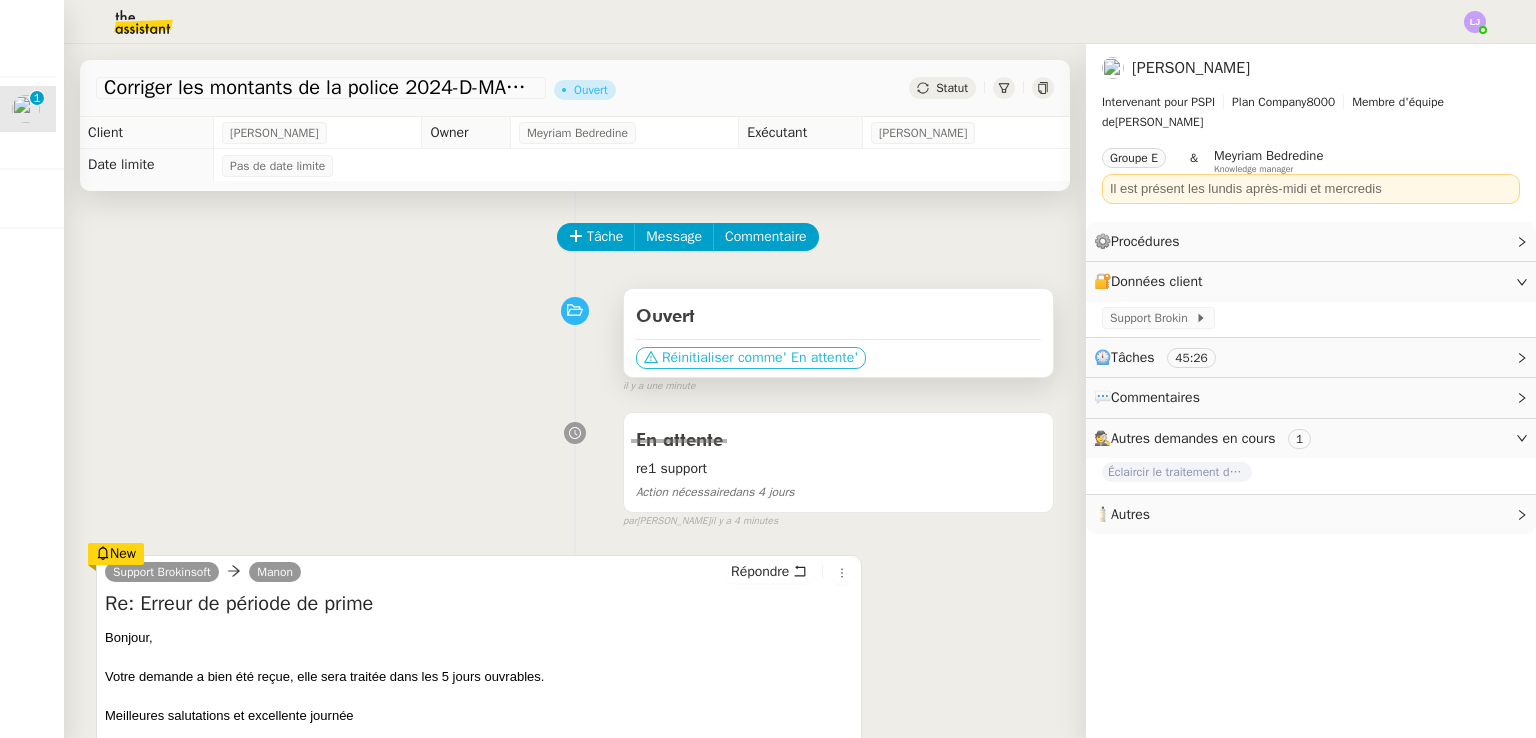 click on "Réinitialiser comme" at bounding box center (722, 358) 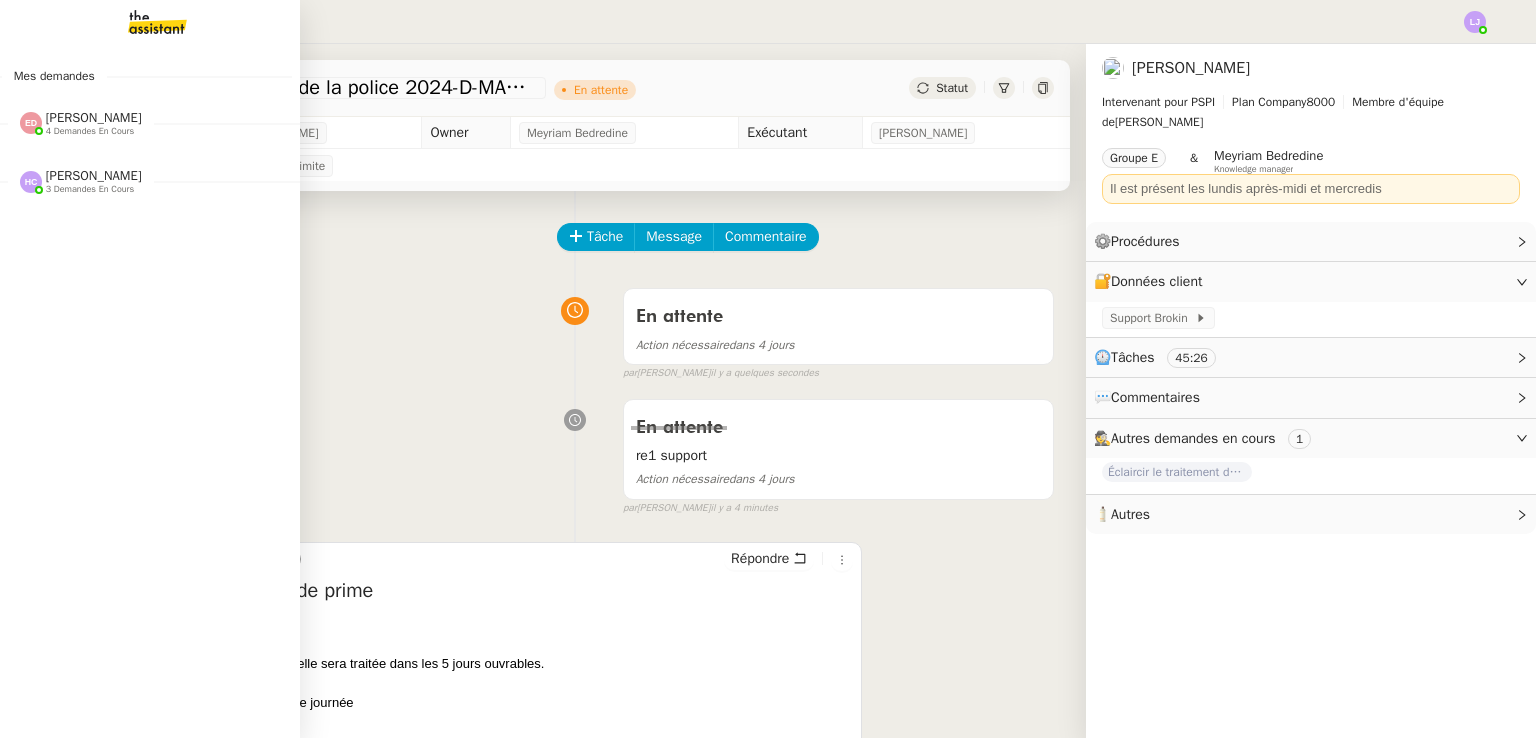 click on "Mes demandes Eva Dubois    4 demandes en cours    Vérifier les paiements de commissions    Fanny Eyraud     WYCC / Outstanding payment 12827 - RENR/2024/12827/001/04    Fanny Eyraud     Éclaircir le traitement des bordereaux GoldenCare    Pierrick  Morel    COMPTABILITE - Rapprochement bancaire - 7 juillet 2025    Fanny Eyraud     Hannah Cassar    3 demandes en cours    Recrutement - juillet 2025    Morgane Mussard    Formation Interne 2 - FANNY EYRAUD      Fanny Eyraud     Créer et envoyer la facture Sambouk    Aubin de France" at bounding box center (150, 391) 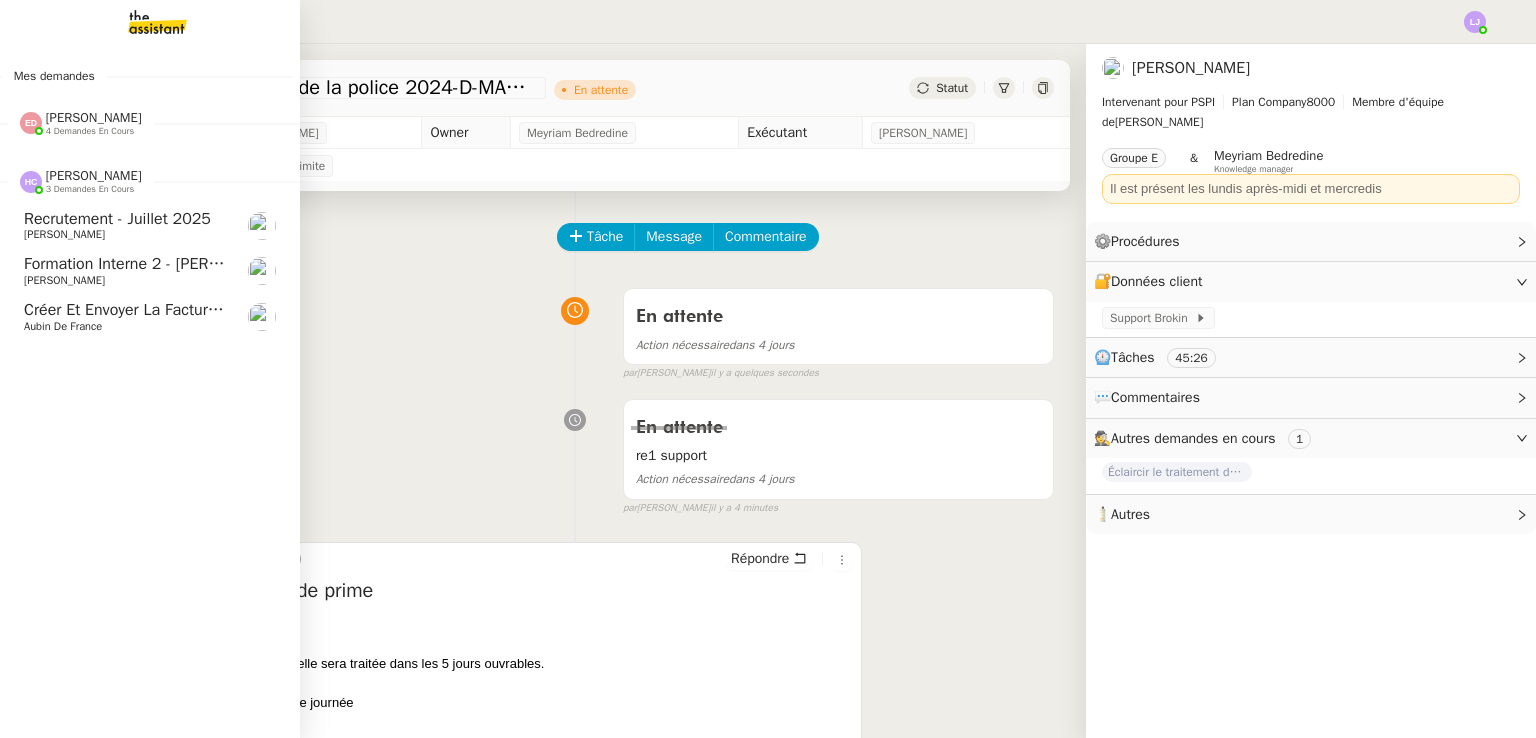 click on "Formation Interne 2 - [PERSON_NAME]" 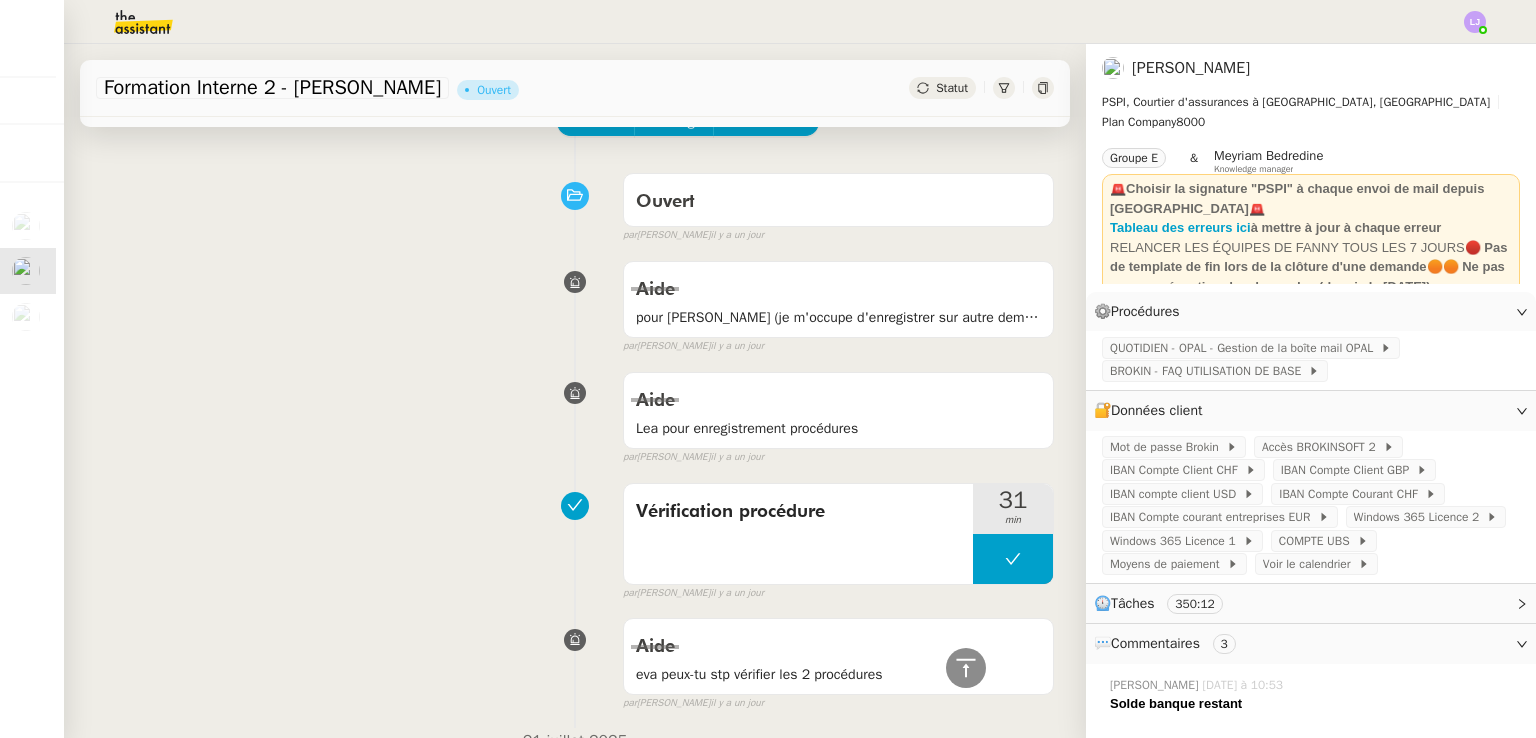 scroll, scrollTop: 0, scrollLeft: 0, axis: both 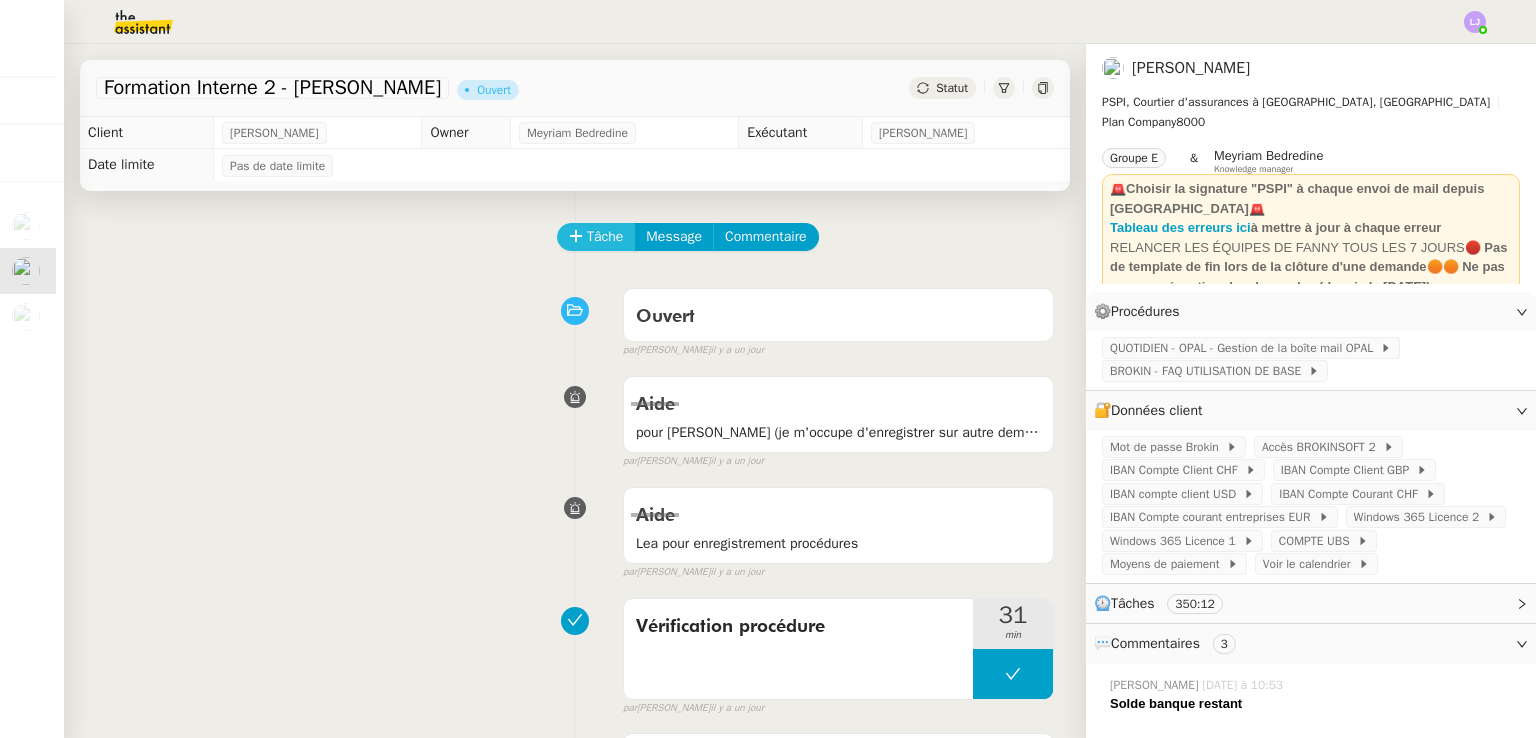 click on "Tâche" 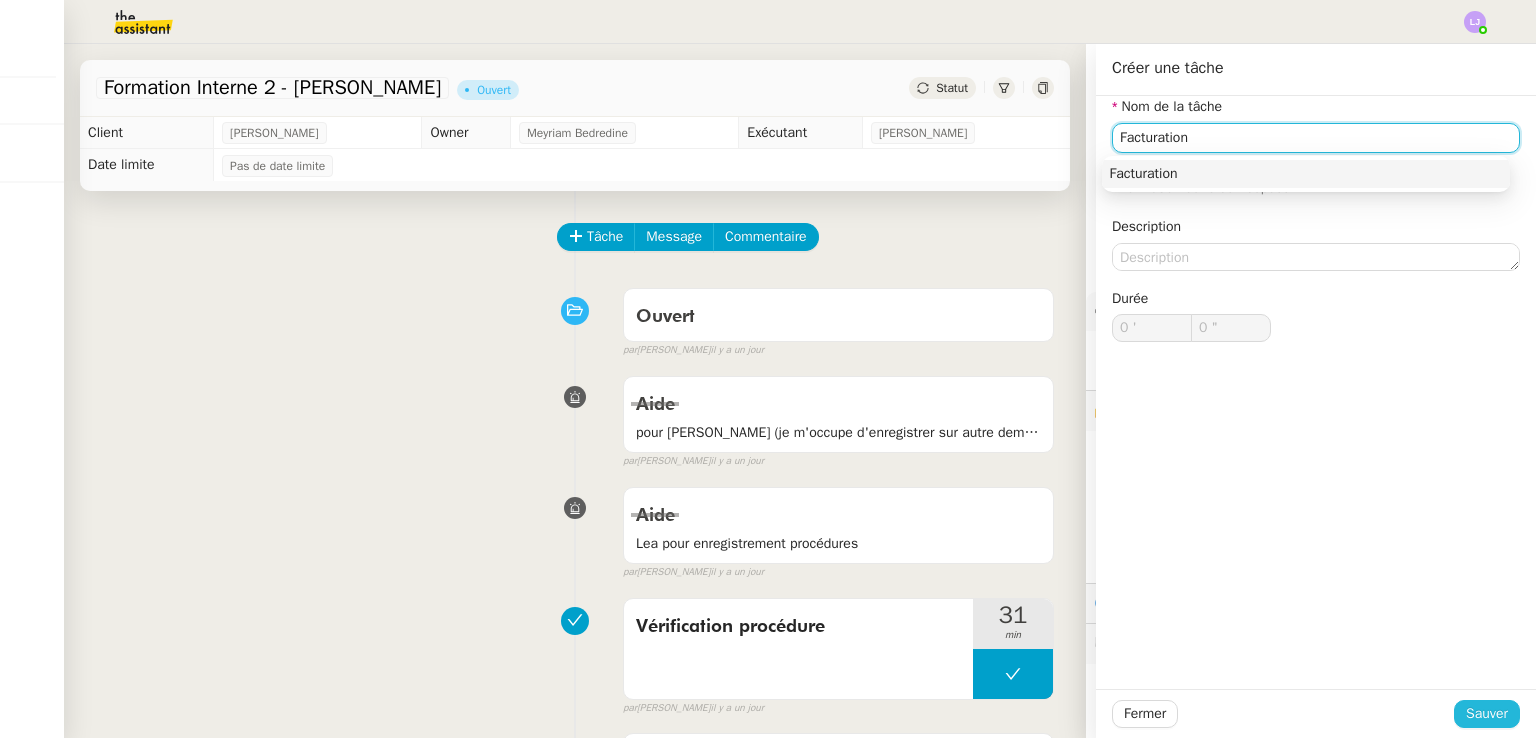 type on "Facturation" 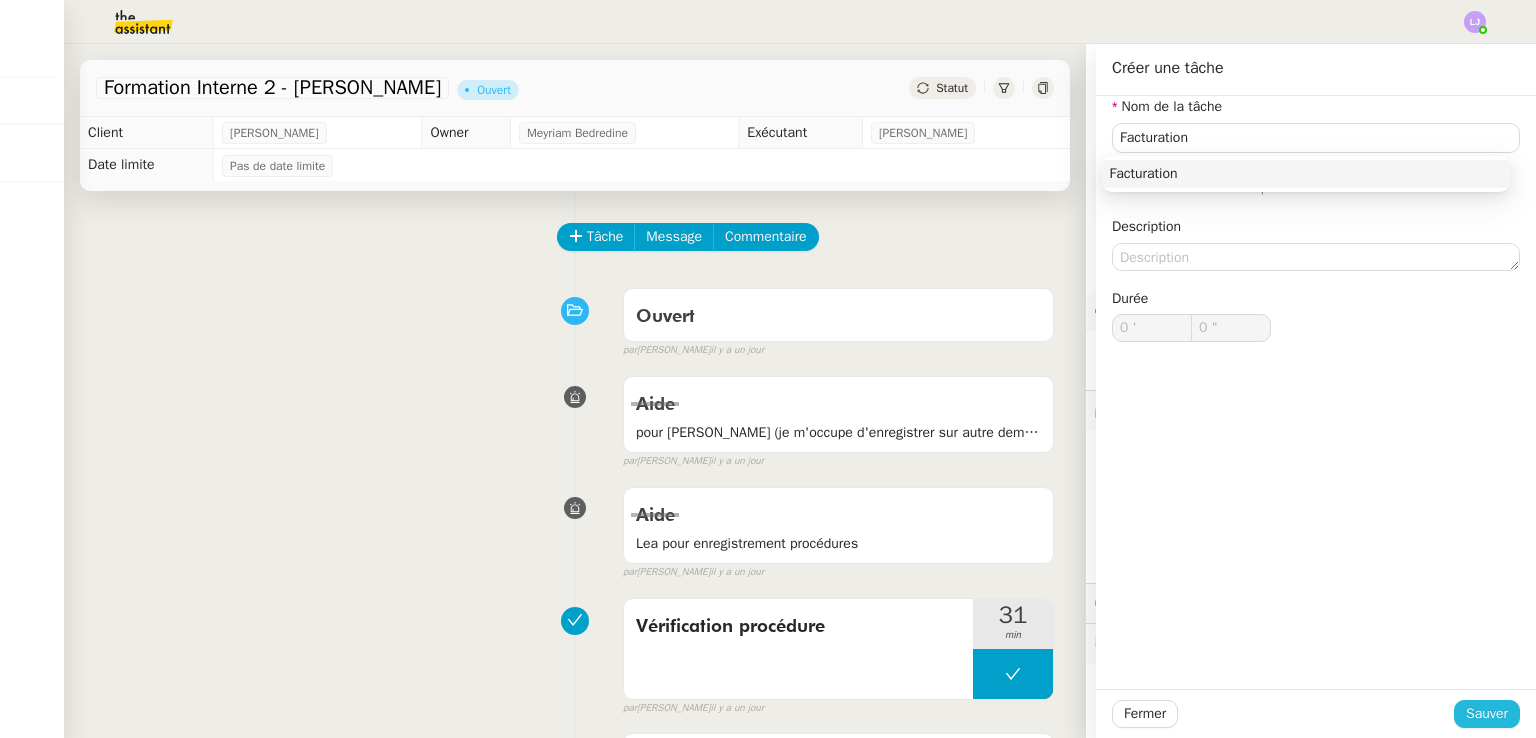 click on "Sauver" 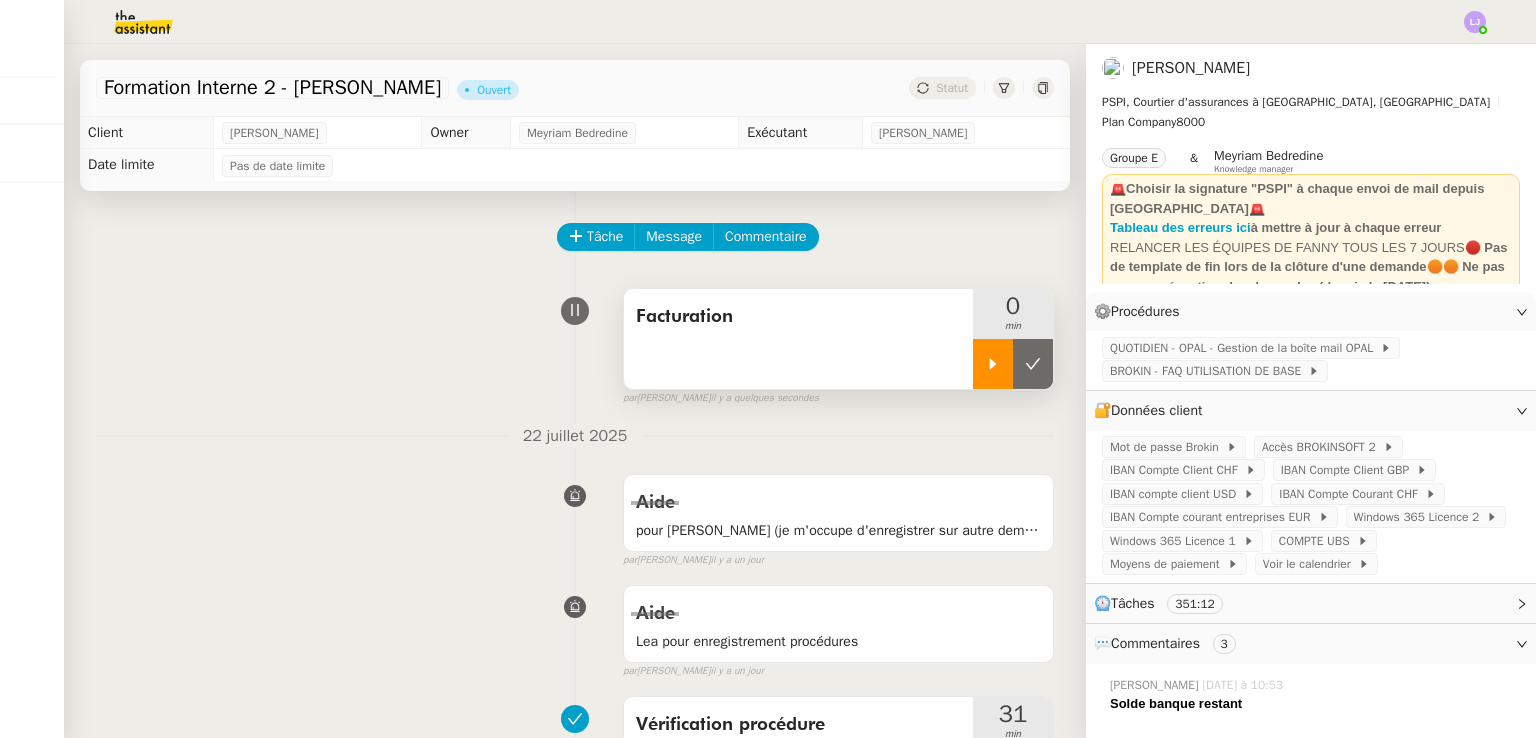 click at bounding box center [993, 364] 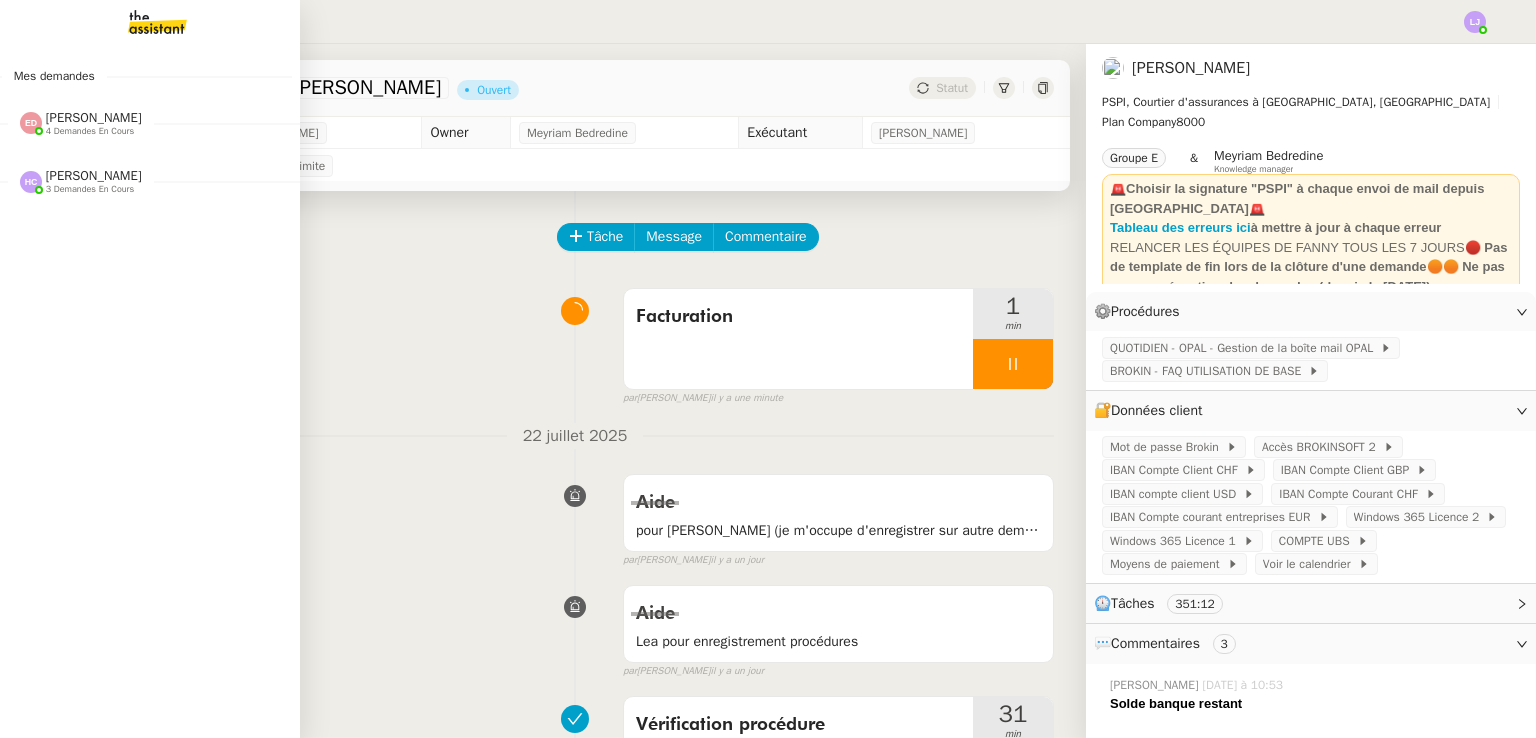 click on "[PERSON_NAME]    3 demandes en cours" 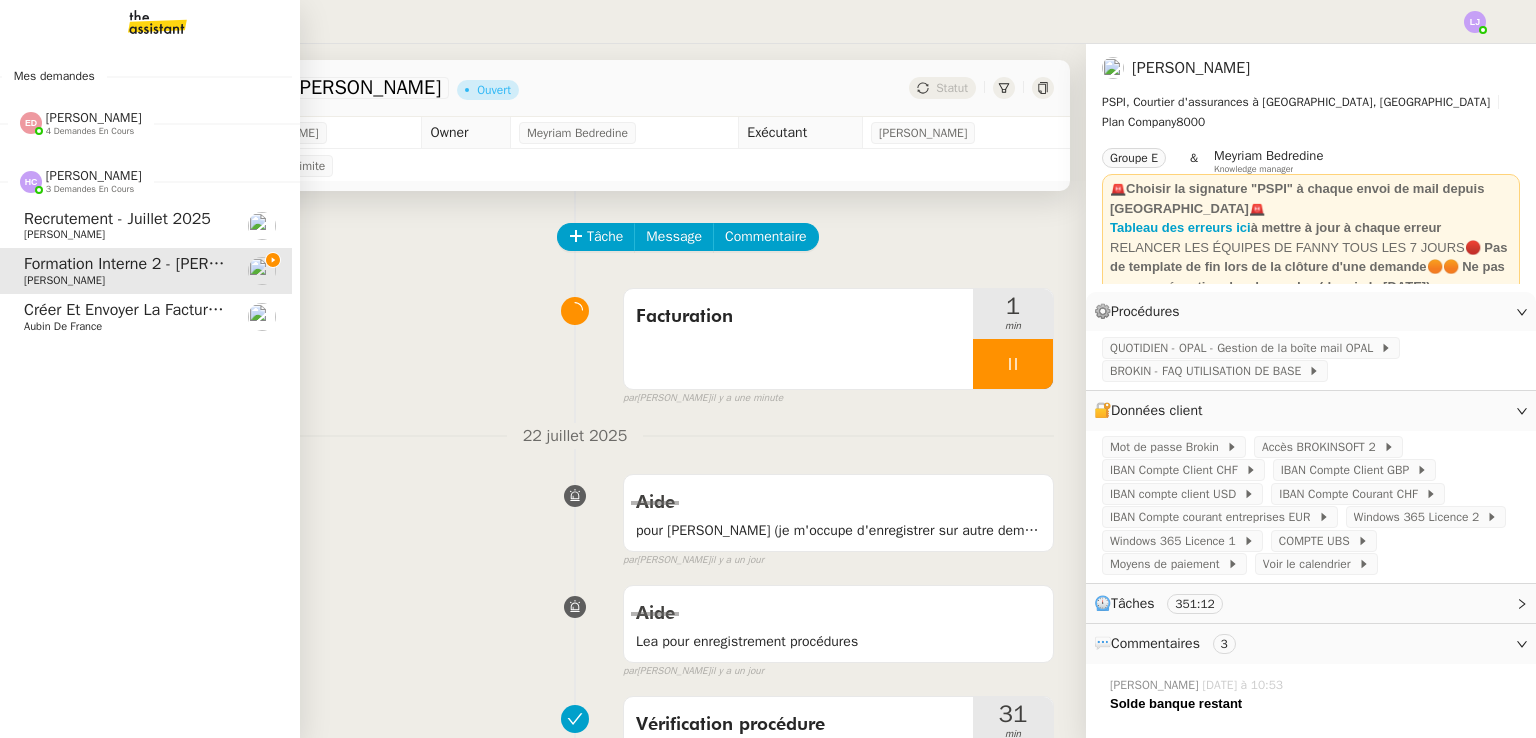 click on "Créer et envoyer la facture Sambouk" 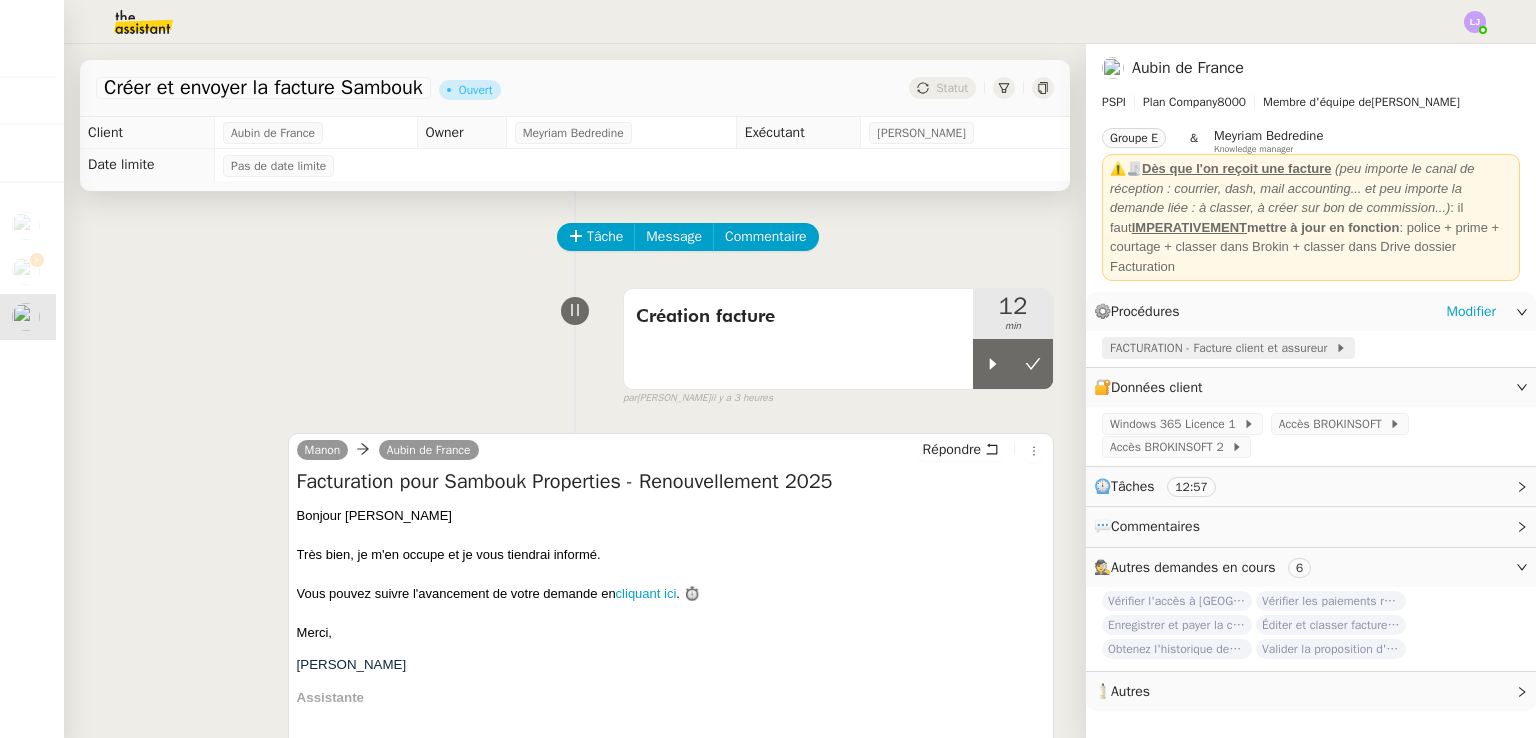 click on "FACTURATION - Facture client et assureur" 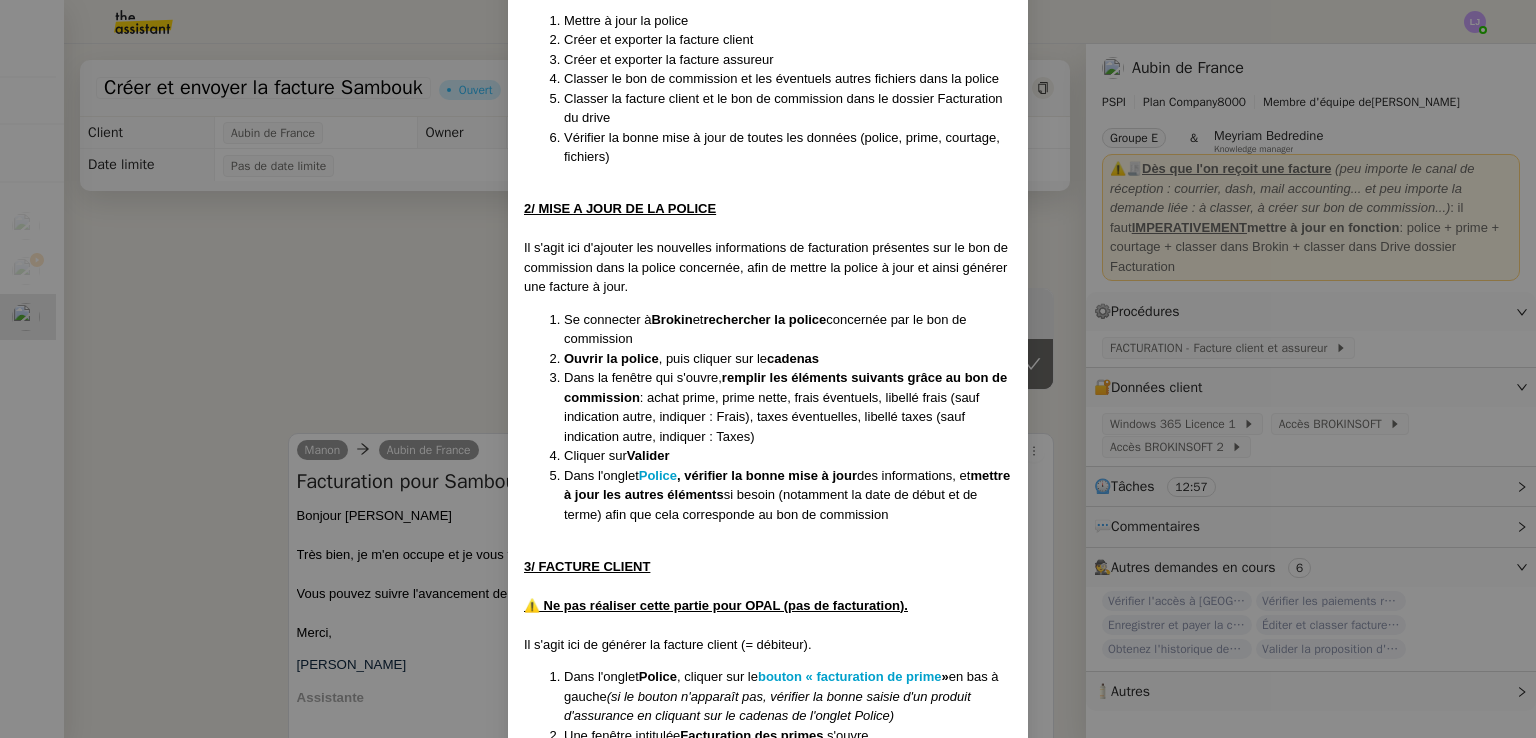 scroll, scrollTop: 1153, scrollLeft: 0, axis: vertical 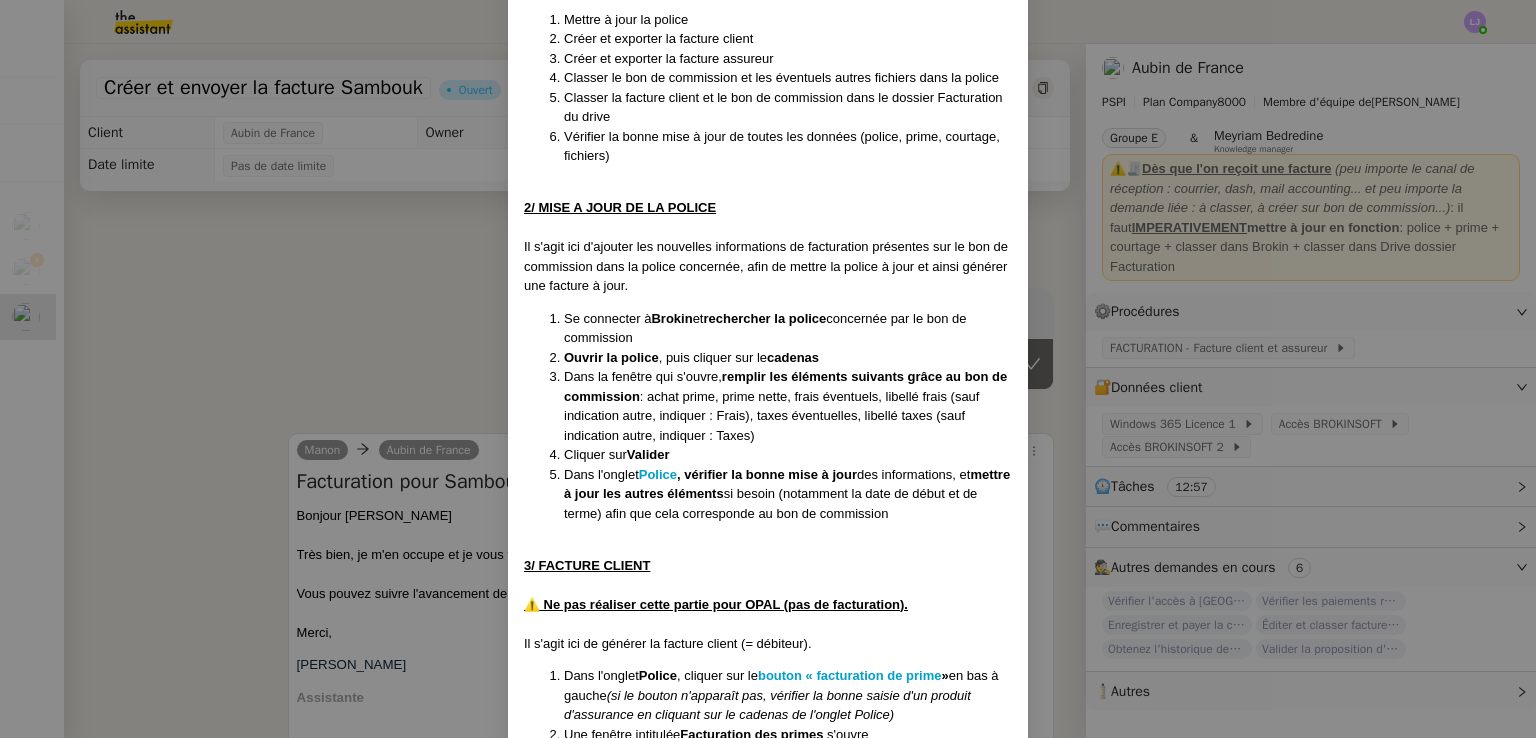 click on "Créée 23/07/25 -après suppression de :  FACTURATION - Export des factures et bons de commission   FACTURATION - Création facture fournisseur (assureur)   FACTURATION - Création facture client ( prime)    FACTURATION - Généralités   FACTURATION - Suppression facture    Contexte  : Il s'agit ici de procéder à la facturation d'une prime (création de la facture client et de la facture assureur), afin d'envoyer la facture au client pour demander son paiement, et afin de se référer à la facture assureur pour verser l'argent à l'assureur ensuite. ⚠️A titre informatif uniquement, la facturation concerne seulement les contrats confiés (= pour lesquels nous sommes l'intermédiaire entre l'assureur et le client en terme de facturation). Les contrats non-confiés sont facturés directement depuis l'assureur au client (par exemple pour les contrats Goldencare qui par conséquent n'ont aucune facture enregistrée dans Brokin bien que les contrats soient actifs). Déclenchement  : Sur demande" at bounding box center (768, 369) 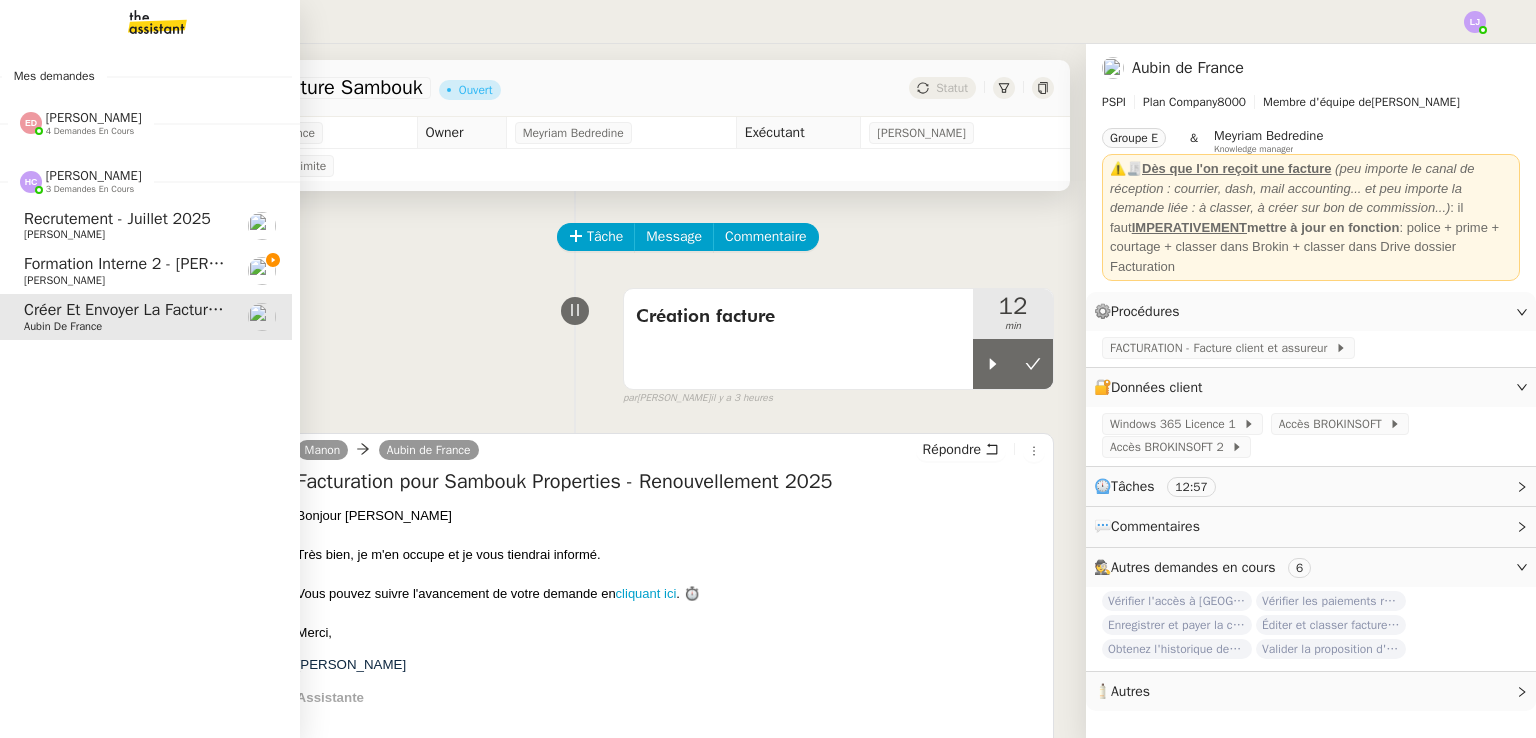 click on "[PERSON_NAME]" 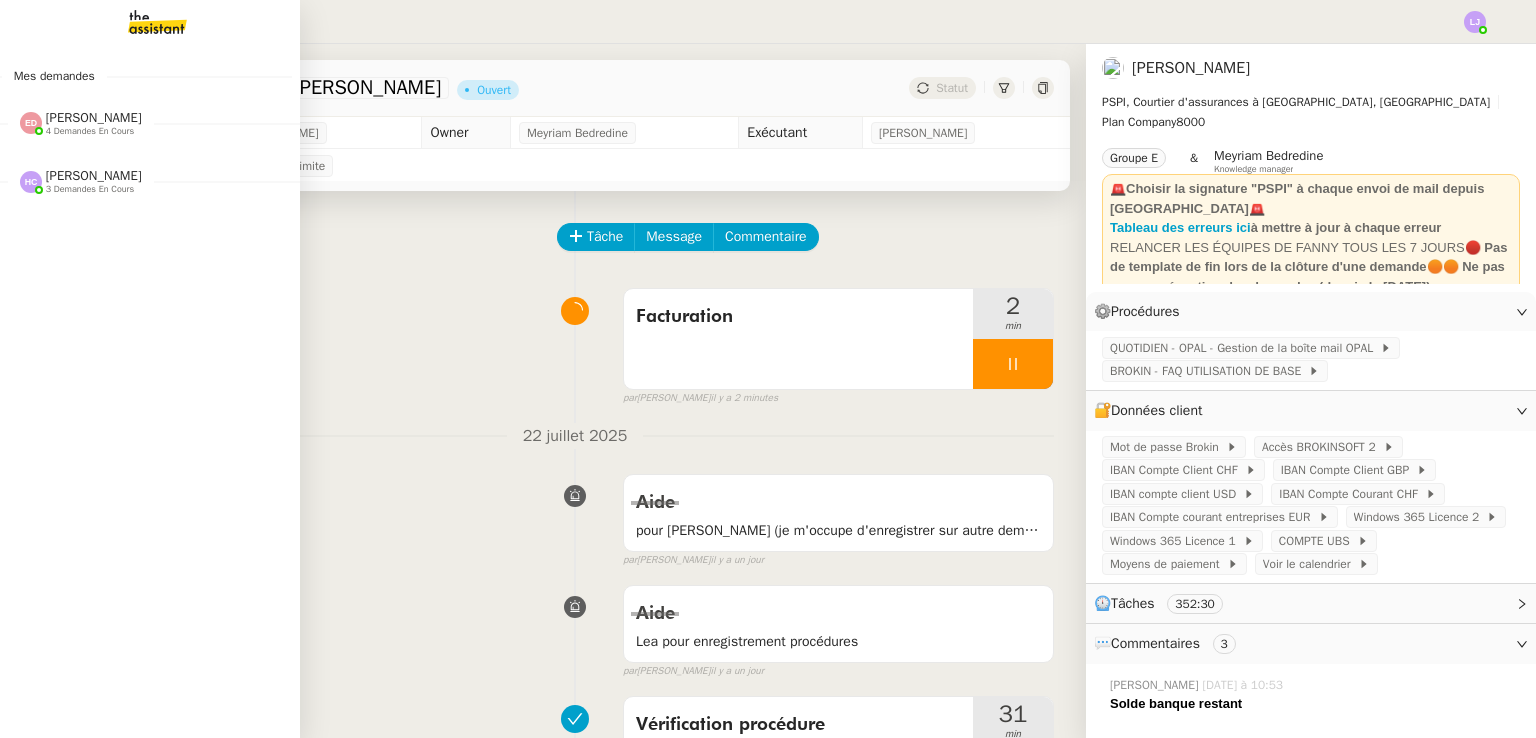 click on "Mes demandes Eva Dubois    4 demandes en cours    Vérifier les paiements de commissions    Fanny Eyraud     WYCC / Outstanding payment 12827 - RENR/2024/12827/001/04    Fanny Eyraud     Éclaircir le traitement des bordereaux GoldenCare    Pierrick  Morel    COMPTABILITE - Rapprochement bancaire - 7 juillet 2025    Fanny Eyraud     Hannah Cassar    3 demandes en cours    Recrutement - juillet 2025    Morgane Mussard    Formation Interne 2 - FANNY EYRAUD      Fanny Eyraud     Créer et envoyer la facture Sambouk    Aubin de France" at bounding box center [150, 391] 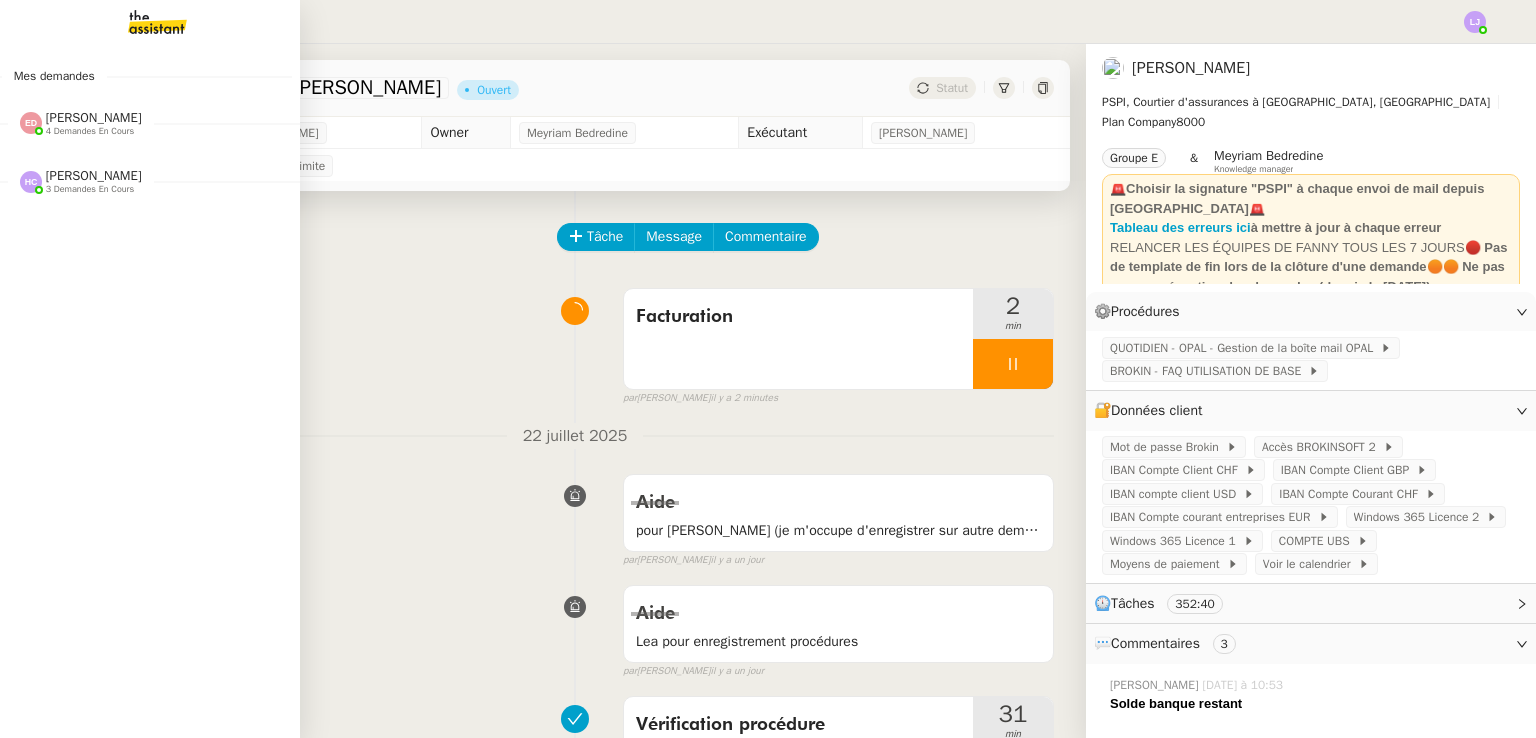 click on "Mes demandes Eva Dubois    4 demandes en cours    Vérifier les paiements de commissions    Fanny Eyraud     WYCC / Outstanding payment 12827 - RENR/2024/12827/001/04    Fanny Eyraud     Éclaircir le traitement des bordereaux GoldenCare    Pierrick  Morel    COMPTABILITE - Rapprochement bancaire - 7 juillet 2025    Fanny Eyraud     Hannah Cassar    3 demandes en cours    Recrutement - juillet 2025    Morgane Mussard    Formation Interne 2 - FANNY EYRAUD      Fanny Eyraud     Créer et envoyer la facture Sambouk    Aubin de France" at bounding box center (150, 391) 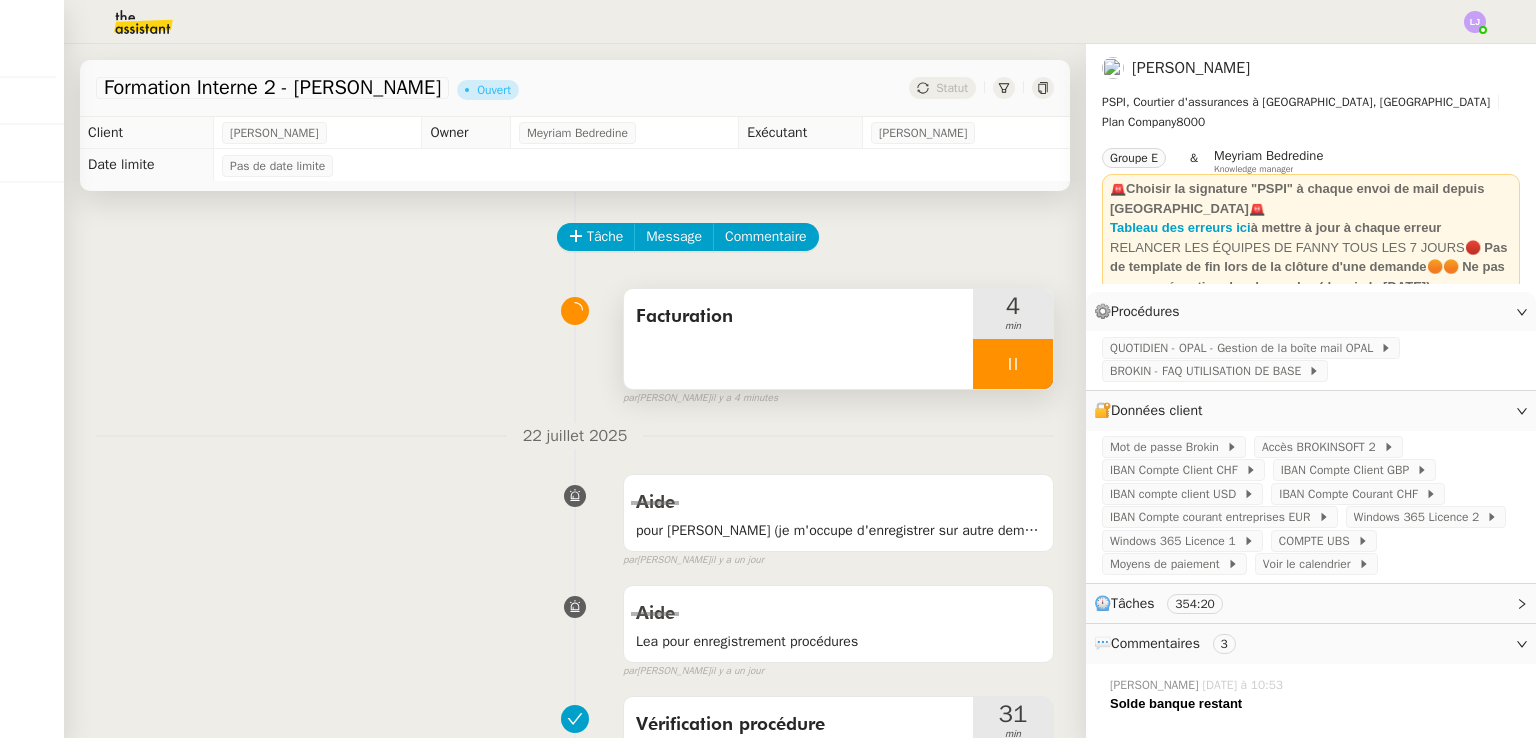 click at bounding box center (1013, 364) 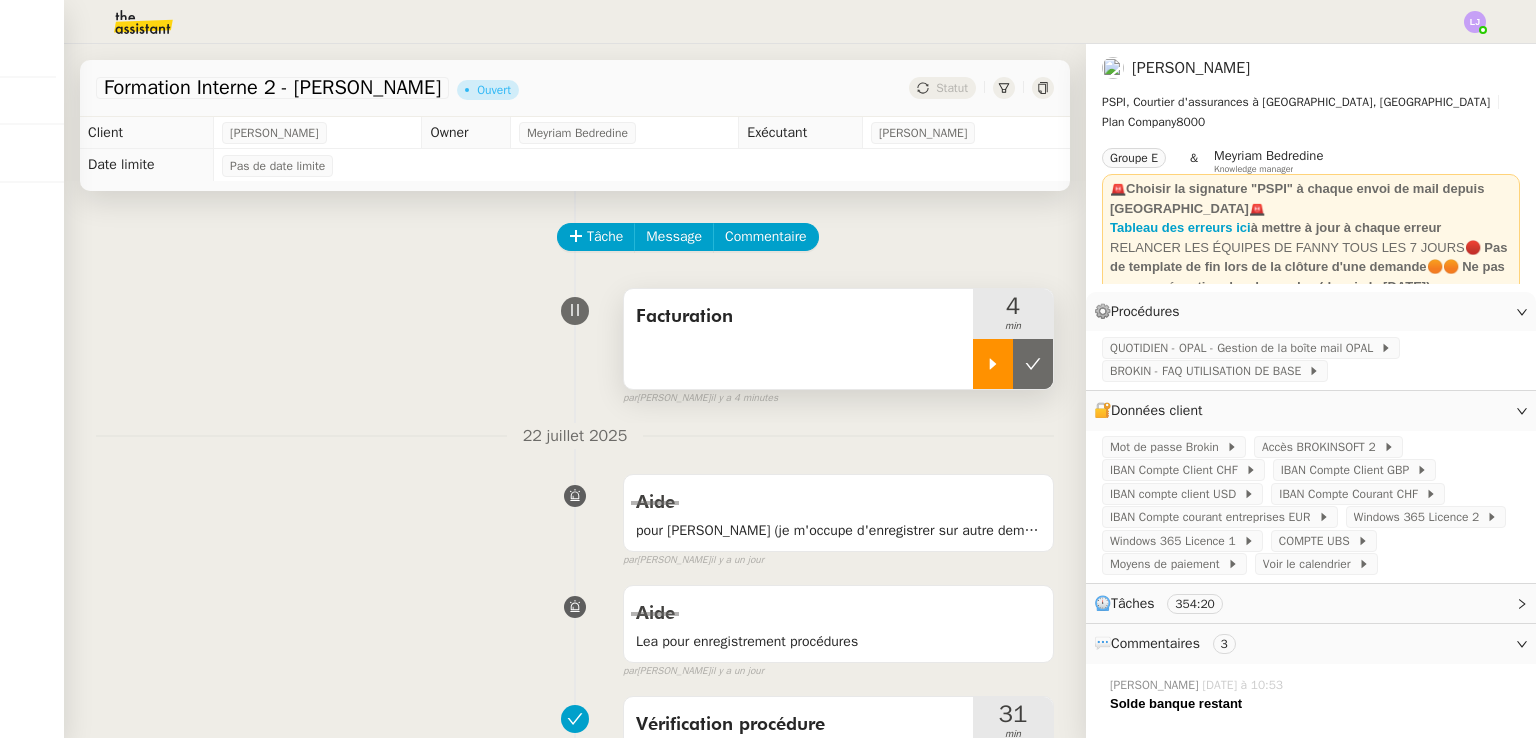 click at bounding box center (1033, 364) 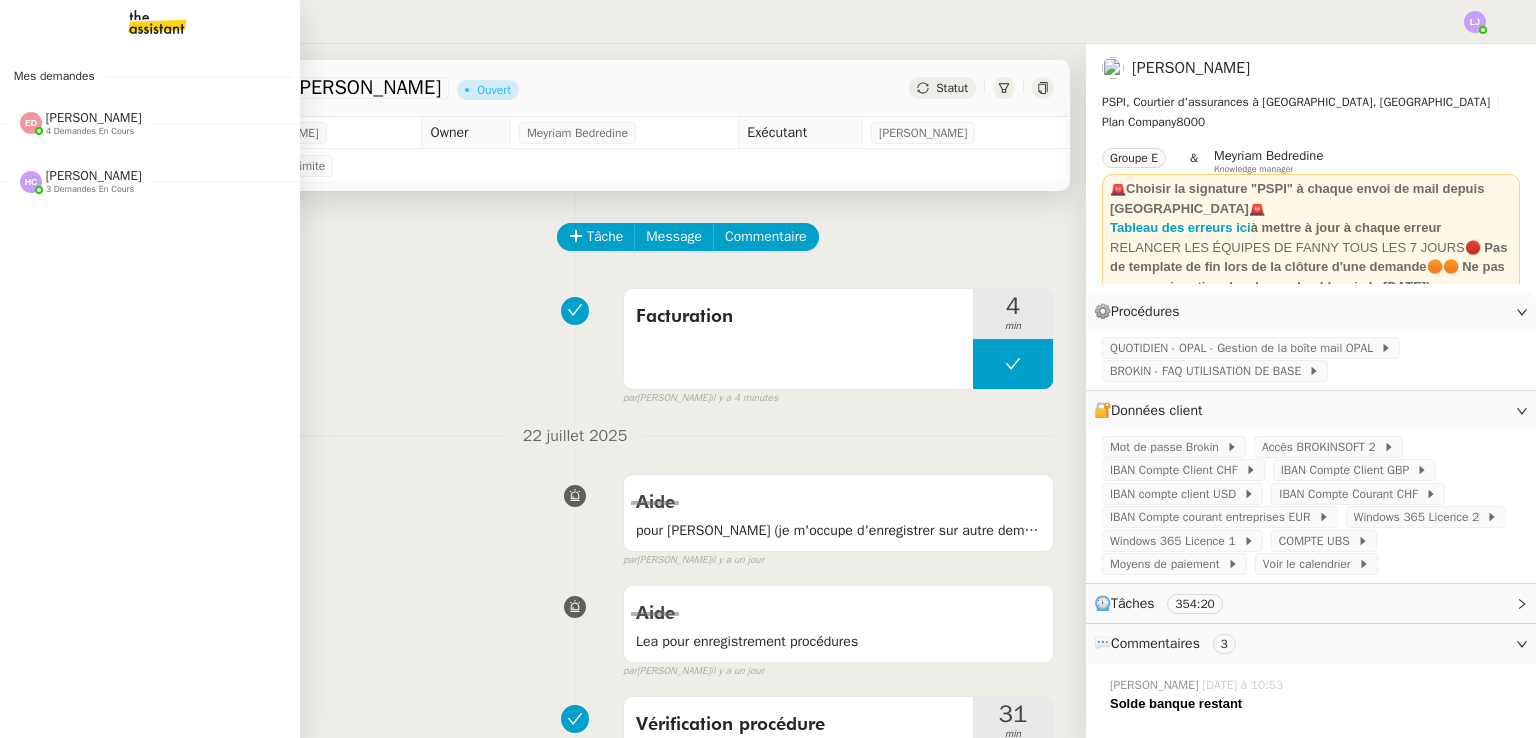 click on "3 demandes en cours" 